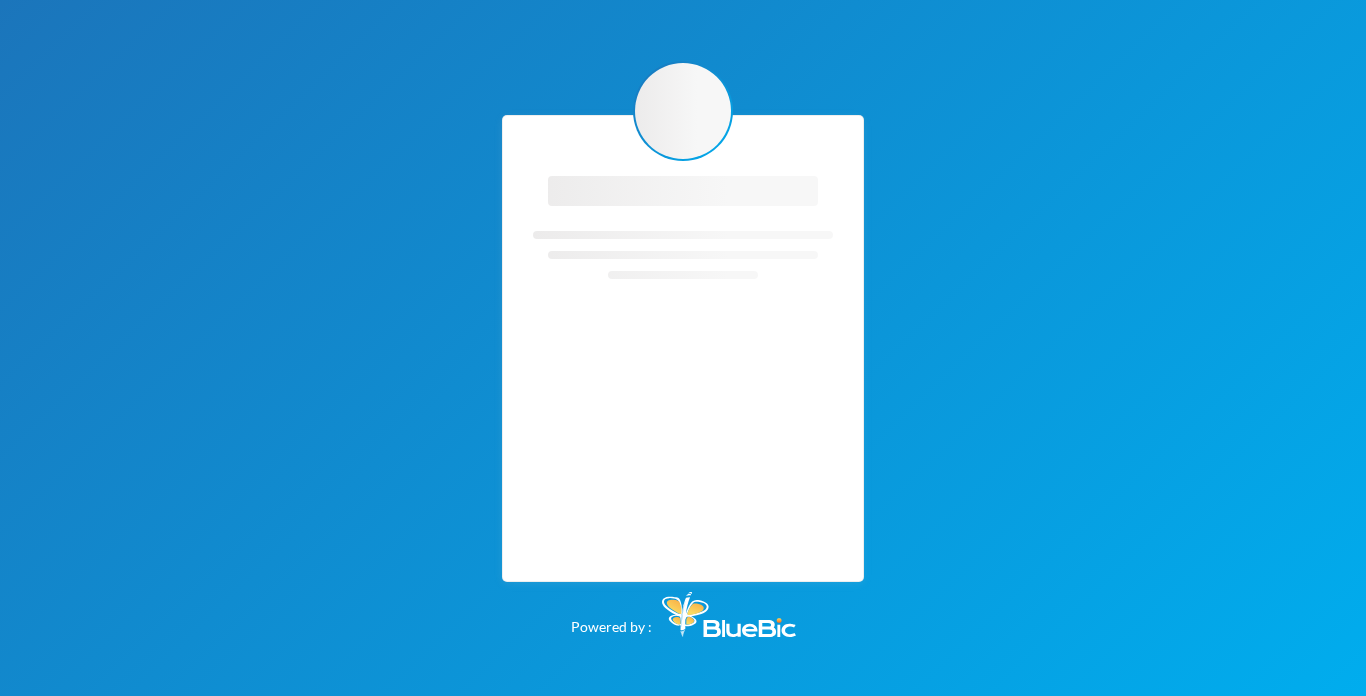 scroll, scrollTop: 0, scrollLeft: 0, axis: both 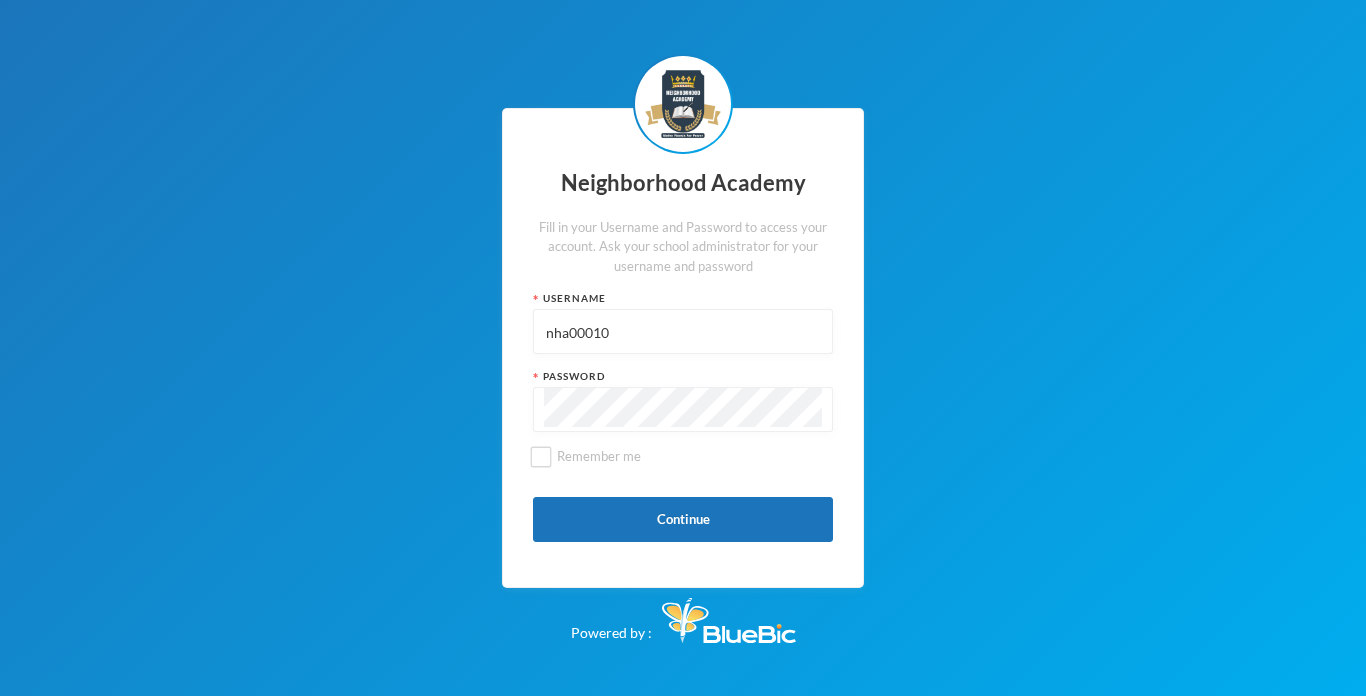 click on "nha00010" at bounding box center [683, 332] 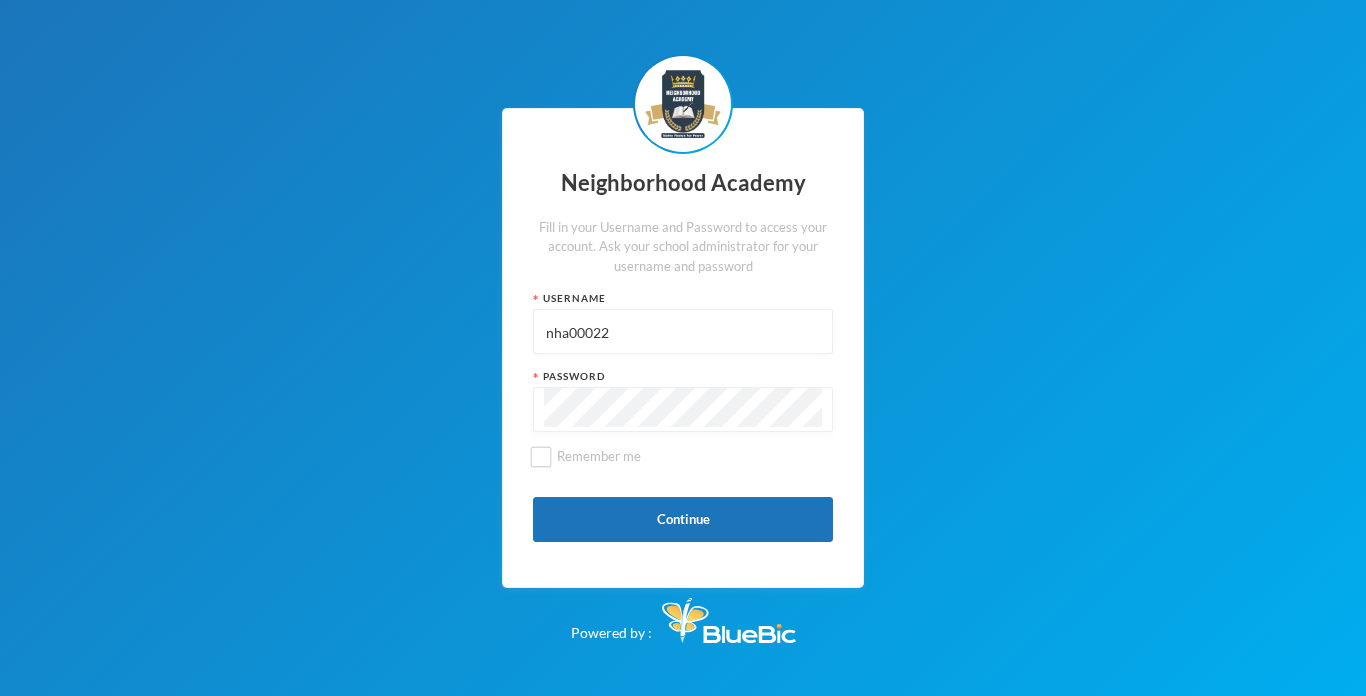 type on "nha00022" 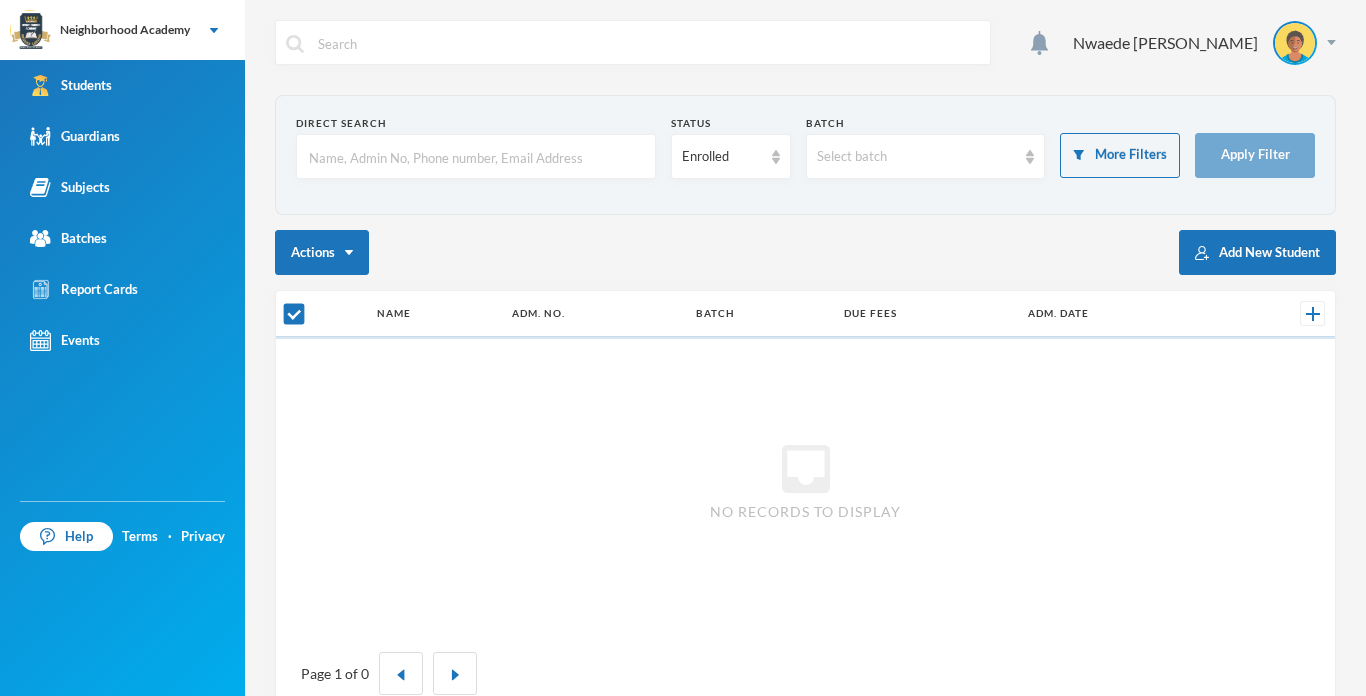 checkbox on "false" 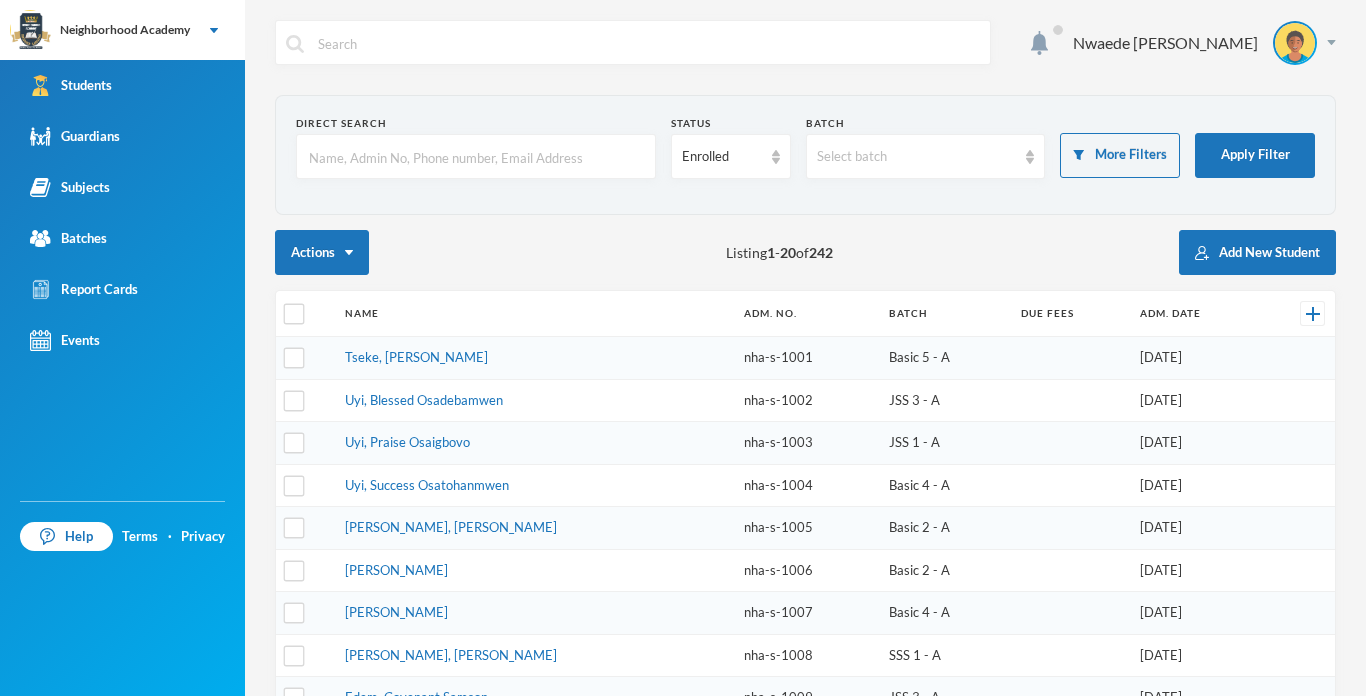 click at bounding box center [648, 43] 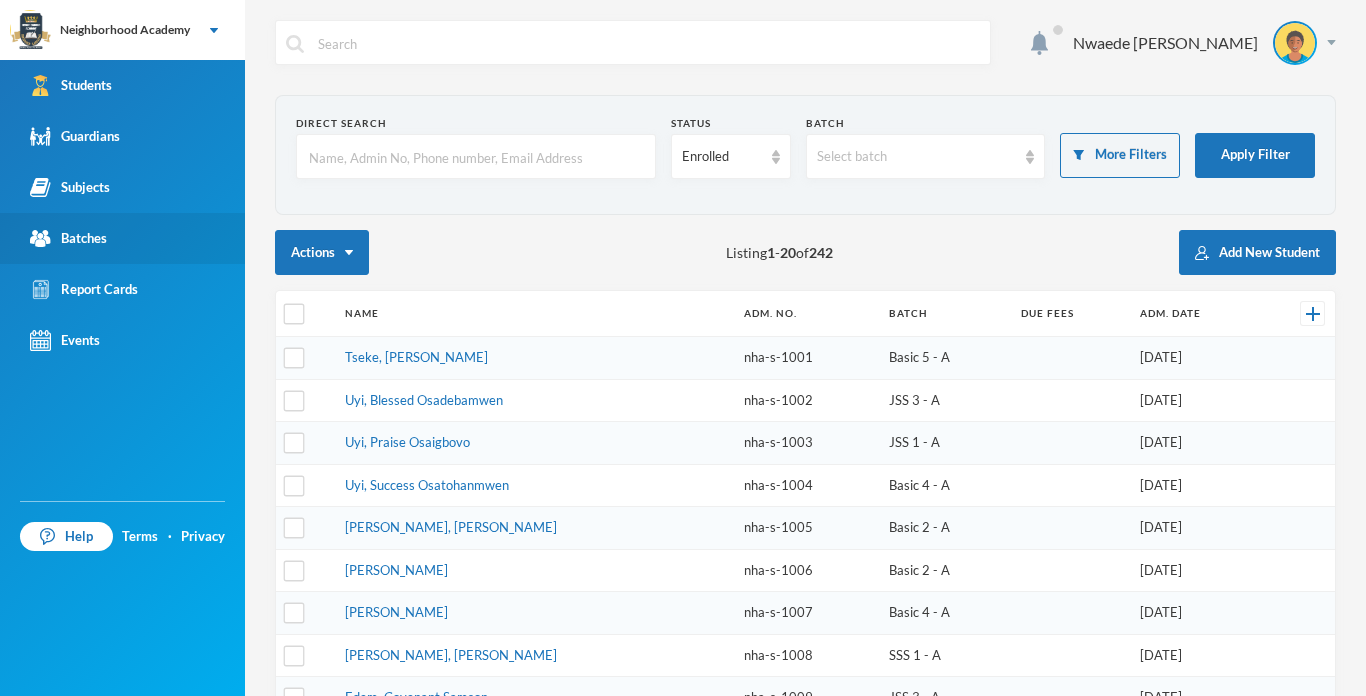 click on "Batches" at bounding box center (68, 238) 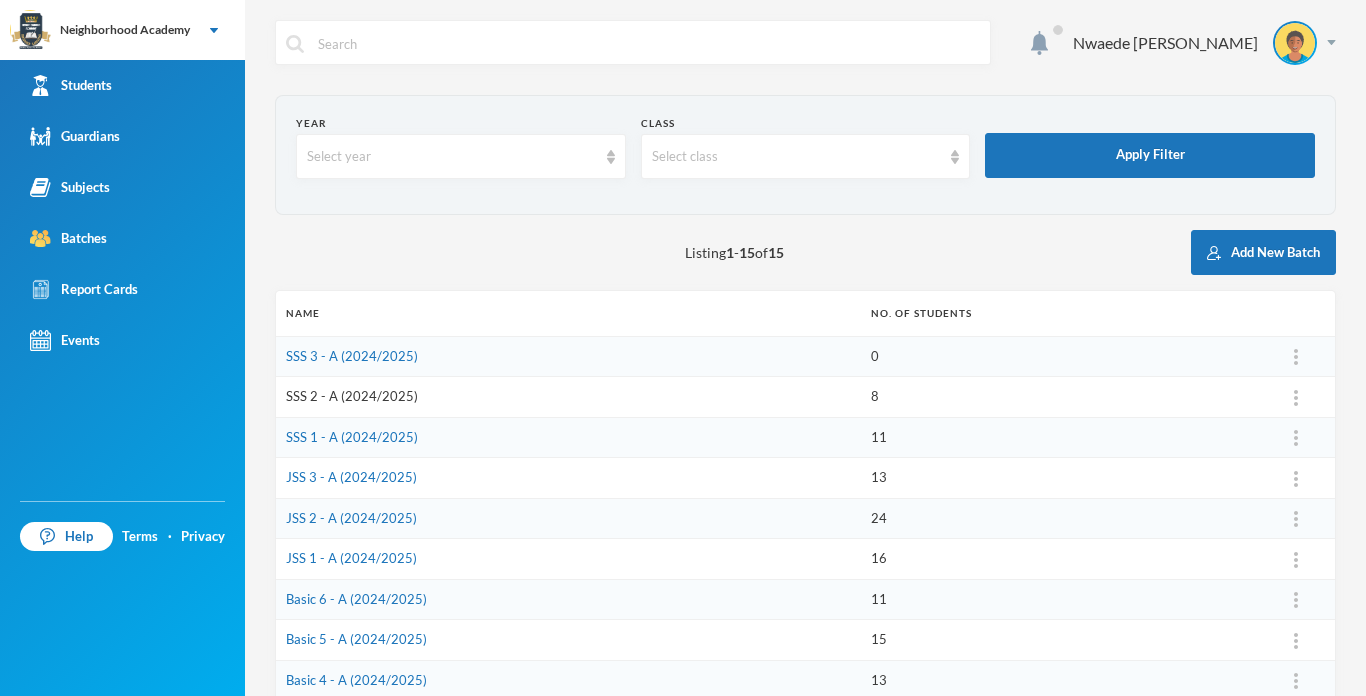 click on "SSS 2 - A (2024/2025)" at bounding box center [352, 396] 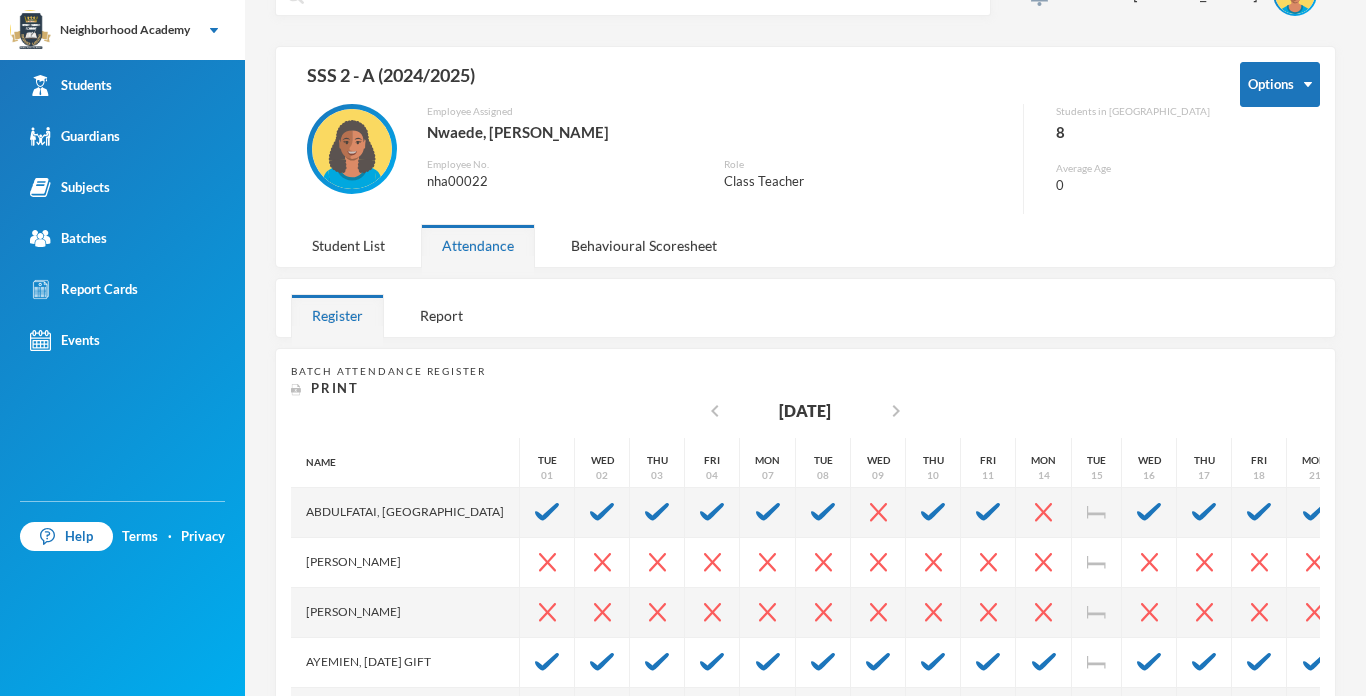 scroll, scrollTop: 80, scrollLeft: 0, axis: vertical 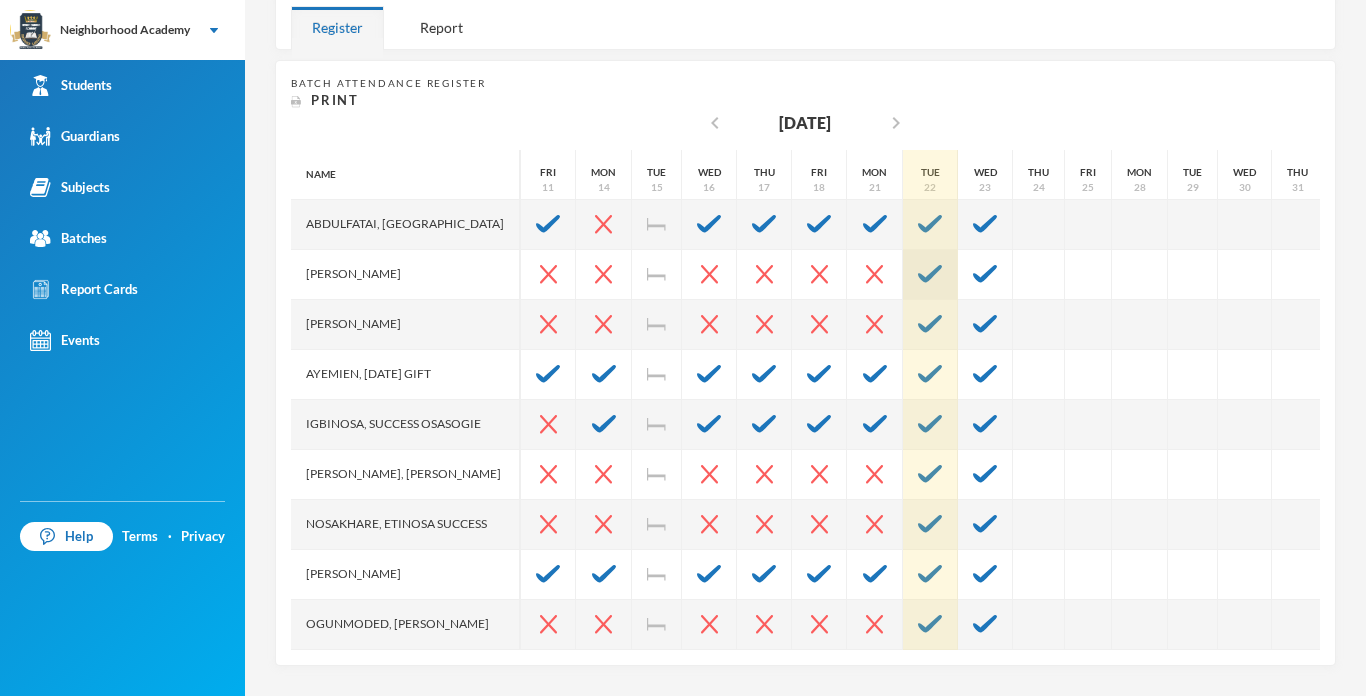 click at bounding box center (930, 275) 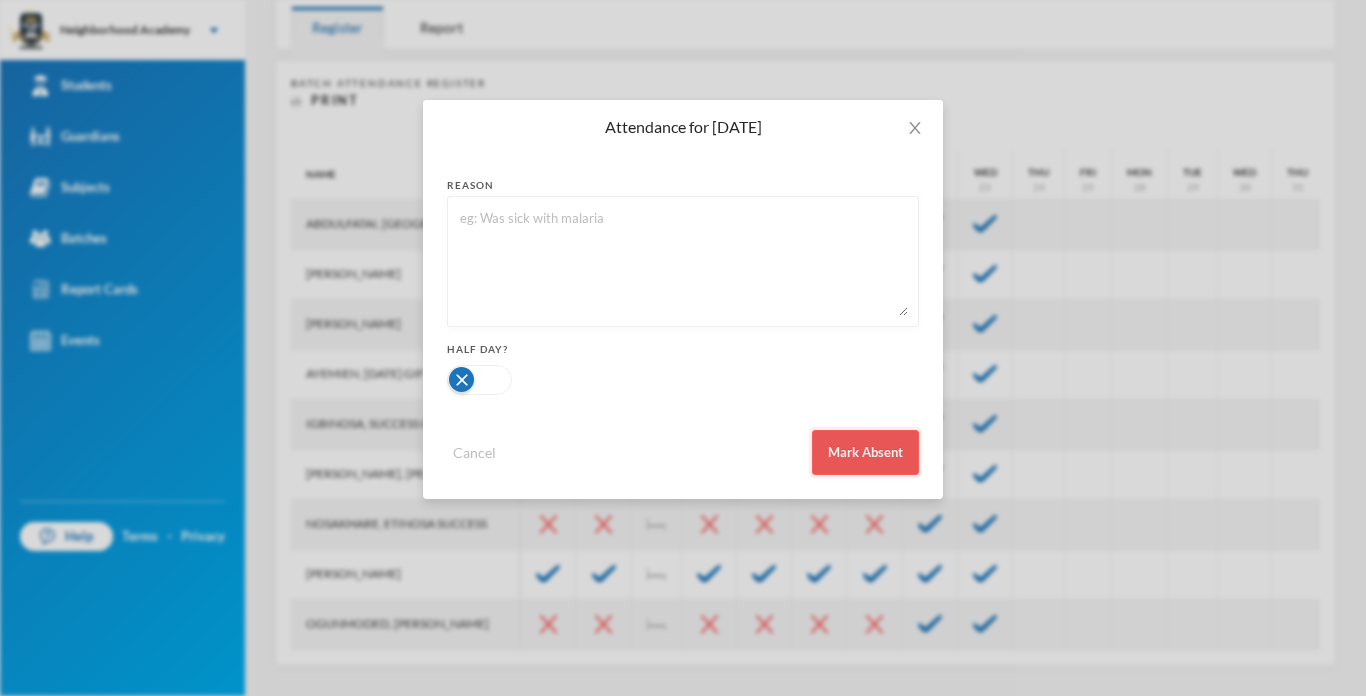 click on "Mark Absent" at bounding box center (865, 452) 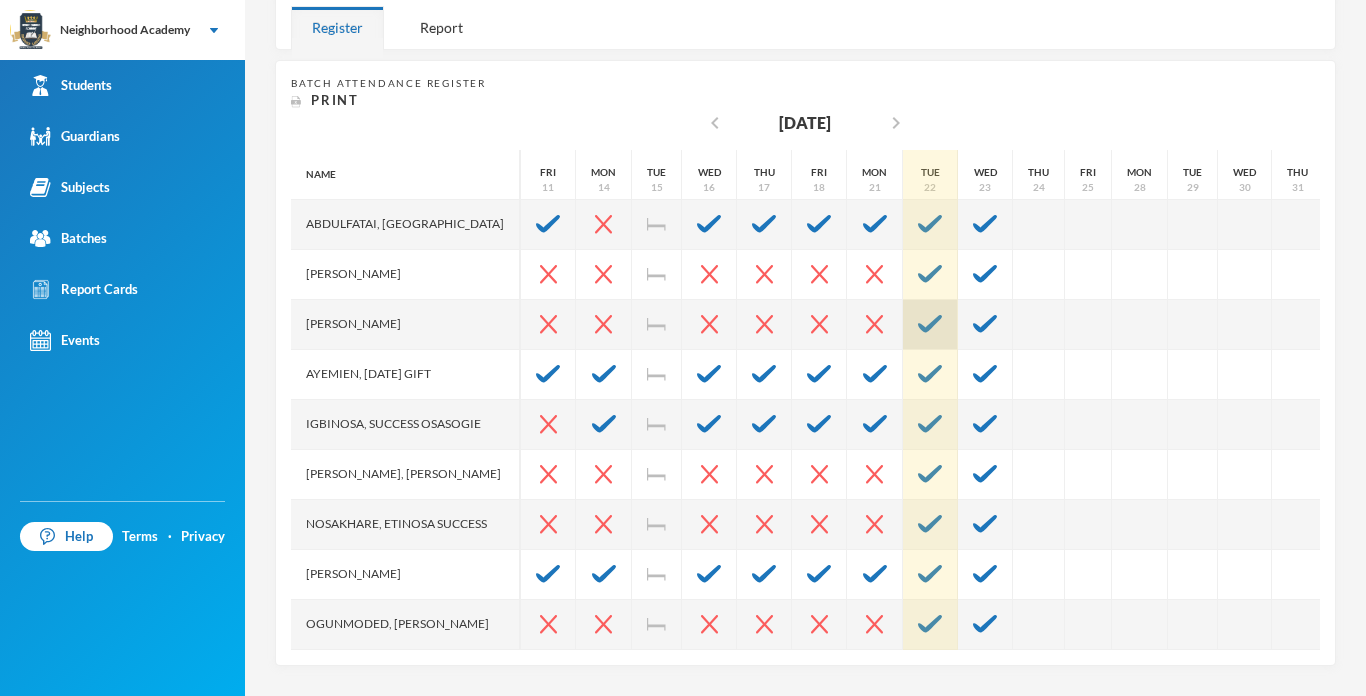 click at bounding box center (930, 324) 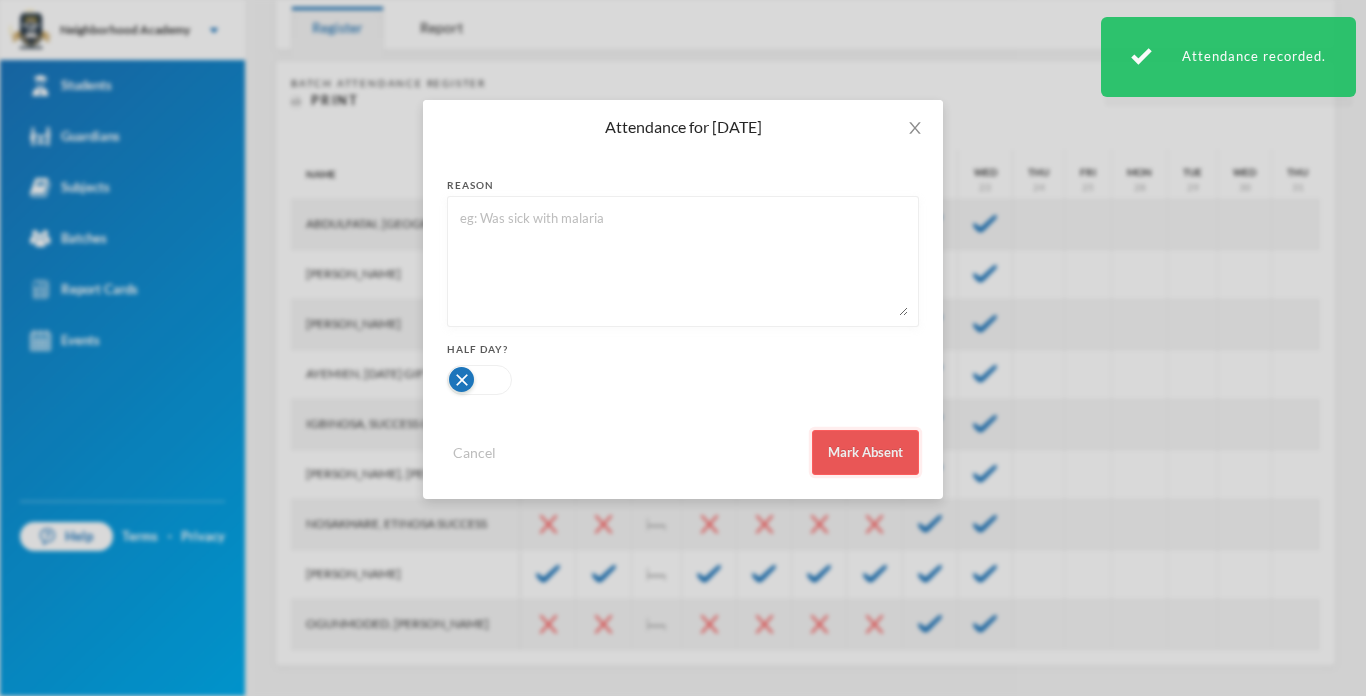 click on "Mark Absent" at bounding box center [865, 452] 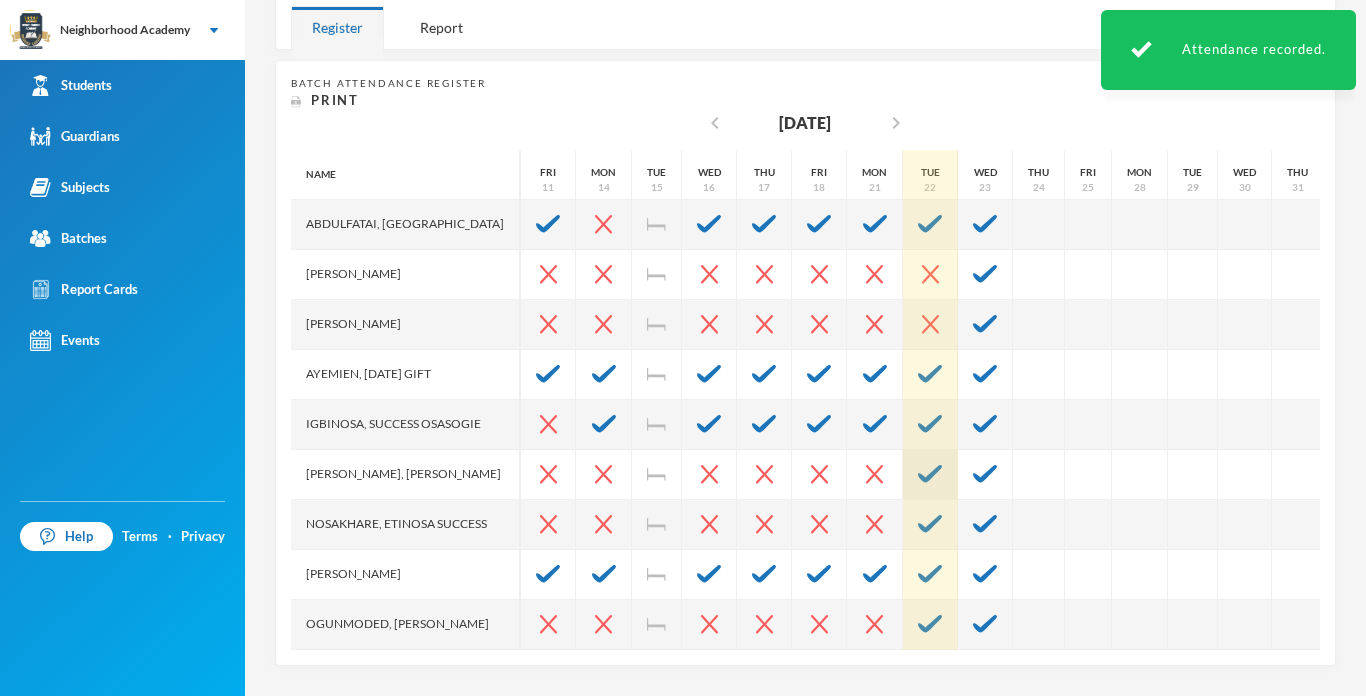 click at bounding box center [930, 474] 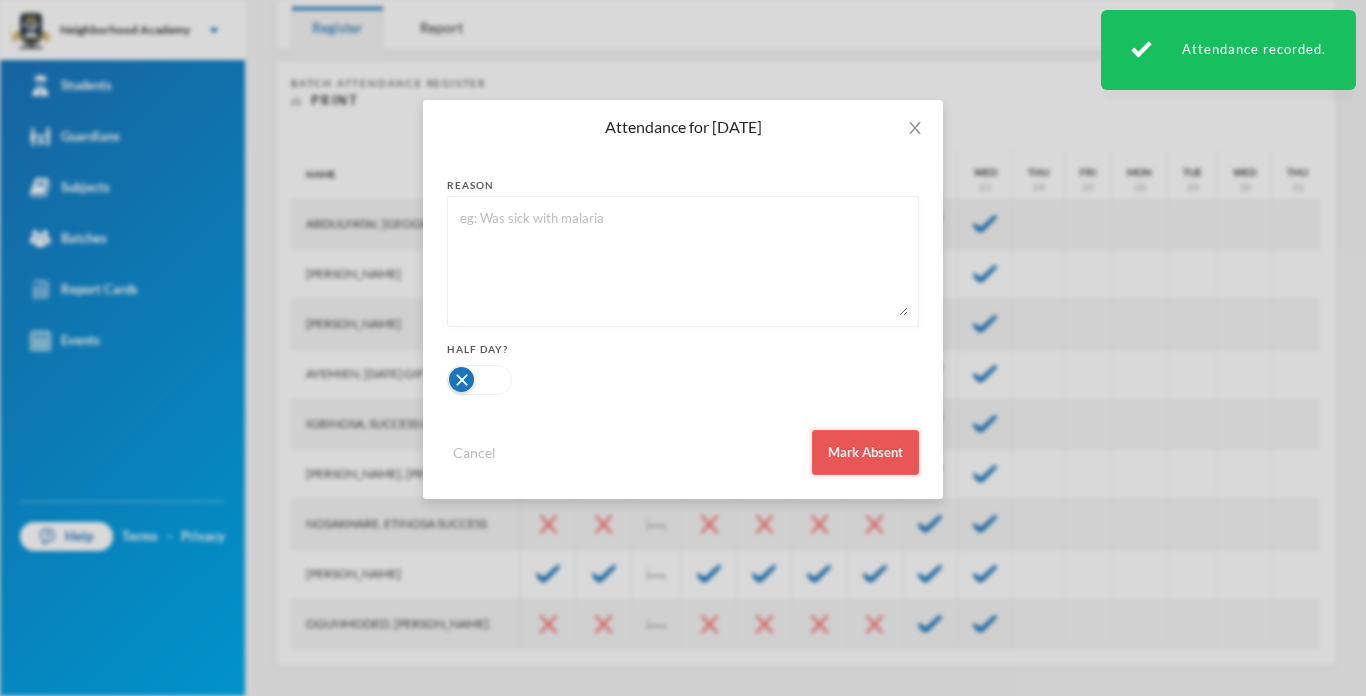 click on "Mark Absent" at bounding box center [865, 452] 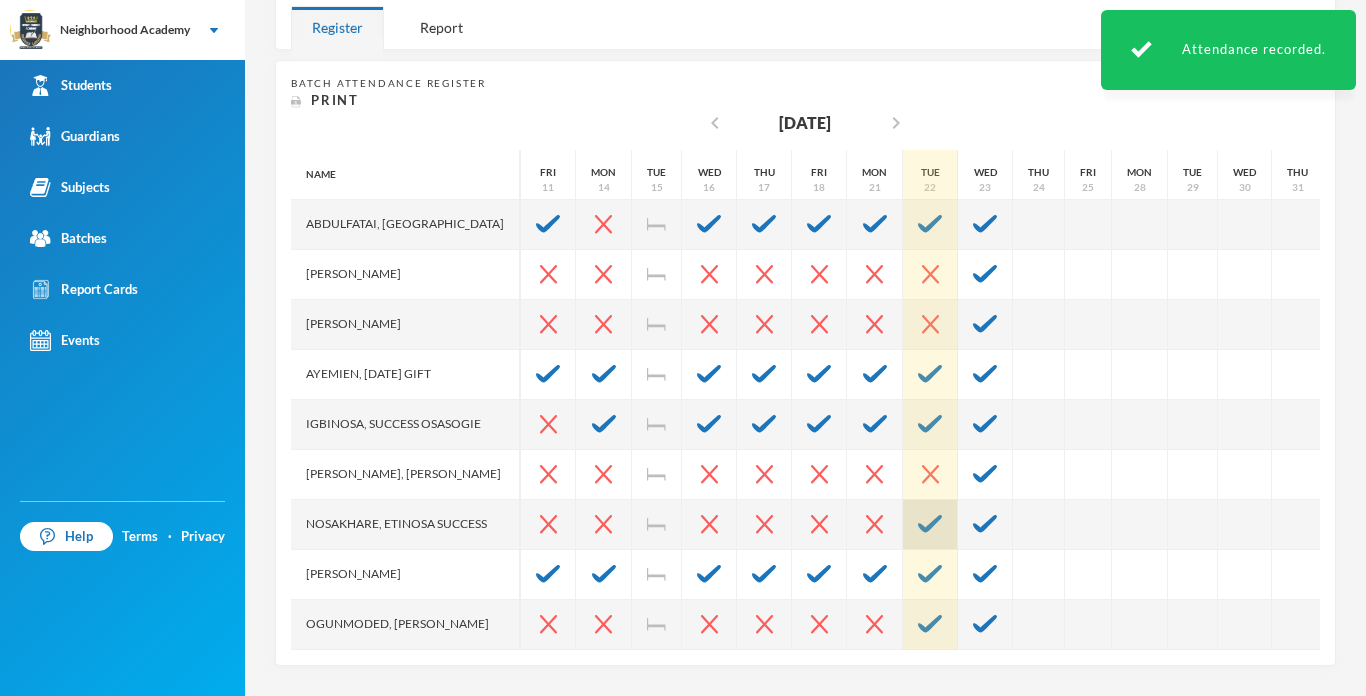 click at bounding box center (930, 524) 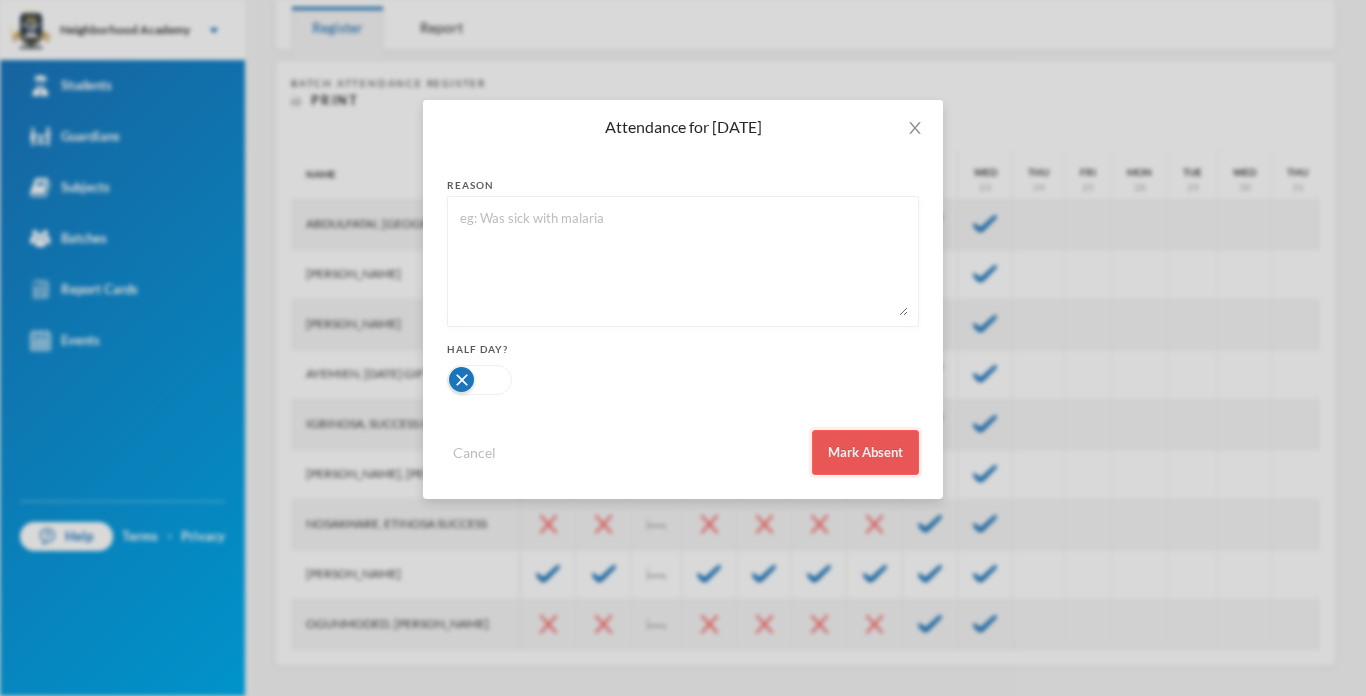 click on "Mark Absent" at bounding box center (865, 452) 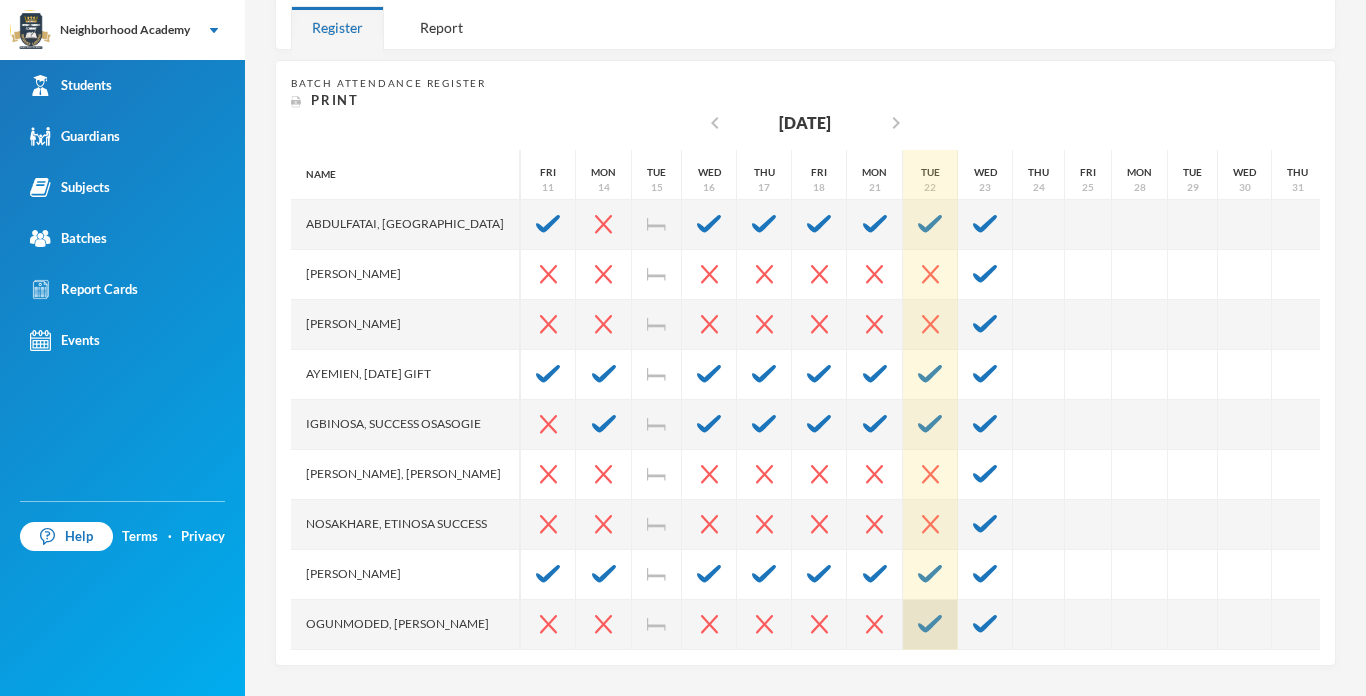 click at bounding box center (930, 625) 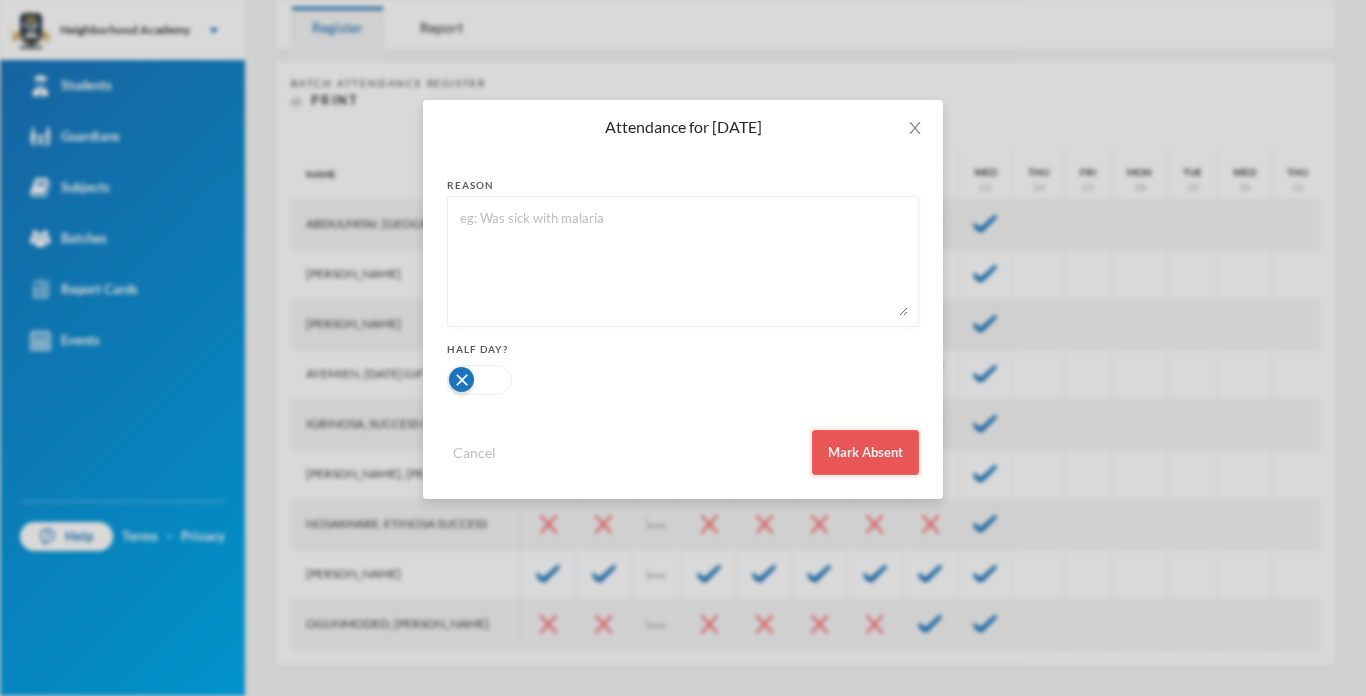 click on "Mark Absent" at bounding box center (865, 452) 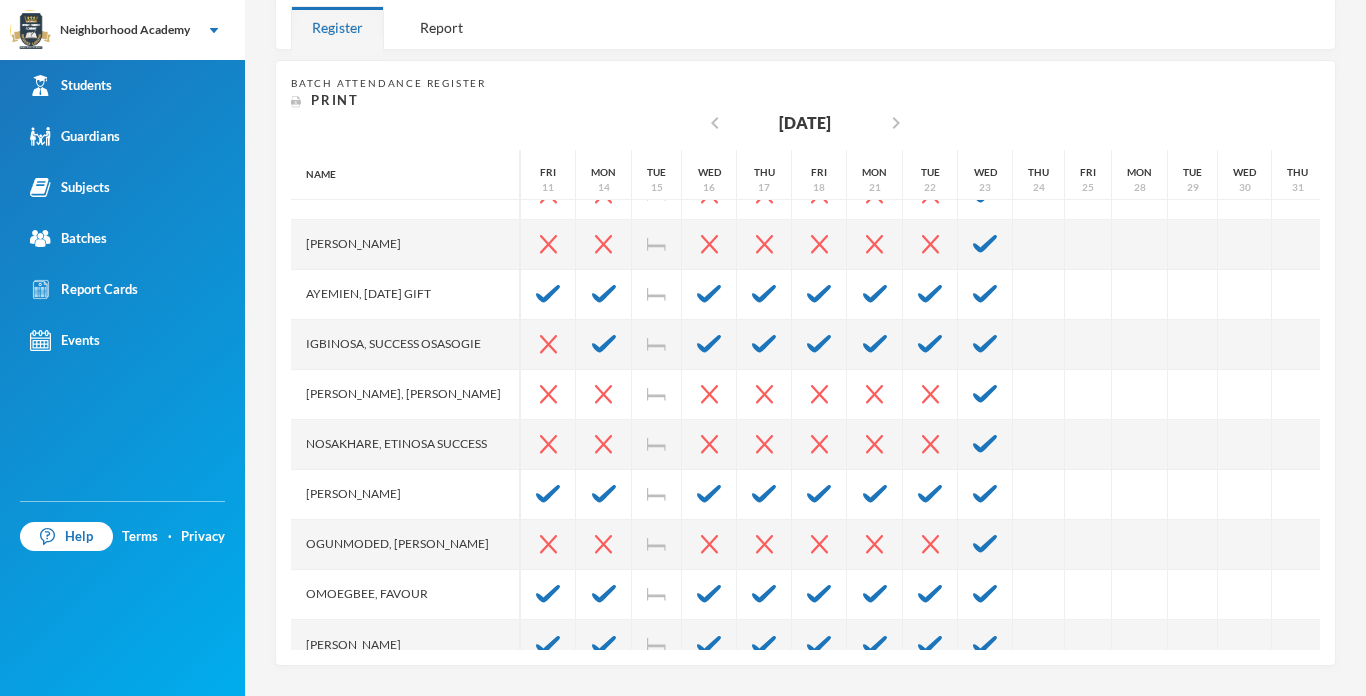 scroll, scrollTop: 115, scrollLeft: 440, axis: both 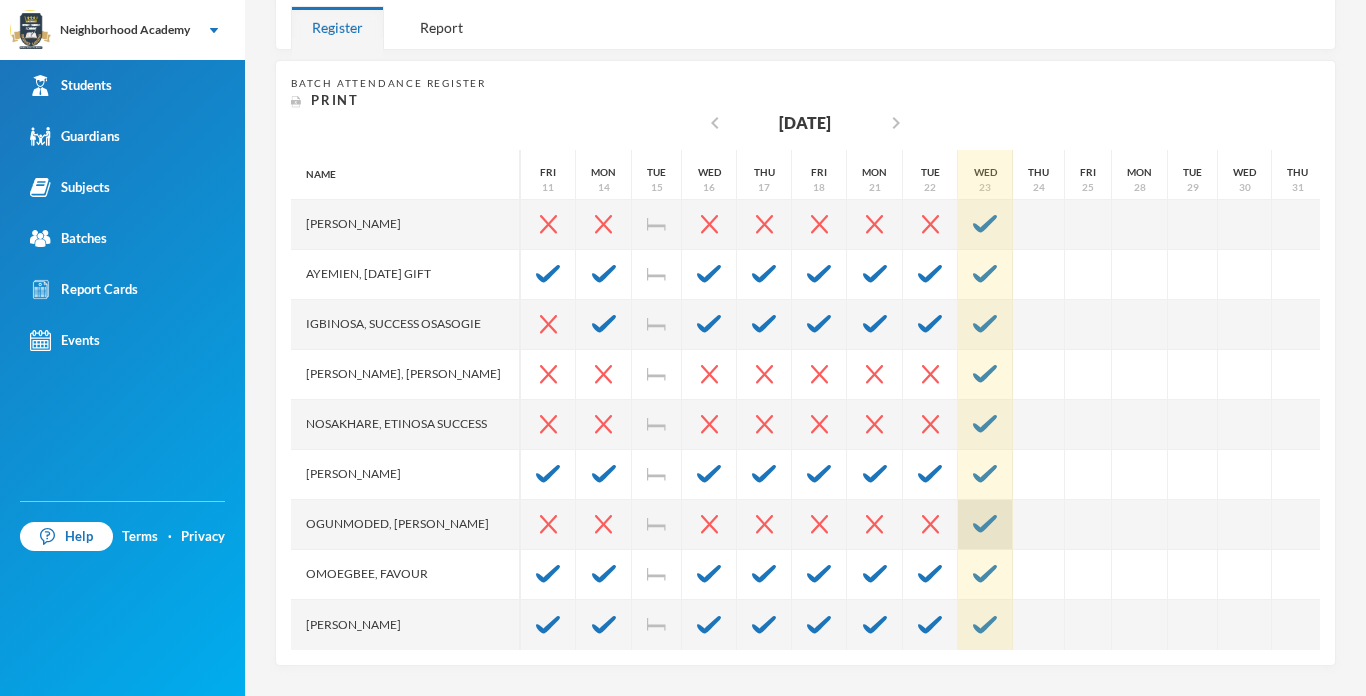 click at bounding box center (985, 524) 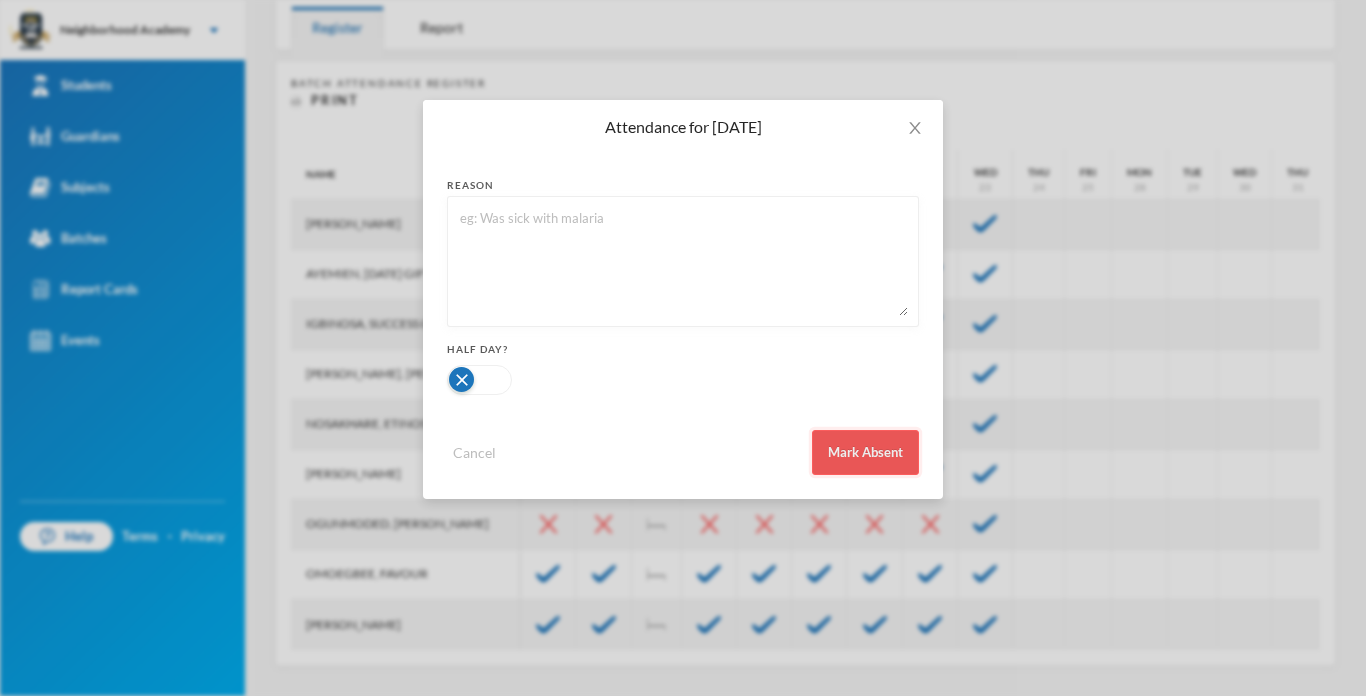 click on "Mark Absent" at bounding box center [865, 452] 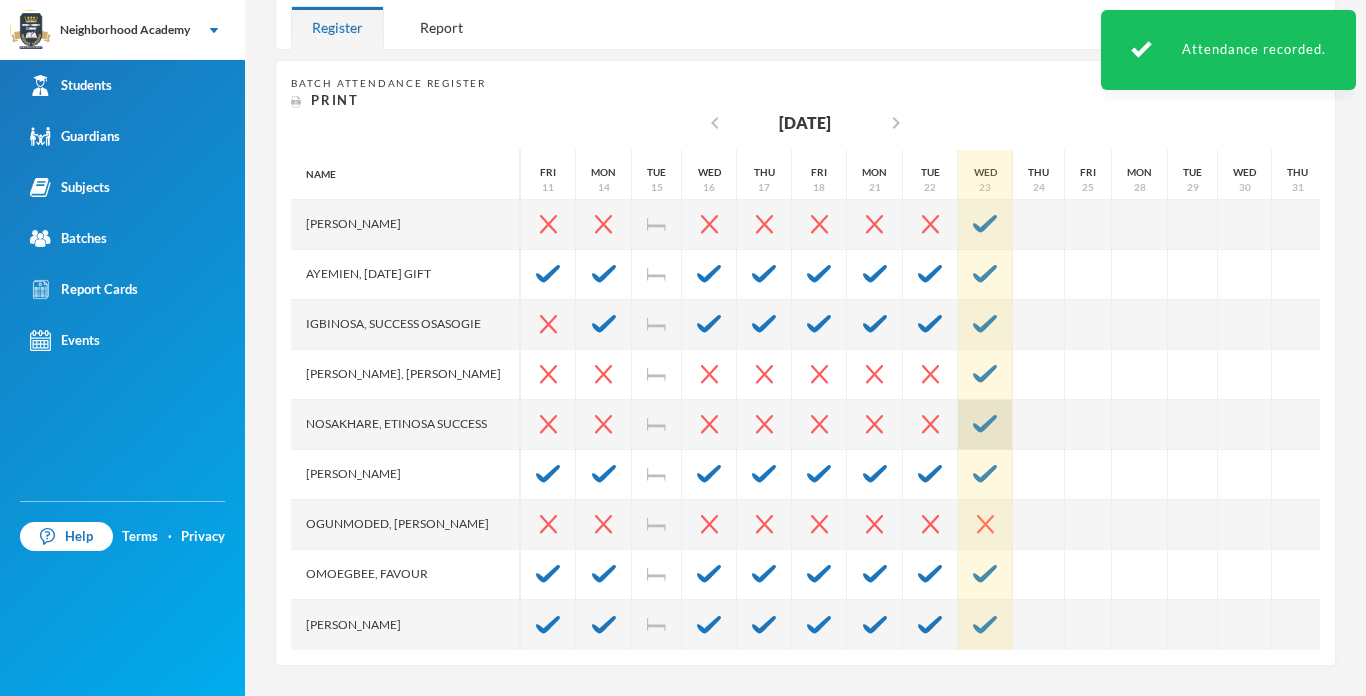 click at bounding box center (985, 424) 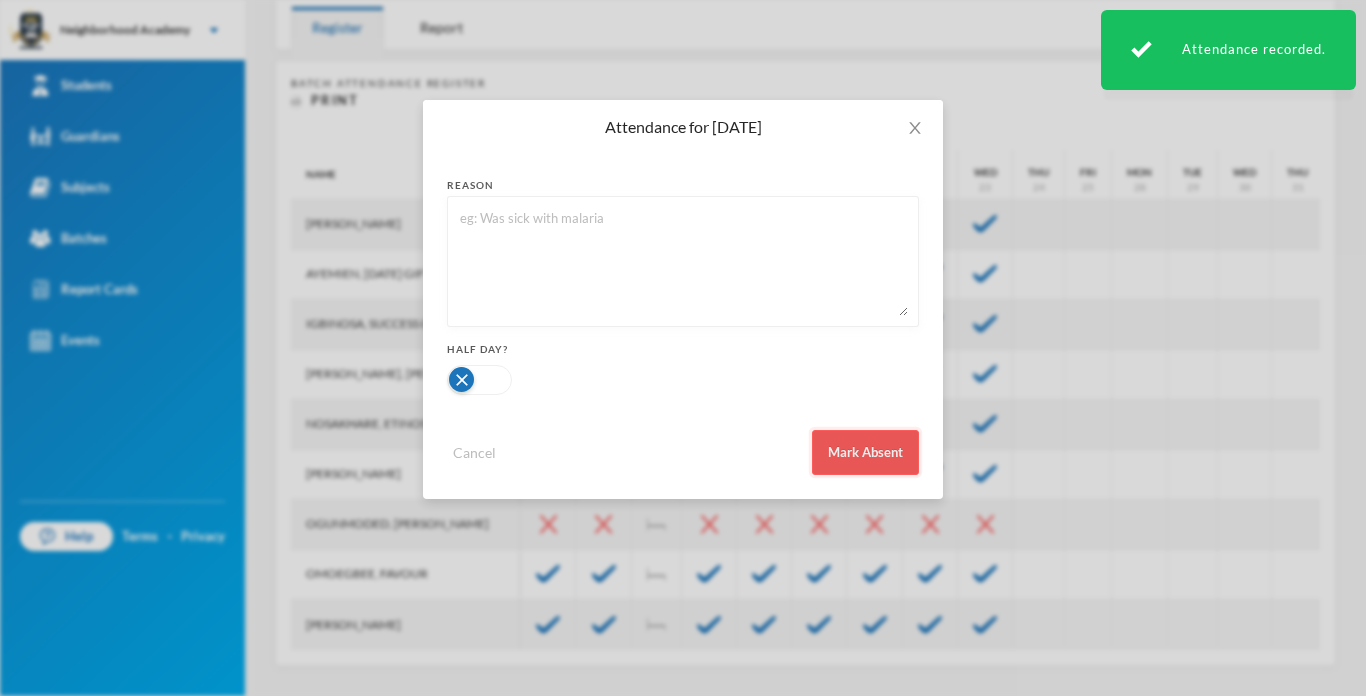 click on "Mark Absent" at bounding box center (865, 452) 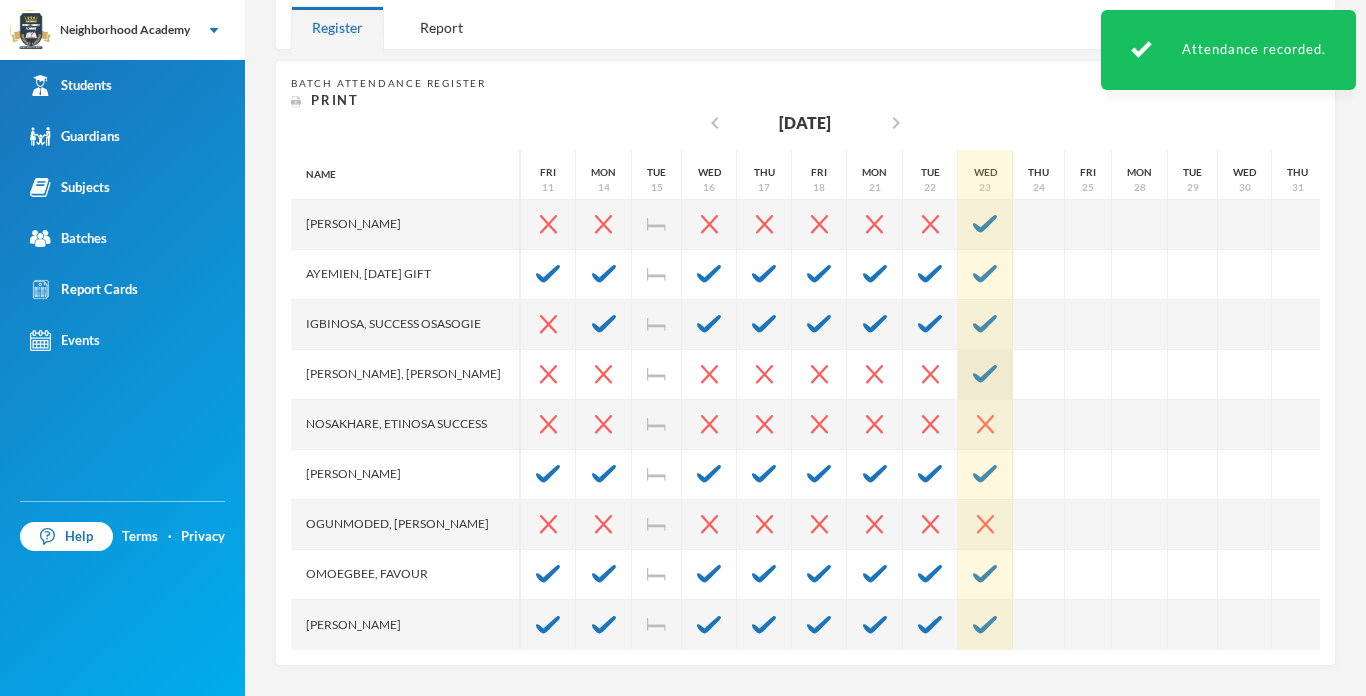 click at bounding box center (985, 374) 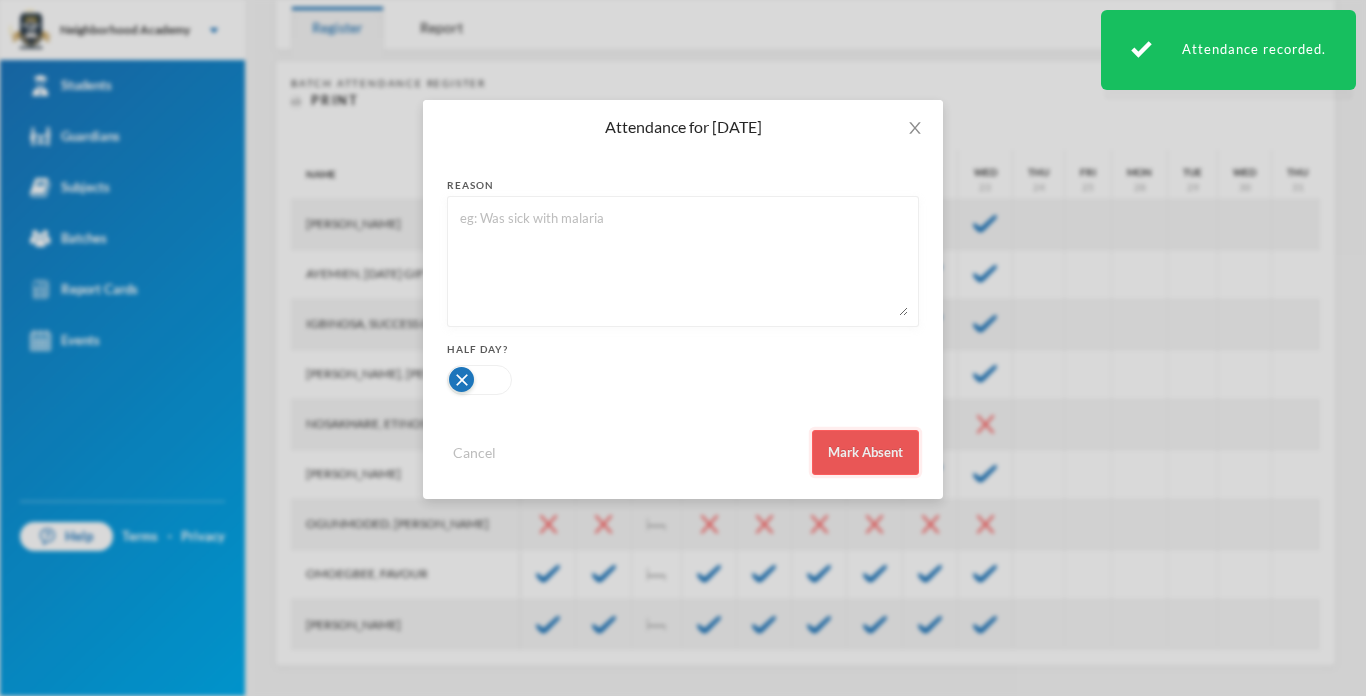 click on "Mark Absent" at bounding box center (865, 452) 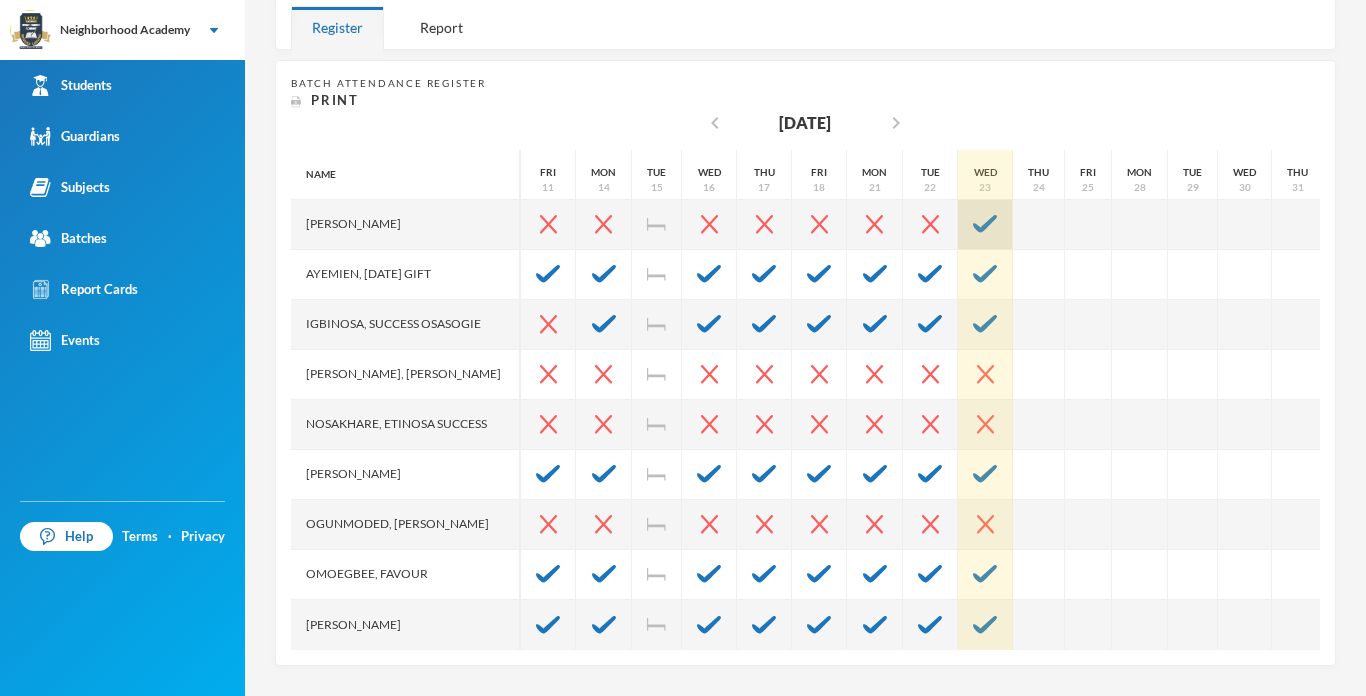 click at bounding box center (985, 224) 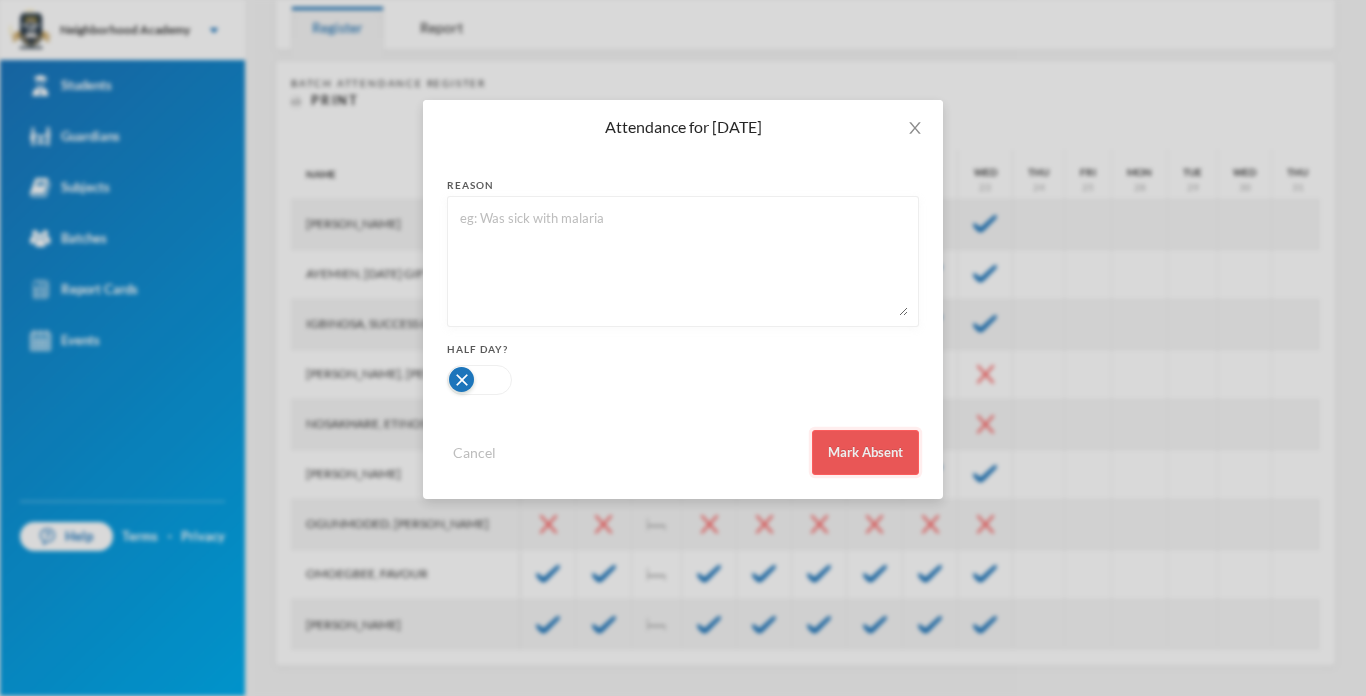 click on "Mark Absent" at bounding box center (865, 452) 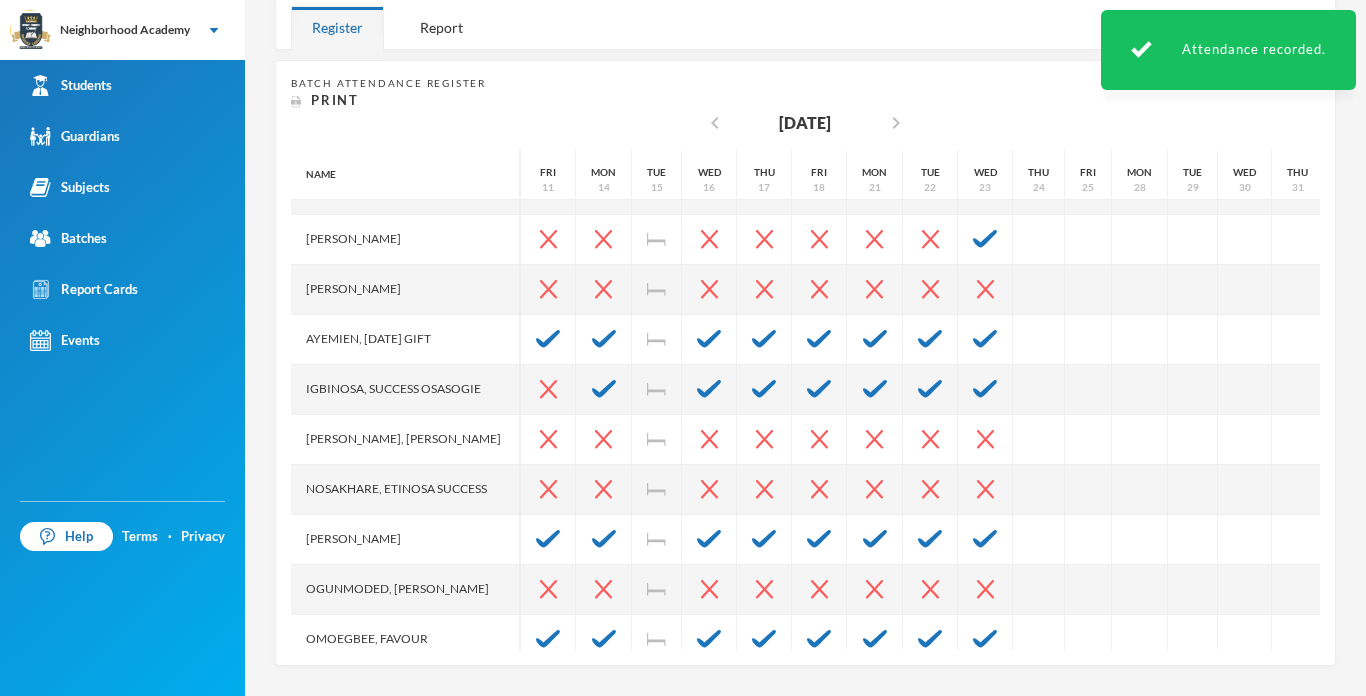 scroll, scrollTop: 0, scrollLeft: 440, axis: horizontal 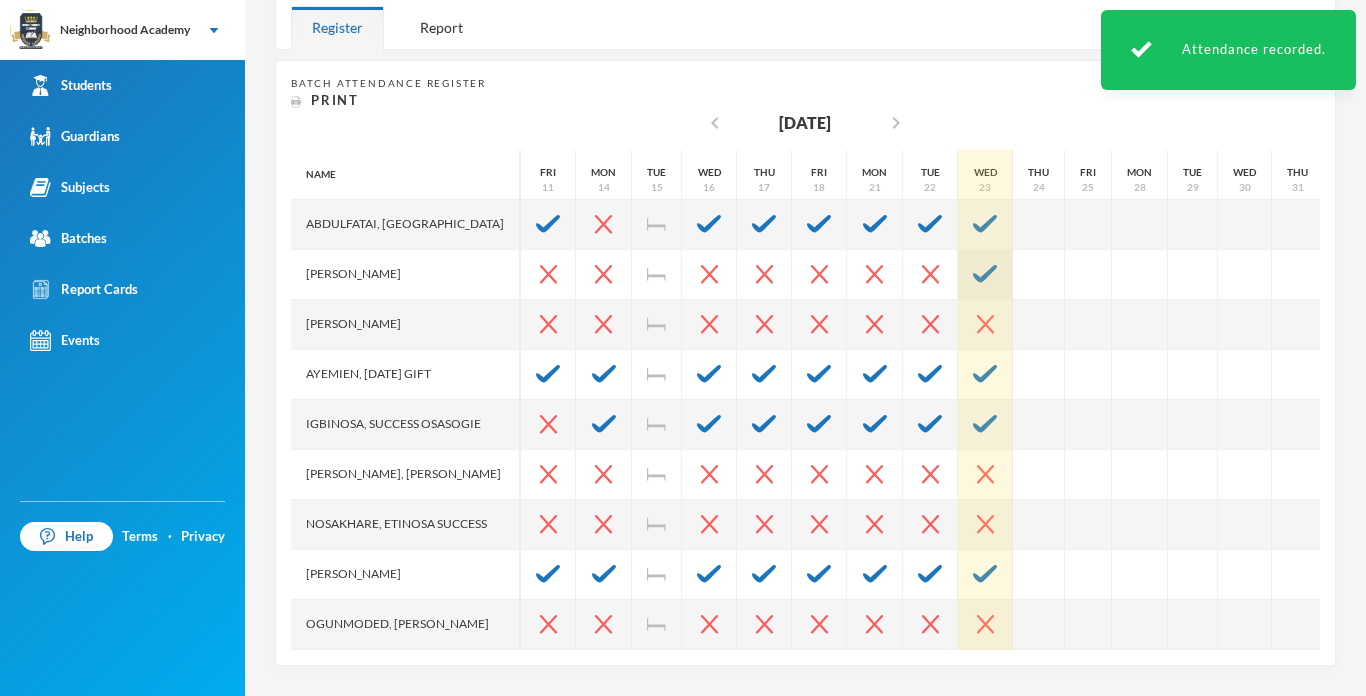 click at bounding box center (985, 275) 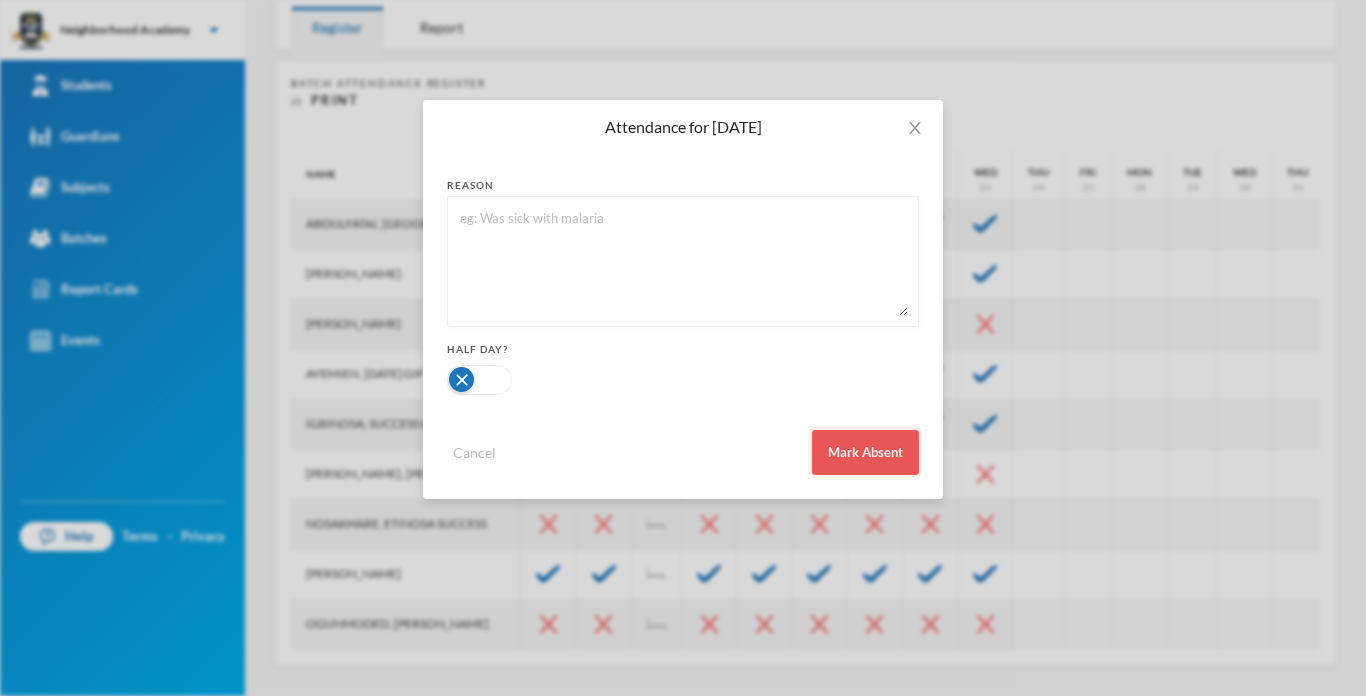 click on "Mark Absent" at bounding box center (865, 452) 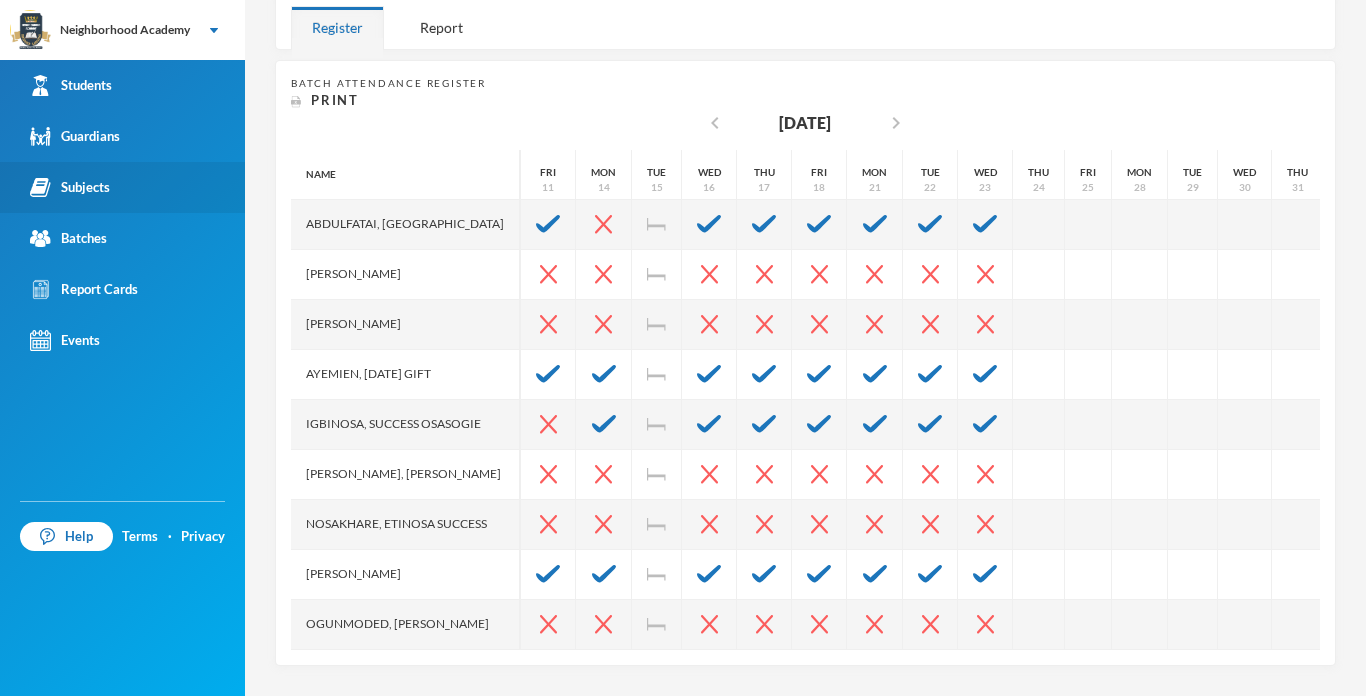 click on "Subjects" at bounding box center (70, 187) 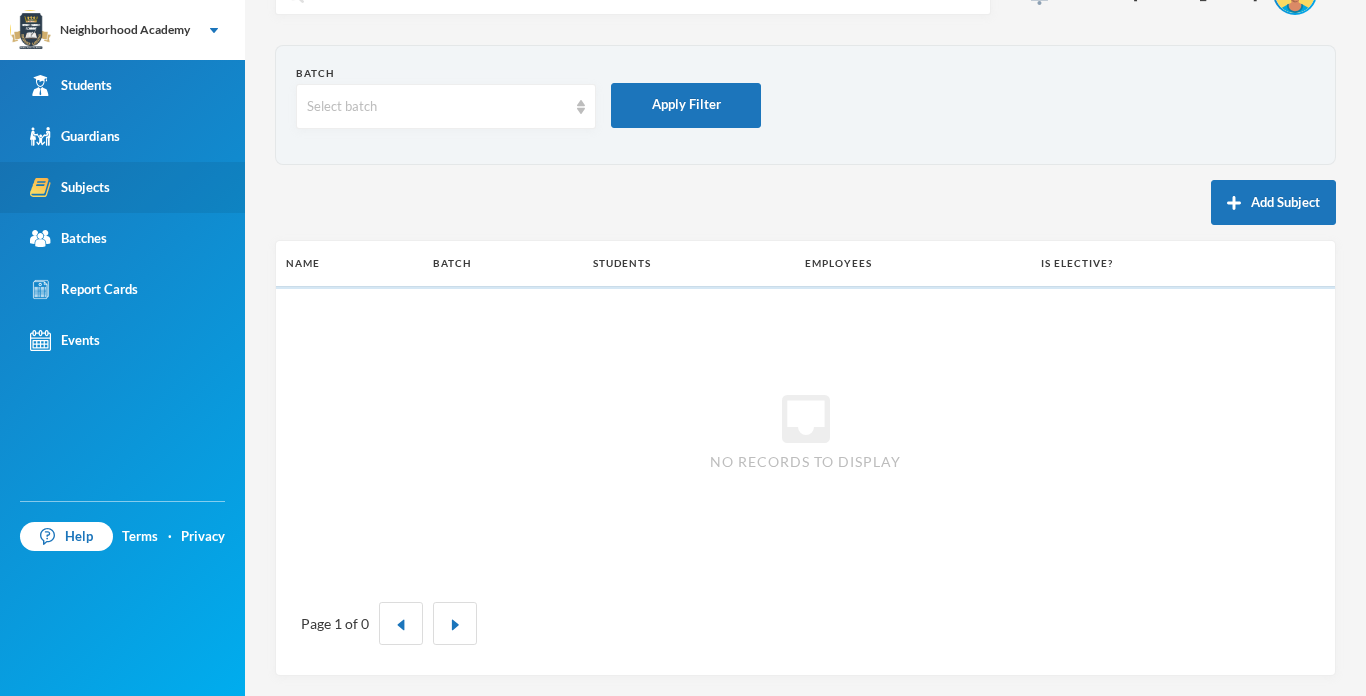 scroll, scrollTop: 50, scrollLeft: 0, axis: vertical 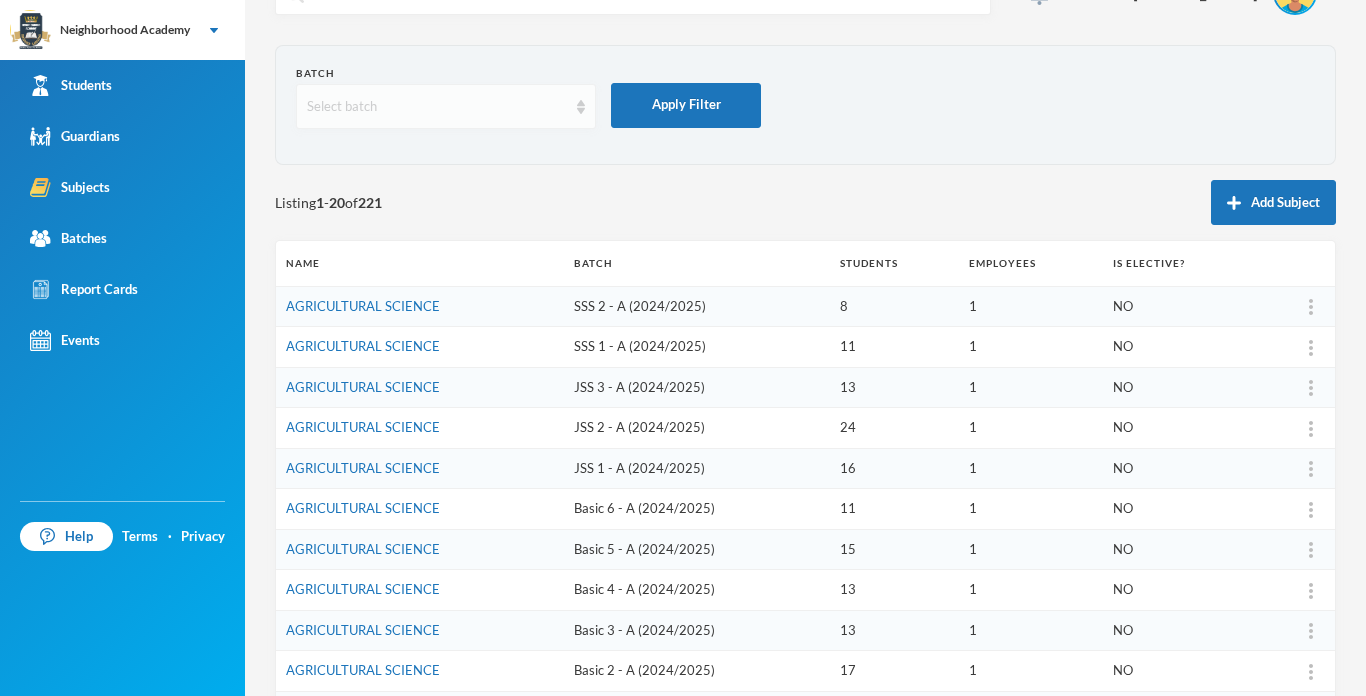 click on "Select batch" at bounding box center (437, 107) 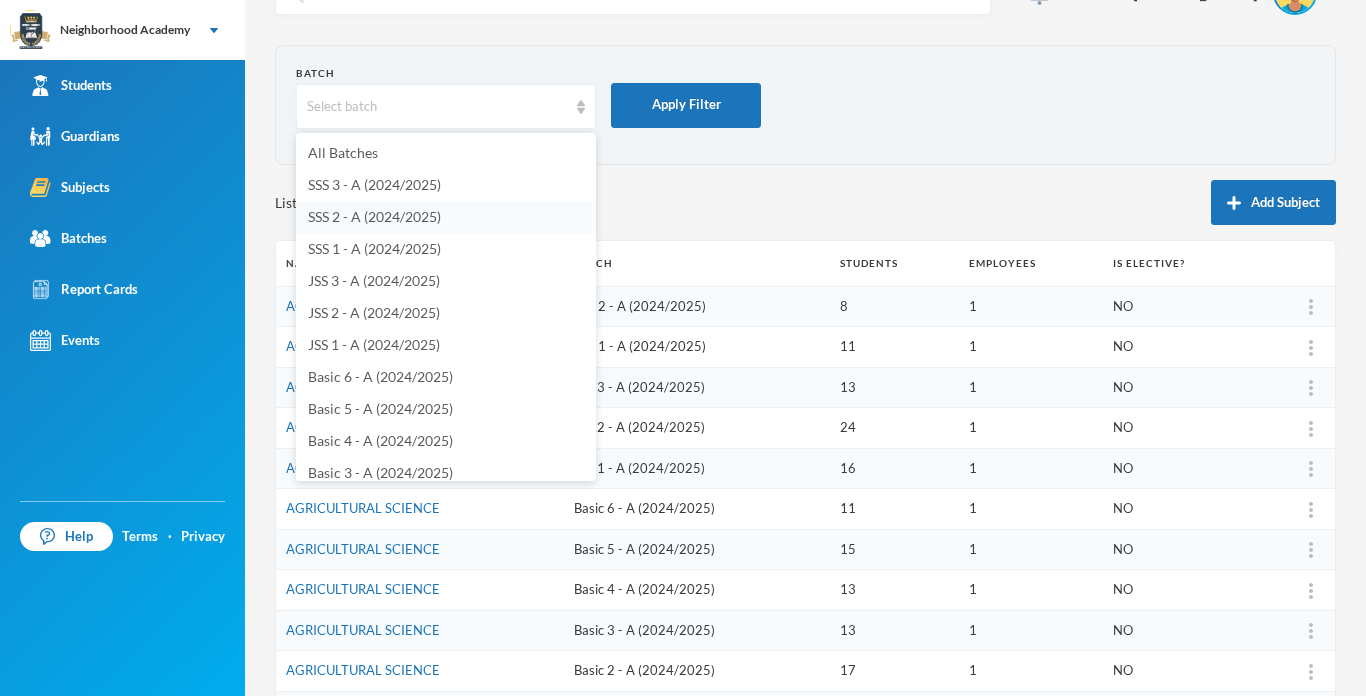 click on "SSS 2 - A (2024/2025)" at bounding box center (374, 216) 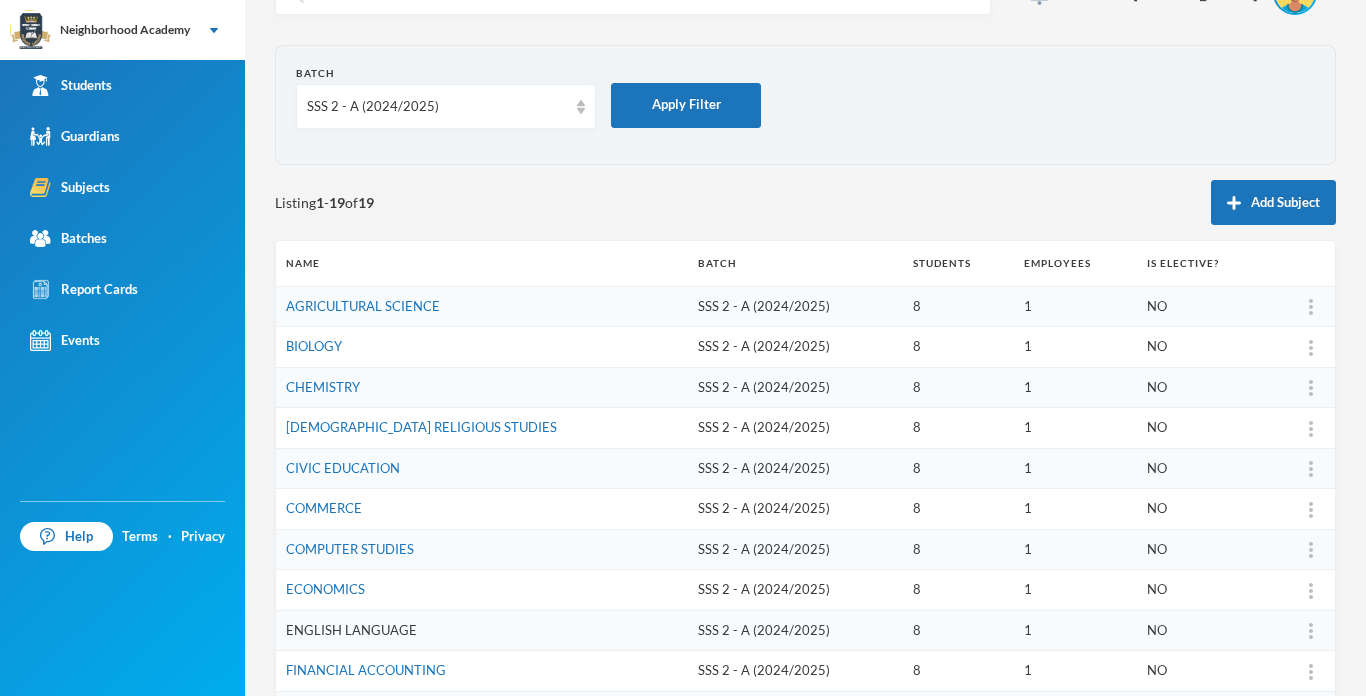 click on "ENGLISH LANGUAGE" at bounding box center [351, 630] 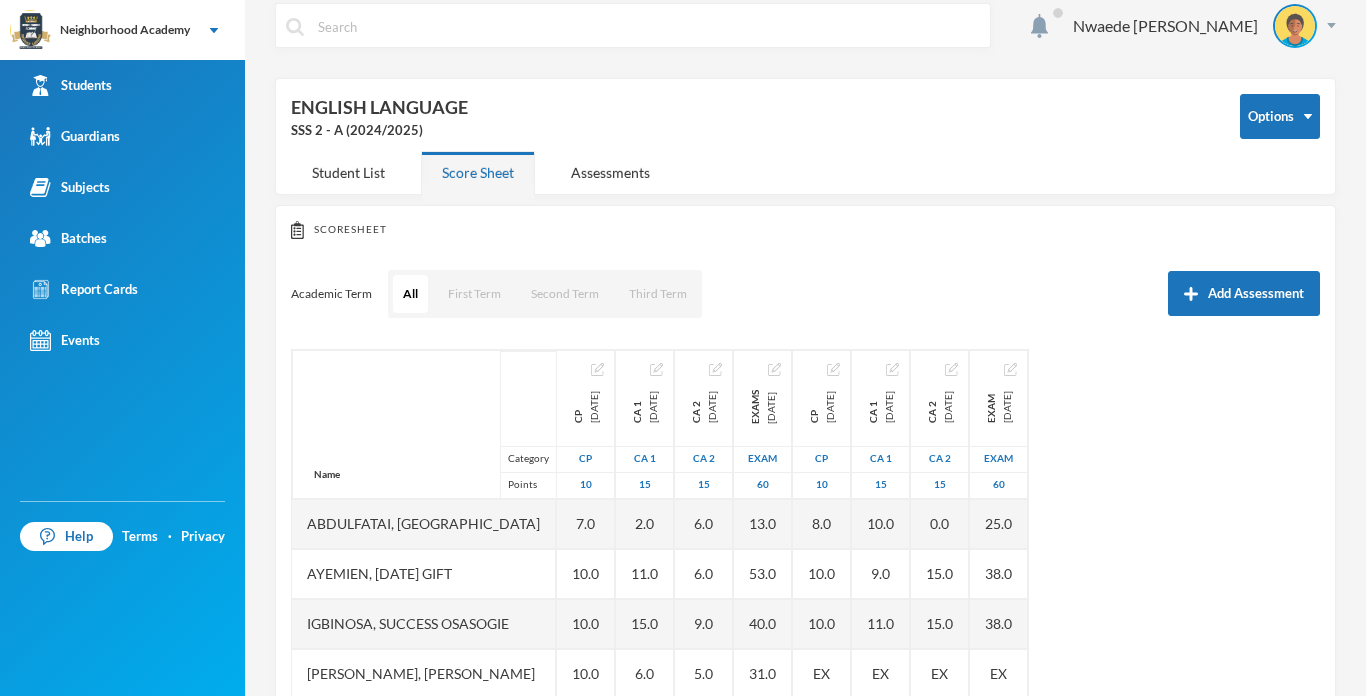 scroll, scrollTop: 50, scrollLeft: 0, axis: vertical 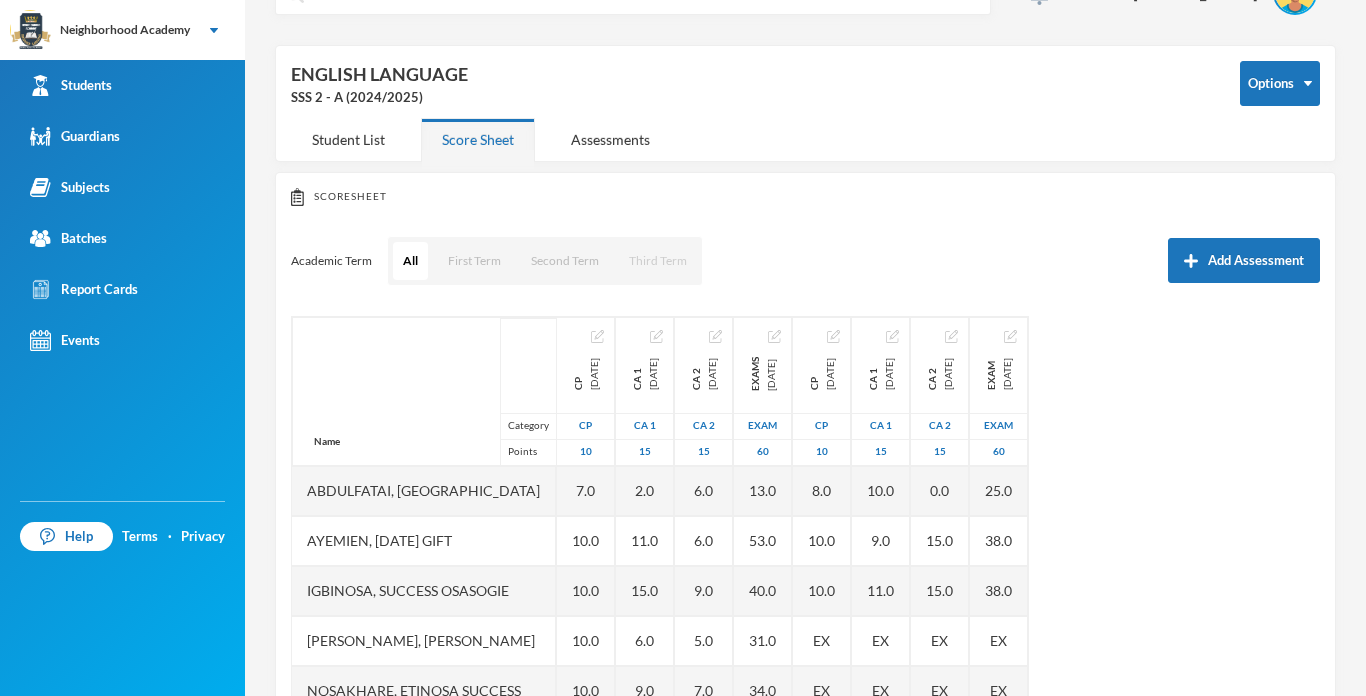click on "Third Term" at bounding box center (658, 261) 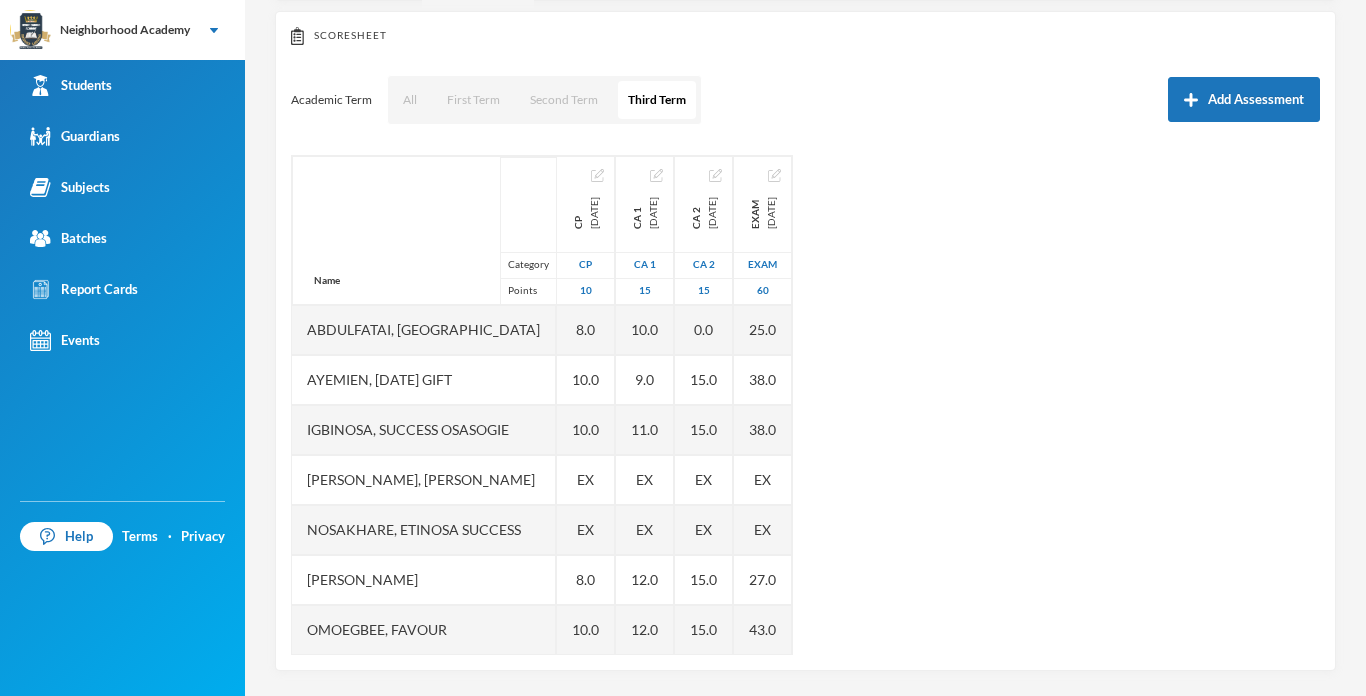 scroll, scrollTop: 216, scrollLeft: 0, axis: vertical 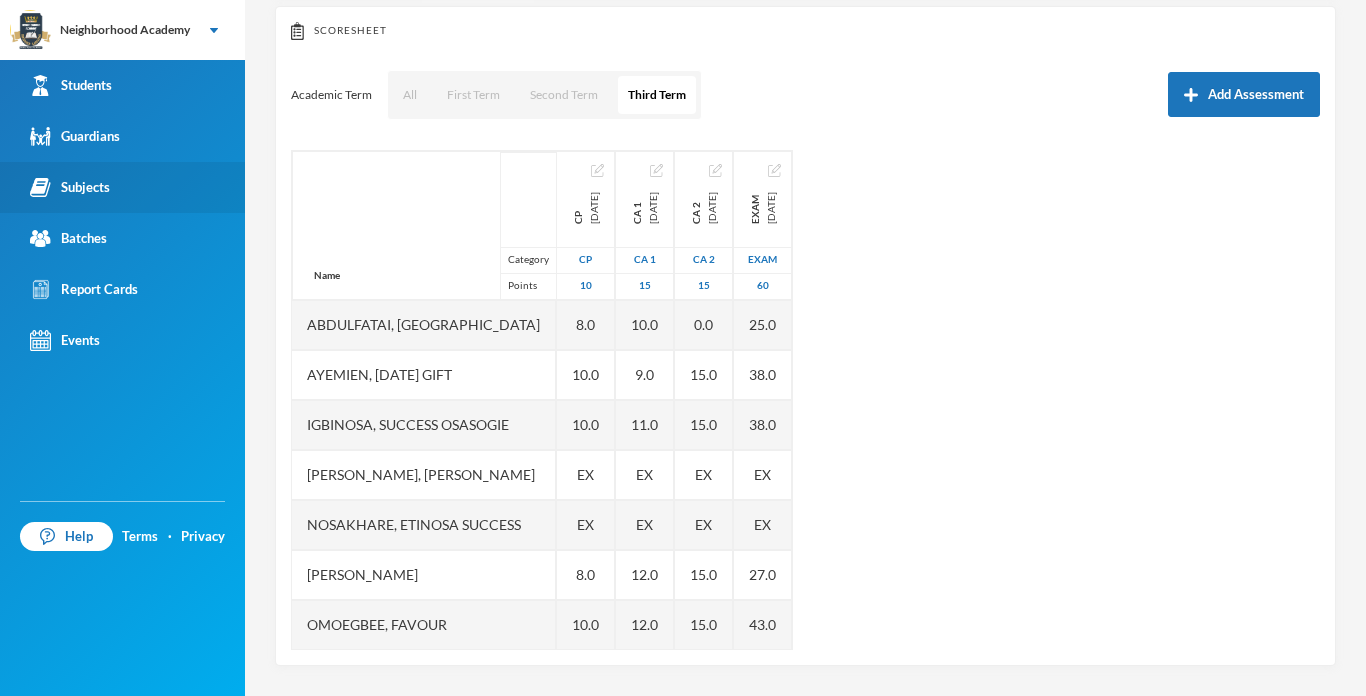 click on "Subjects" at bounding box center [70, 187] 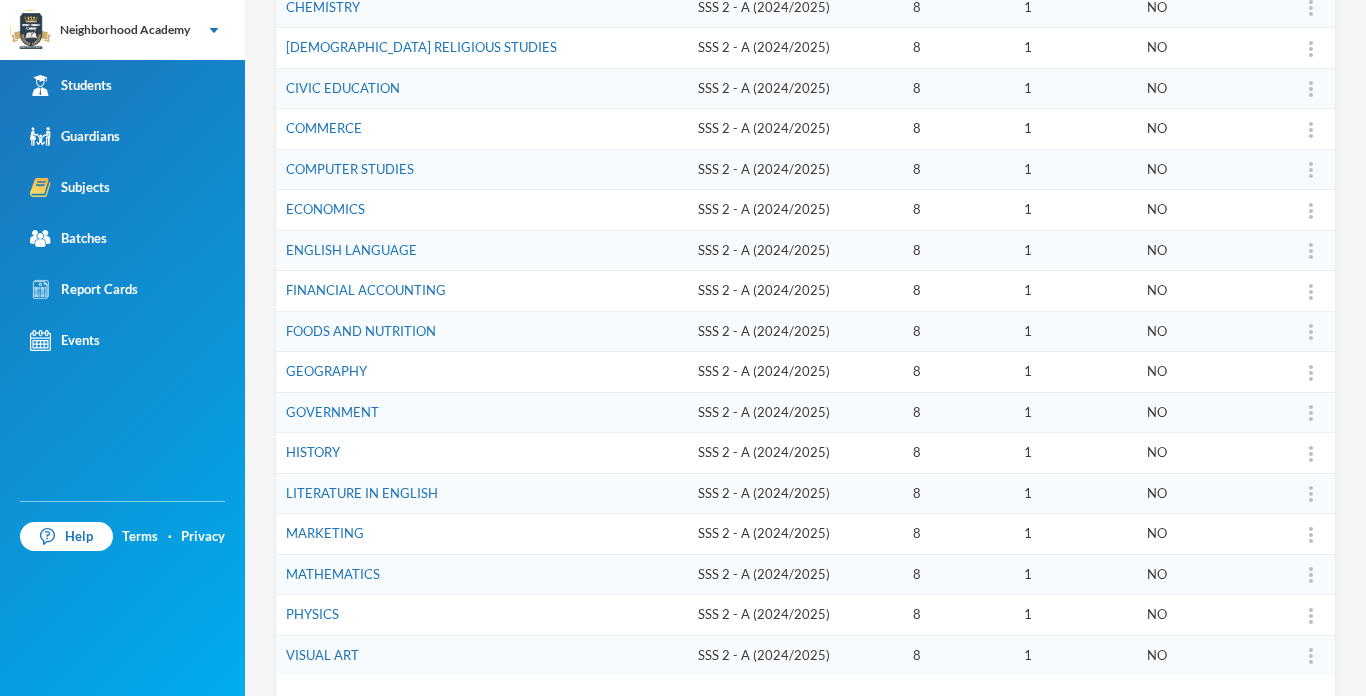 scroll, scrollTop: 456, scrollLeft: 0, axis: vertical 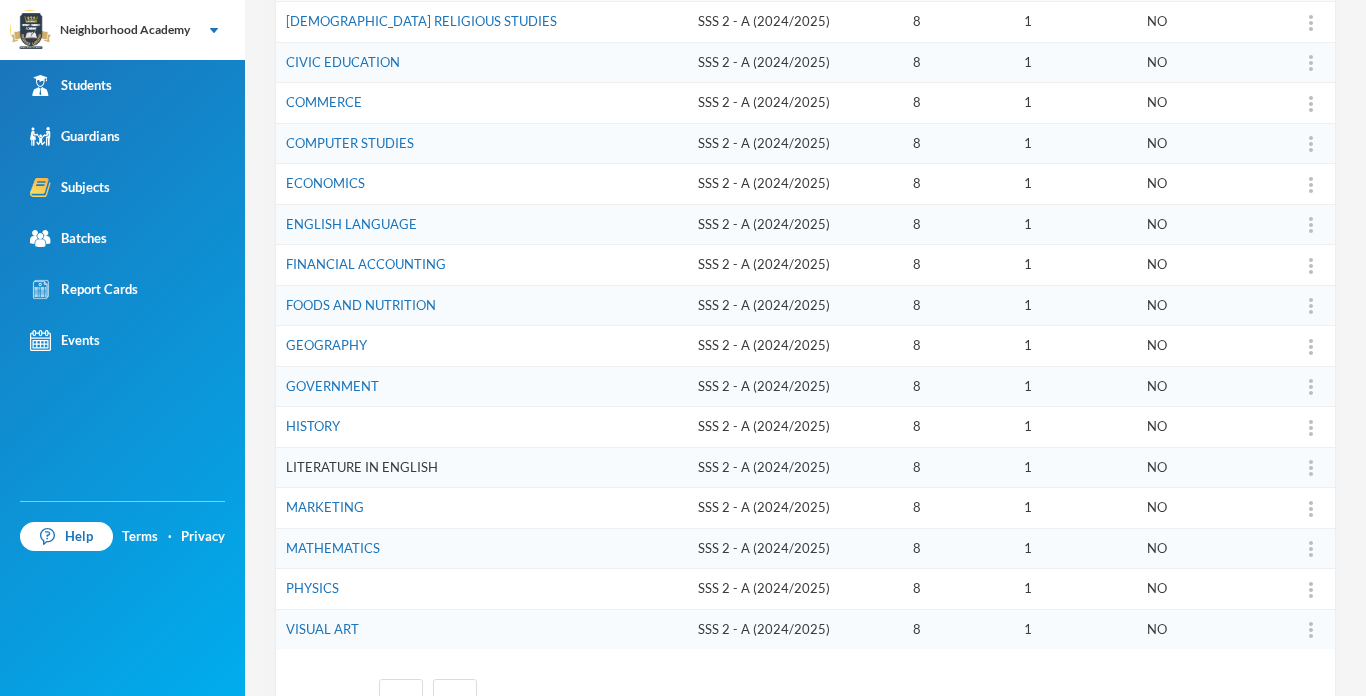 click on "LITERATURE IN ENGLISH" at bounding box center (362, 467) 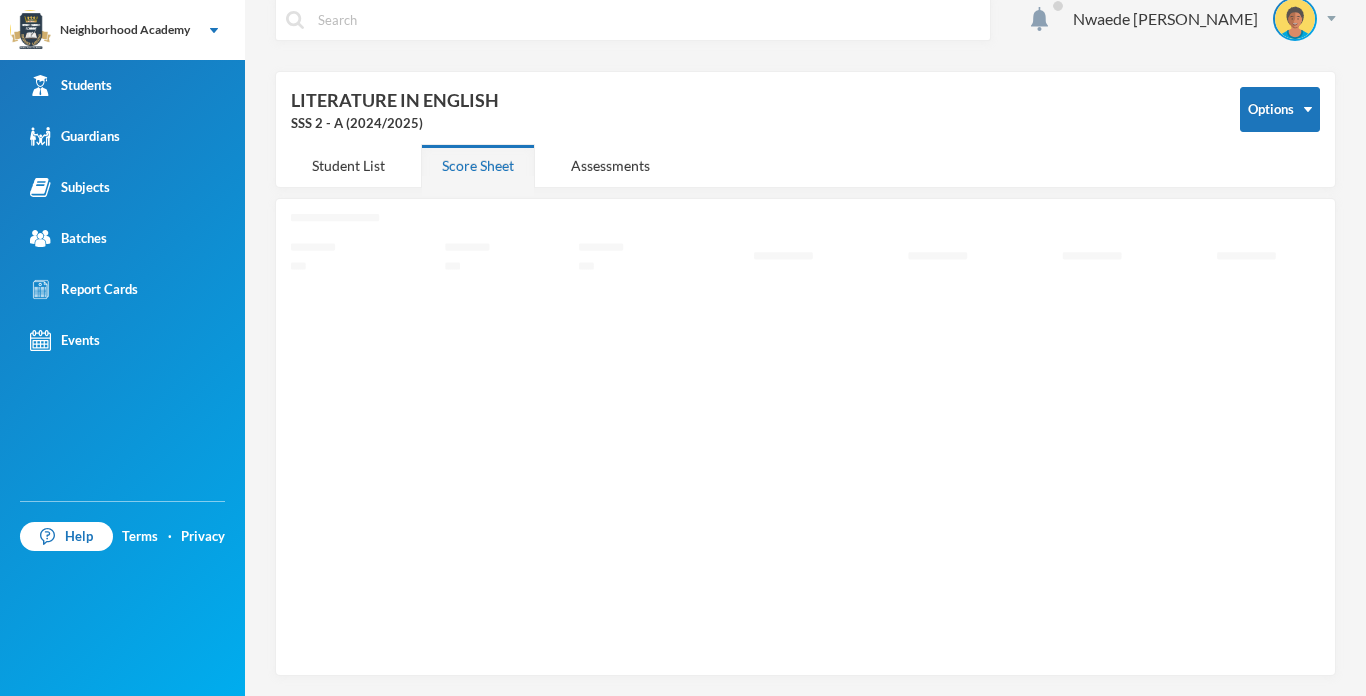 scroll, scrollTop: 17, scrollLeft: 0, axis: vertical 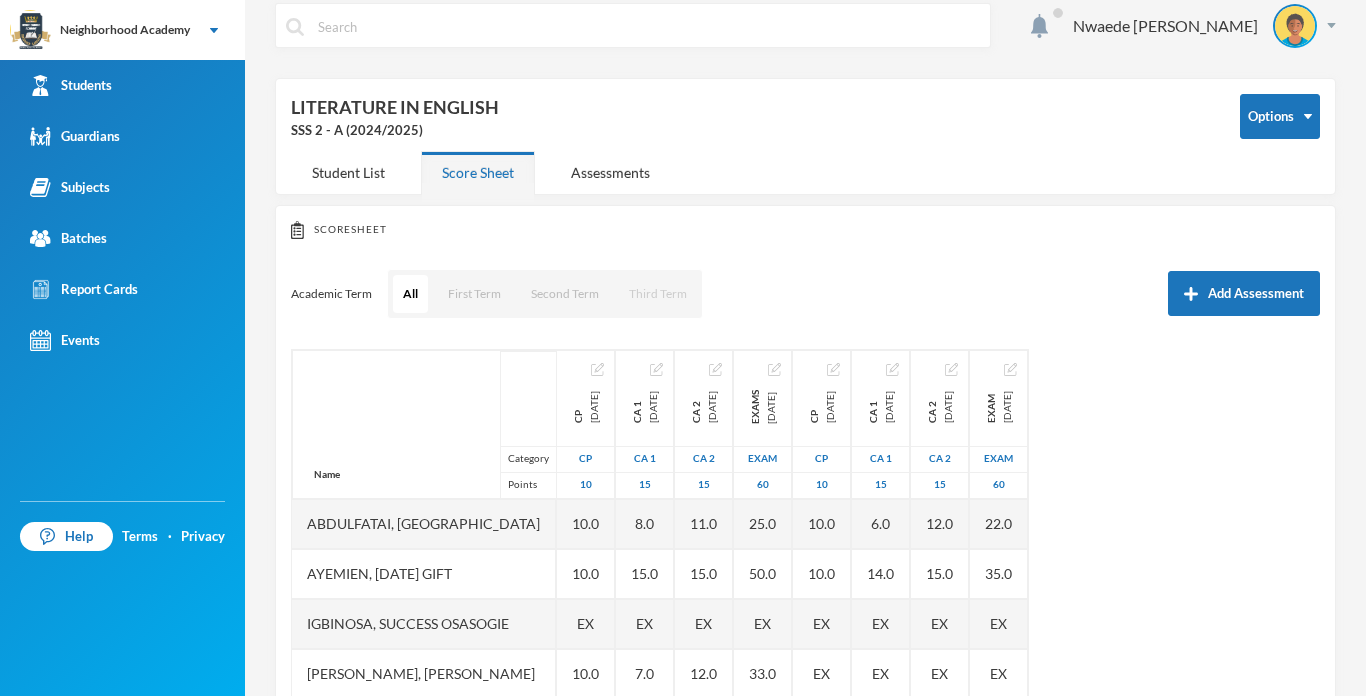 click on "Third Term" at bounding box center (658, 294) 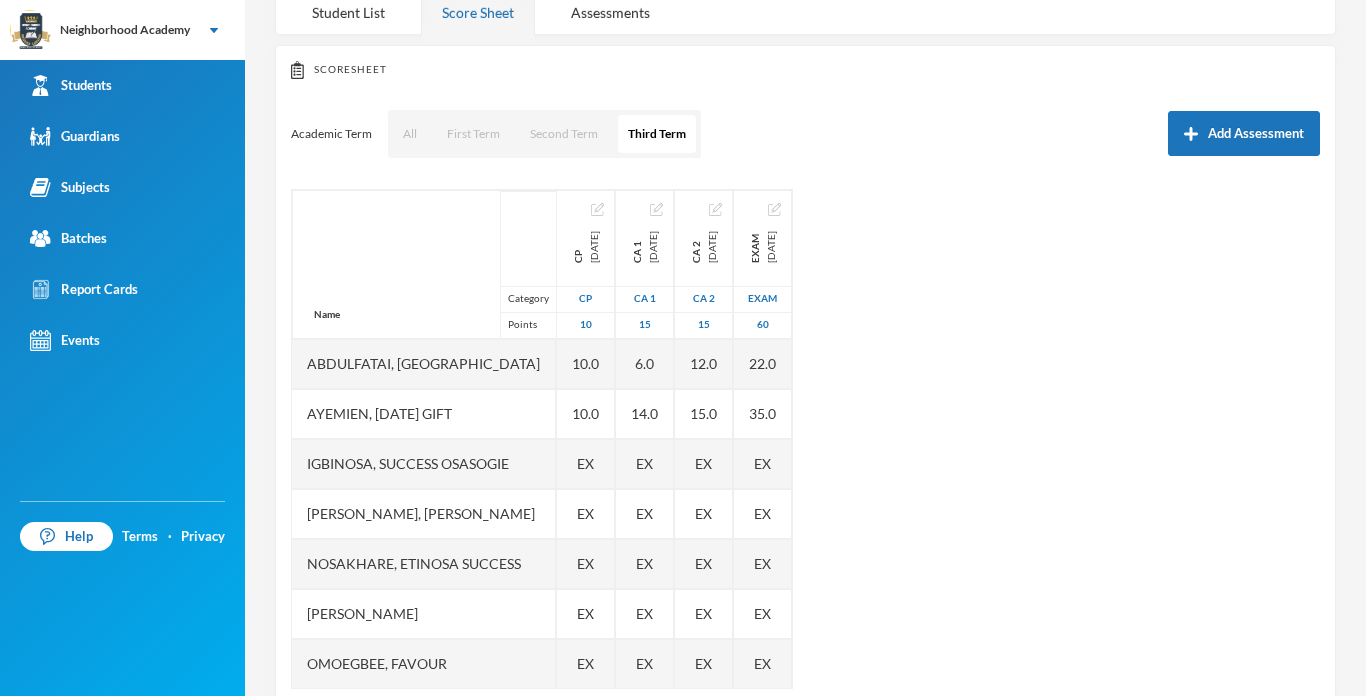 scroll, scrollTop: 216, scrollLeft: 0, axis: vertical 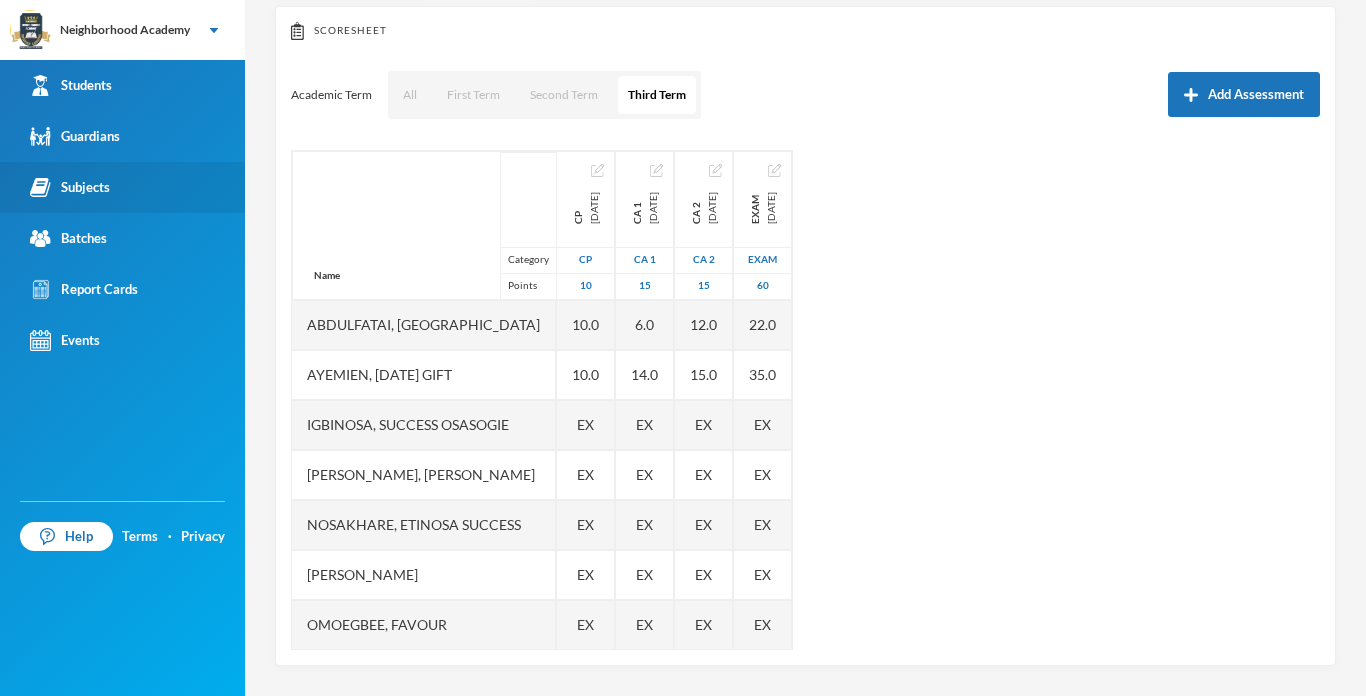 click on "Subjects" at bounding box center [70, 187] 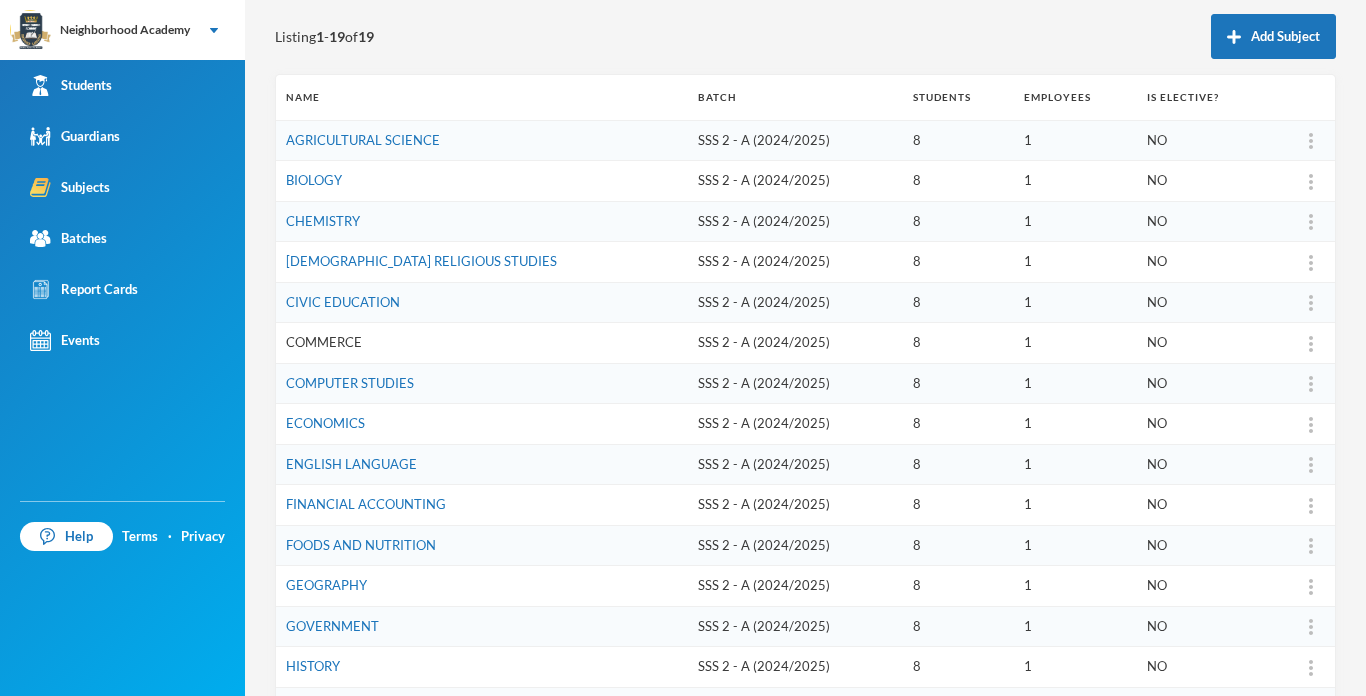 click on "COMMERCE" at bounding box center (324, 342) 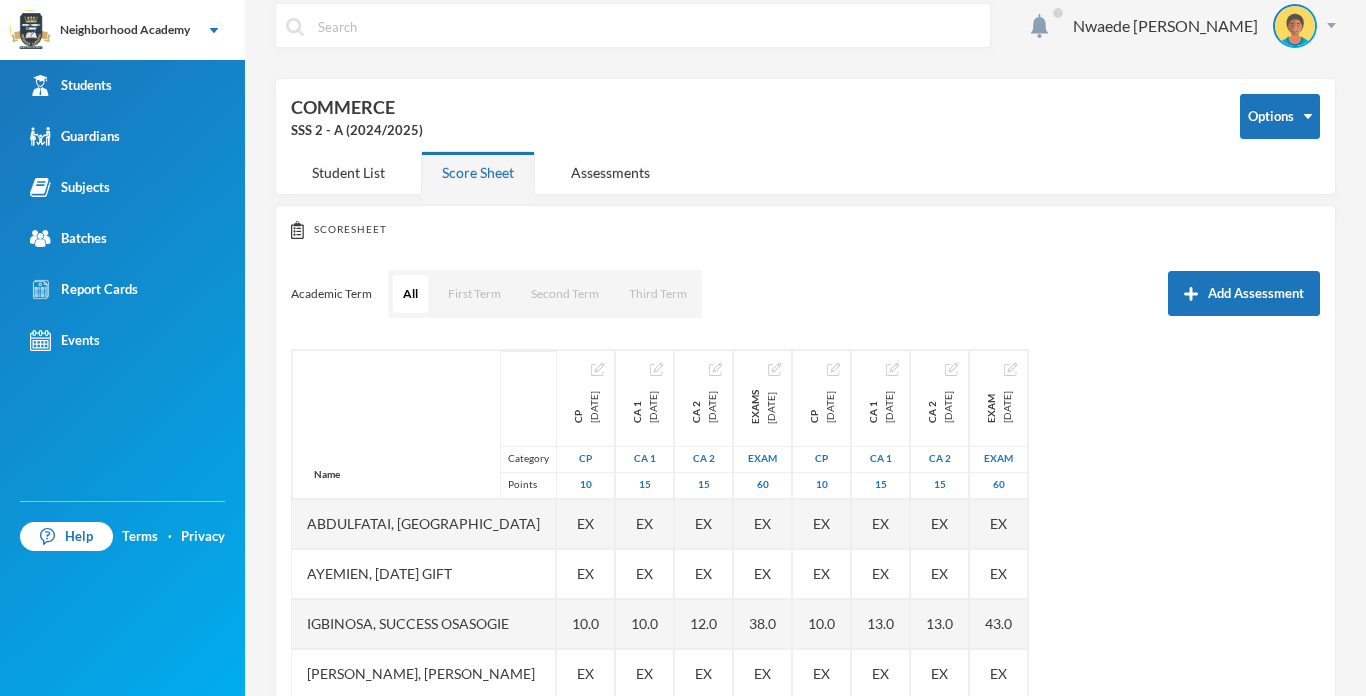 scroll, scrollTop: 216, scrollLeft: 0, axis: vertical 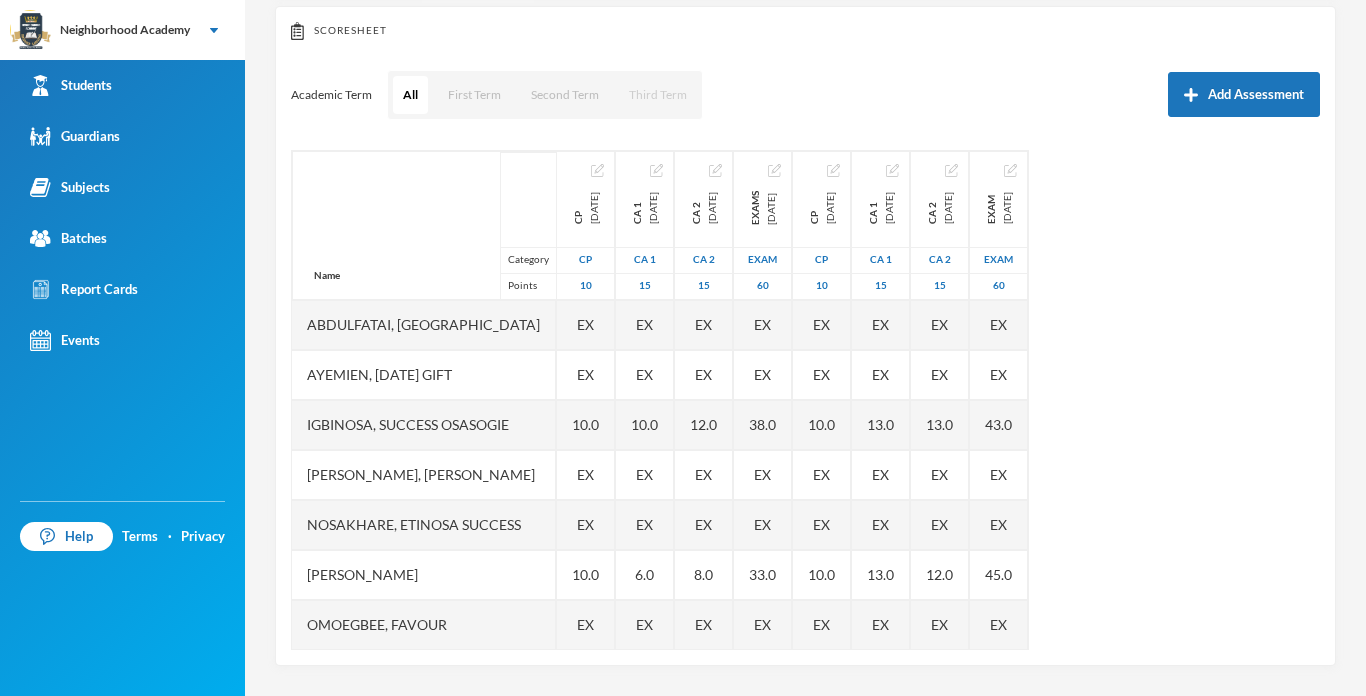 click on "Third Term" at bounding box center (658, 95) 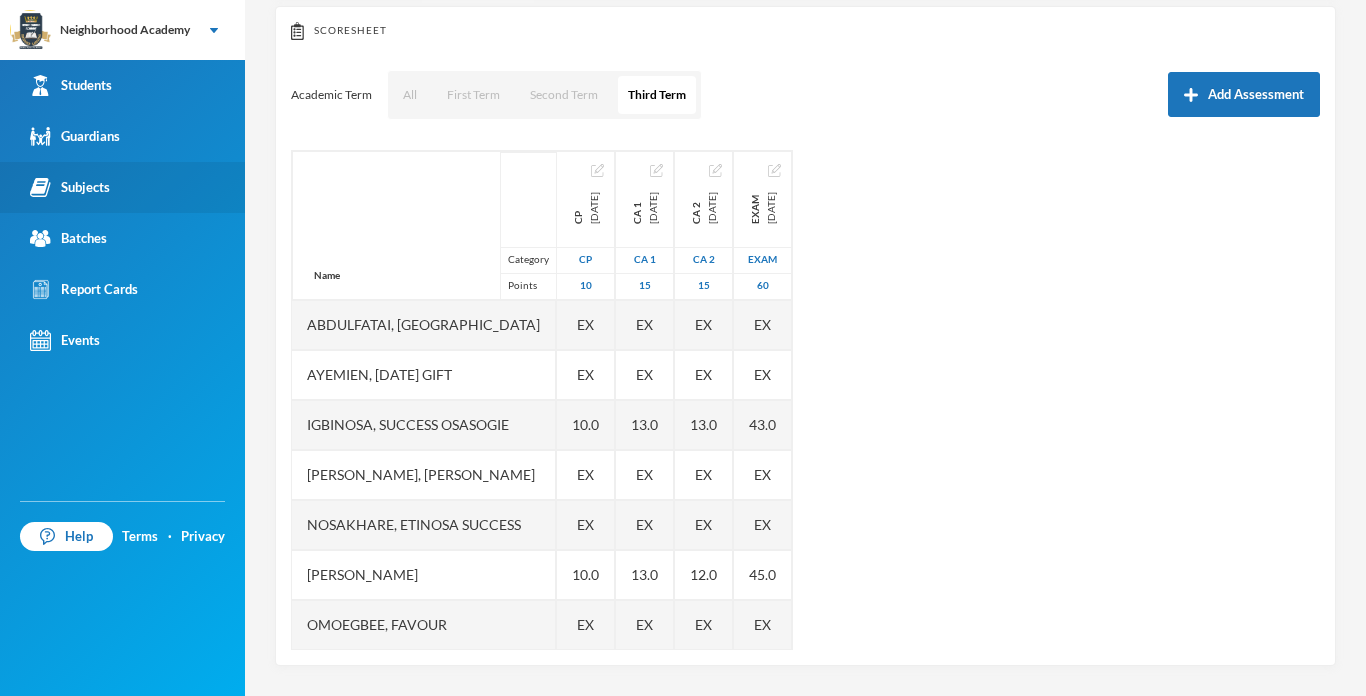 click on "Subjects" at bounding box center [70, 187] 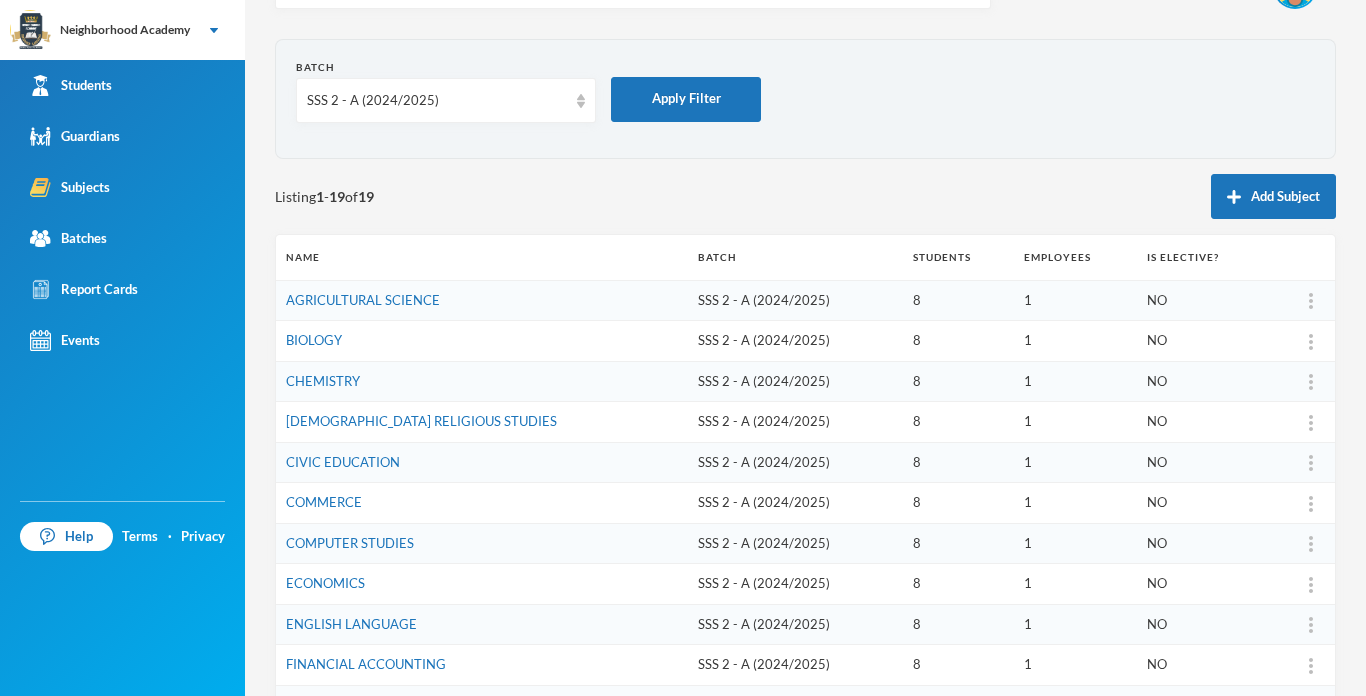 scroll, scrollTop: 9, scrollLeft: 0, axis: vertical 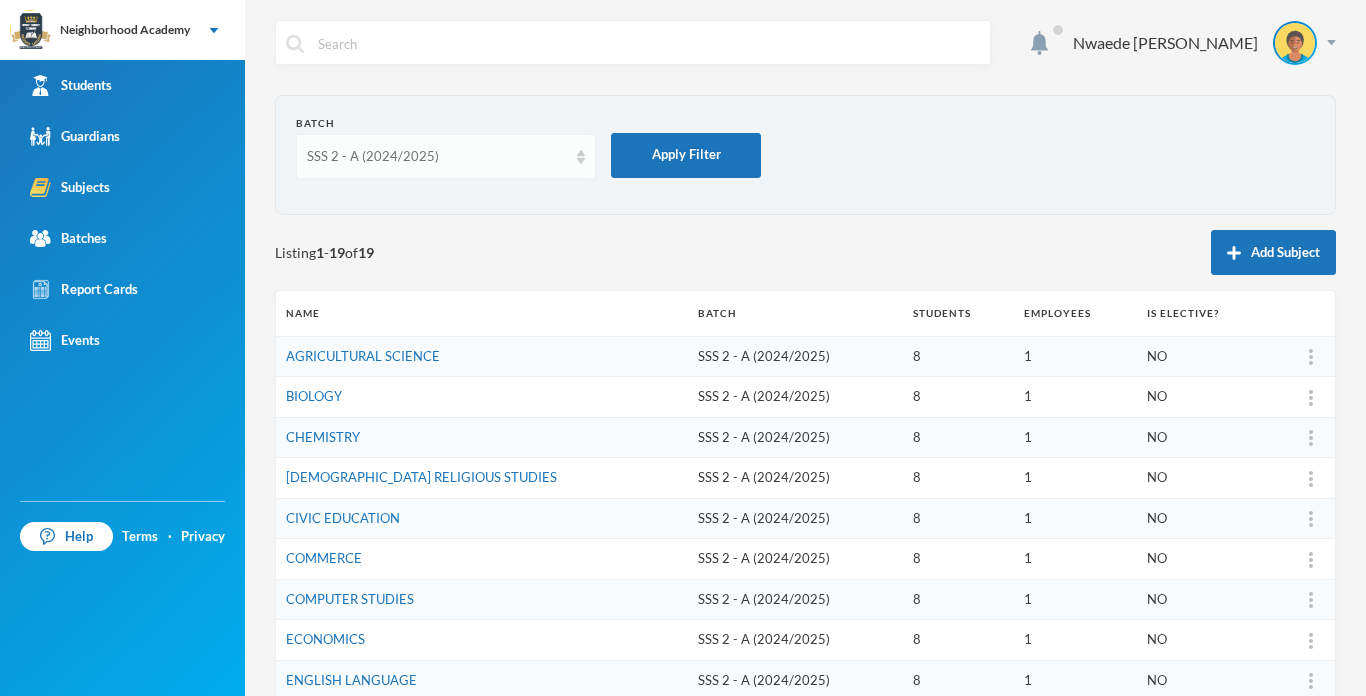 click on "SSS 2 - A (2024/2025)" at bounding box center (437, 157) 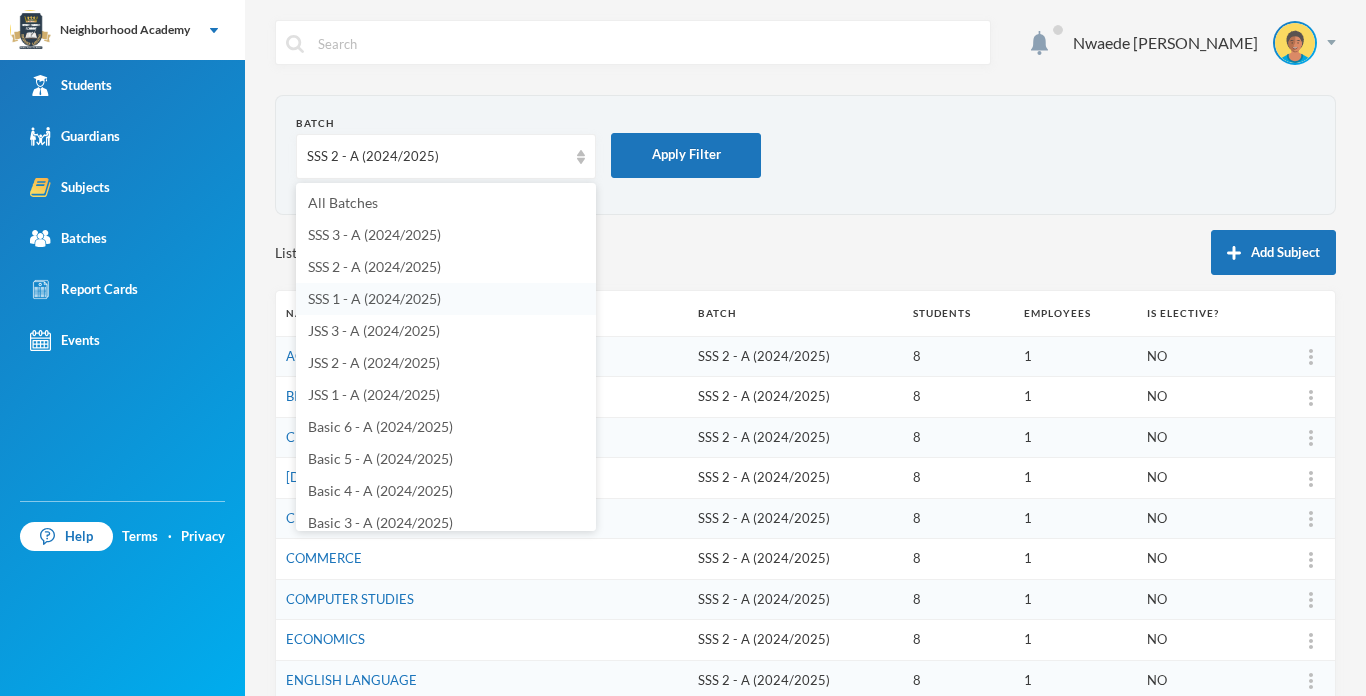 click on "SSS 1 - A (2024/2025)" at bounding box center [374, 298] 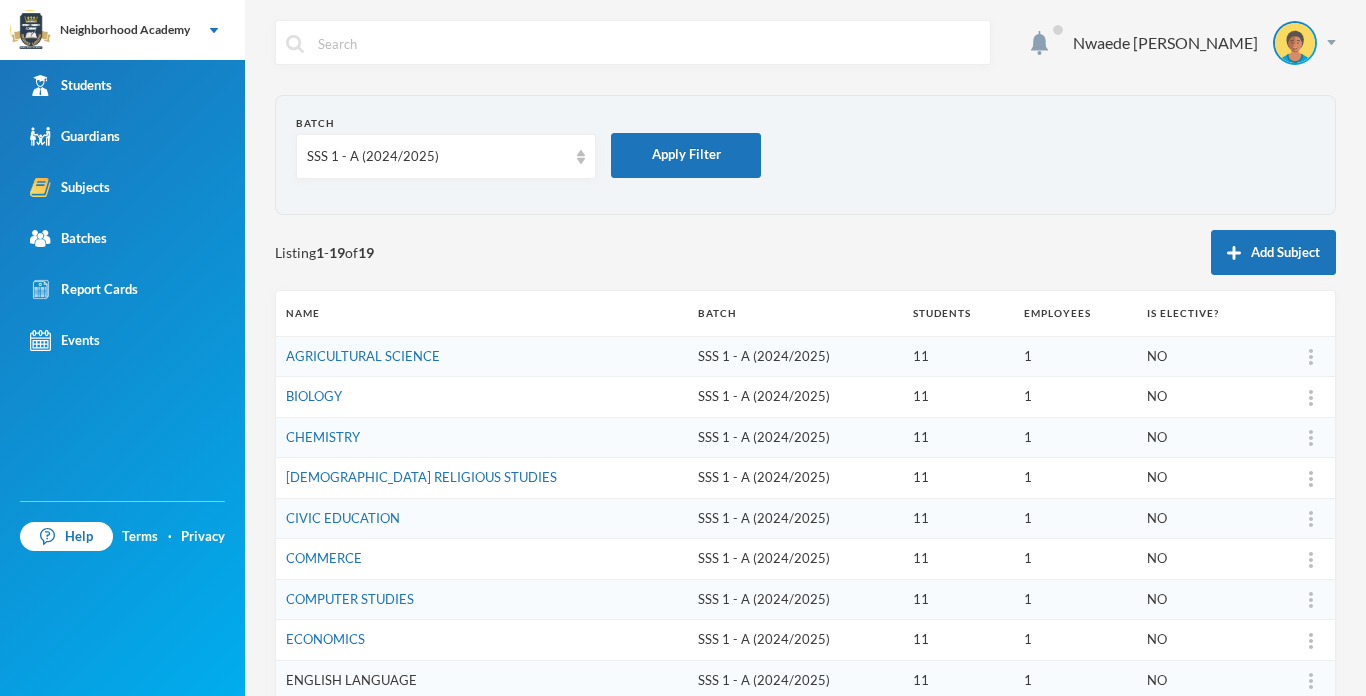 click on "ENGLISH LANGUAGE" at bounding box center [351, 680] 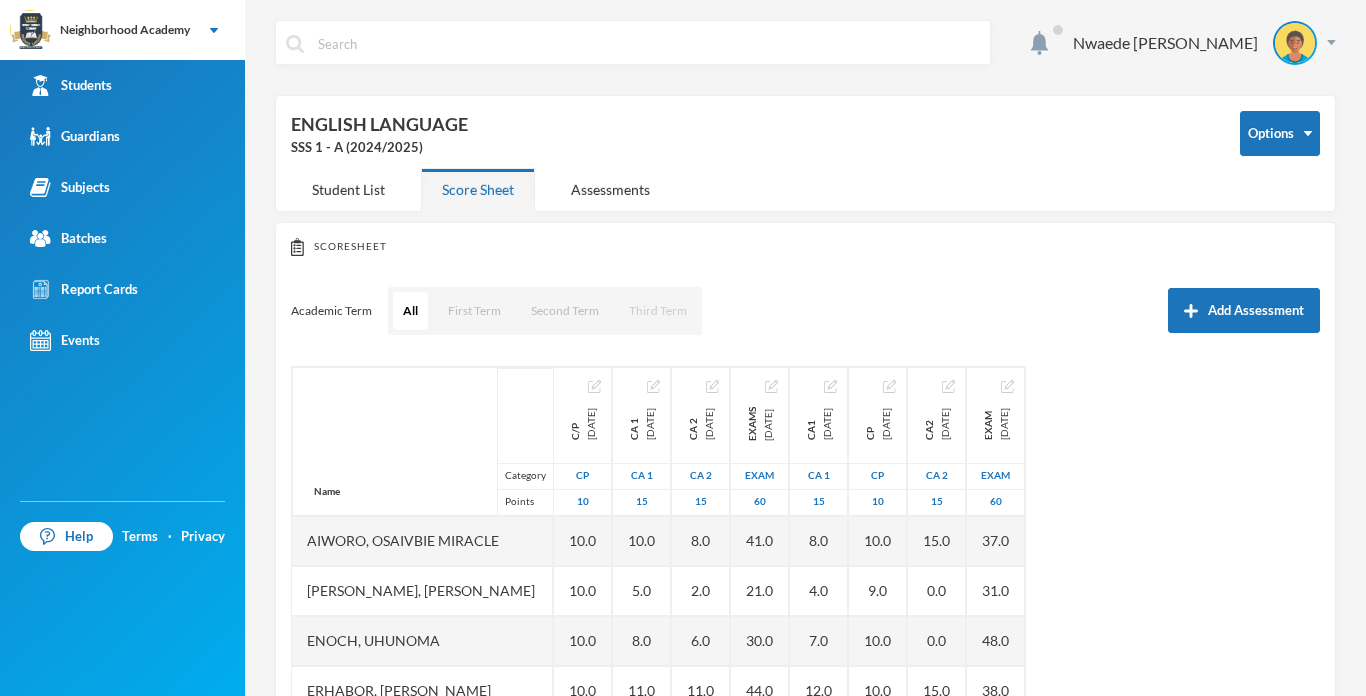 click on "Third Term" at bounding box center (658, 311) 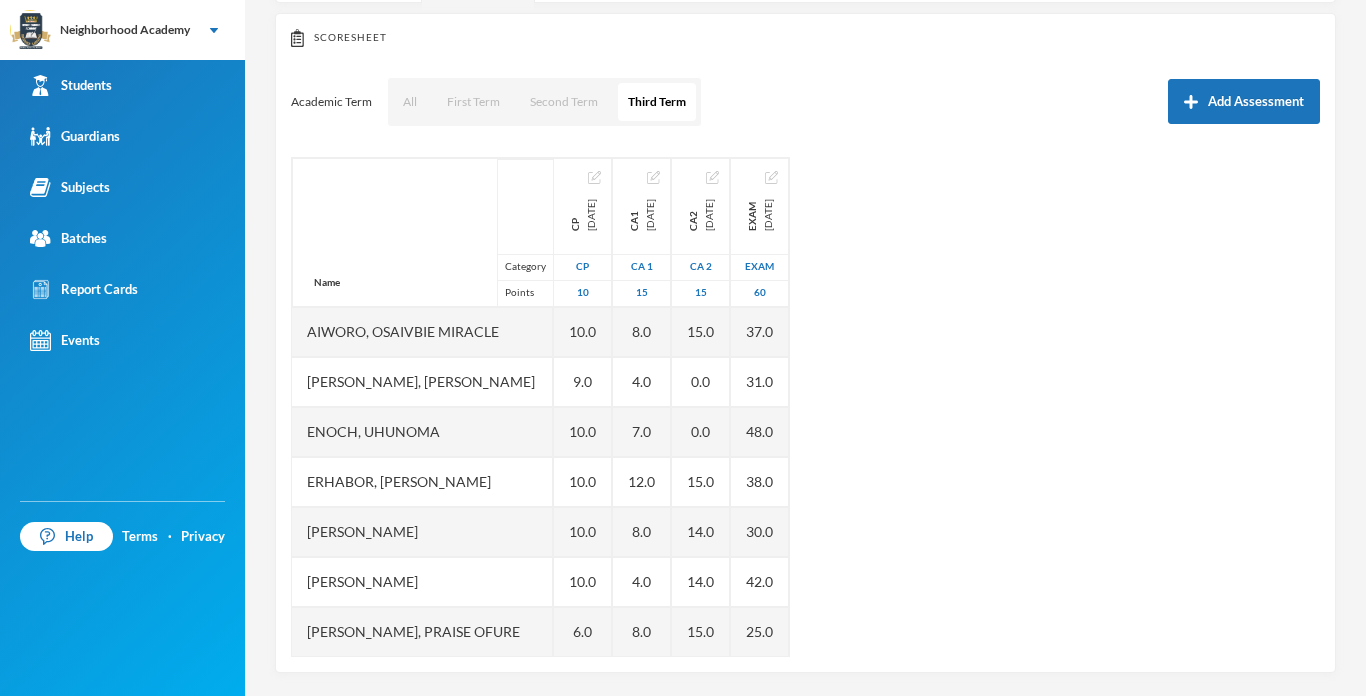 scroll, scrollTop: 216, scrollLeft: 0, axis: vertical 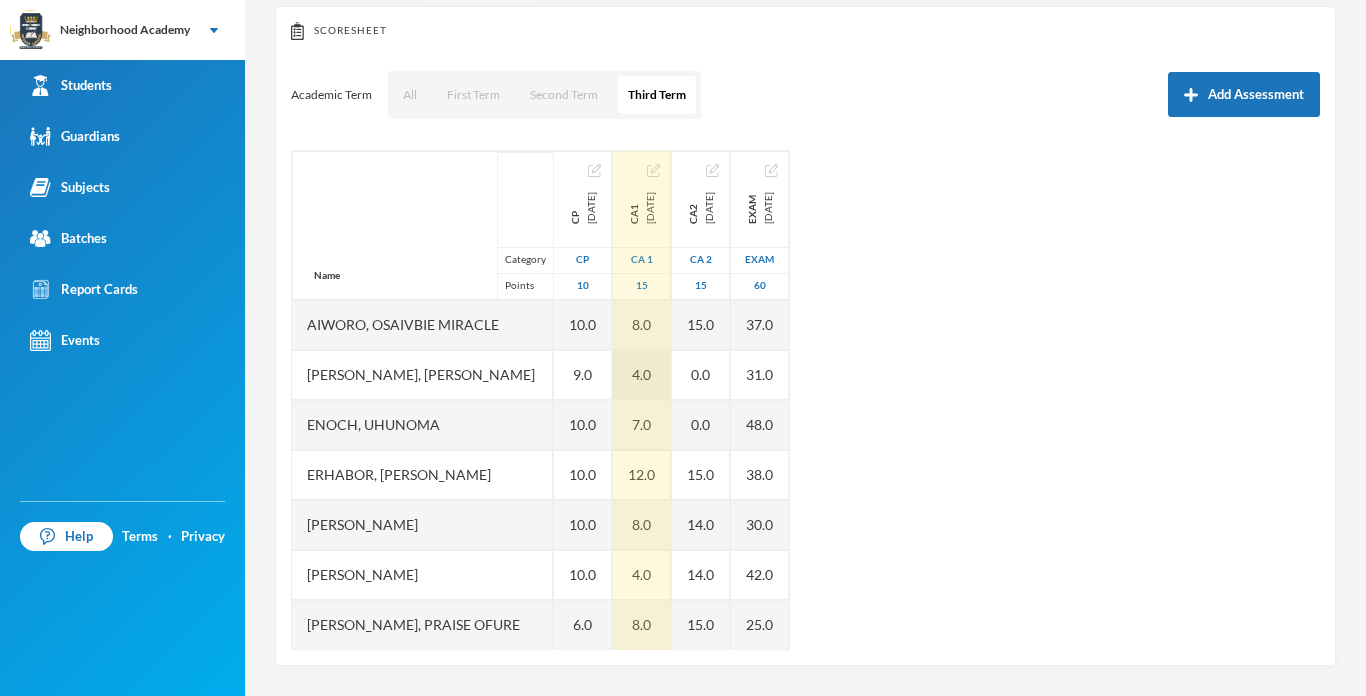 click on "4.0" at bounding box center [642, 375] 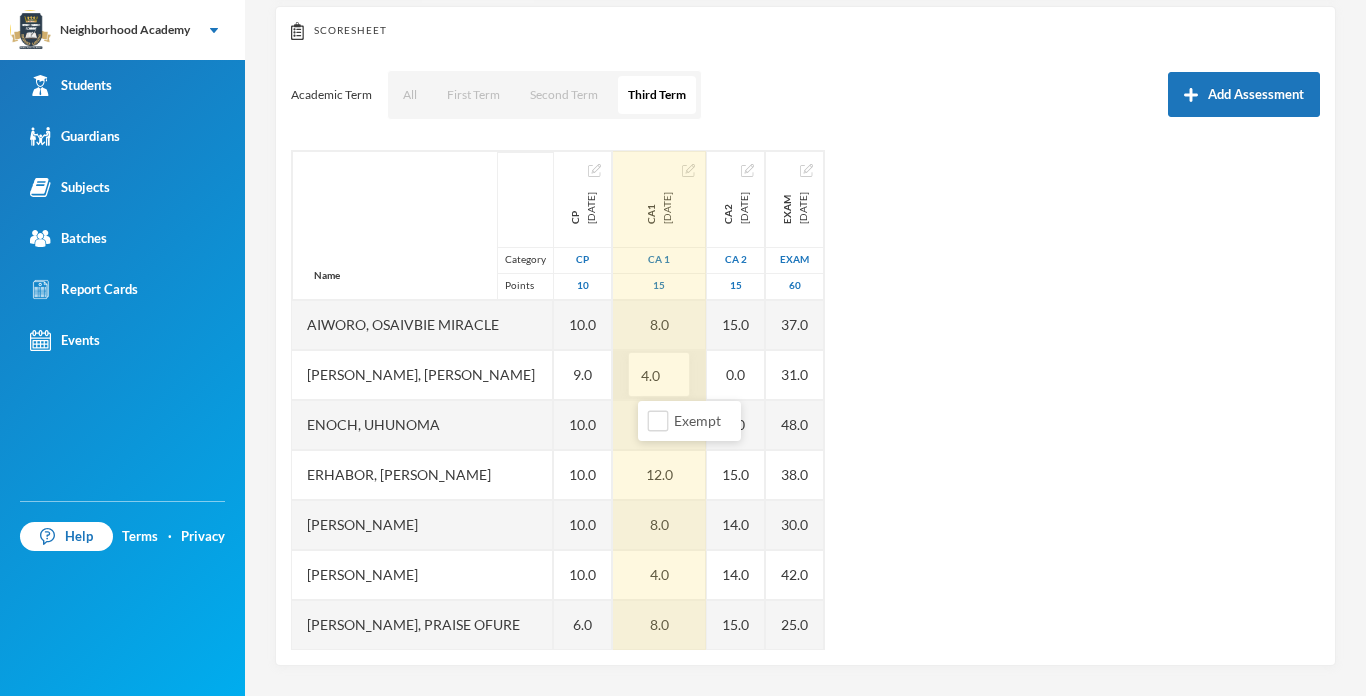 type on "9" 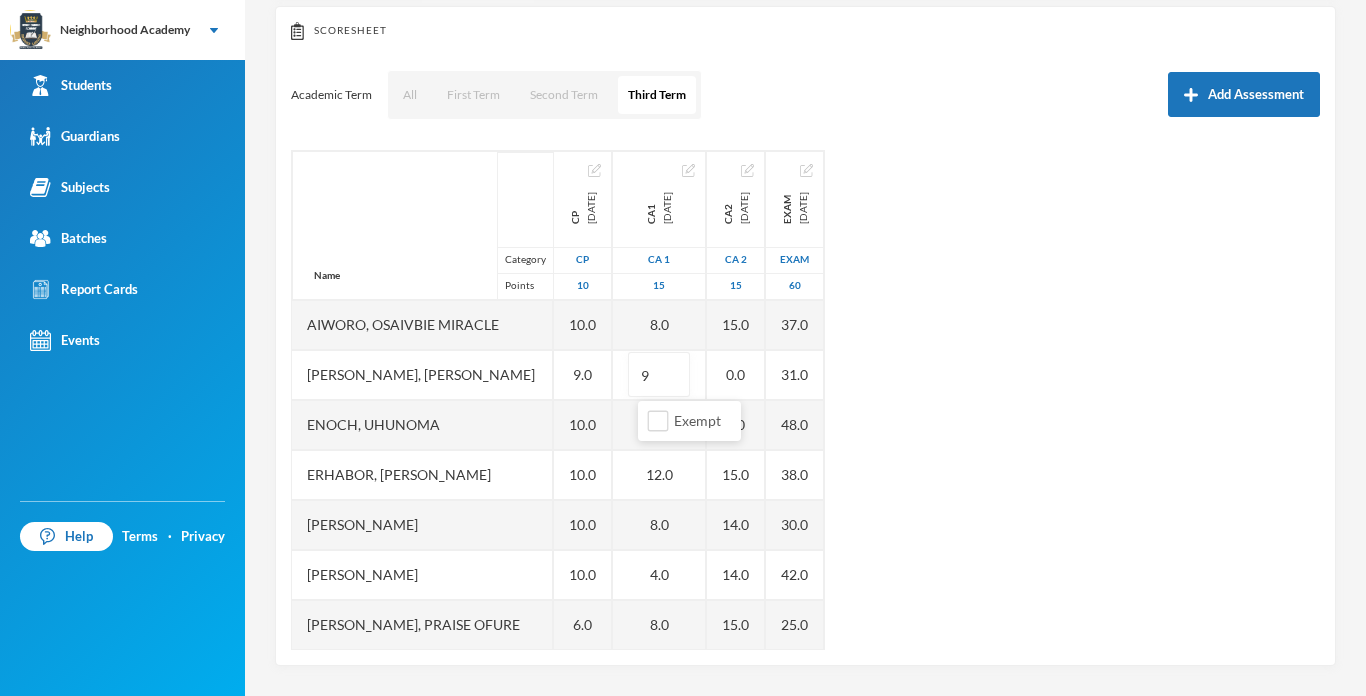 click on "Name   Category Points [PERSON_NAME], [PERSON_NAME] [PERSON_NAME] [PERSON_NAME], [PERSON_NAME], [PERSON_NAME], [PERSON_NAME], [PERSON_NAME], Praise Ofure Oghenerume, [PERSON_NAME] [PERSON_NAME], God's Power Osakpolor Waidor, Olotu Praise CP [DATE] CP 10 10.0 9.0 10.0 10.0 10.0 10.0 6.0 10.0 10.0 8.0 10.0 CA1 [DATE] CA 1 15 8.0 9 7.0 12.0 8.0 4.0 8.0 8.0 6.0 3.0 12.0 CA2 [DATE] CA 2 15 15.0 0.0 0.0 15.0 14.0 14.0 15.0 15.0 15.0 14.0 14.0 Exam [DATE] Exam 60 37.0 31.0 48.0 38.0 30.0 42.0 25.0 28.0 21.0 20.0 36.0" at bounding box center [805, 400] 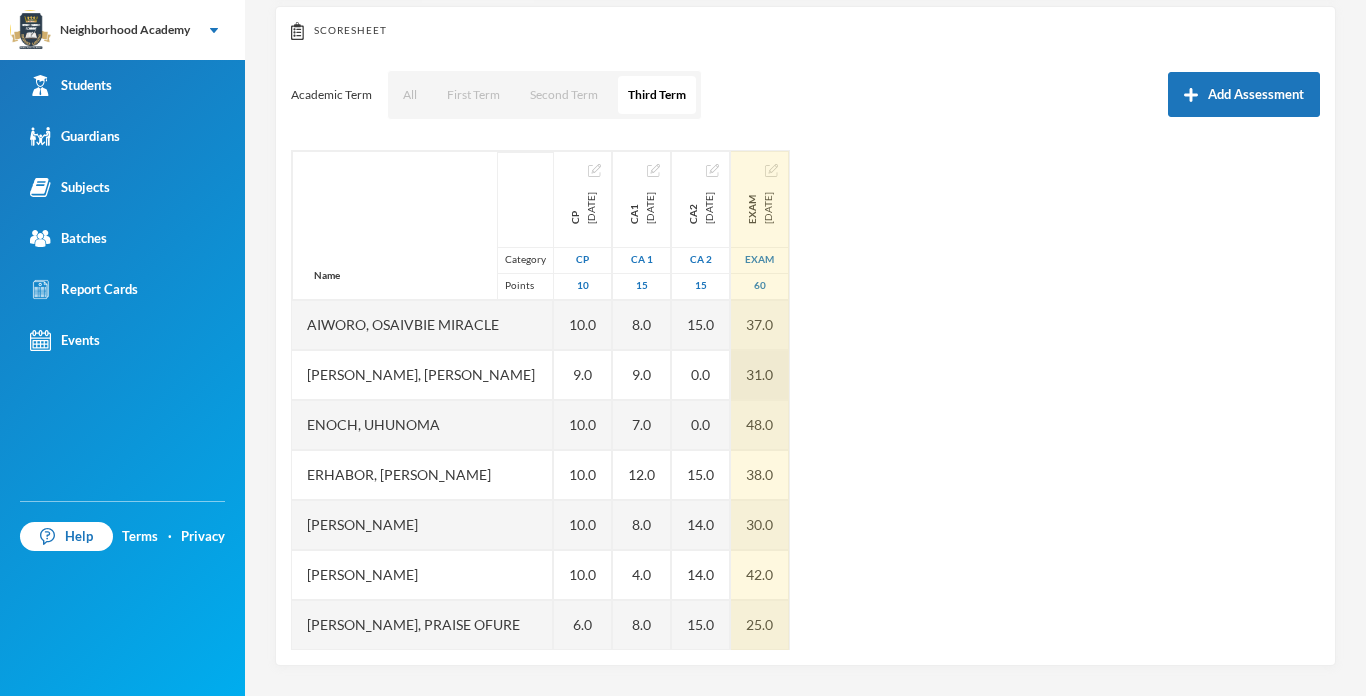 click on "31.0" at bounding box center [760, 375] 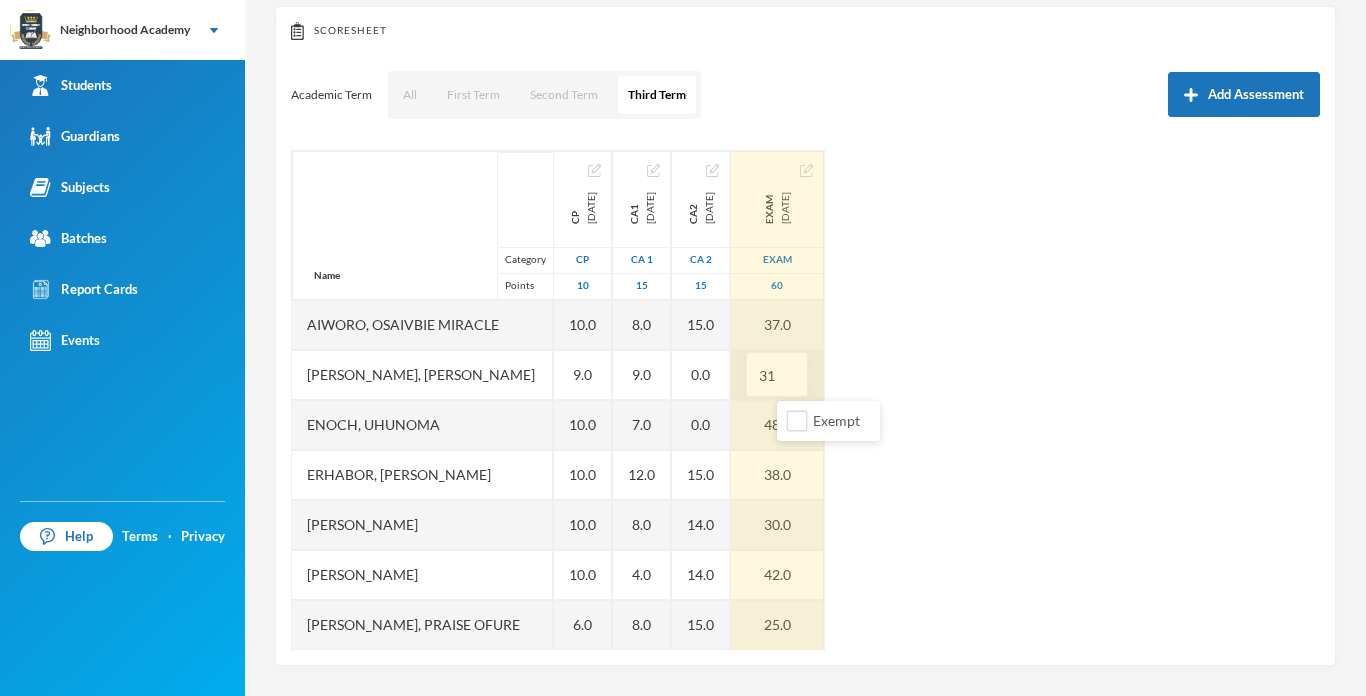 type on "3" 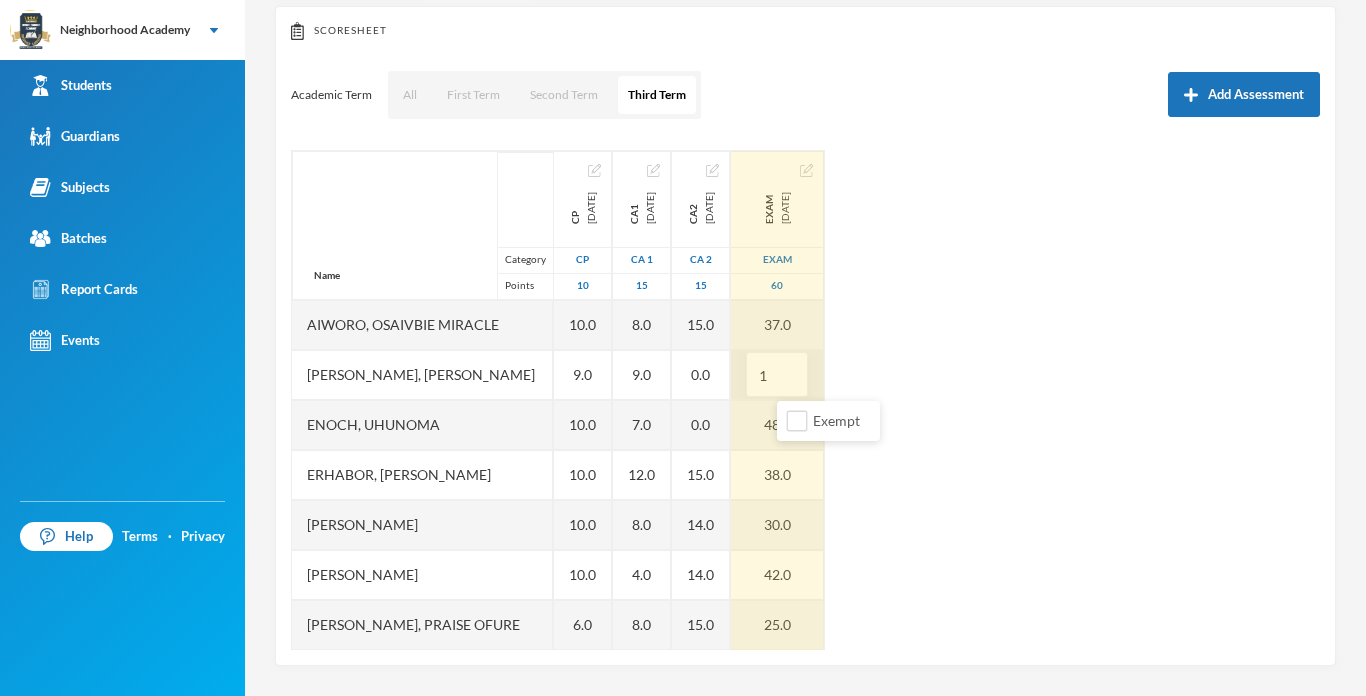 type on "18" 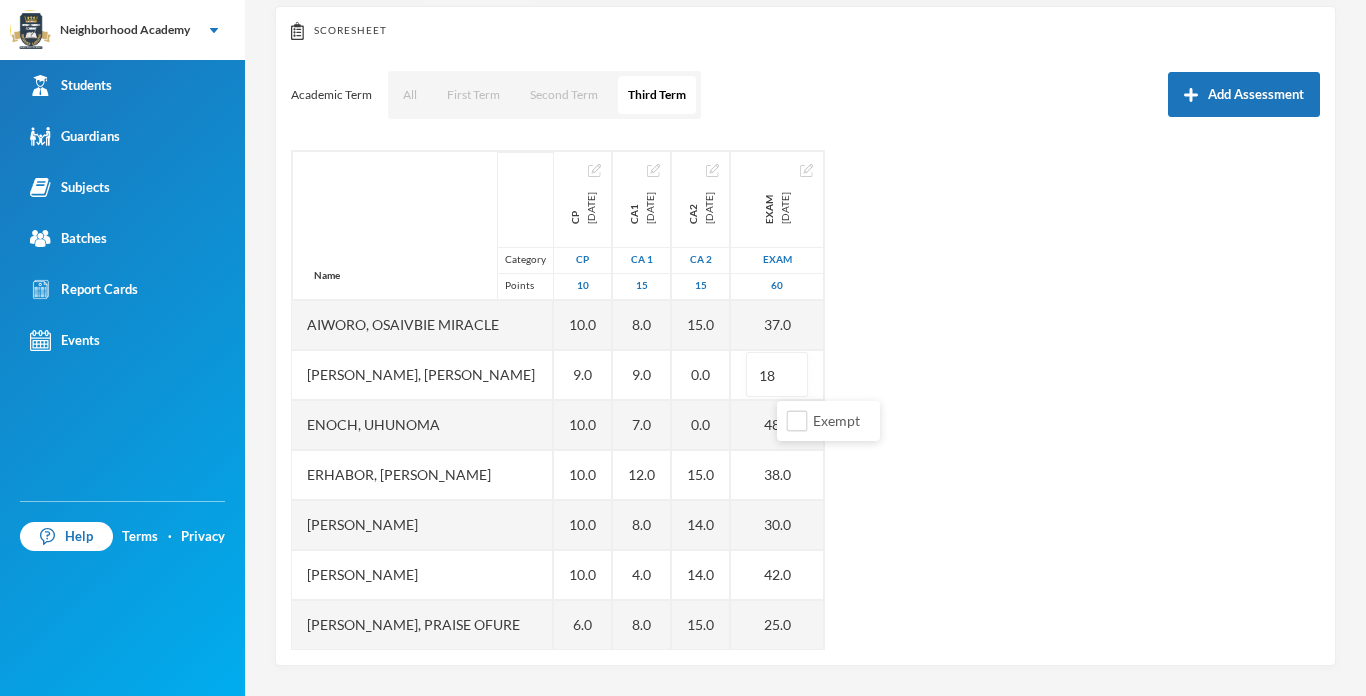 click on "Name   Category Points [PERSON_NAME], [PERSON_NAME] [PERSON_NAME] [PERSON_NAME], [PERSON_NAME], [PERSON_NAME], [PERSON_NAME], [PERSON_NAME], Praise Ofure Oghenerume, [PERSON_NAME] [PERSON_NAME], God's Power Osakpolor Waidor, Olotu Praise CP [DATE] CP 10 10.0 9.0 10.0 10.0 10.0 10.0 6.0 10.0 10.0 8.0 10.0 CA1 [DATE] CA 1 15 8.0 9.0 7.0 12.0 8.0 4.0 8.0 8.0 6.0 3.0 12.0 CA2 [DATE] CA 2 15 15.0 0.0 0.0 15.0 14.0 14.0 15.0 15.0 15.0 14.0 14.0 Exam [DATE] Exam 60 37.0 18 48.0 38.0 30.0 42.0 25.0 28.0 21.0 20.0 36.0" at bounding box center (805, 400) 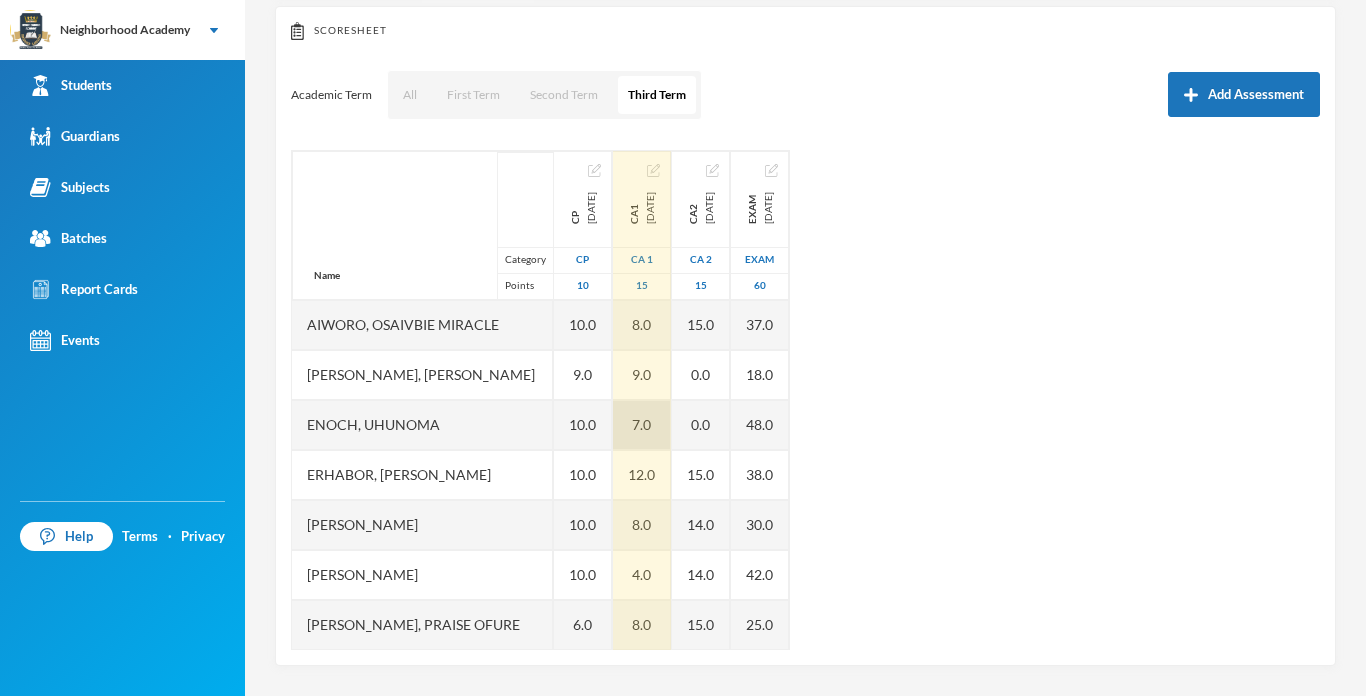 click on "7.0" at bounding box center [642, 425] 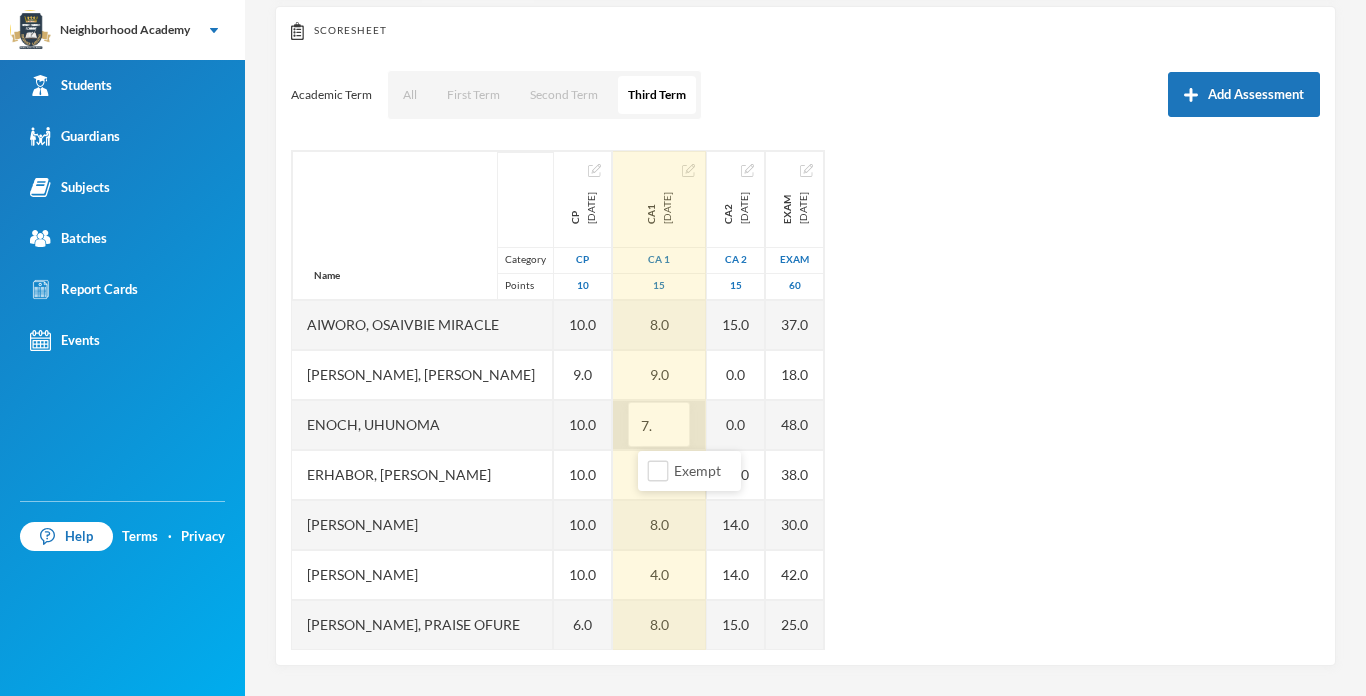 type on "7" 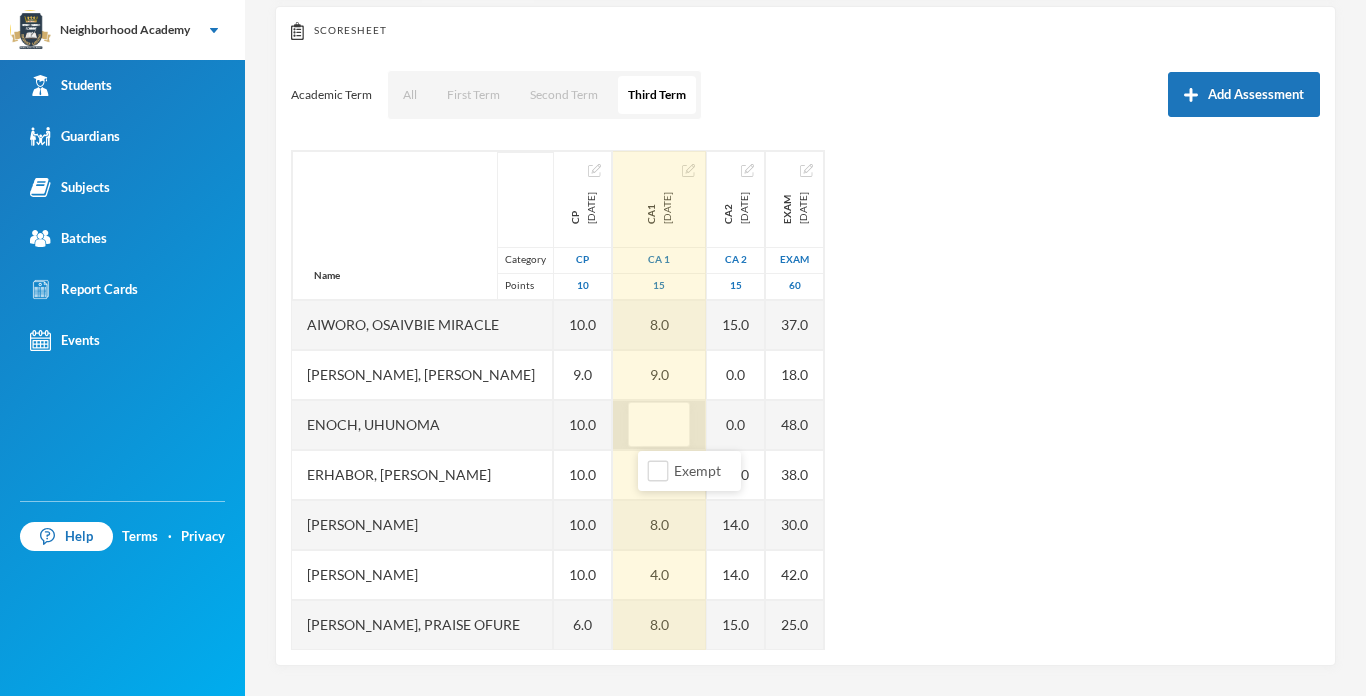 type on "9" 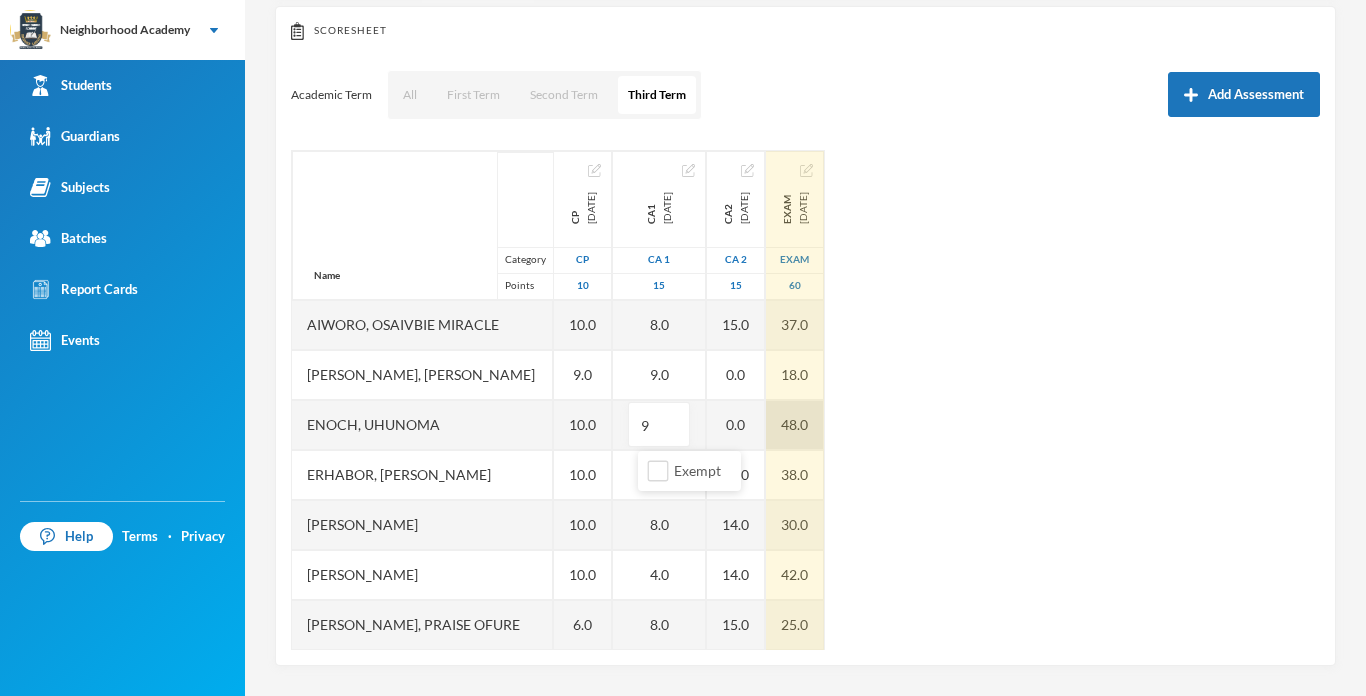 click on "48.0" at bounding box center (795, 425) 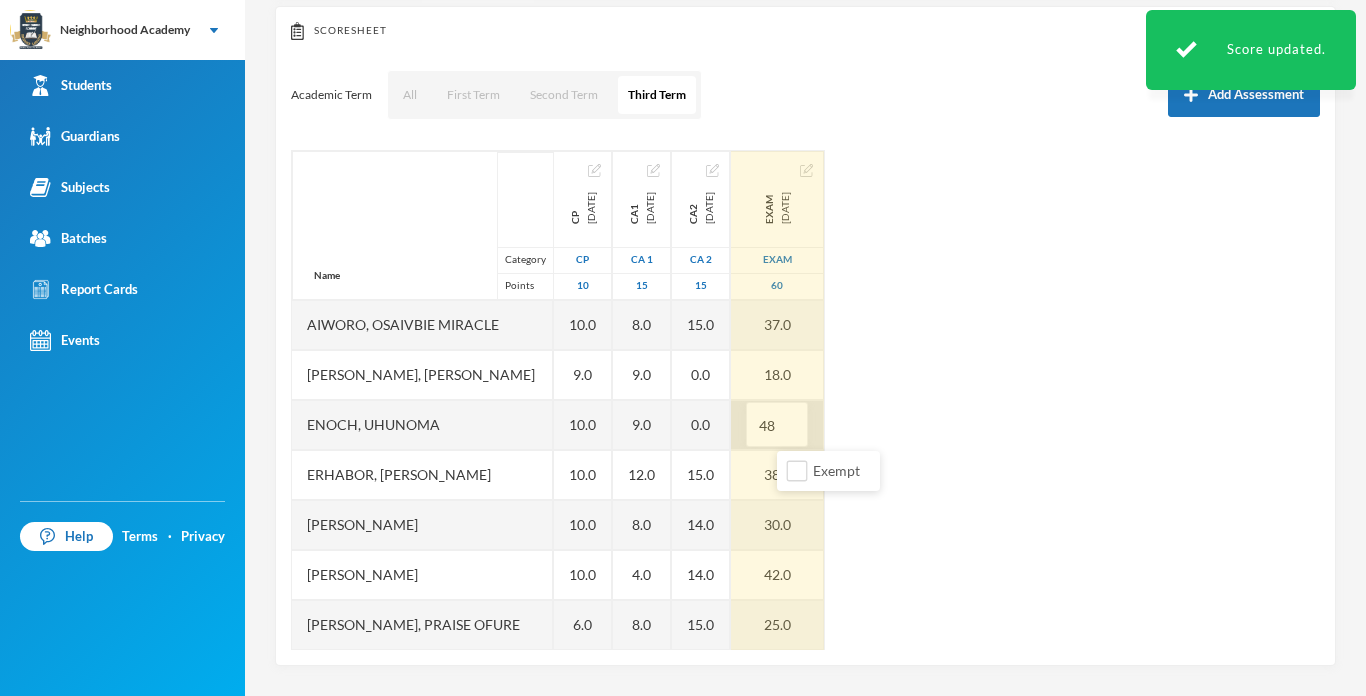 type on "4" 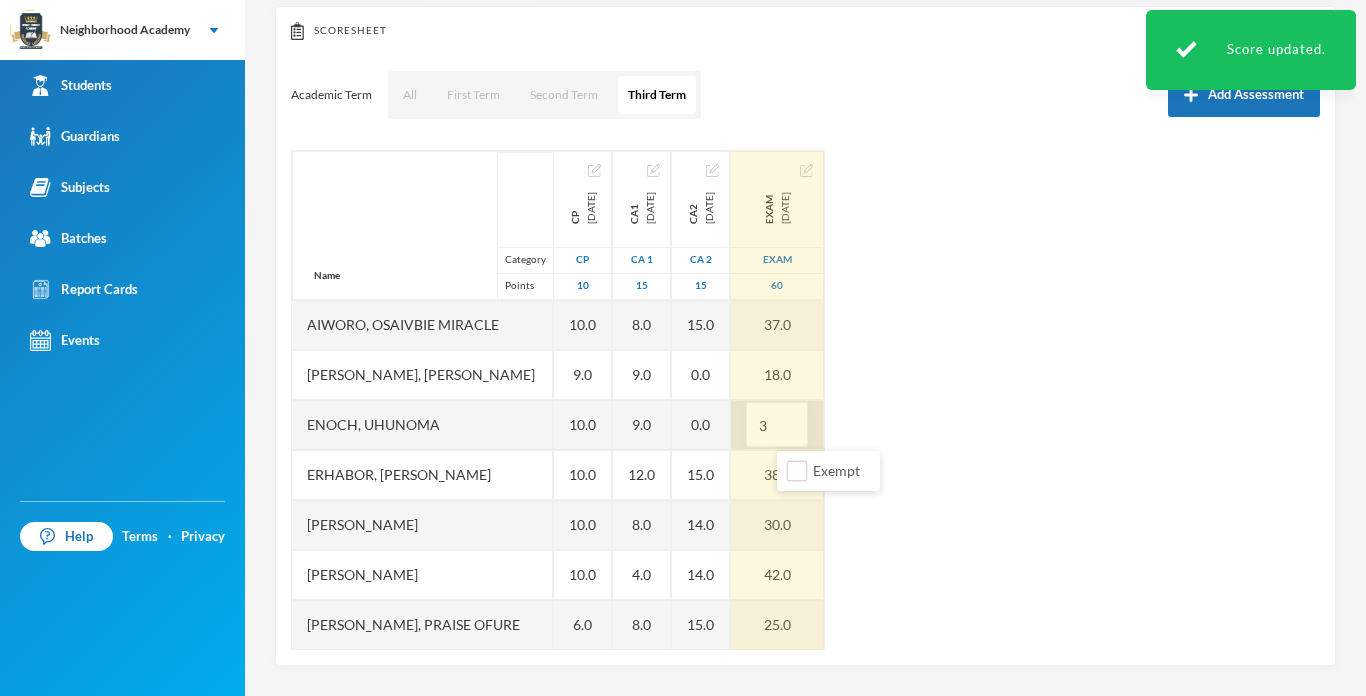 type on "31" 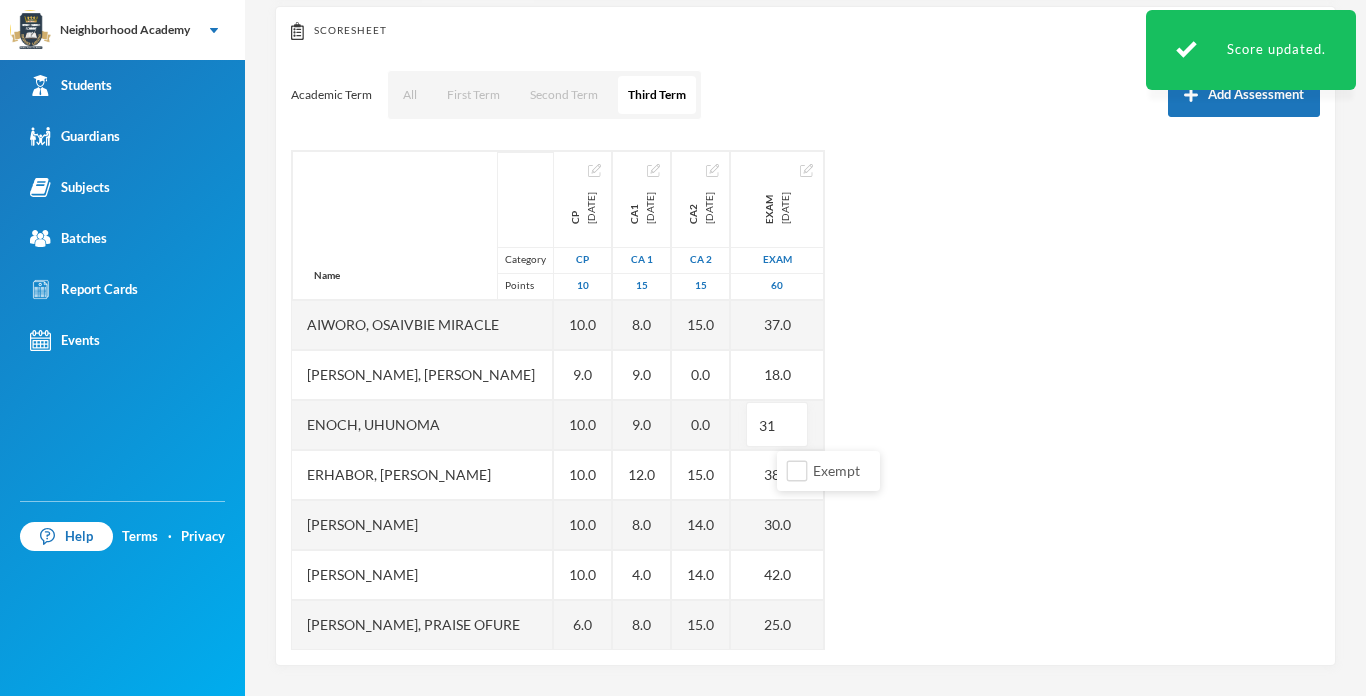 click on "Name   Category Points [PERSON_NAME], [PERSON_NAME] [PERSON_NAME] [PERSON_NAME], [PERSON_NAME], [PERSON_NAME], [PERSON_NAME], [PERSON_NAME], Praise Ofure Oghenerume, [PERSON_NAME] [PERSON_NAME], God's Power Osakpolor Waidor, Olotu Praise CP [DATE] CP 10 10.0 9.0 10.0 10.0 10.0 10.0 6.0 10.0 10.0 8.0 10.0 CA1 [DATE] CA 1 15 8.0 9.0 9.0 12.0 8.0 4.0 8.0 8.0 6.0 3.0 12.0 CA2 [DATE] CA 2 15 15.0 0.0 0.0 15.0 14.0 14.0 15.0 15.0 15.0 14.0 14.0 Exam [DATE] Exam 60 37.0 18.0 31 38.0 30.0 42.0 25.0 28.0 21.0 20.0 36.0" at bounding box center (805, 400) 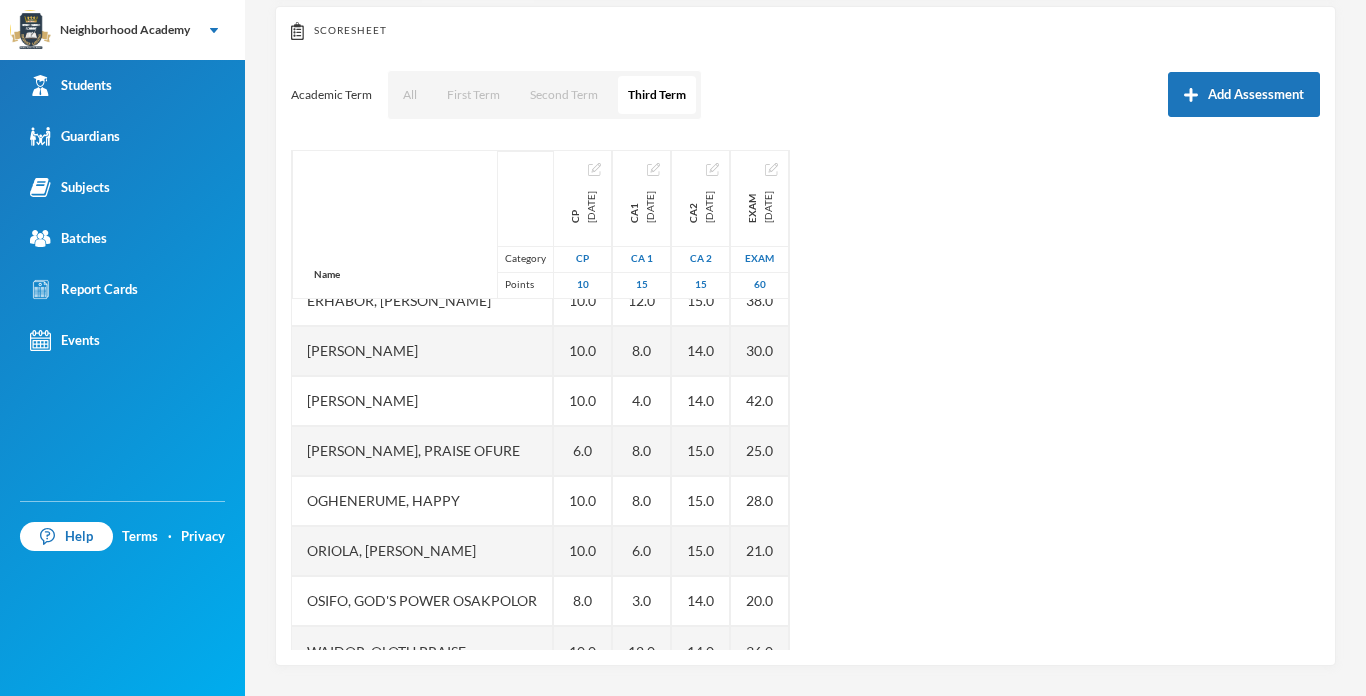 scroll, scrollTop: 200, scrollLeft: 0, axis: vertical 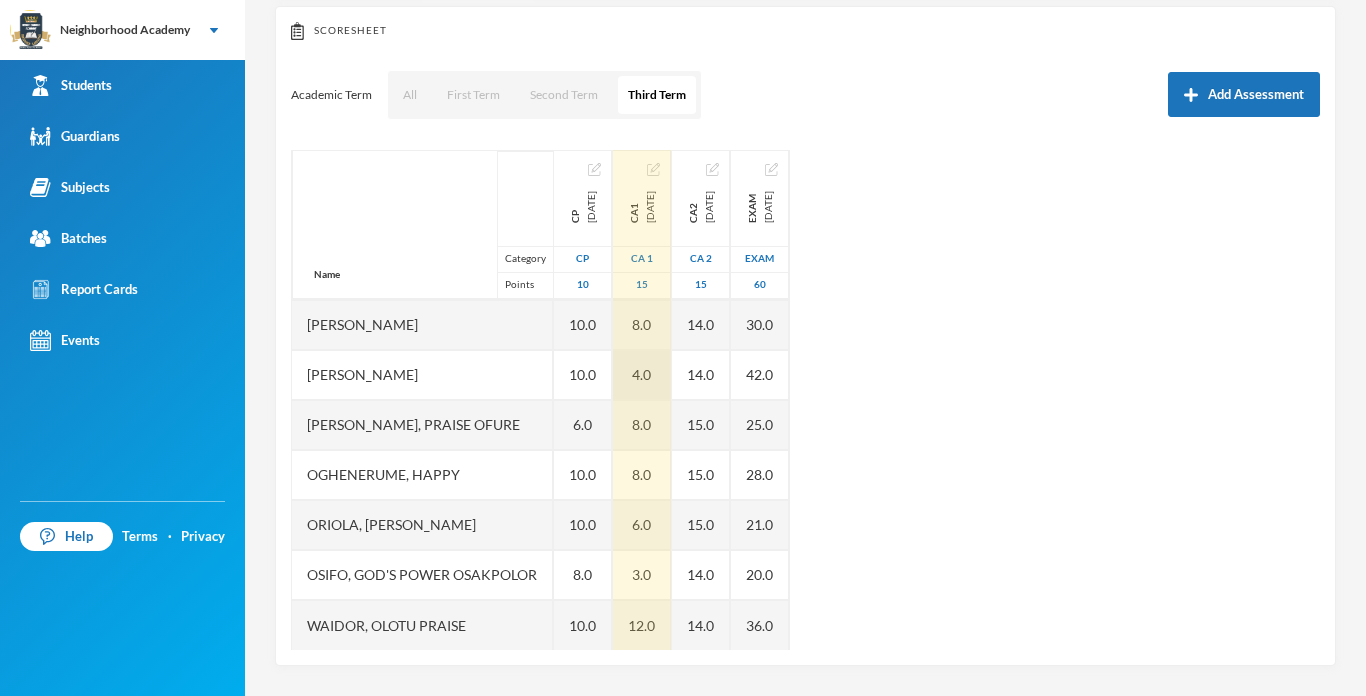 click on "4.0" at bounding box center [642, 375] 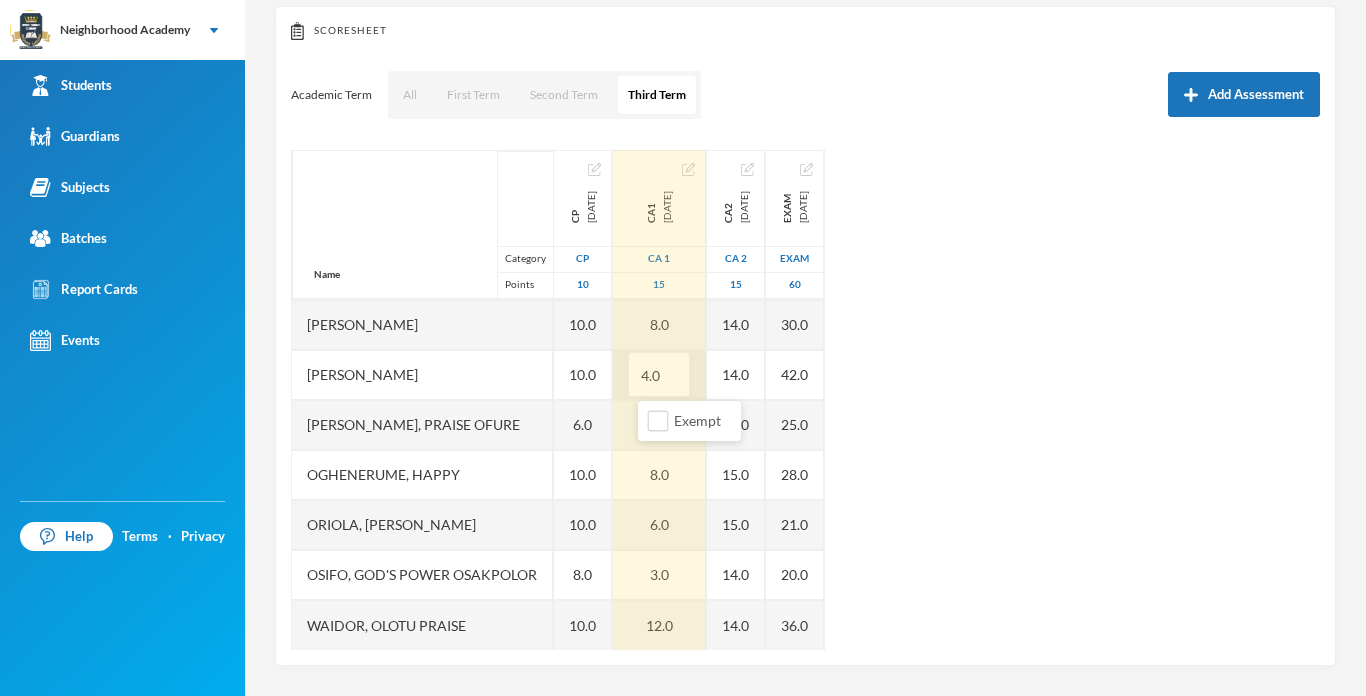 type on "9" 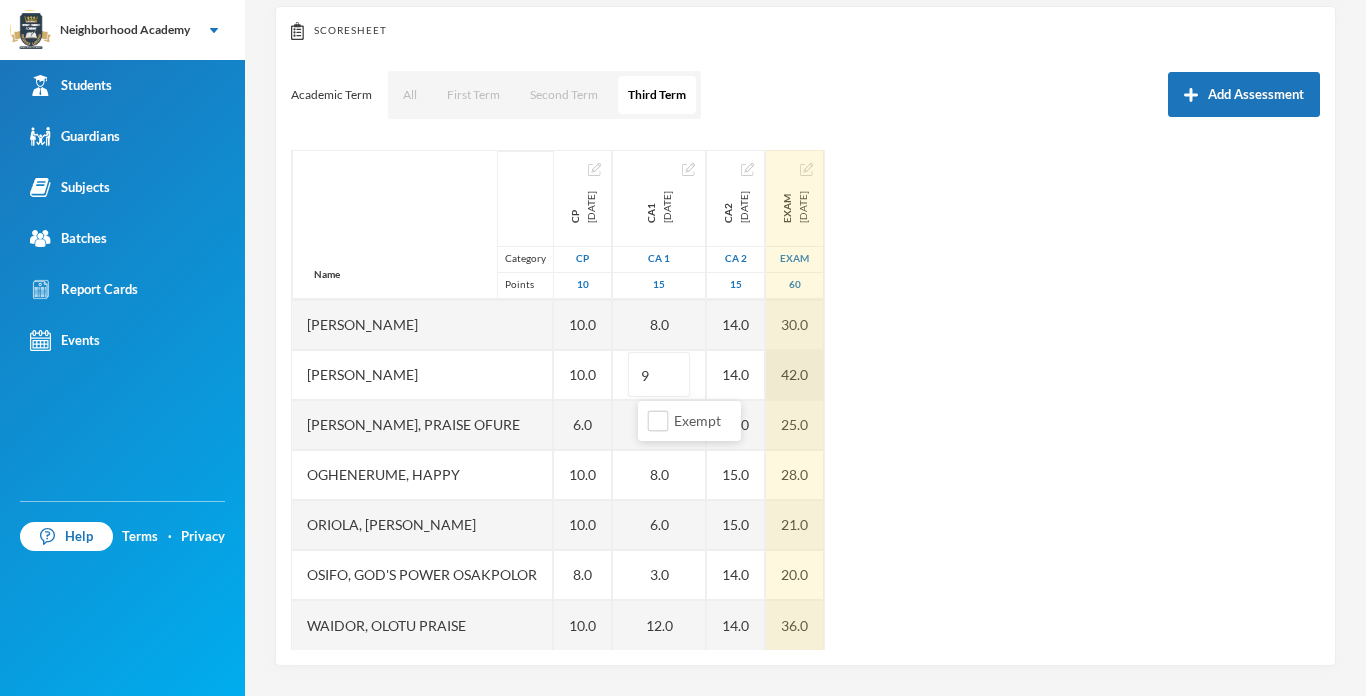 click on "42.0" at bounding box center [795, 375] 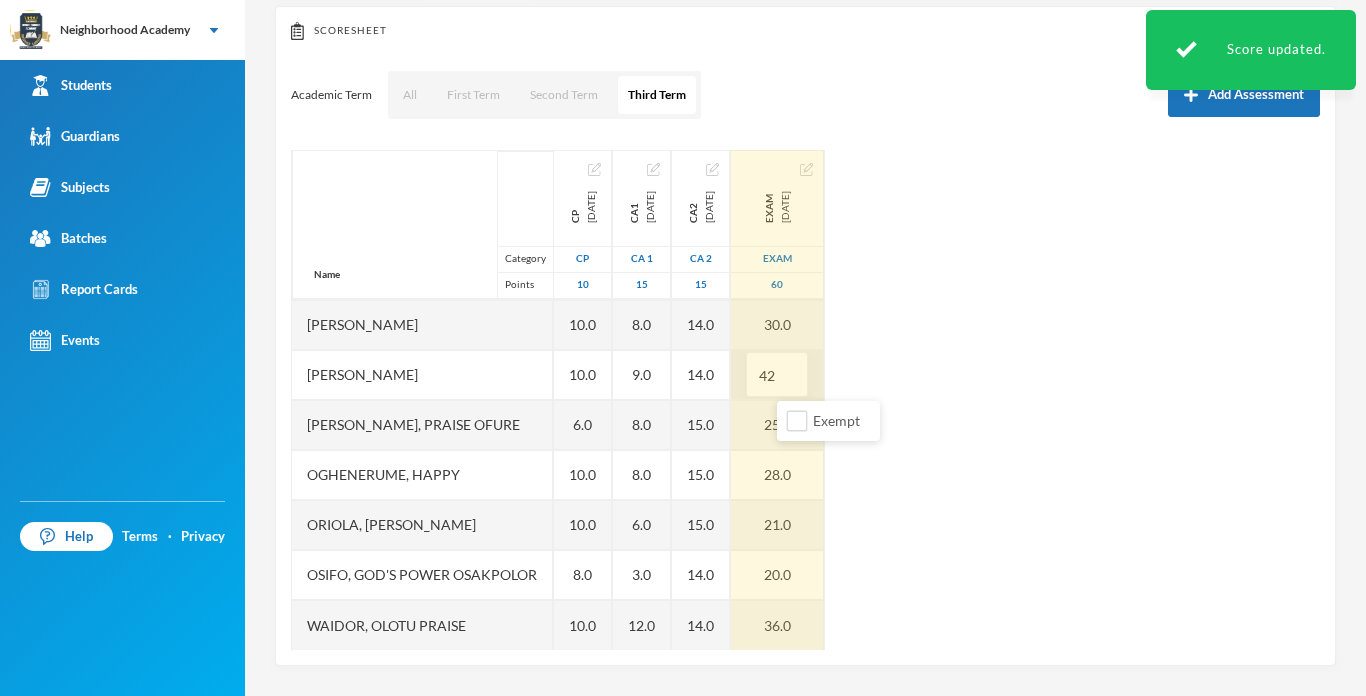 type on "4" 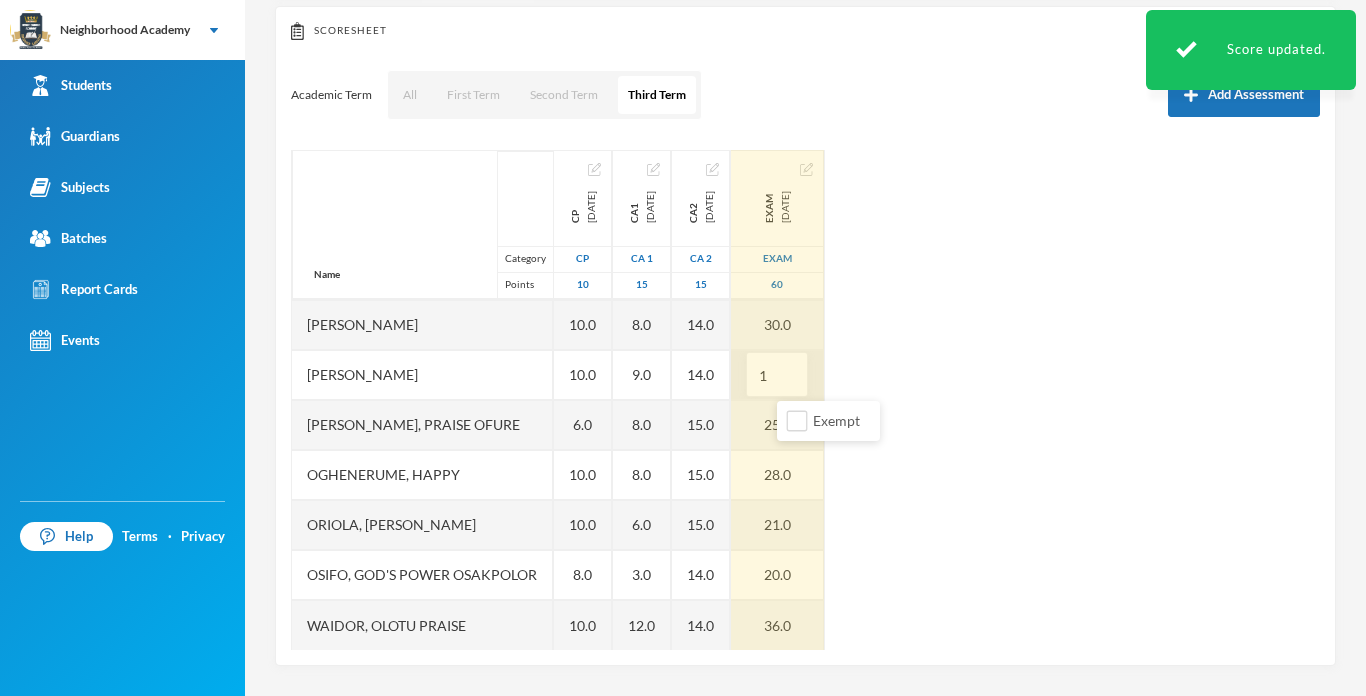 type on "17" 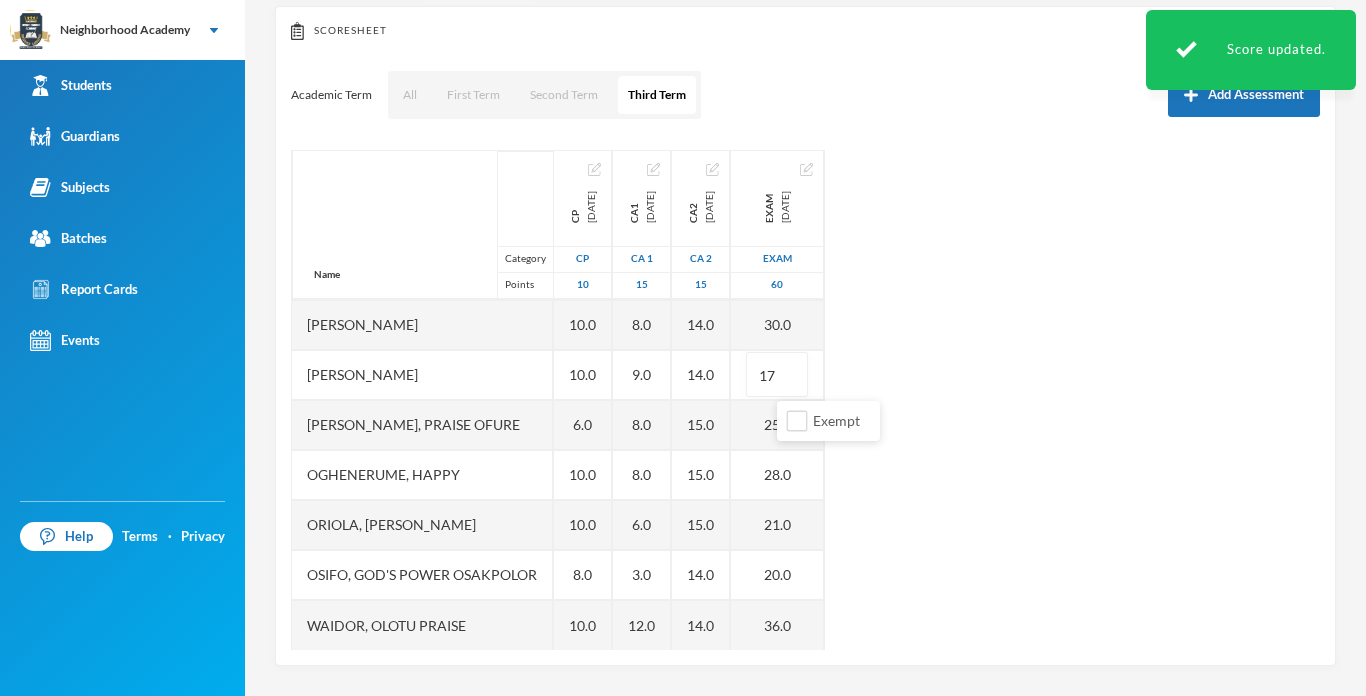 click on "Name   Category Points [PERSON_NAME], [PERSON_NAME] [PERSON_NAME] [PERSON_NAME], [PERSON_NAME], [PERSON_NAME], [PERSON_NAME], [PERSON_NAME], Praise Ofure Oghenerume, [PERSON_NAME] [PERSON_NAME], God's Power Osakpolor Waidor, Olotu Praise CP [DATE] CP 10 10.0 9.0 10.0 10.0 10.0 10.0 6.0 10.0 10.0 8.0 10.0 CA1 [DATE] CA 1 15 8.0 9.0 9.0 12.0 8.0 9.0 8.0 8.0 6.0 3.0 12.0 CA2 [DATE] CA 2 15 15.0 0.0 0.0 15.0 14.0 14.0 15.0 15.0 15.0 14.0 14.0 Exam [DATE] Exam 60 37.0 18.0 31.0 38.0 30.0 17 25.0 28.0 21.0 20.0 36.0" at bounding box center (805, 400) 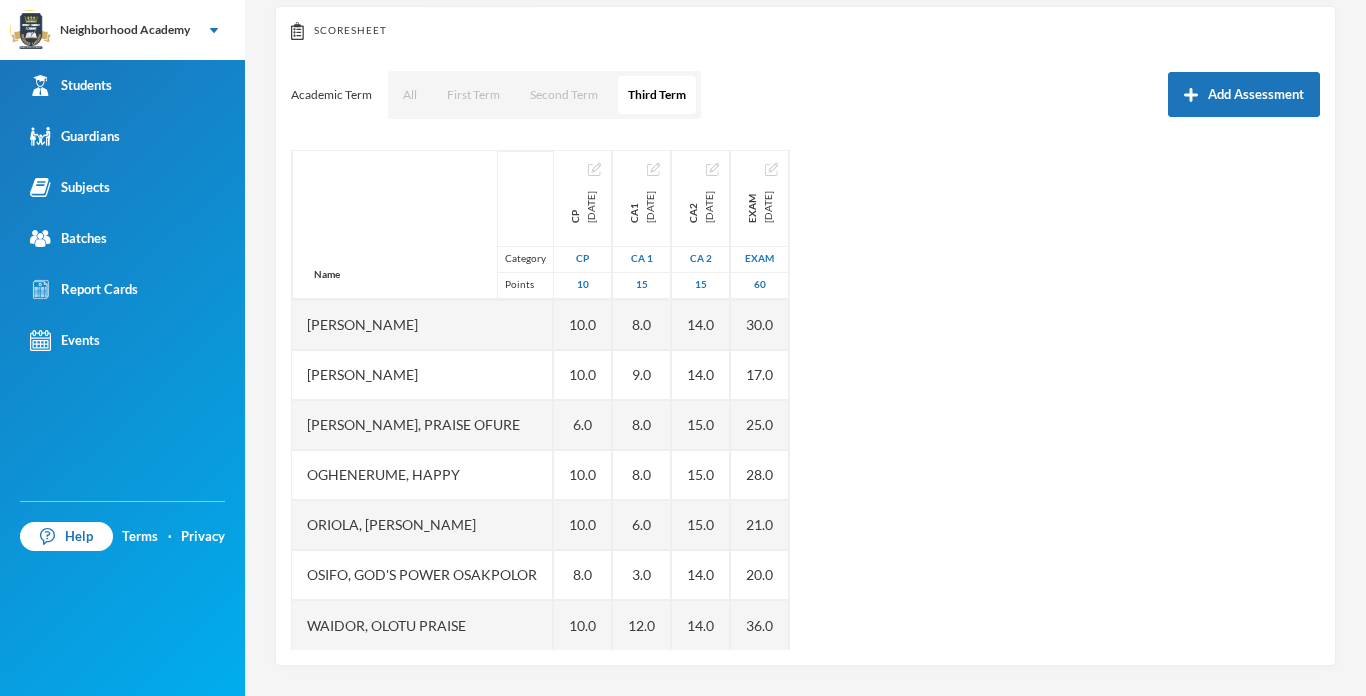 scroll, scrollTop: 201, scrollLeft: 0, axis: vertical 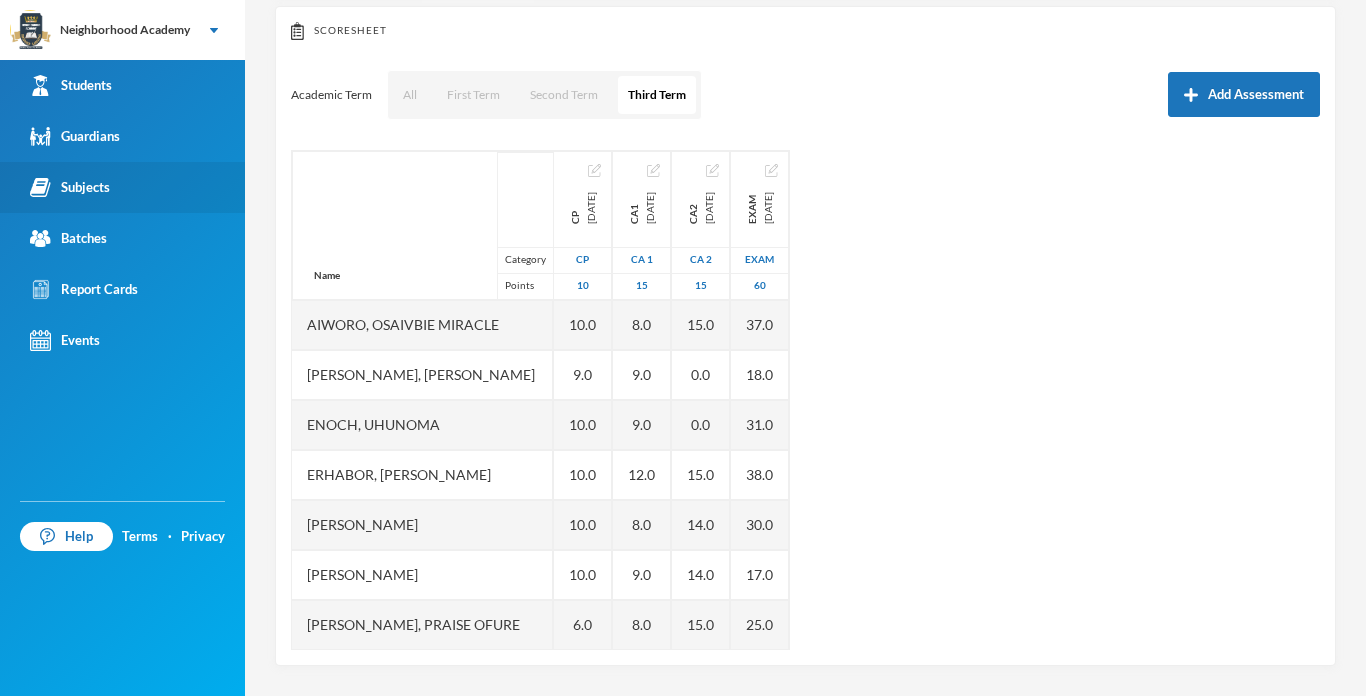 click on "Subjects" at bounding box center [122, 187] 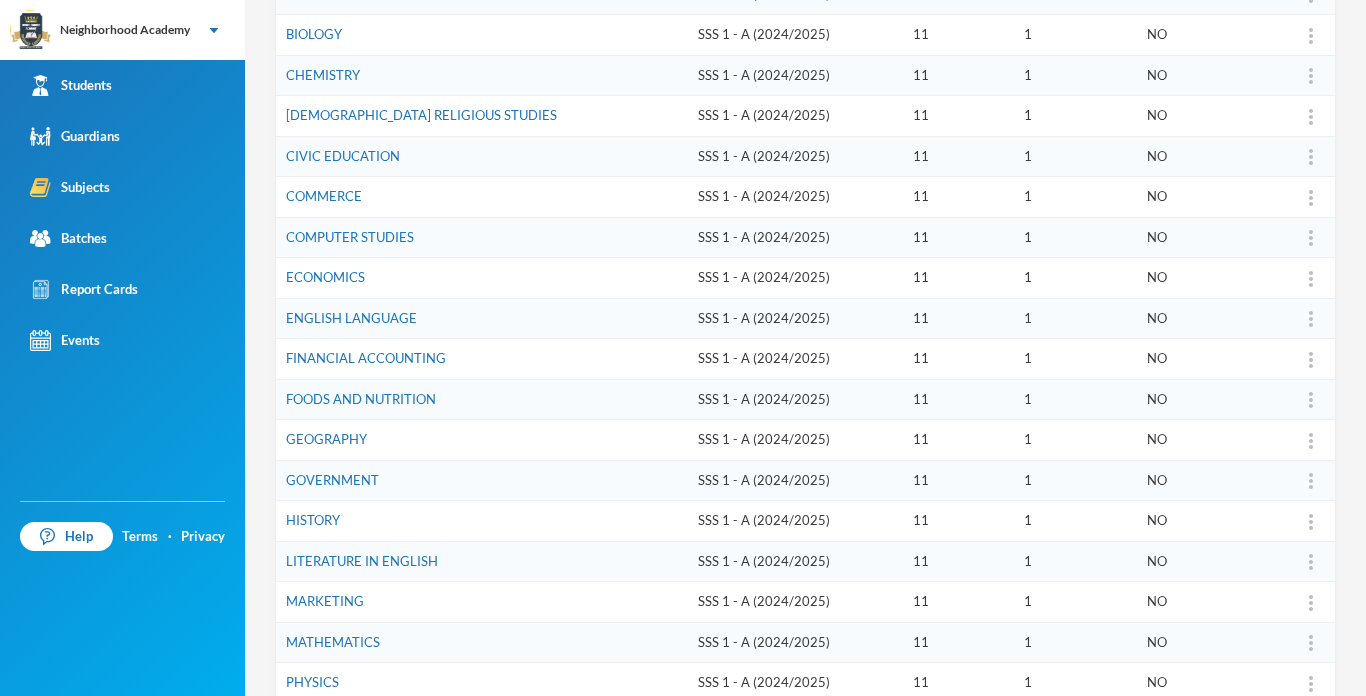 scroll, scrollTop: 376, scrollLeft: 0, axis: vertical 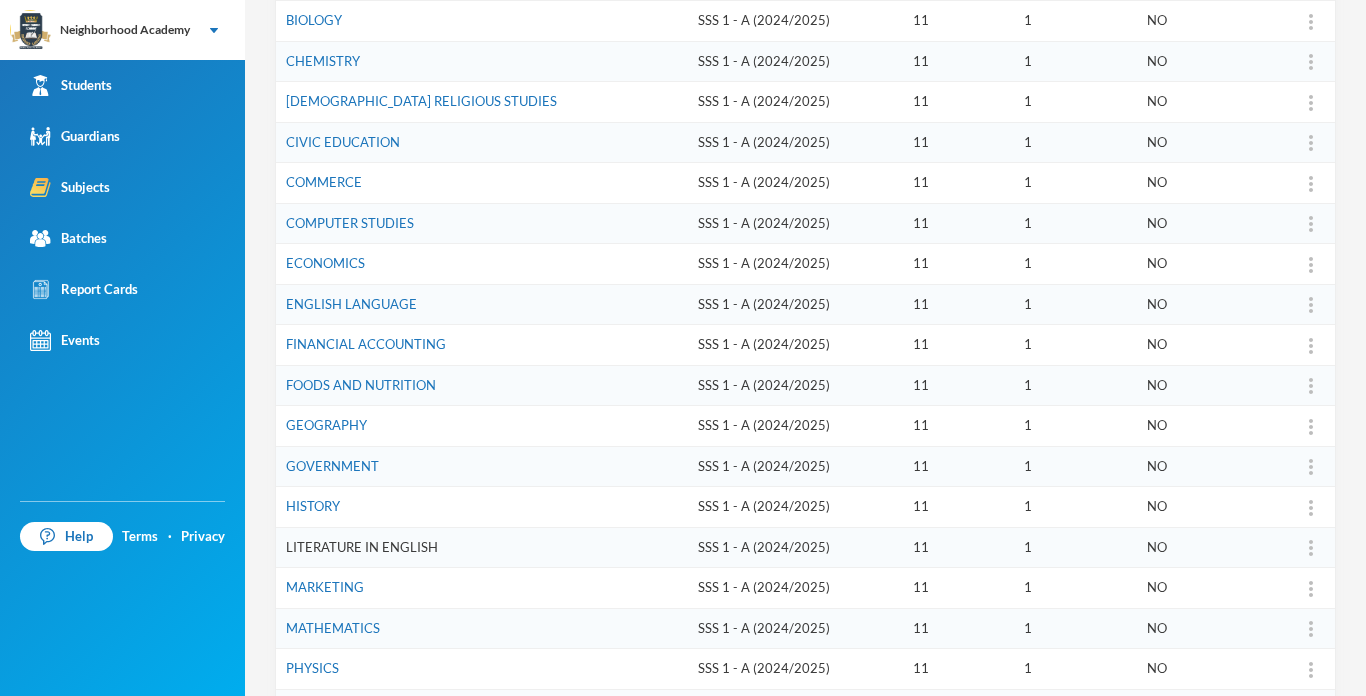 click on "LITERATURE IN ENGLISH" at bounding box center [362, 547] 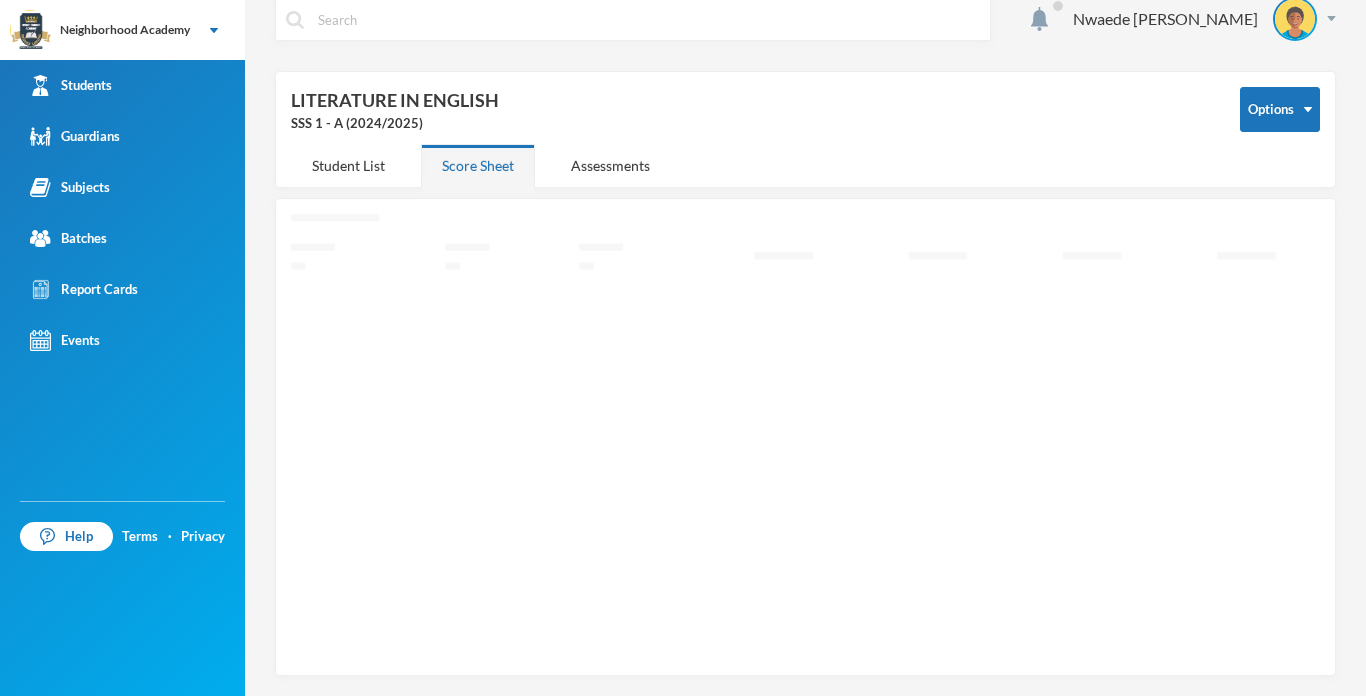 scroll, scrollTop: 17, scrollLeft: 0, axis: vertical 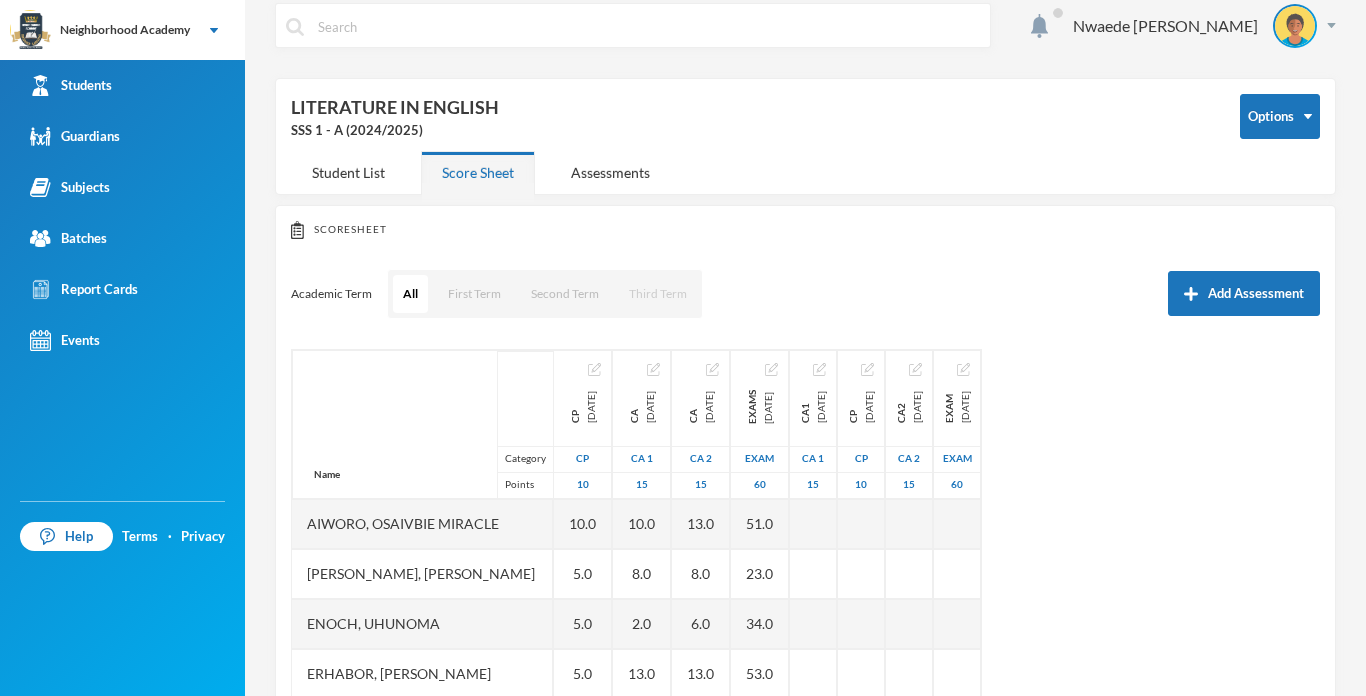 click on "Third Term" at bounding box center [658, 294] 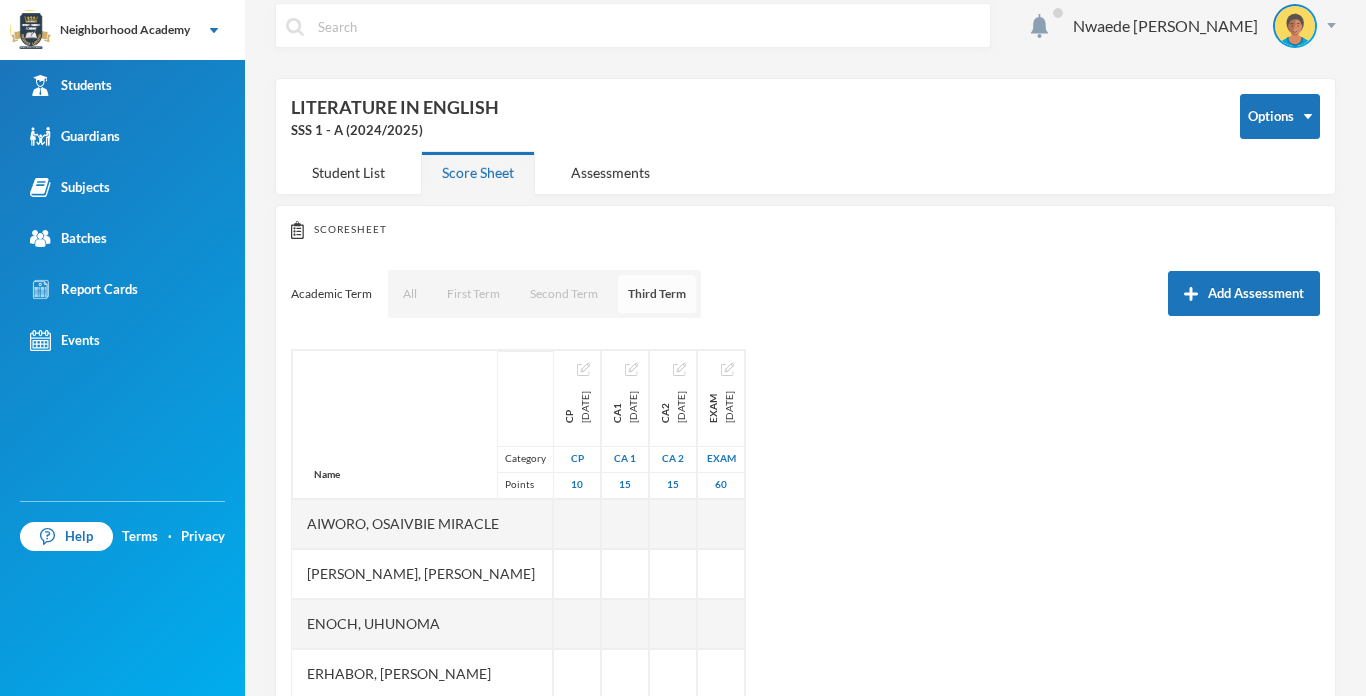 type 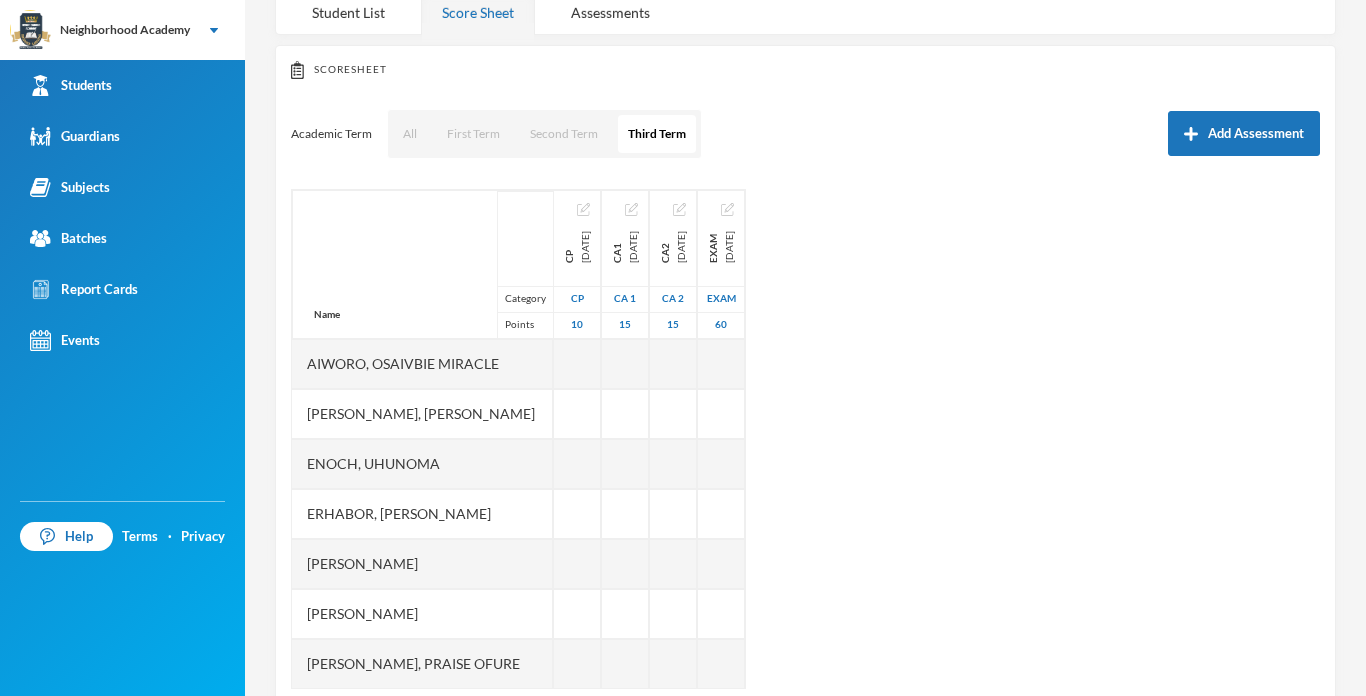 scroll, scrollTop: 216, scrollLeft: 0, axis: vertical 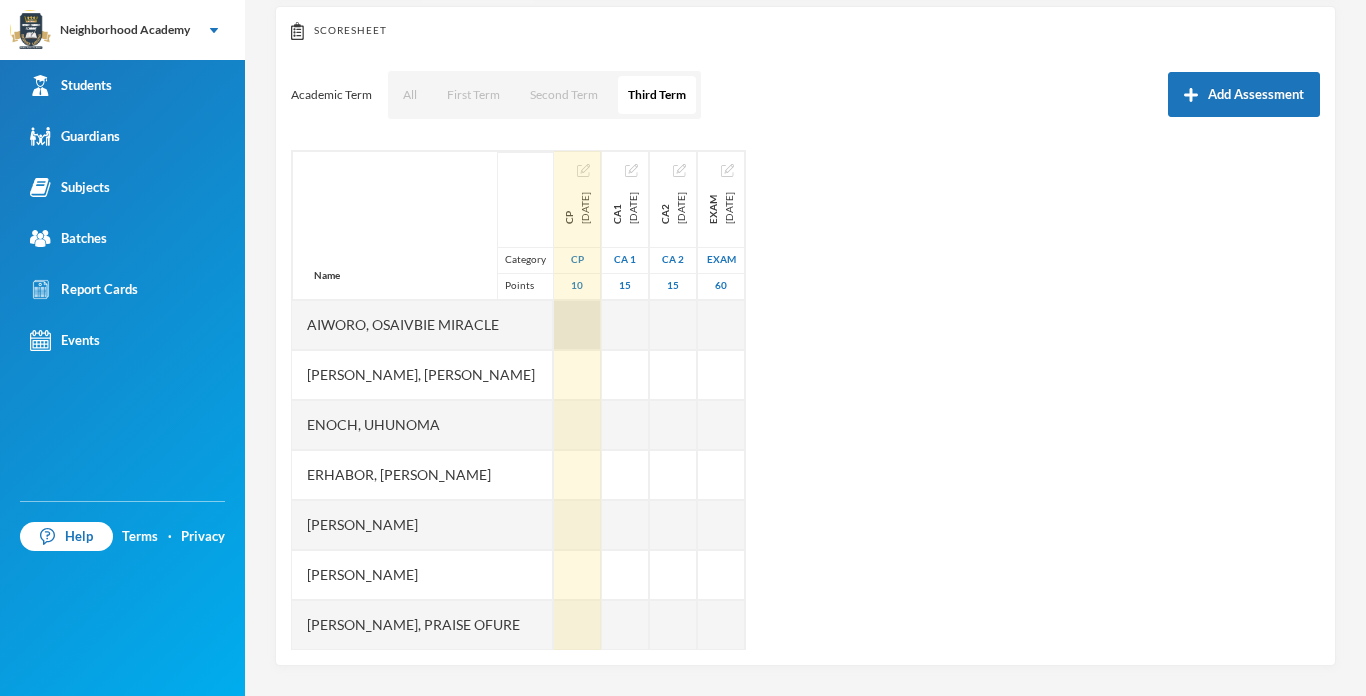 click at bounding box center [577, 325] 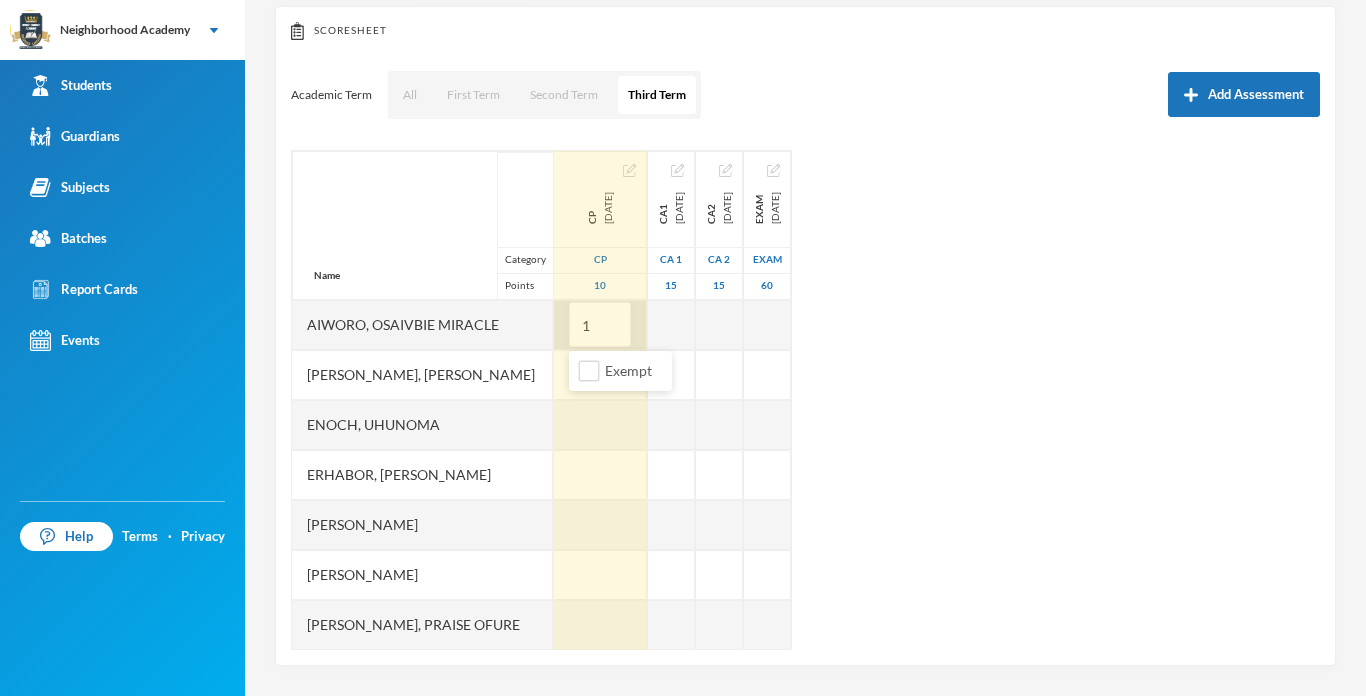 type on "10" 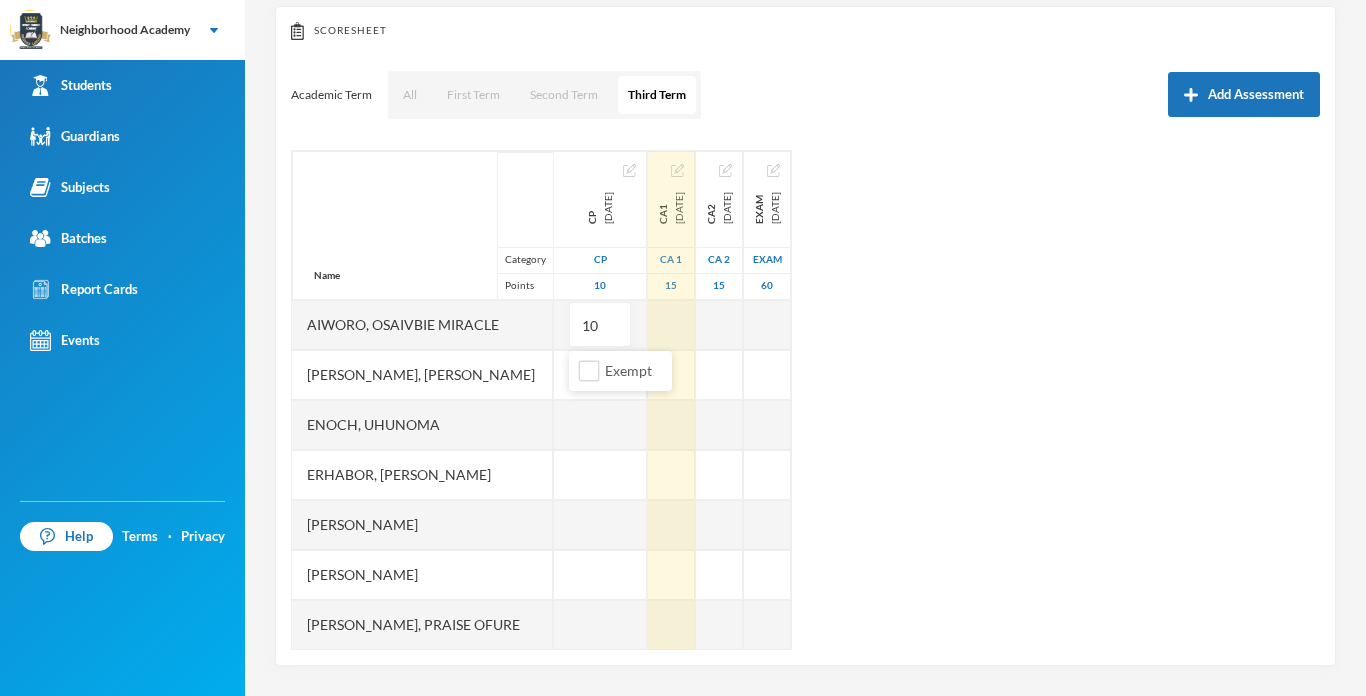 type 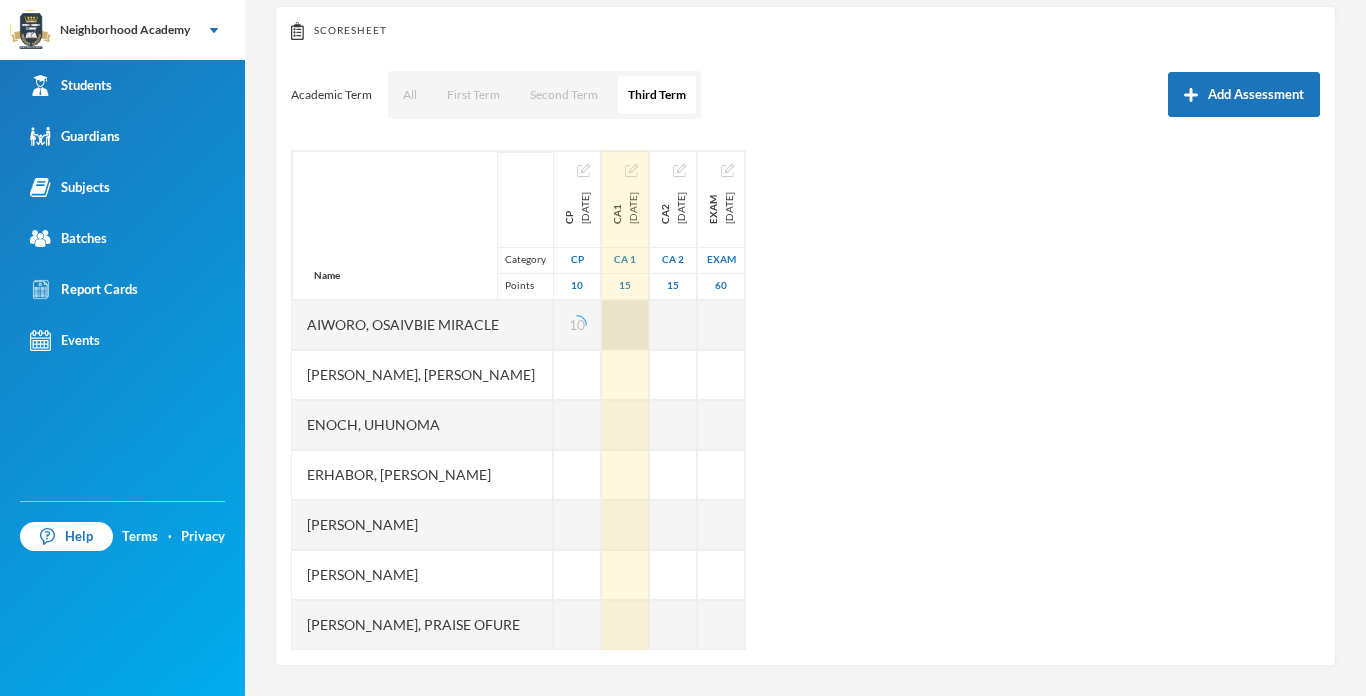 click at bounding box center (625, 325) 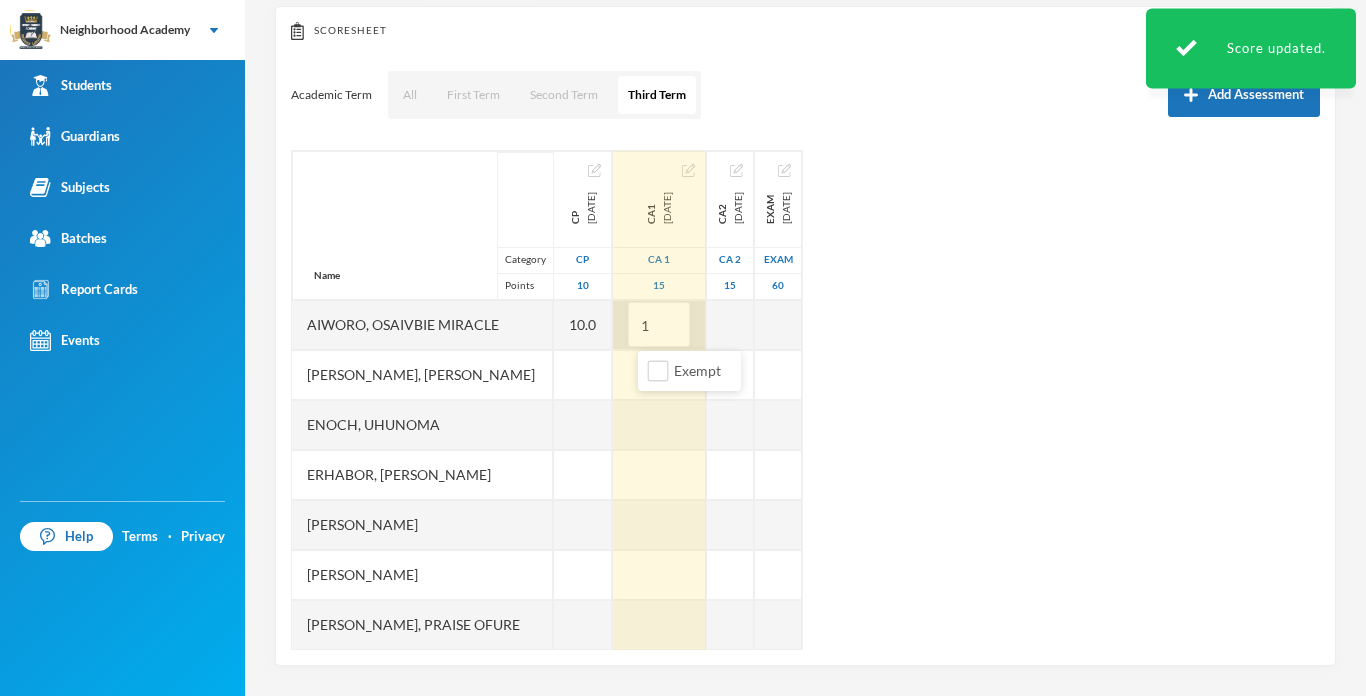 type on "12" 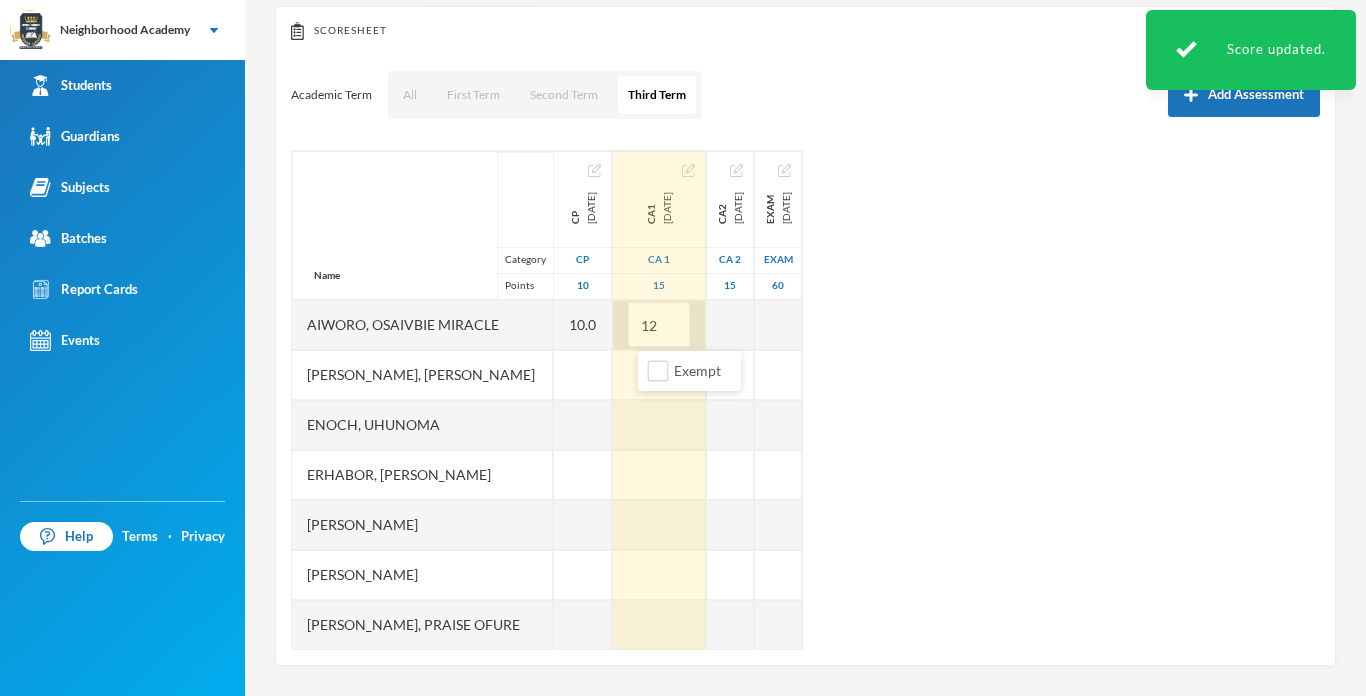 type 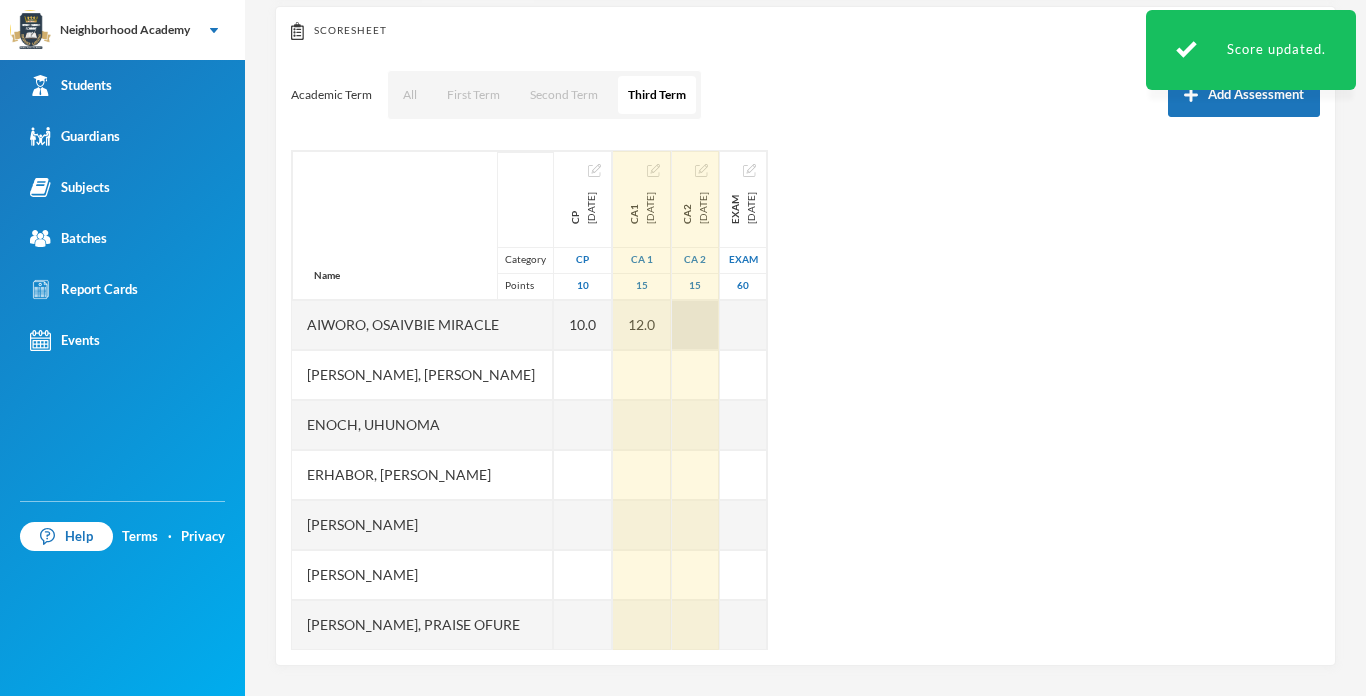 click at bounding box center (695, 325) 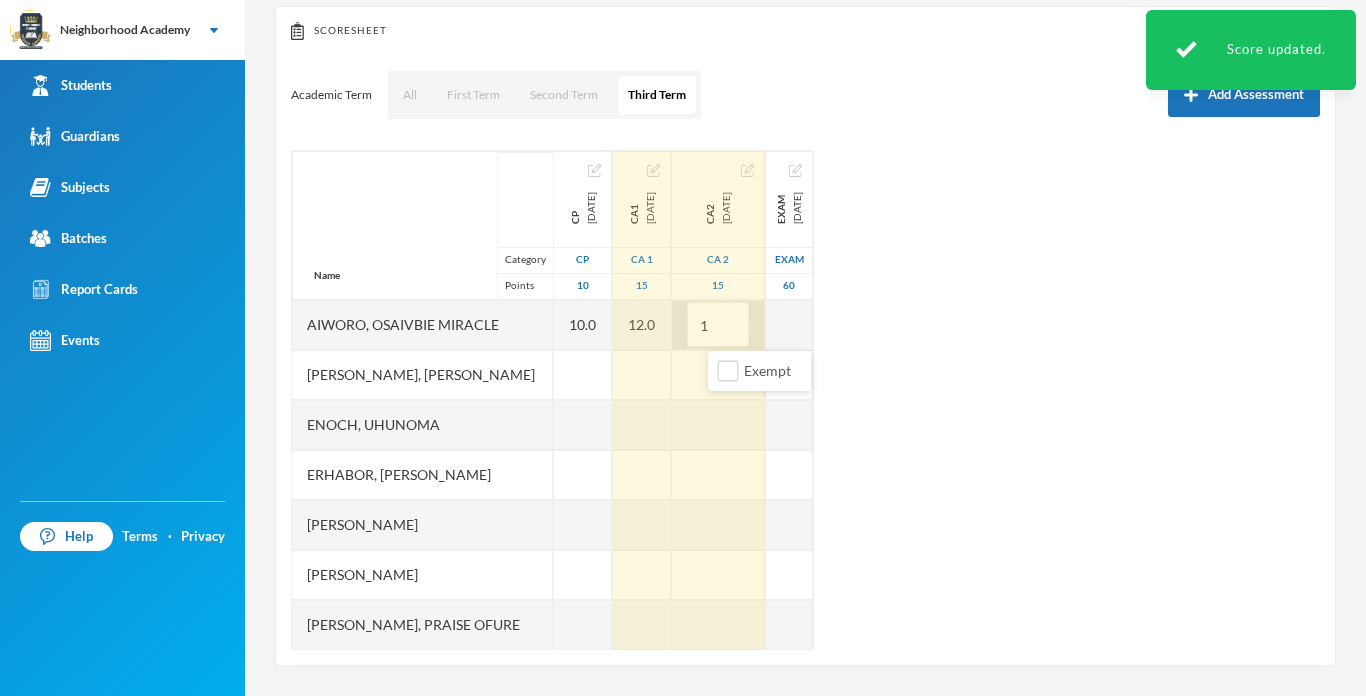 type on "14" 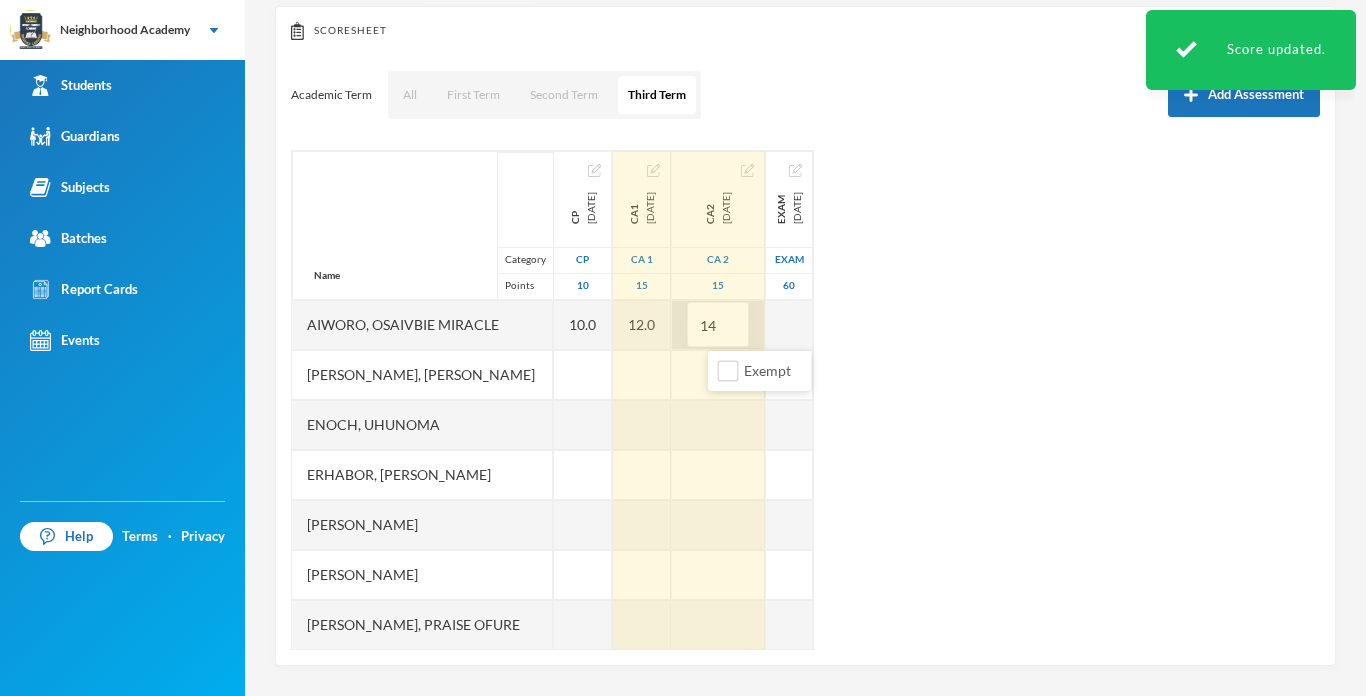 type 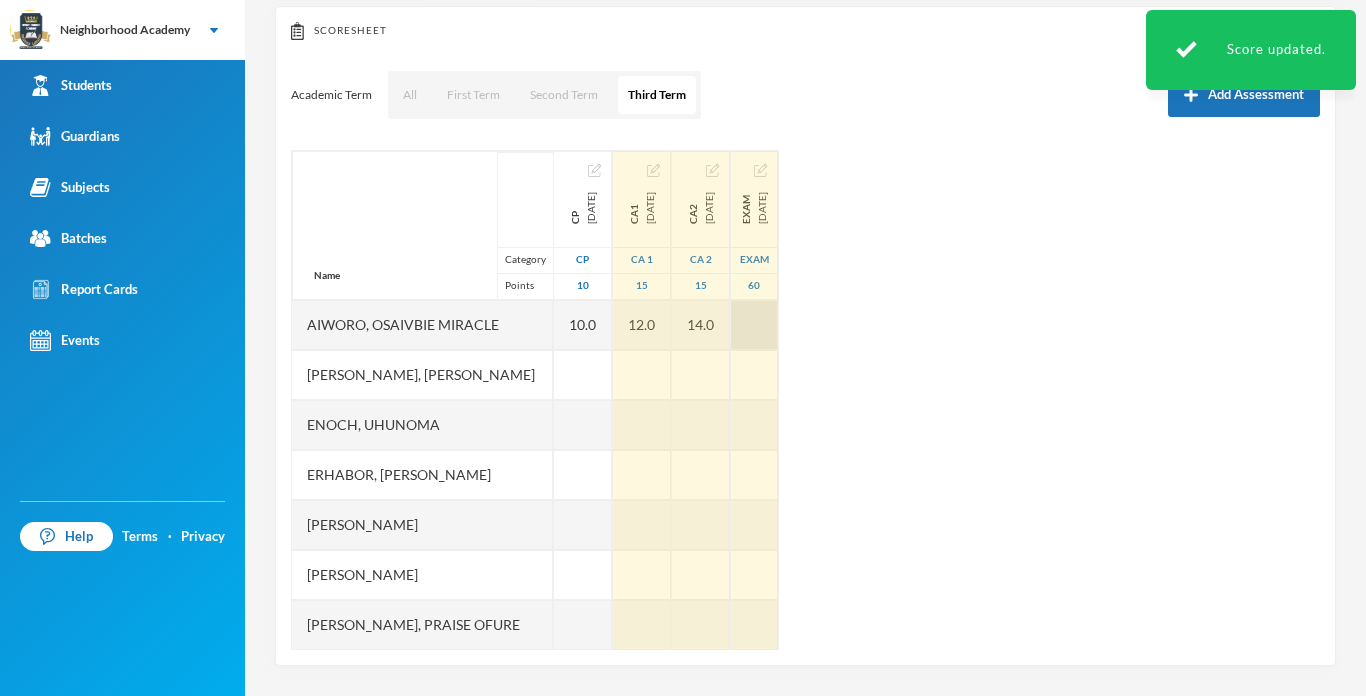 click at bounding box center [754, 325] 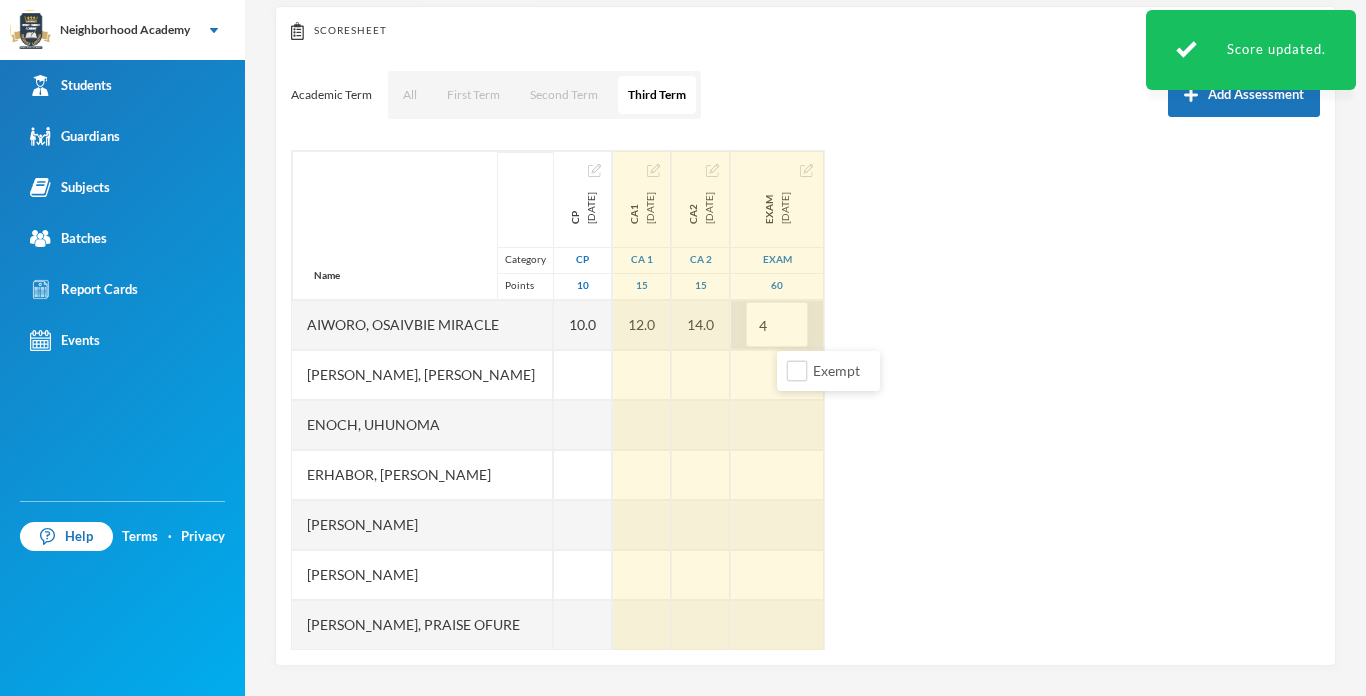 type on "47" 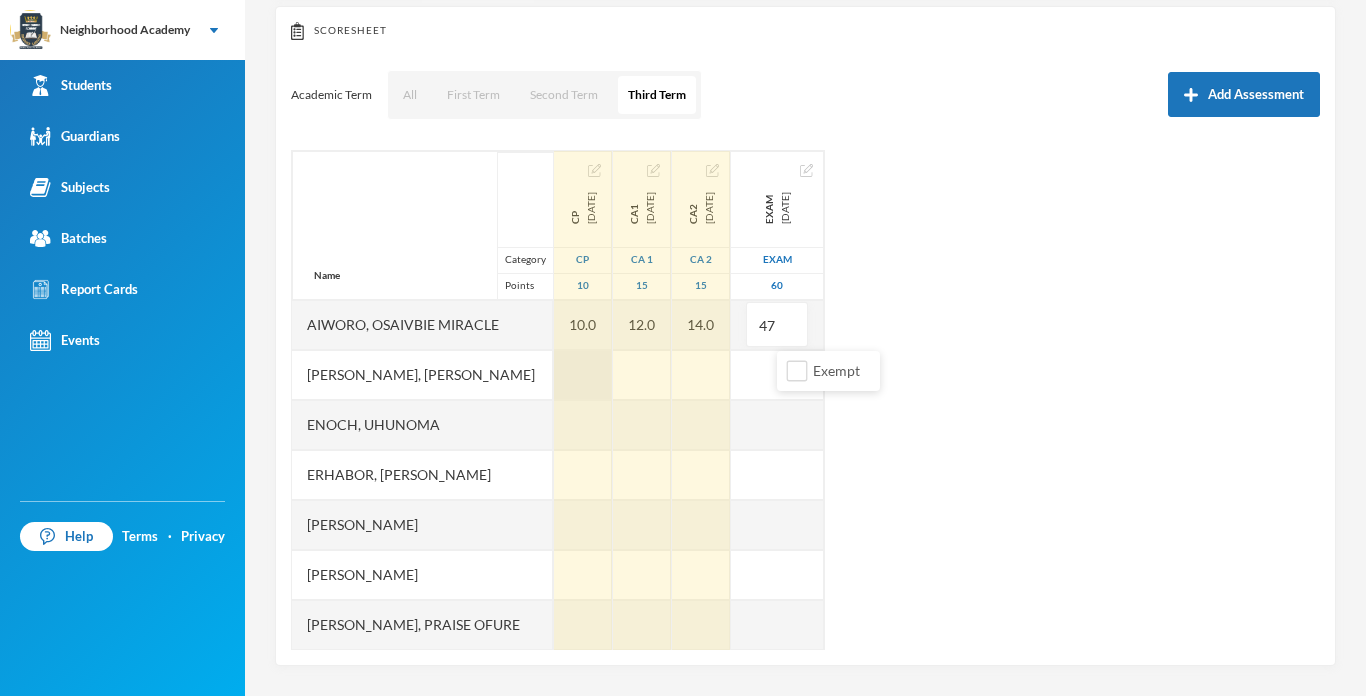 click at bounding box center (583, 375) 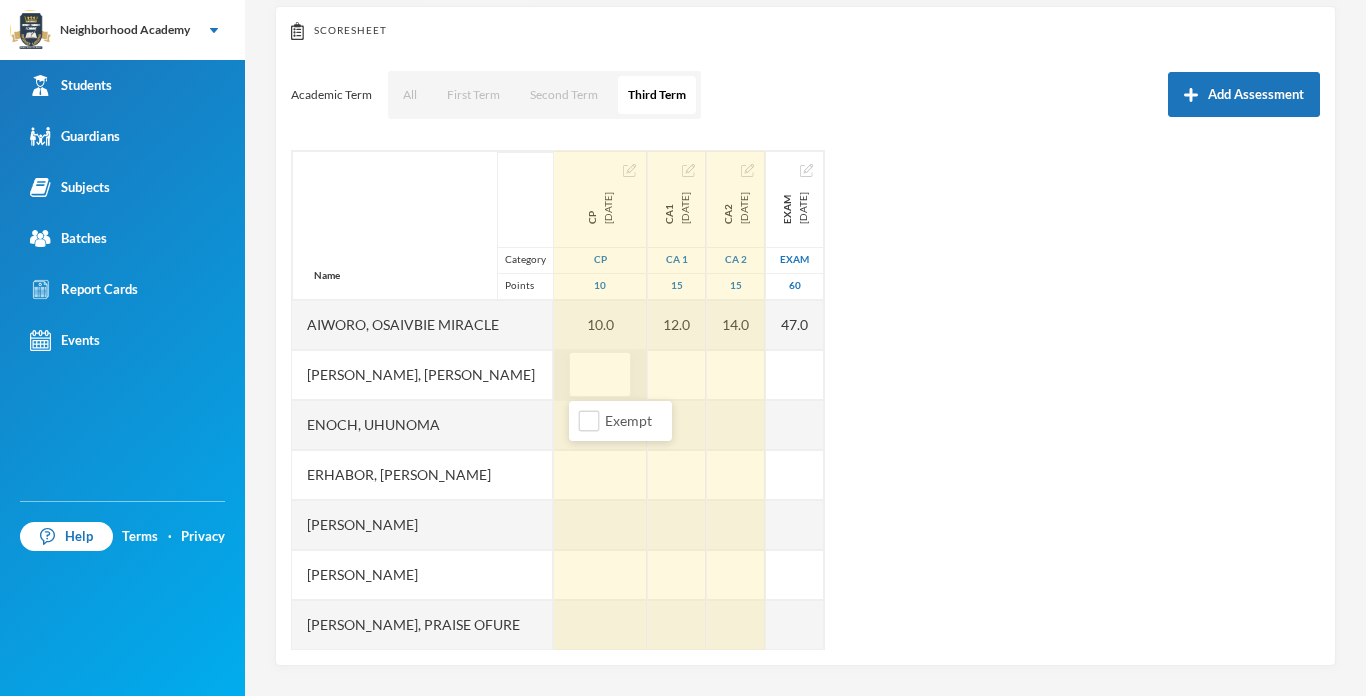 type on "9" 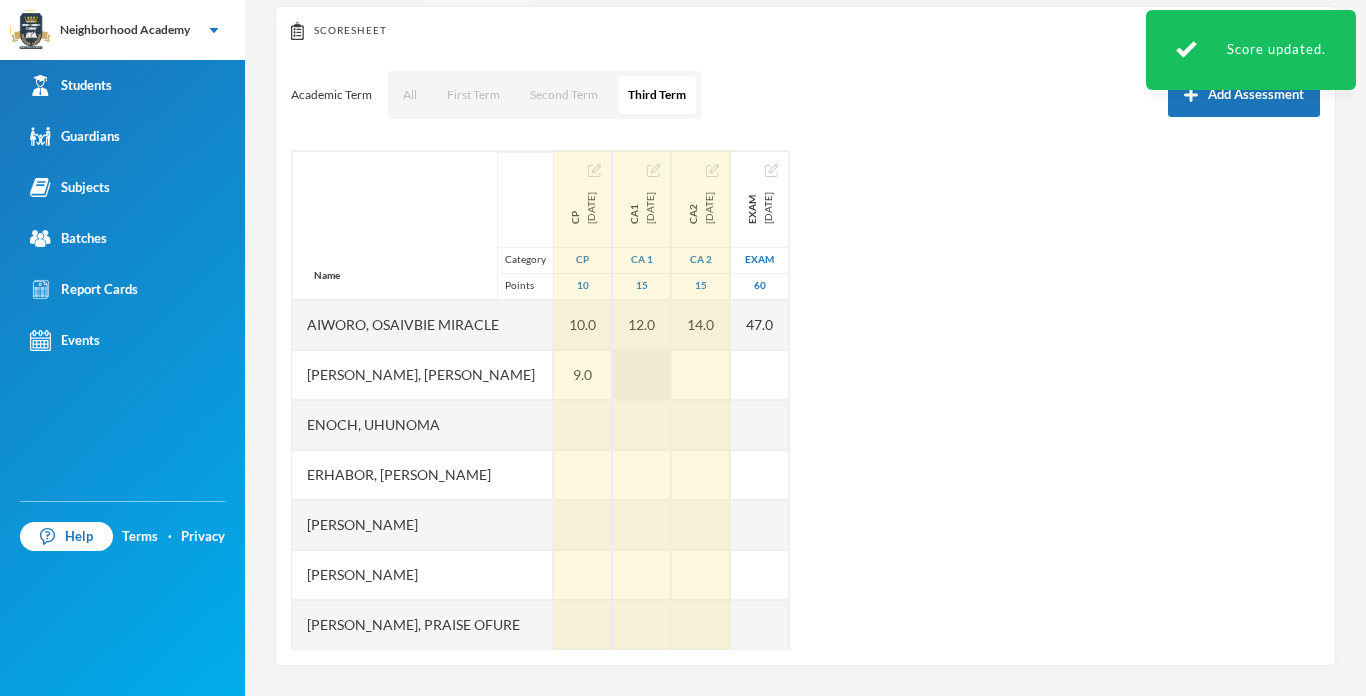 click at bounding box center (642, 375) 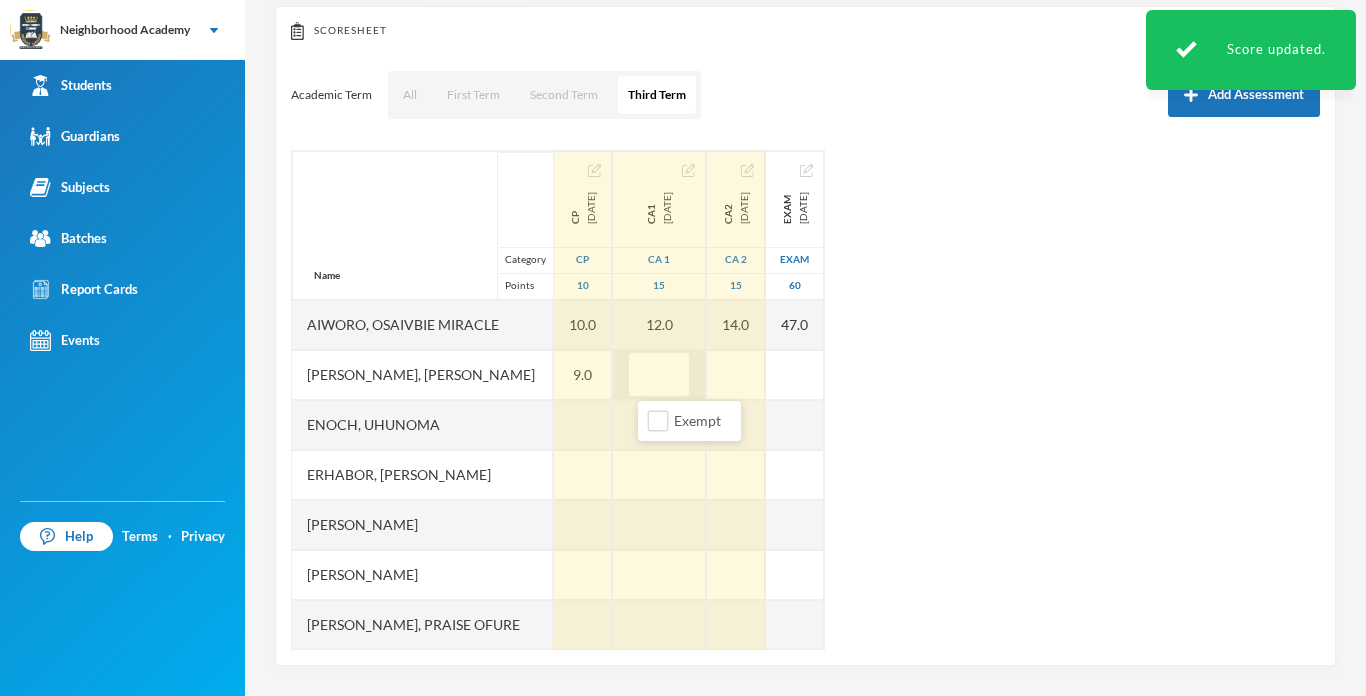 type on "8" 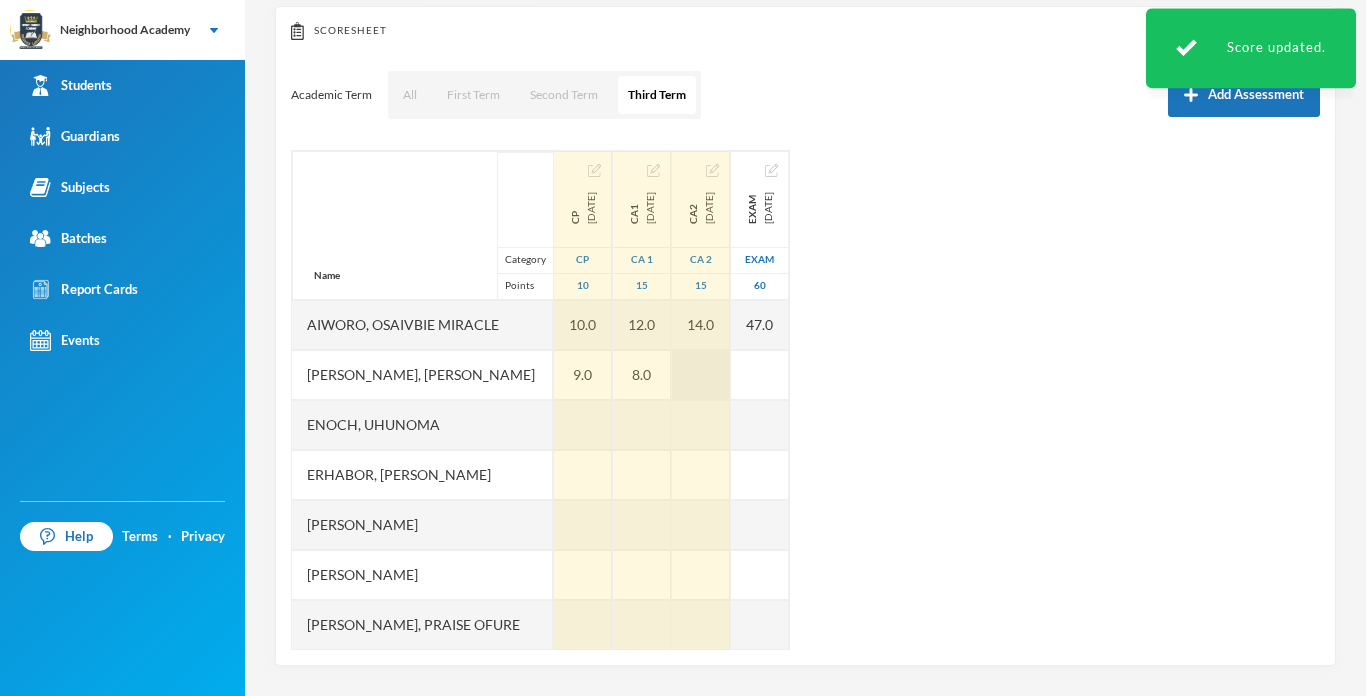 click at bounding box center [701, 375] 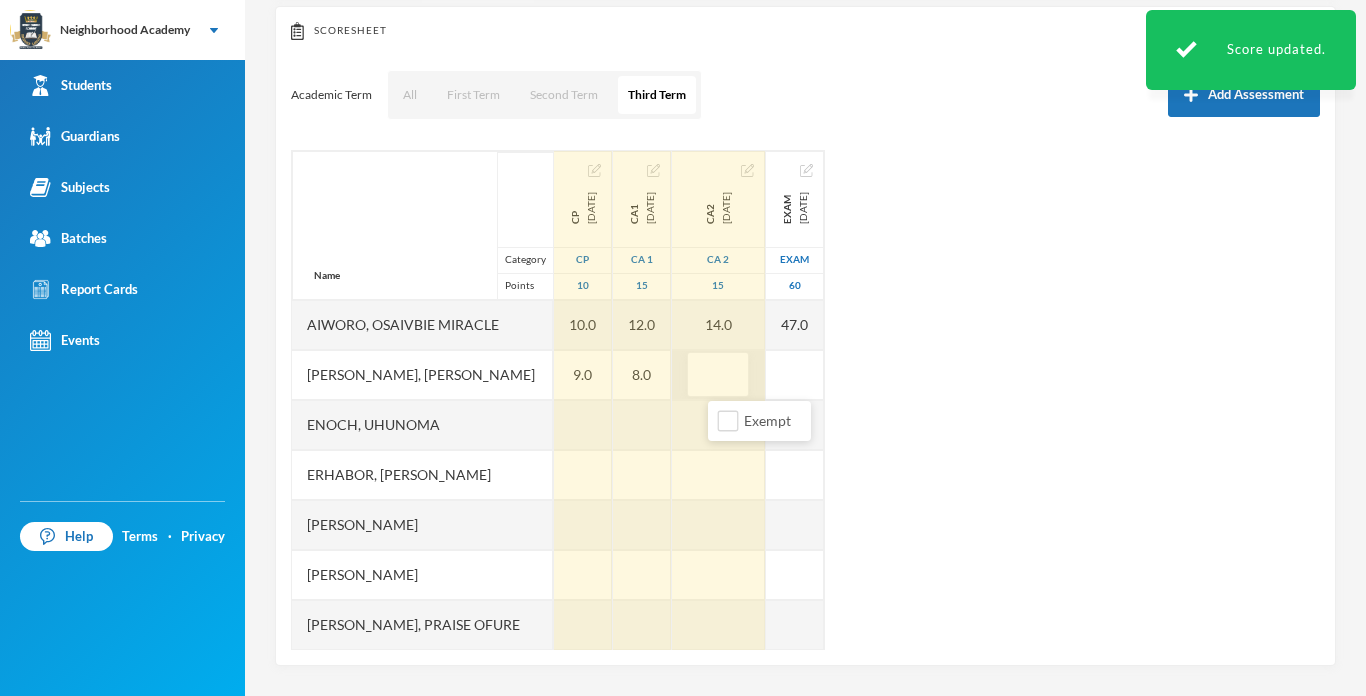 type on "5" 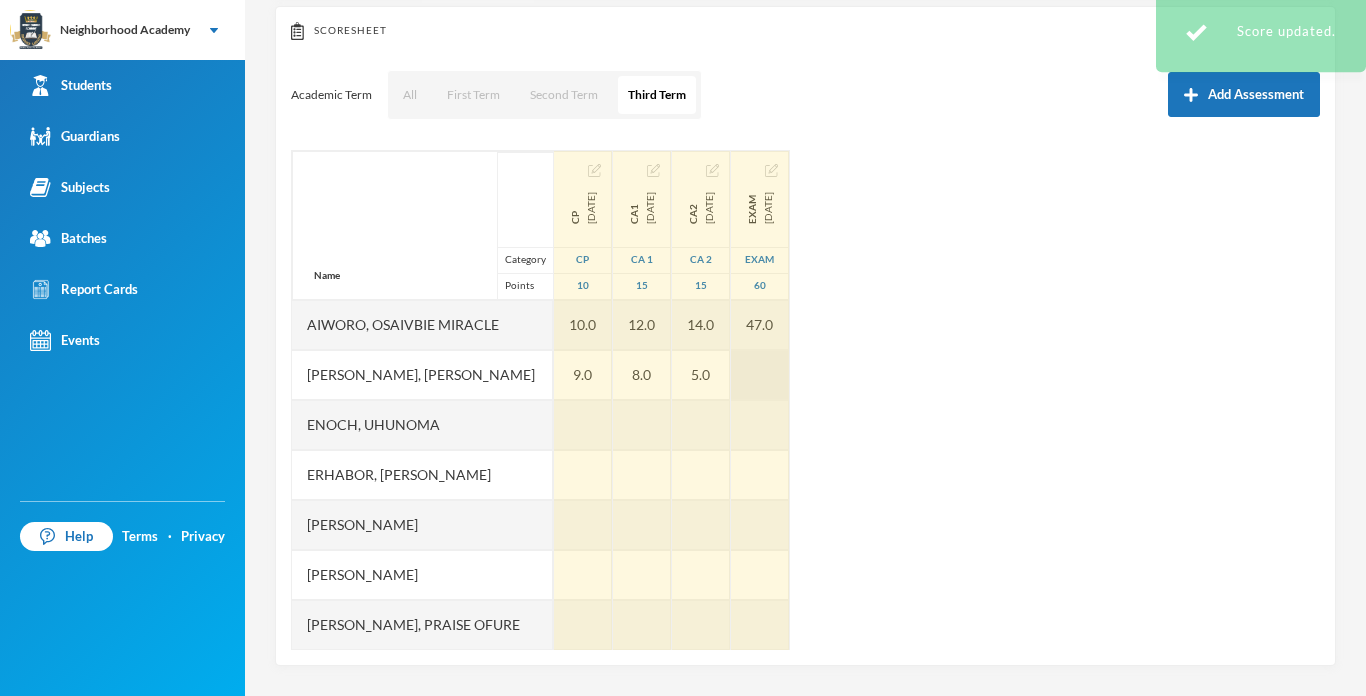 click at bounding box center [760, 375] 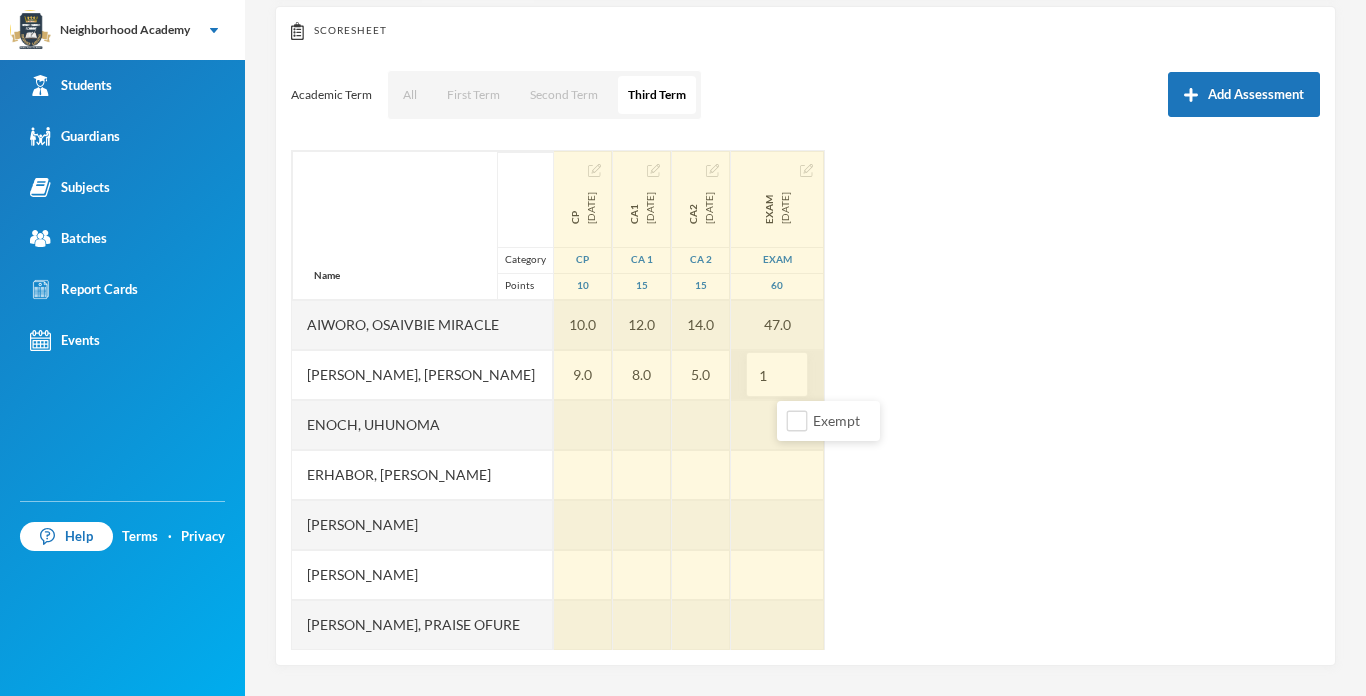 type on "19" 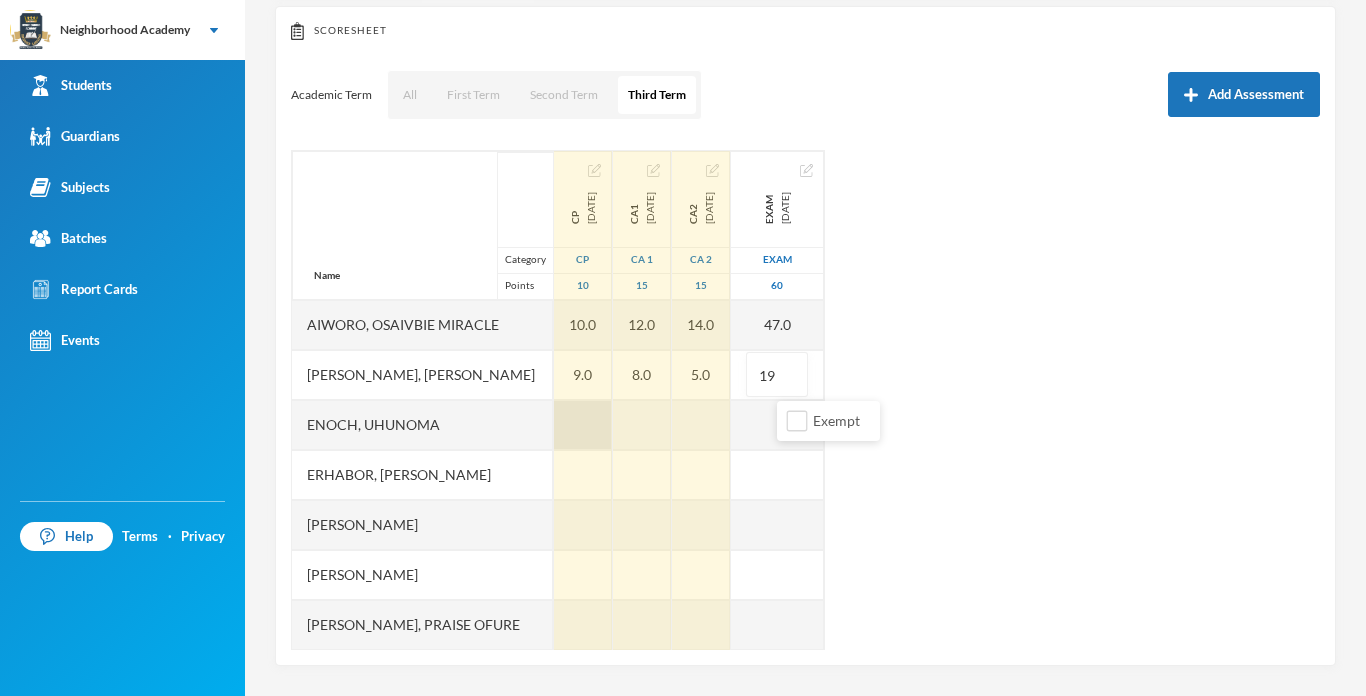 click at bounding box center [583, 425] 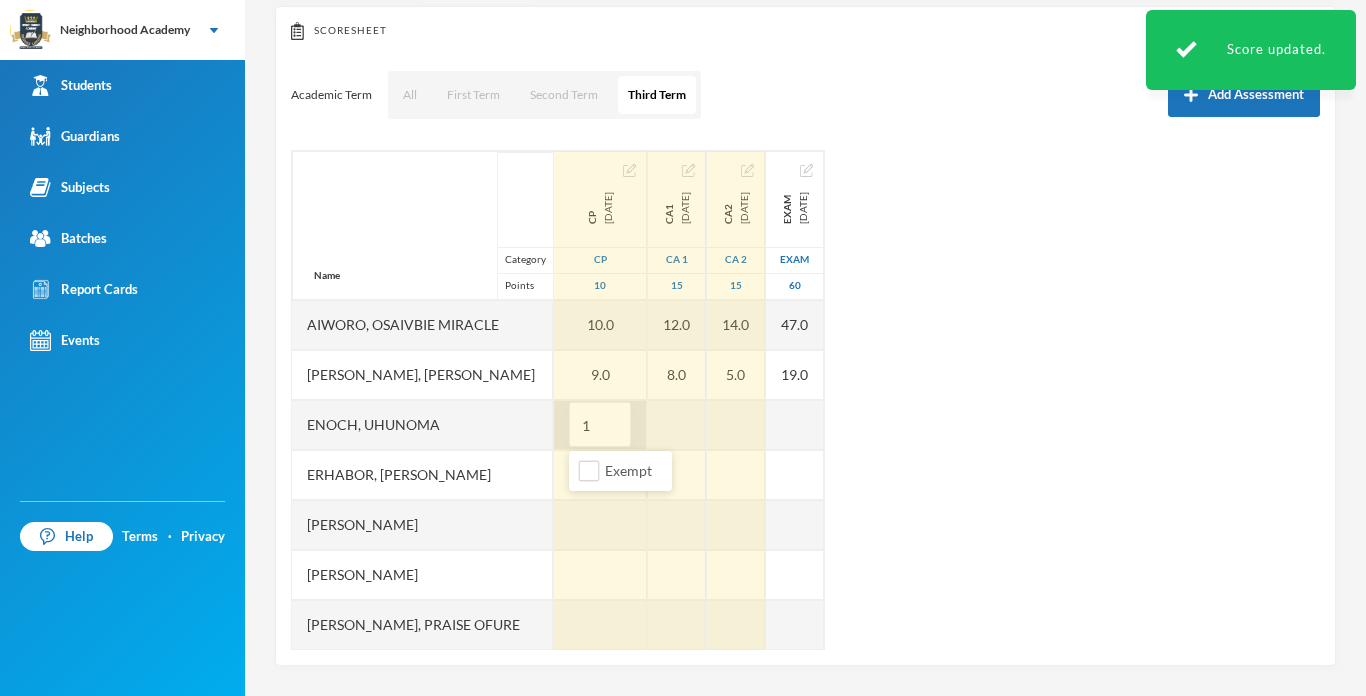 type on "10" 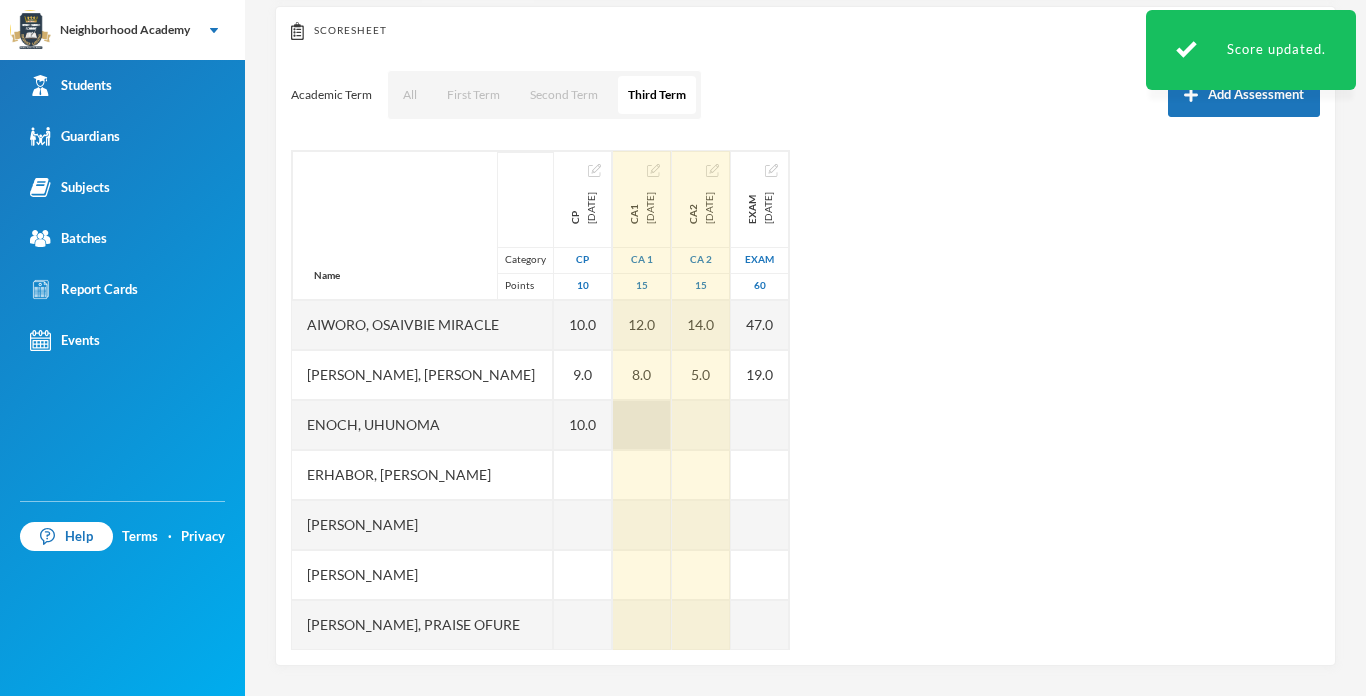 click at bounding box center (642, 425) 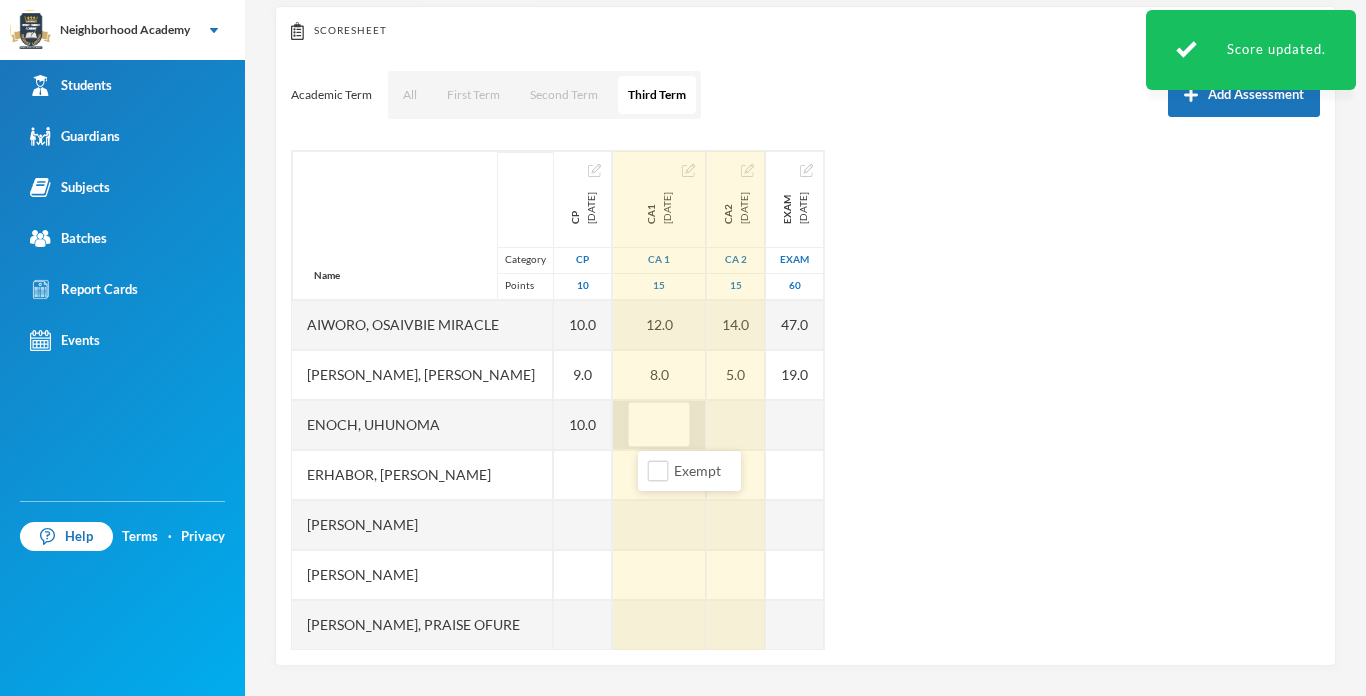 type on "4" 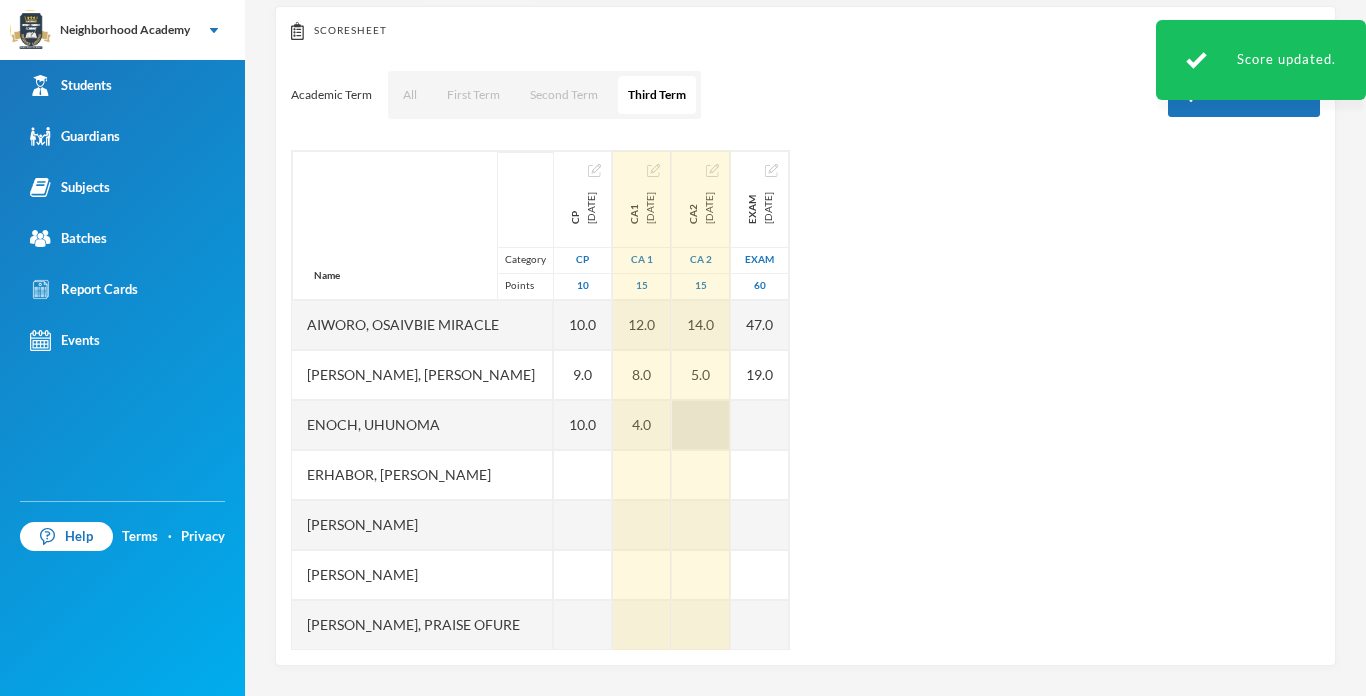 click at bounding box center [701, 425] 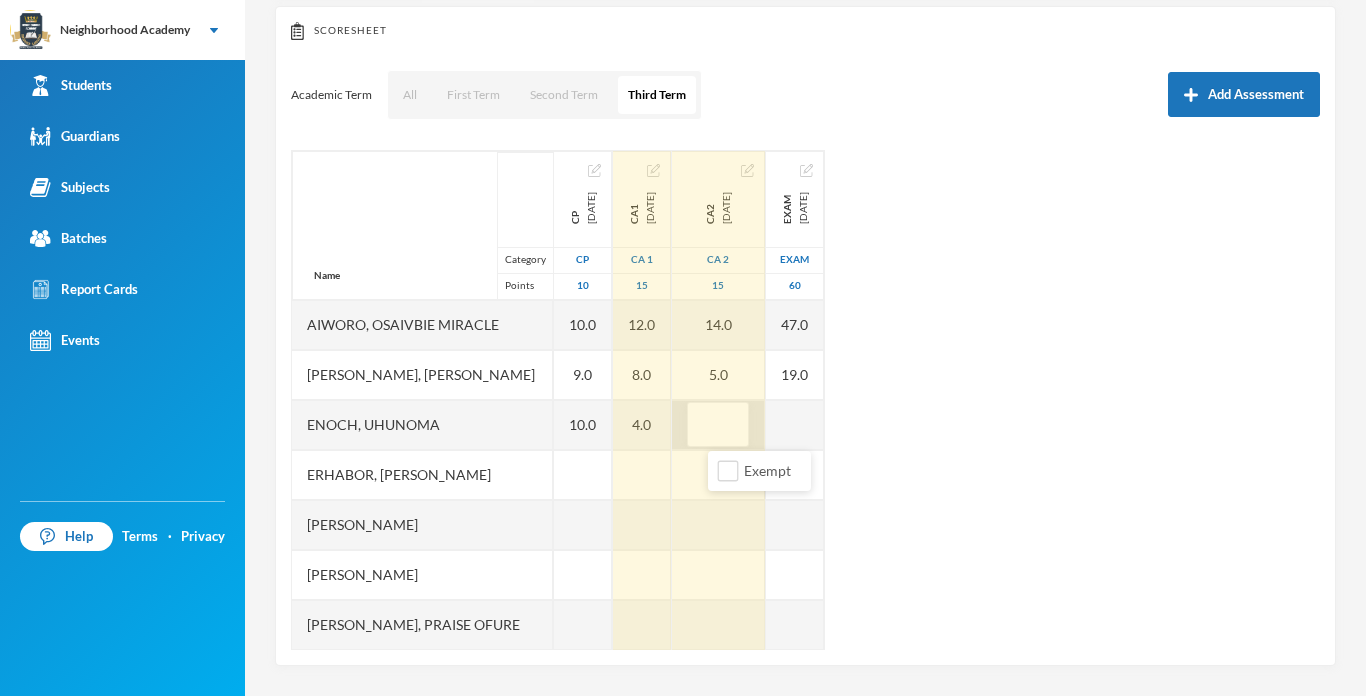 type on "8" 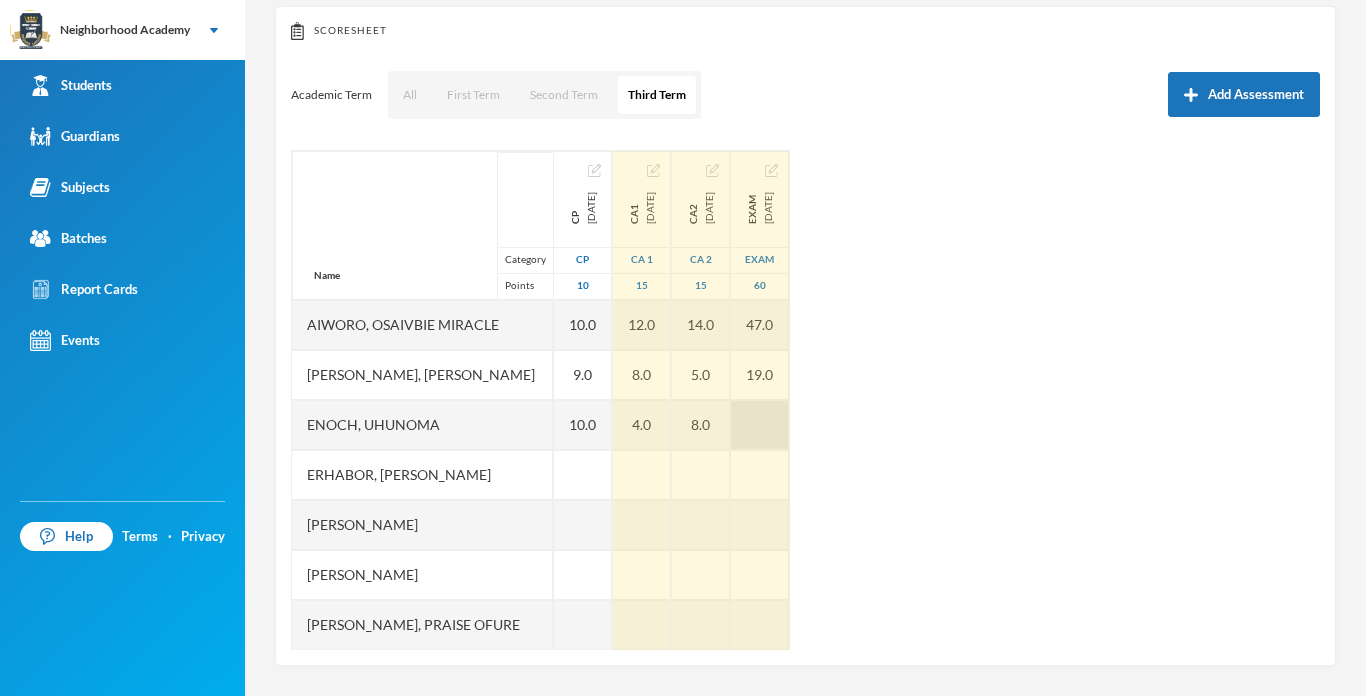 click at bounding box center (760, 425) 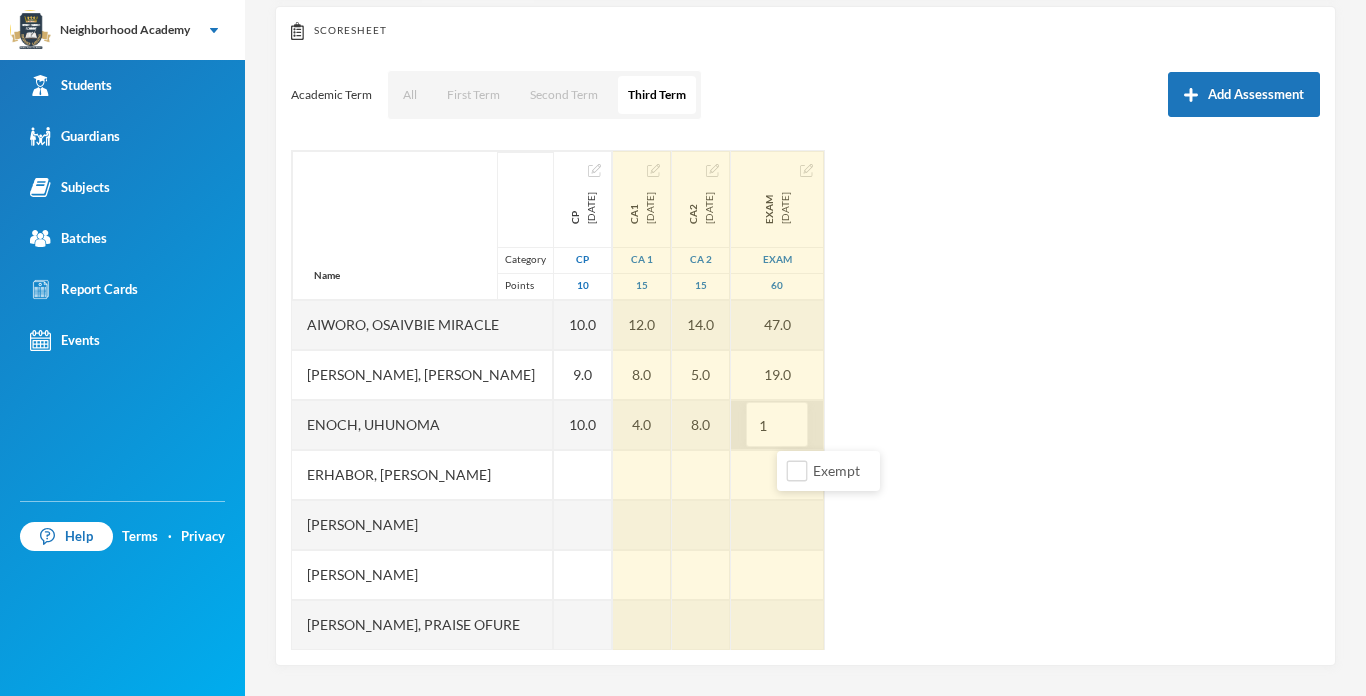 type on "13" 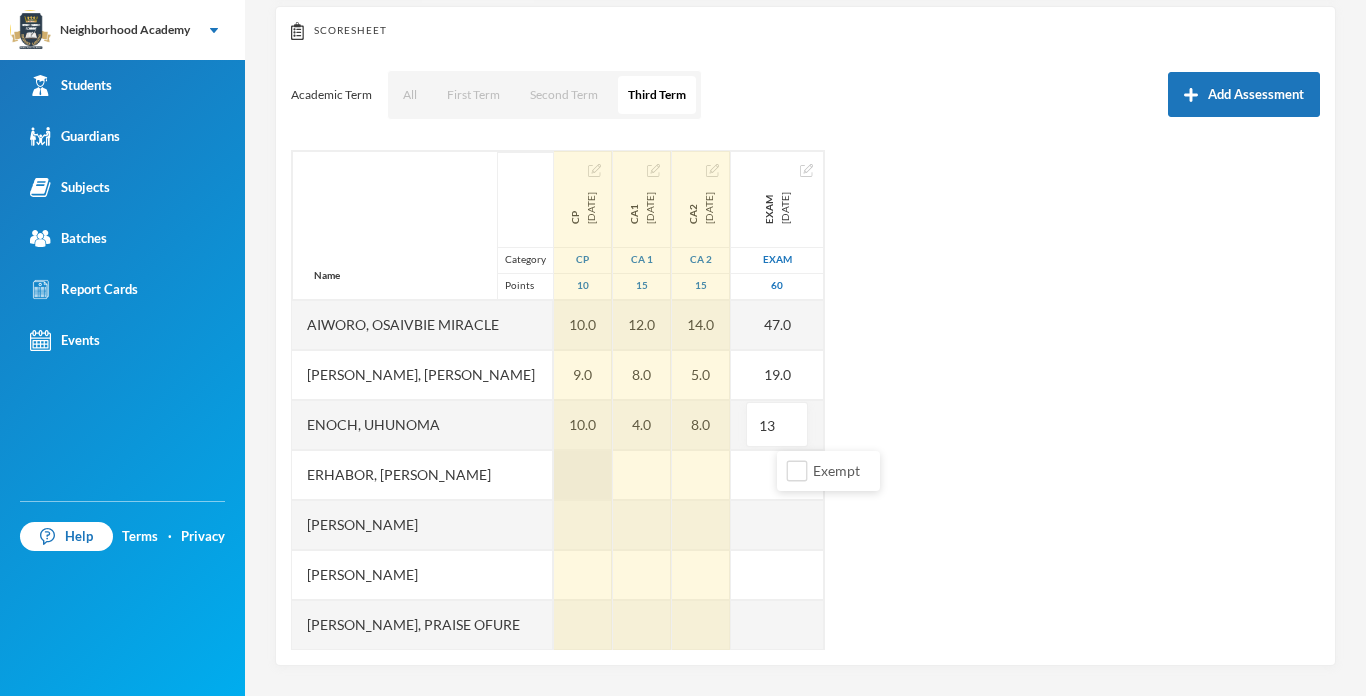 click at bounding box center (583, 475) 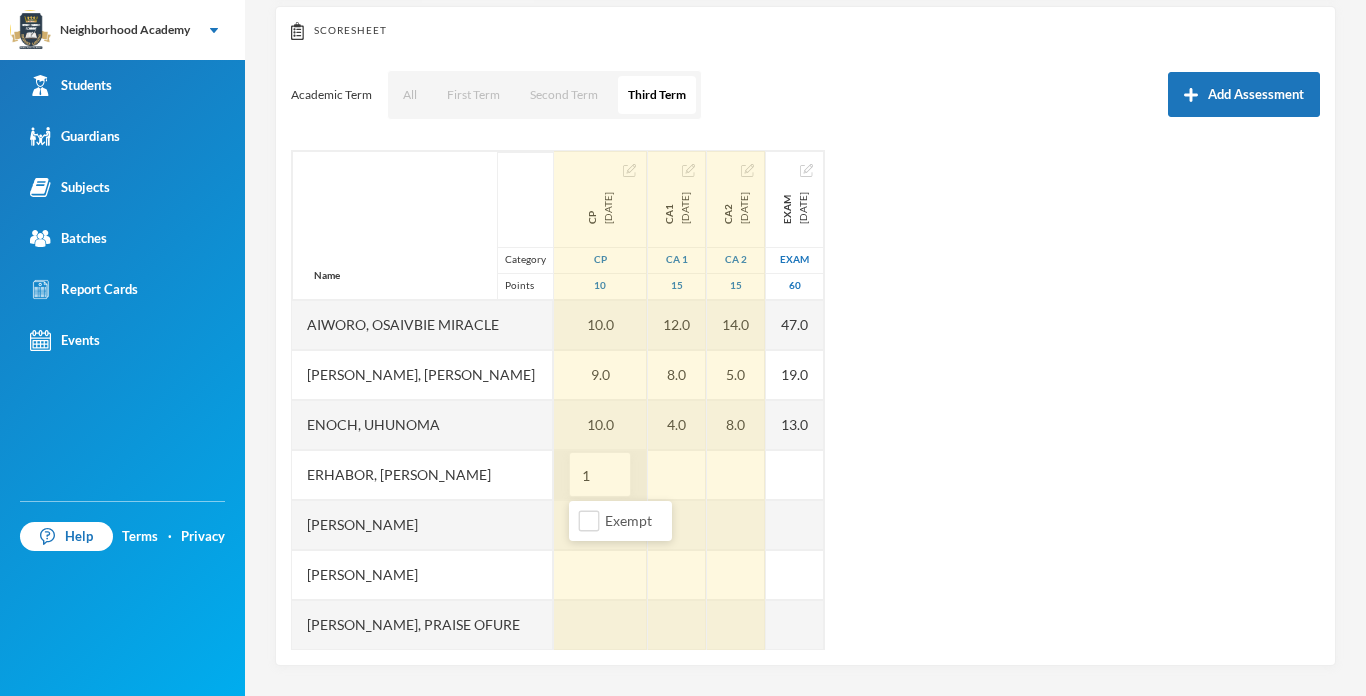 type on "10" 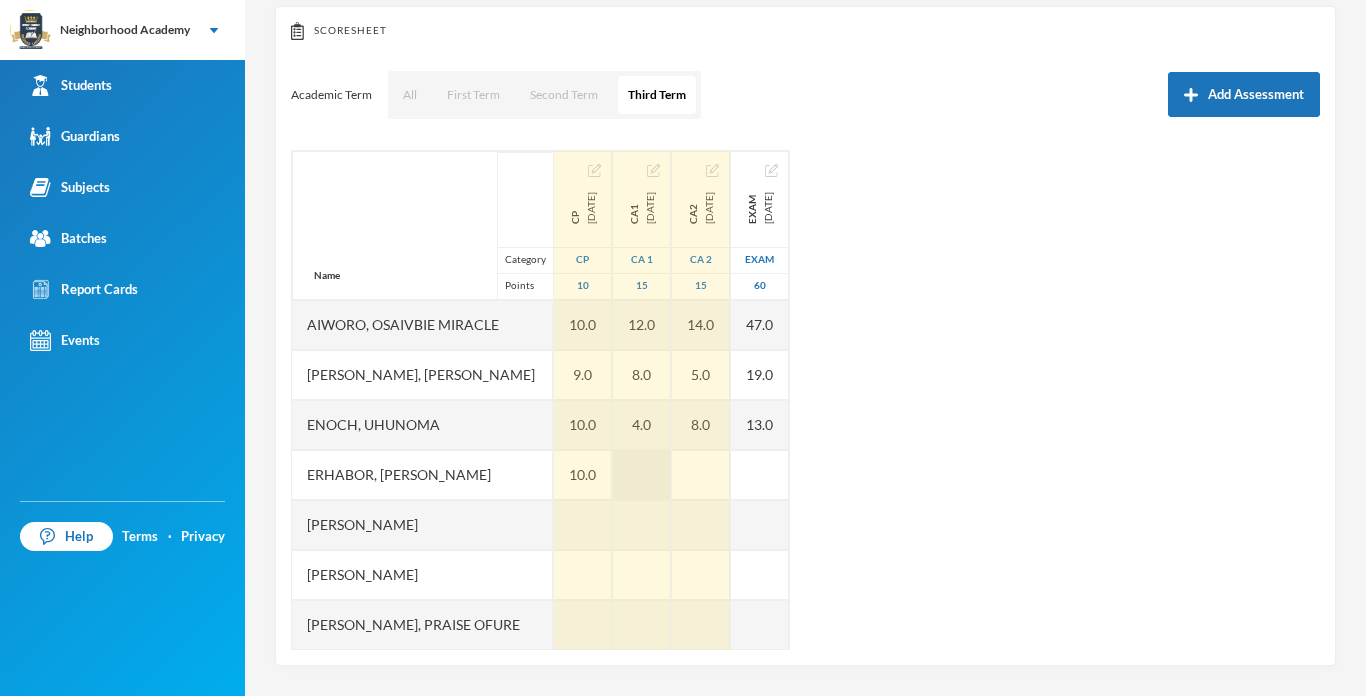 click at bounding box center (642, 475) 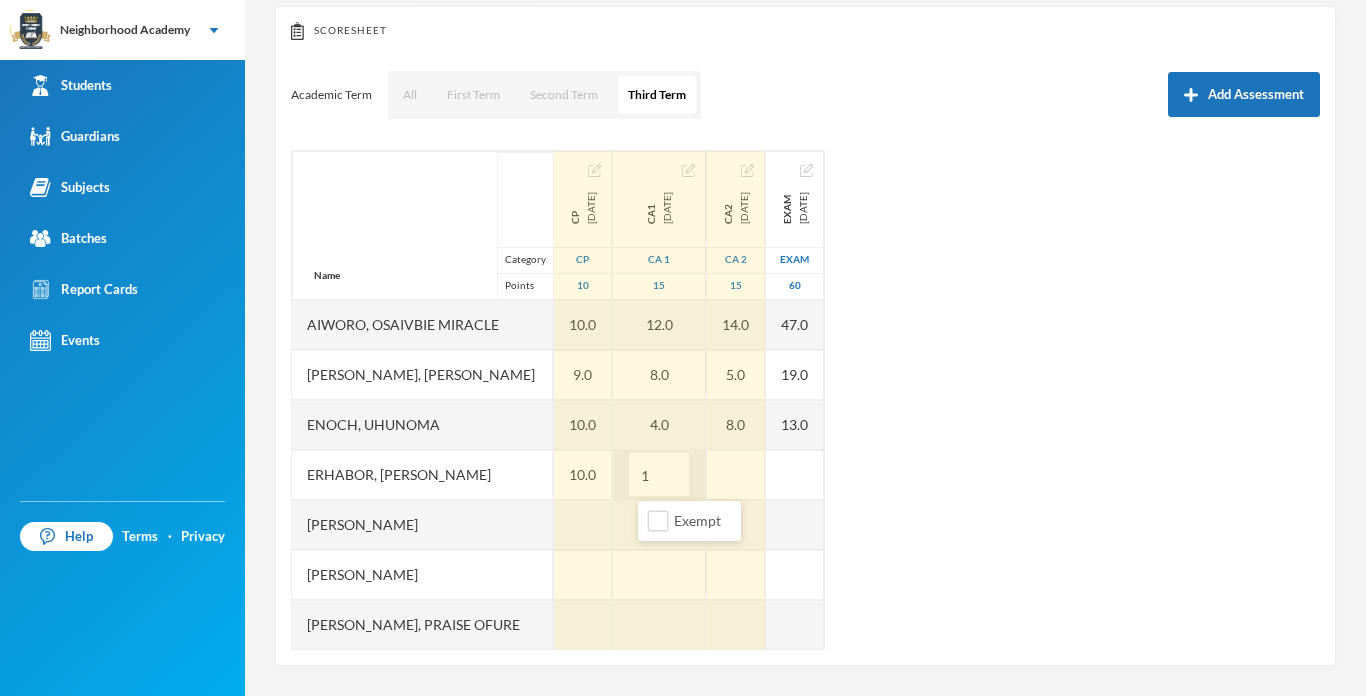 type on "12" 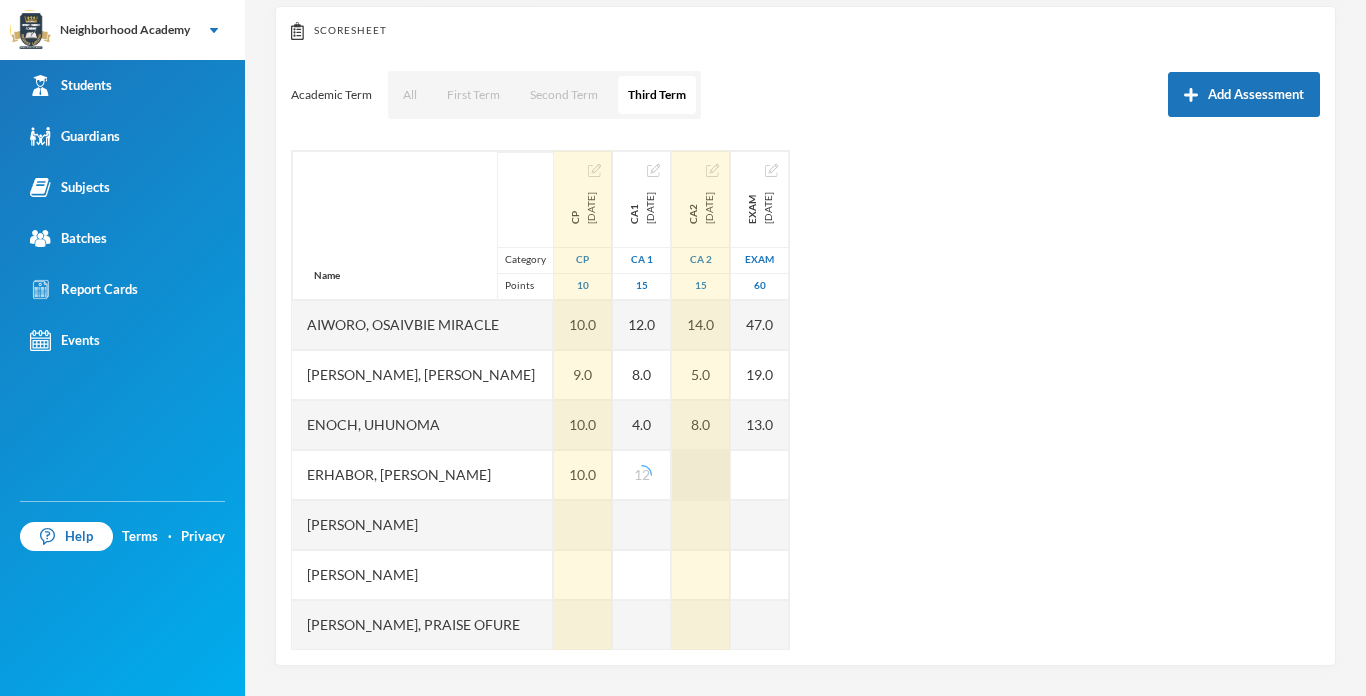 click at bounding box center (701, 475) 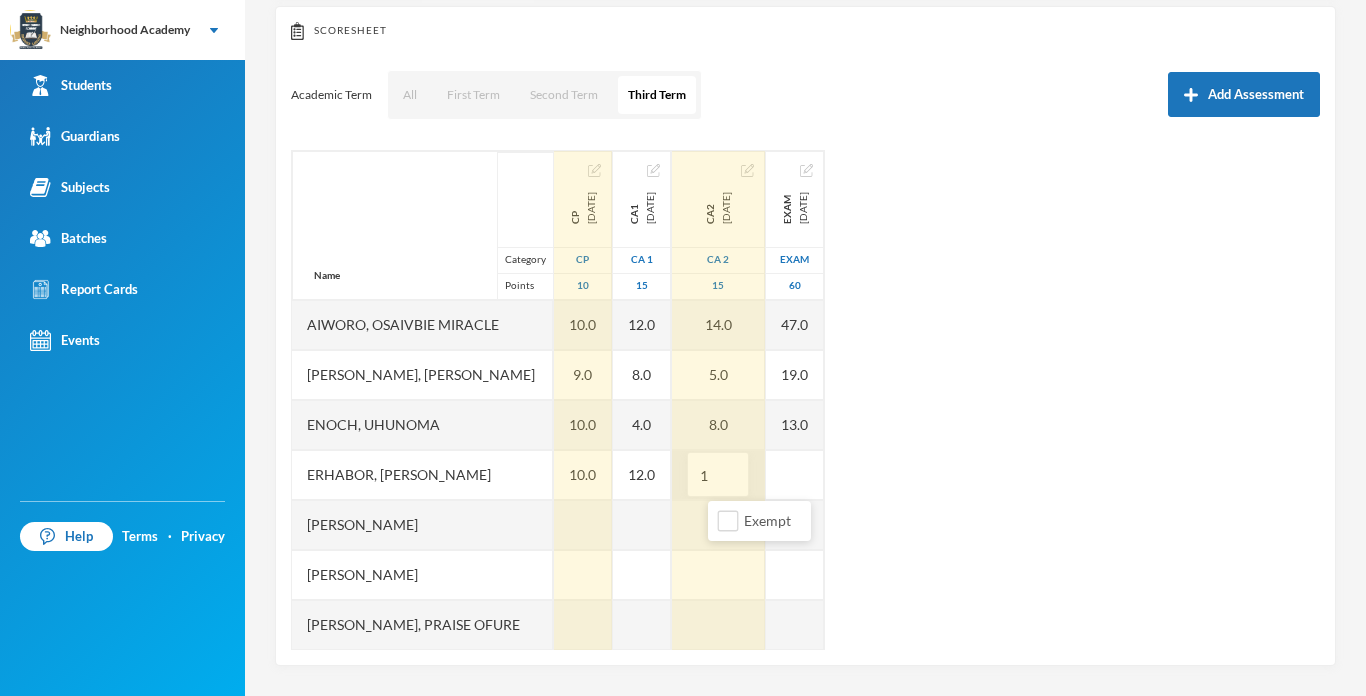 type on "15" 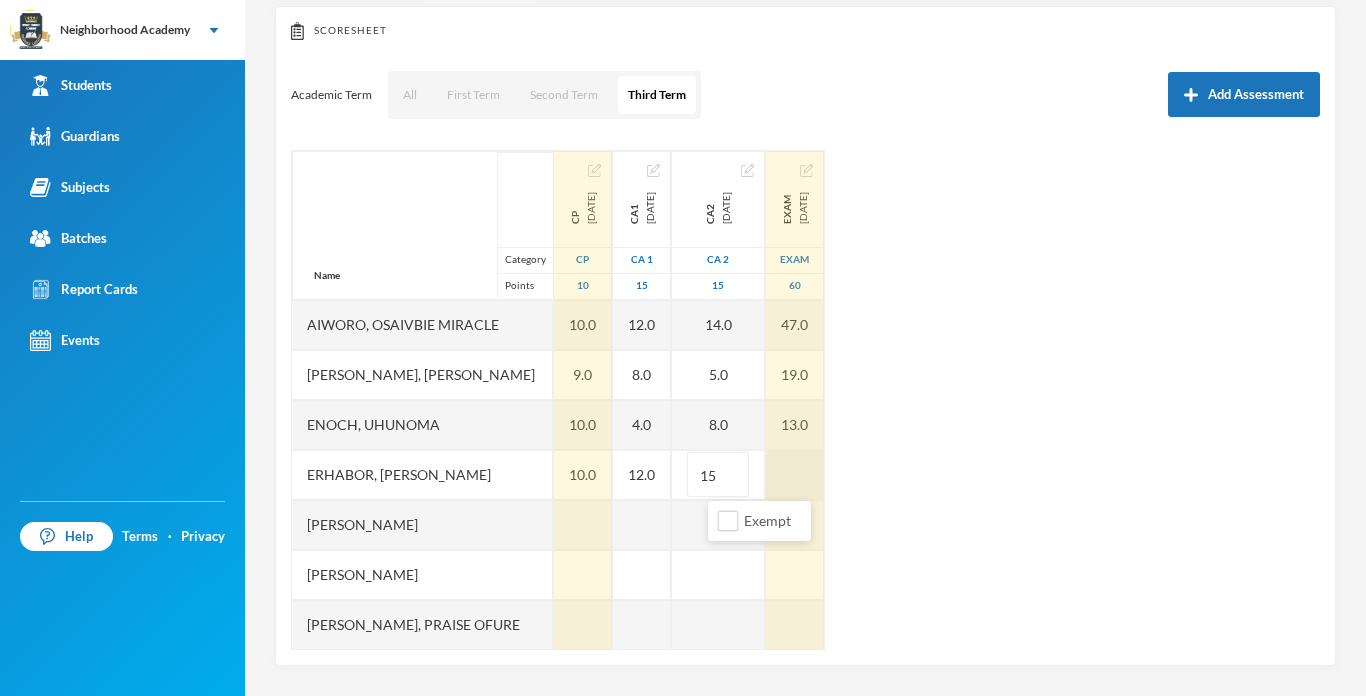 click at bounding box center (795, 475) 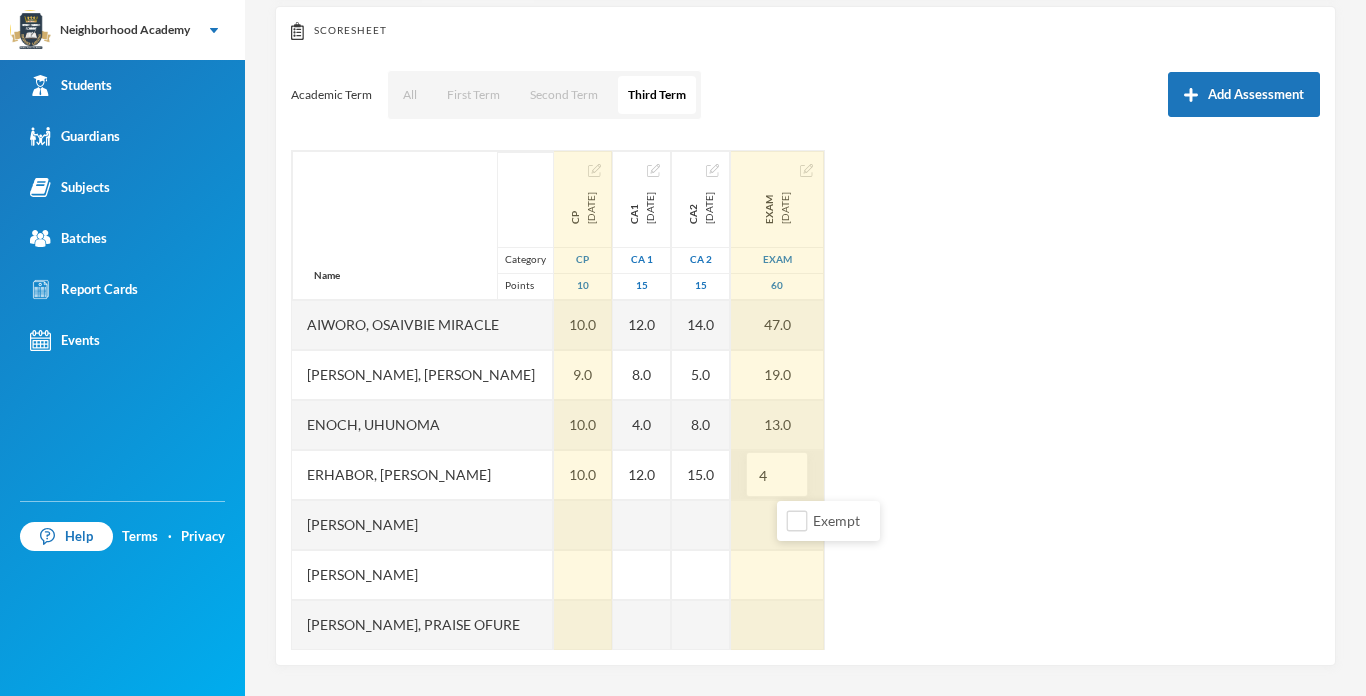 type on "42" 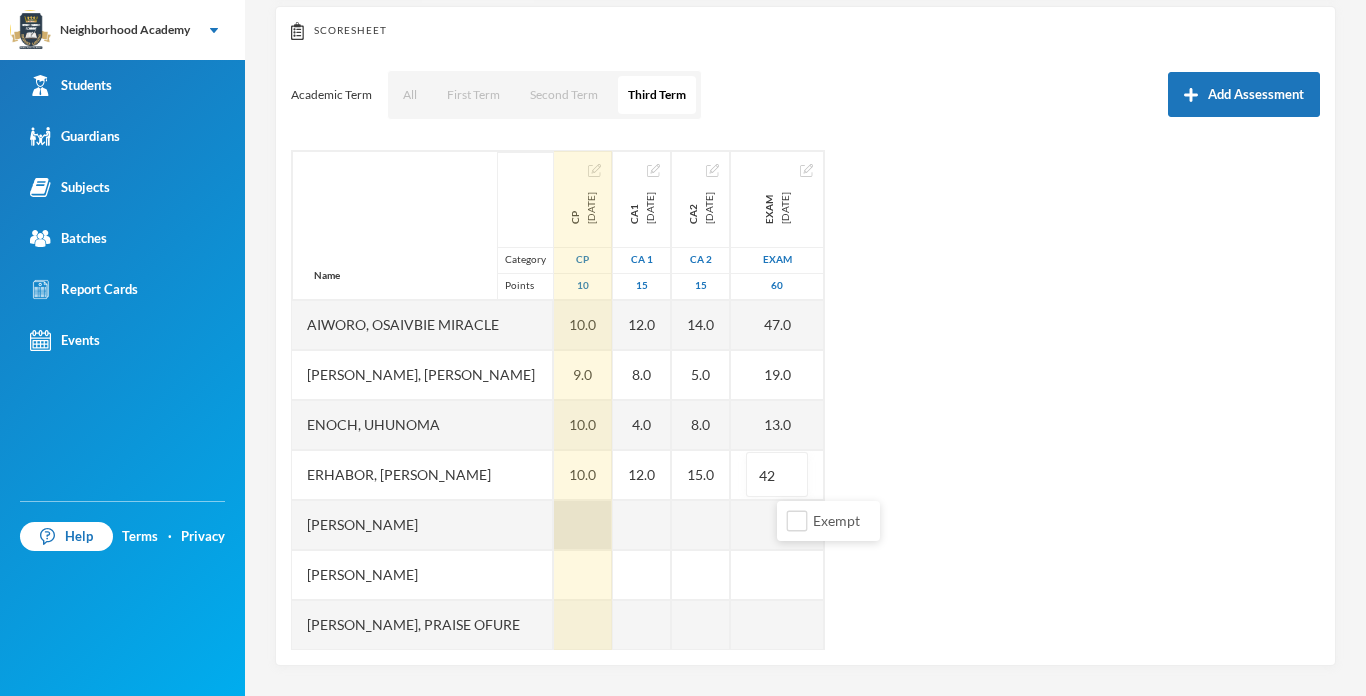 click at bounding box center (583, 525) 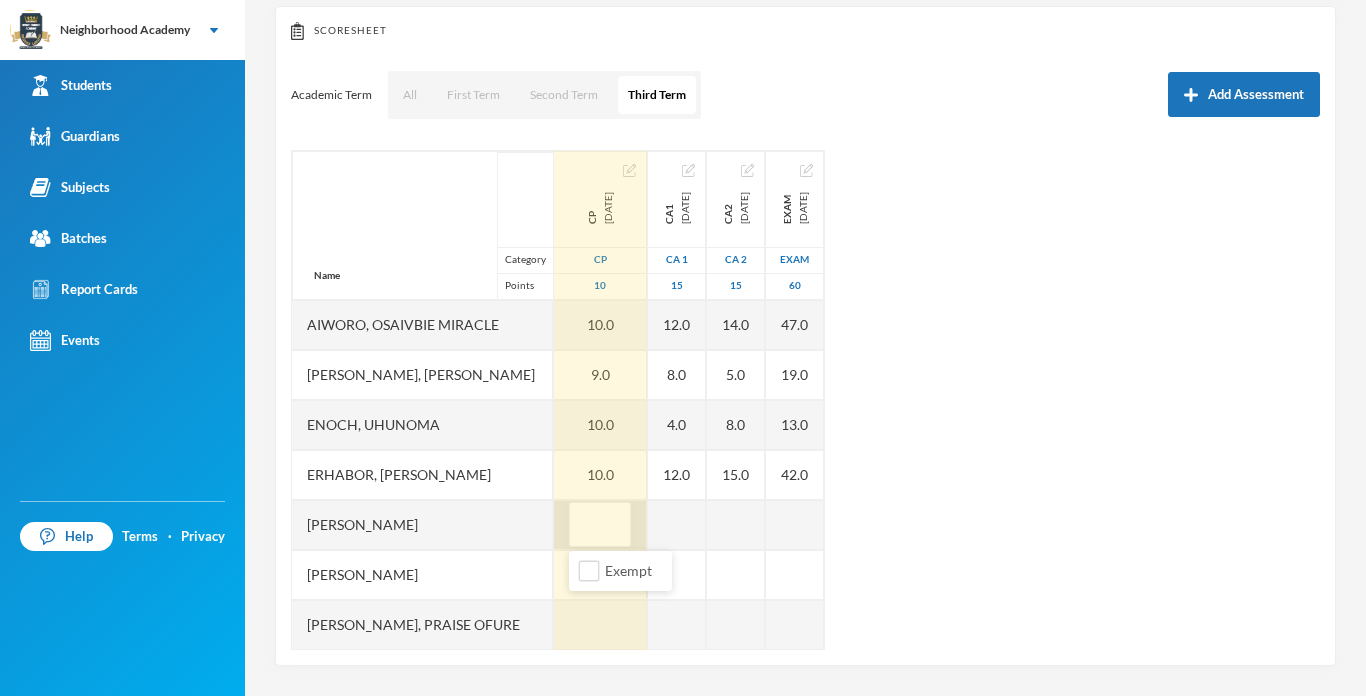 type on "5" 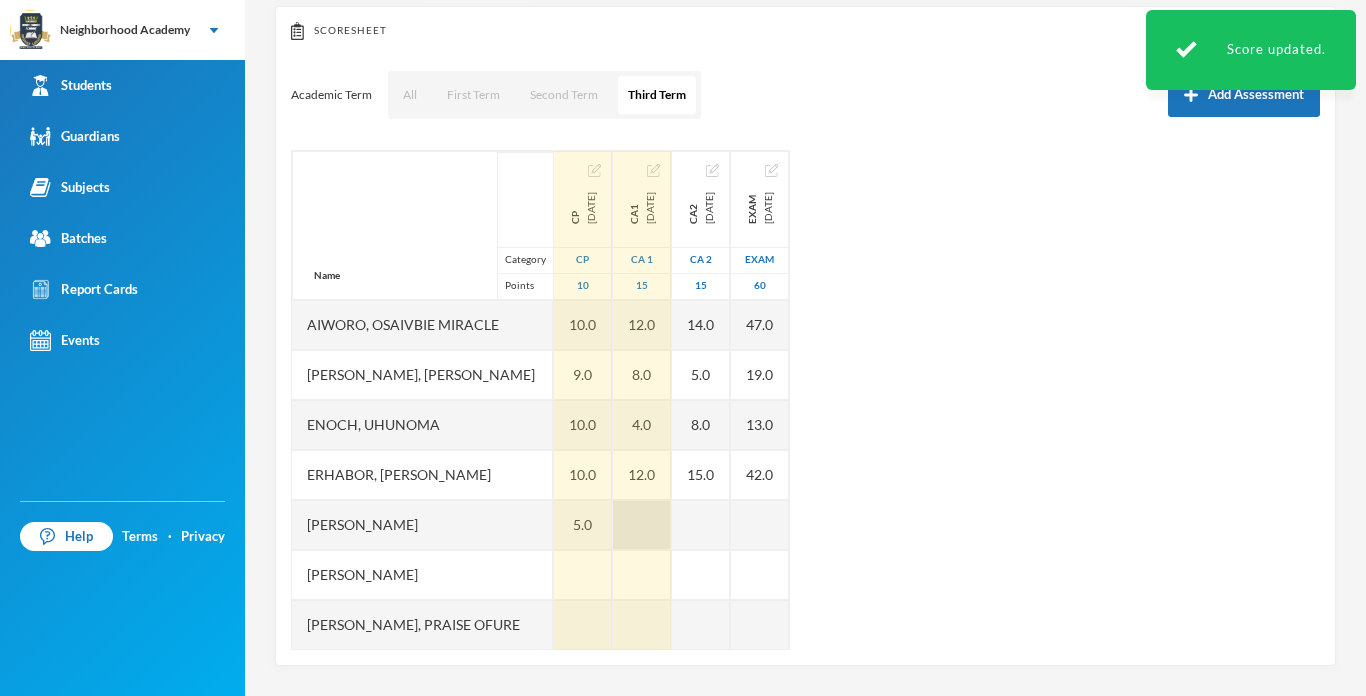 click at bounding box center (642, 525) 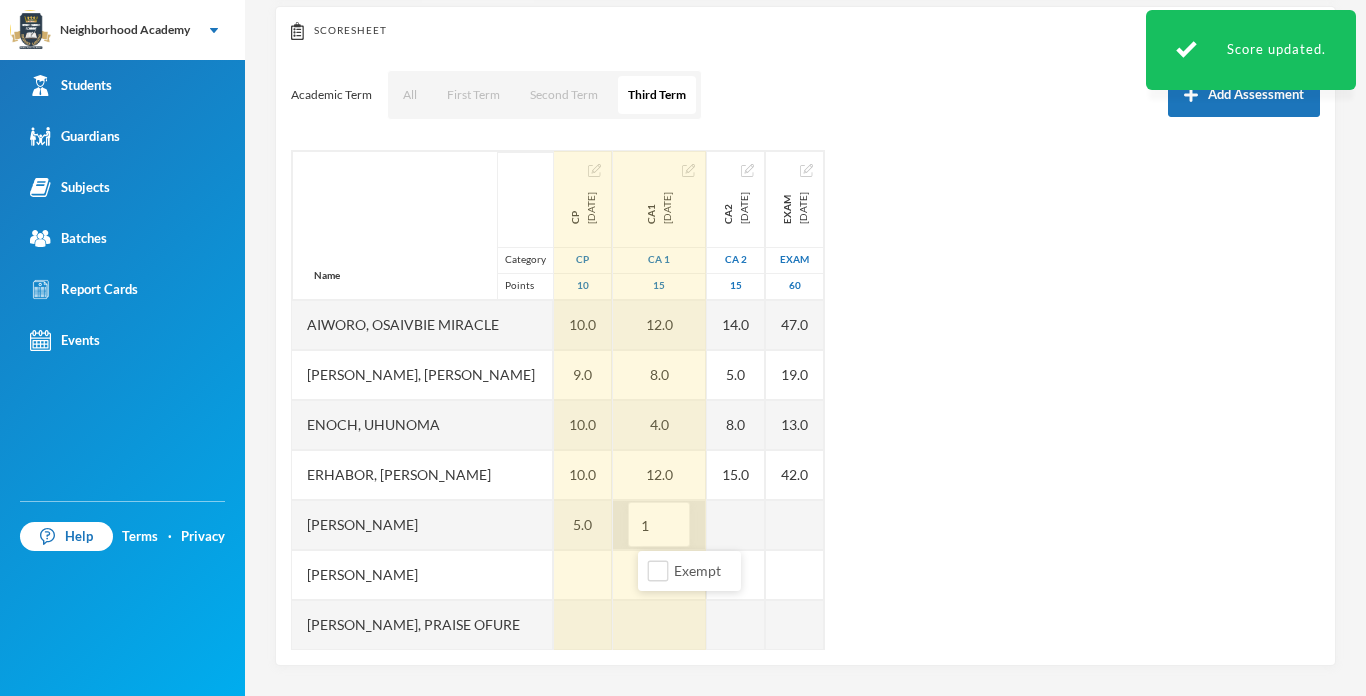 type on "10" 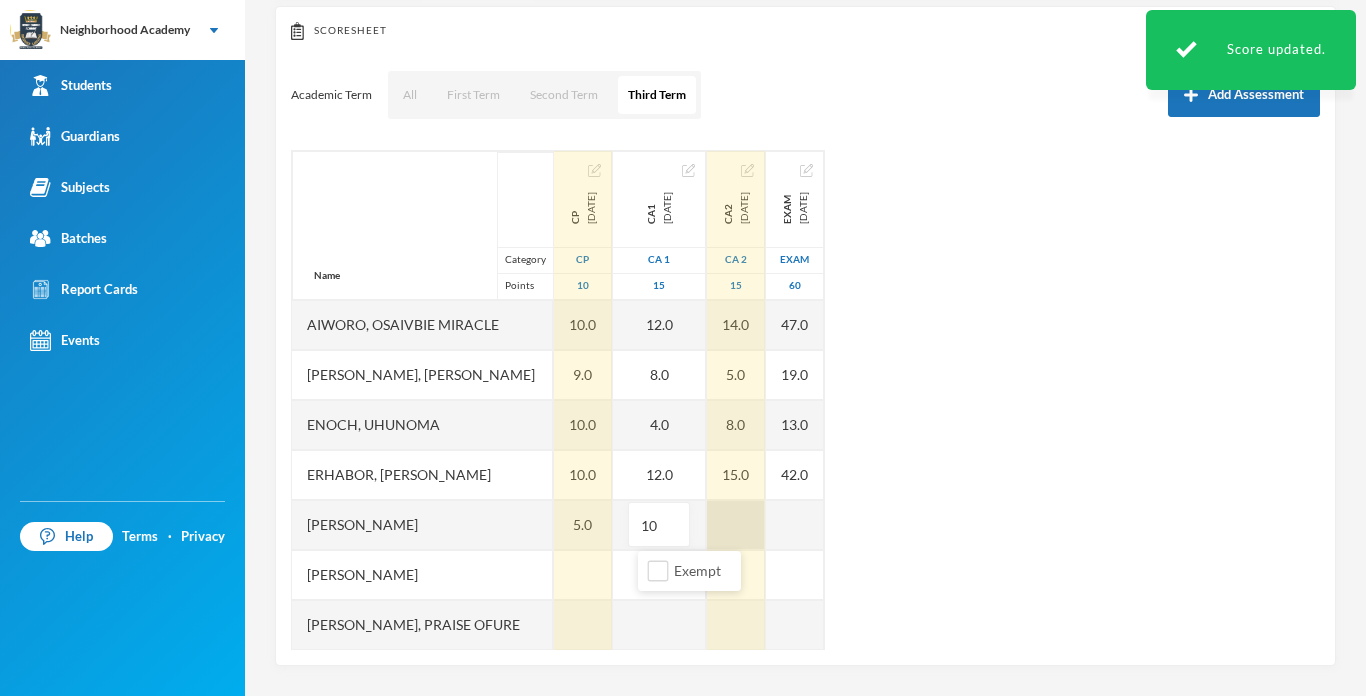 click at bounding box center [736, 525] 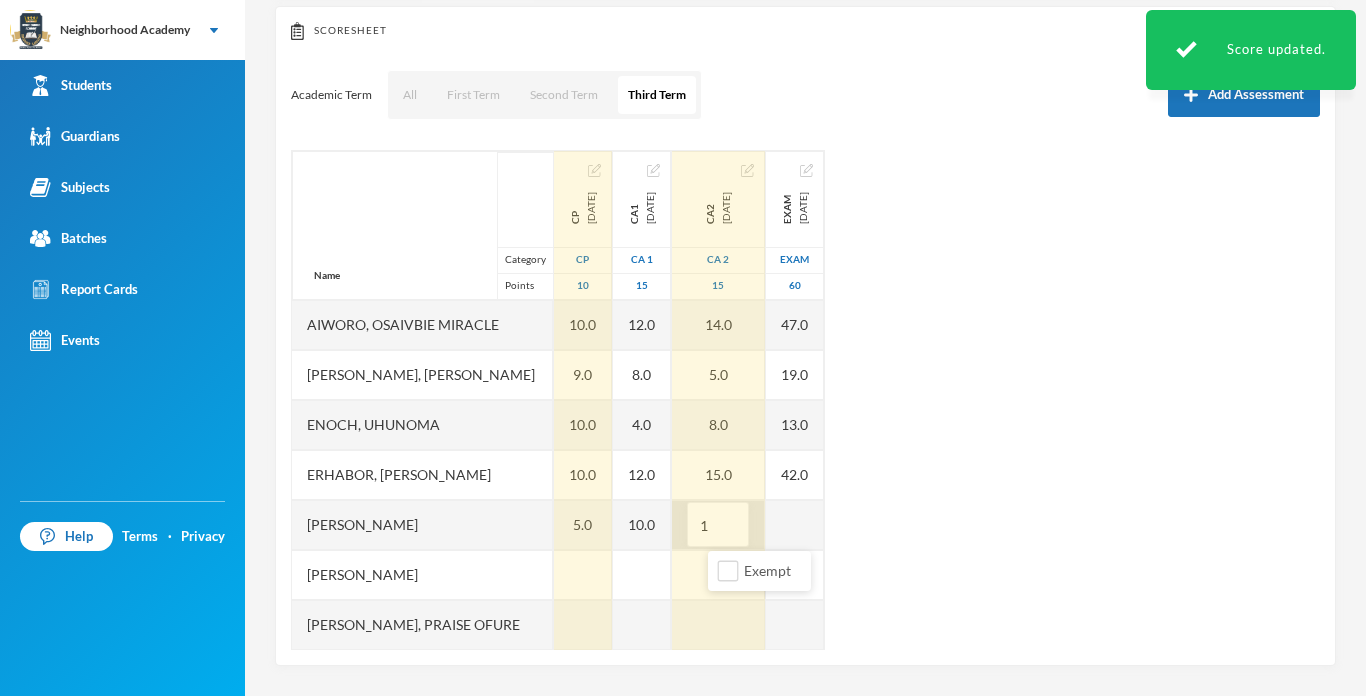 type on "12" 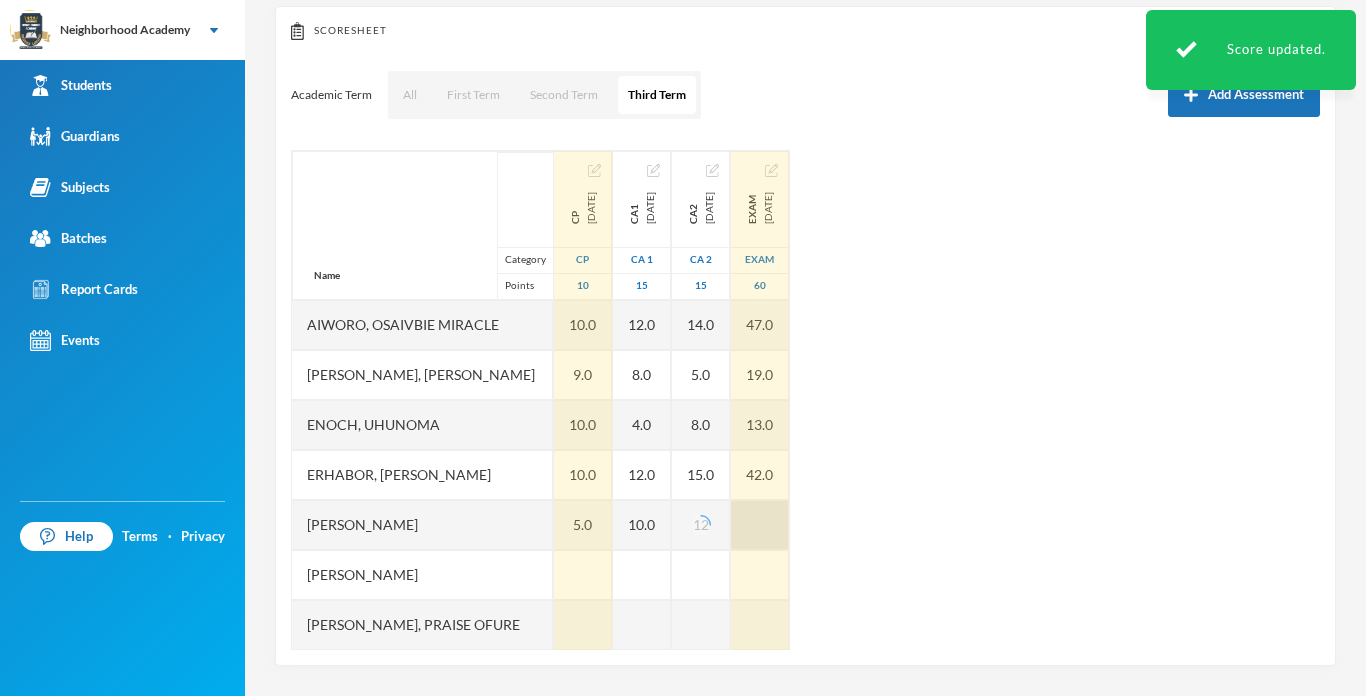 click at bounding box center [760, 525] 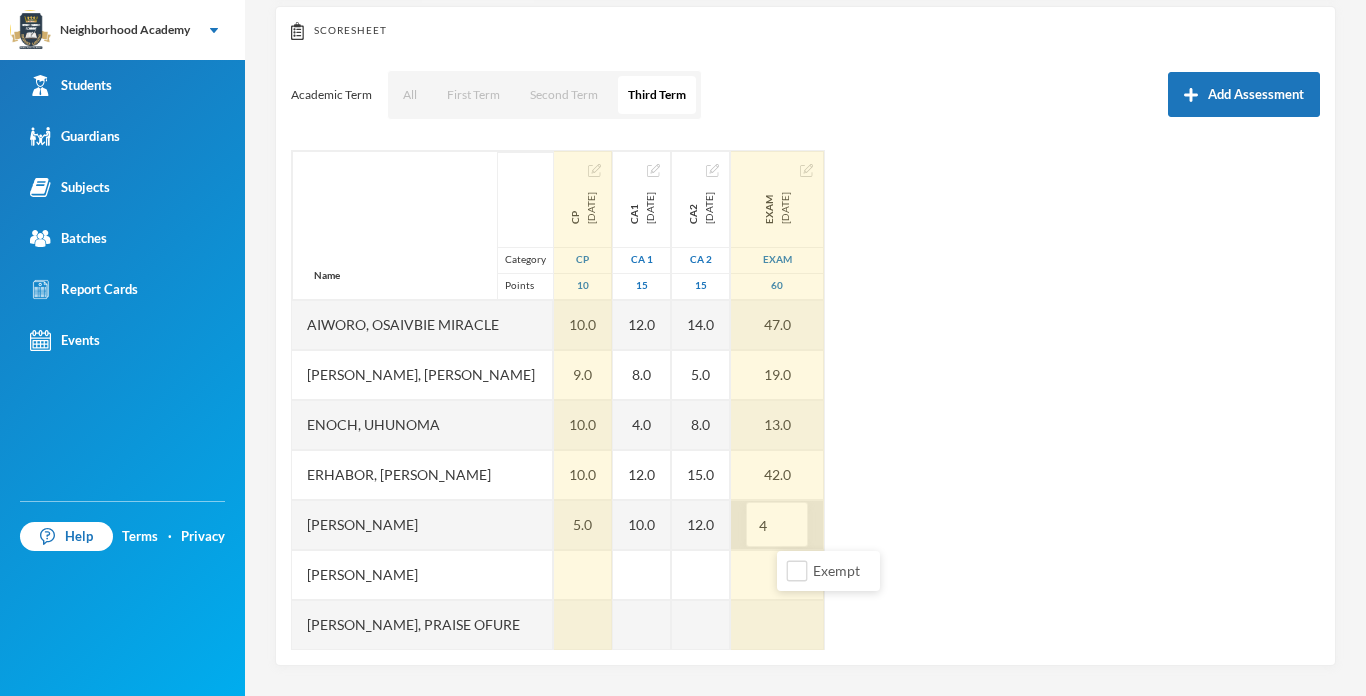 type on "40" 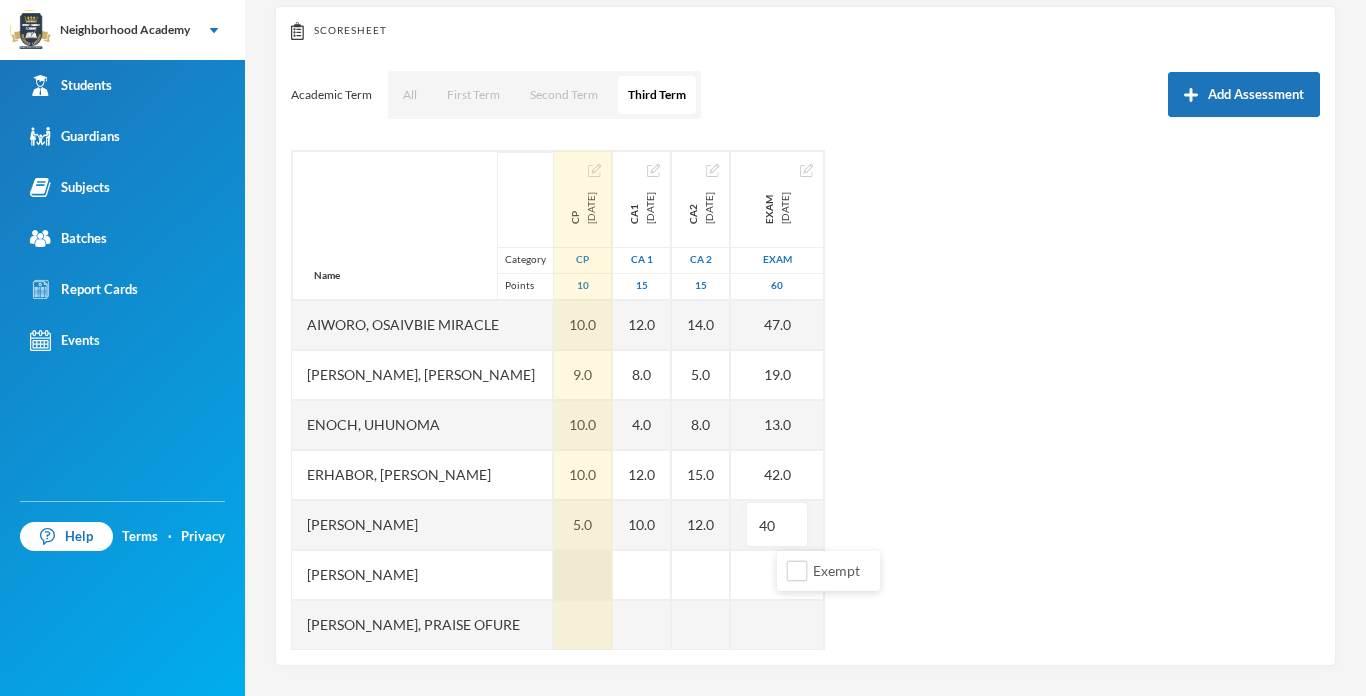 click at bounding box center (583, 575) 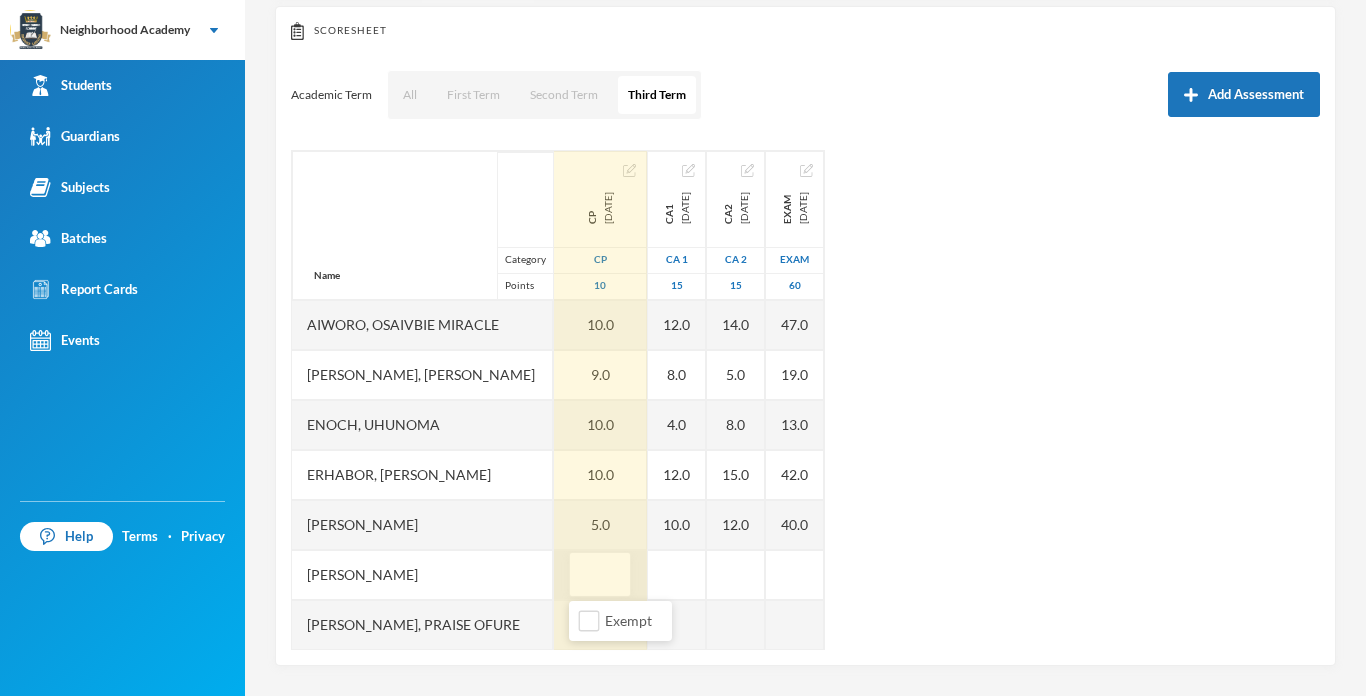 type on "7" 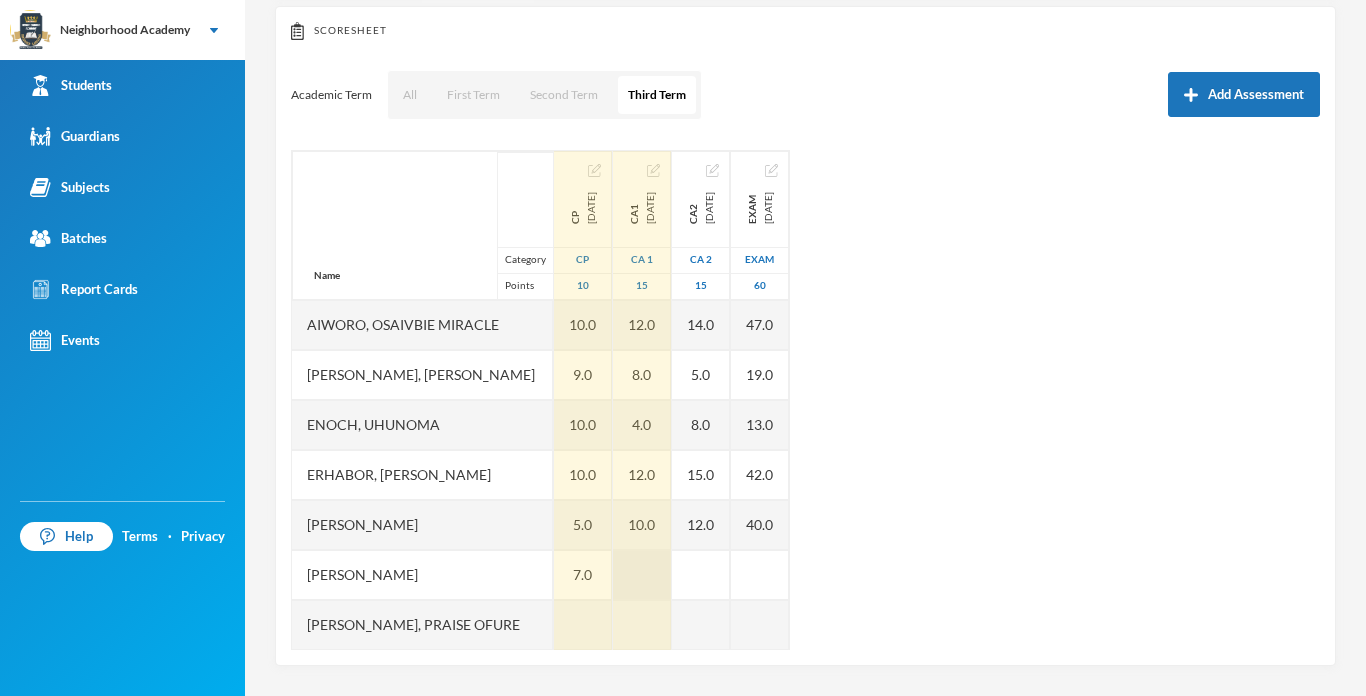 click at bounding box center (642, 575) 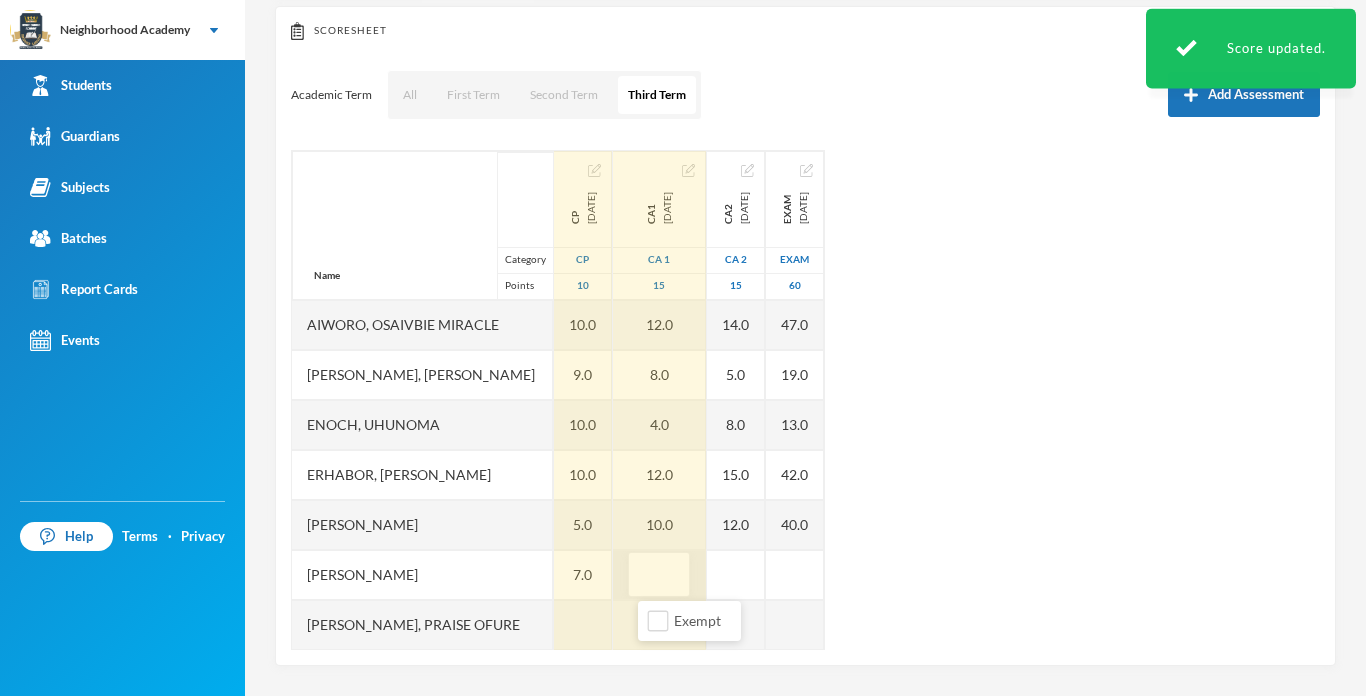 type on "6" 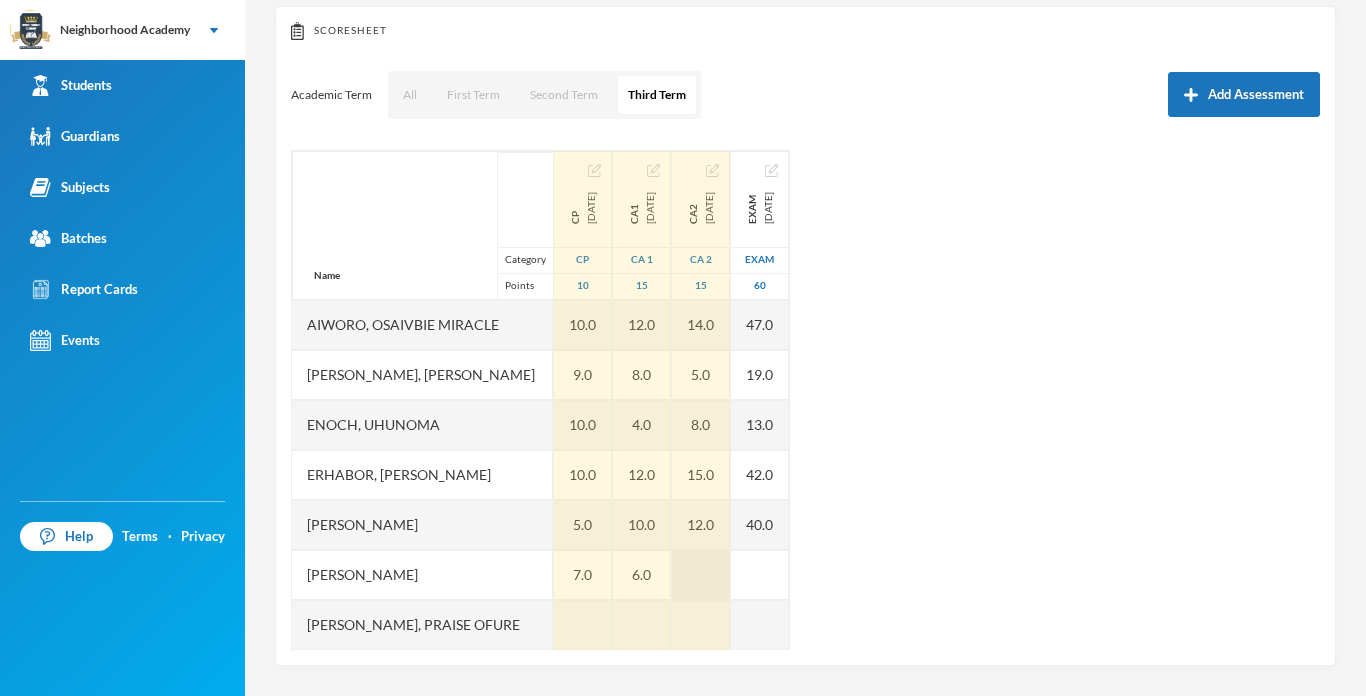 click at bounding box center [701, 575] 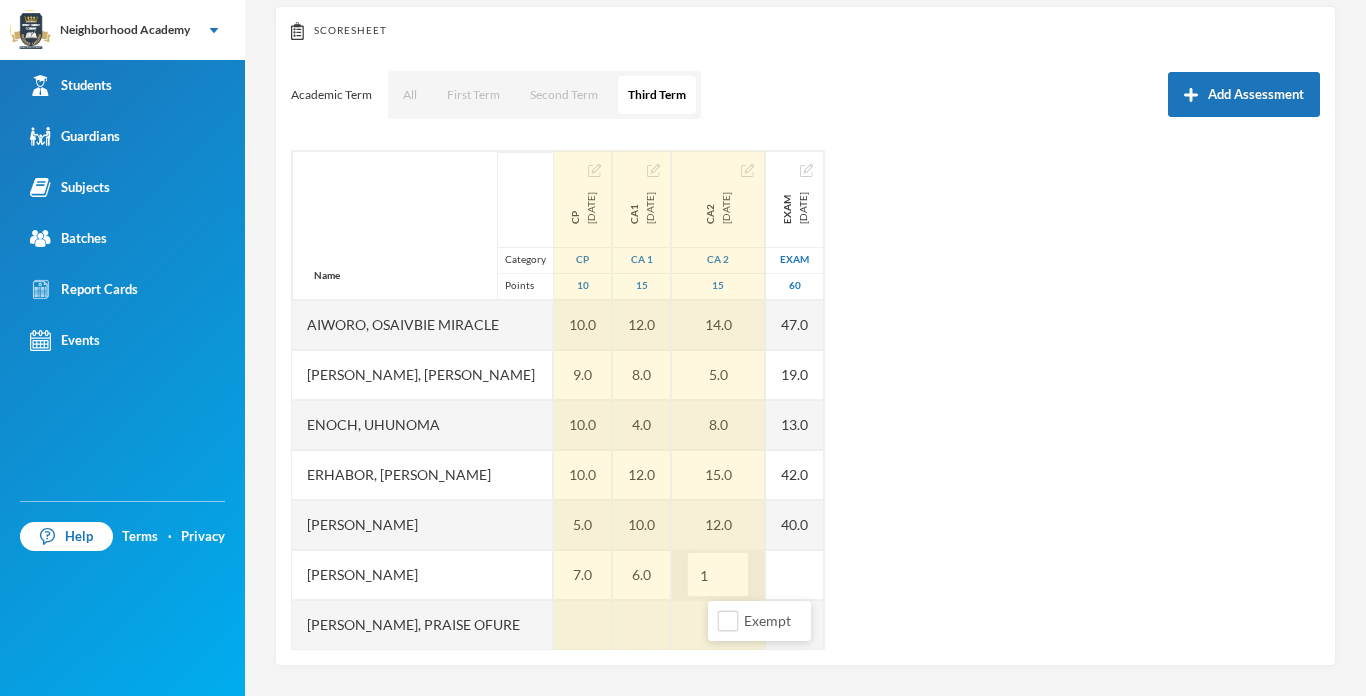 type on "13" 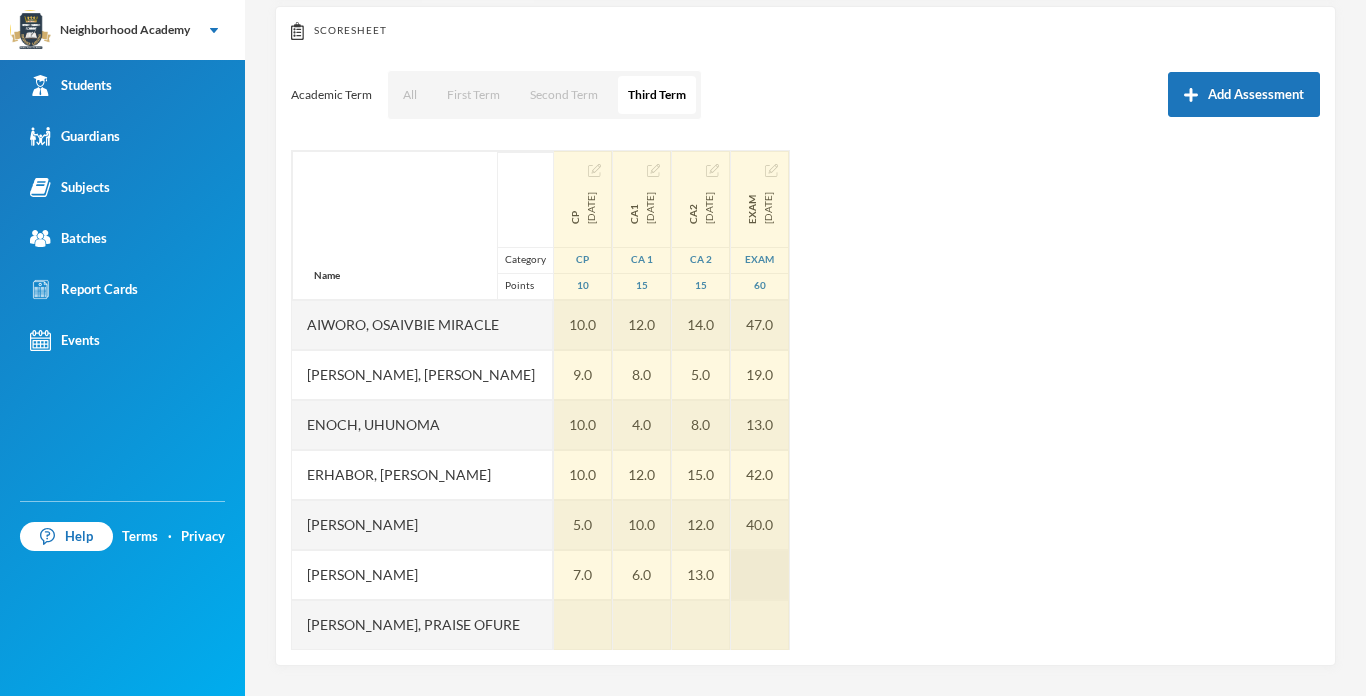click at bounding box center (760, 575) 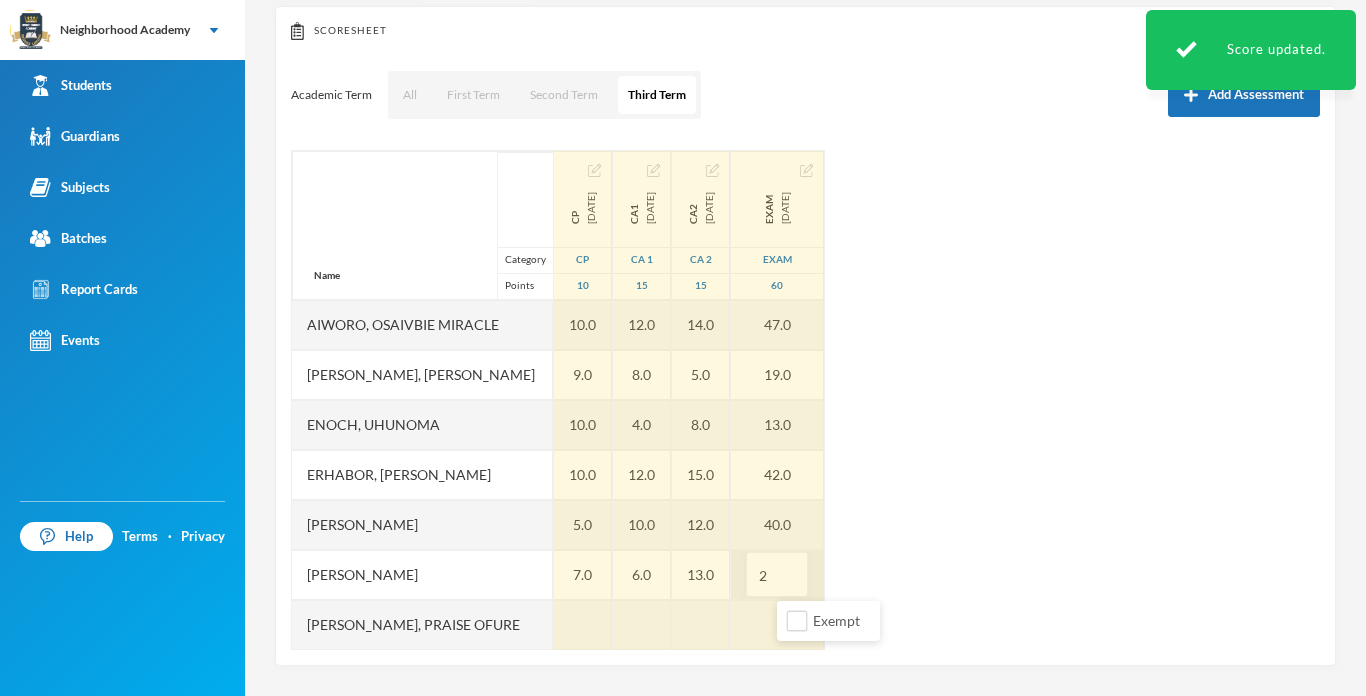 type on "20" 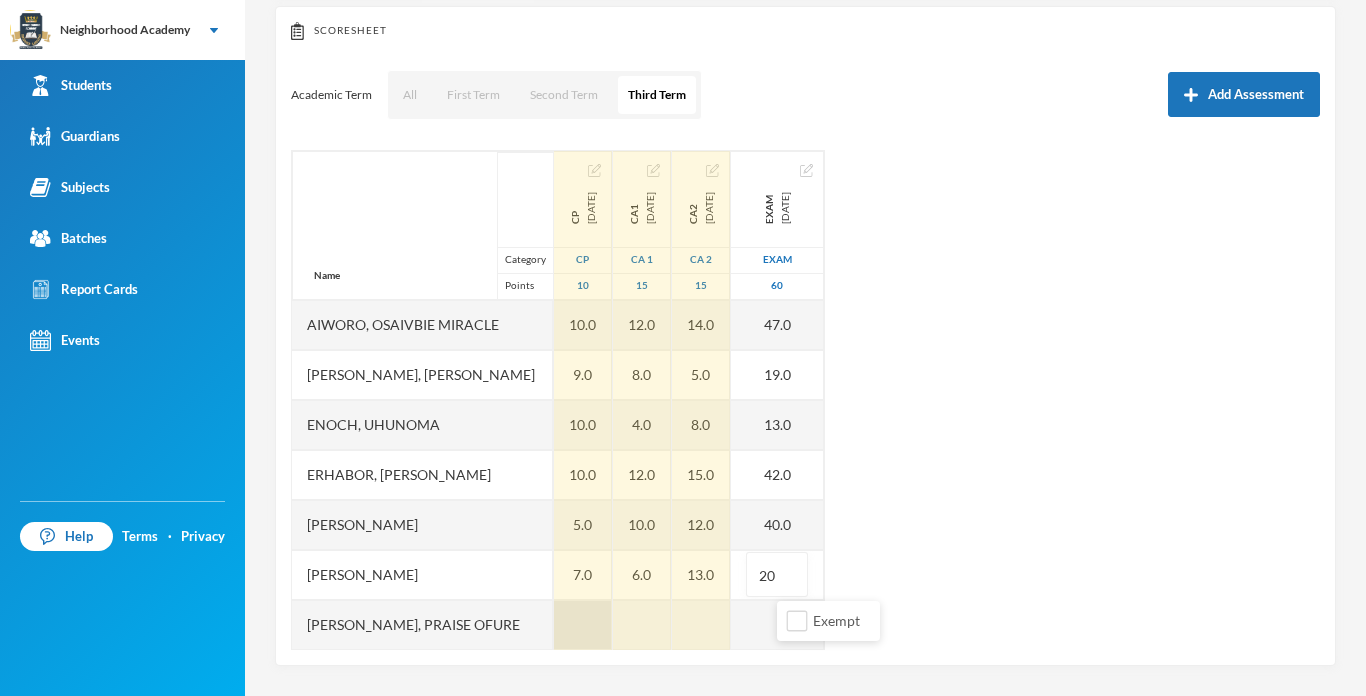 click at bounding box center [583, 625] 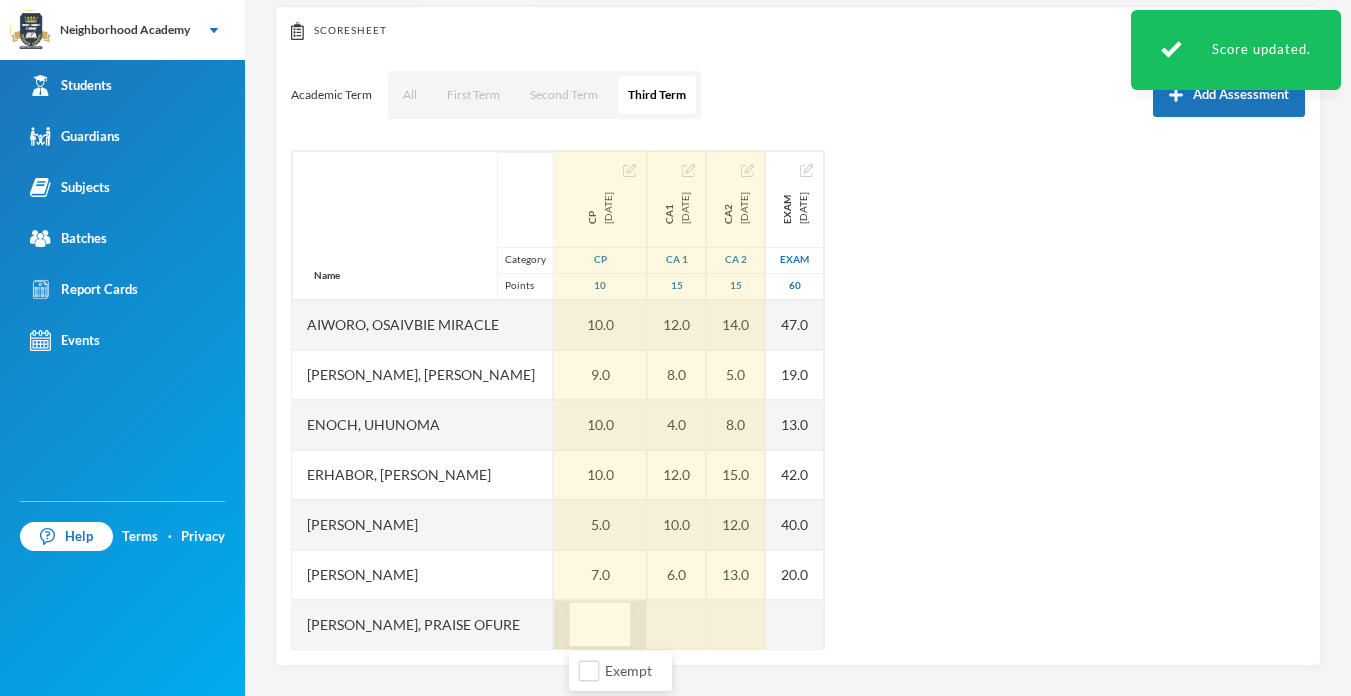 type on "9" 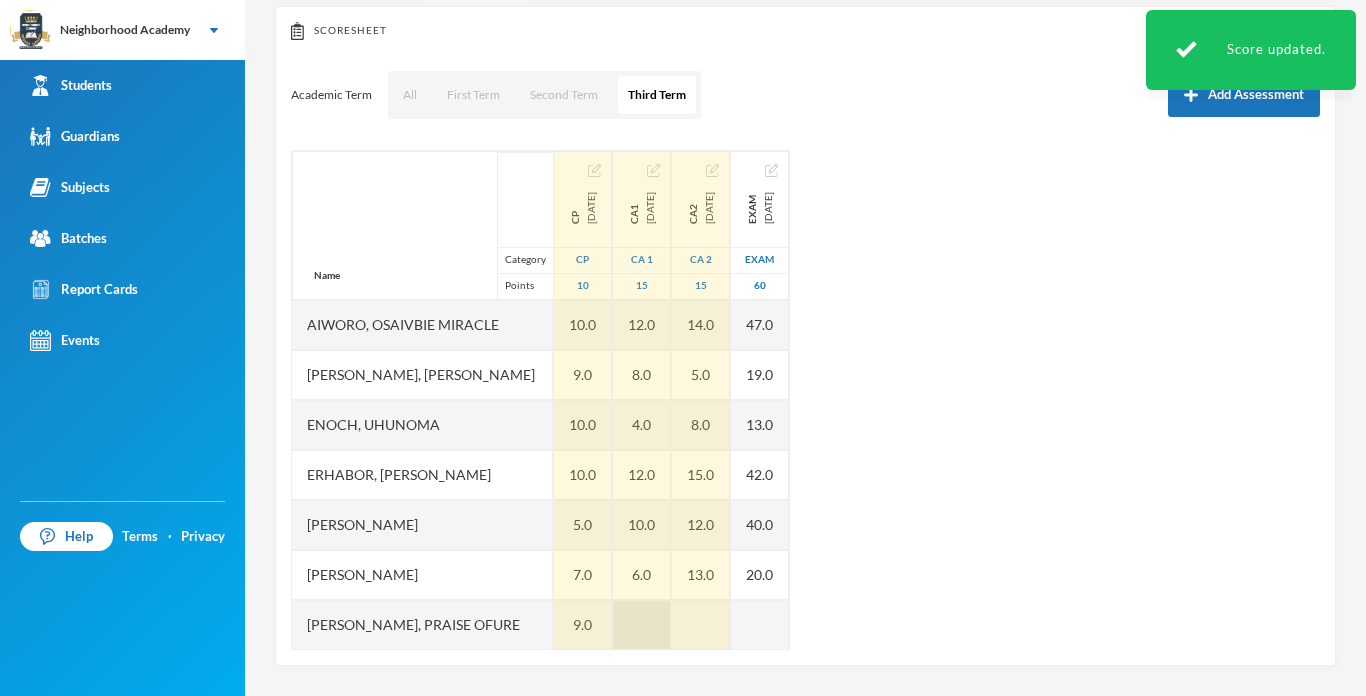 click at bounding box center (642, 625) 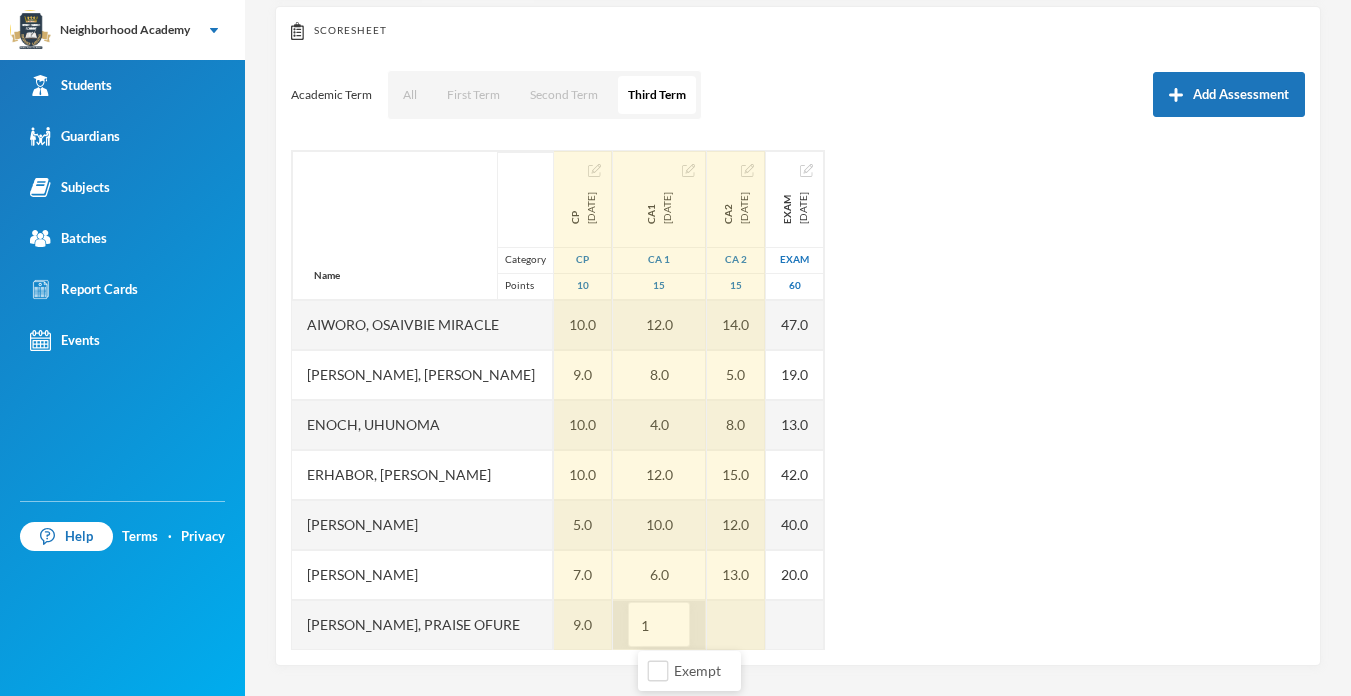 type on "12" 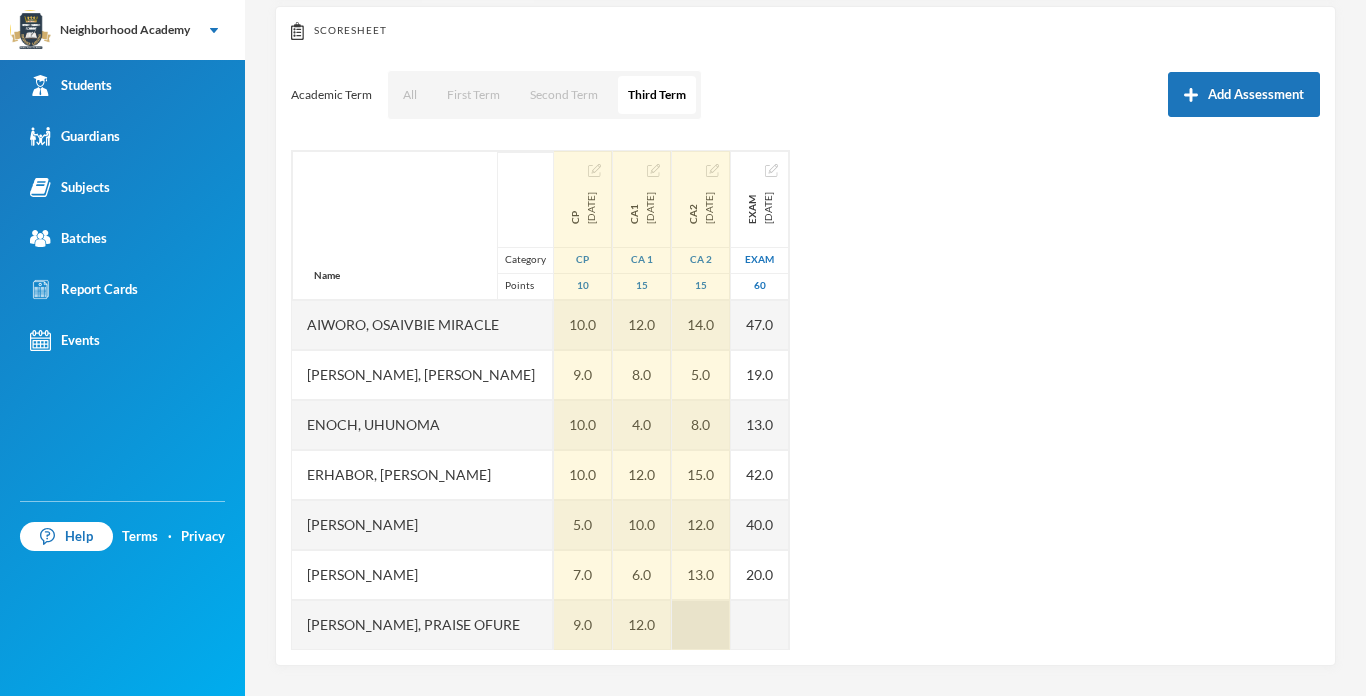 click at bounding box center (701, 625) 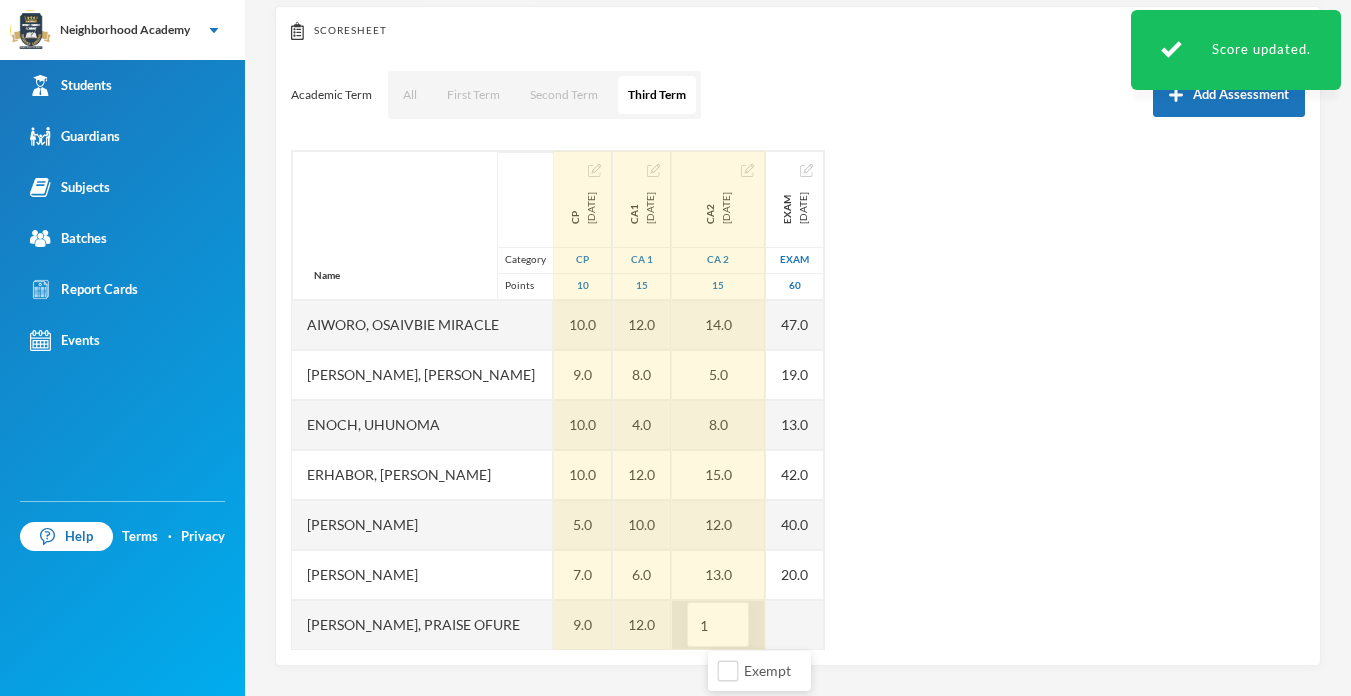 type on "10" 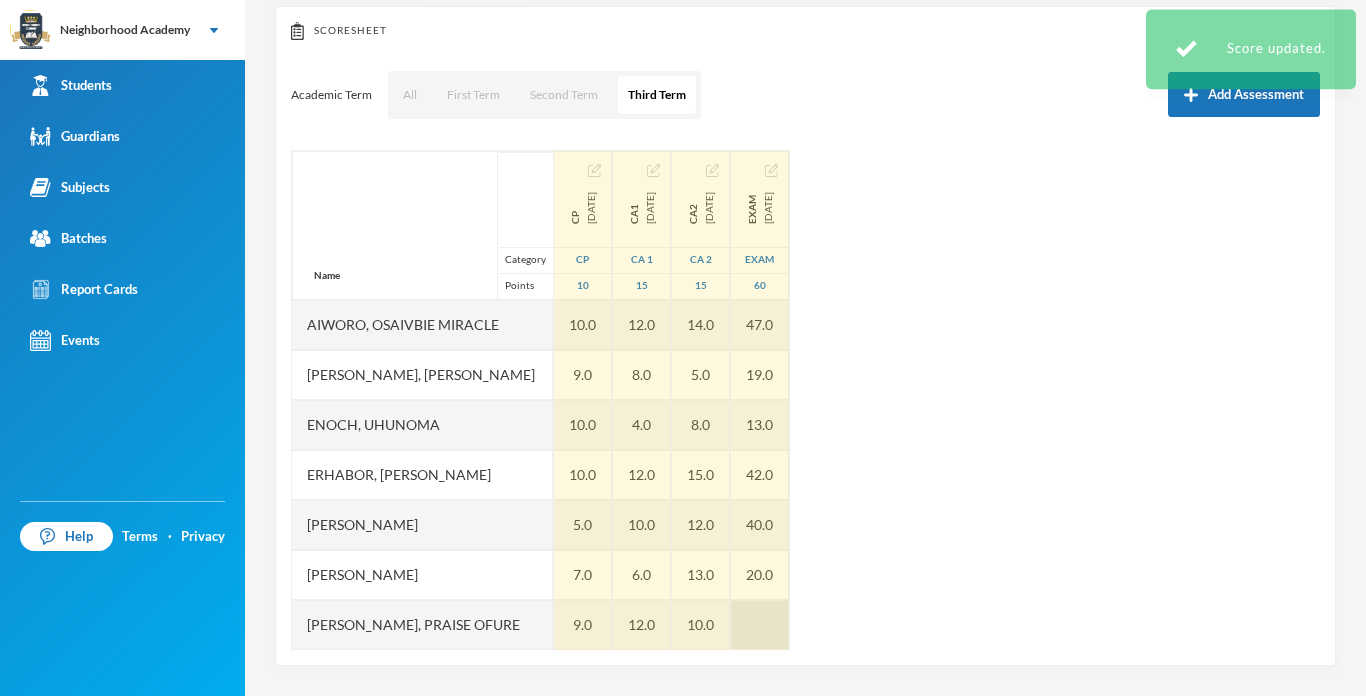 click at bounding box center [760, 625] 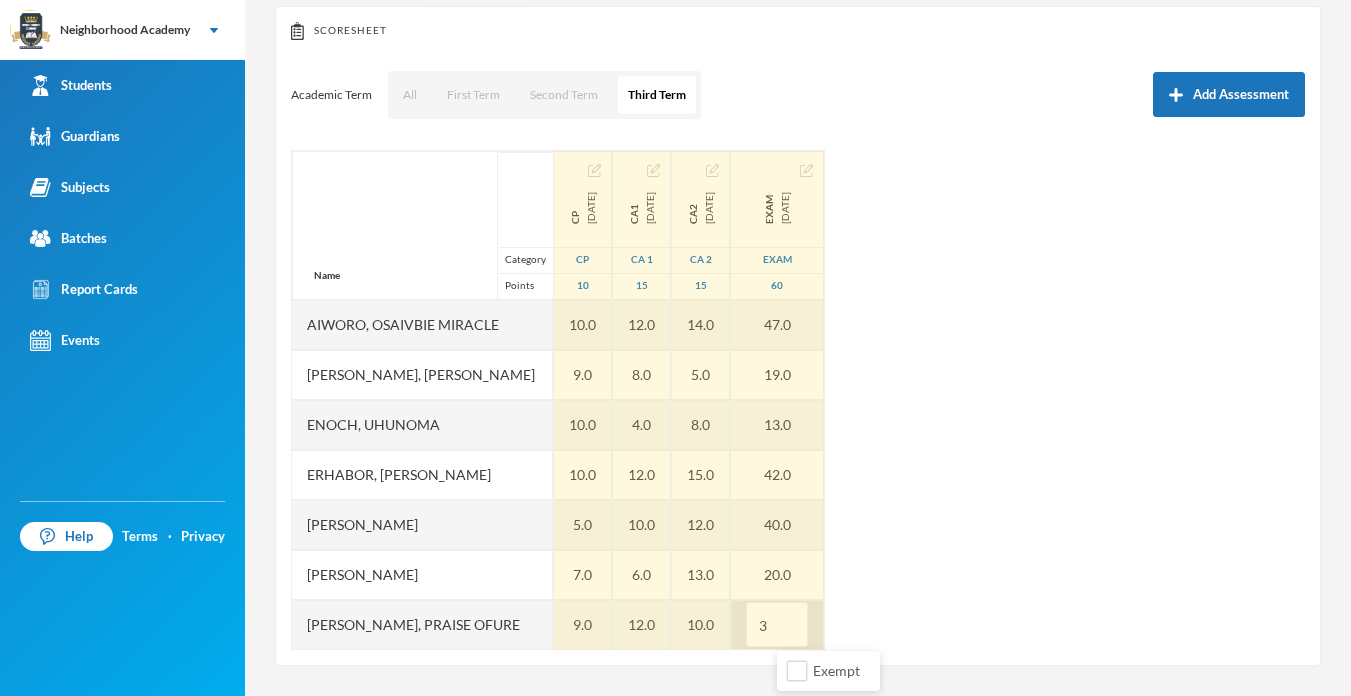 type on "32" 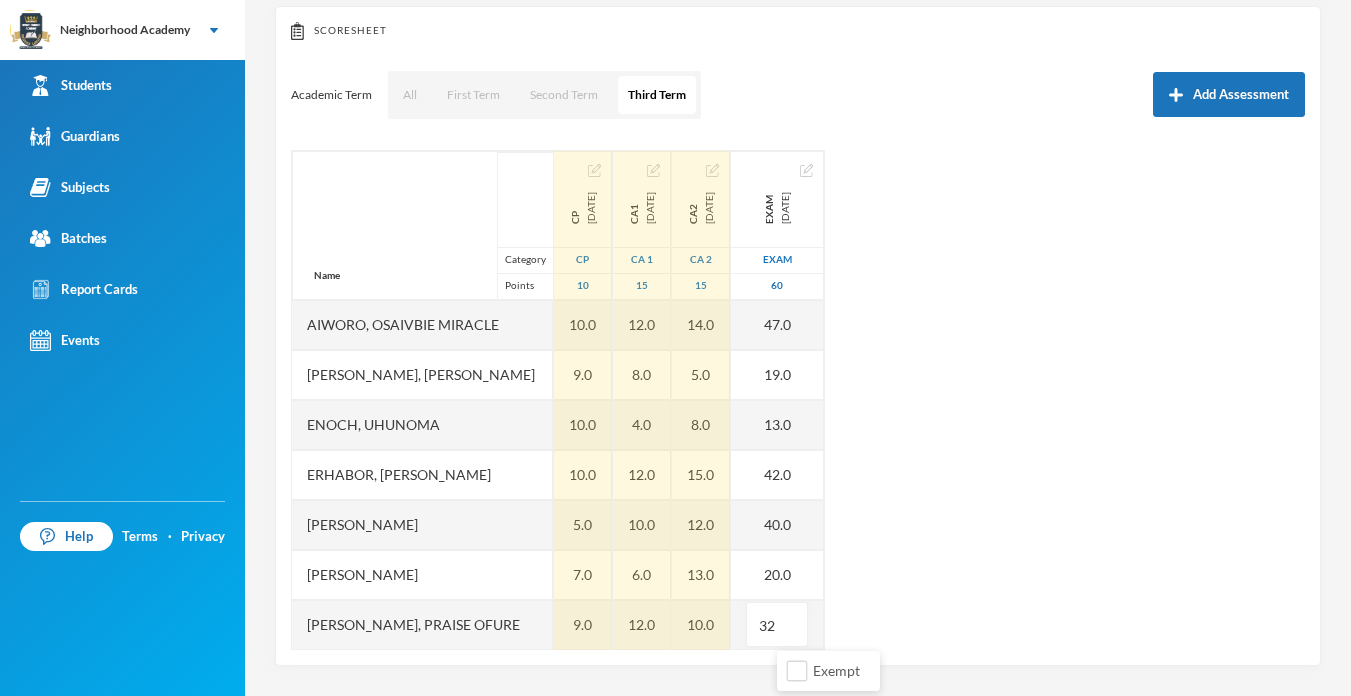 click on "Name   Category Points [PERSON_NAME], Osaivbie Miracle [PERSON_NAME] [PERSON_NAME], [PERSON_NAME], [PERSON_NAME], [PERSON_NAME], [PERSON_NAME], Praise Ofure Oghenerume, [PERSON_NAME] [PERSON_NAME], God's Power Osakpolor Waidor, Olotu Praise CP [DATE] CP 10 10.0 9.0 10.0 10.0 5.0 7.0 9.0 CA1 [DATE] CA 1 15 12.0 8.0 4.0 12.0 10.0 6.0 12.0 CA2 [DATE] CA 2 15 14.0 5.0 8.0 15.0 12.0 13.0 10.0 Exam [DATE] Exam 60 47.0 19.0 13.0 42.0 40.0 20.0 32" at bounding box center [798, 400] 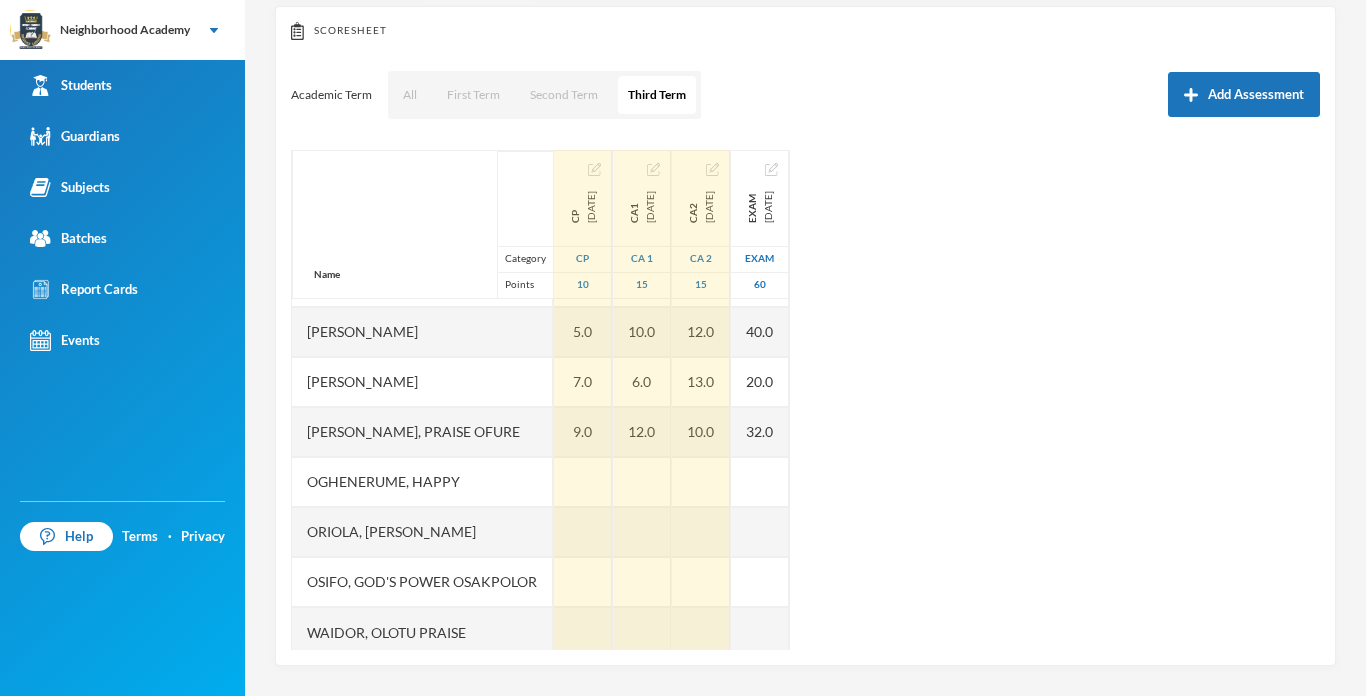 scroll, scrollTop: 201, scrollLeft: 0, axis: vertical 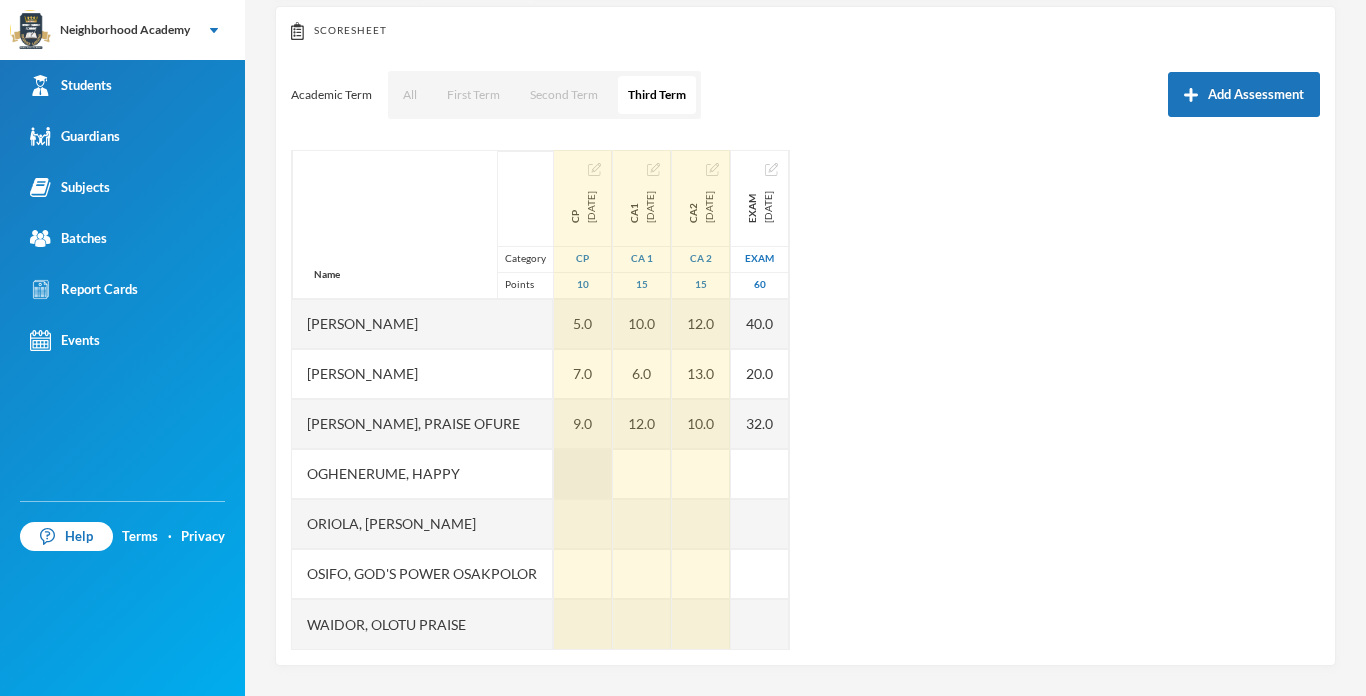 click at bounding box center [583, 474] 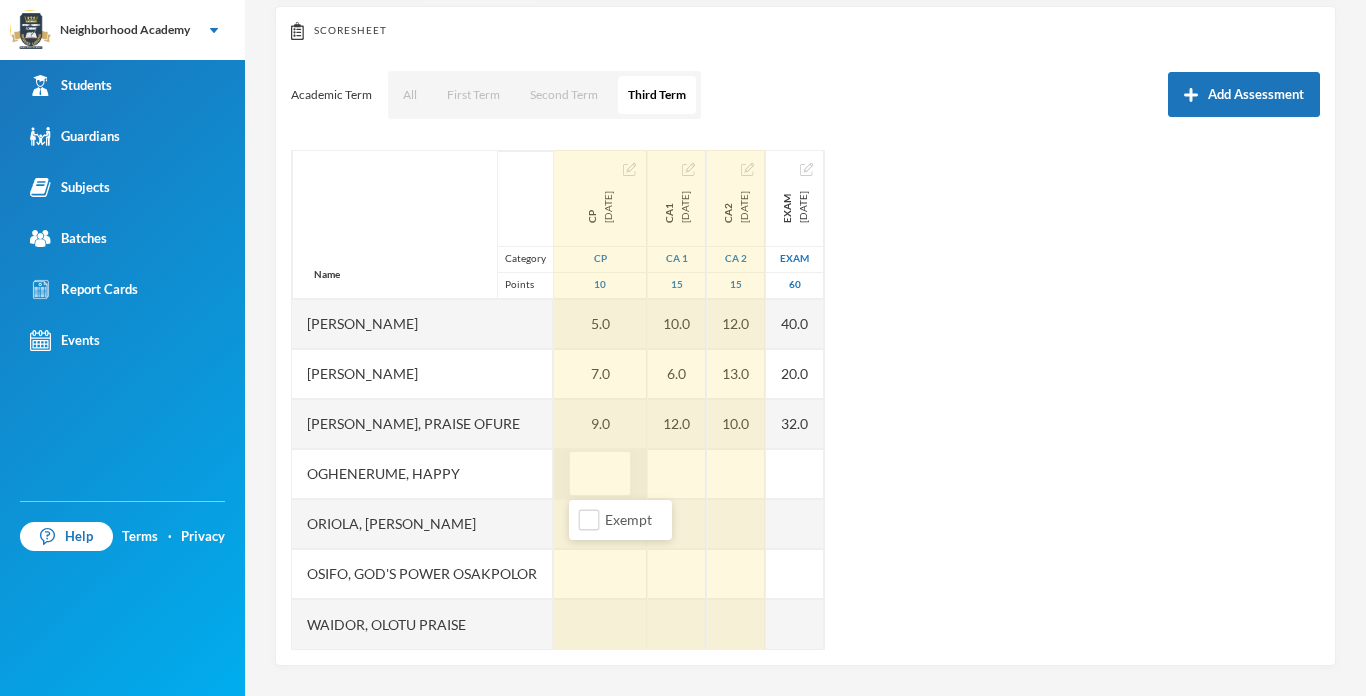 type on "9" 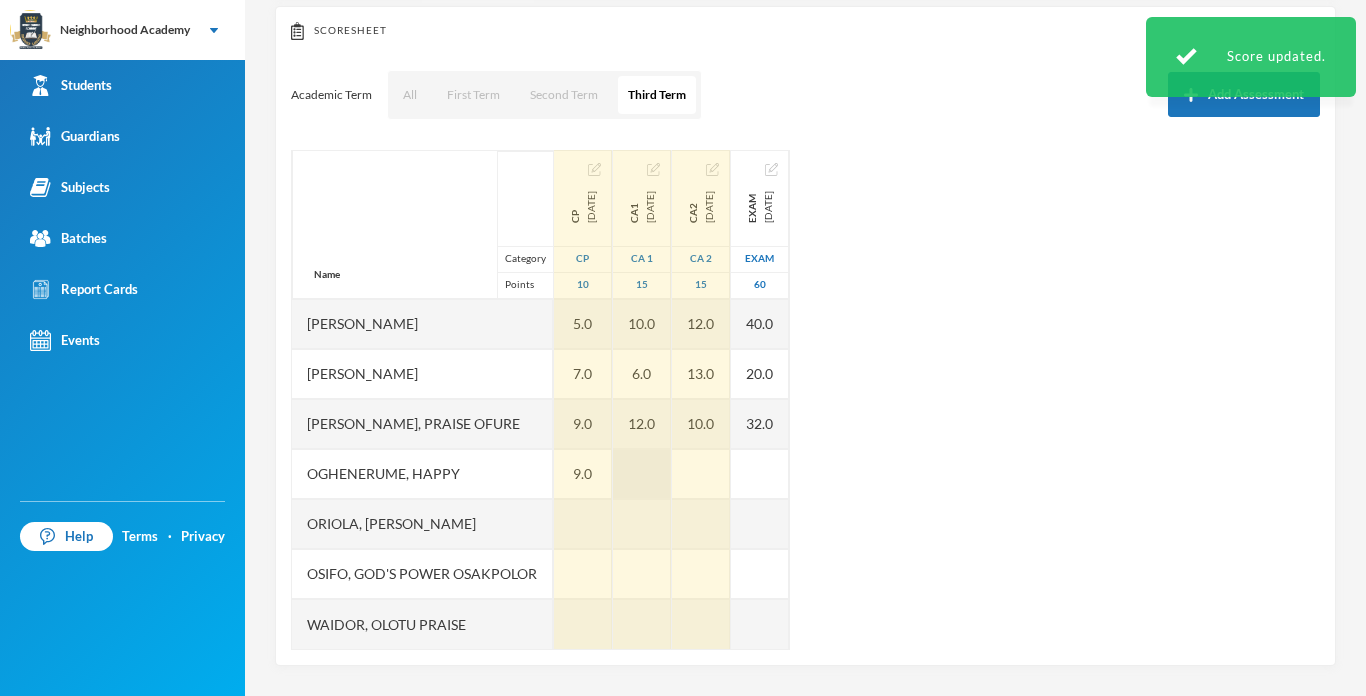 click at bounding box center [642, 474] 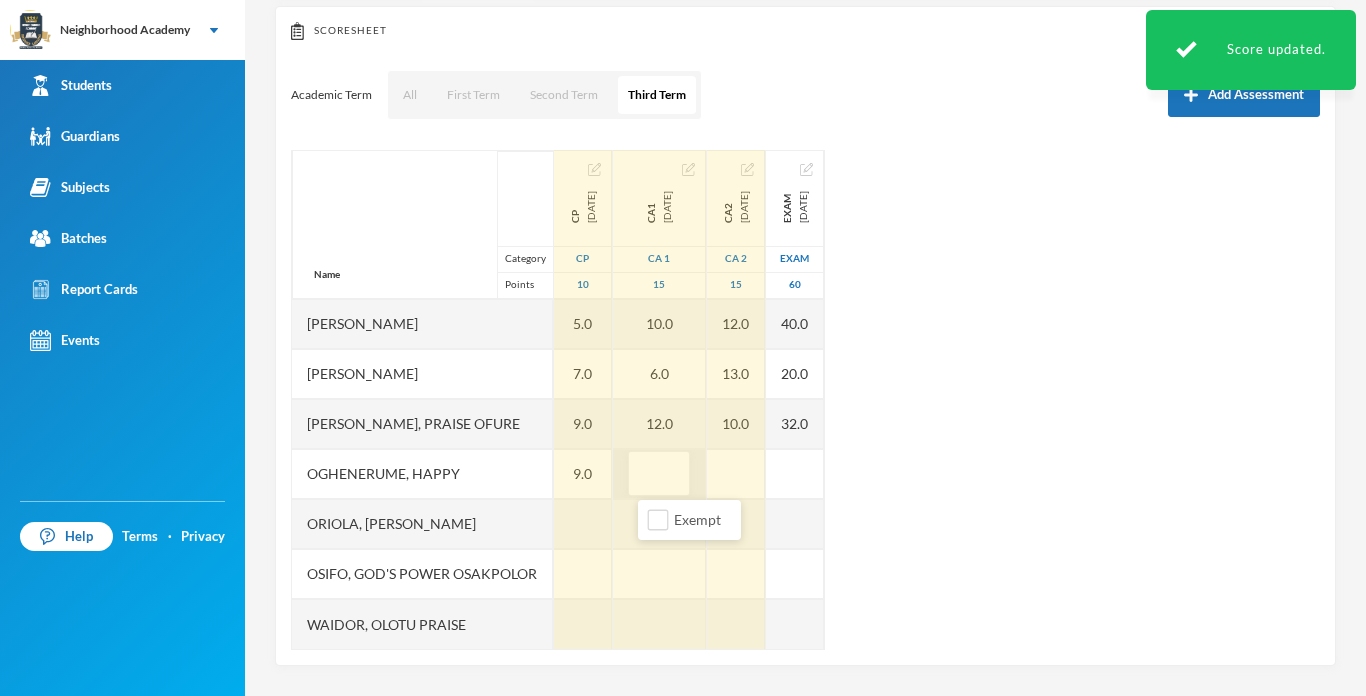 type on "9" 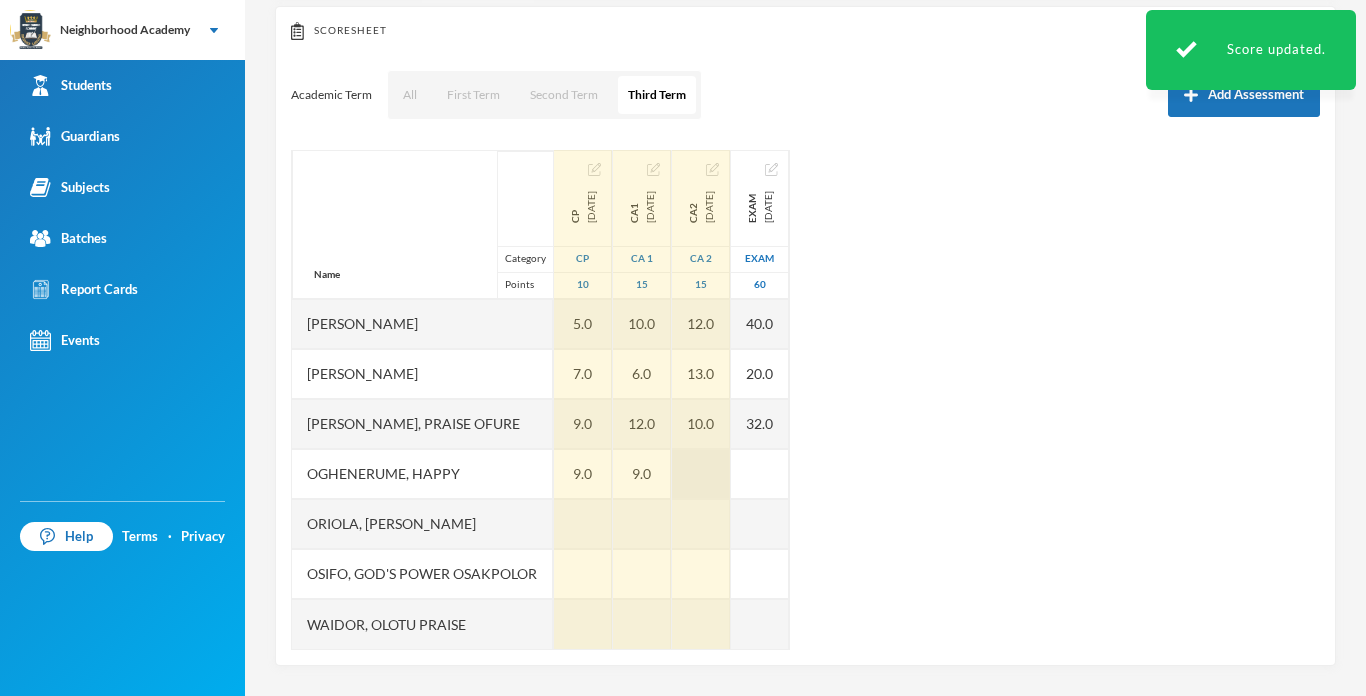 click at bounding box center [701, 474] 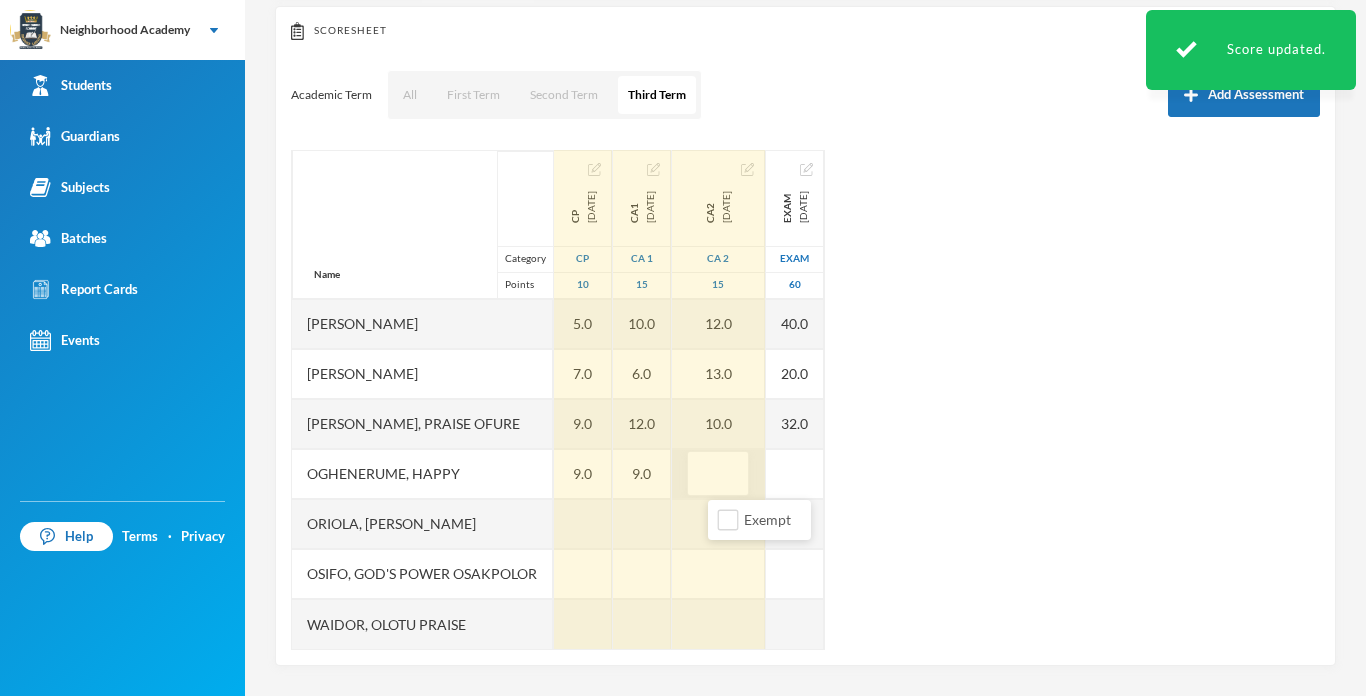 type on "8" 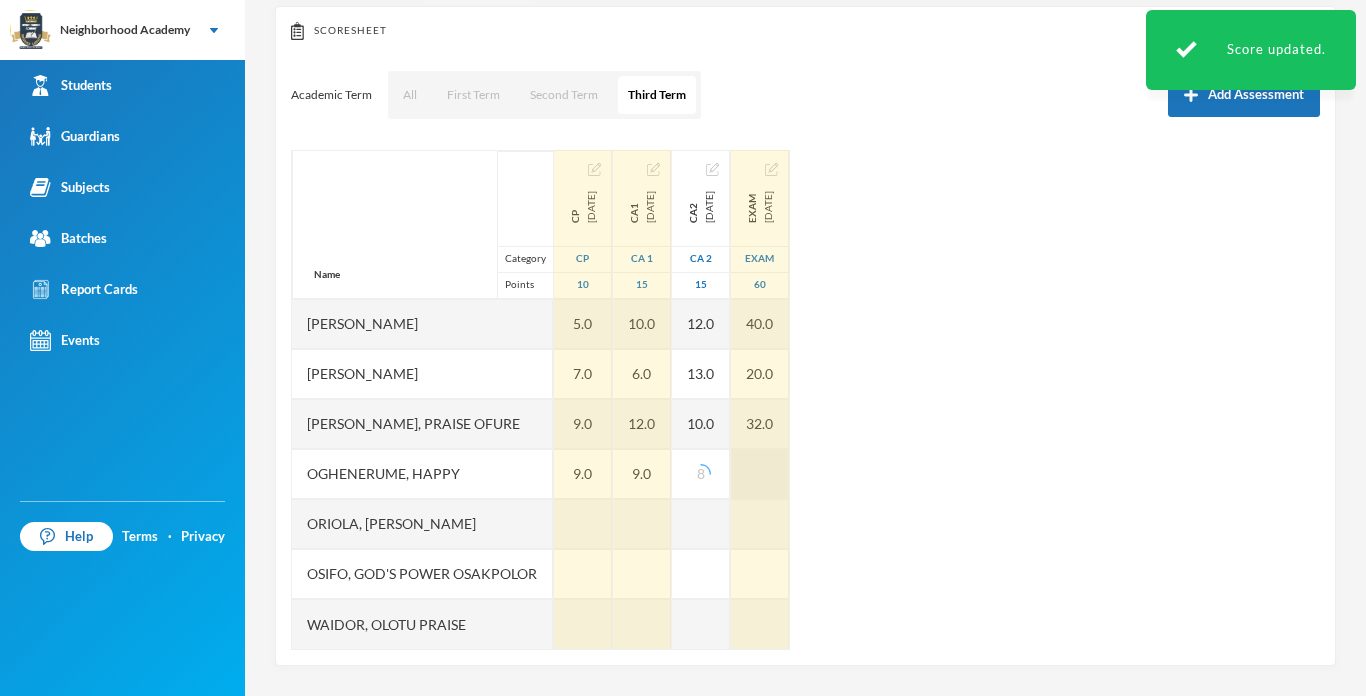 click at bounding box center (760, 474) 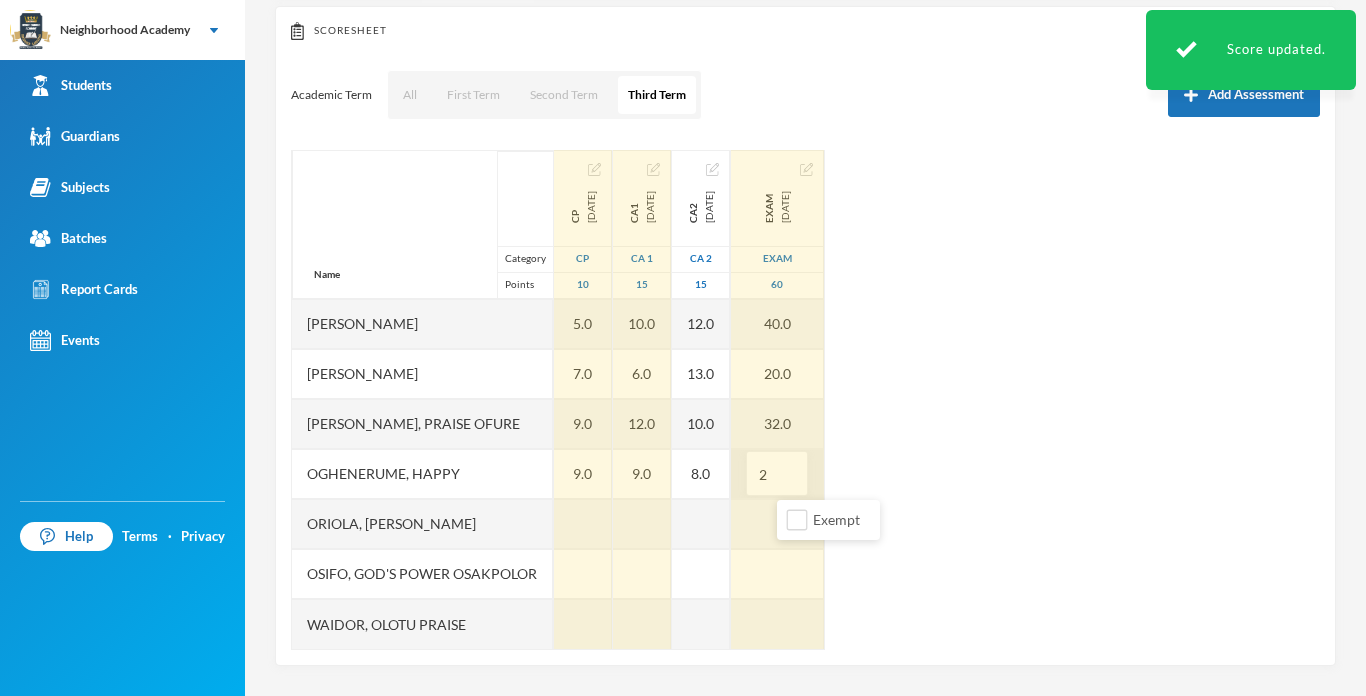 type on "24" 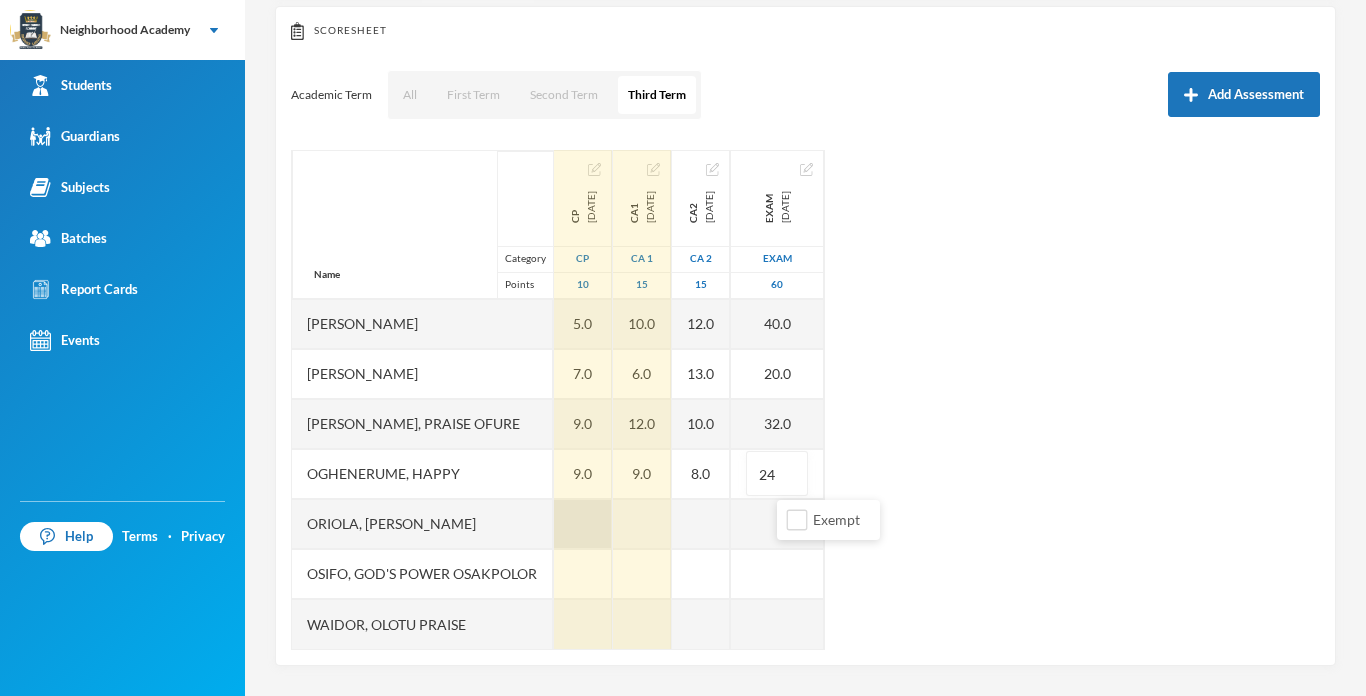 click at bounding box center (583, 524) 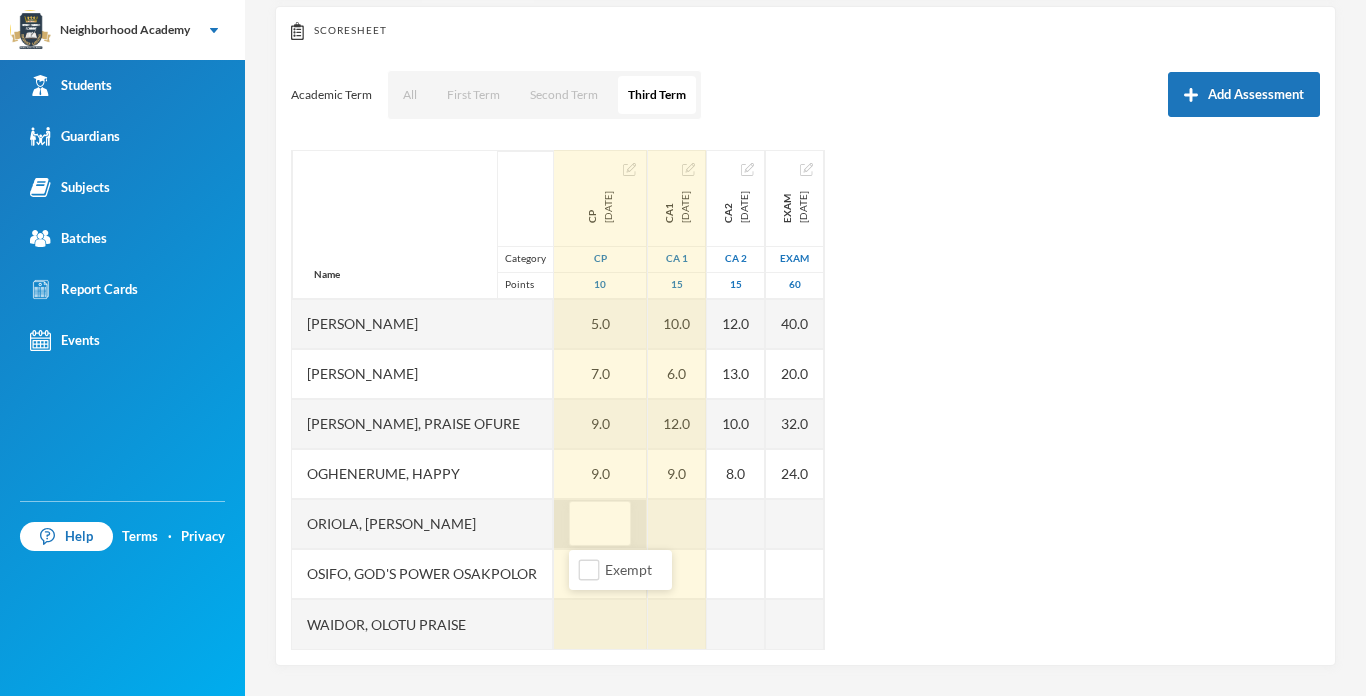 type on "8" 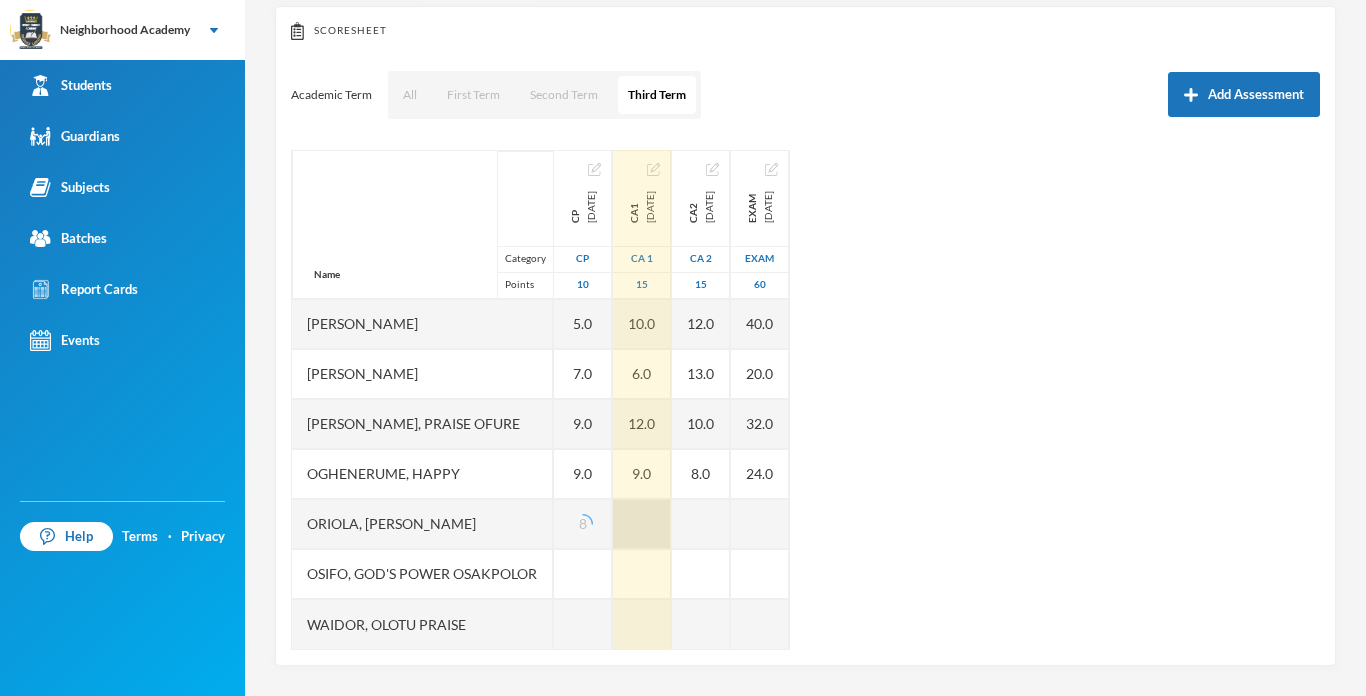 click at bounding box center [642, 524] 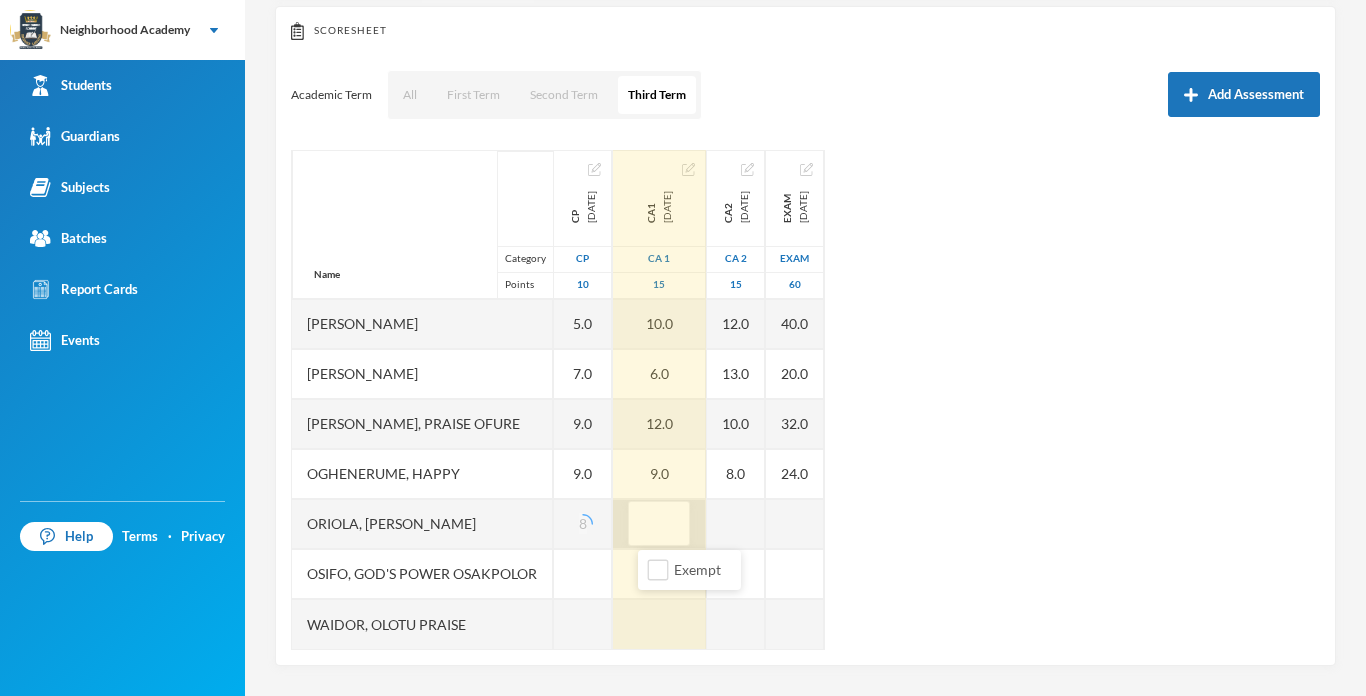 type on "5" 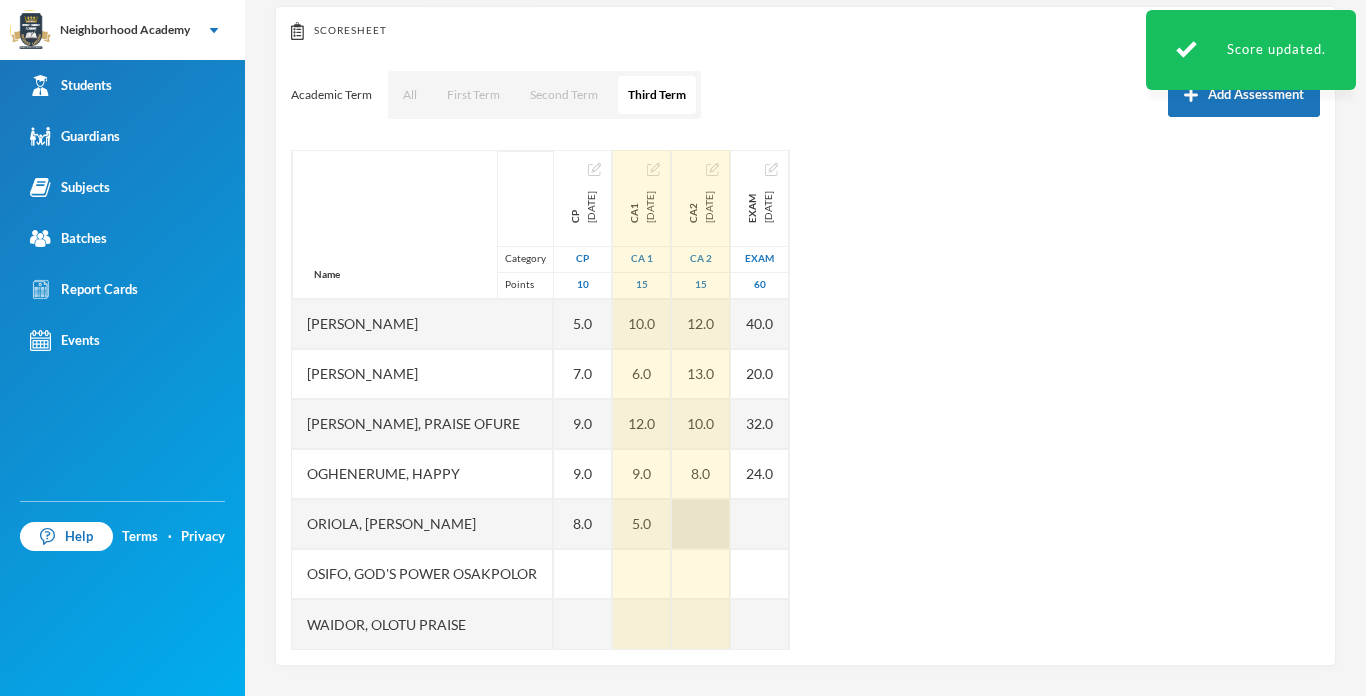 click at bounding box center (701, 524) 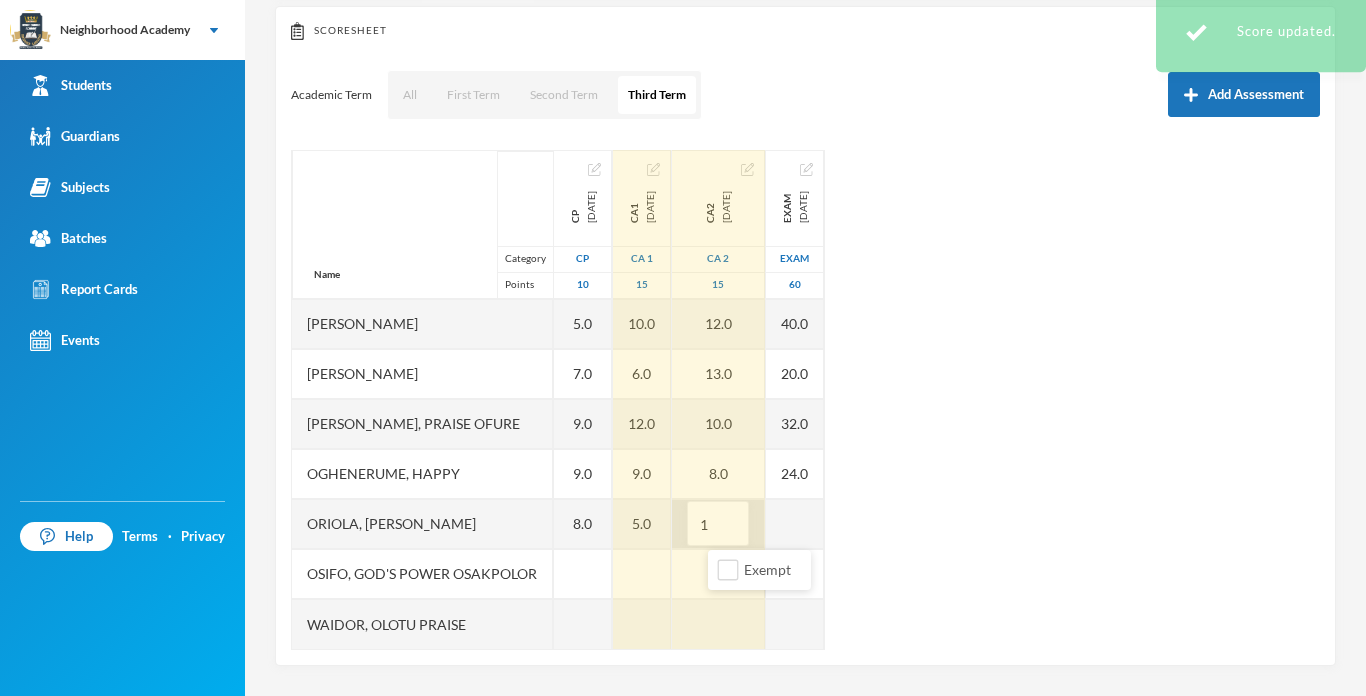 type on "12" 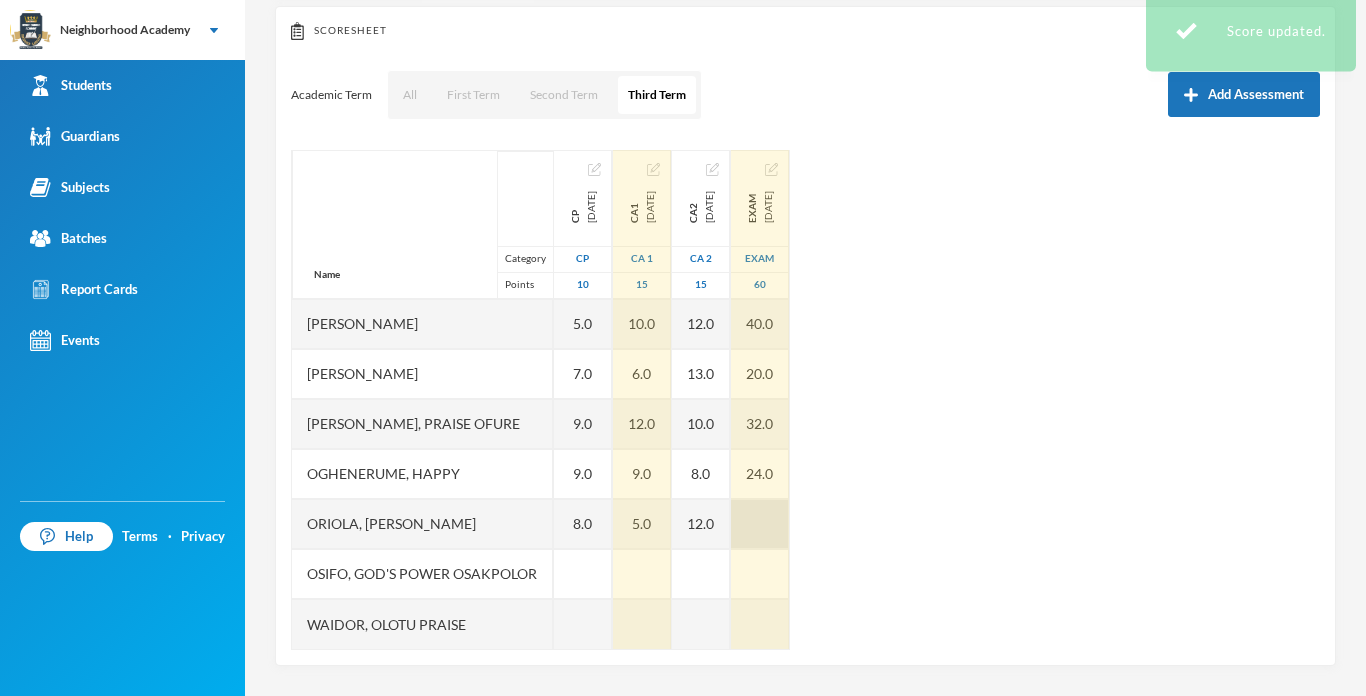 click at bounding box center (760, 524) 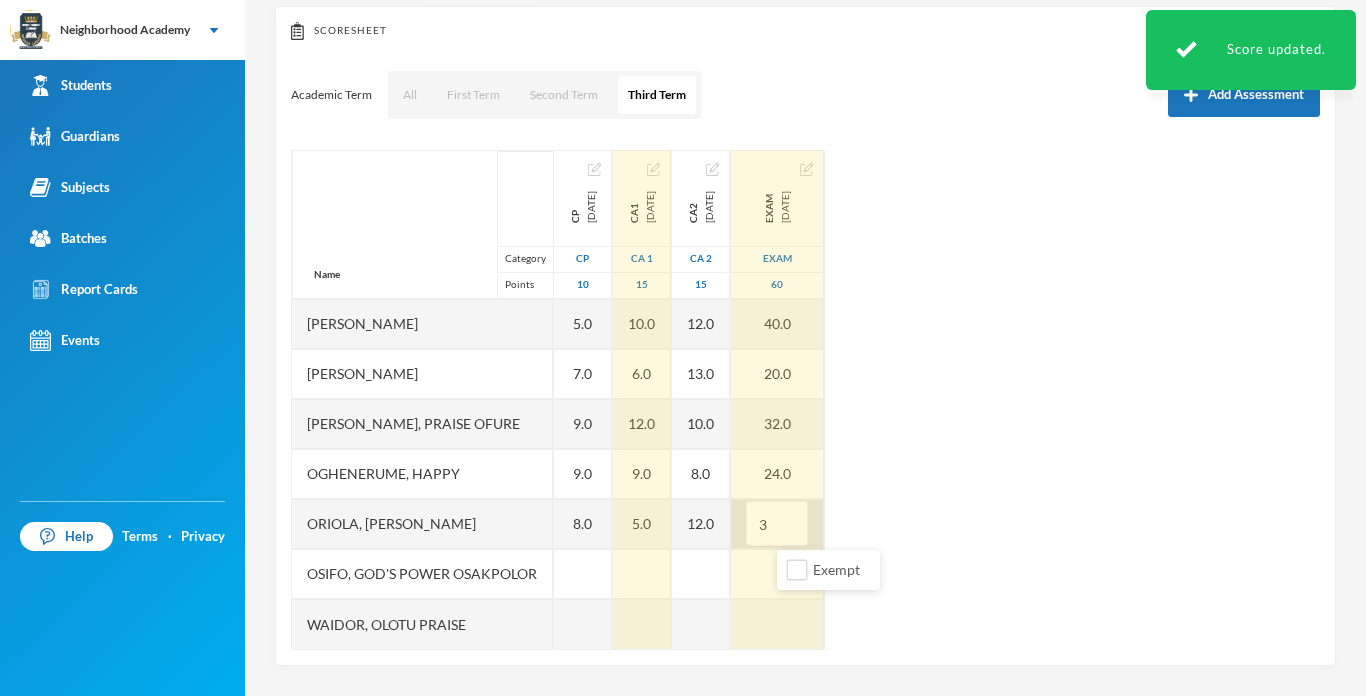 type on "31" 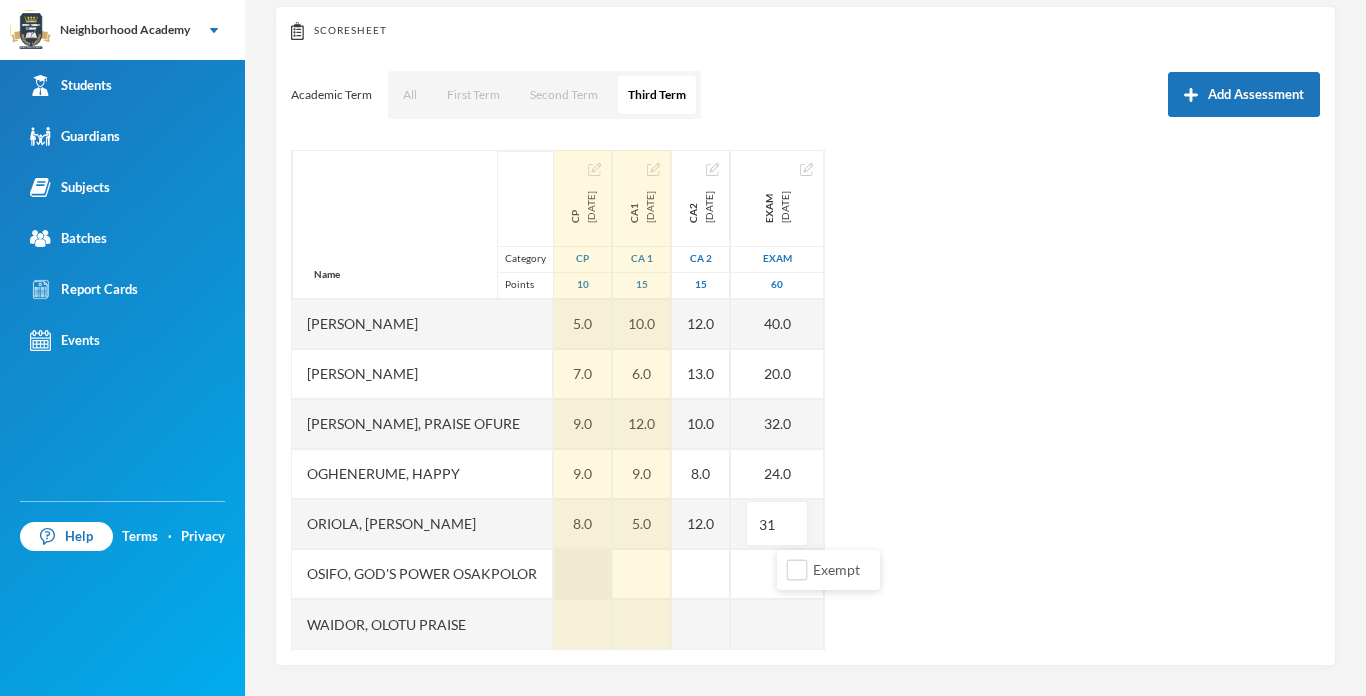 click at bounding box center (583, 574) 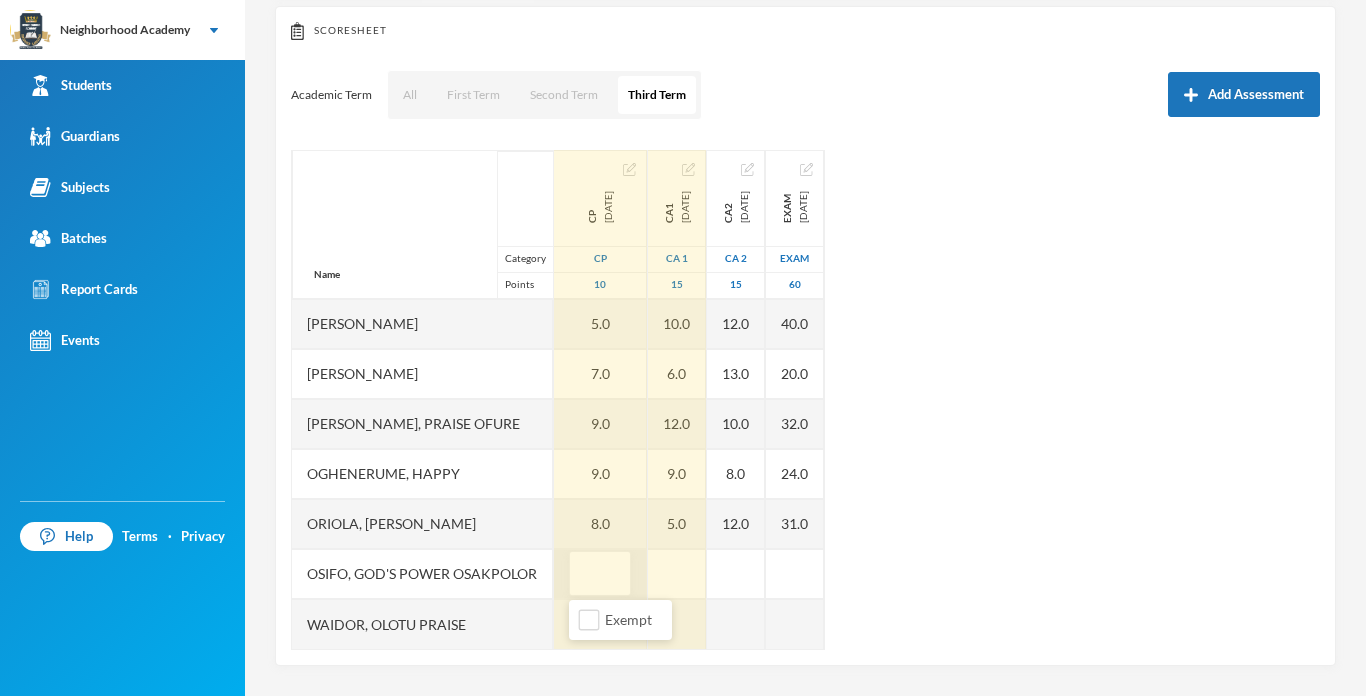 type on "5" 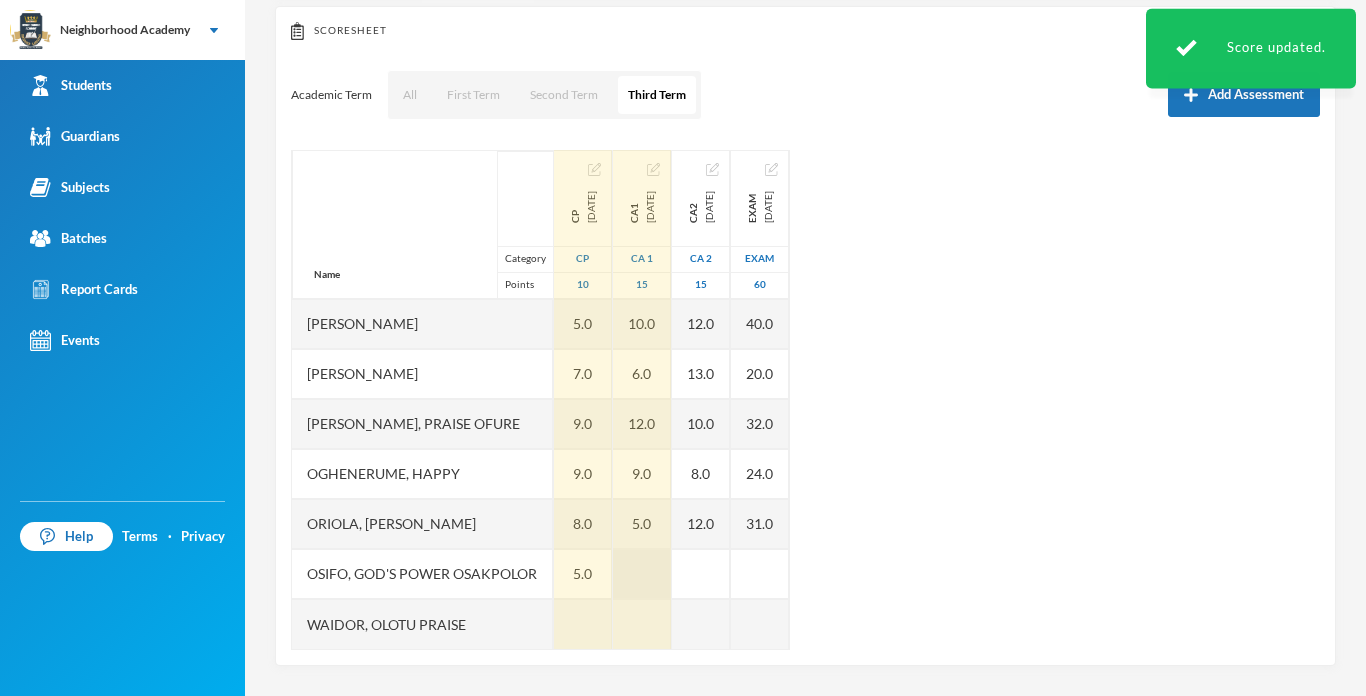 click at bounding box center [642, 574] 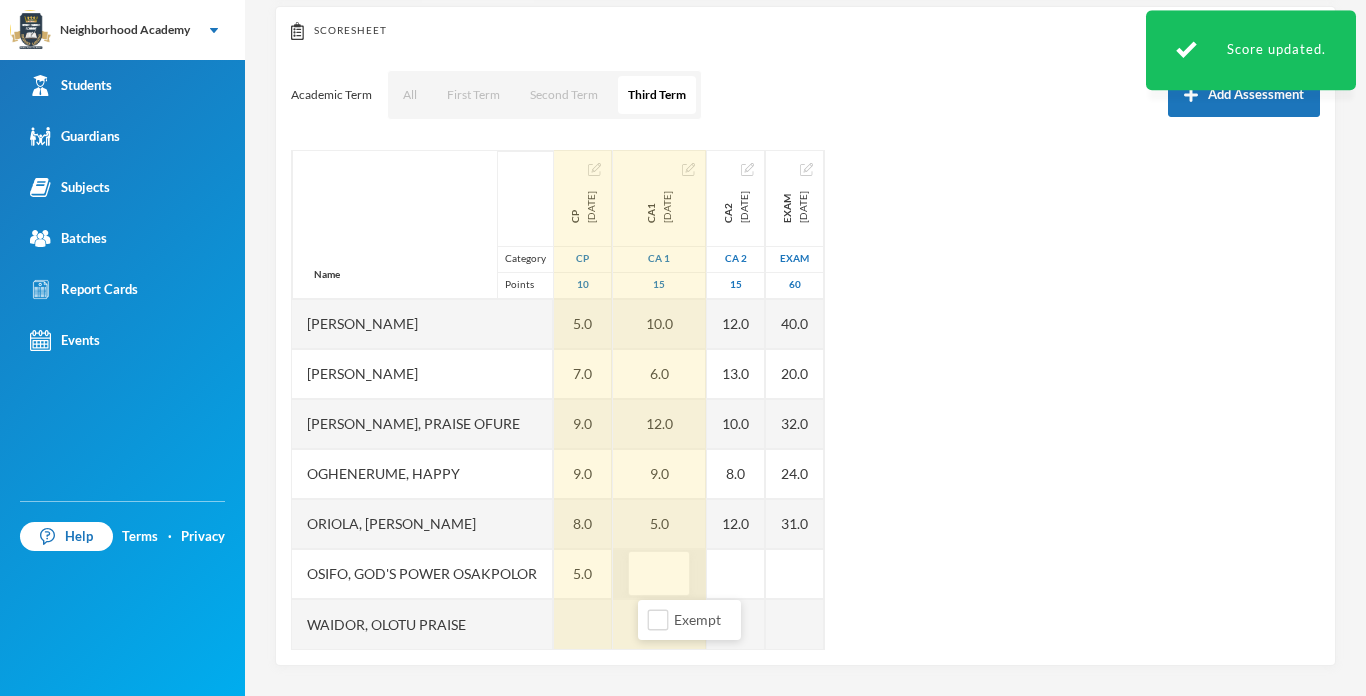 type on "4" 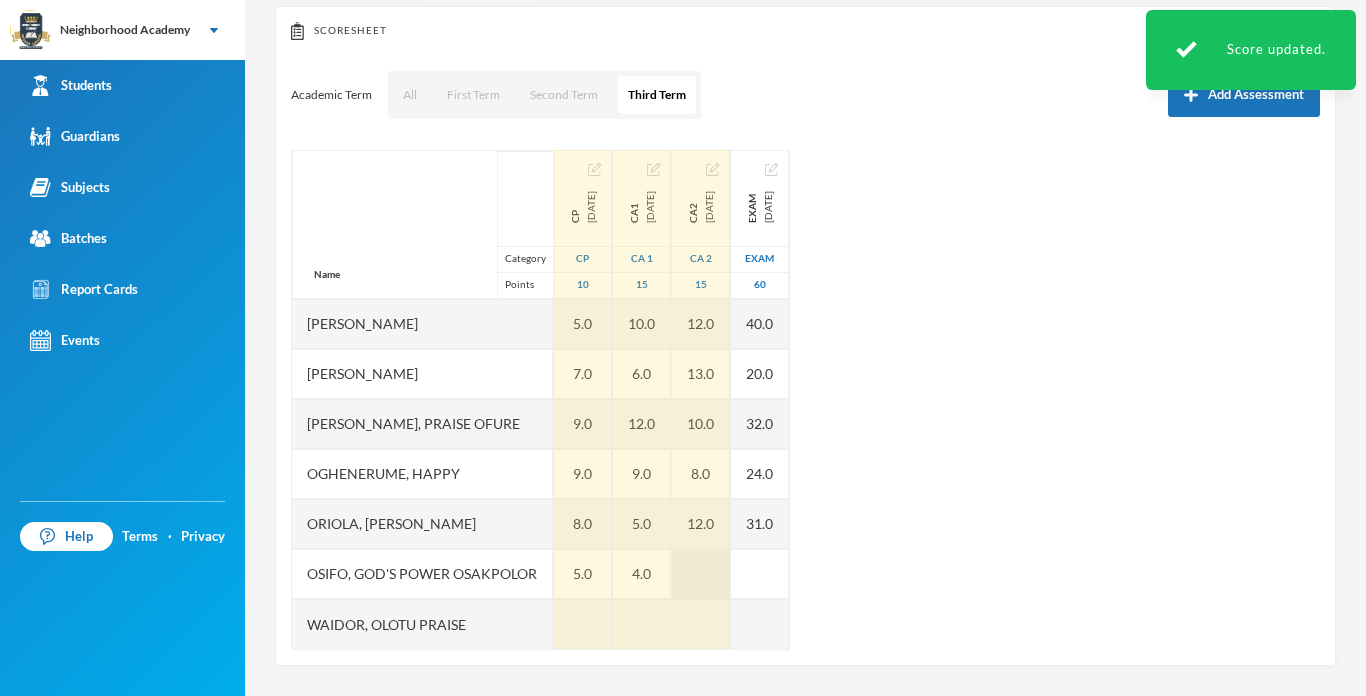 click at bounding box center [701, 574] 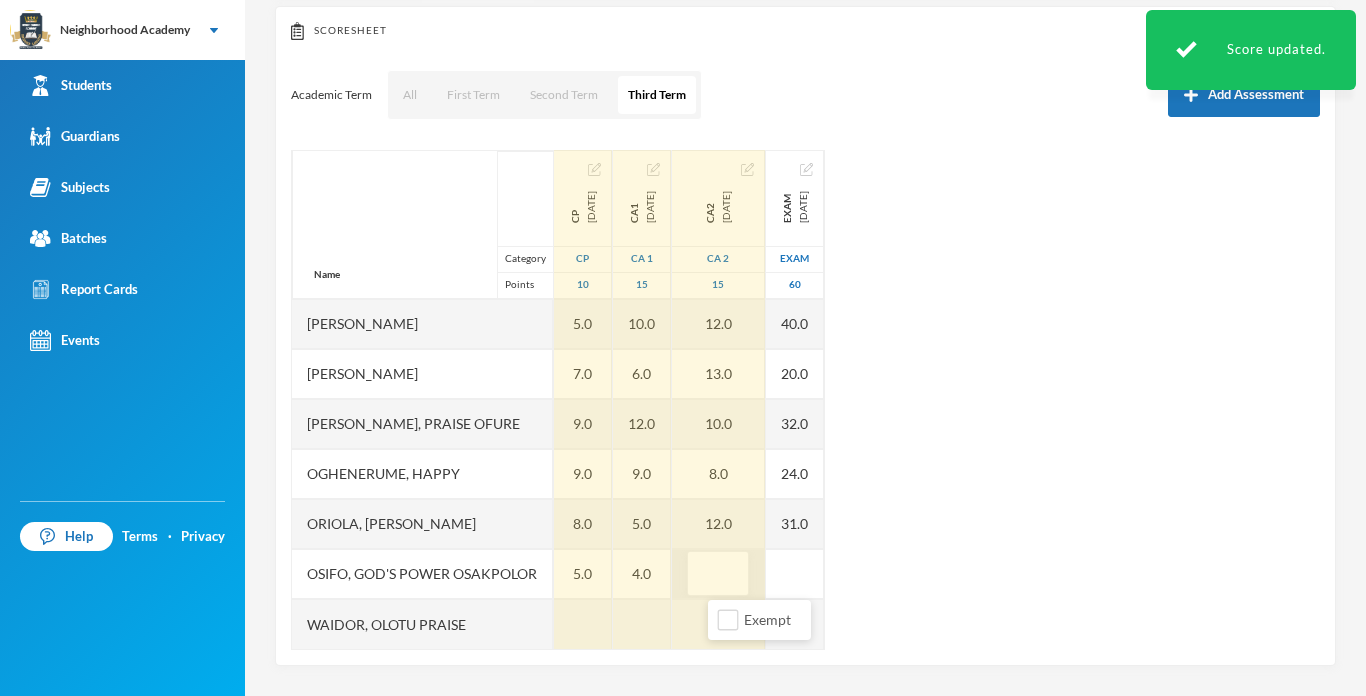 type on "7" 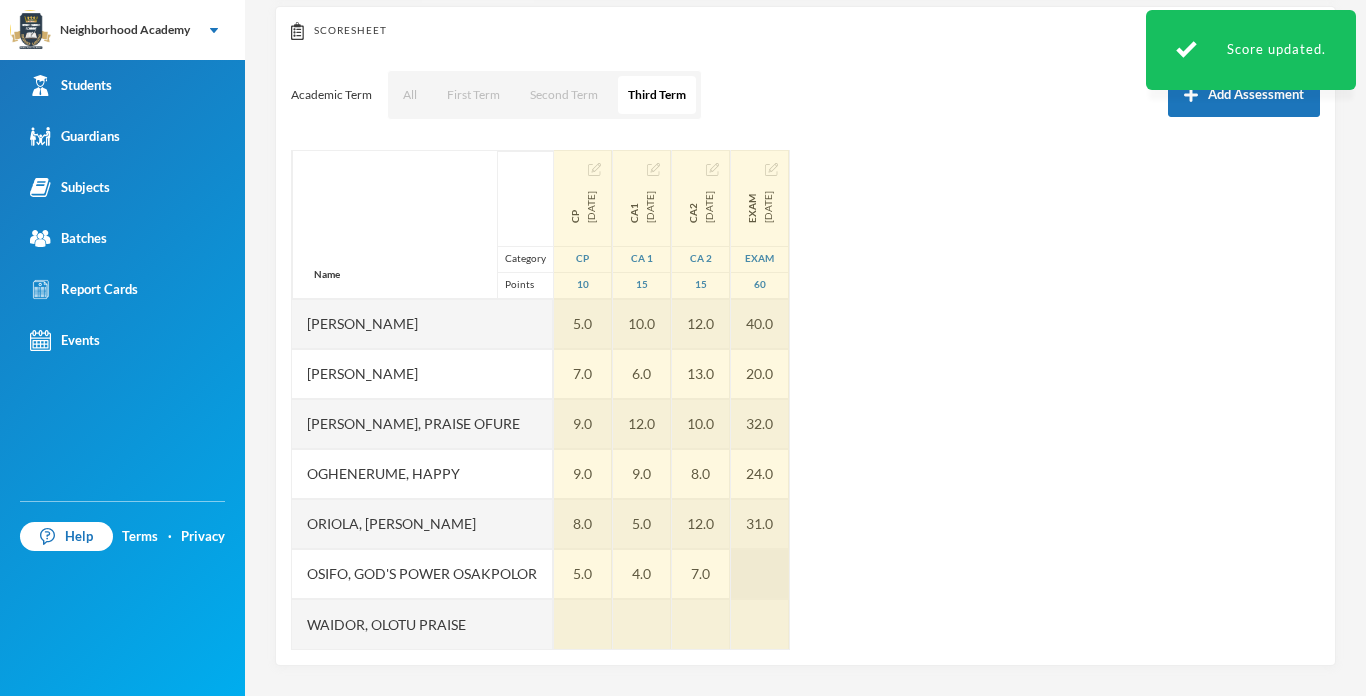 click at bounding box center (760, 574) 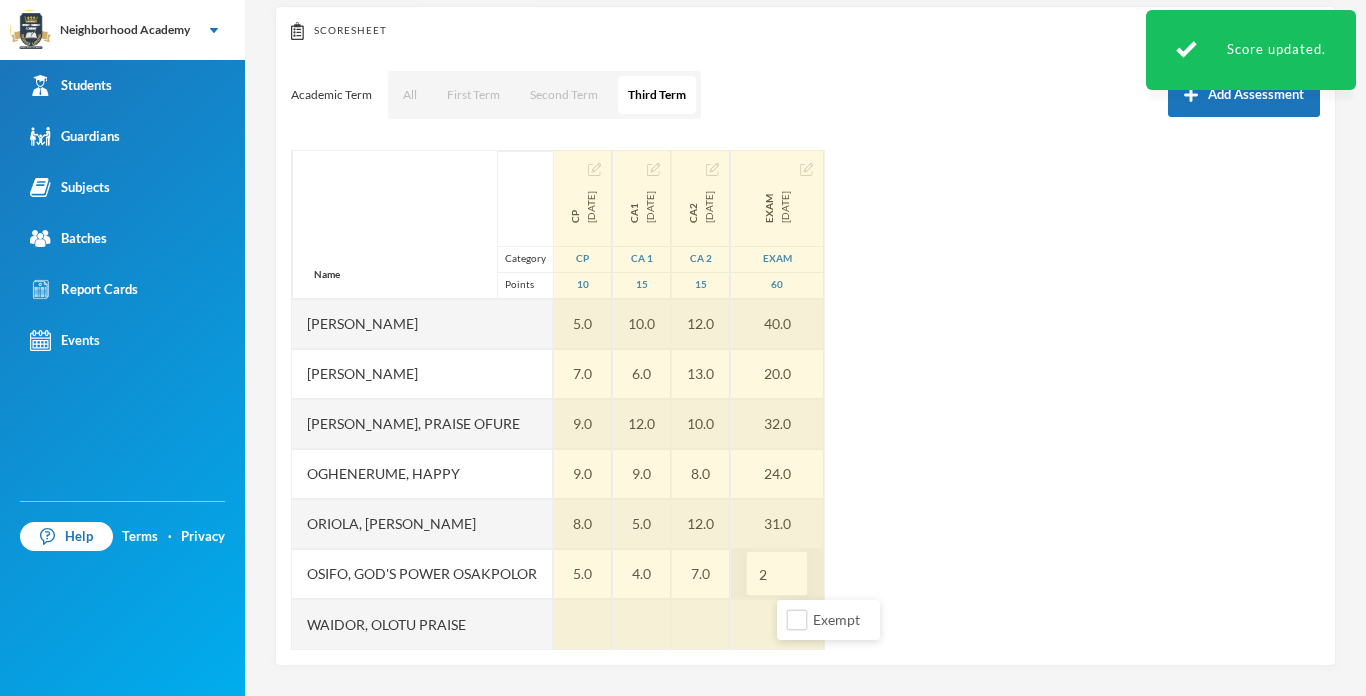 type on "27" 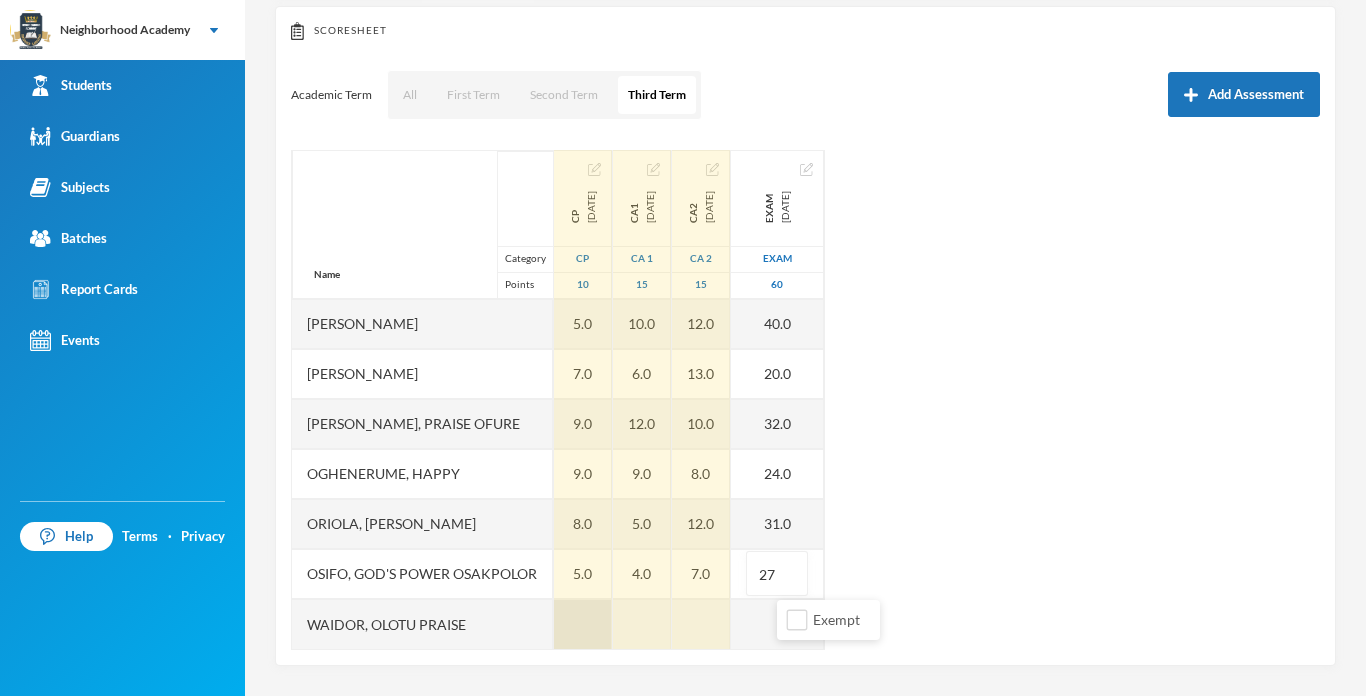 click at bounding box center (583, 624) 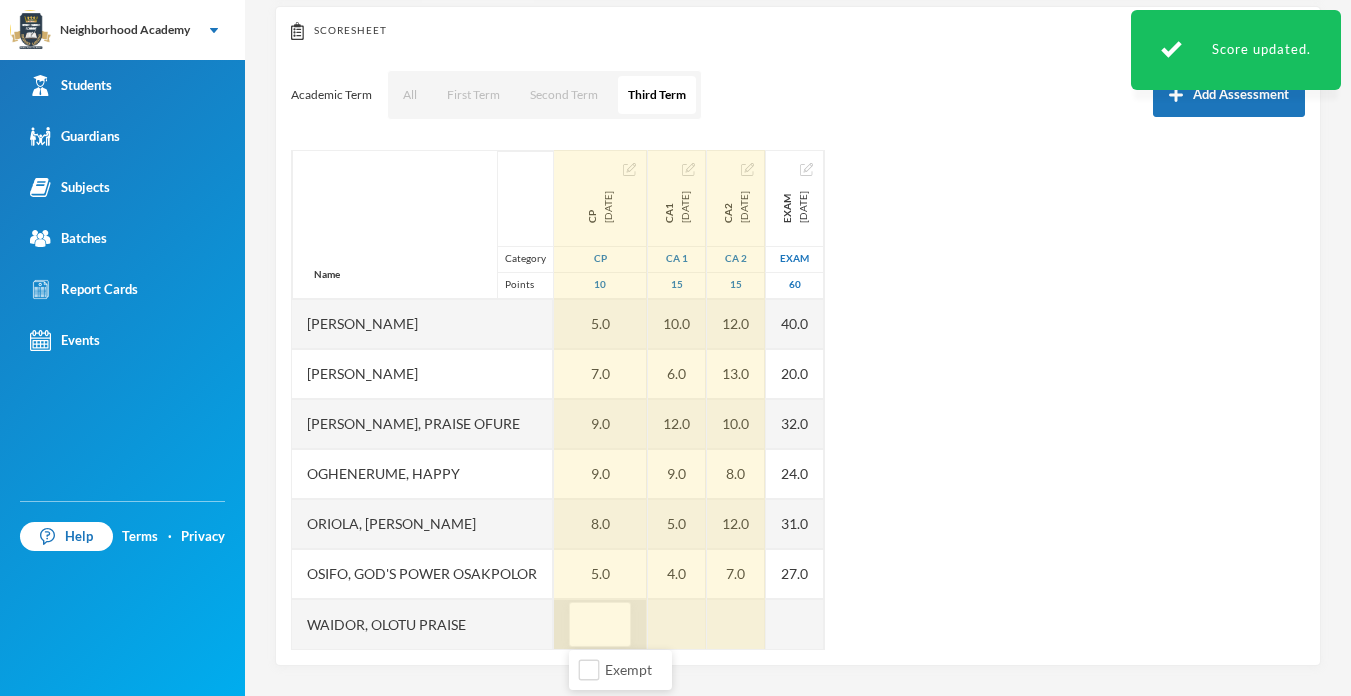type on "8" 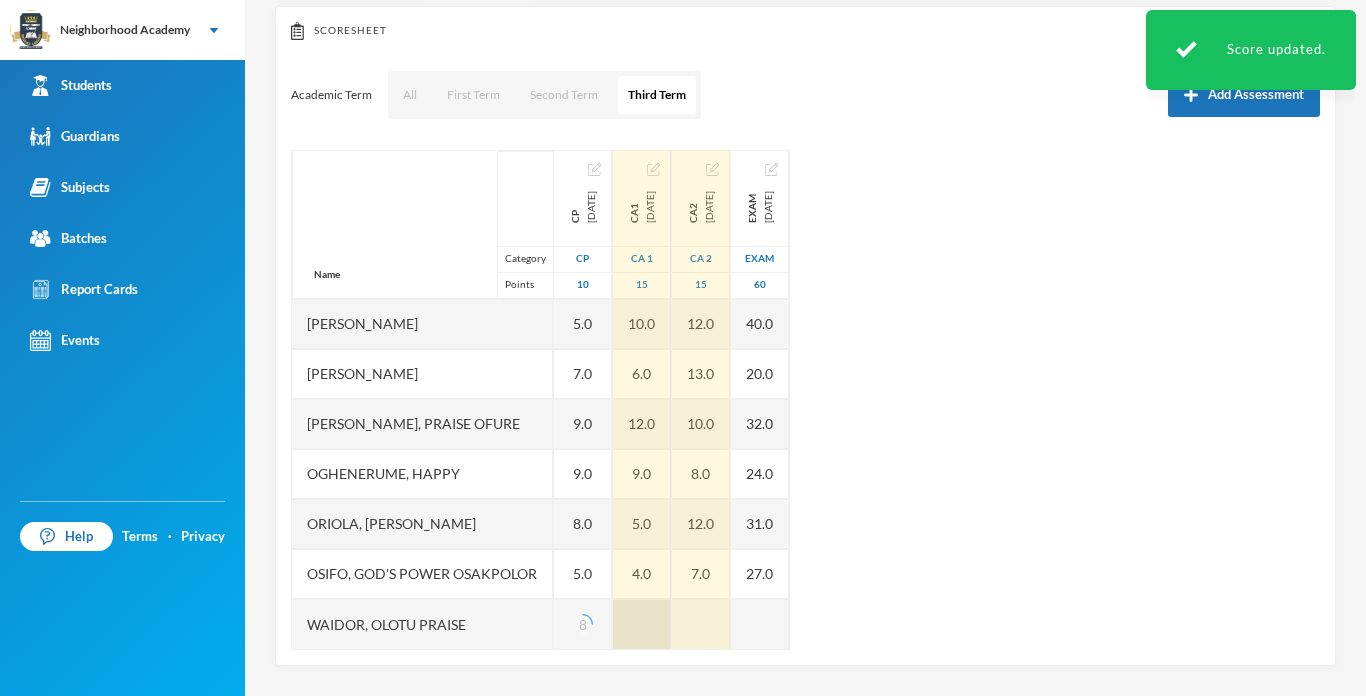 click at bounding box center [642, 624] 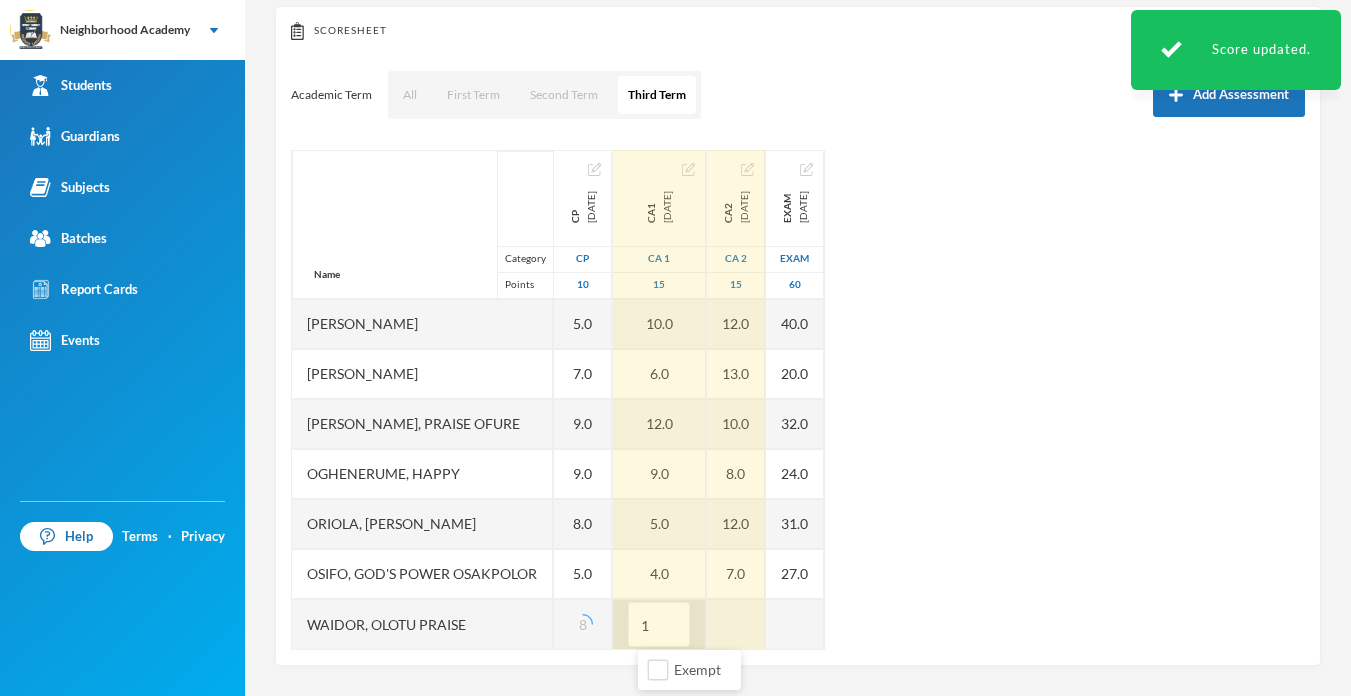 type on "10" 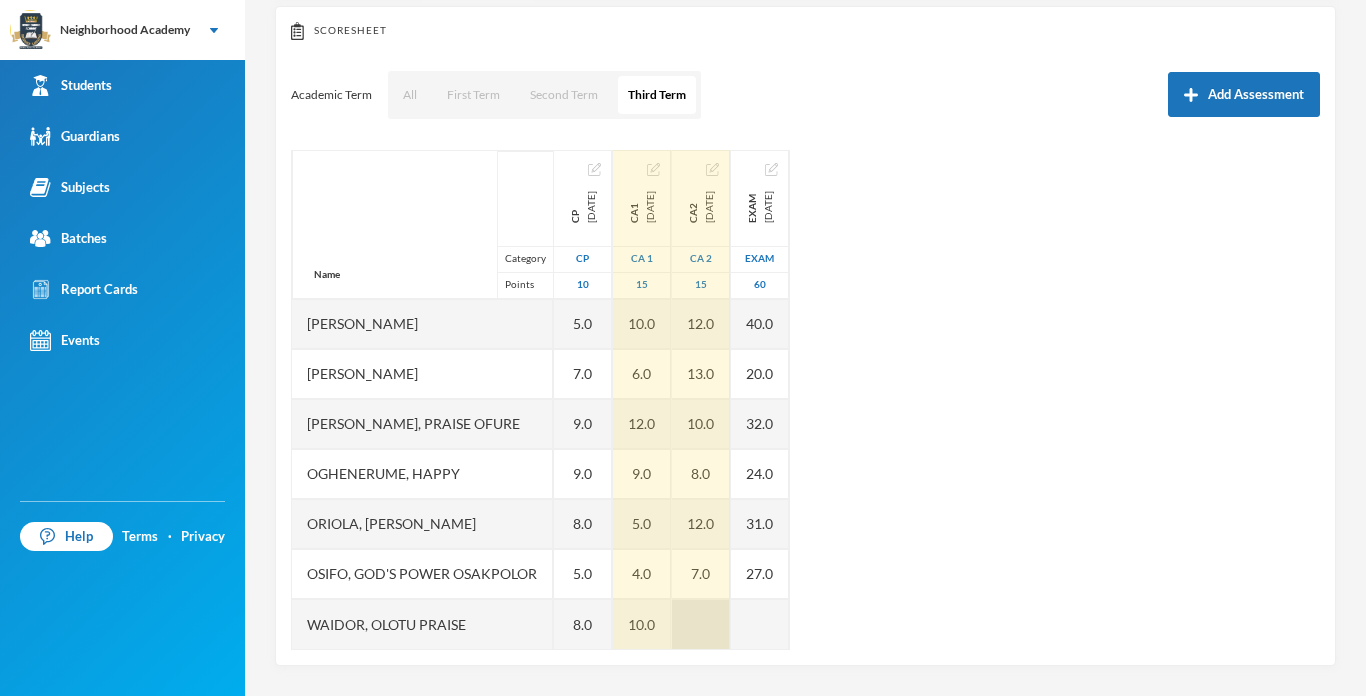 click at bounding box center (701, 624) 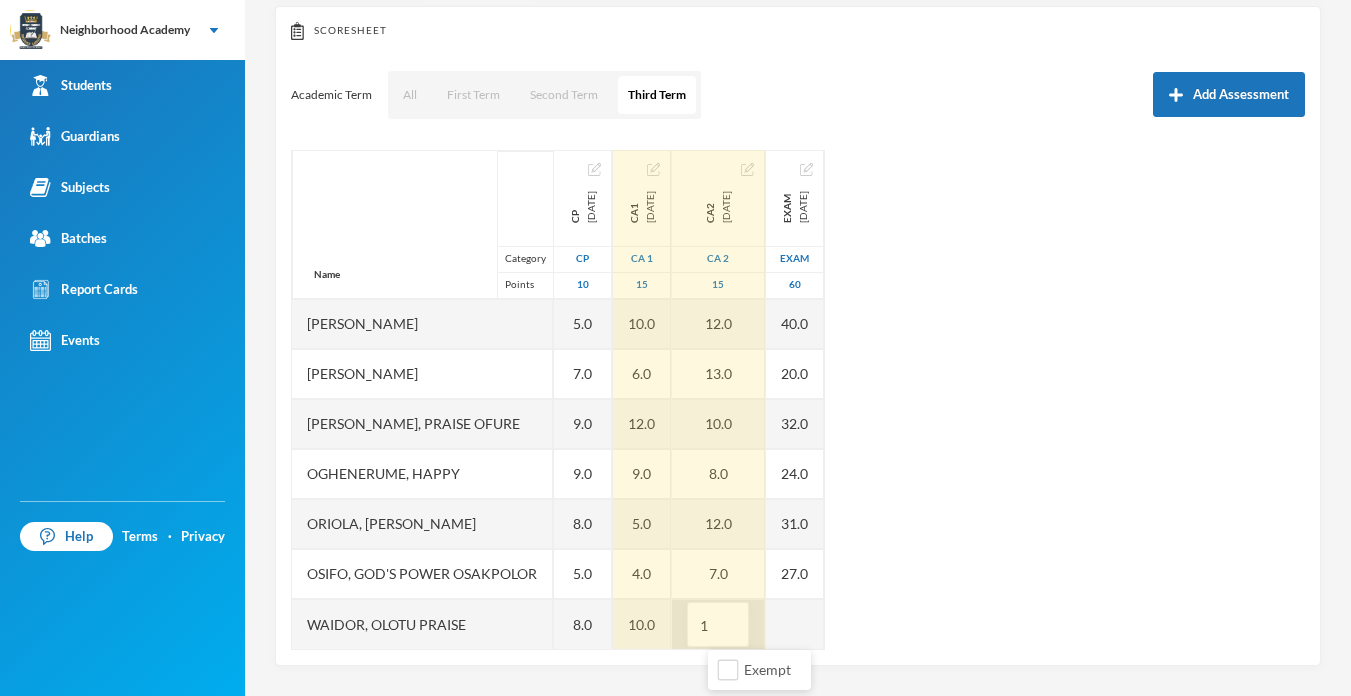type on "15" 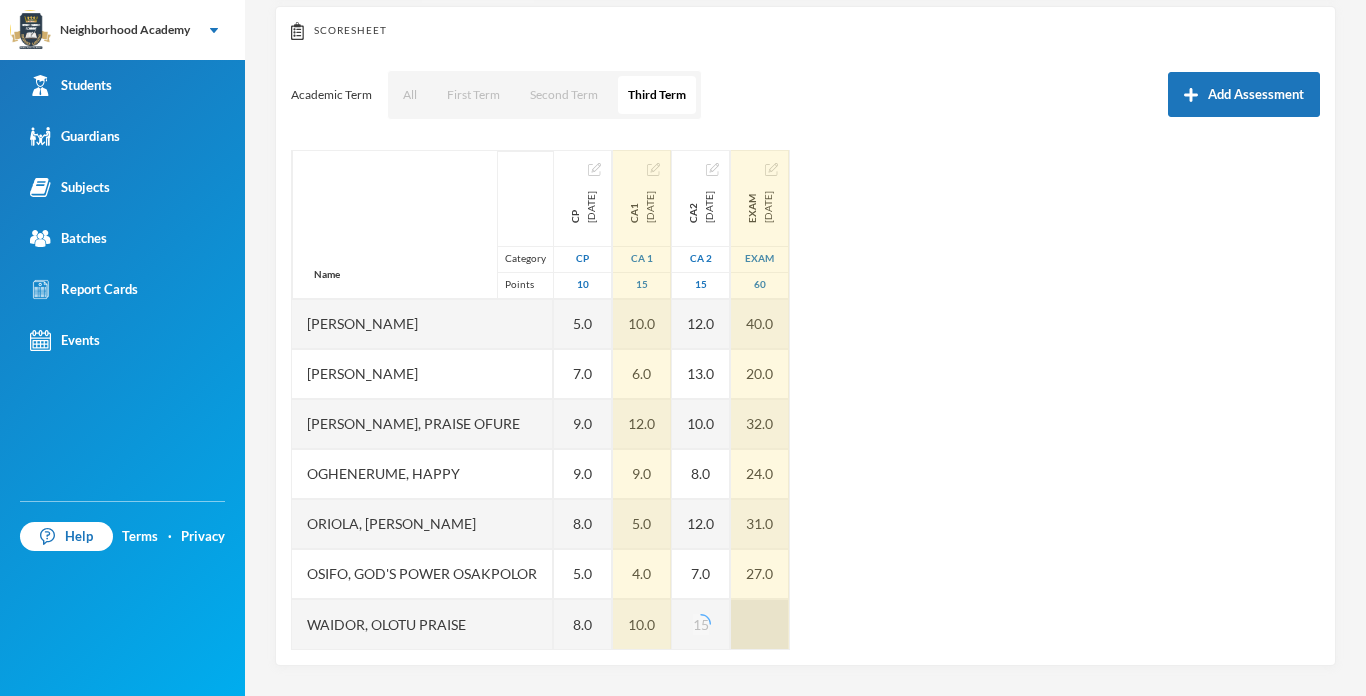 click at bounding box center [760, 624] 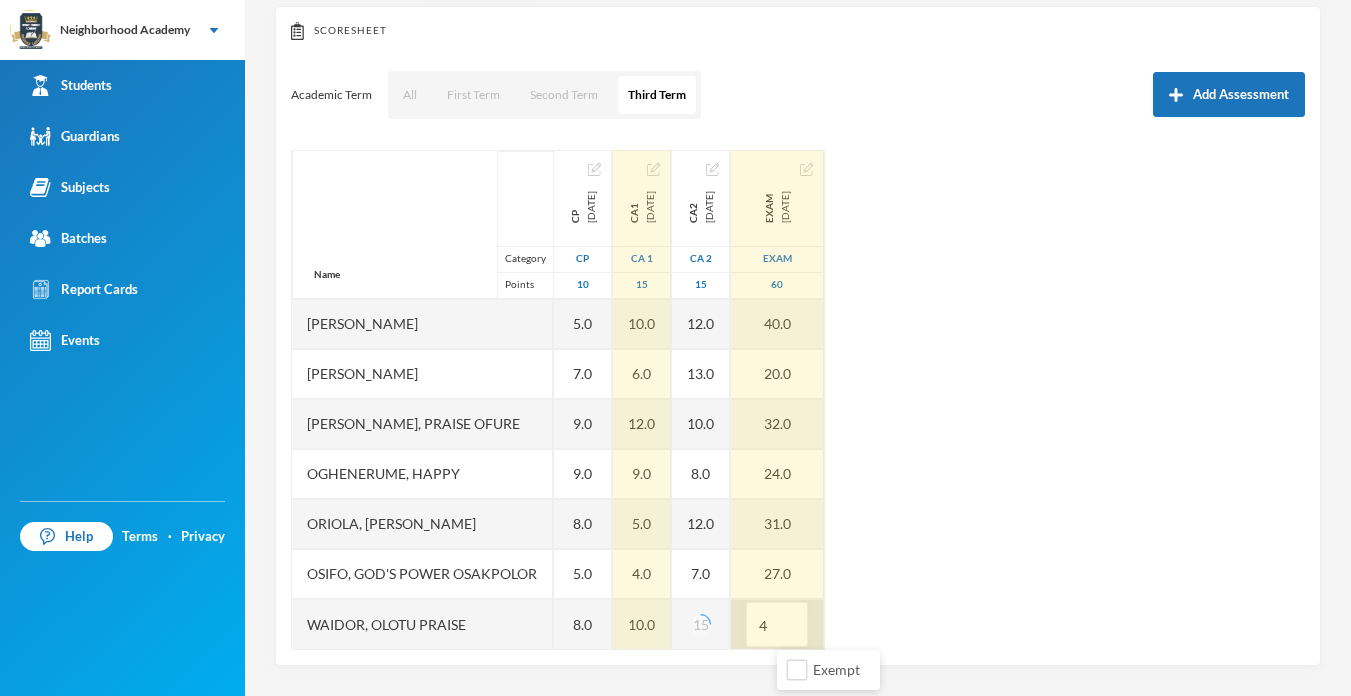 type on "40" 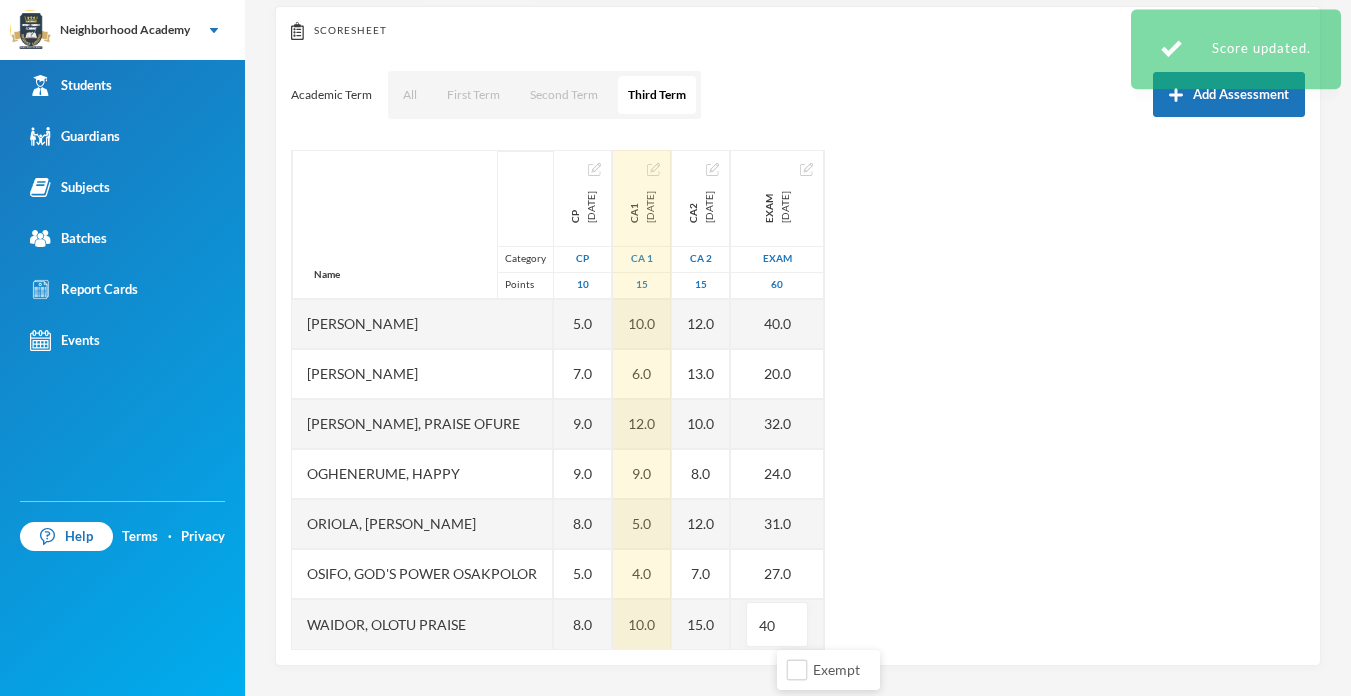 click on "Name   Category Points [PERSON_NAME], [PERSON_NAME] [PERSON_NAME] [PERSON_NAME], [PERSON_NAME], [PERSON_NAME], [PERSON_NAME], [PERSON_NAME], Praise Ofure Oghenerume, [PERSON_NAME] [PERSON_NAME], God's Power Osakpolor Waidor, Olotu Praise CP [DATE] CP 10 10.0 9.0 10.0 10.0 5.0 7.0 9.0 9.0 8.0 5.0 8.0 CA1 [DATE] CA 1 15 12.0 8.0 4.0 12.0 10.0 6.0 12.0 9.0 5.0 4.0 10.0 CA2 [DATE] CA 2 15 14.0 5.0 8.0 15.0 12.0 13.0 10.0 8.0 12.0 7.0 15.0 Exam [DATE] Exam 60 47.0 19.0 13.0 42.0 40.0 20.0 32.0 24.0 31.0 27.0 40" at bounding box center [798, 400] 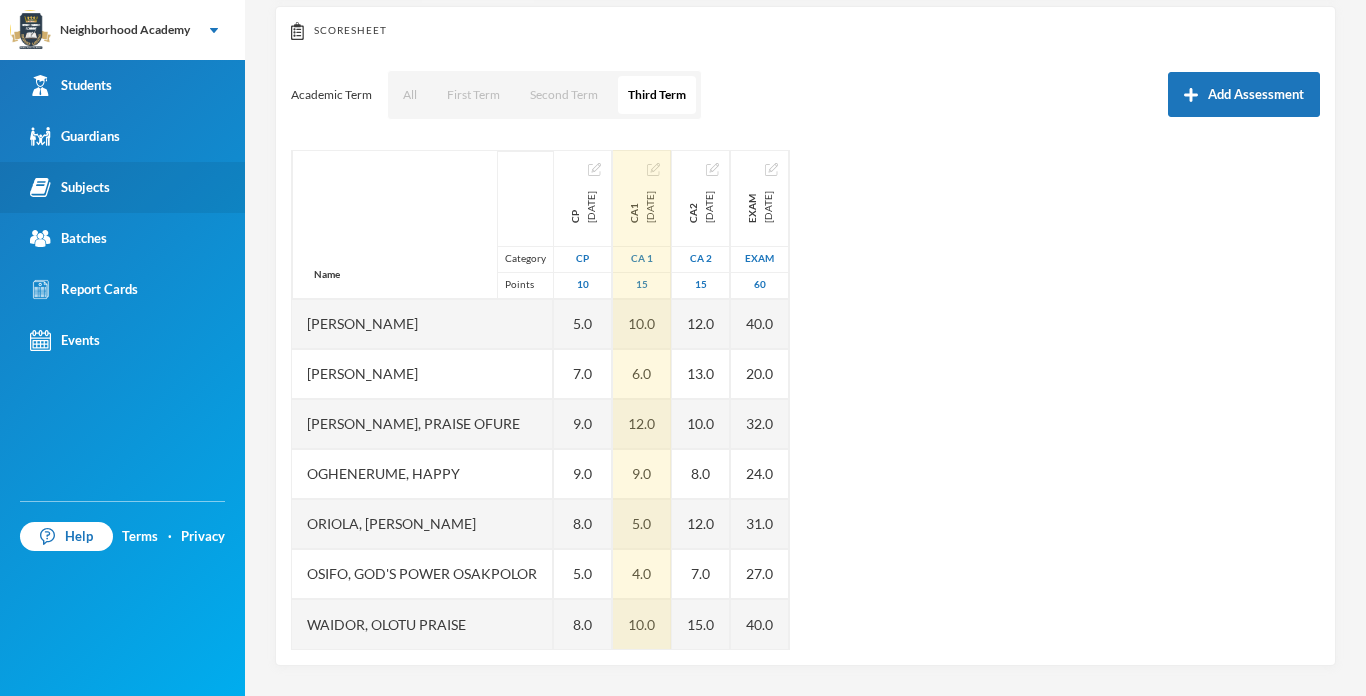 click on "Subjects" at bounding box center [70, 187] 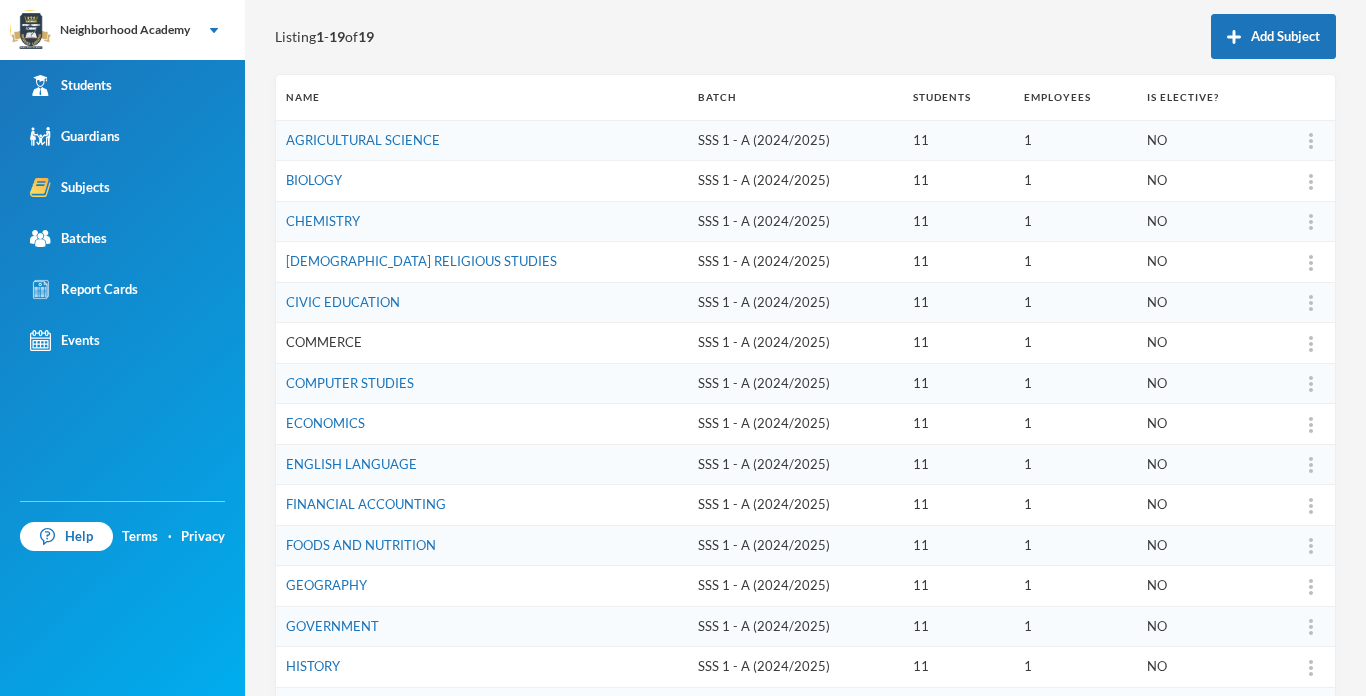 click on "COMMERCE" at bounding box center (324, 342) 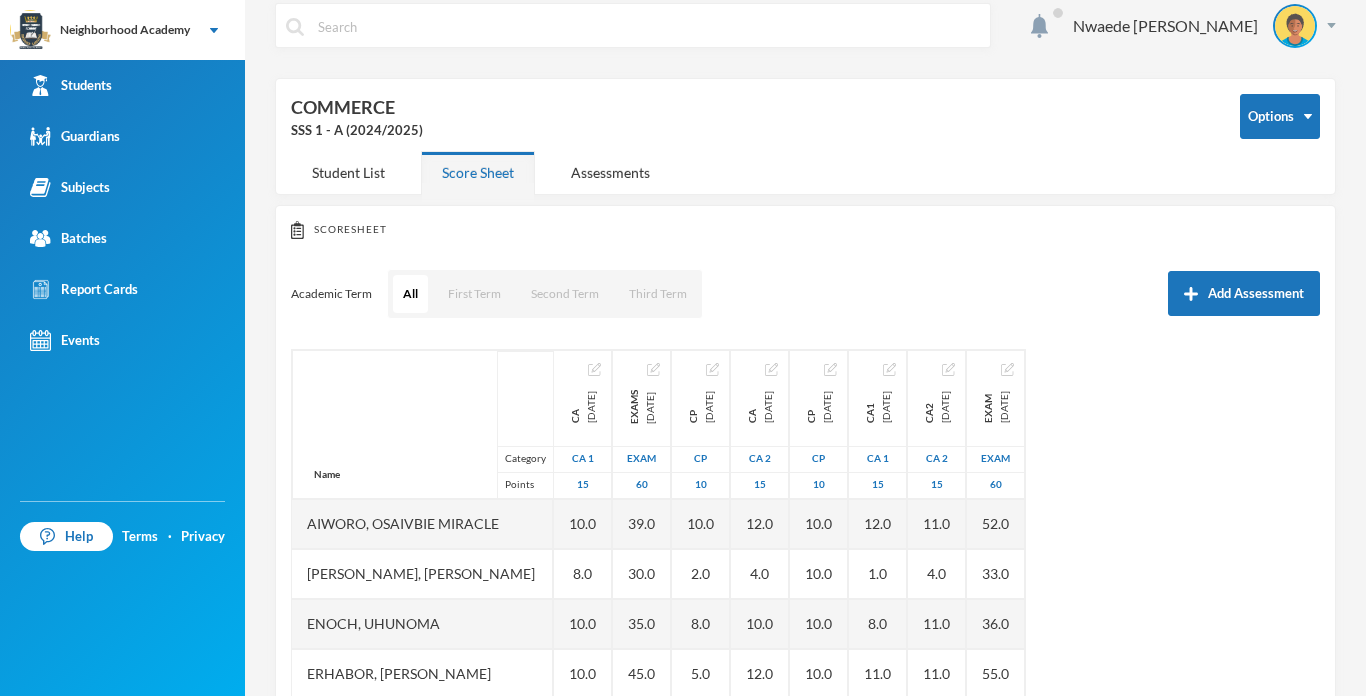 scroll, scrollTop: 216, scrollLeft: 0, axis: vertical 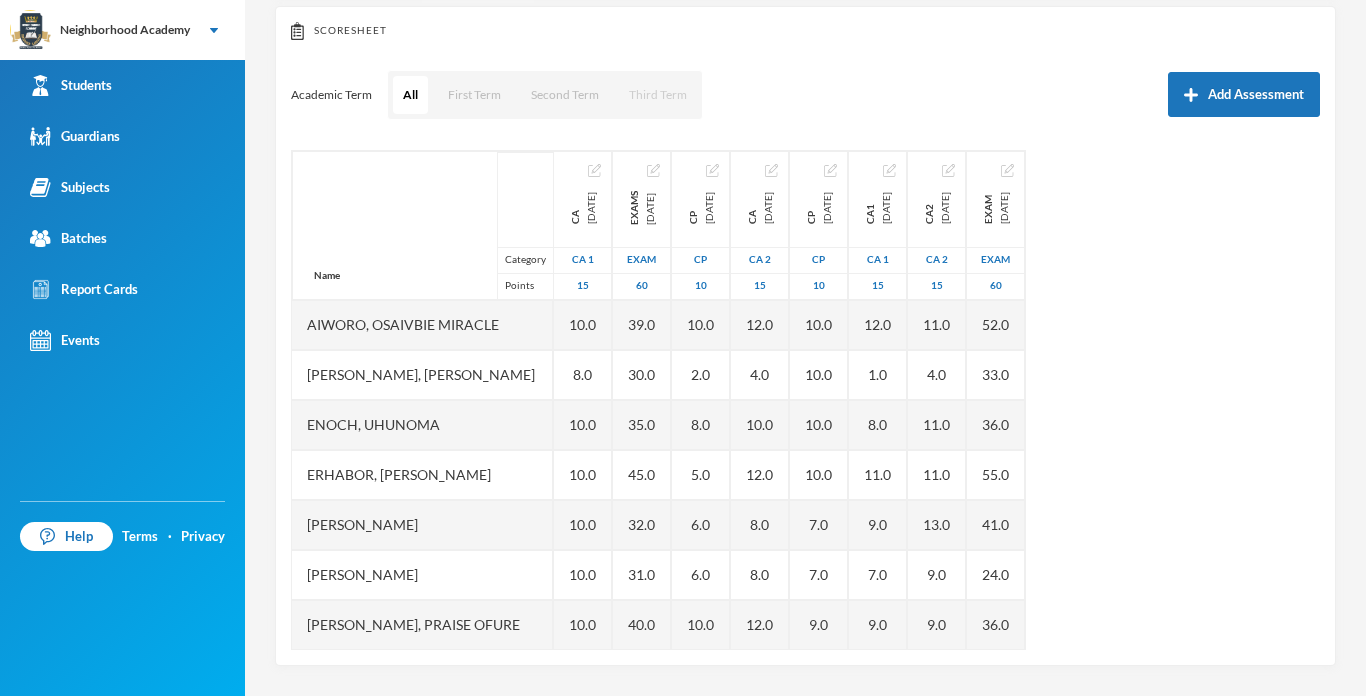 click on "Third Term" at bounding box center (658, 95) 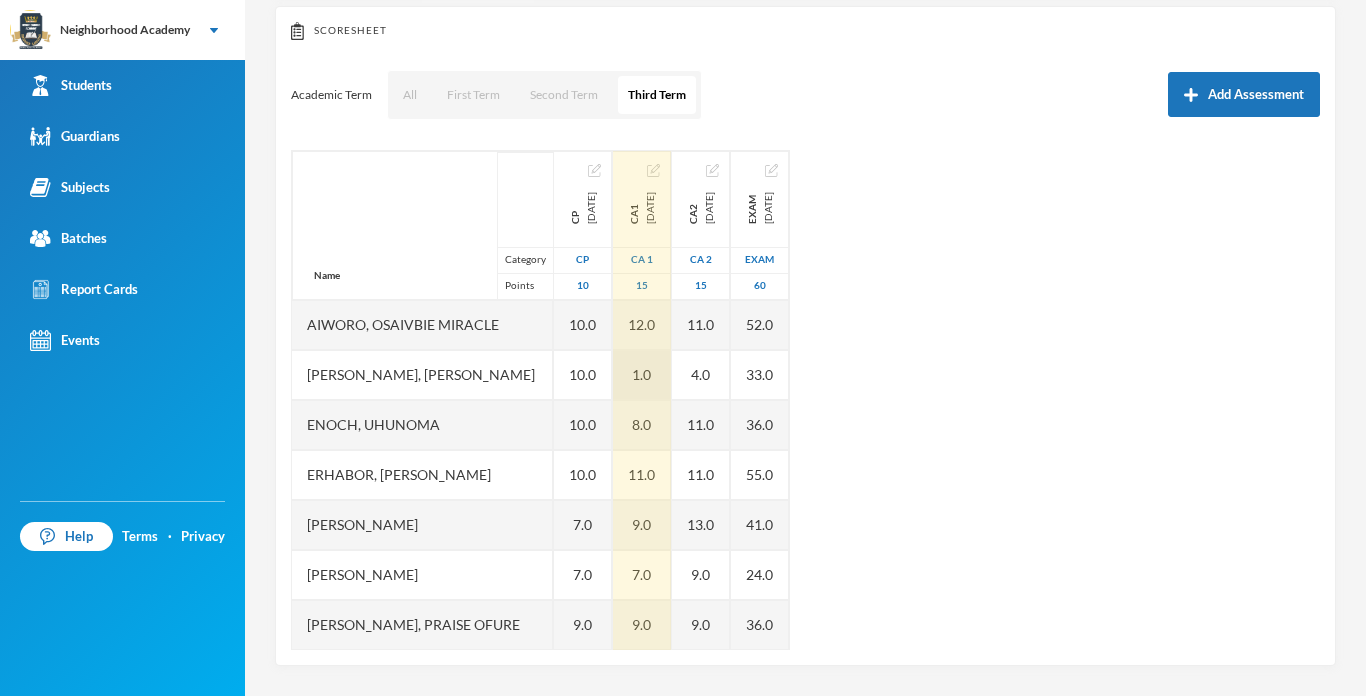 click on "1.0" at bounding box center [642, 375] 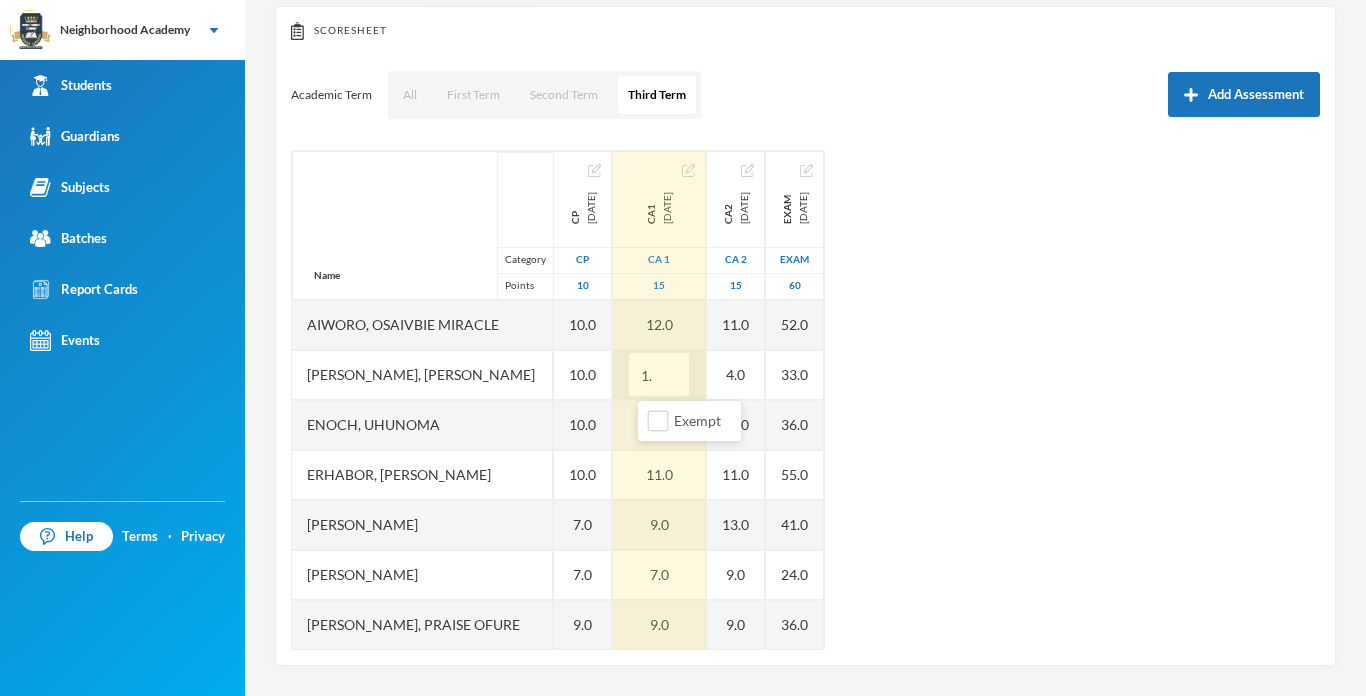 type on "1" 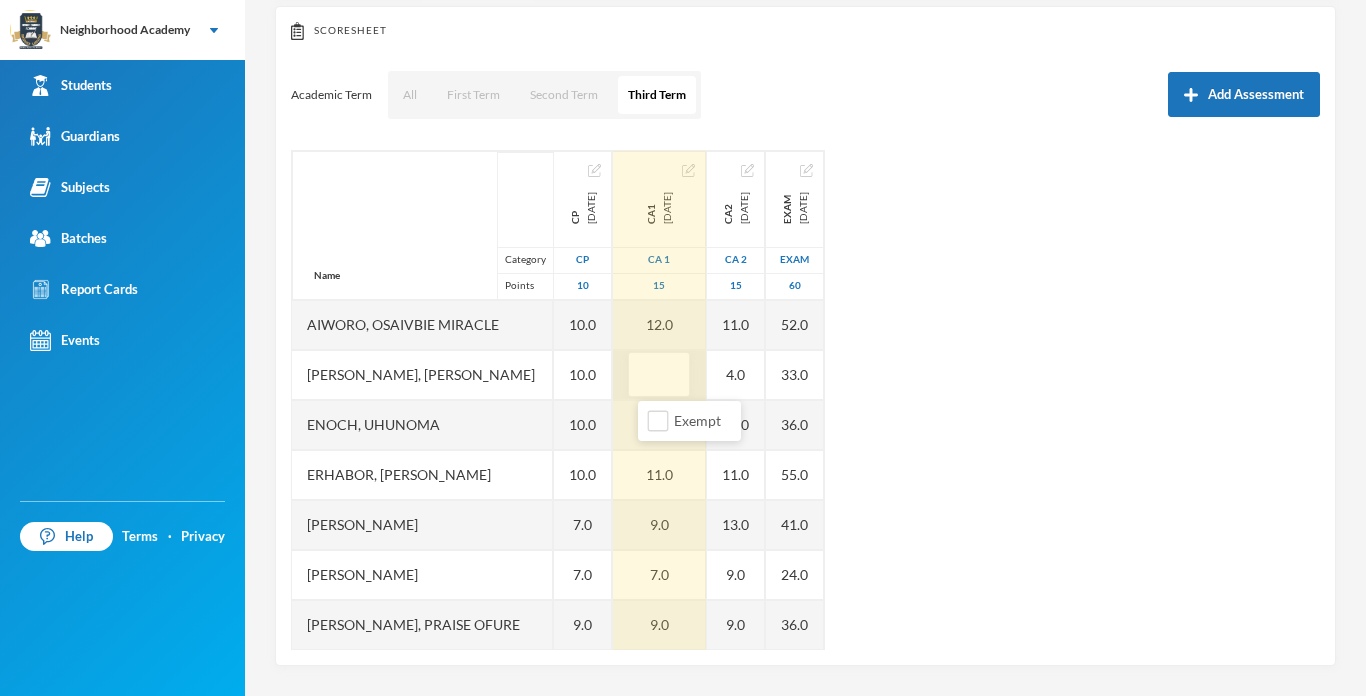 type on "3" 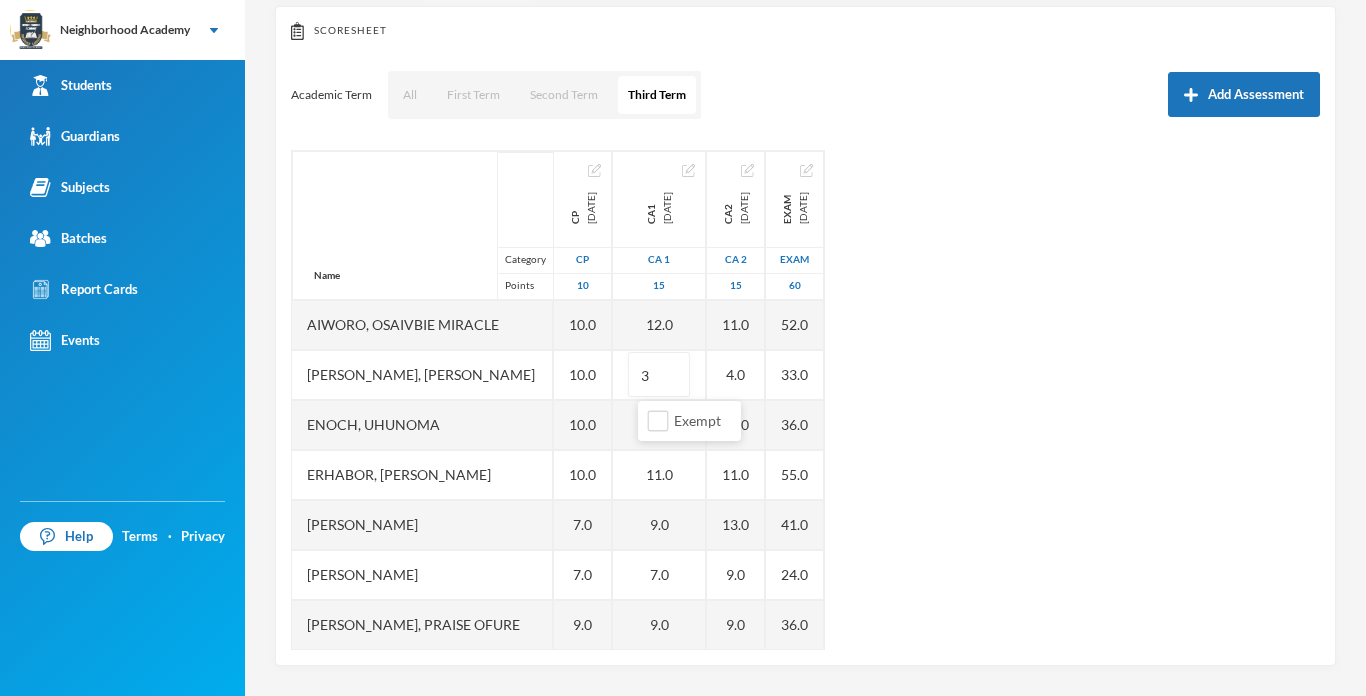 click on "Name   Category Points [PERSON_NAME], [PERSON_NAME] [PERSON_NAME] [PERSON_NAME], [PERSON_NAME], [PERSON_NAME], [PERSON_NAME], [PERSON_NAME], Praise Ofure Oghenerume, [PERSON_NAME] [PERSON_NAME], God's Power Osakpolor Waidor, Olotu Praise CP [DATE] CP 10 10.0 10.0 10.0 10.0 7.0 7.0 9.0 8.0 10.0 8.0 0.0 CA1 [DATE] CA 1 15 12.0 3 8.0 11.0 9.0 7.0 9.0 9.0 8.0 9.0 11.0 CA2 [DATE] CA 2 15 11.0 4.0 11.0 11.0 13.0 9.0 9.0 8.0 9.0 10.0 10.0 Exam [DATE] Exam 60 52.0 33.0 36.0 55.0 41.0 24.0 36.0 35.0 36.0 36.0 50.0" at bounding box center [805, 400] 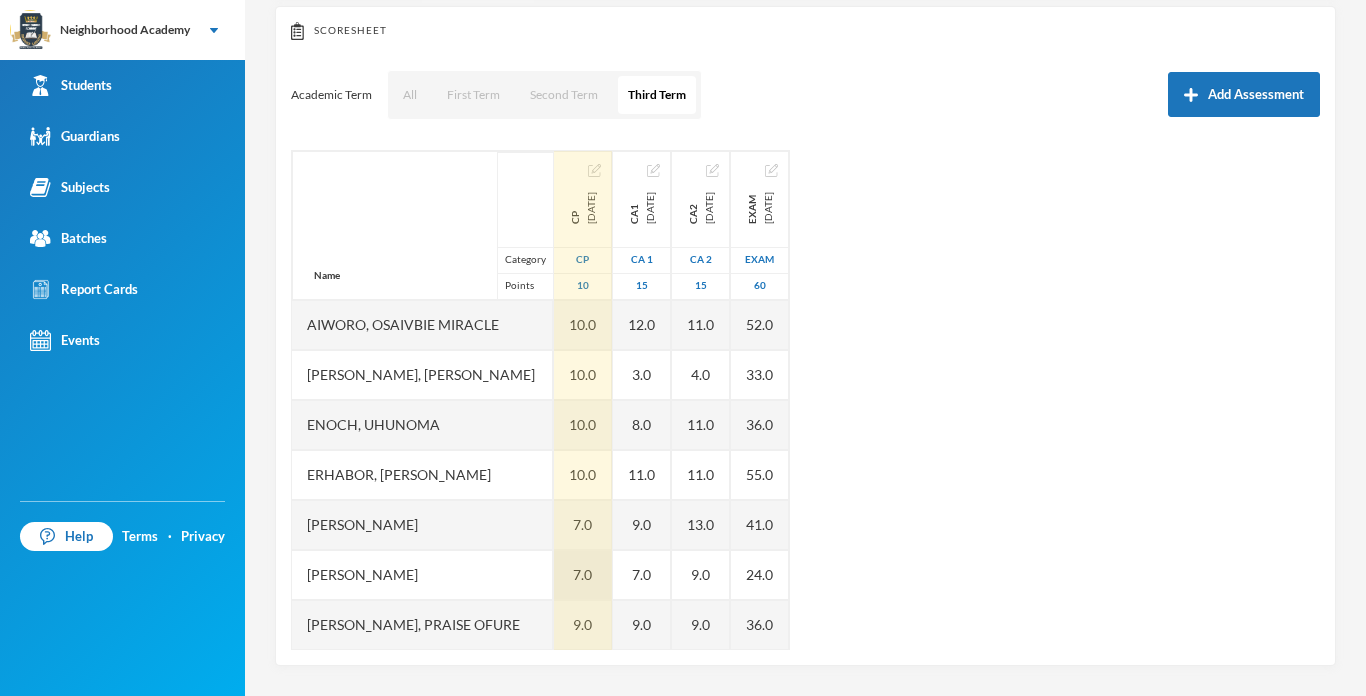 click on "7.0" at bounding box center [583, 575] 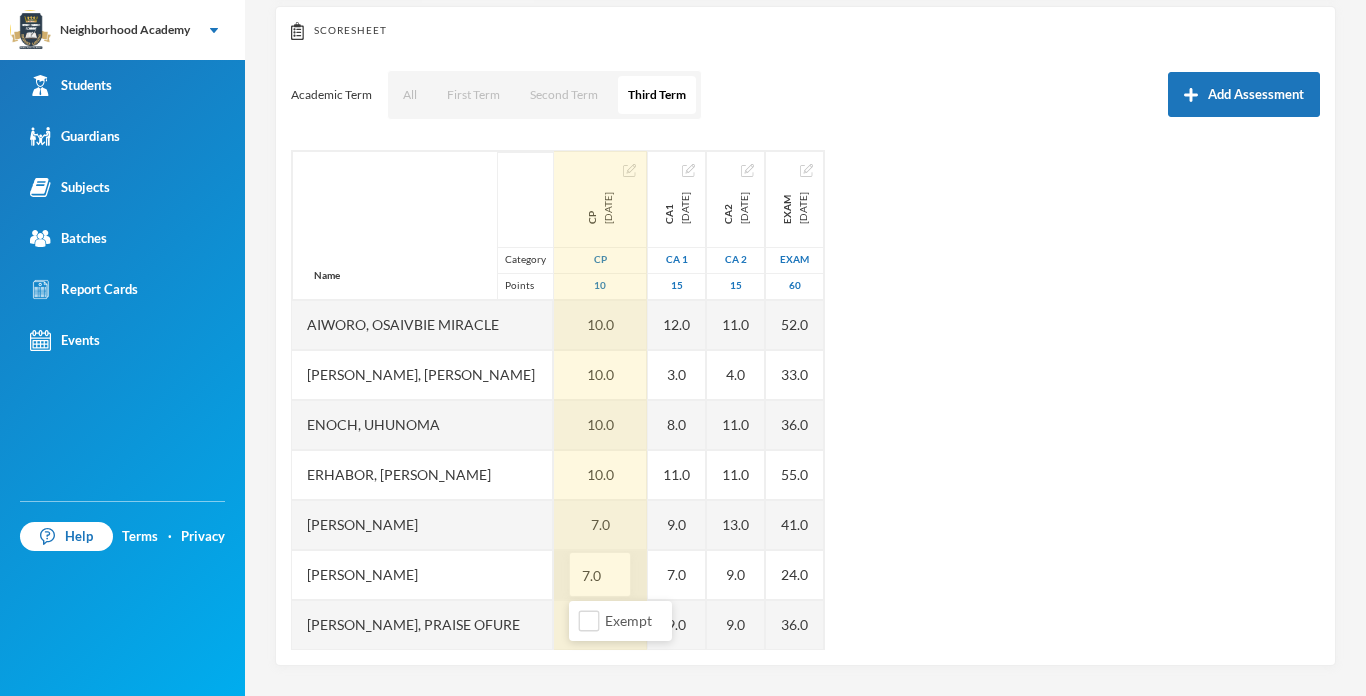 type on "8" 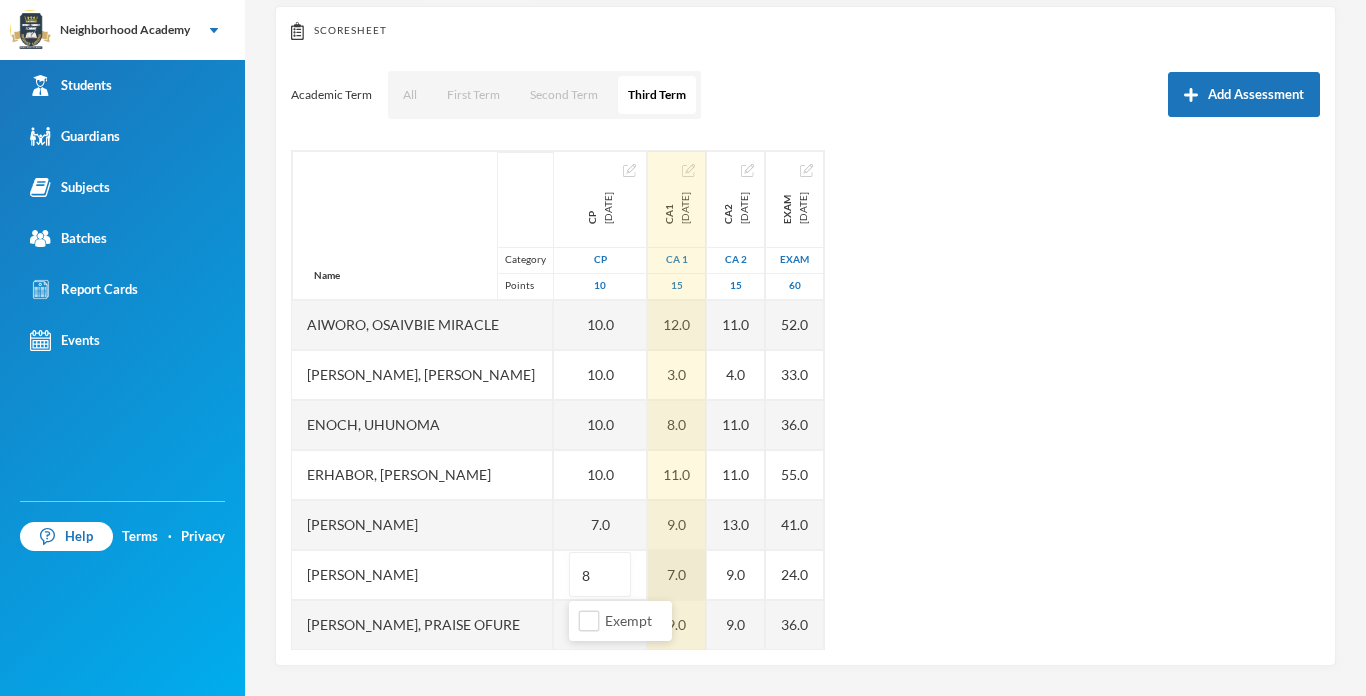 click on "Name   Category Points [PERSON_NAME], [PERSON_NAME] [PERSON_NAME] [PERSON_NAME], [PERSON_NAME], [PERSON_NAME], [PERSON_NAME], [PERSON_NAME], Praise Ofure Oghenerume, [PERSON_NAME] [PERSON_NAME], God's Power Osakpolor Waidor, Olotu Praise CP [DATE] CP 10 10.0 10.0 10.0 10.0 7.0 8 9.0 8.0 10.0 8.0 0.0 CA1 [DATE] CA 1 15 12.0 3.0 8.0 11.0 9.0 7.0 9.0 9.0 8.0 9.0 11.0 CA2 [DATE] CA 2 15 11.0 4.0 11.0 11.0 13.0 9.0 9.0 8.0 9.0 10.0 10.0 Exam [DATE] Exam 60 52.0 33.0 36.0 55.0 41.0 24.0 36.0 35.0 36.0 36.0 50.0" at bounding box center [805, 400] 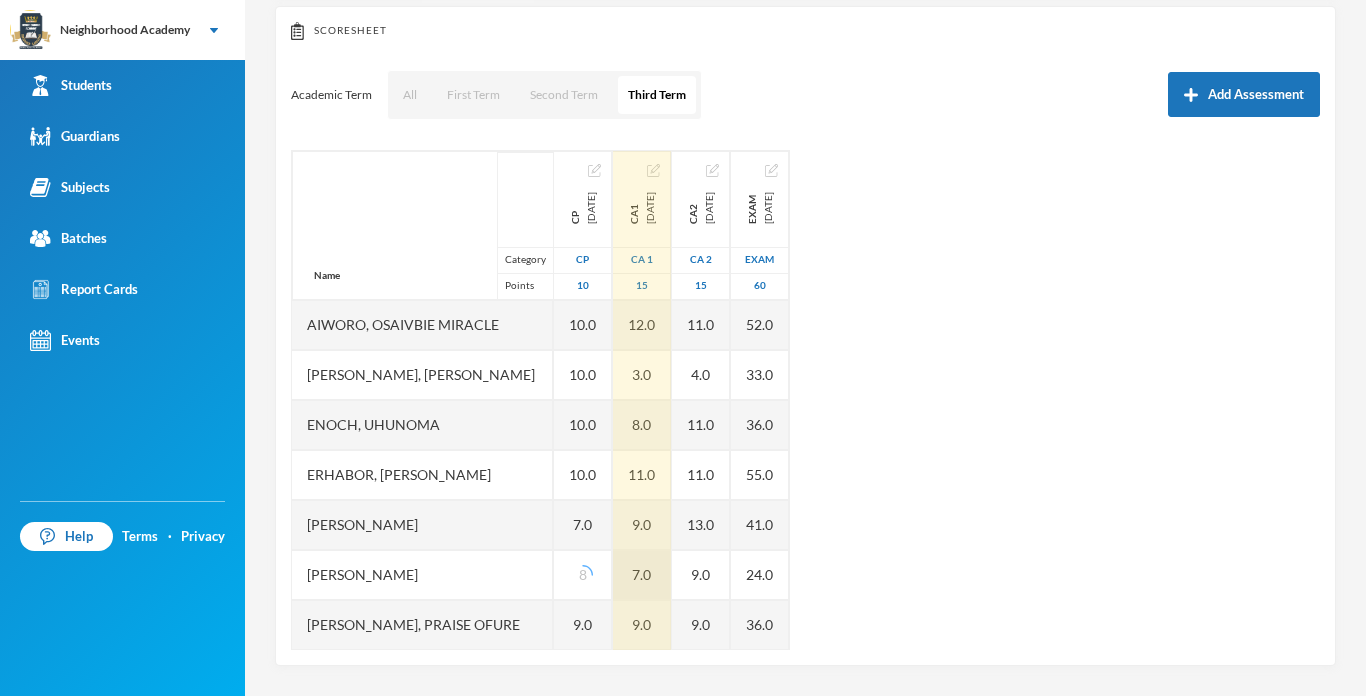 click on "7.0" at bounding box center (642, 575) 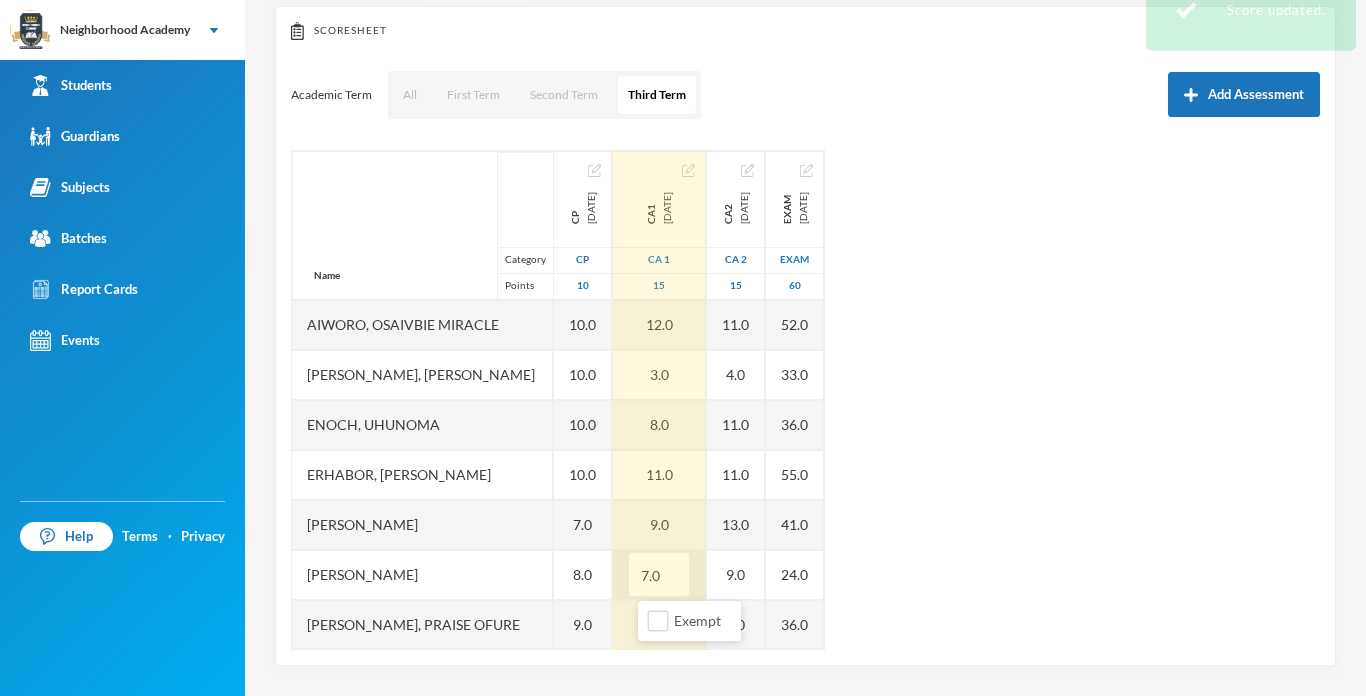 type on "9" 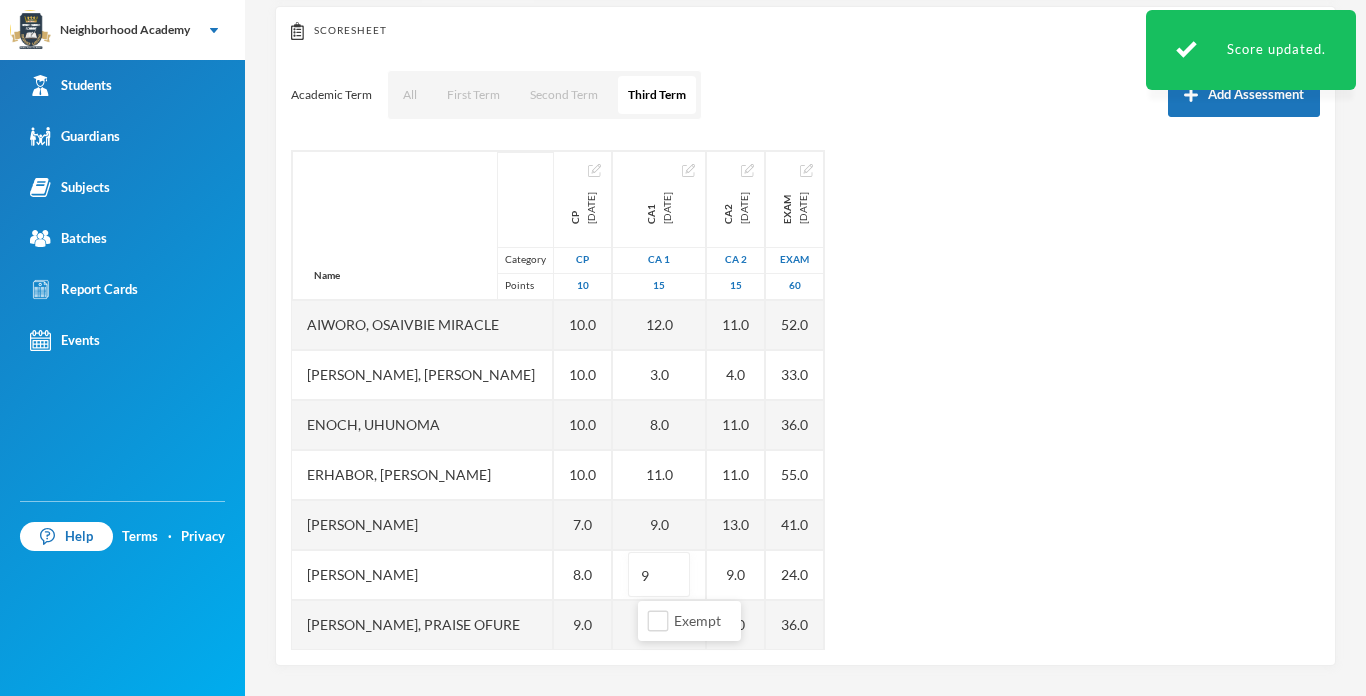 click on "Name   Category Points [PERSON_NAME], [PERSON_NAME] [PERSON_NAME] [PERSON_NAME], [PERSON_NAME], [PERSON_NAME], [PERSON_NAME], [PERSON_NAME], Praise Ofure Oghenerume, [PERSON_NAME] [PERSON_NAME], God's Power Osakpolor Waidor, Olotu Praise CP [DATE] CP 10 10.0 10.0 10.0 10.0 7.0 8.0 9.0 8.0 10.0 8.0 0.0 CA1 [DATE] CA 1 15 12.0 3.0 8.0 11.0 9.0 9 9.0 9.0 8.0 9.0 11.0 CA2 [DATE] CA 2 15 11.0 4.0 11.0 11.0 13.0 9.0 9.0 8.0 9.0 10.0 10.0 Exam [DATE] Exam 60 52.0 33.0 36.0 55.0 41.0 24.0 36.0 35.0 36.0 36.0 50.0" at bounding box center [805, 400] 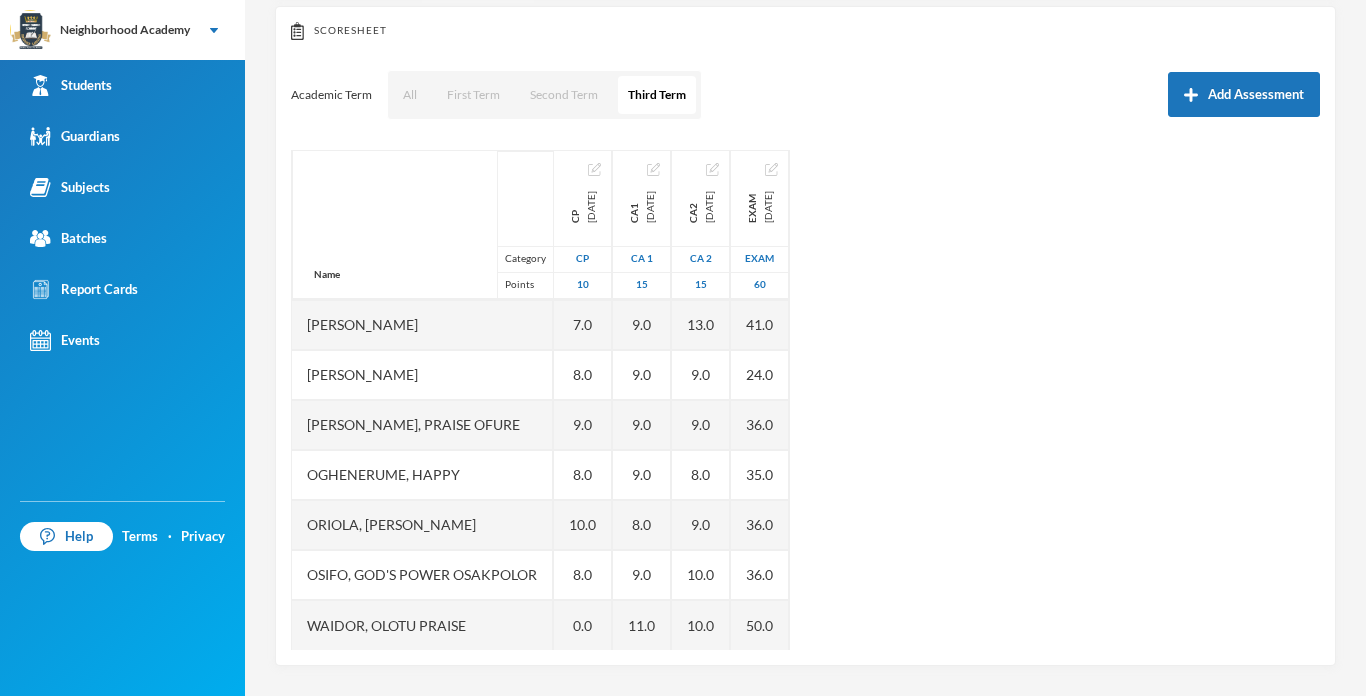 scroll, scrollTop: 201, scrollLeft: 0, axis: vertical 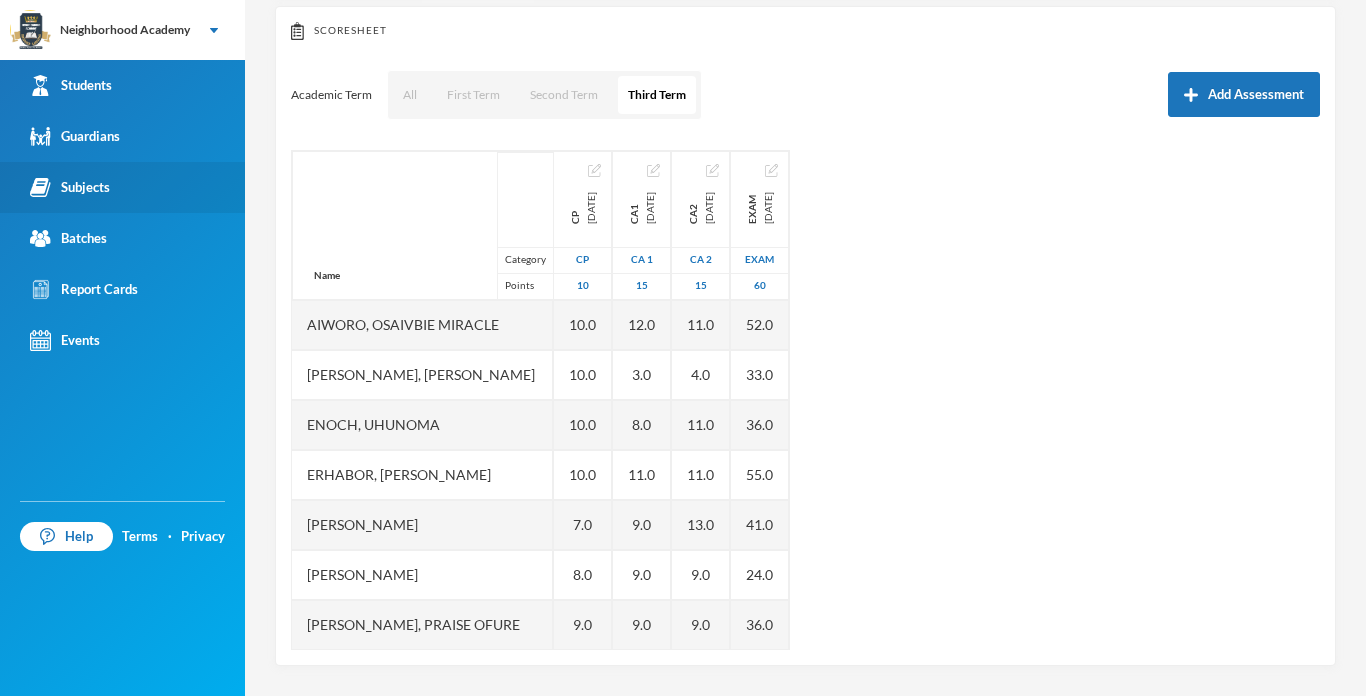 click on "Subjects" at bounding box center (70, 187) 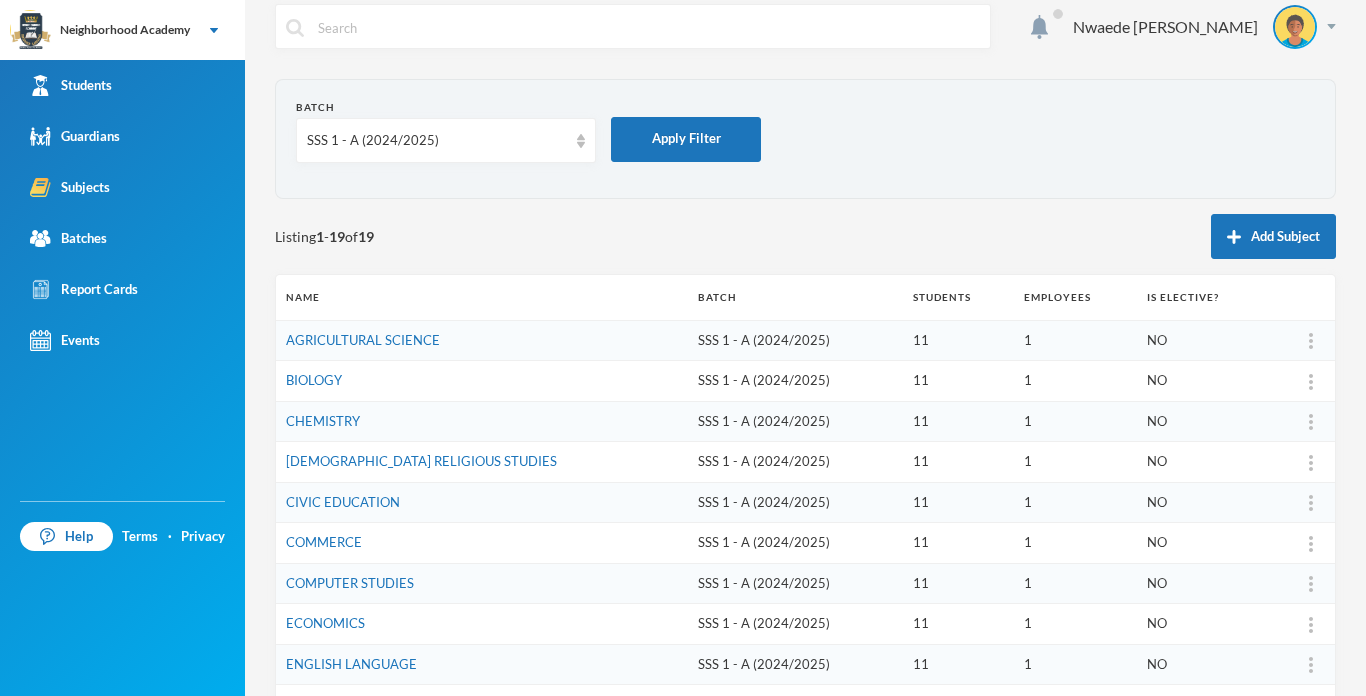 scroll, scrollTop: 4, scrollLeft: 0, axis: vertical 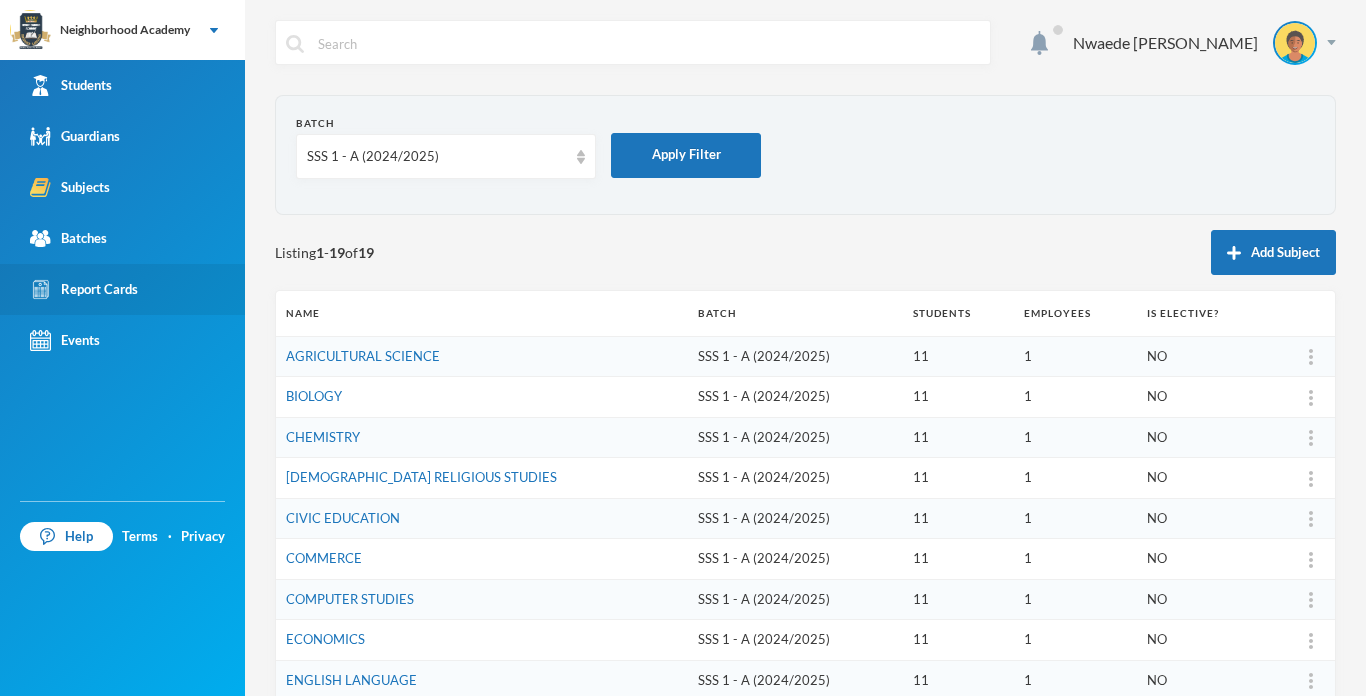 click on "Report Cards" at bounding box center [84, 289] 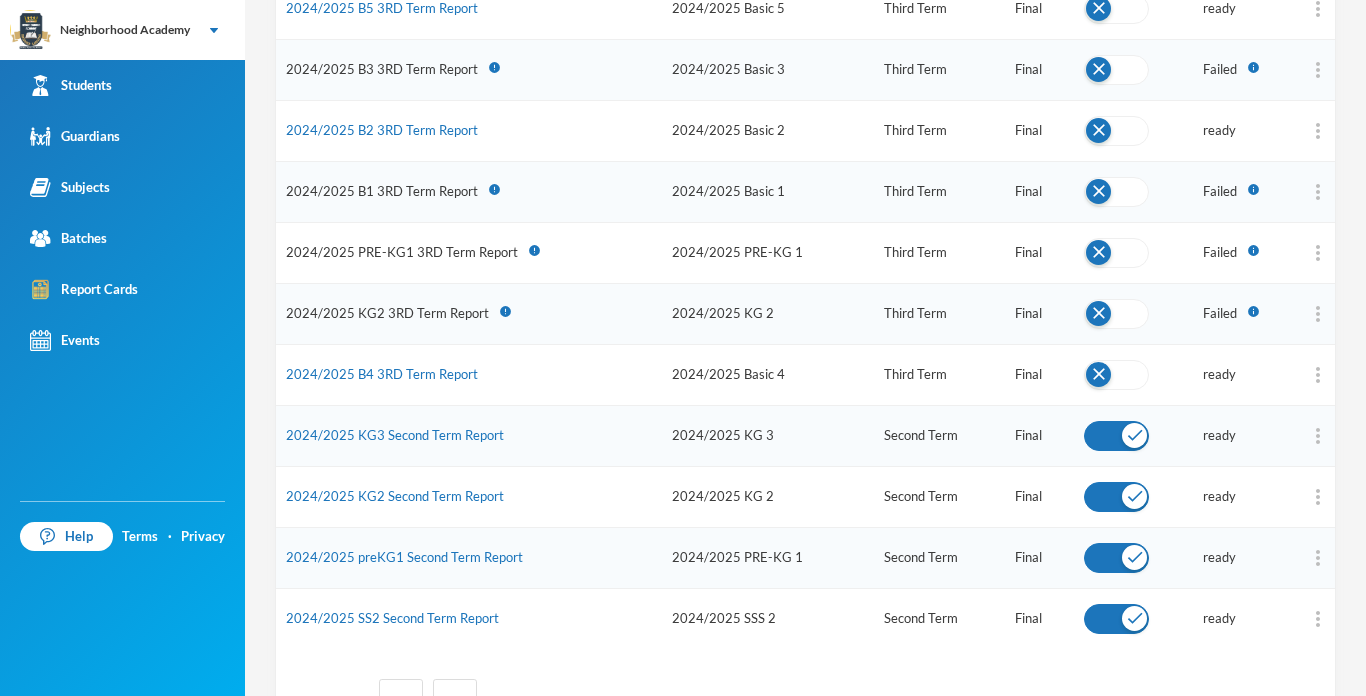 scroll, scrollTop: 984, scrollLeft: 0, axis: vertical 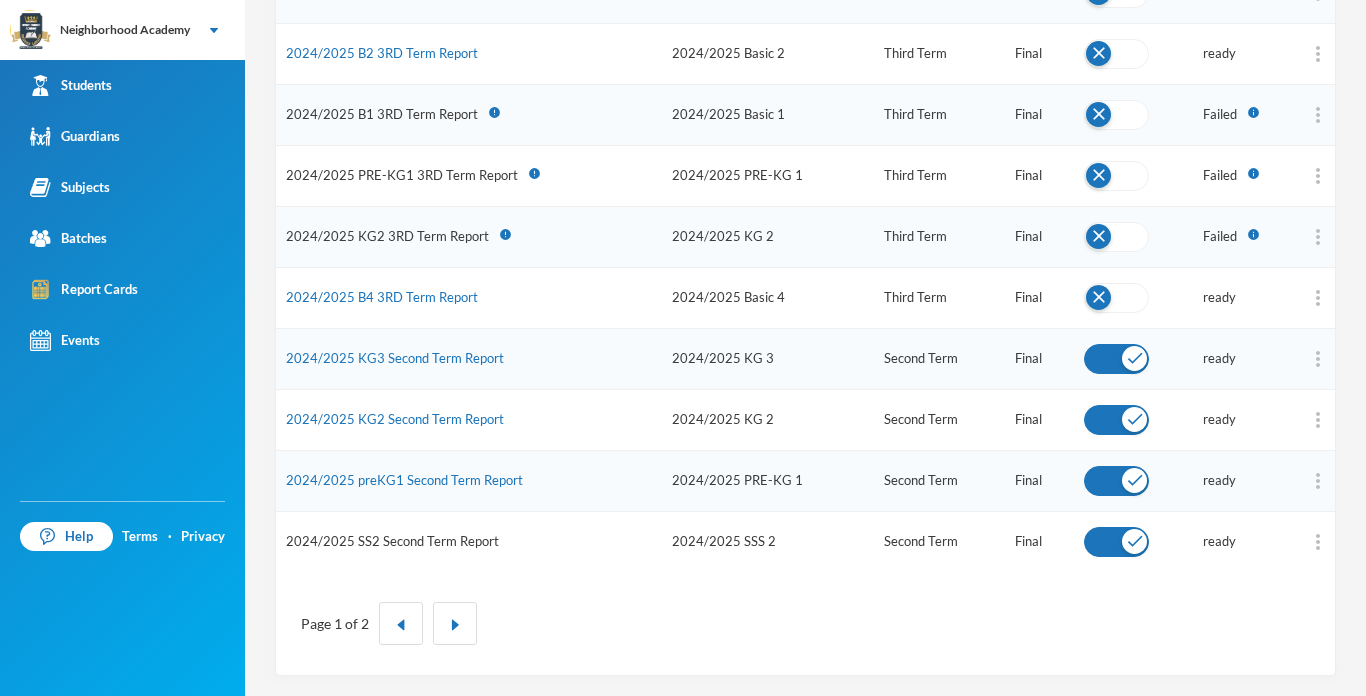 click on "2024/2025 SS2 Second Term Report" at bounding box center (392, 541) 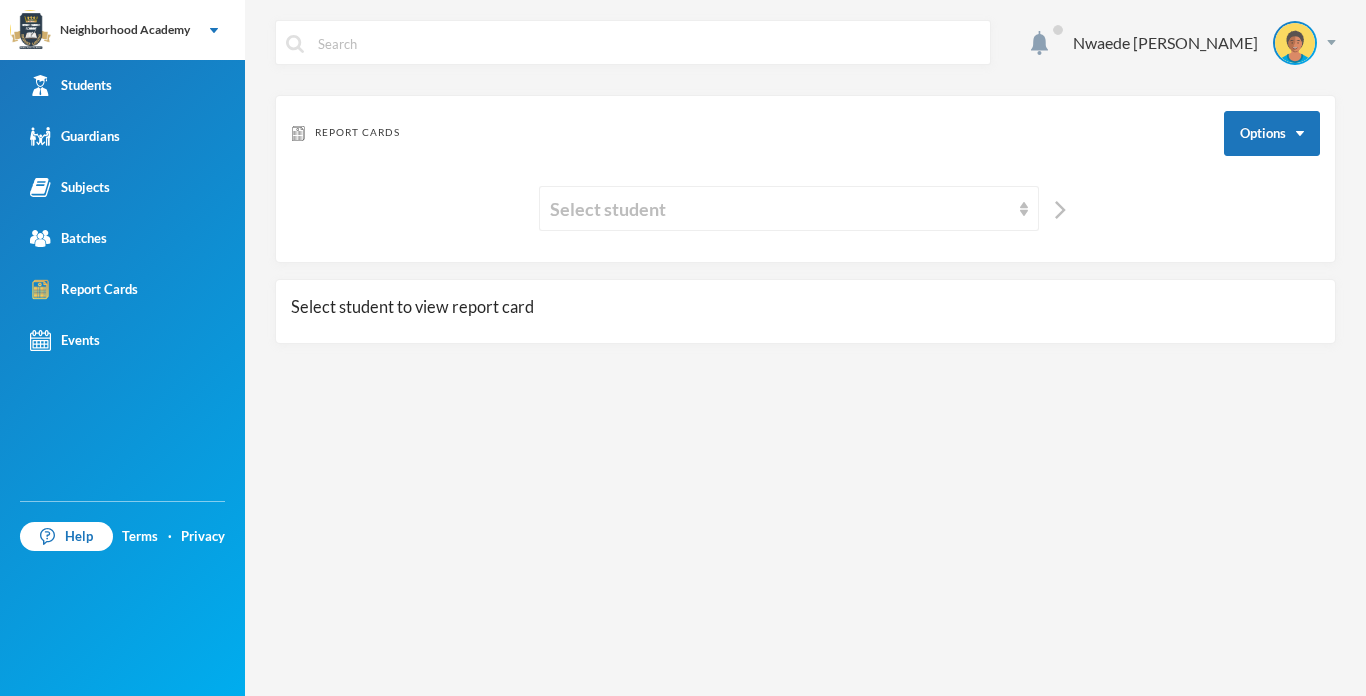 scroll, scrollTop: 0, scrollLeft: 0, axis: both 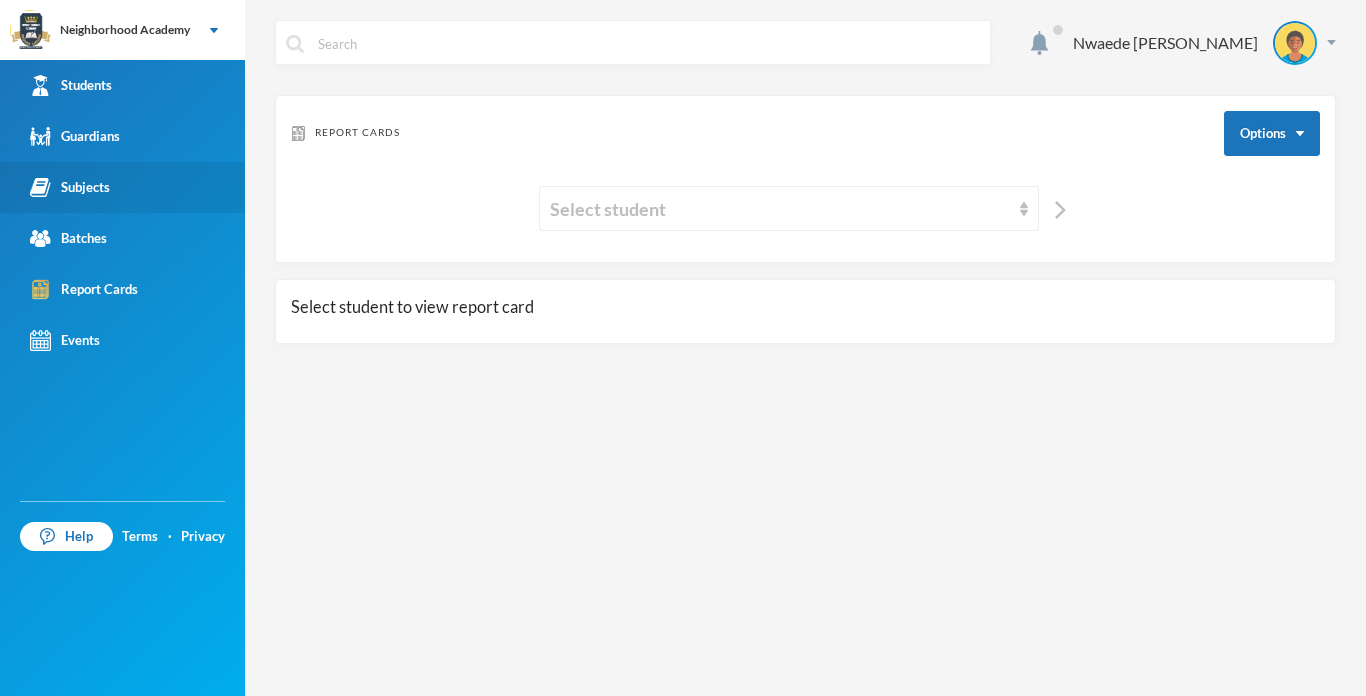 click on "Subjects" at bounding box center [70, 187] 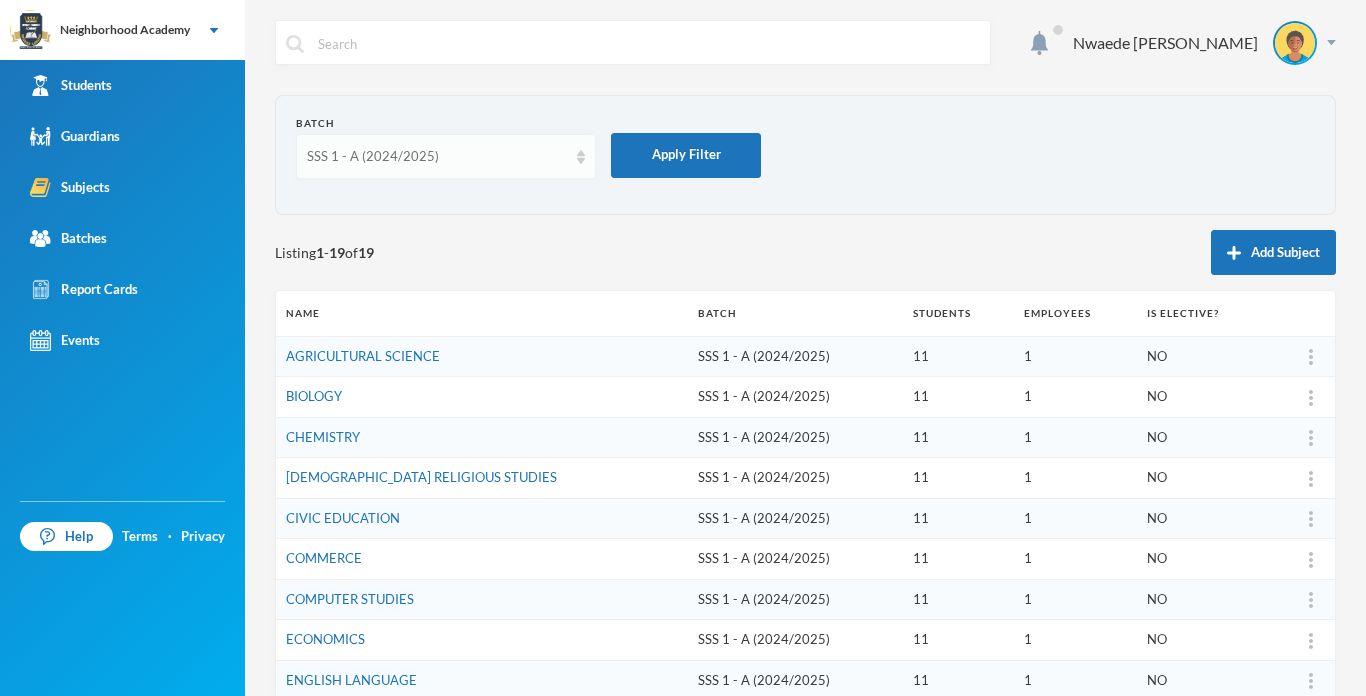 click on "SSS 1 - A (2024/2025)" at bounding box center [437, 157] 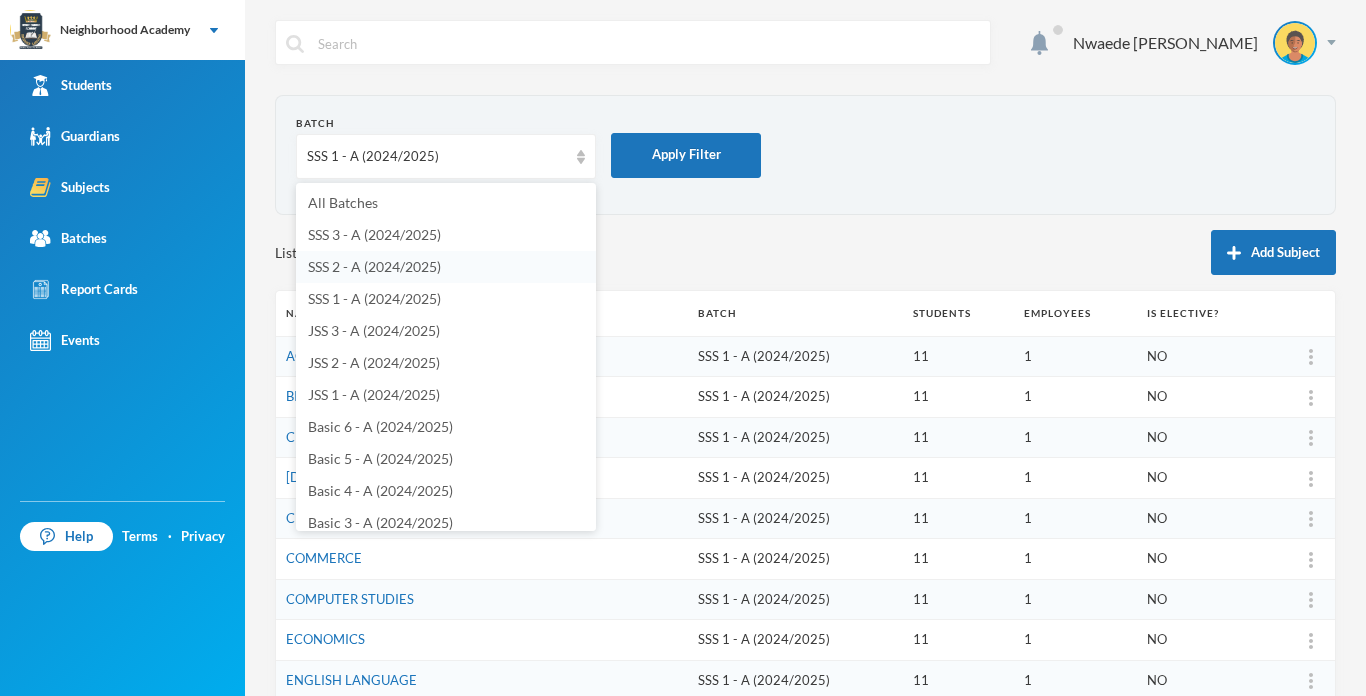 click on "SSS 2 - A (2024/2025)" at bounding box center [374, 266] 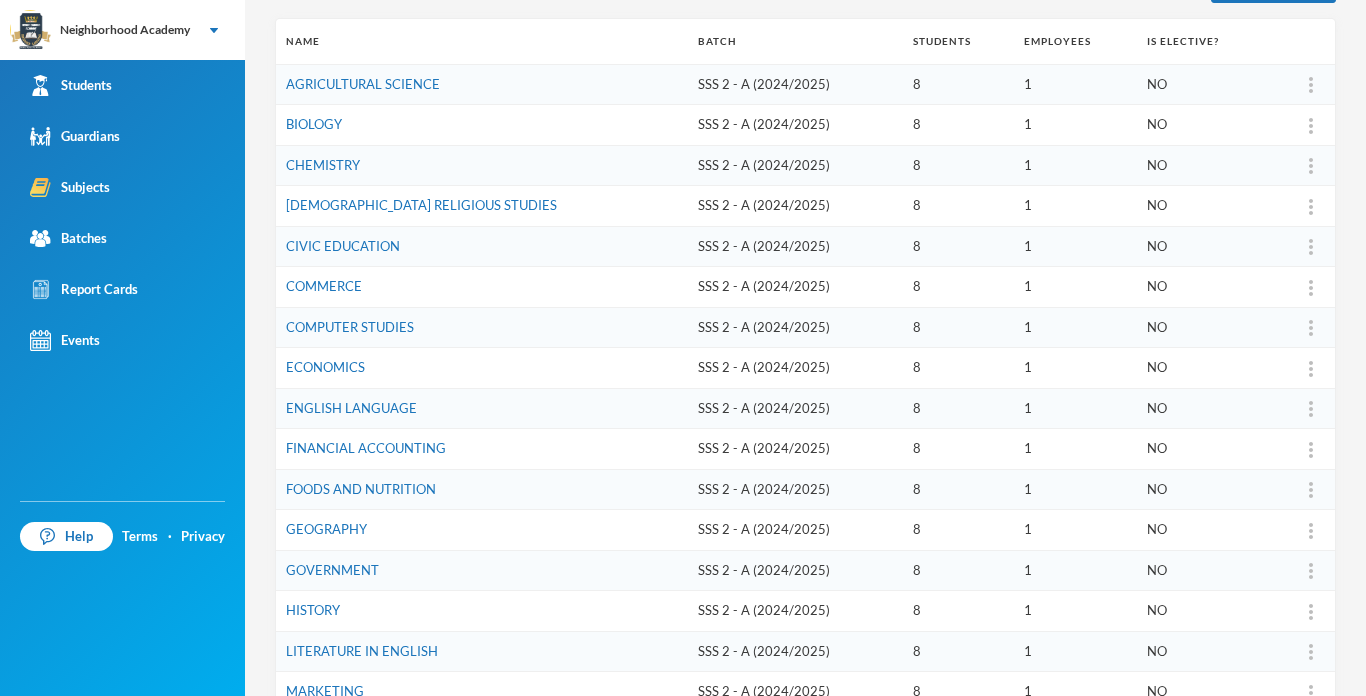 scroll, scrollTop: 280, scrollLeft: 0, axis: vertical 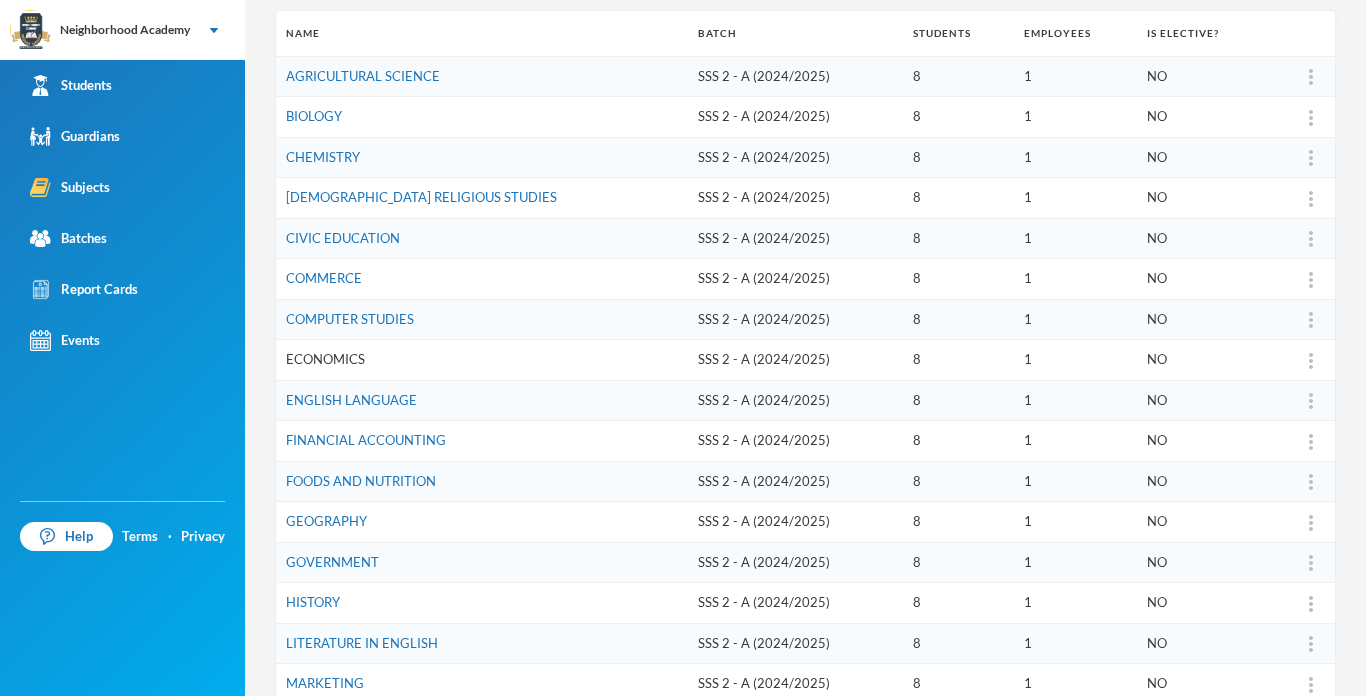 click on "ECONOMICS" at bounding box center [325, 359] 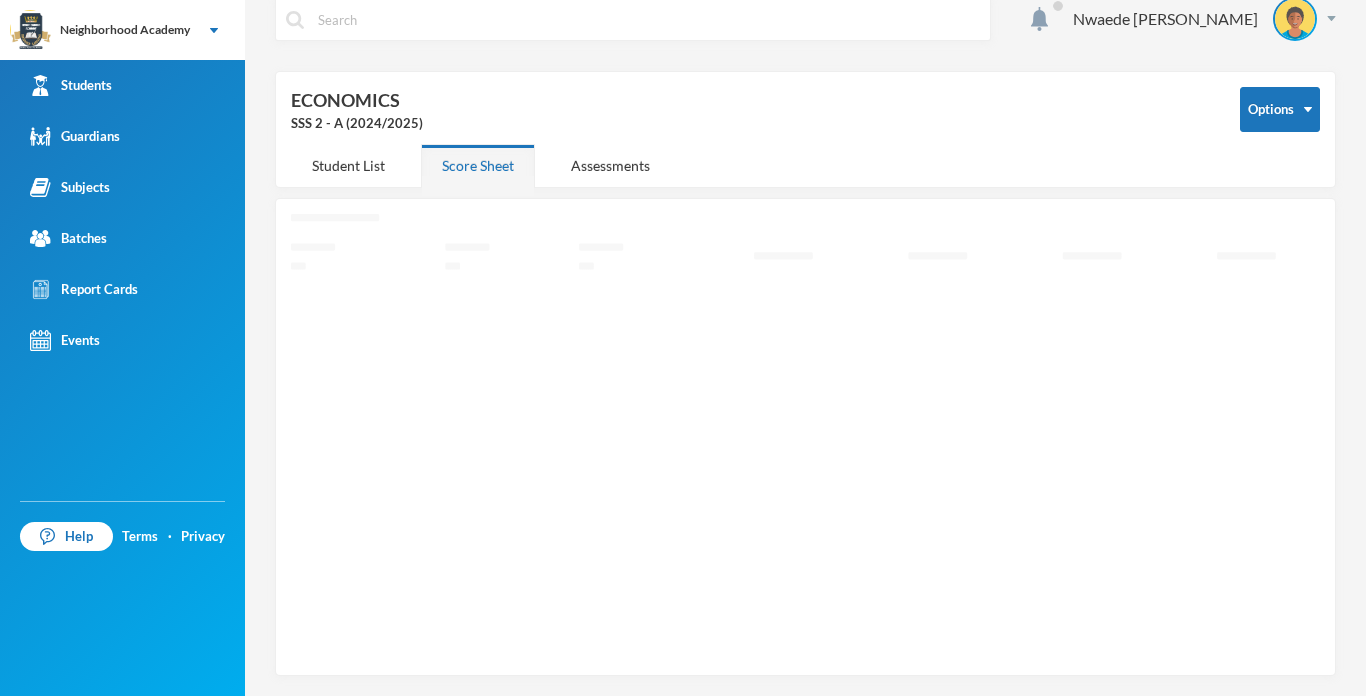scroll, scrollTop: 17, scrollLeft: 0, axis: vertical 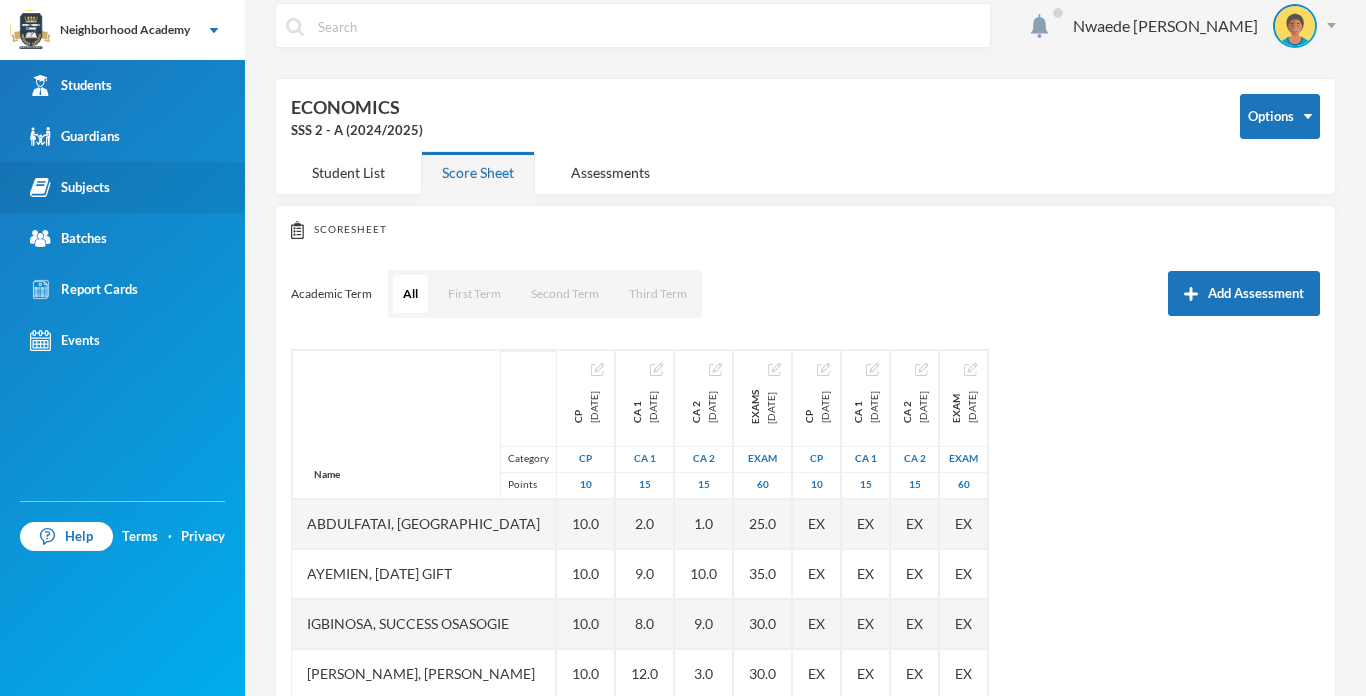 click on "Subjects" at bounding box center [70, 187] 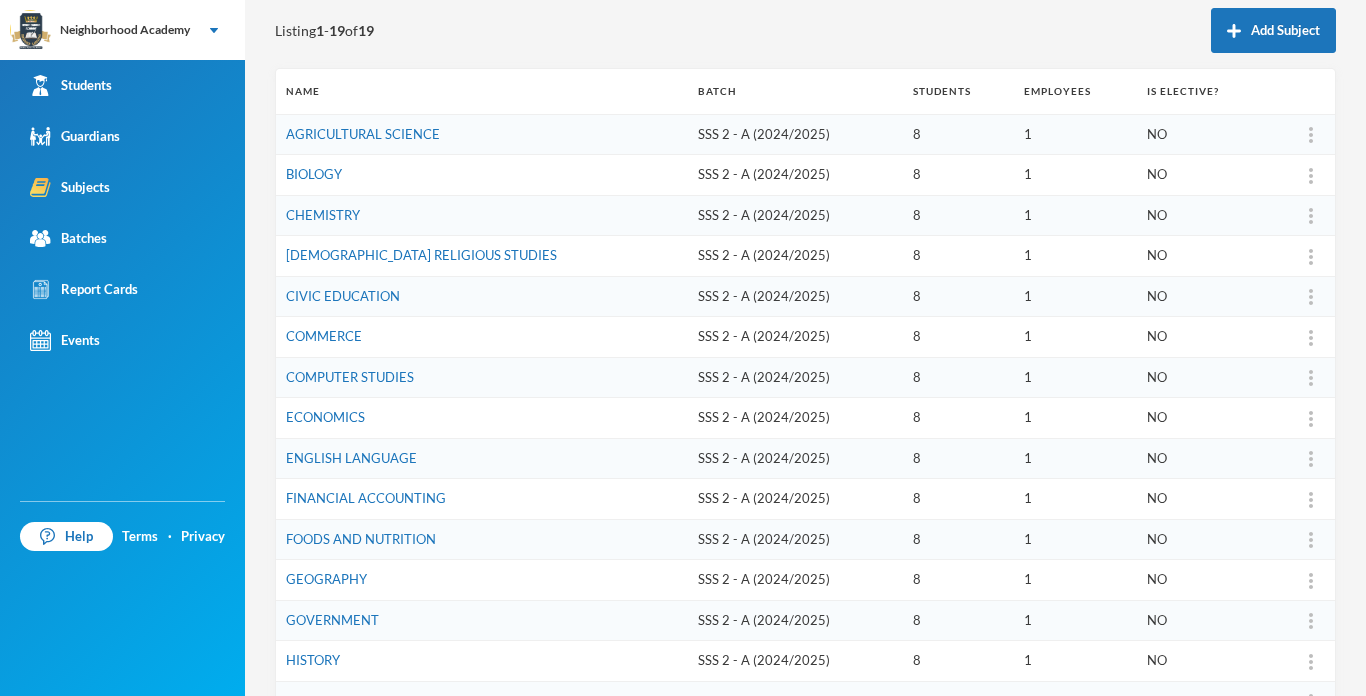 scroll, scrollTop: 257, scrollLeft: 0, axis: vertical 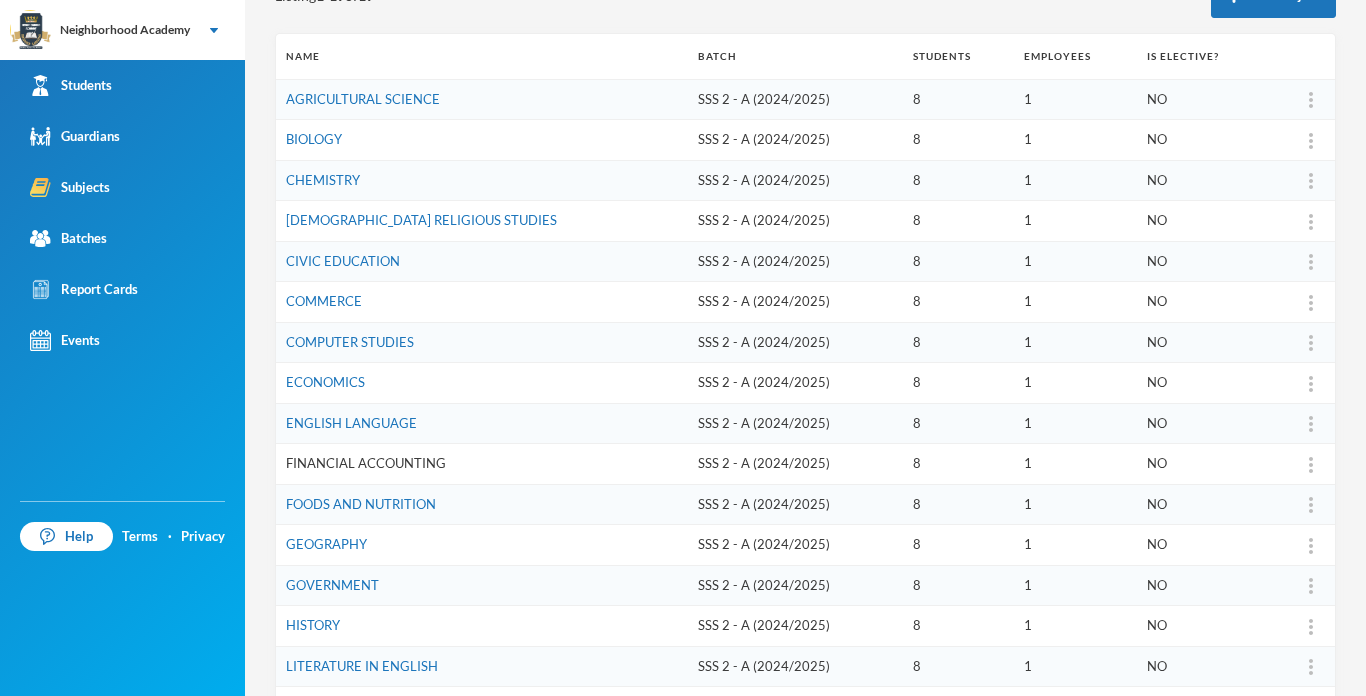 click on "FINANCIAL ACCOUNTING" at bounding box center [366, 463] 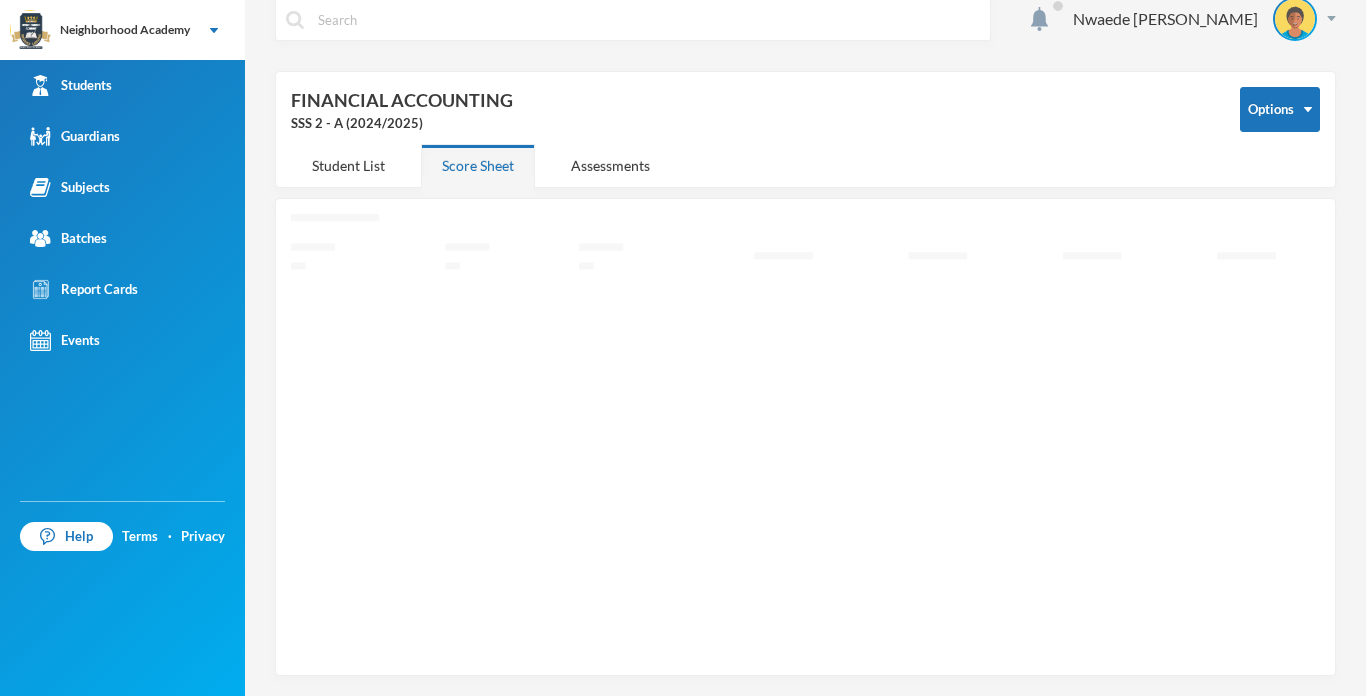 scroll, scrollTop: 17, scrollLeft: 0, axis: vertical 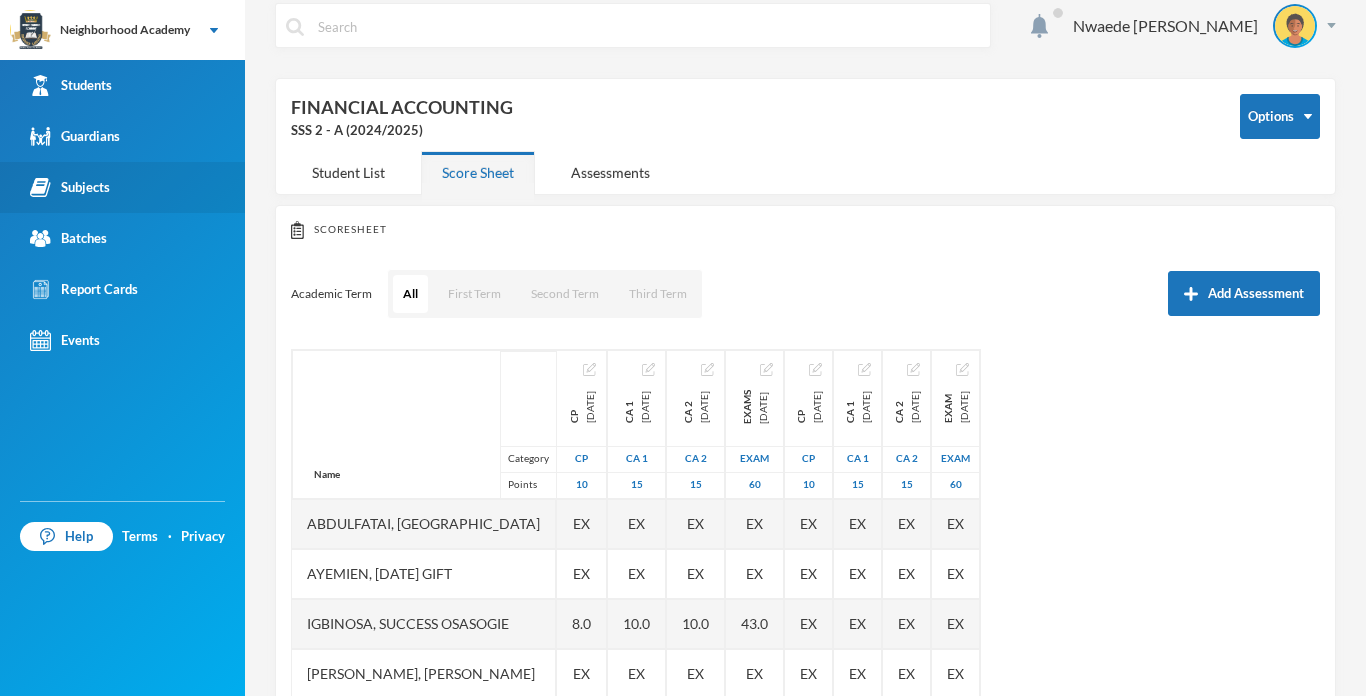 click on "Subjects" at bounding box center [70, 187] 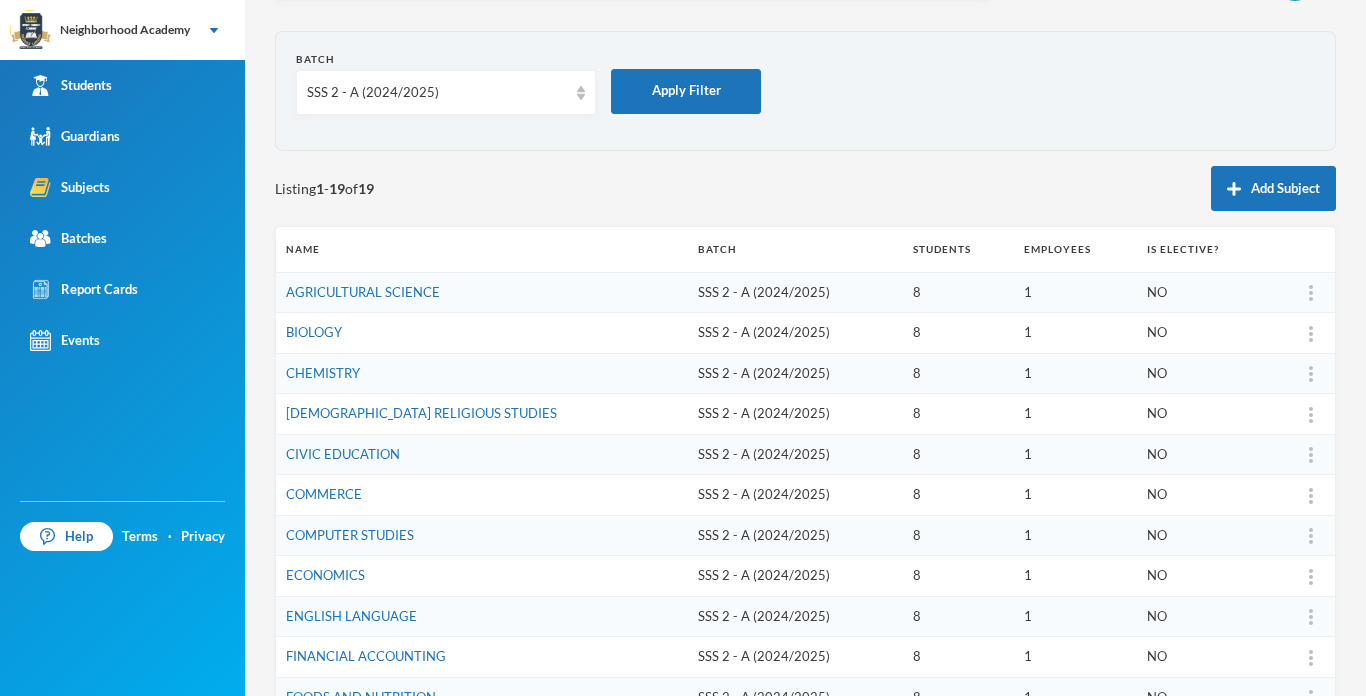 scroll, scrollTop: 97, scrollLeft: 0, axis: vertical 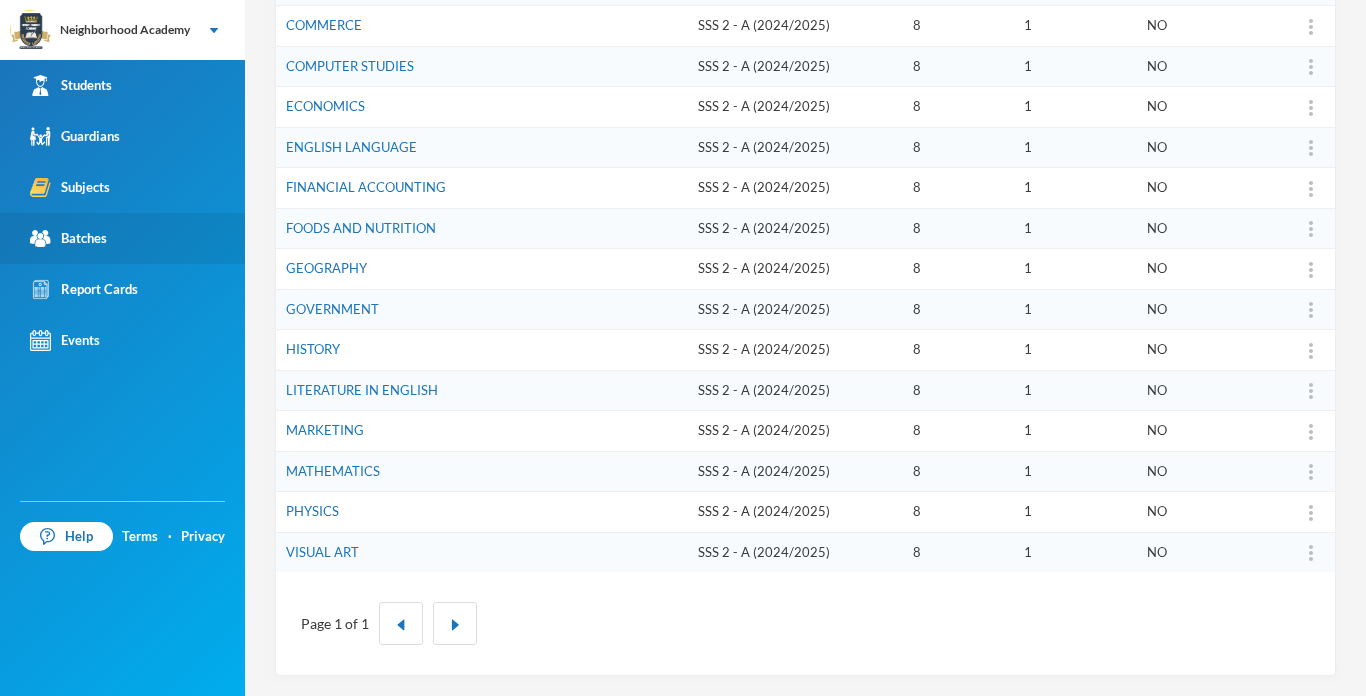 click on "Batches" at bounding box center (68, 238) 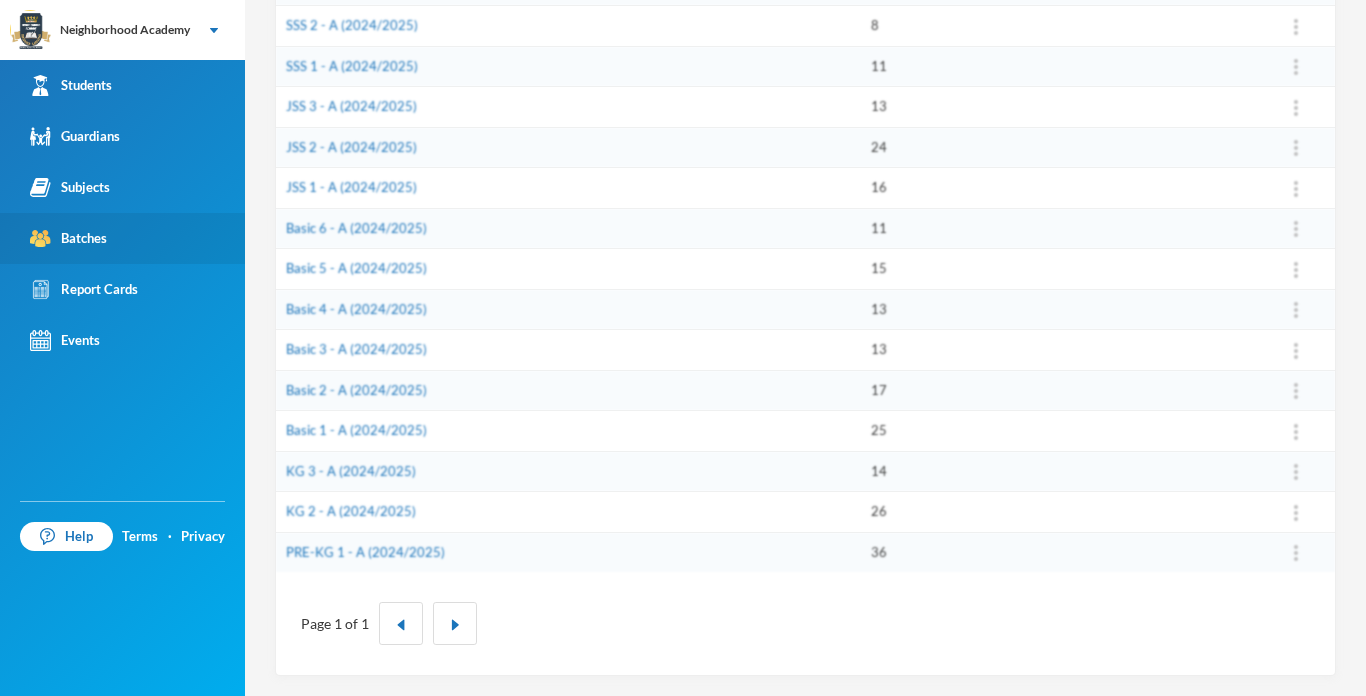 scroll, scrollTop: 371, scrollLeft: 0, axis: vertical 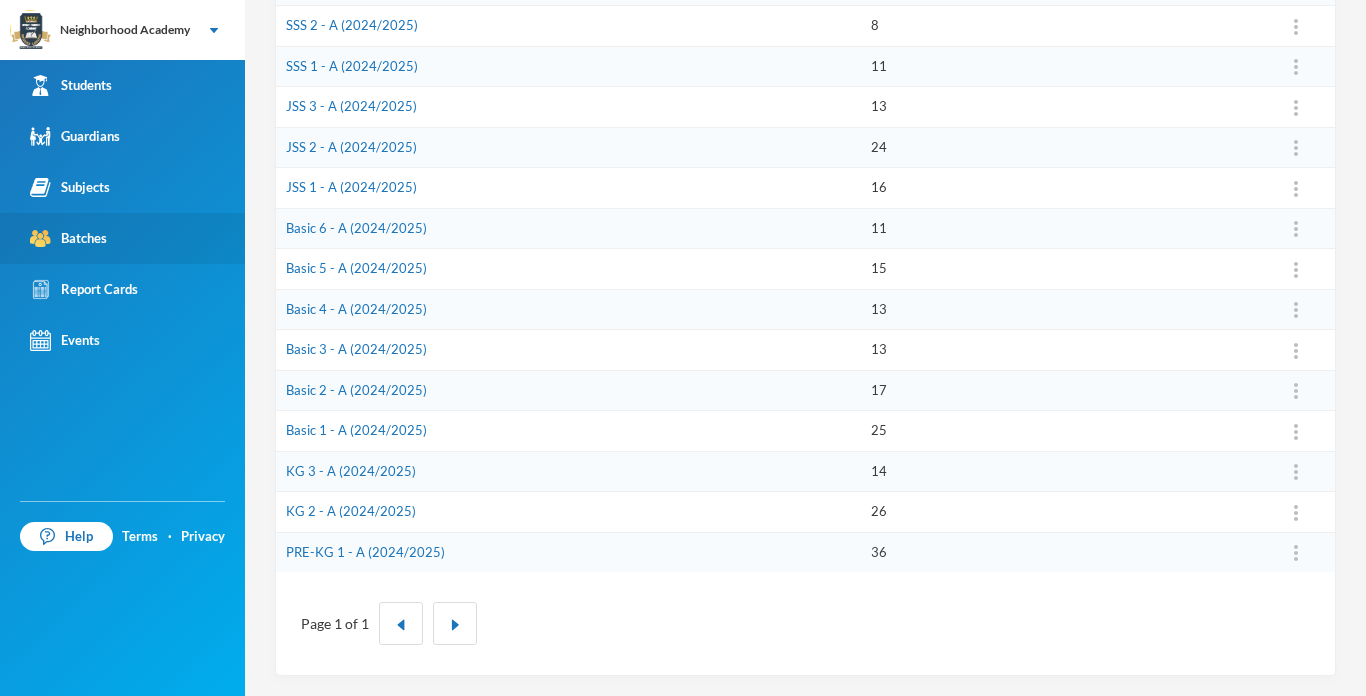click on "Batches" at bounding box center [68, 238] 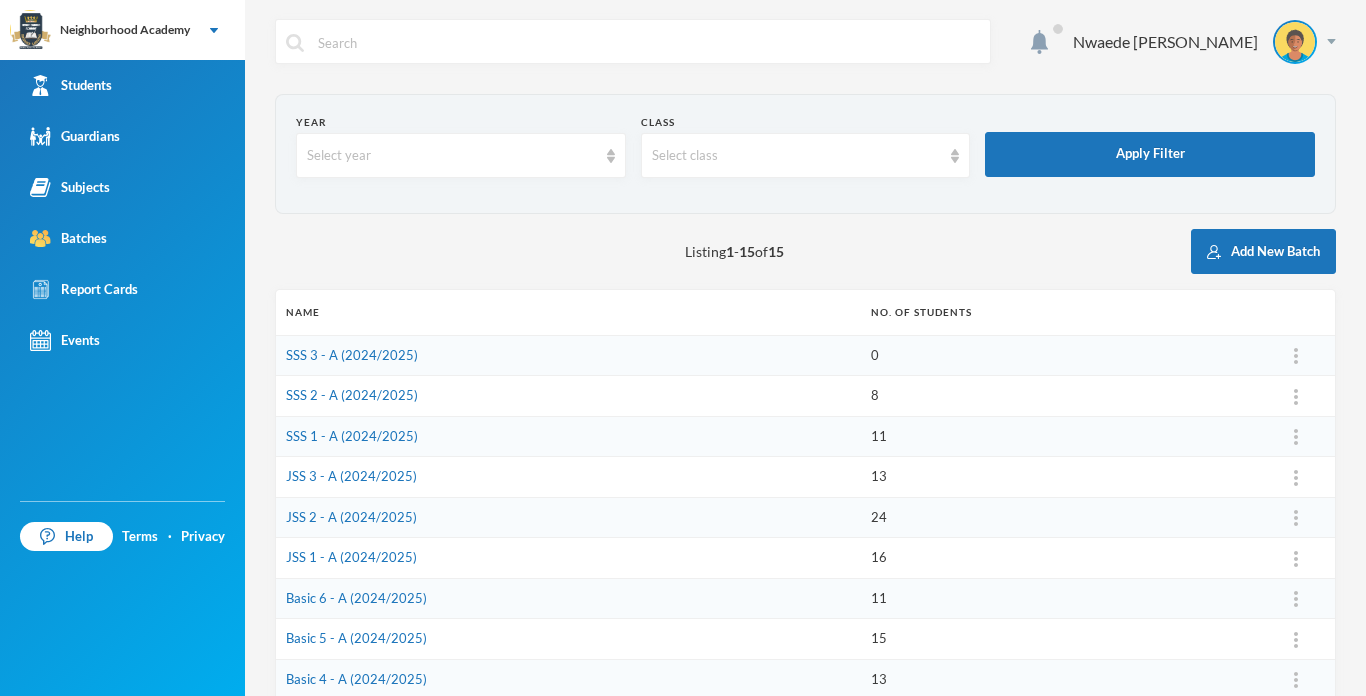 scroll, scrollTop: 0, scrollLeft: 0, axis: both 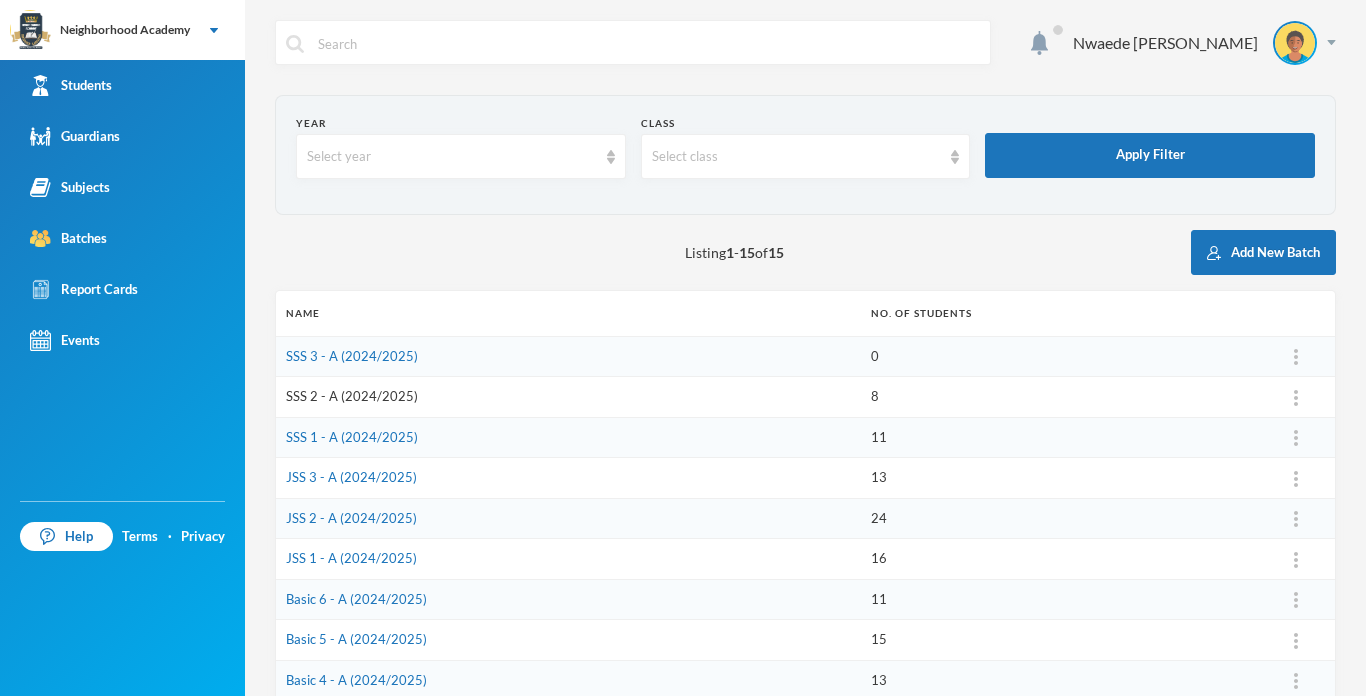 click on "SSS 2 - A (2024/2025)" at bounding box center (352, 396) 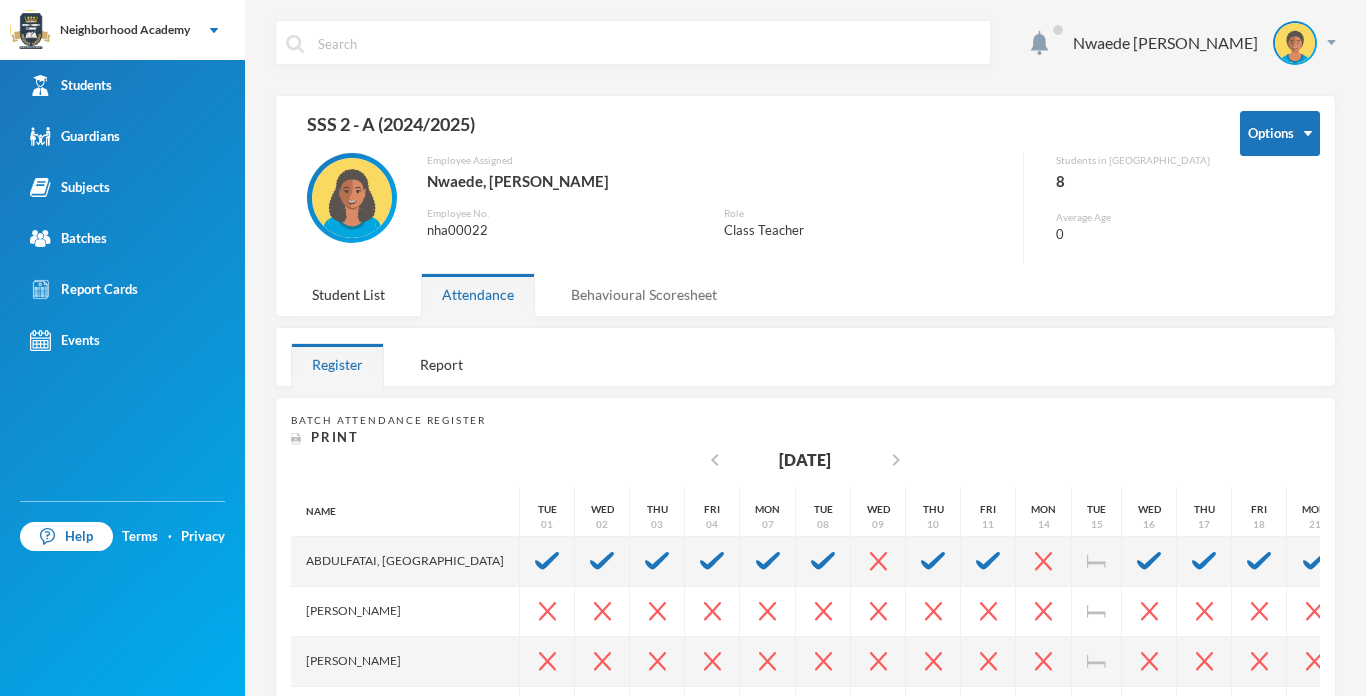 click on "Behavioural Scoresheet" at bounding box center [644, 294] 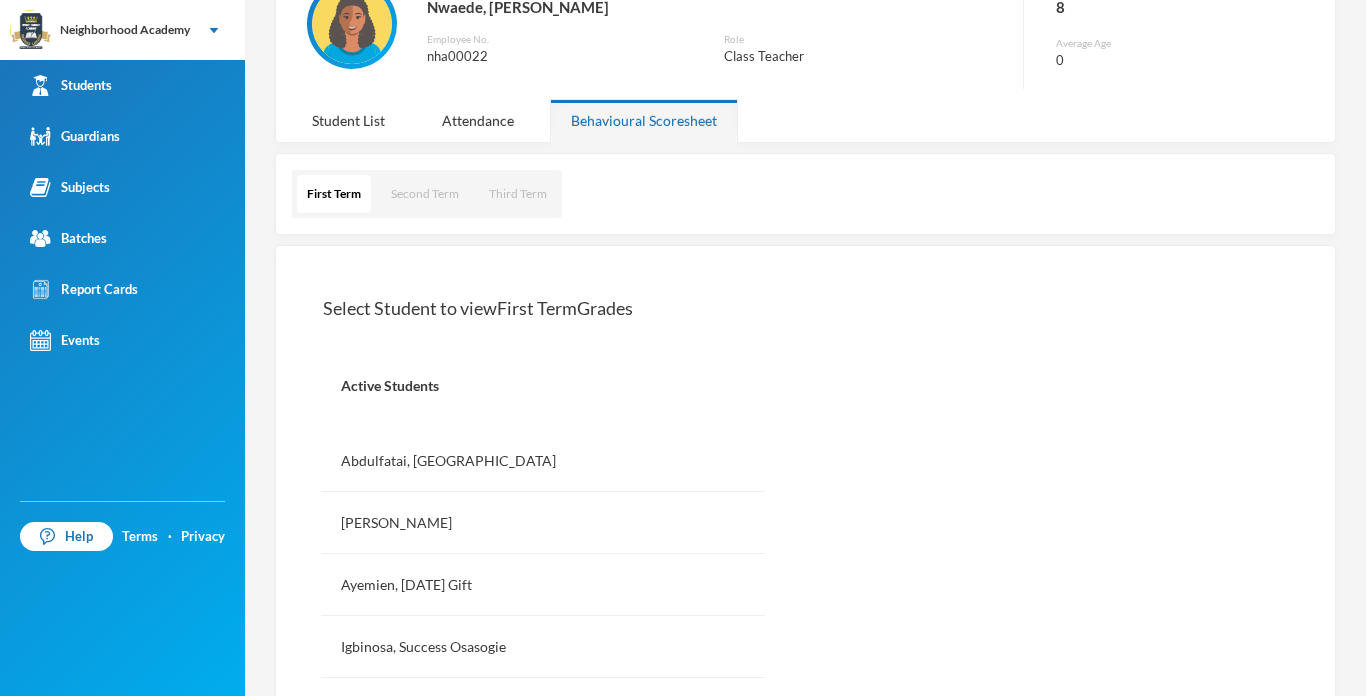scroll, scrollTop: 171, scrollLeft: 0, axis: vertical 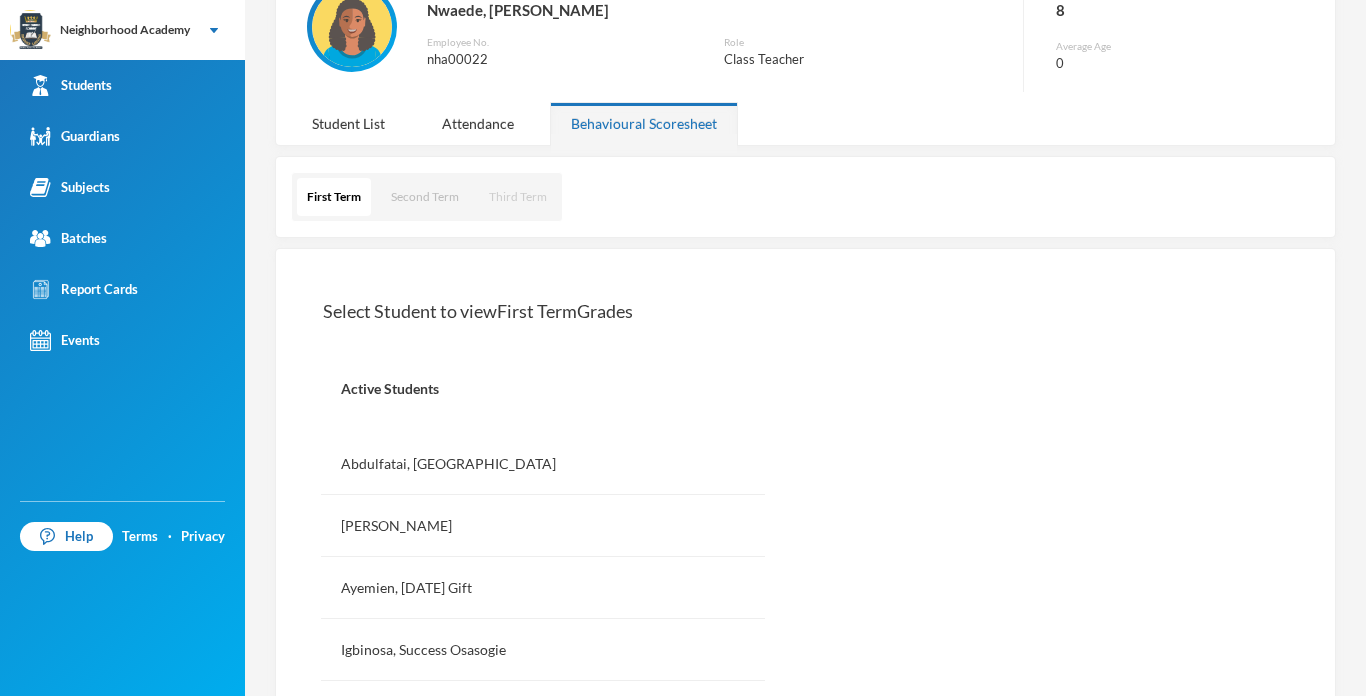 click on "Third Term" at bounding box center [518, 197] 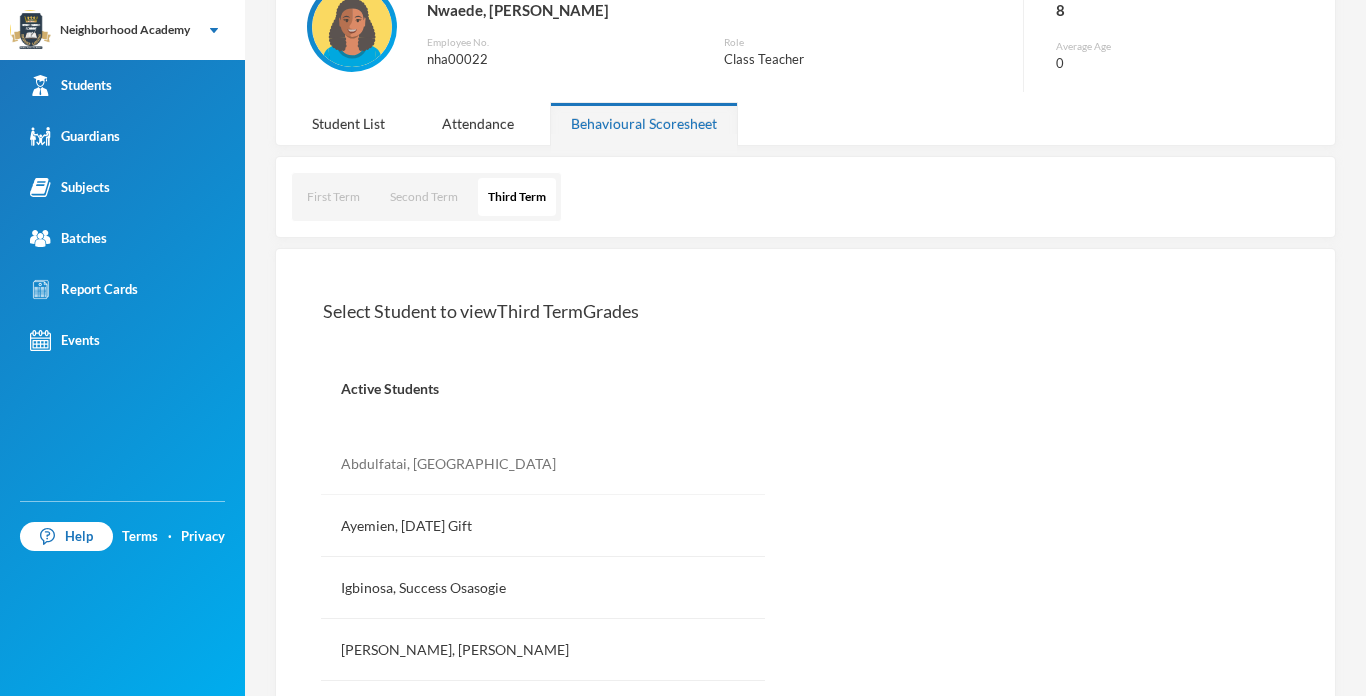 click on "Abdulfatai, [GEOGRAPHIC_DATA]" at bounding box center (543, 464) 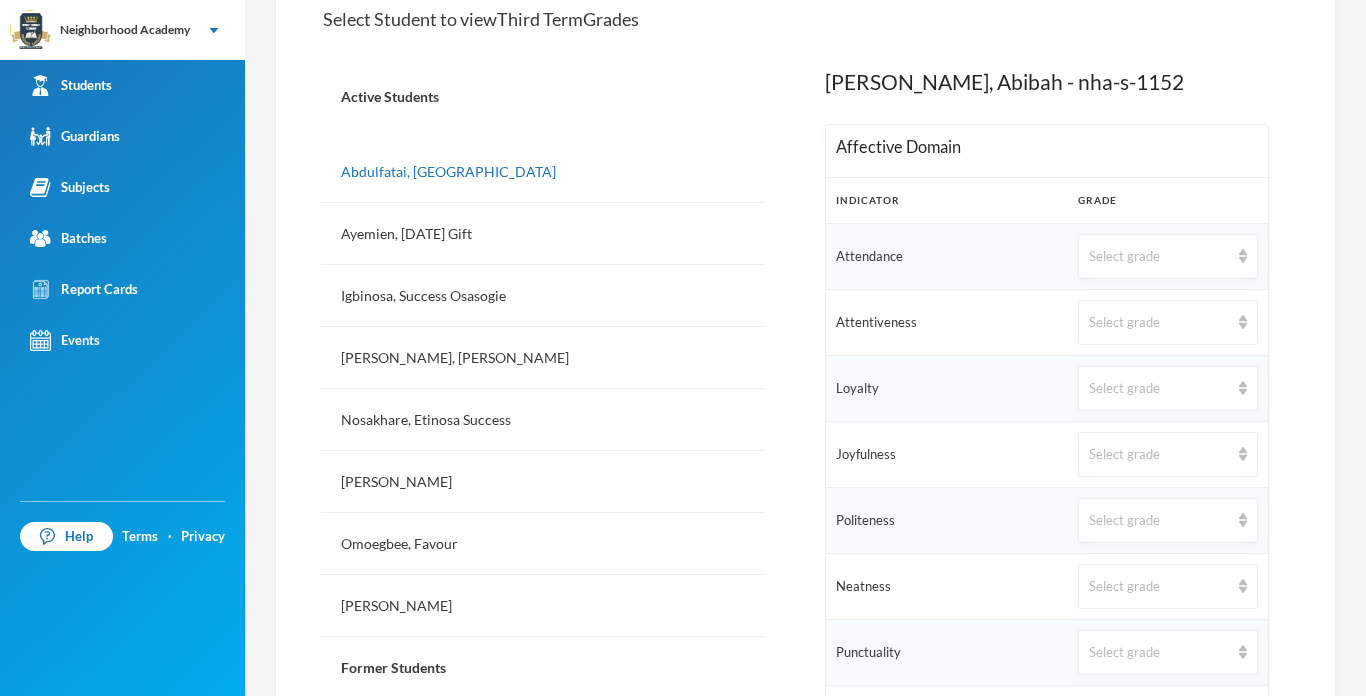scroll, scrollTop: 491, scrollLeft: 0, axis: vertical 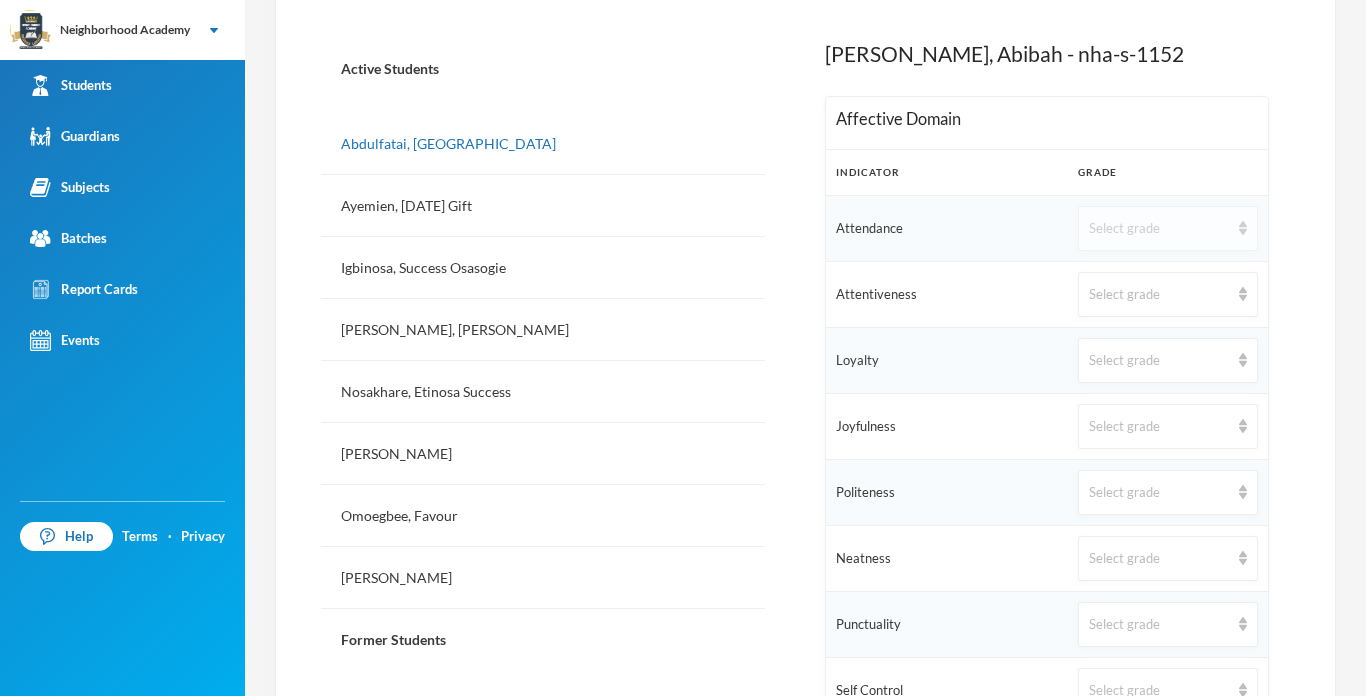 click on "Select grade" at bounding box center [1159, 229] 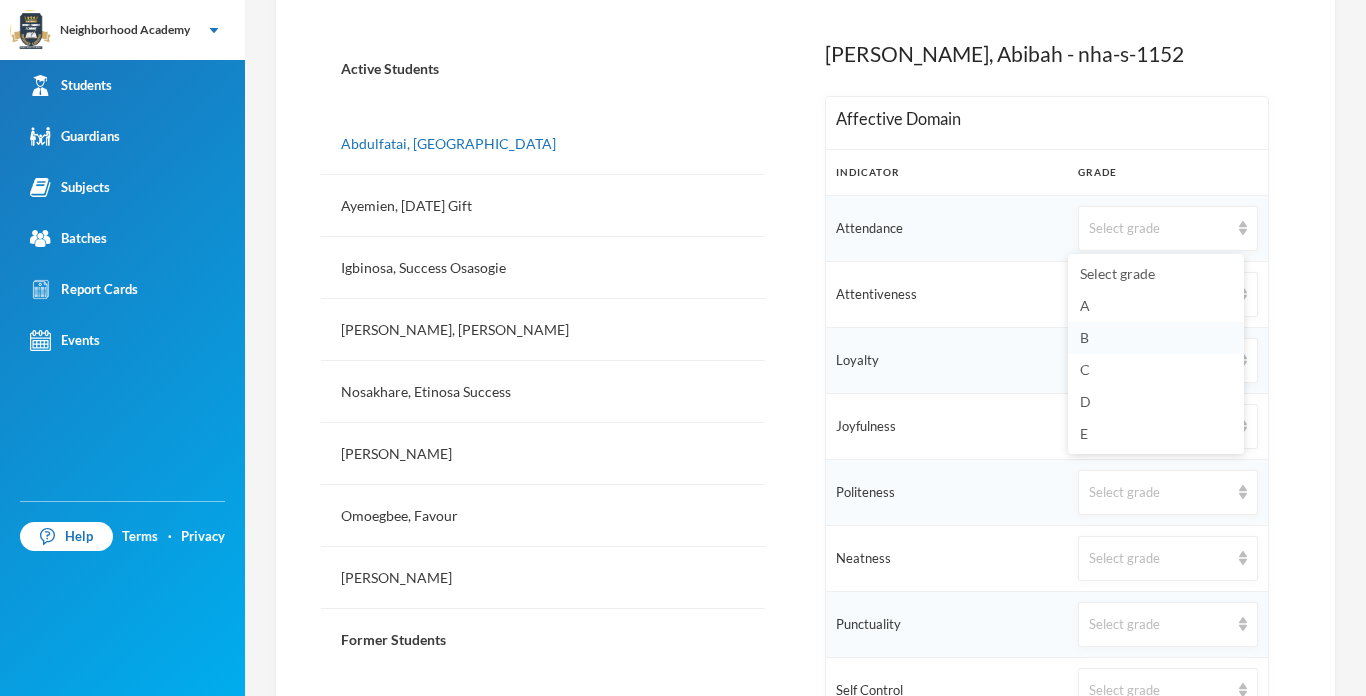 click on "B" at bounding box center (1084, 337) 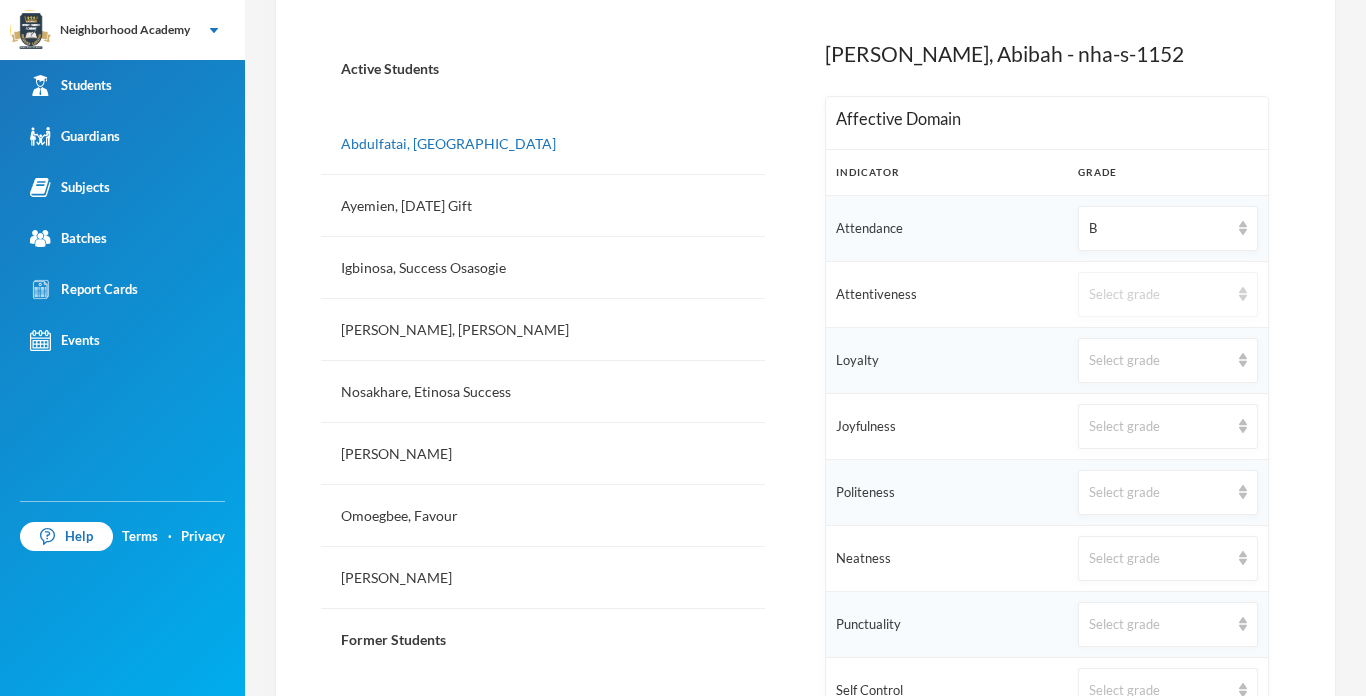click on "Select grade" at bounding box center [1159, 295] 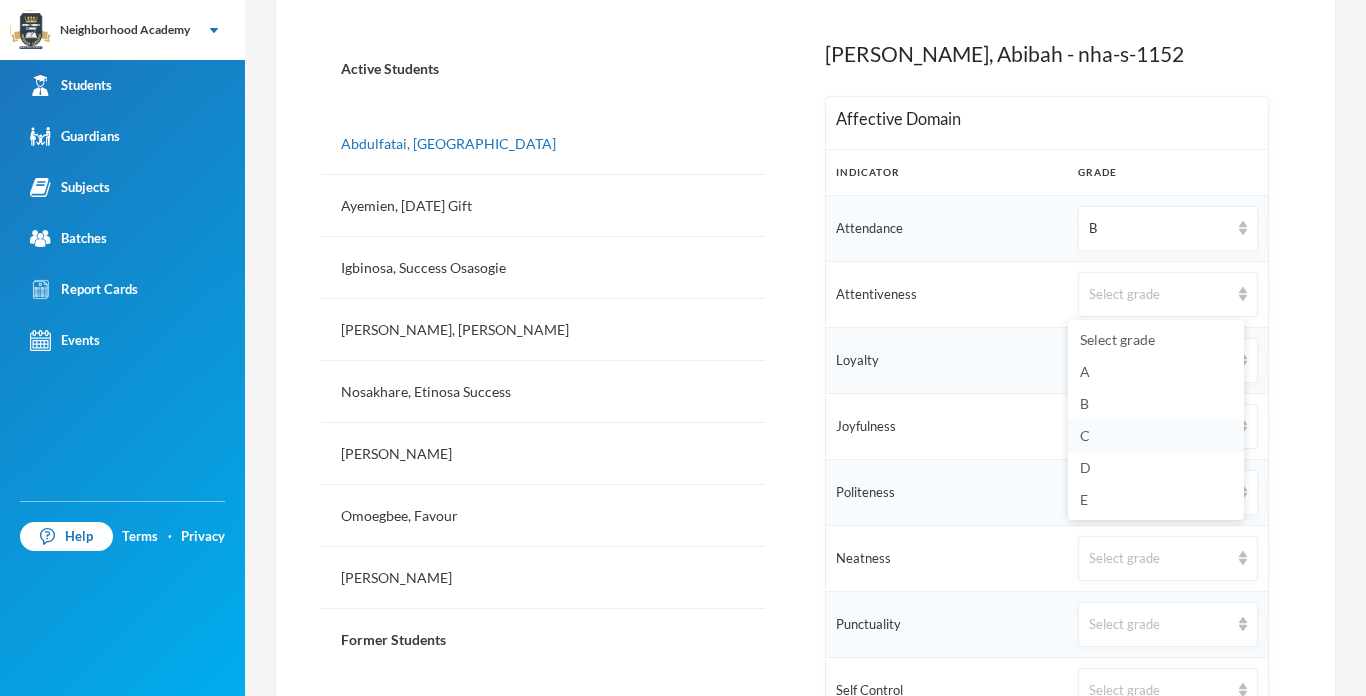 click on "C" at bounding box center (1156, 436) 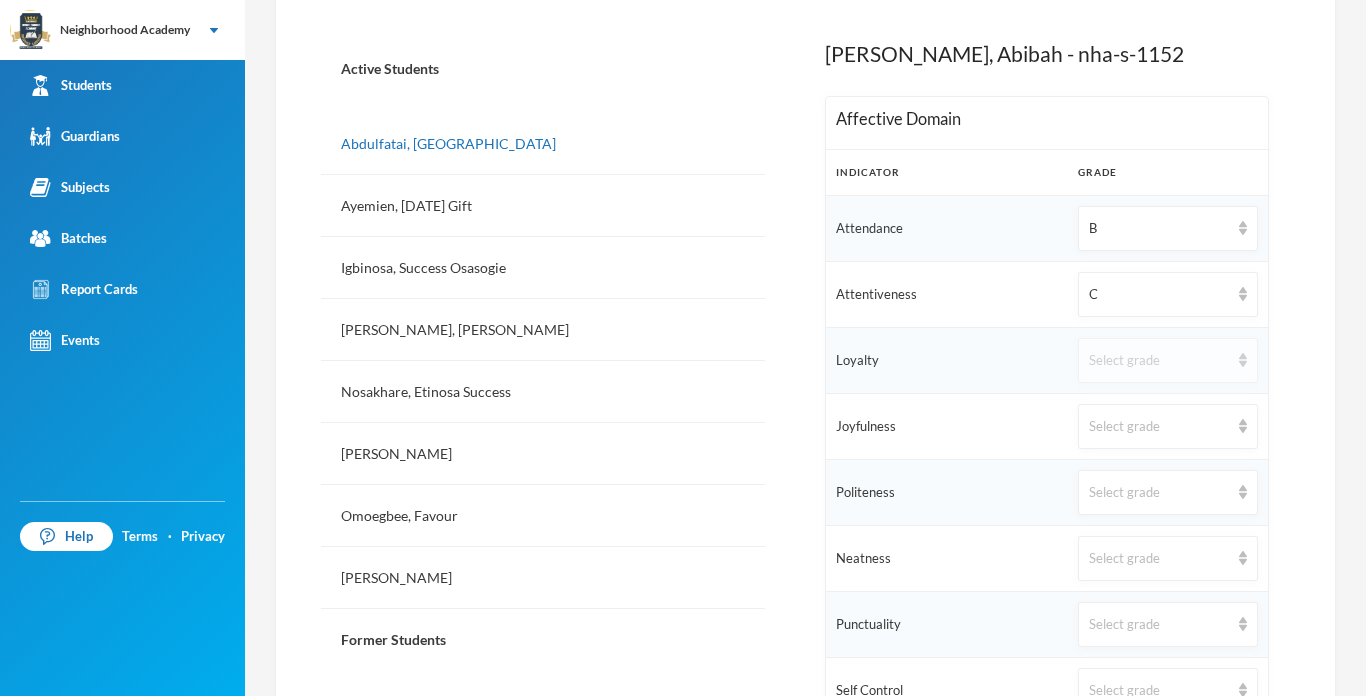 click on "Select grade" at bounding box center (1159, 361) 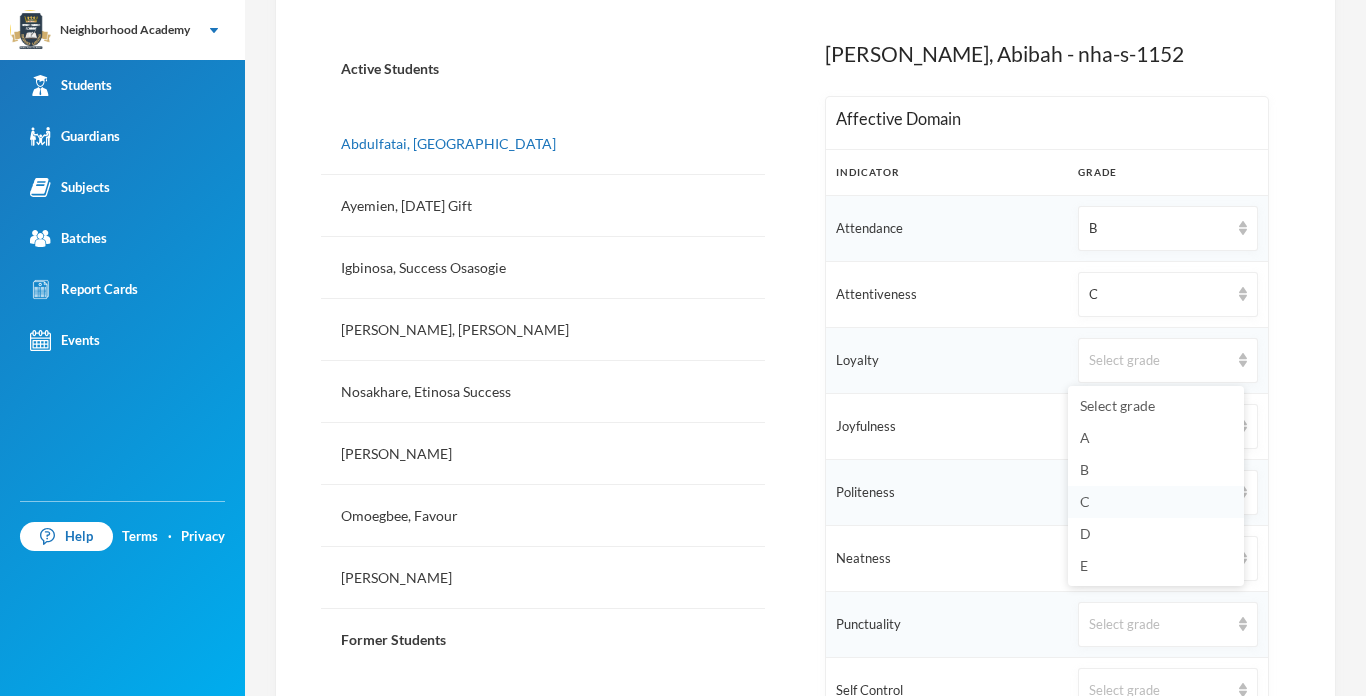 click on "C" at bounding box center (1085, 501) 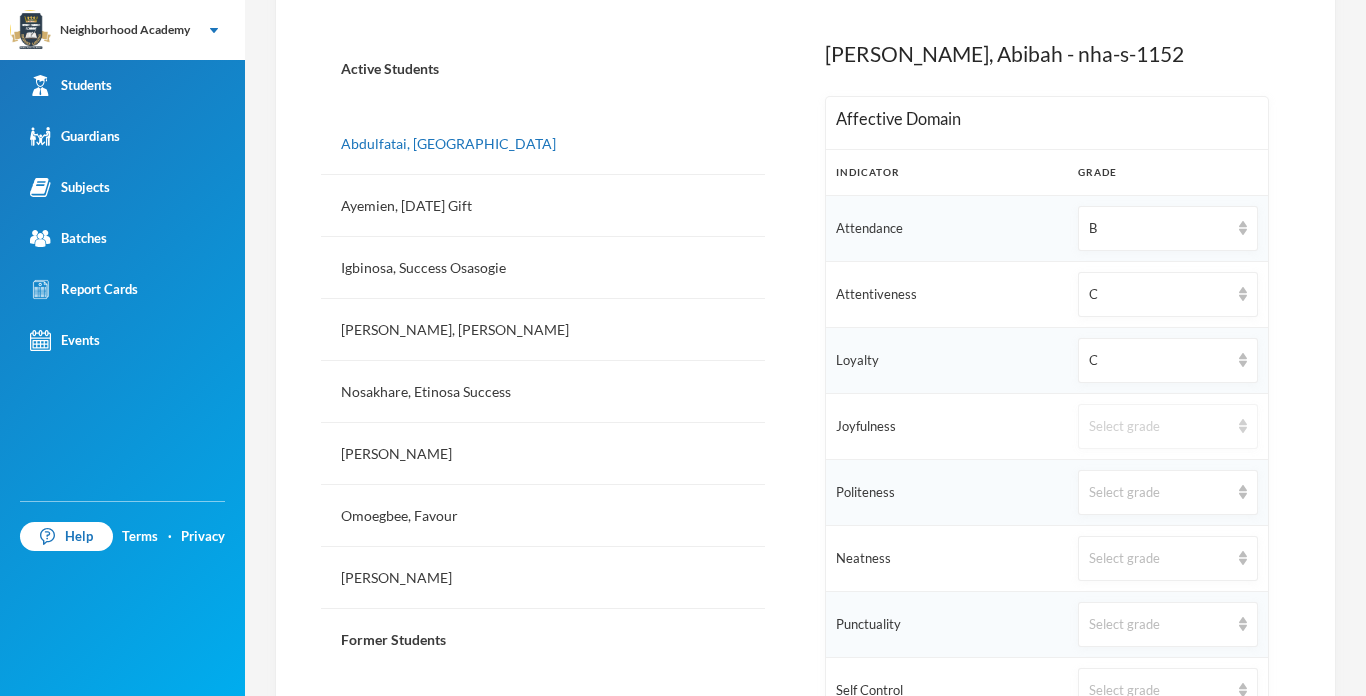 click on "Select grade" at bounding box center (1159, 427) 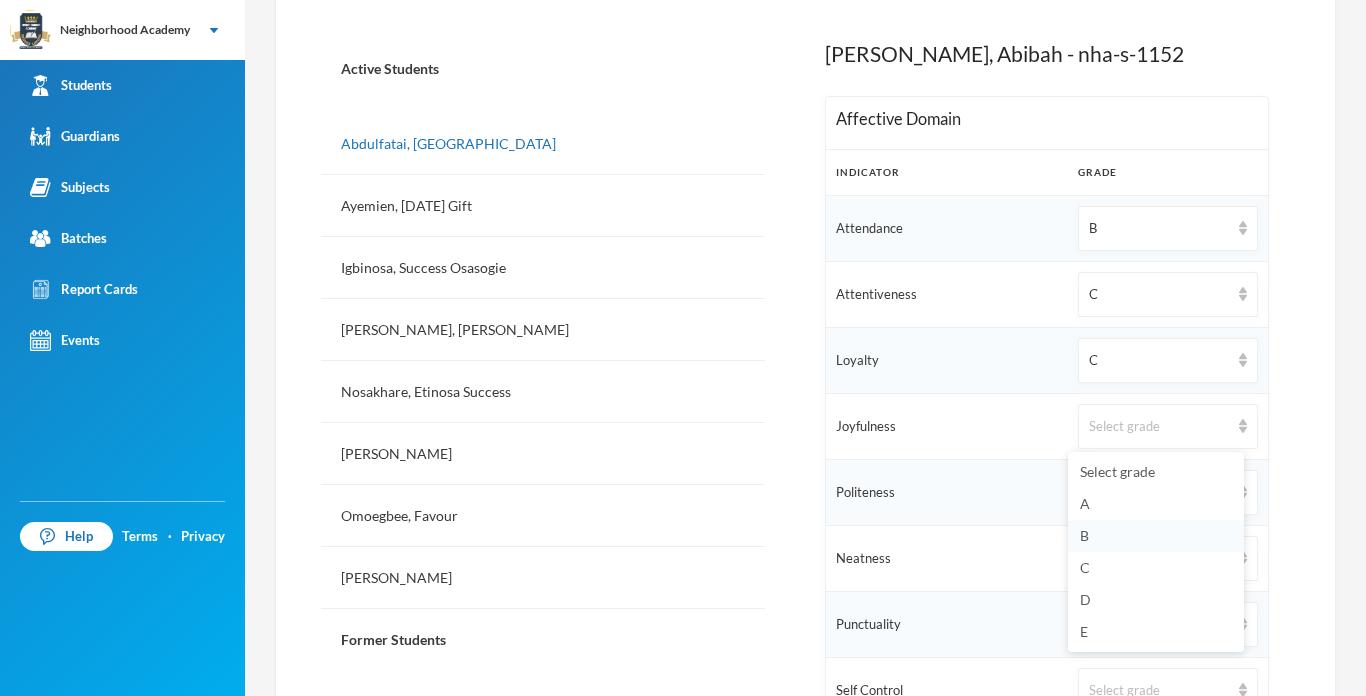 click on "B" at bounding box center [1084, 535] 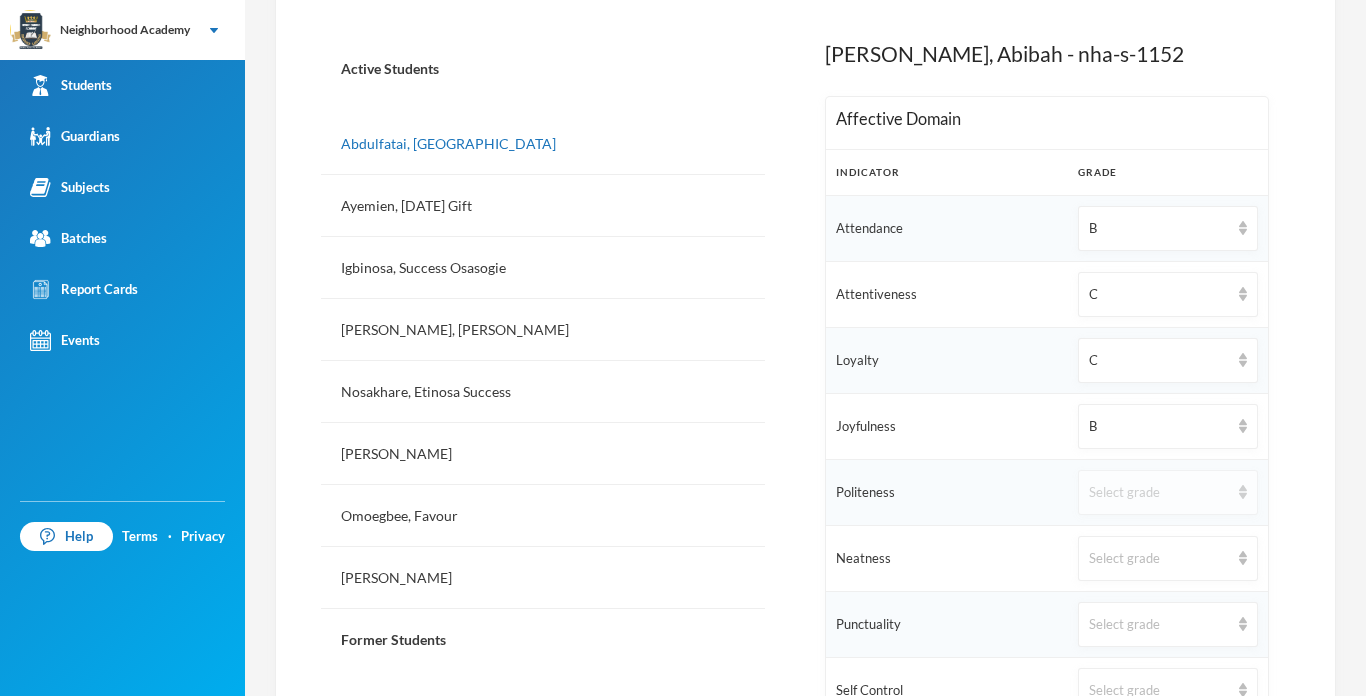 click on "Select grade" at bounding box center (1159, 493) 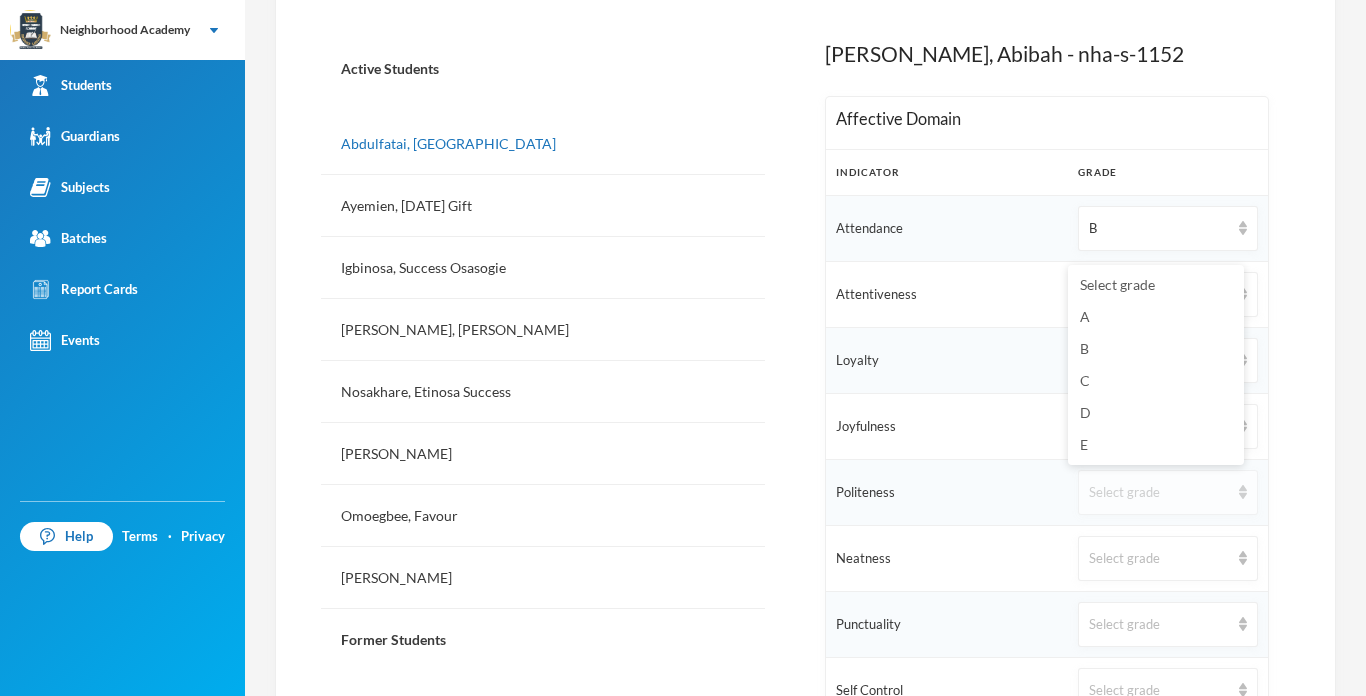 click on "Select grade" at bounding box center (1159, 493) 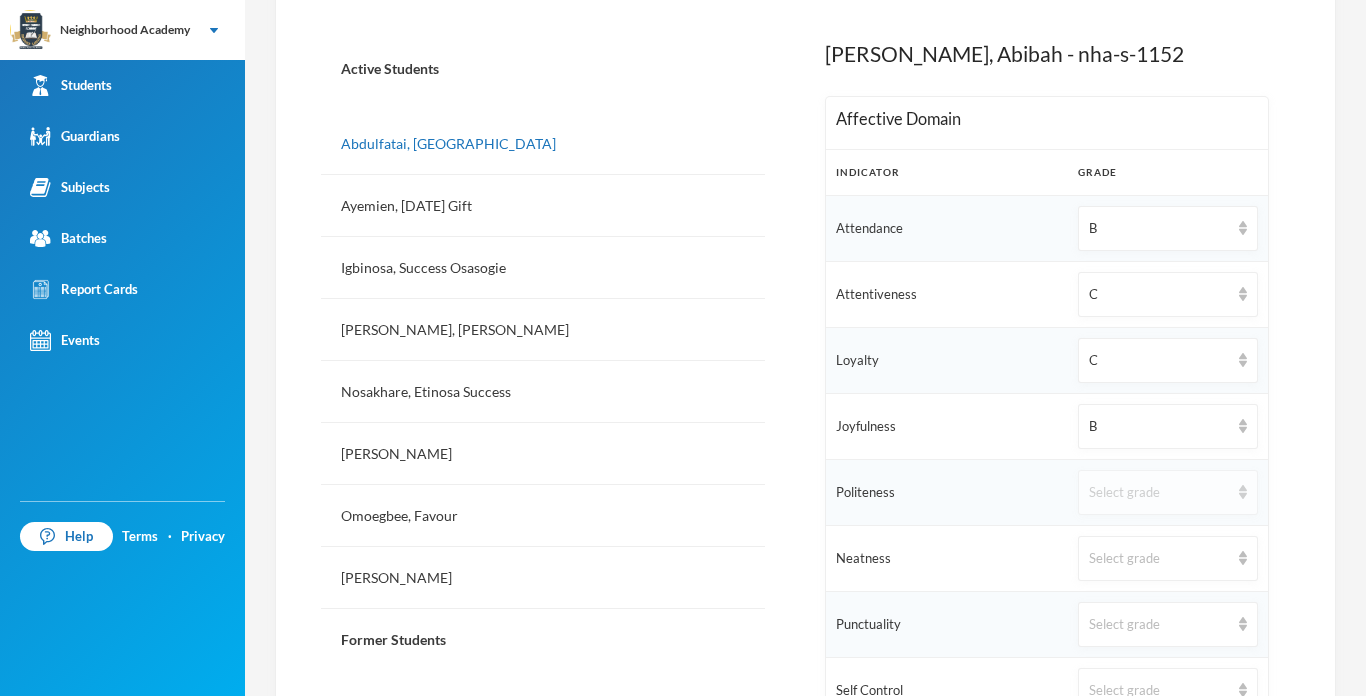click on "Select grade" at bounding box center [1159, 493] 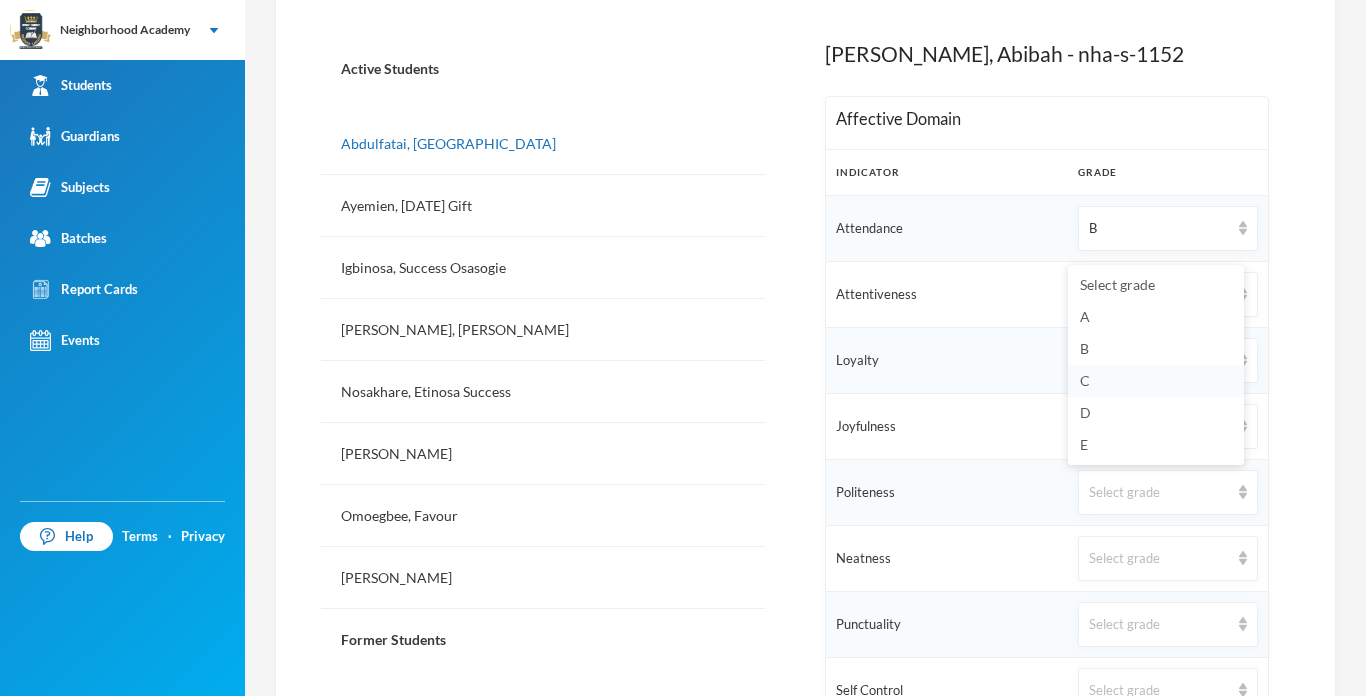 click on "C" at bounding box center [1085, 380] 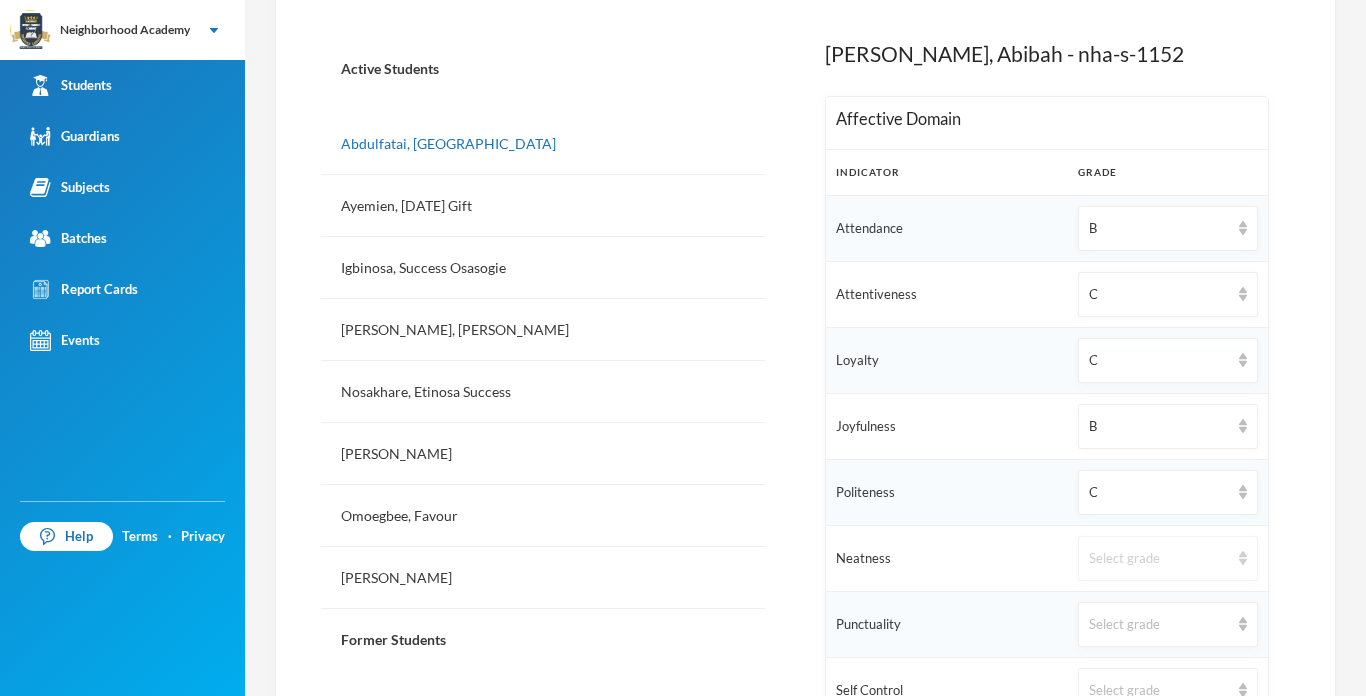 click on "Select grade" at bounding box center (1159, 559) 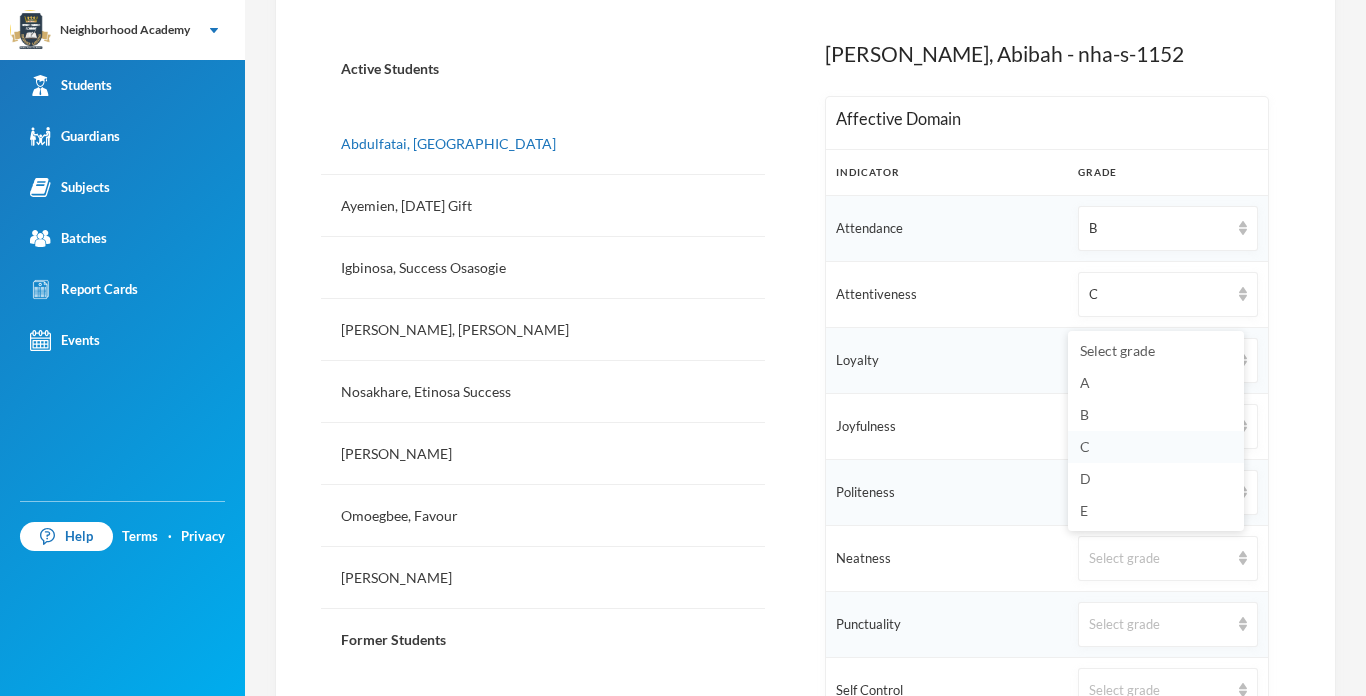 click on "C" at bounding box center (1085, 446) 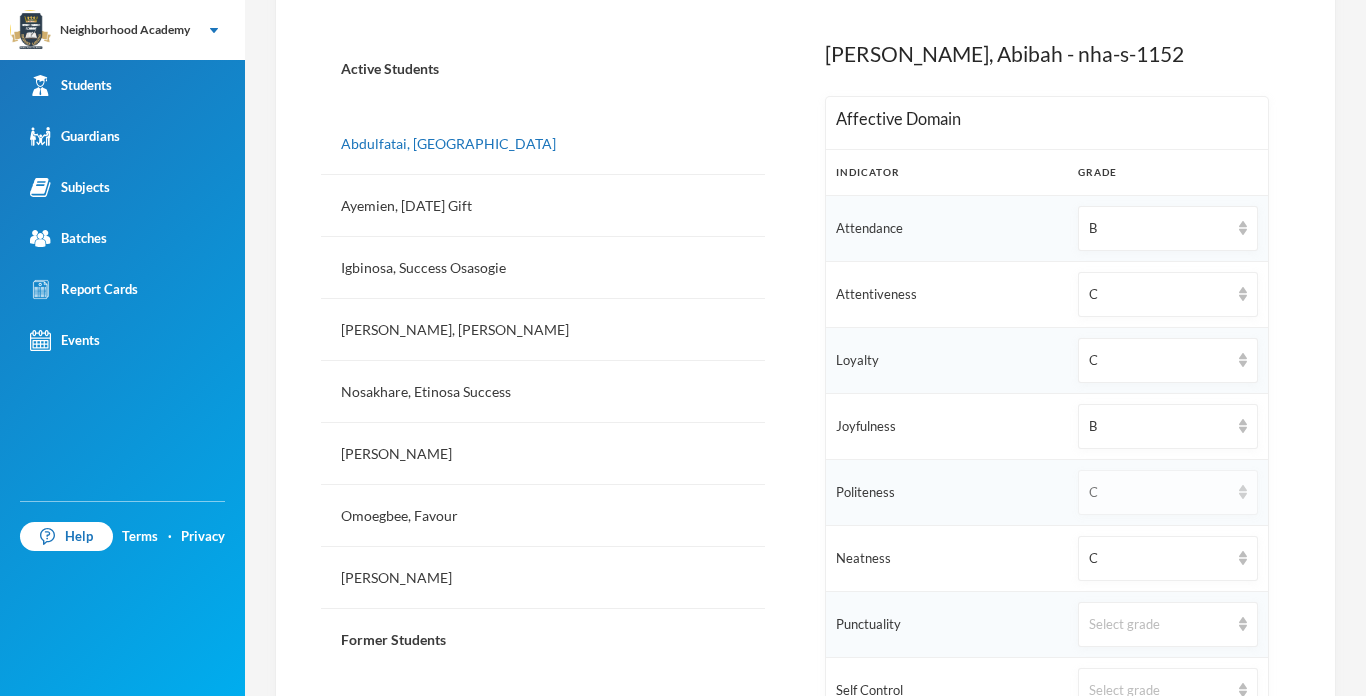 click on "C" at bounding box center (1168, 492) 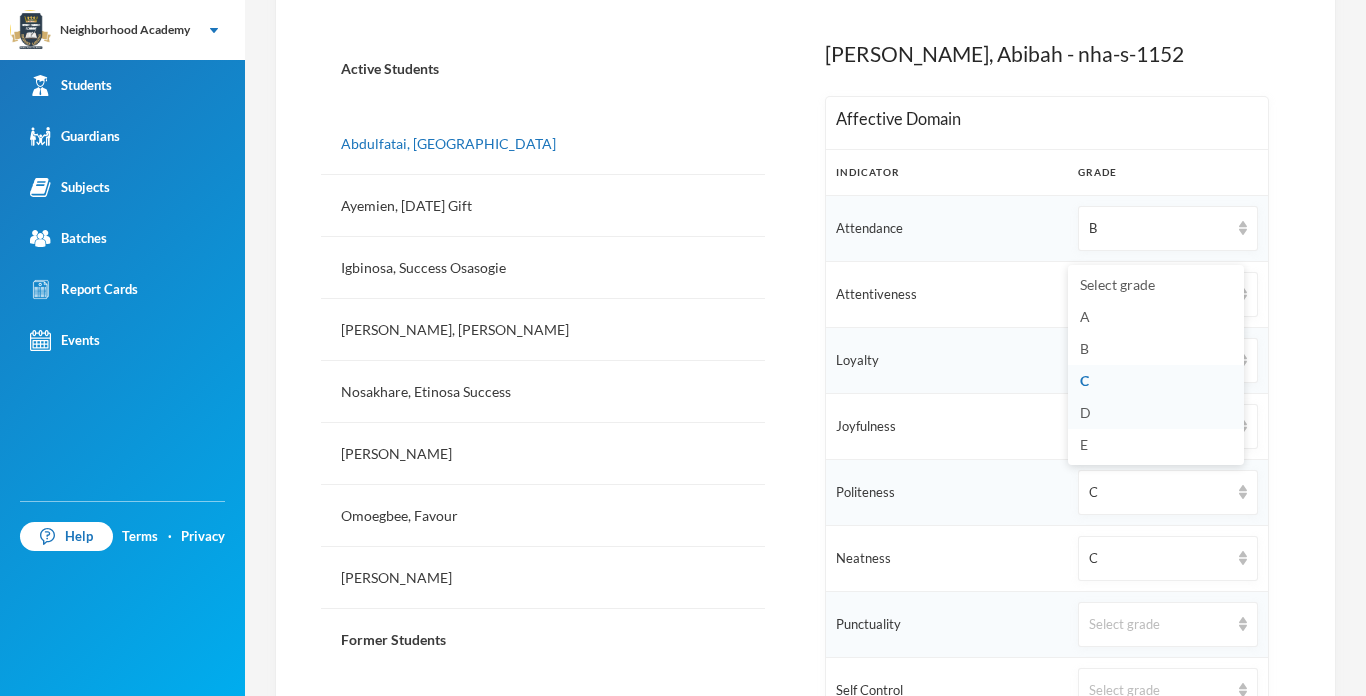 click on "D" at bounding box center [1085, 412] 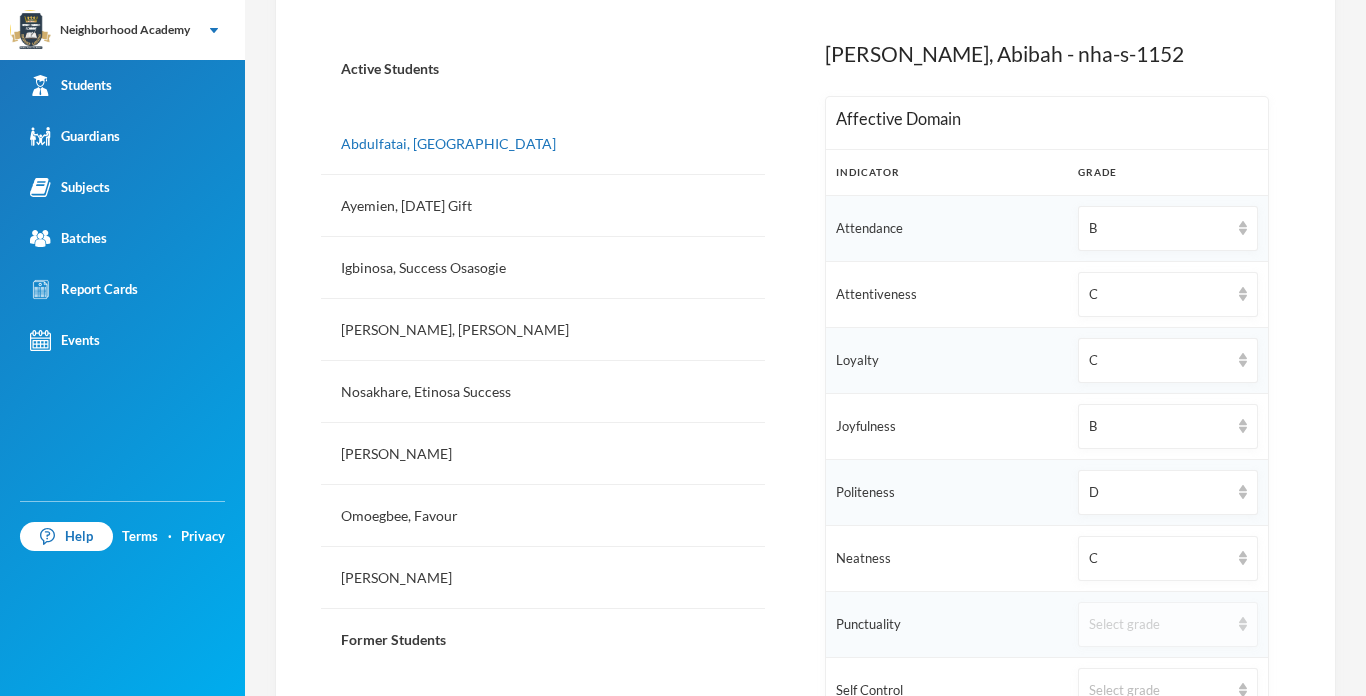 click on "Select grade" at bounding box center [1168, 624] 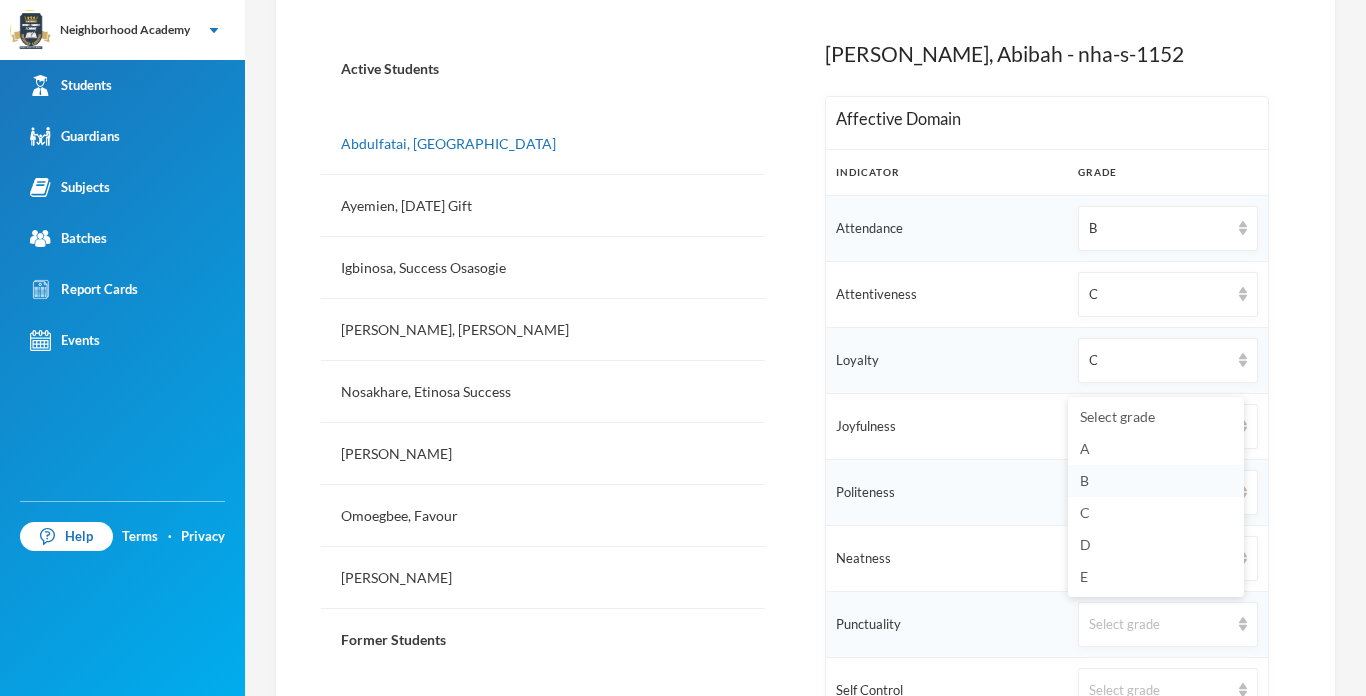 click on "B" at bounding box center [1084, 480] 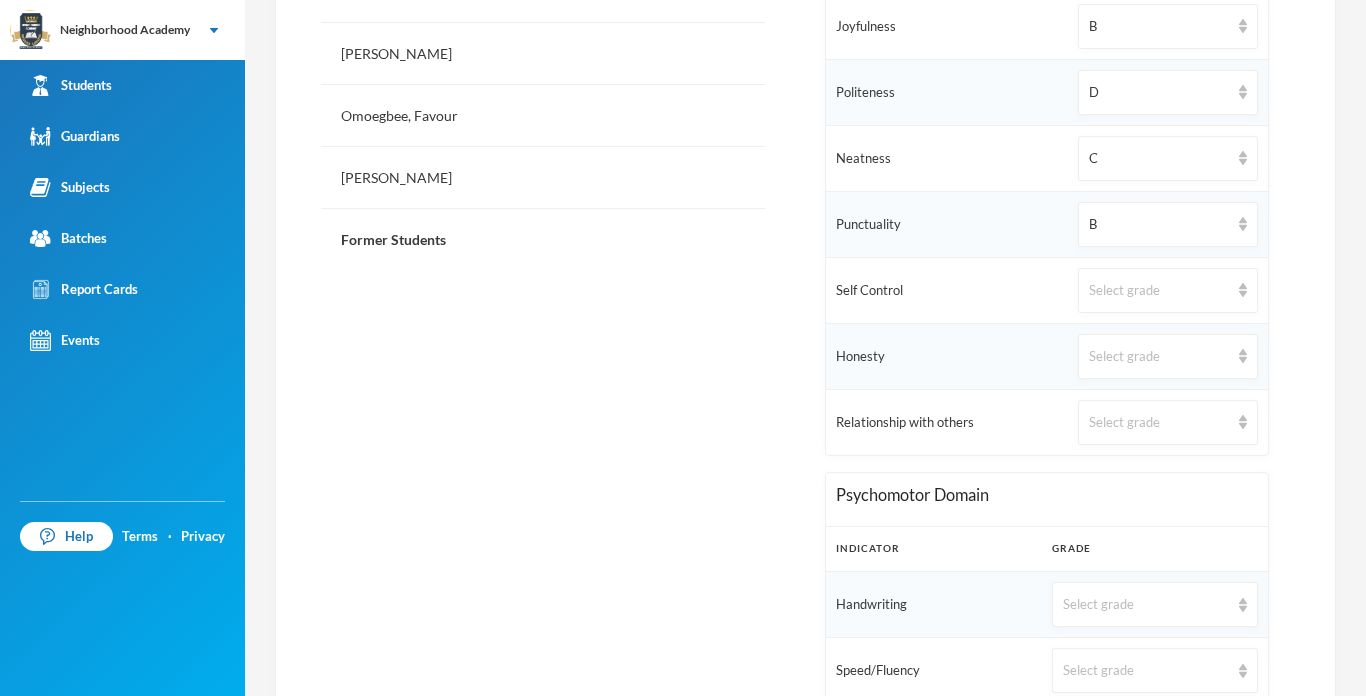 scroll, scrollTop: 931, scrollLeft: 0, axis: vertical 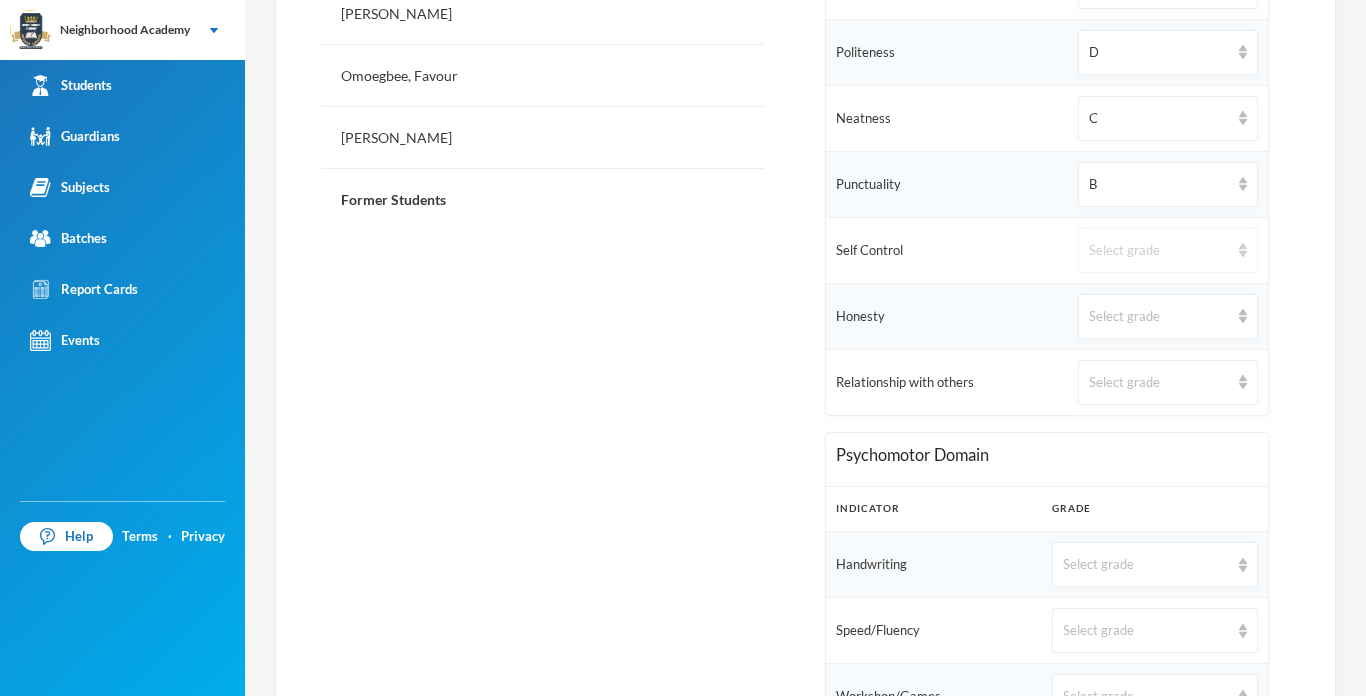 click on "Select grade" at bounding box center [1159, 251] 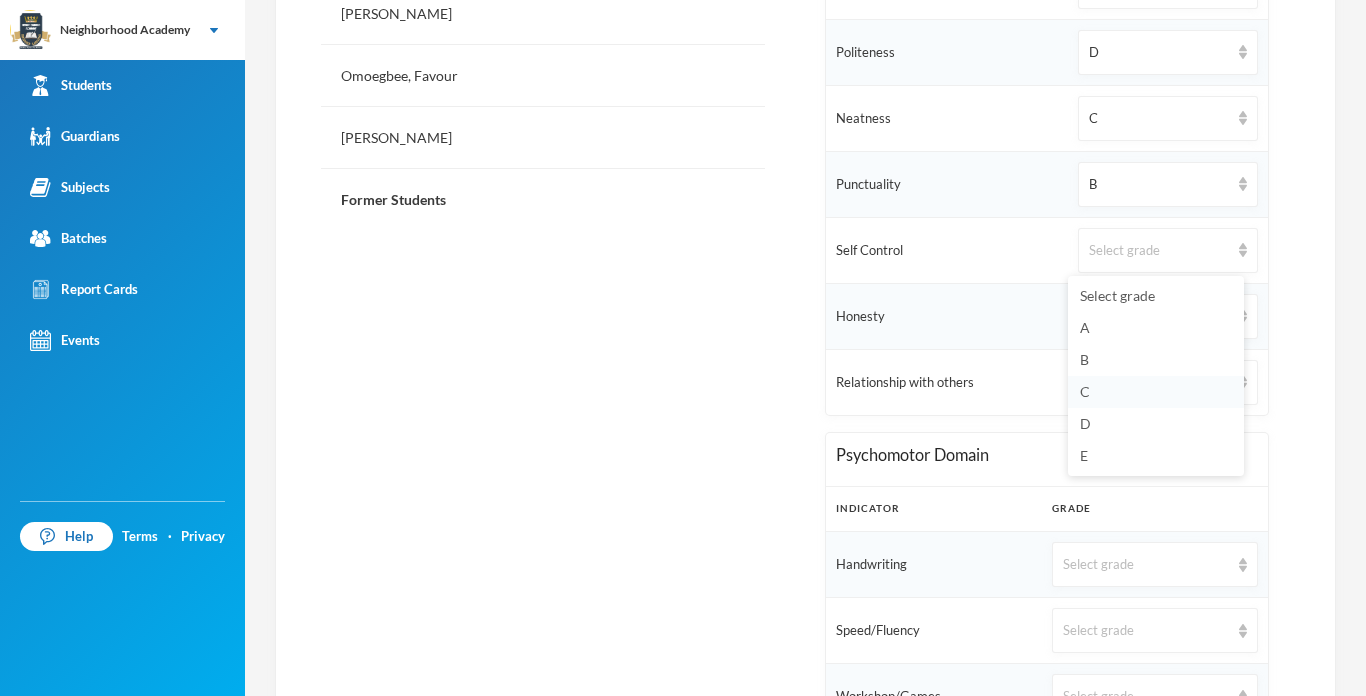 click on "C" at bounding box center (1156, 392) 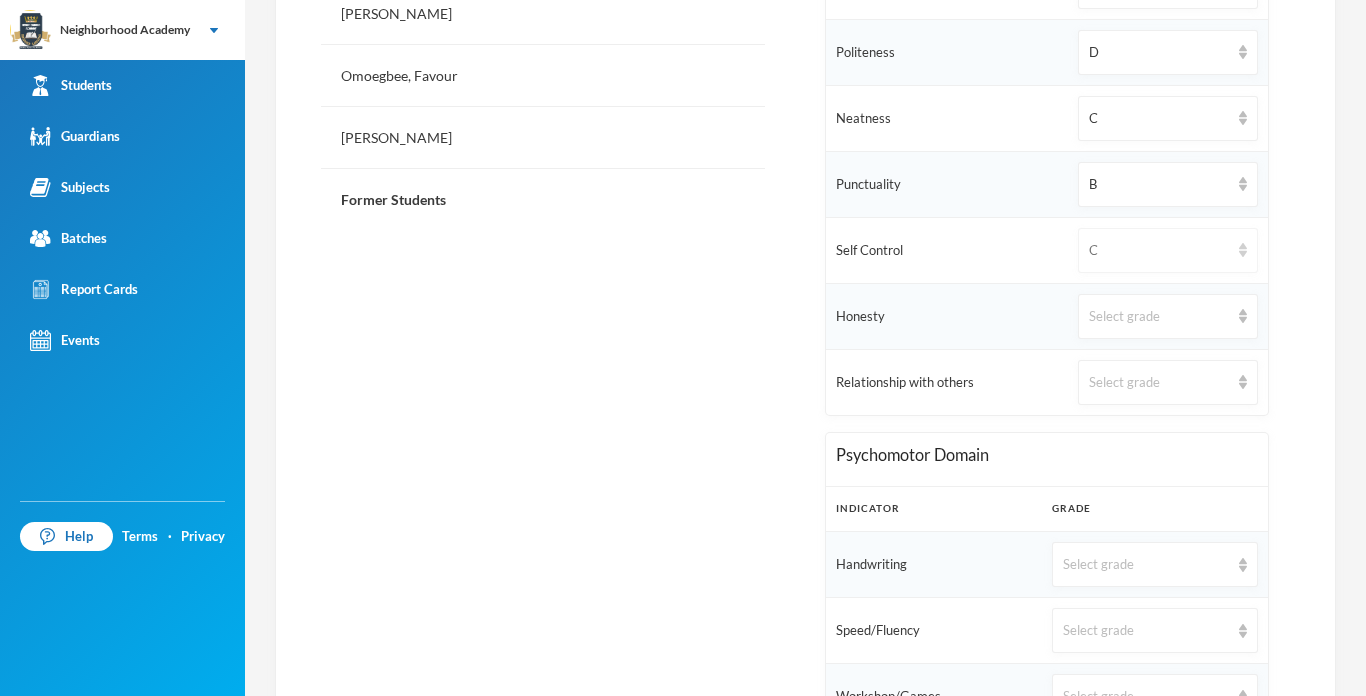 click on "C" at bounding box center [1159, 251] 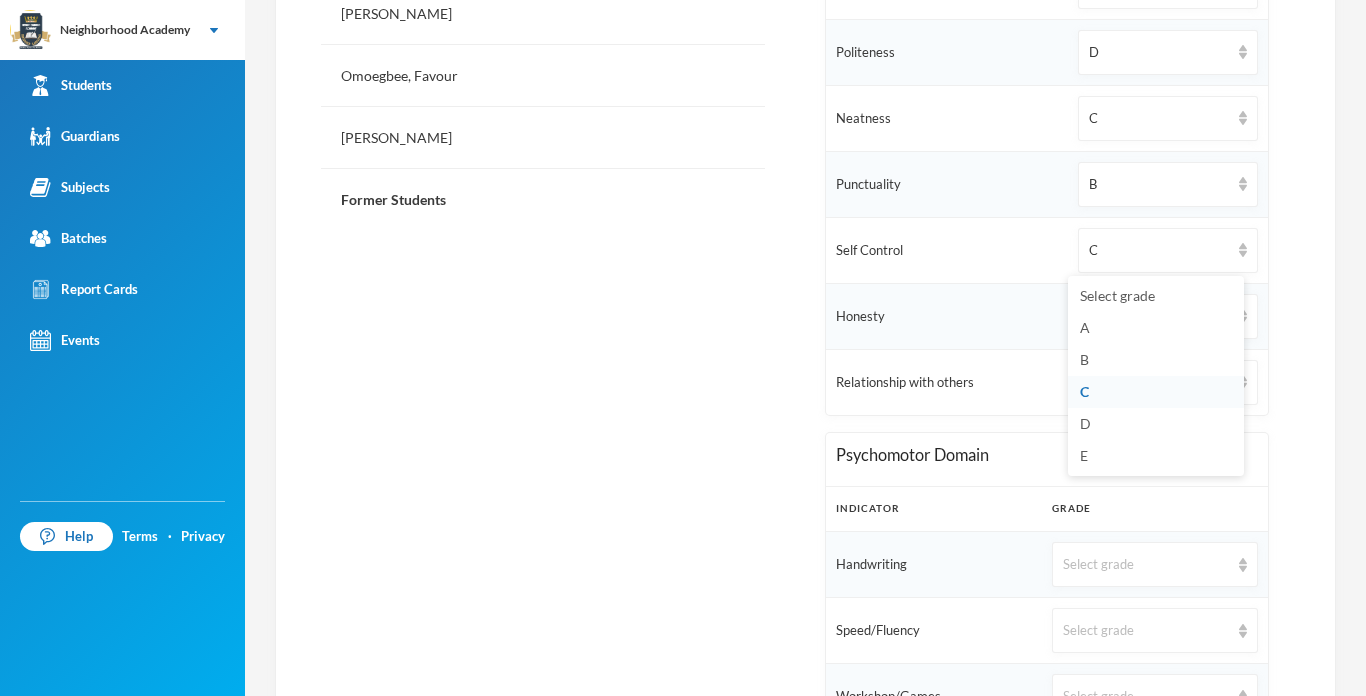 click on "Honesty" at bounding box center (947, 317) 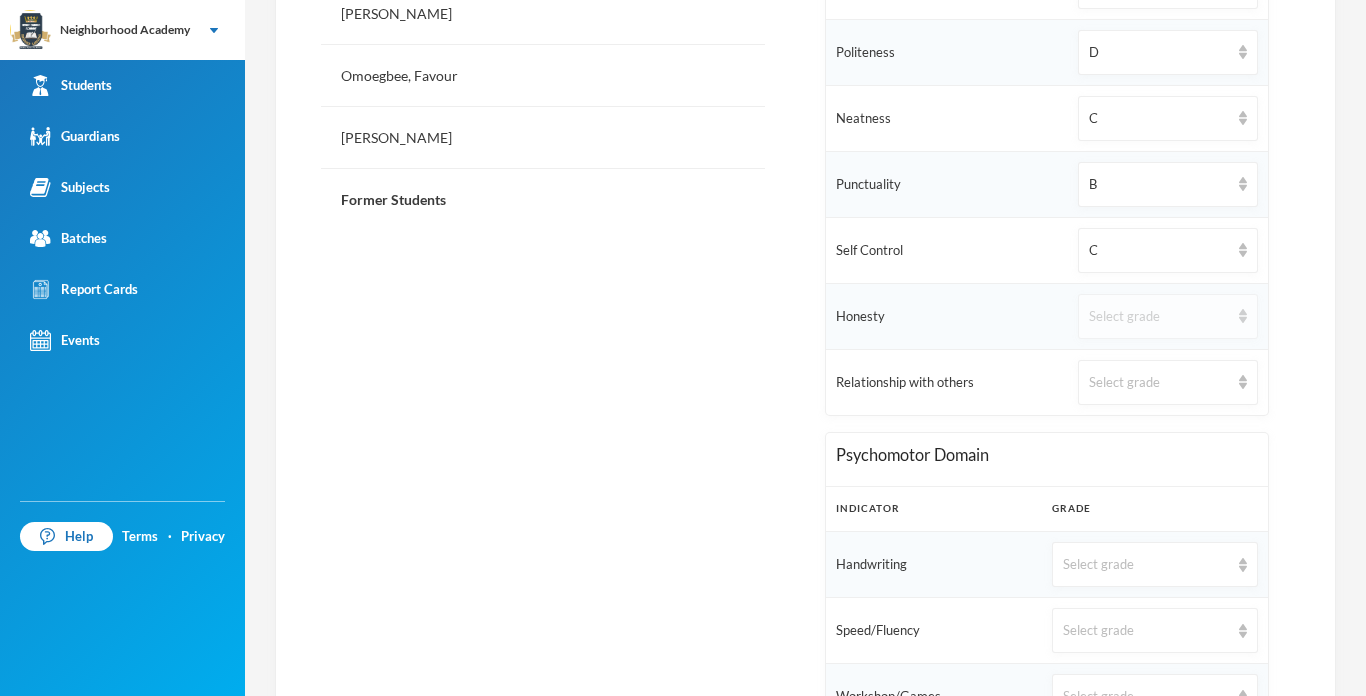click on "Select grade" at bounding box center [1159, 317] 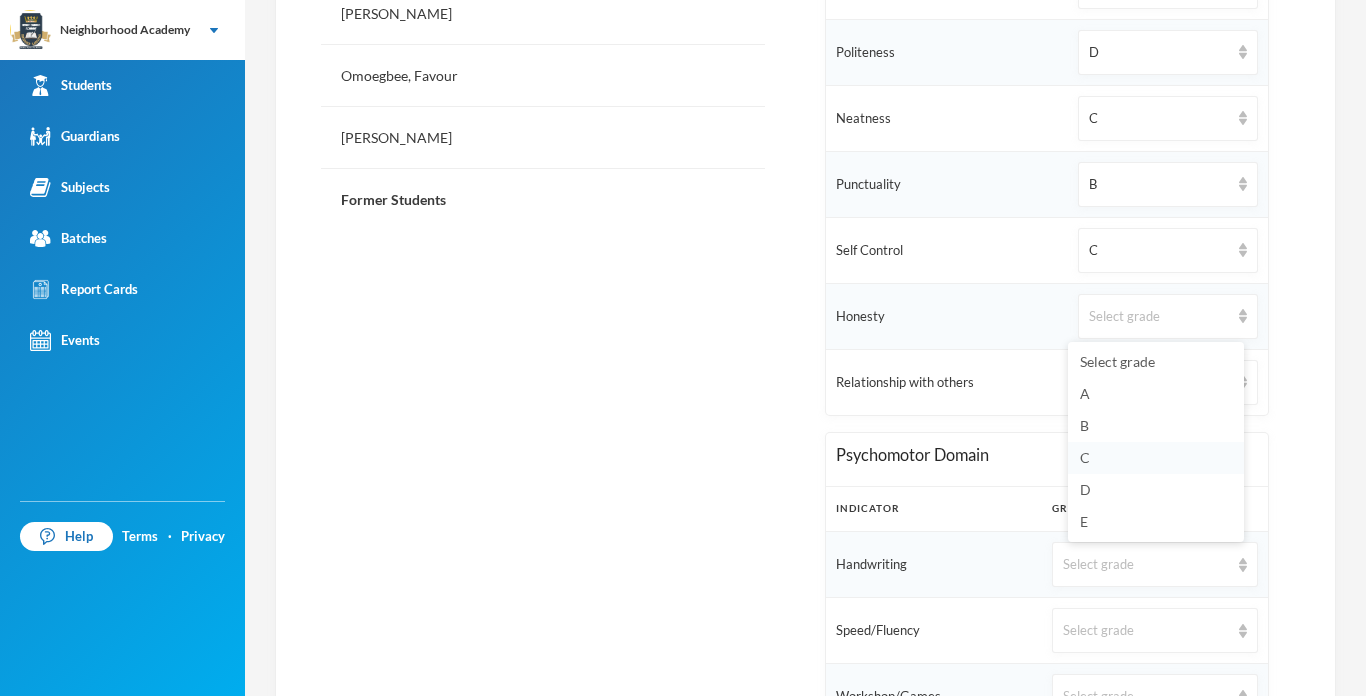 click on "C" at bounding box center [1156, 458] 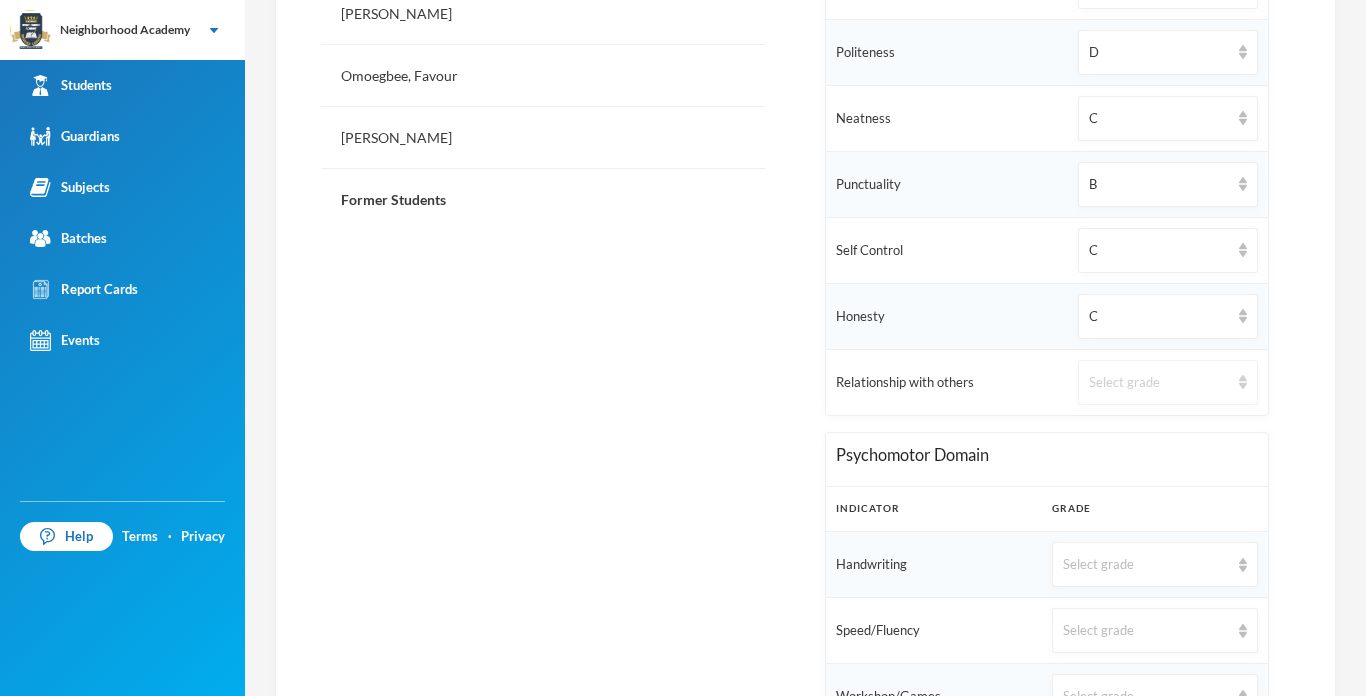 click on "Select grade" at bounding box center [1159, 383] 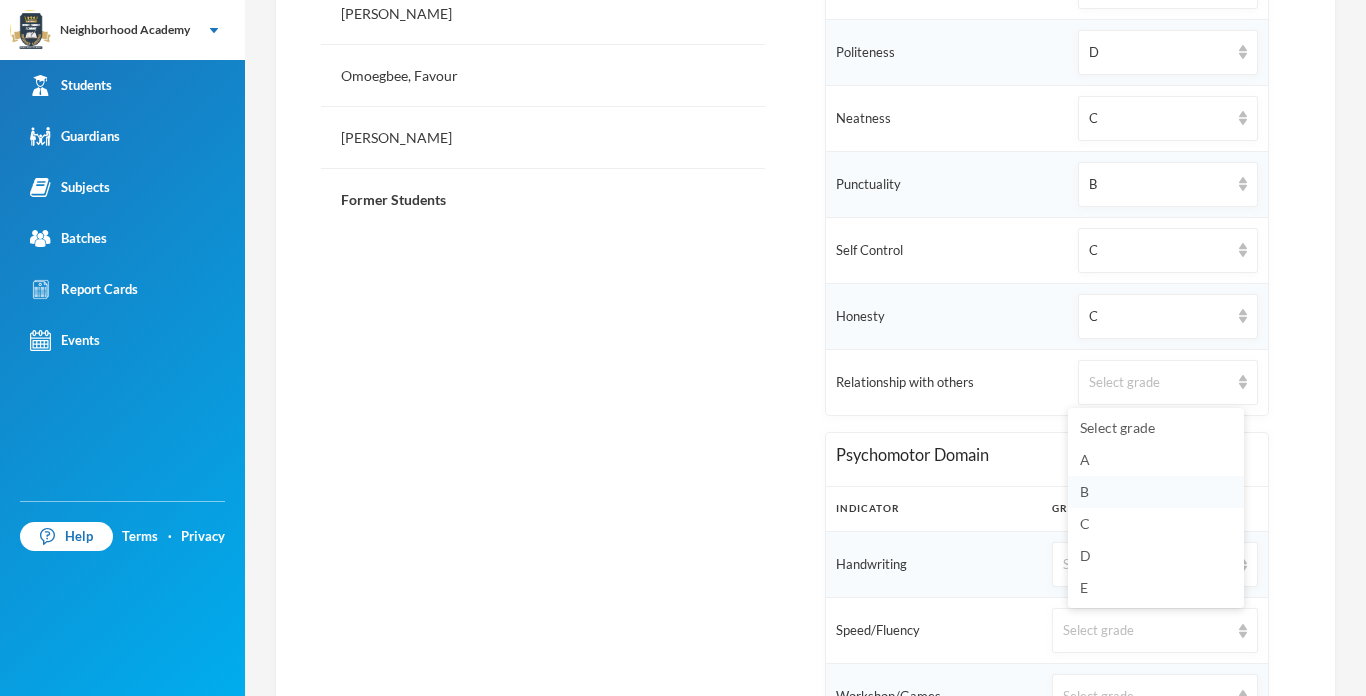 click on "B" at bounding box center [1156, 492] 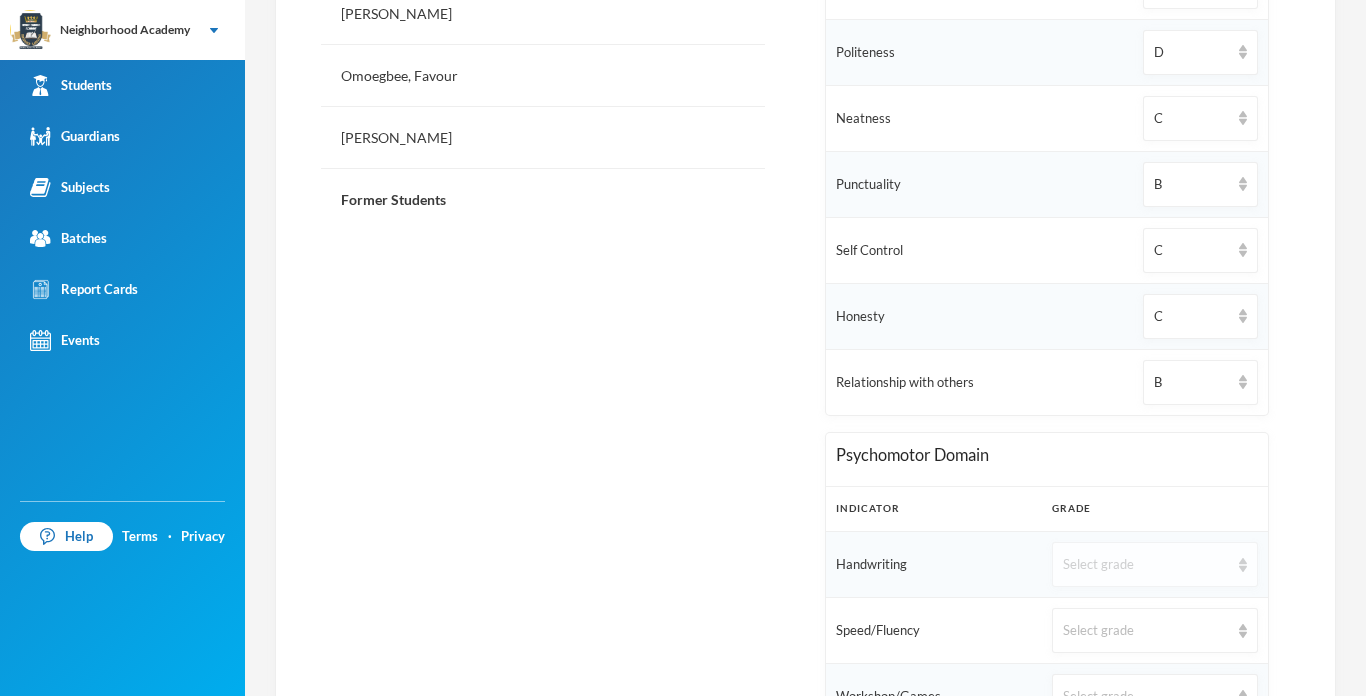 click on "Select grade" at bounding box center [1146, 565] 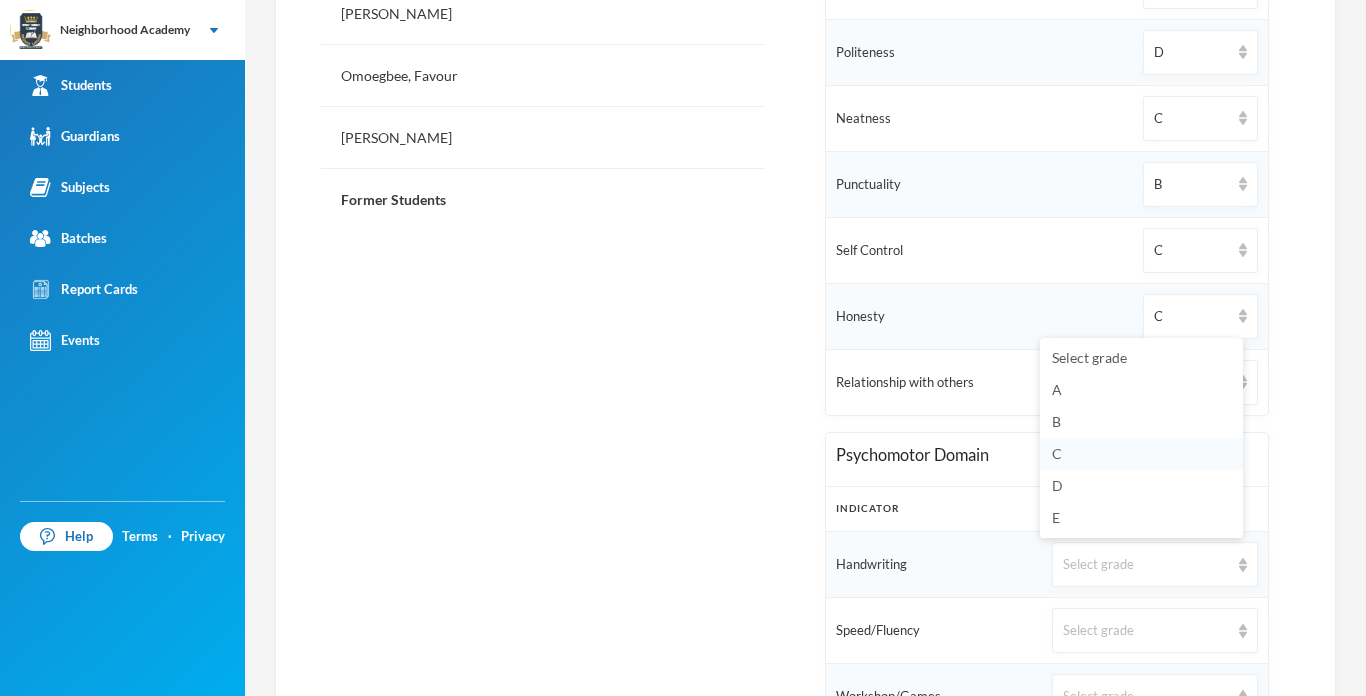 click on "C" at bounding box center [1057, 453] 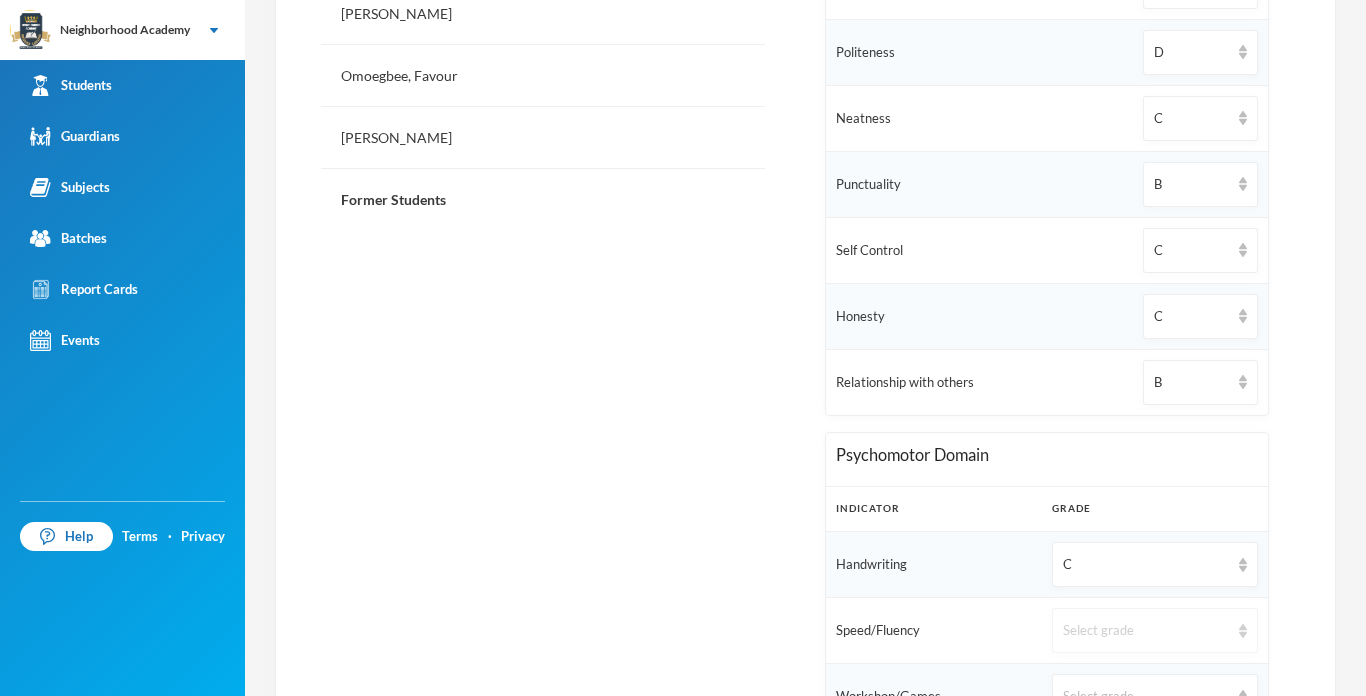 click on "Select grade" at bounding box center (1146, 631) 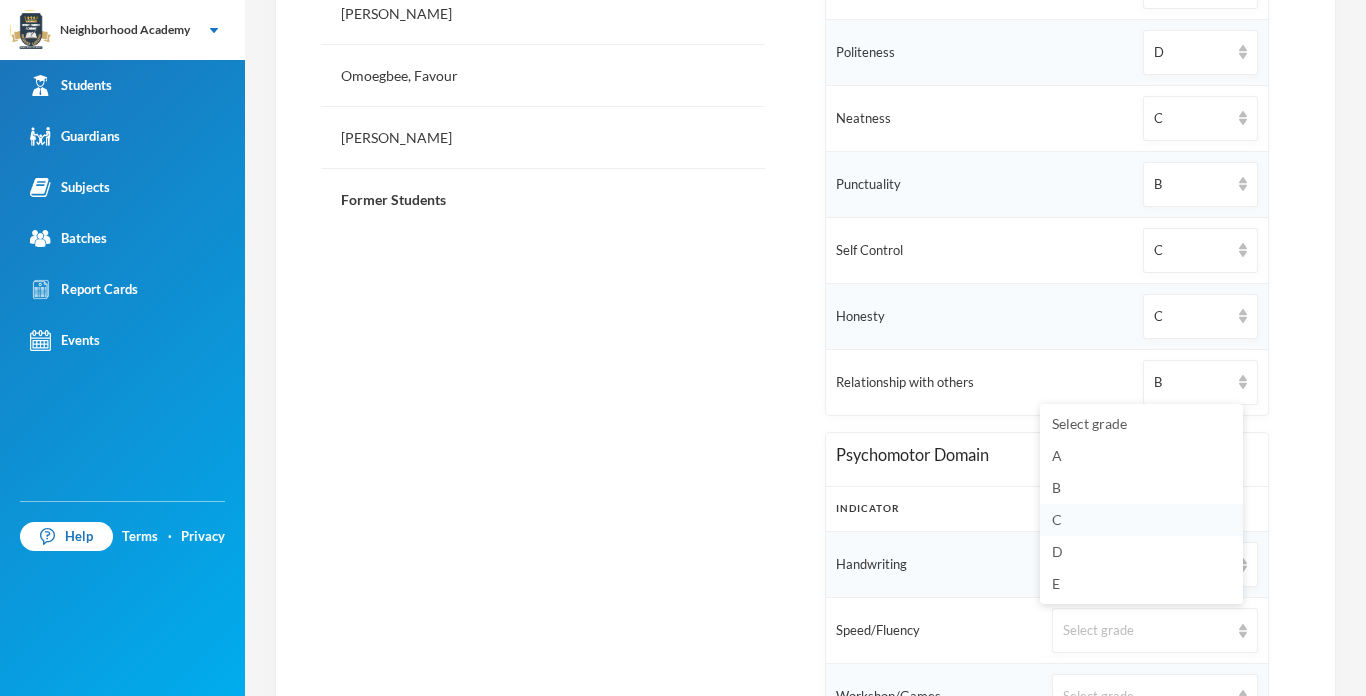 click on "C" at bounding box center [1141, 520] 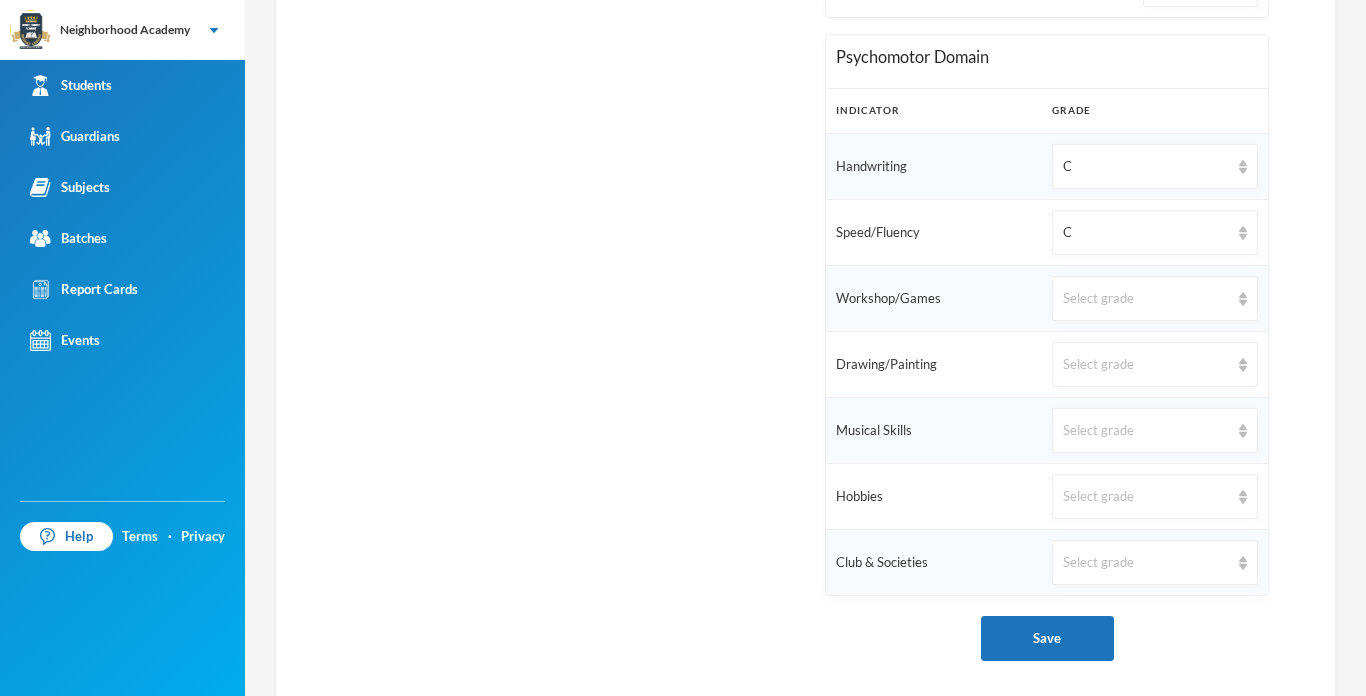 scroll, scrollTop: 1331, scrollLeft: 0, axis: vertical 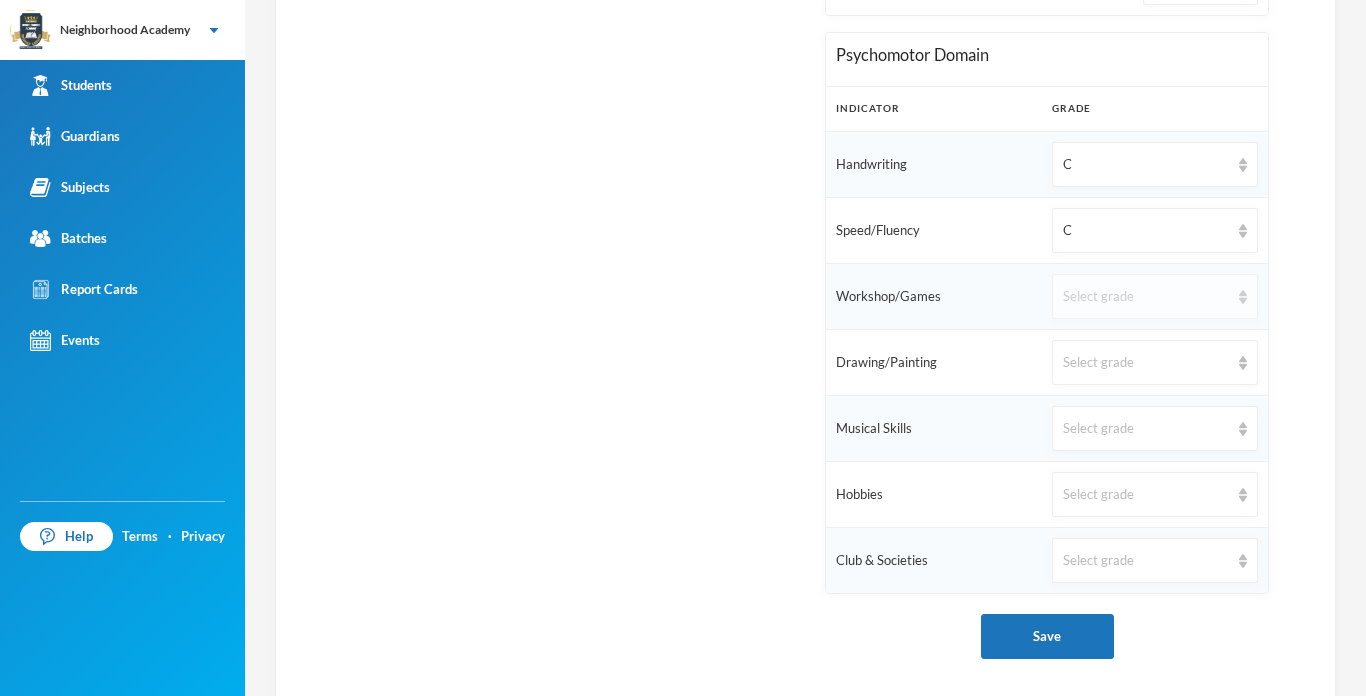 click on "Select grade" at bounding box center [1146, 297] 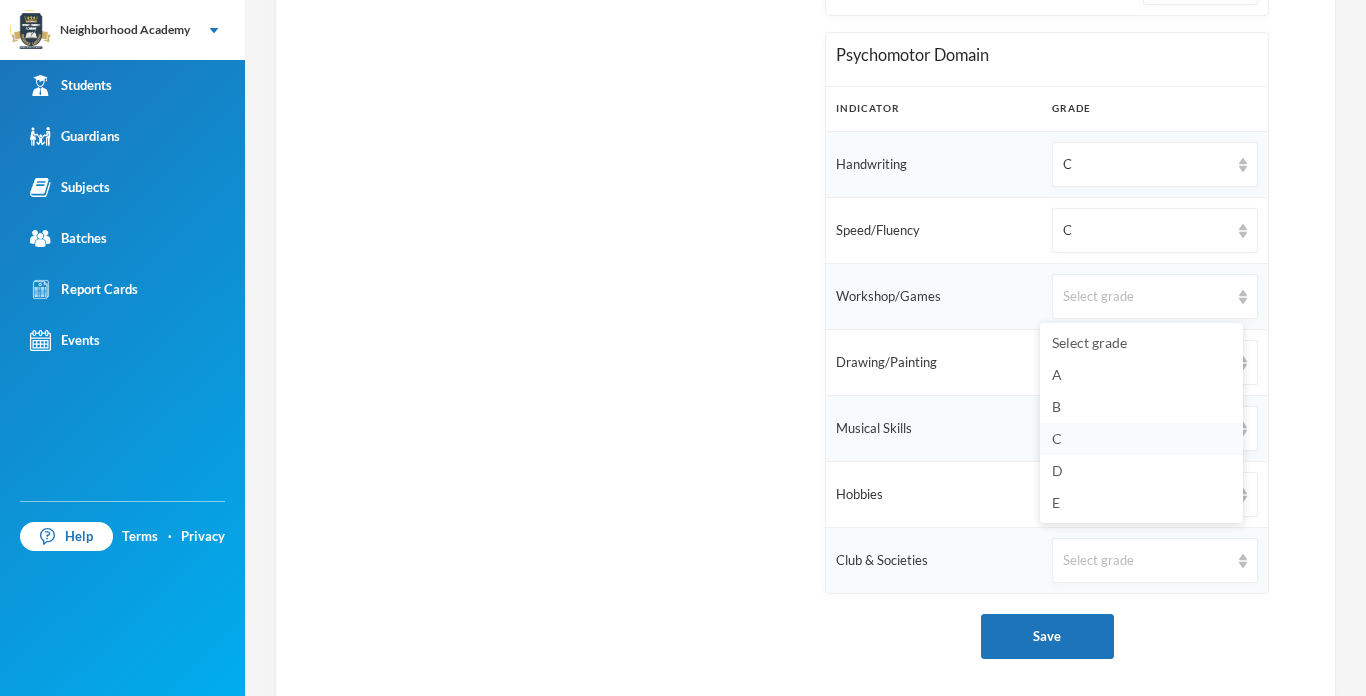click on "C" at bounding box center [1141, 439] 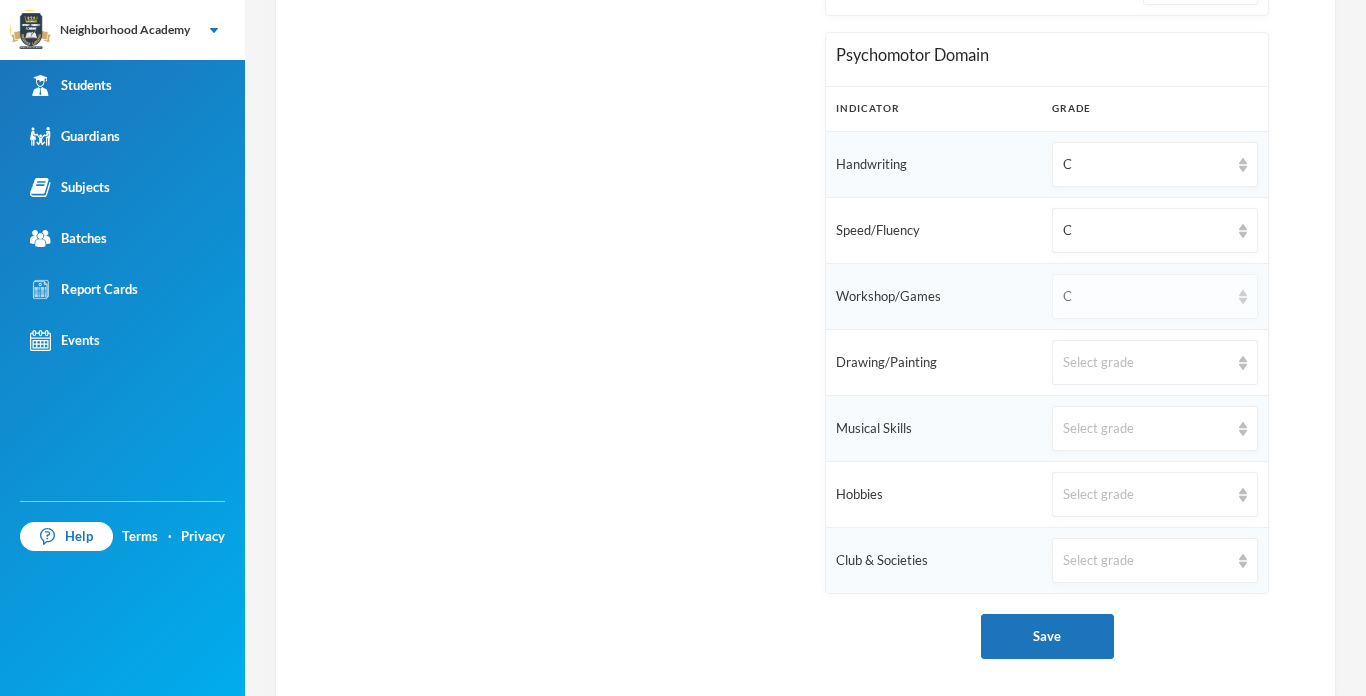click on "C" at bounding box center [1146, 297] 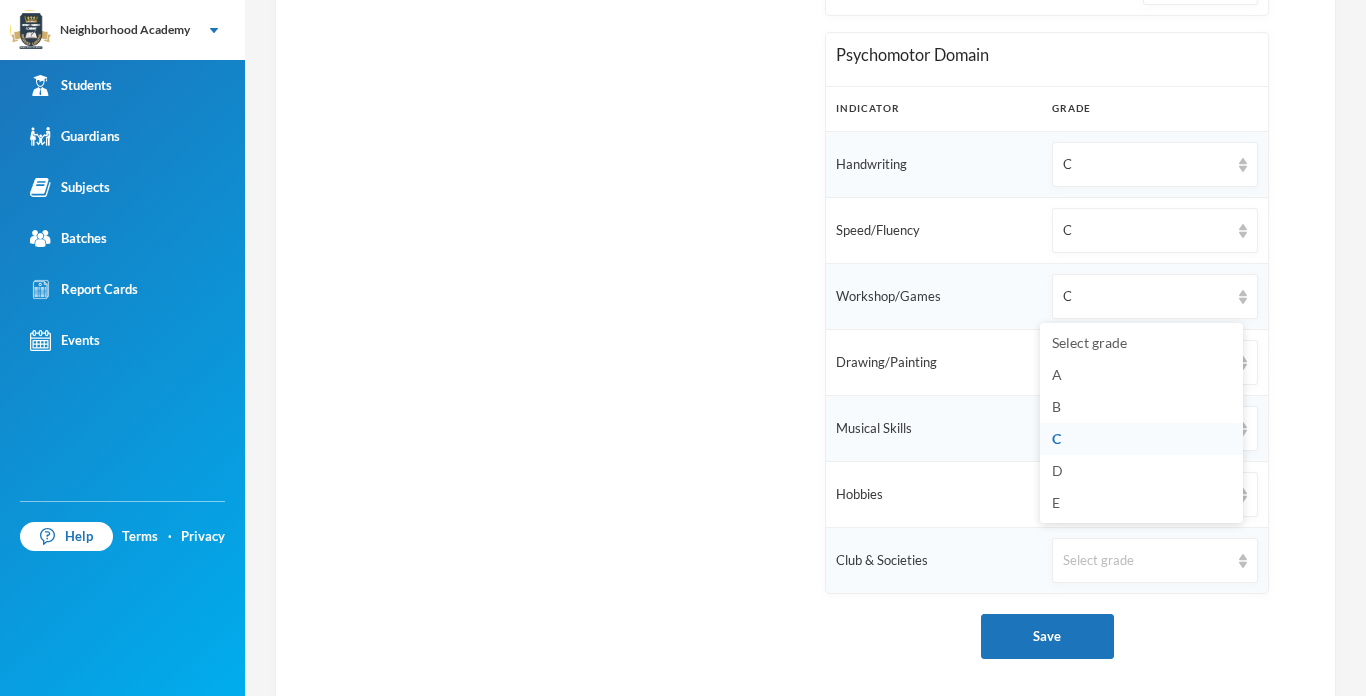 click on "Drawing/Painting" at bounding box center (934, 363) 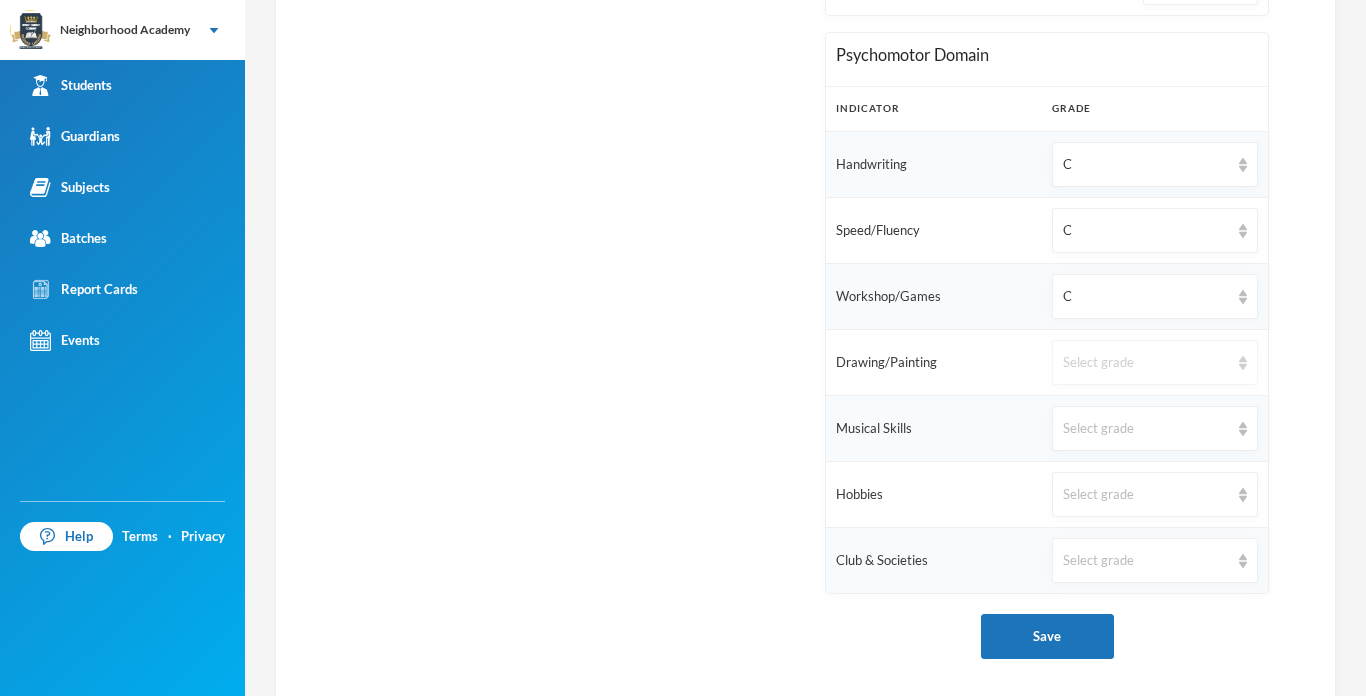 click on "Select grade" at bounding box center [1146, 363] 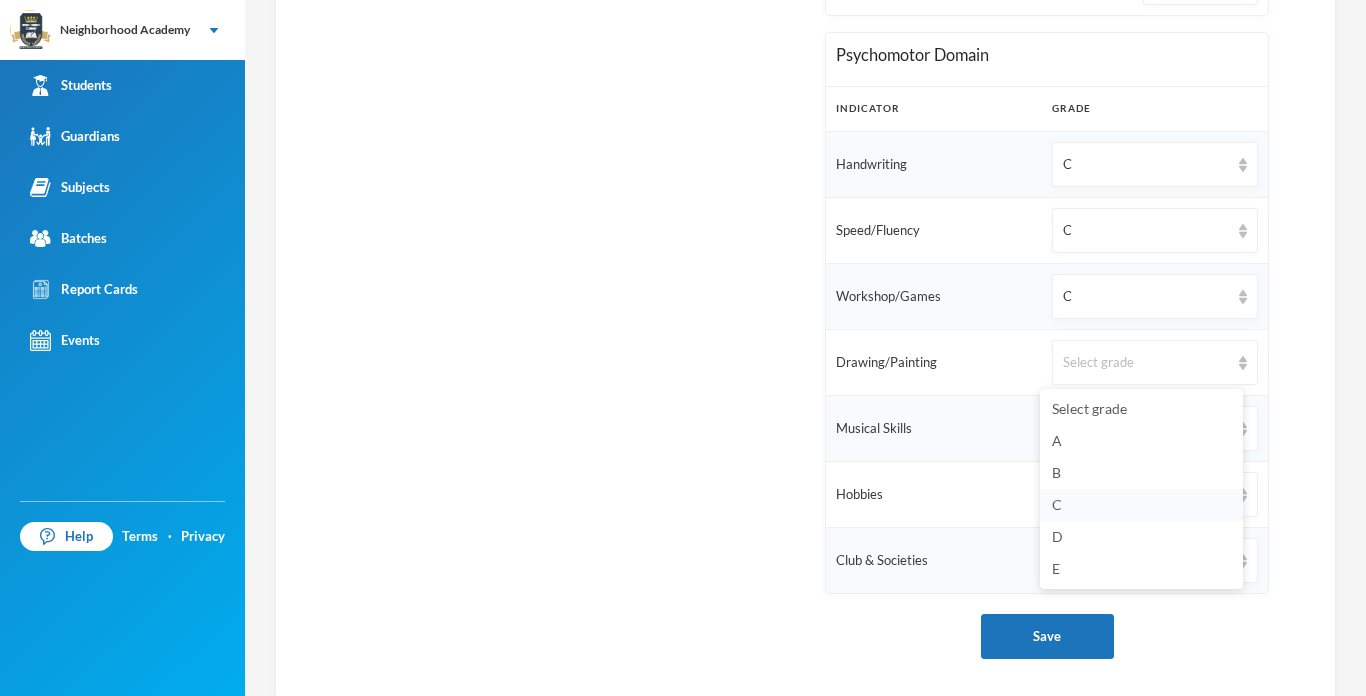click on "C" at bounding box center (1141, 505) 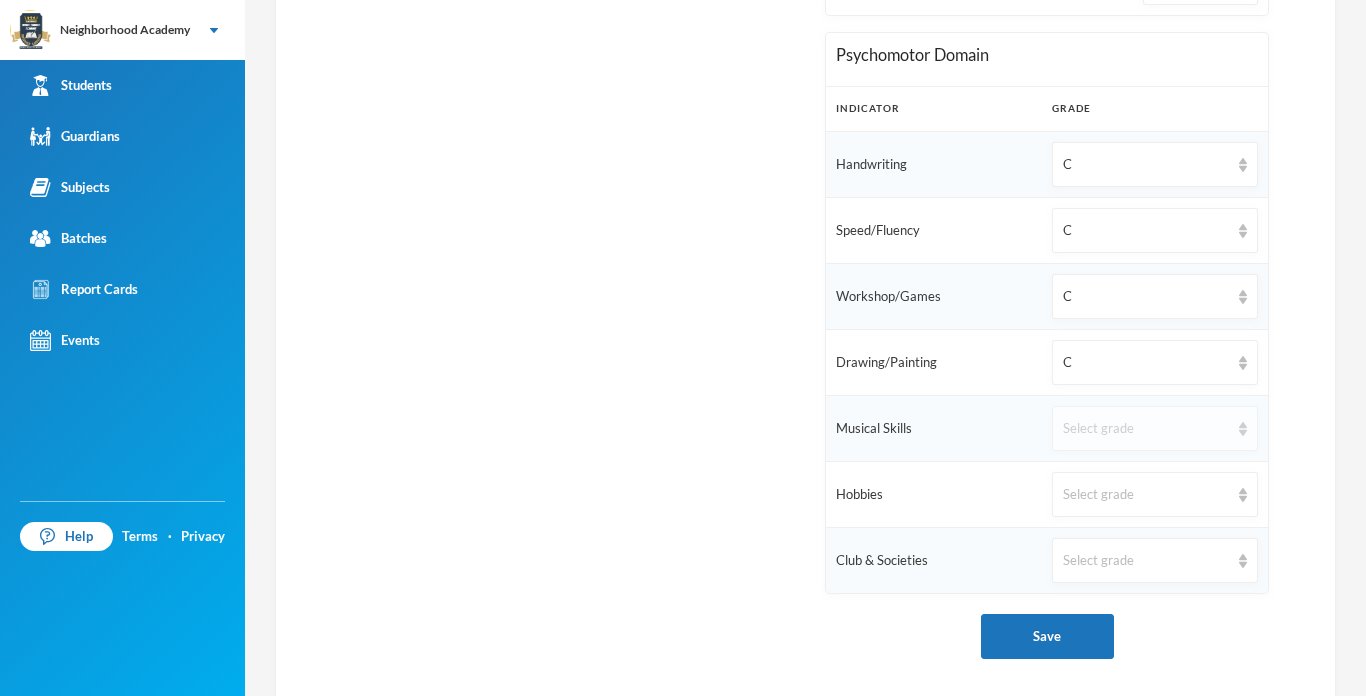 click on "Select grade" at bounding box center (1146, 429) 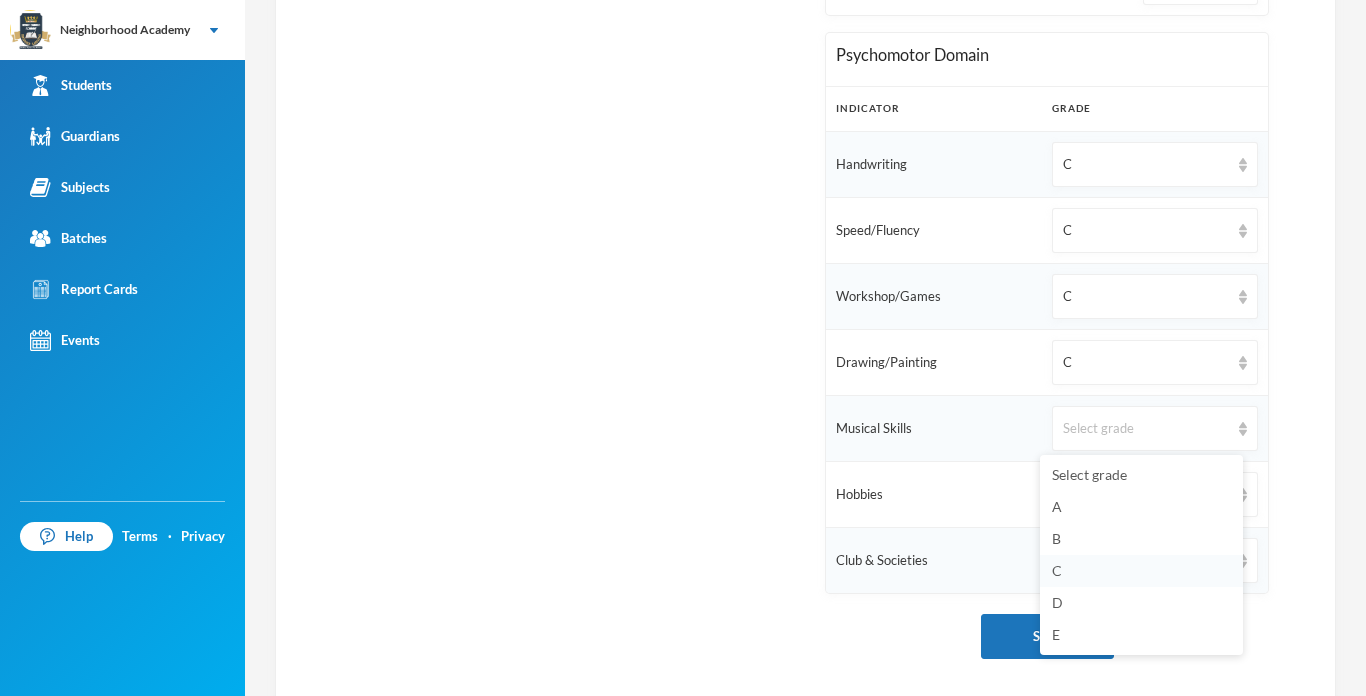 click on "C" at bounding box center [1141, 571] 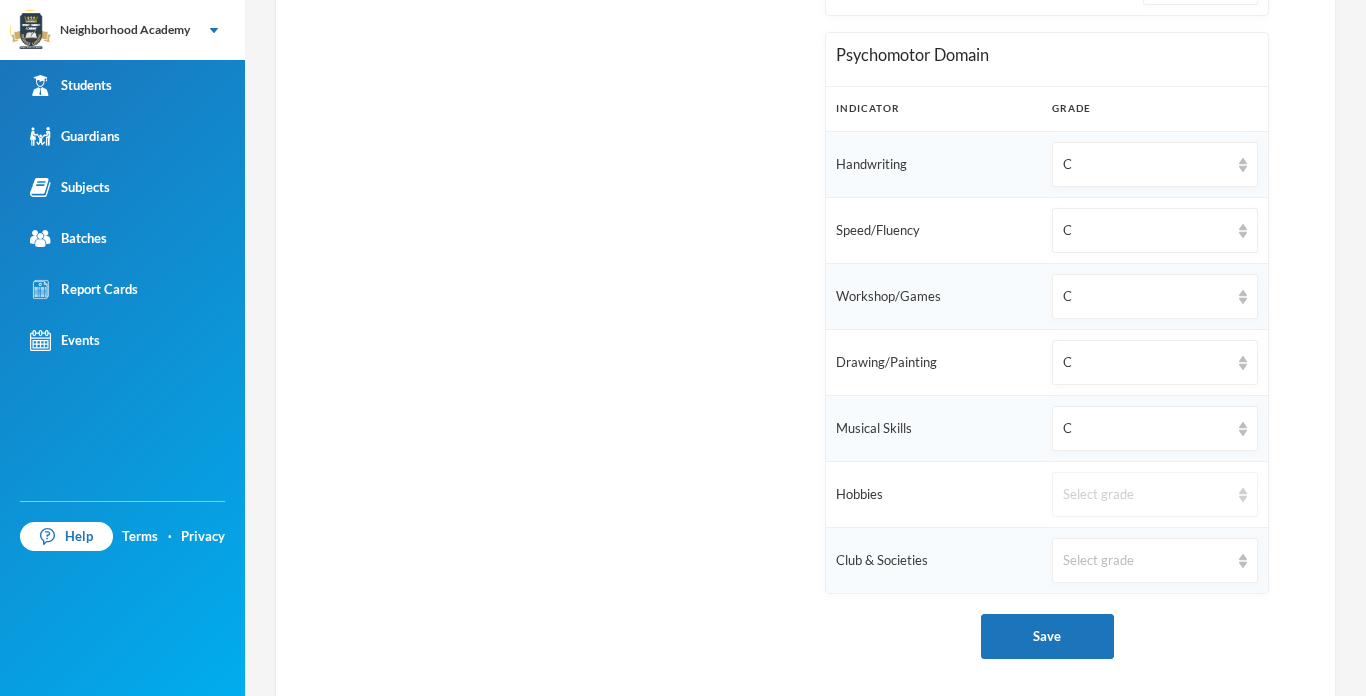 click on "Select grade" at bounding box center (1146, 495) 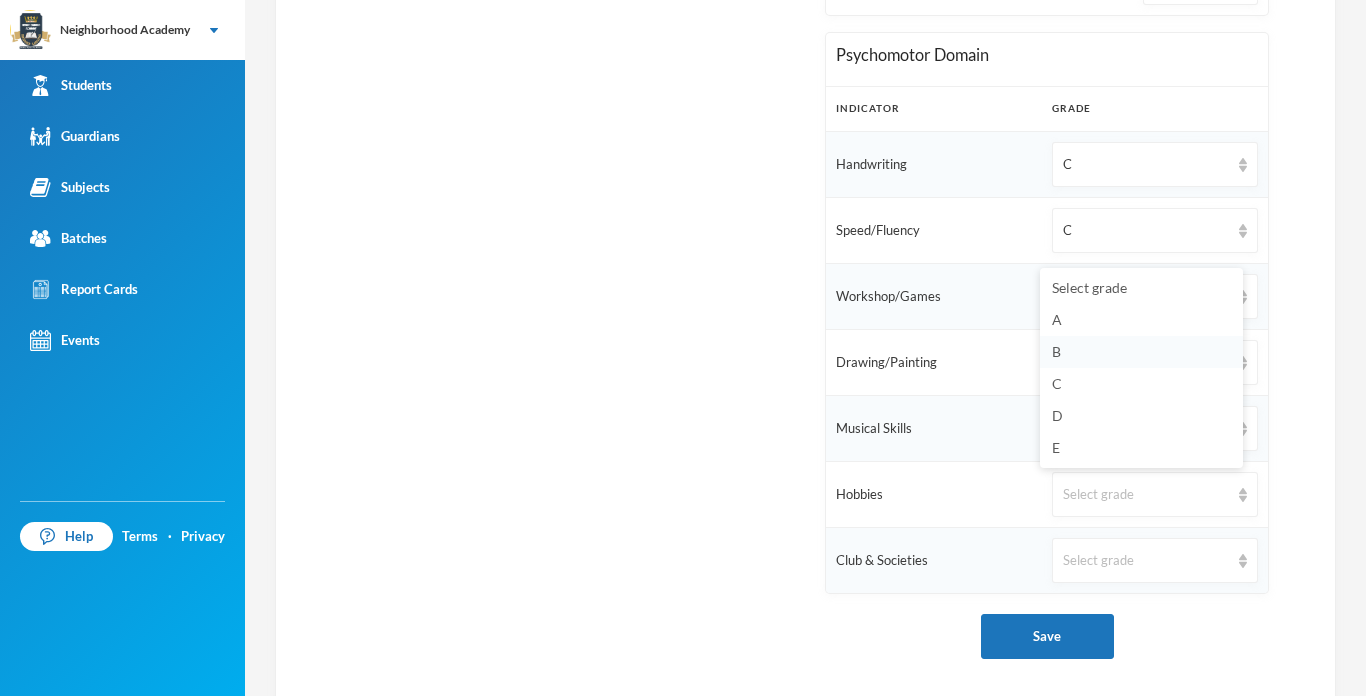 click on "B" at bounding box center [1056, 351] 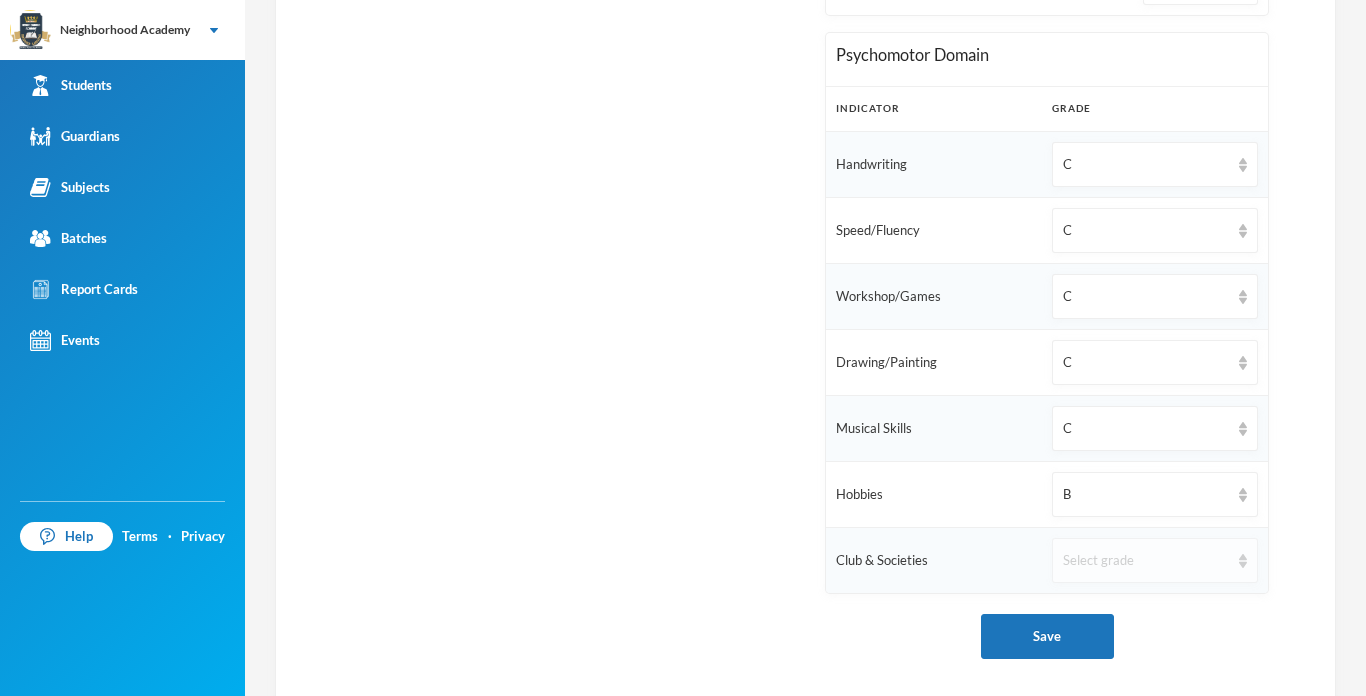 click on "Select grade" at bounding box center (1146, 561) 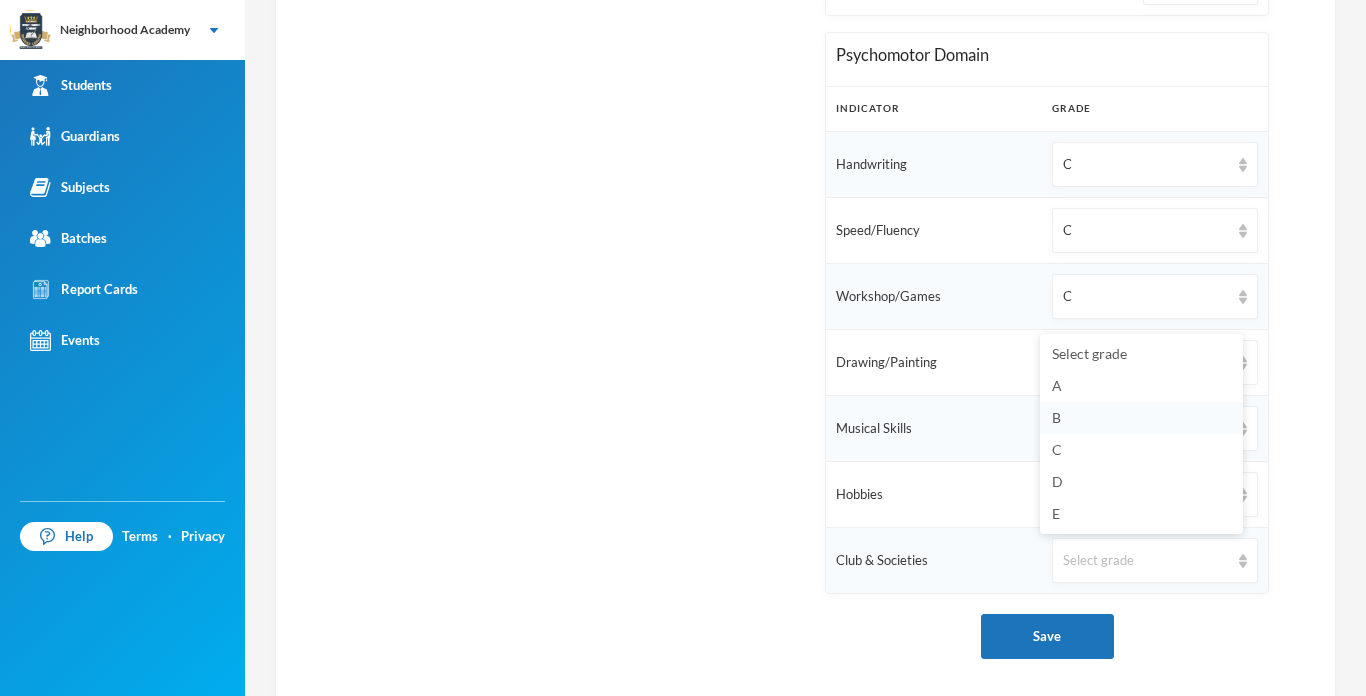 click on "B" at bounding box center (1056, 417) 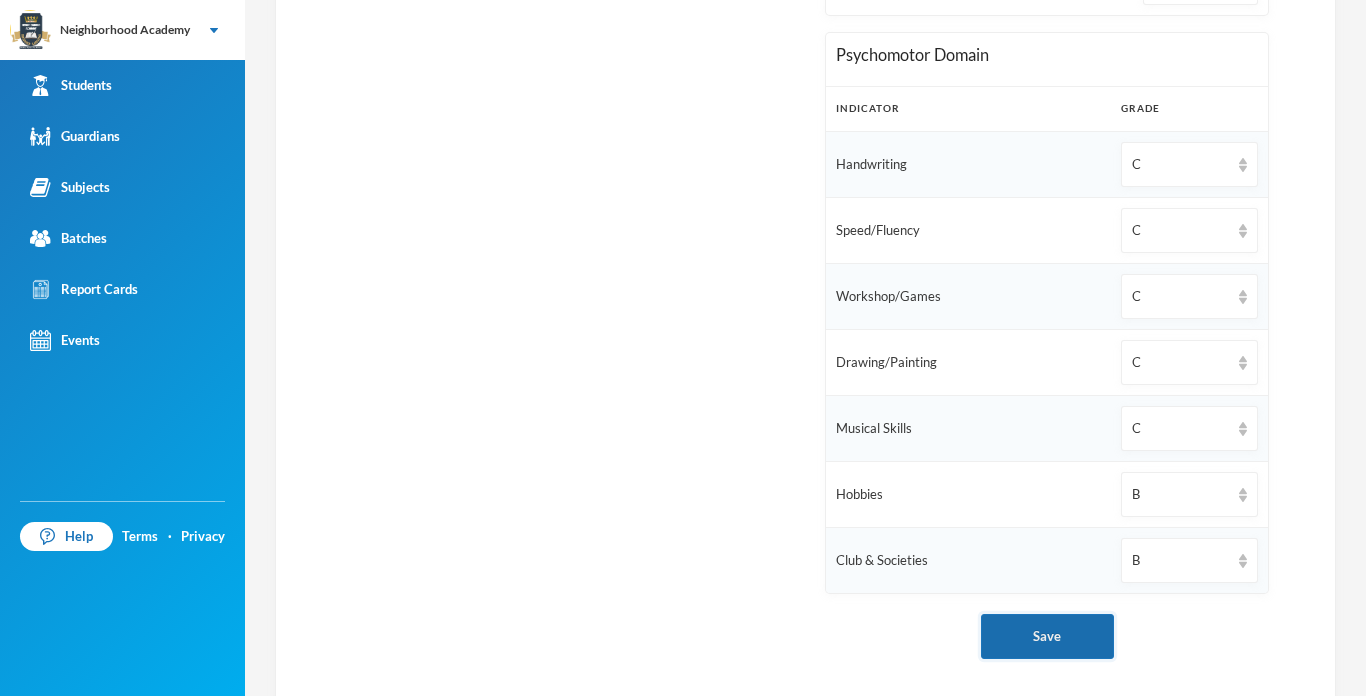 click on "Save" at bounding box center [1047, 636] 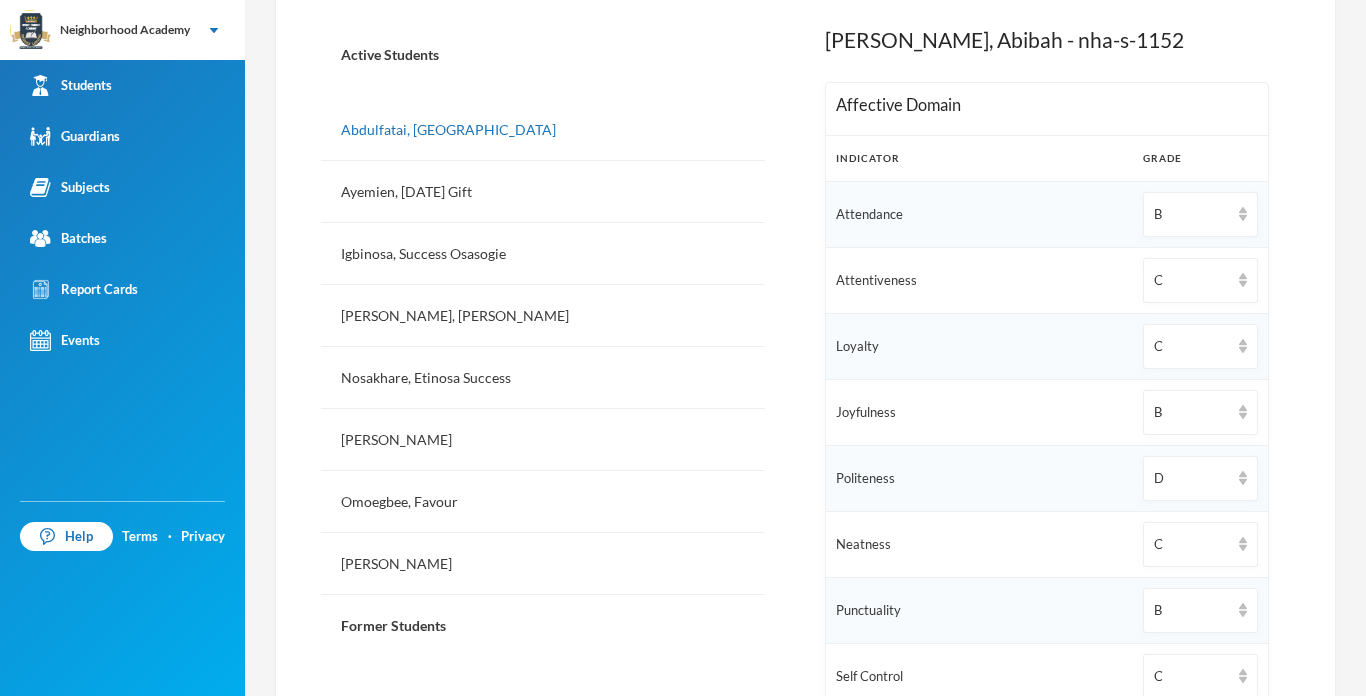 scroll, scrollTop: 491, scrollLeft: 0, axis: vertical 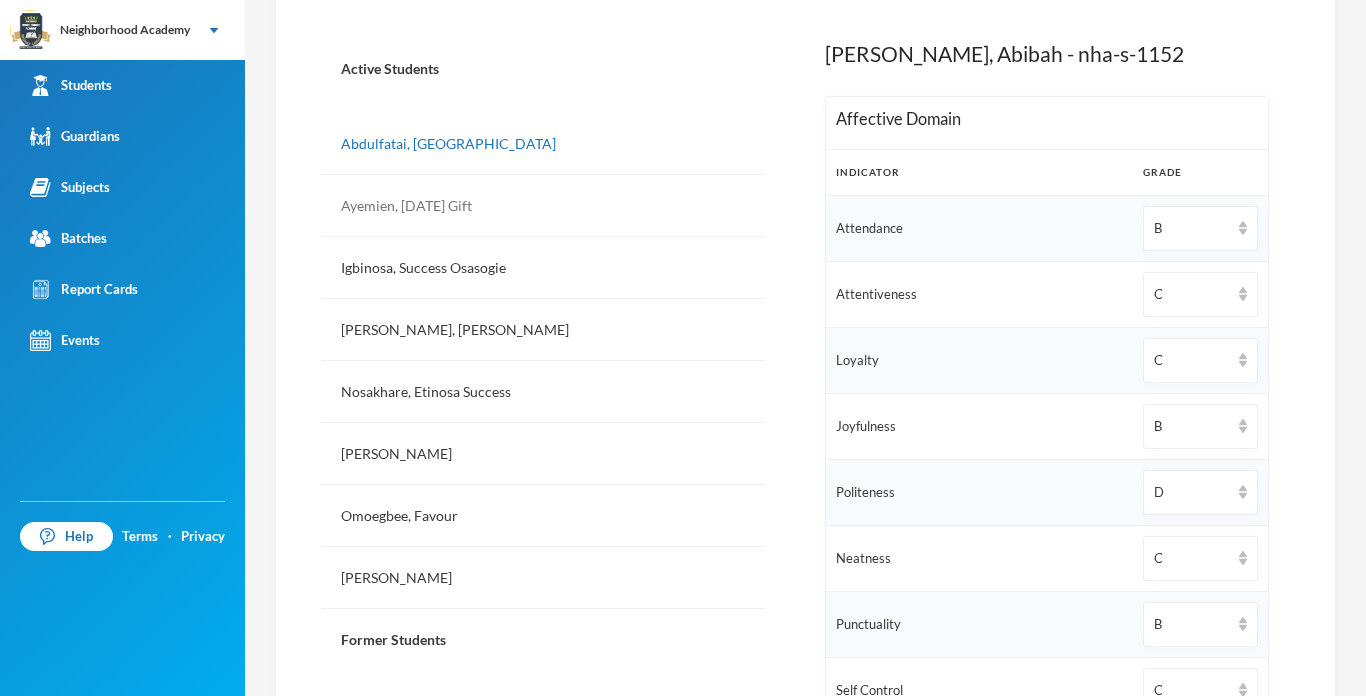 click on "Ayemien, [DATE] Gift" at bounding box center [543, 206] 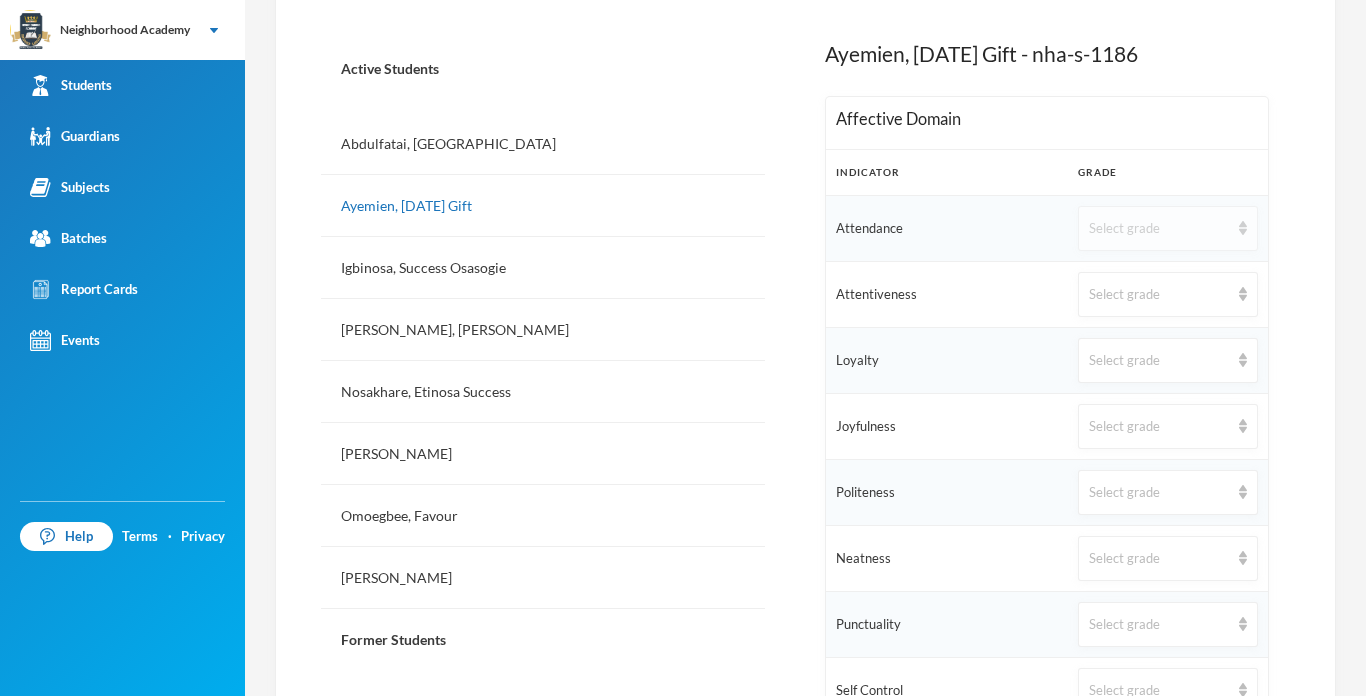 click on "Select grade" at bounding box center (1159, 229) 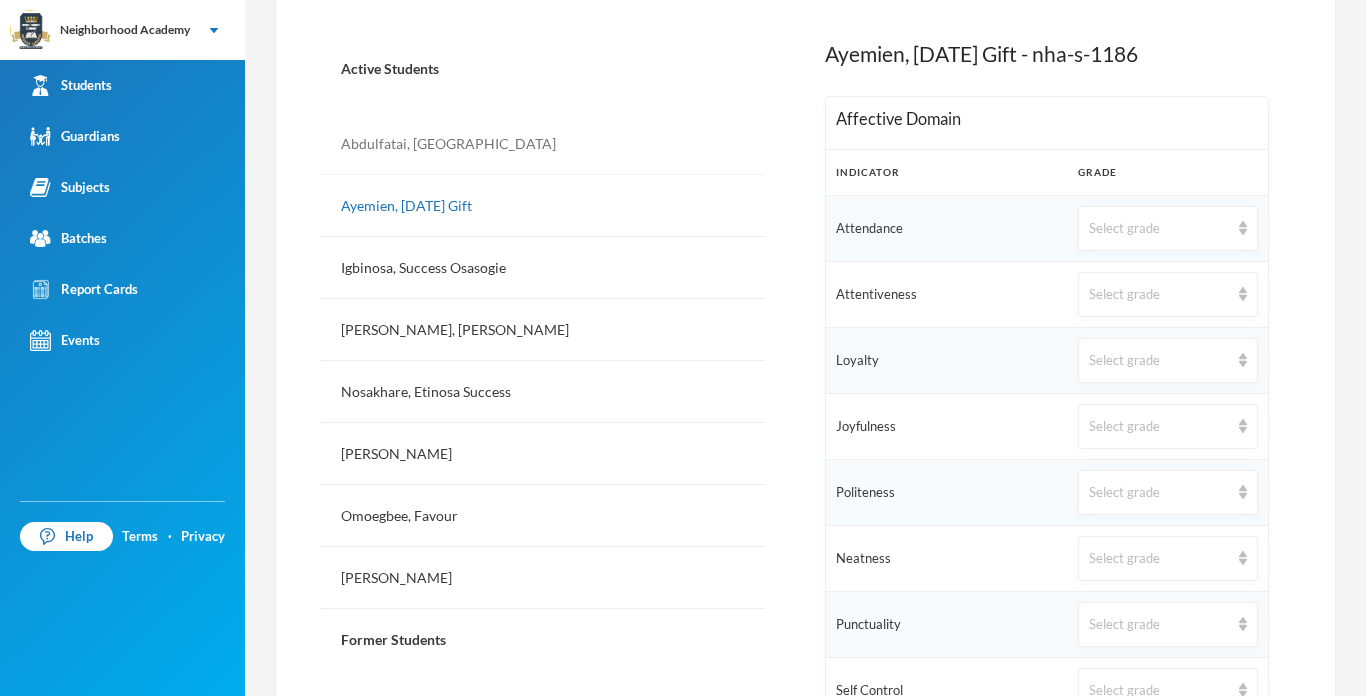 click on "Abdulfatai, [GEOGRAPHIC_DATA]" at bounding box center [543, 144] 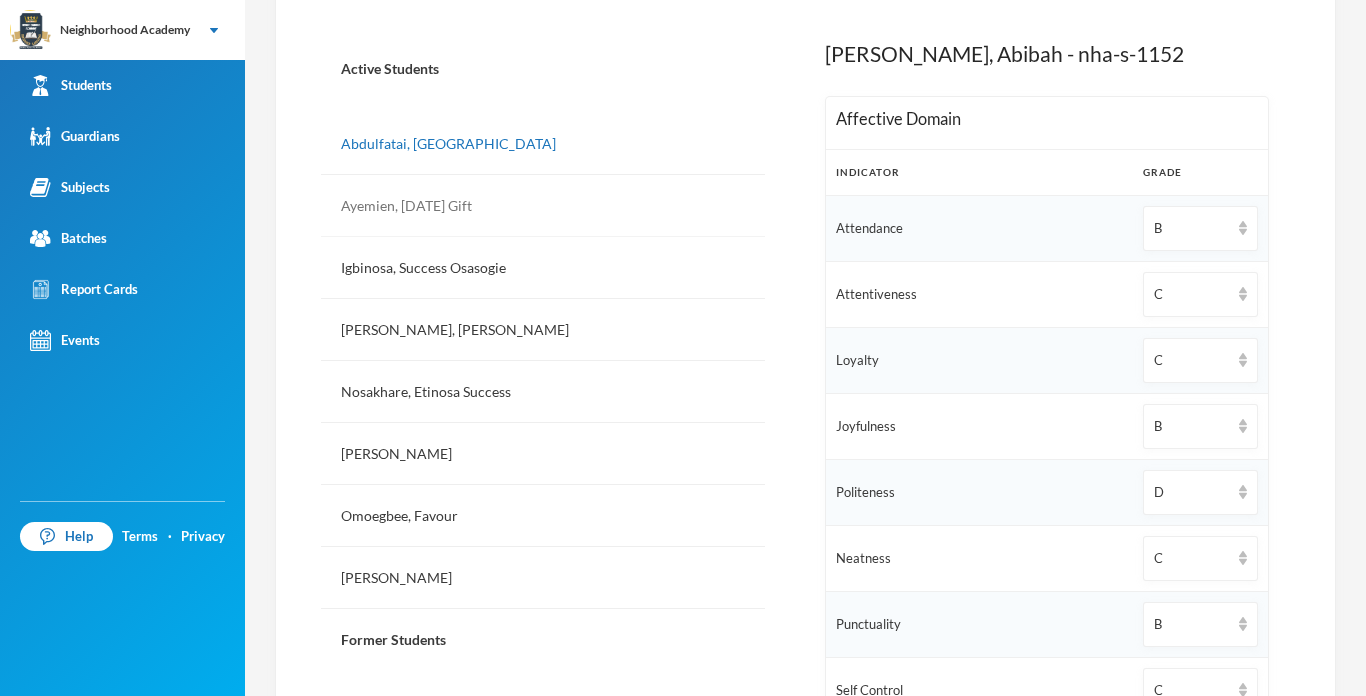 click on "Ayemien, [DATE] Gift" at bounding box center [543, 206] 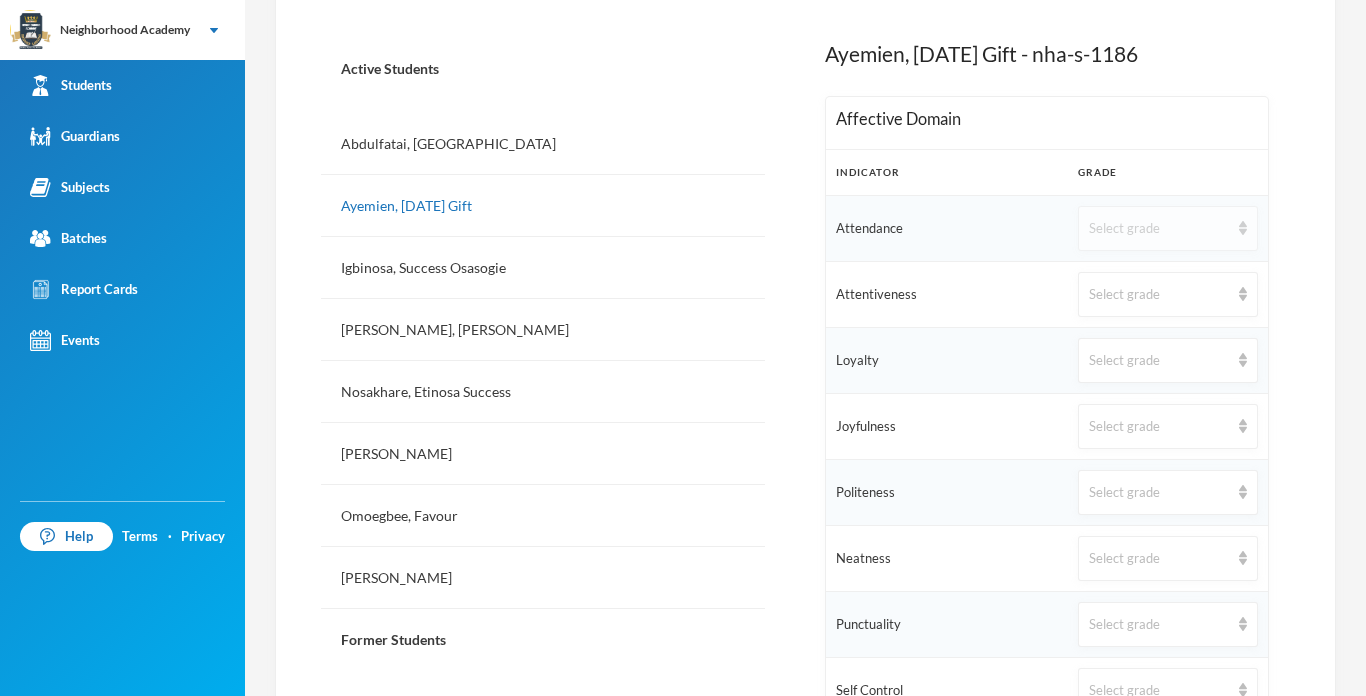 click on "Select grade" at bounding box center [1159, 229] 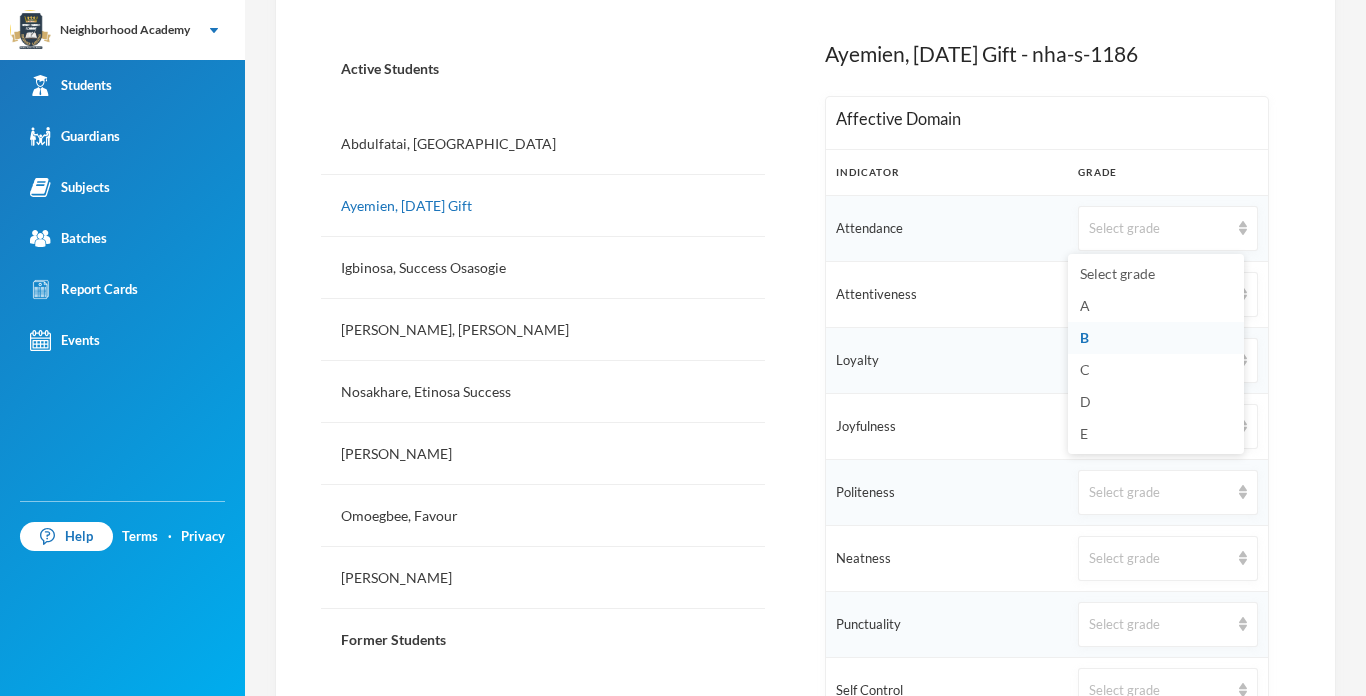 click on "B" at bounding box center [1156, 338] 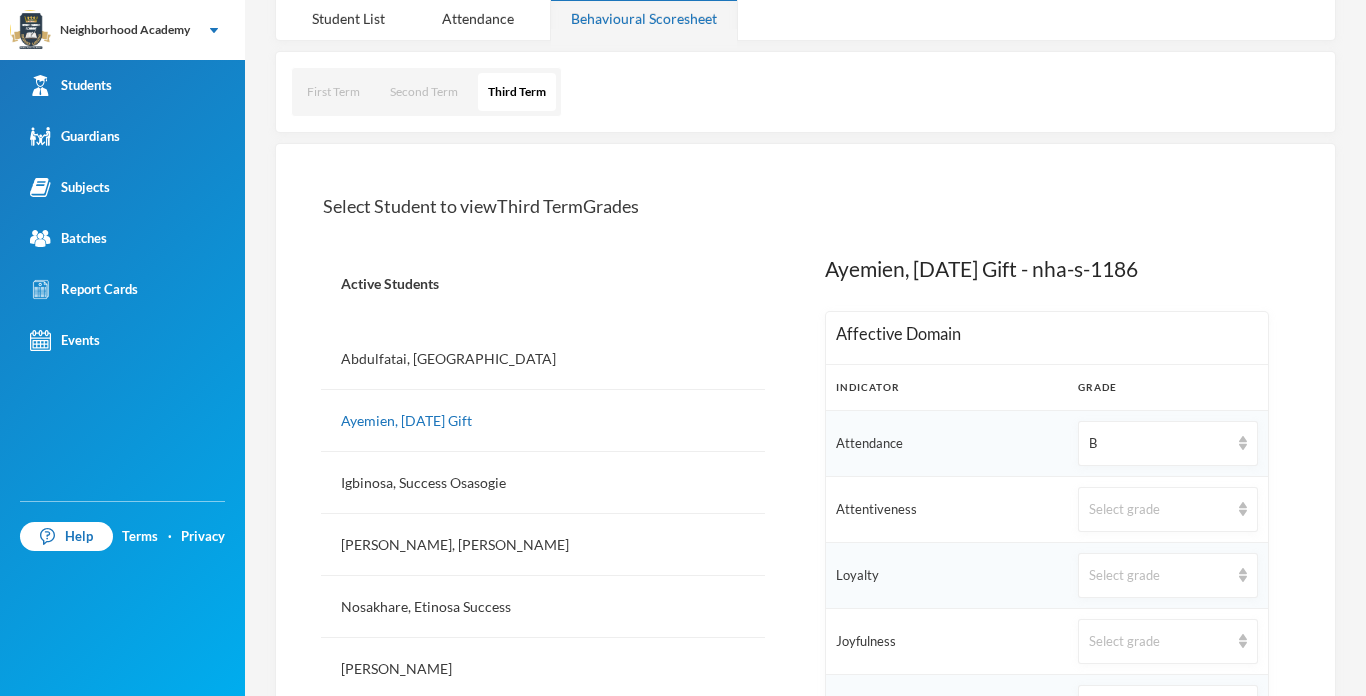scroll, scrollTop: 251, scrollLeft: 0, axis: vertical 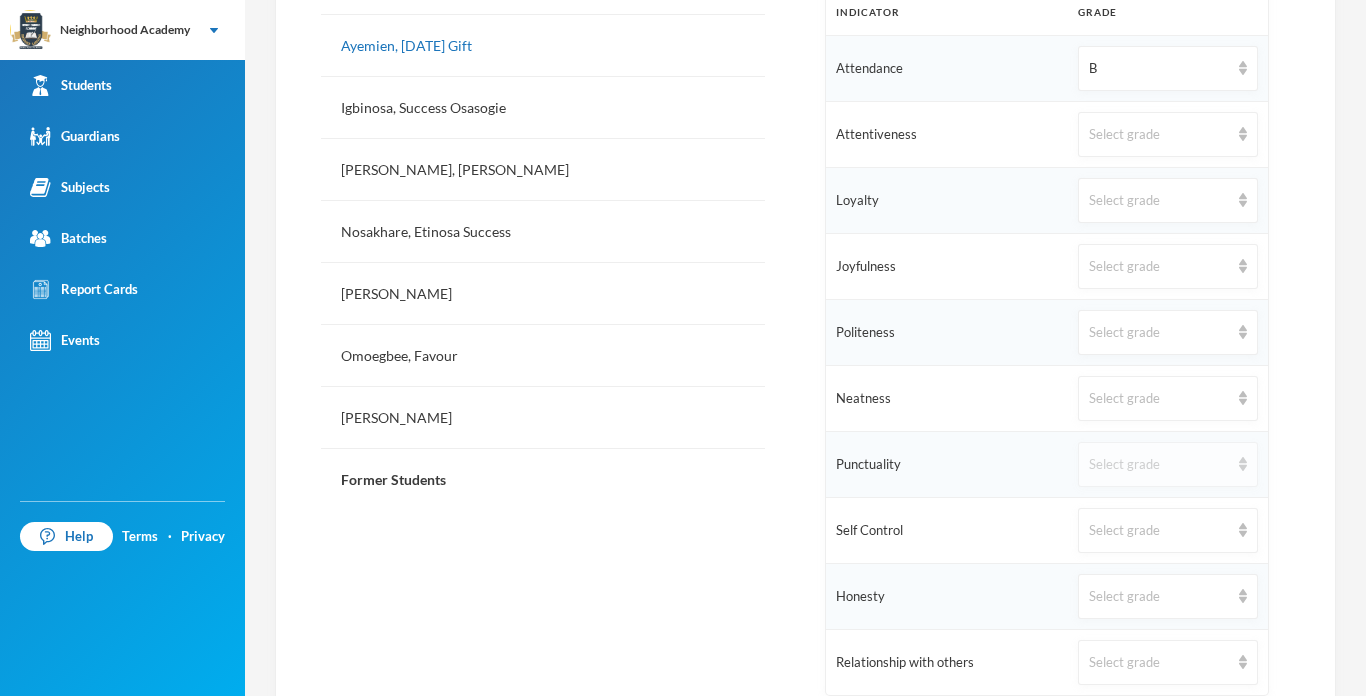 click on "Select grade" at bounding box center [1168, 464] 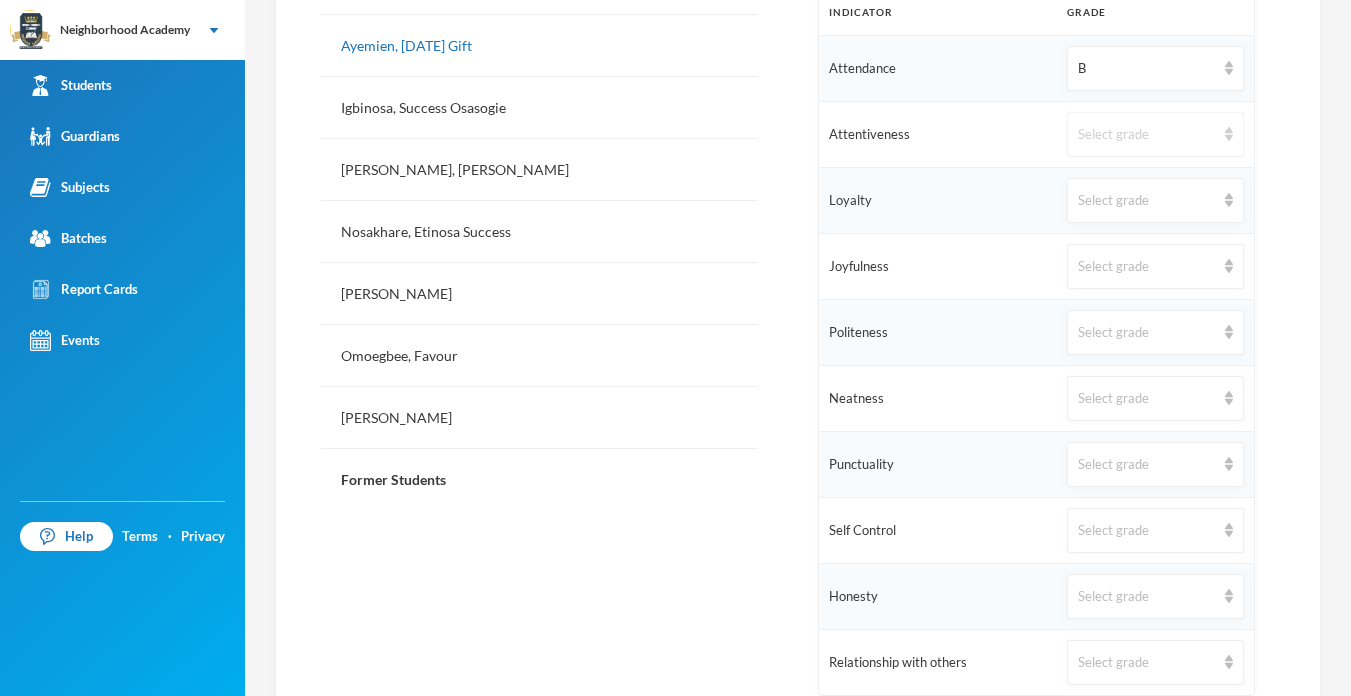 click on "Select grade" at bounding box center [1146, 135] 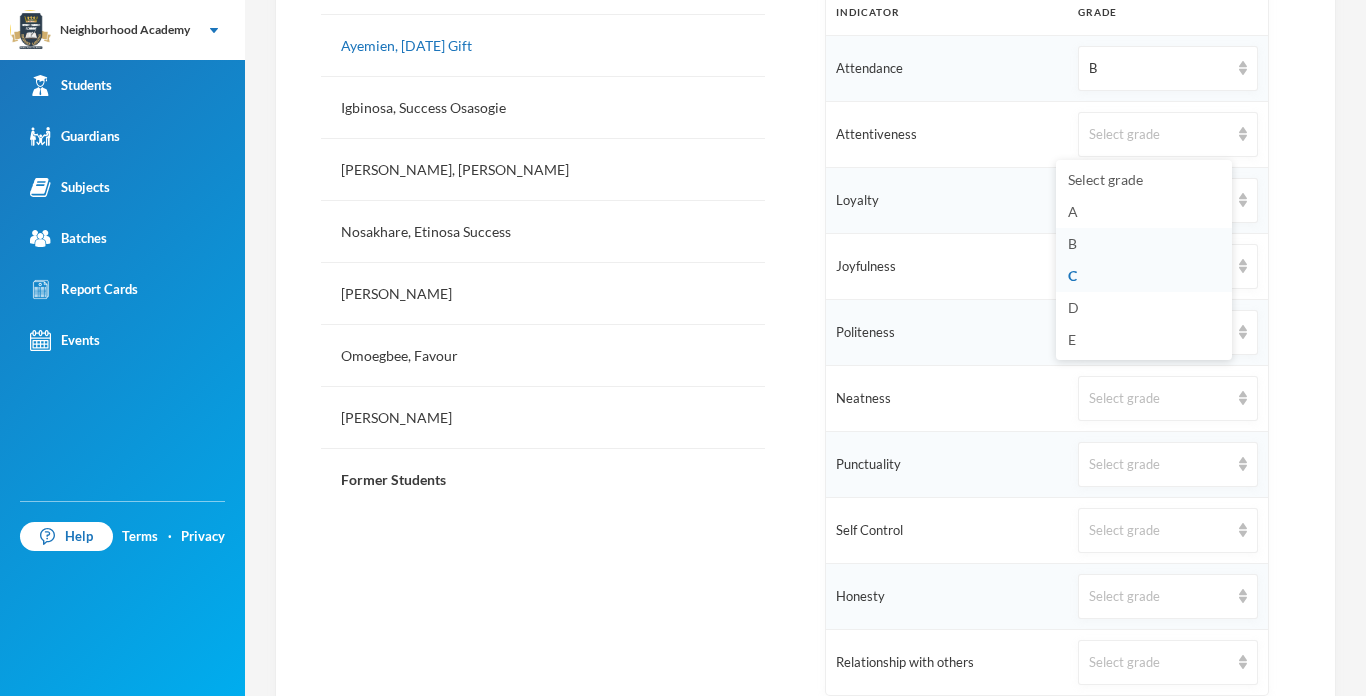 click on "B" at bounding box center (1072, 243) 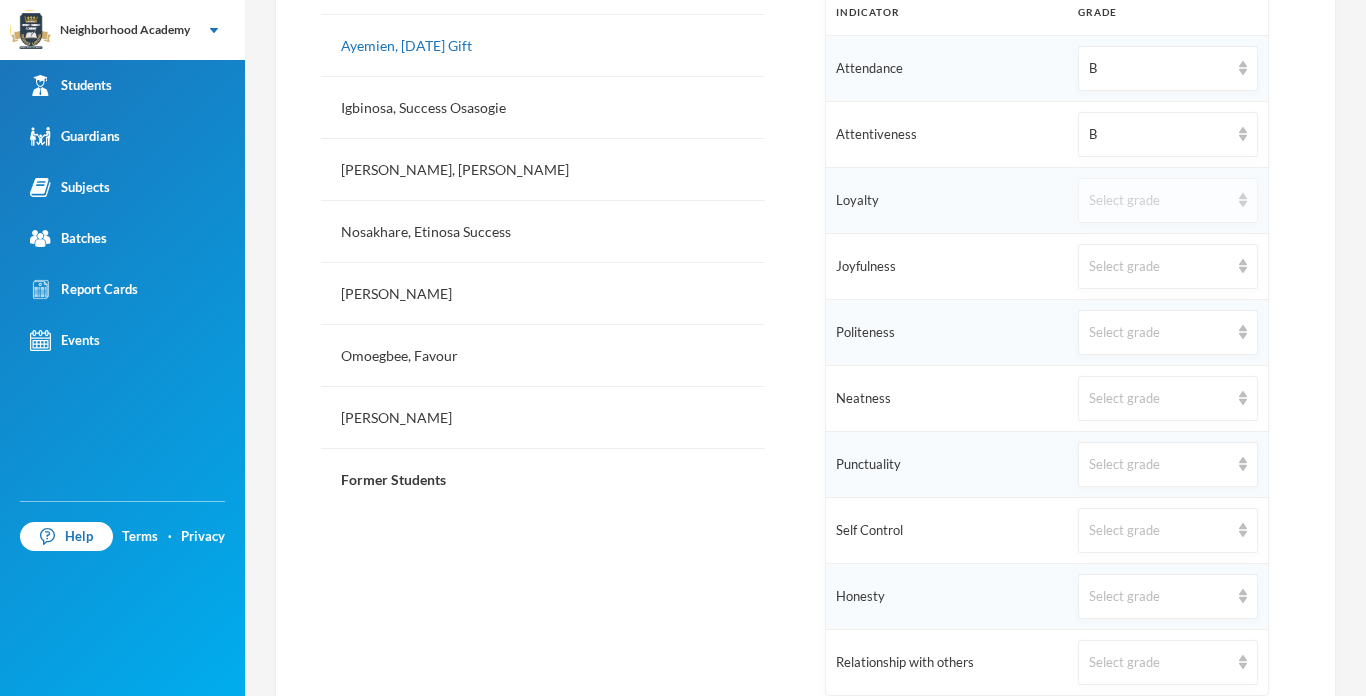 click on "Select grade" at bounding box center [1159, 201] 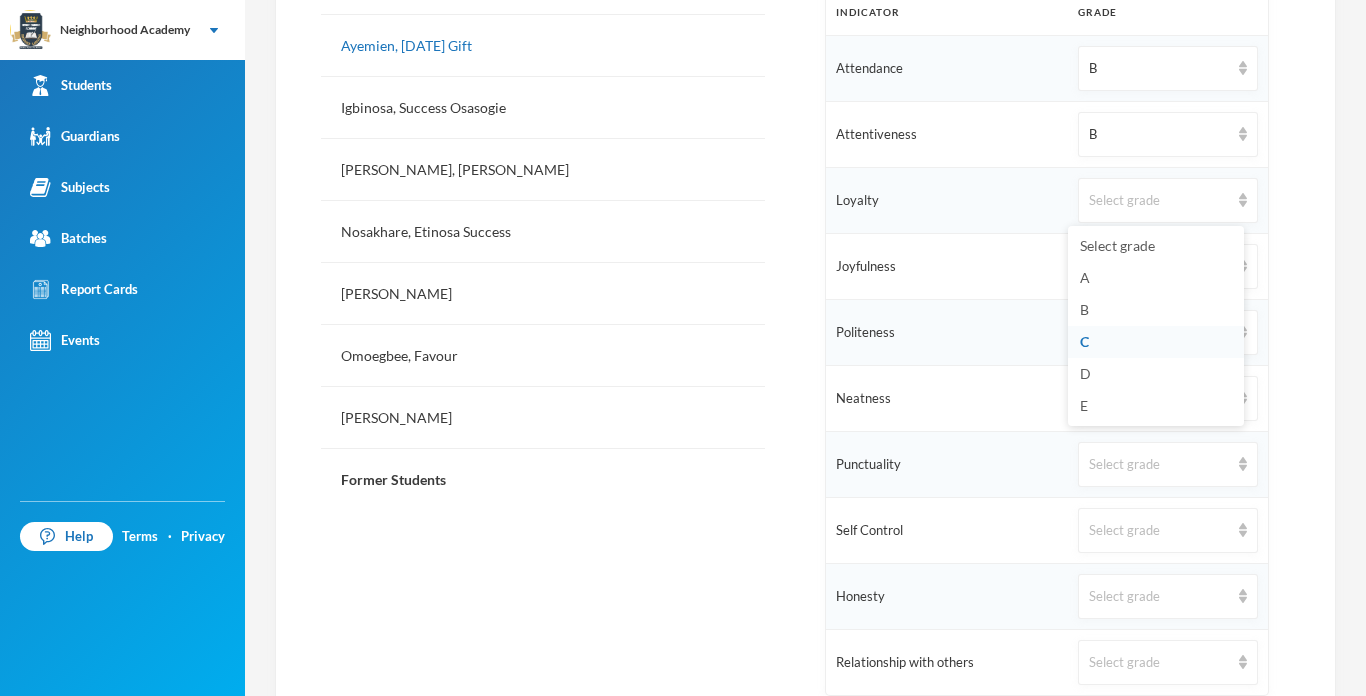 click on "C" at bounding box center [1084, 341] 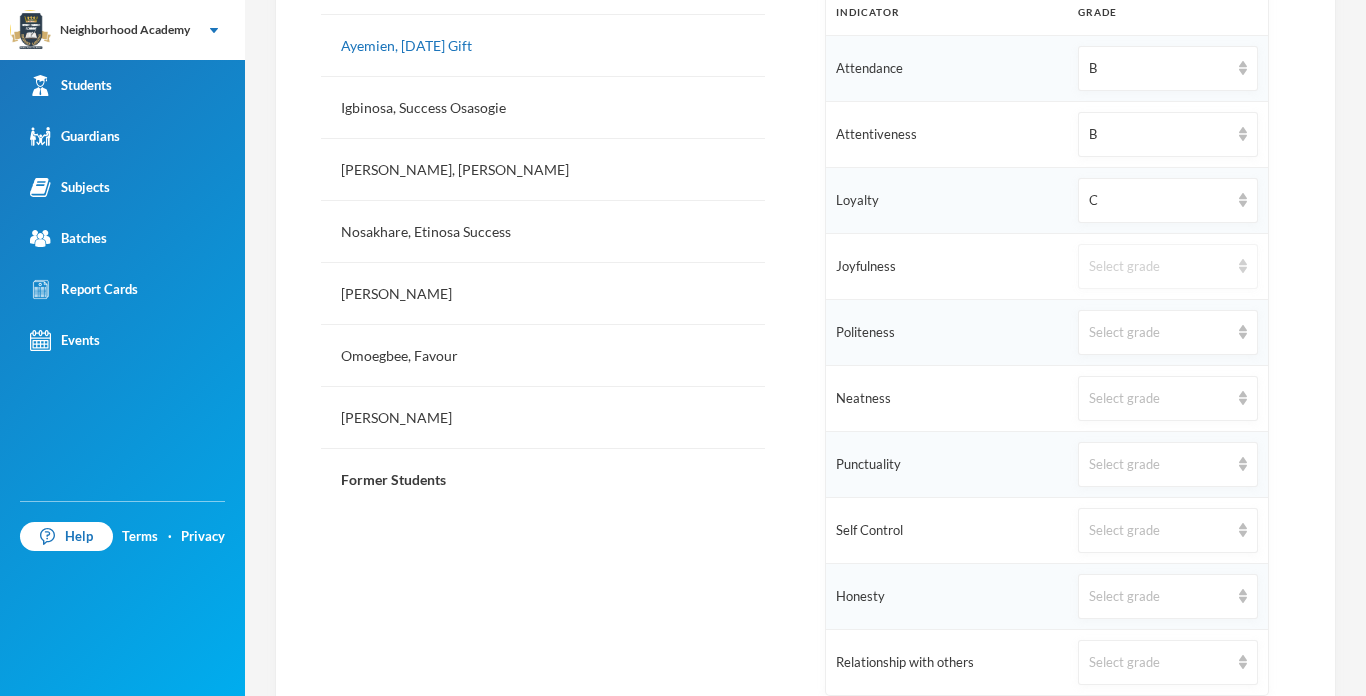 click on "Select grade" at bounding box center (1159, 267) 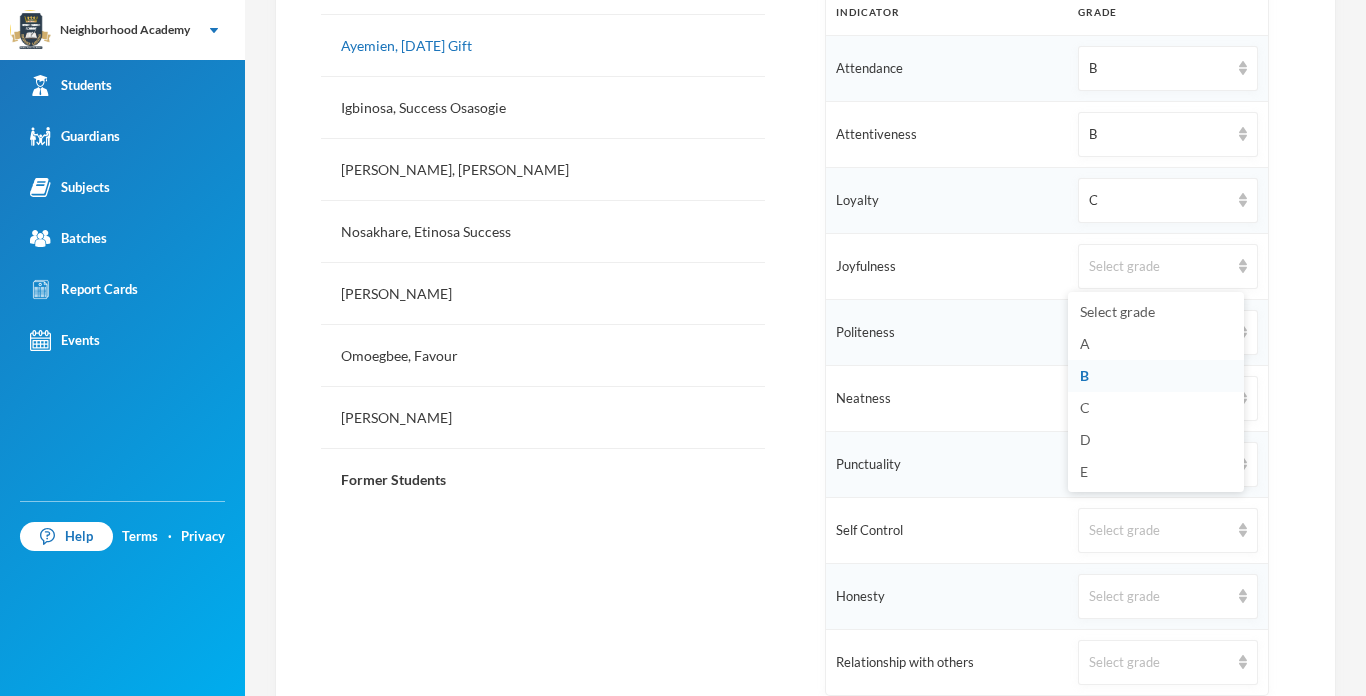 click on "B" at bounding box center [1084, 375] 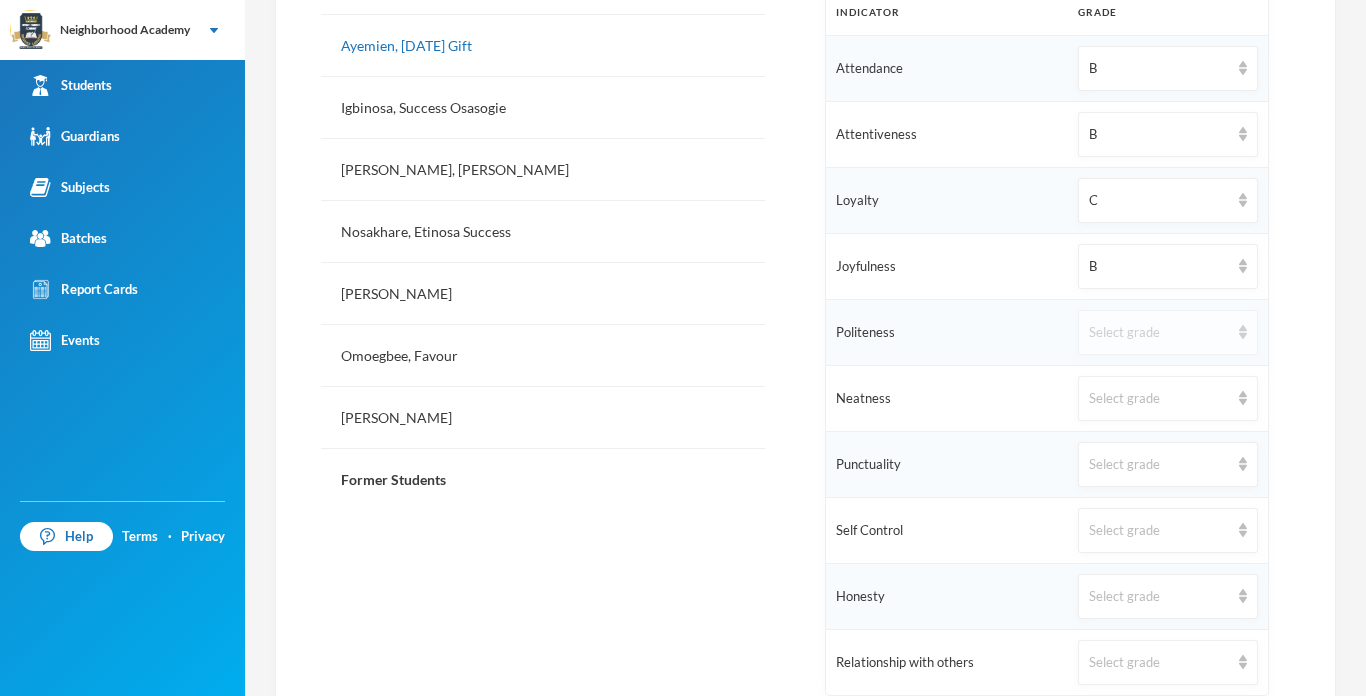 click on "Select grade" at bounding box center (1159, 333) 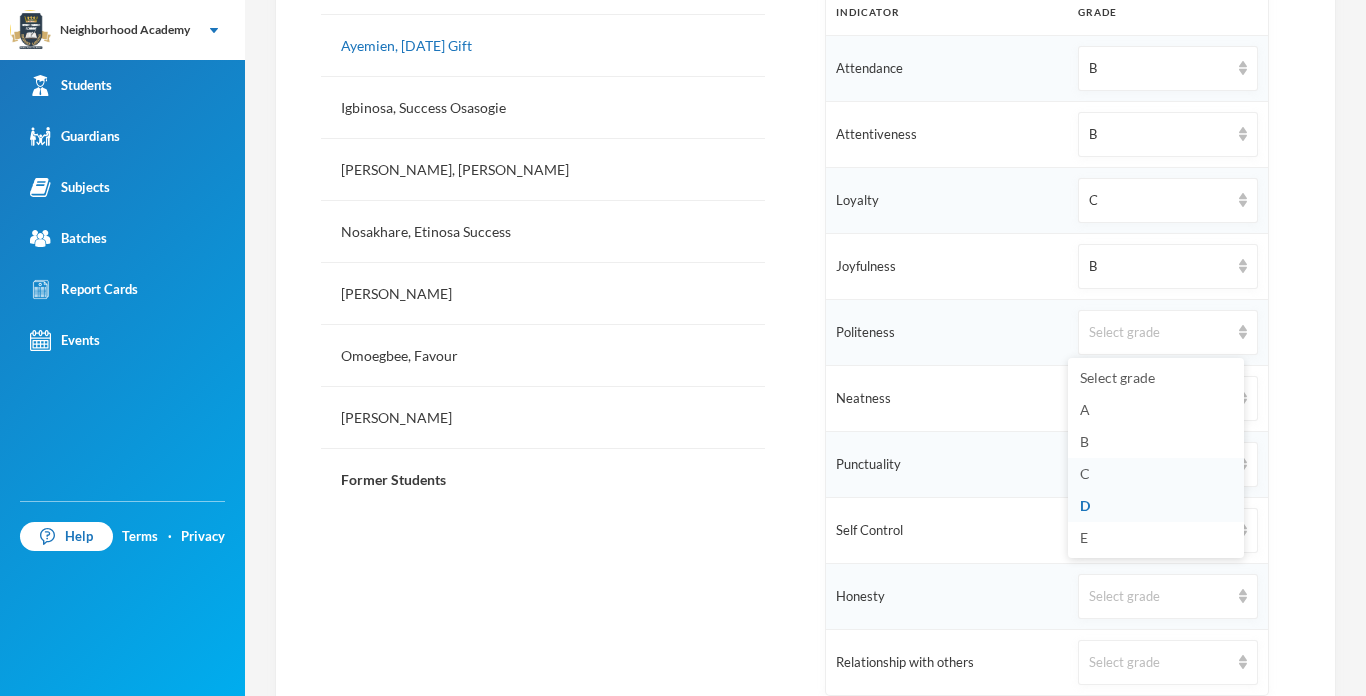 click on "C" at bounding box center (1156, 474) 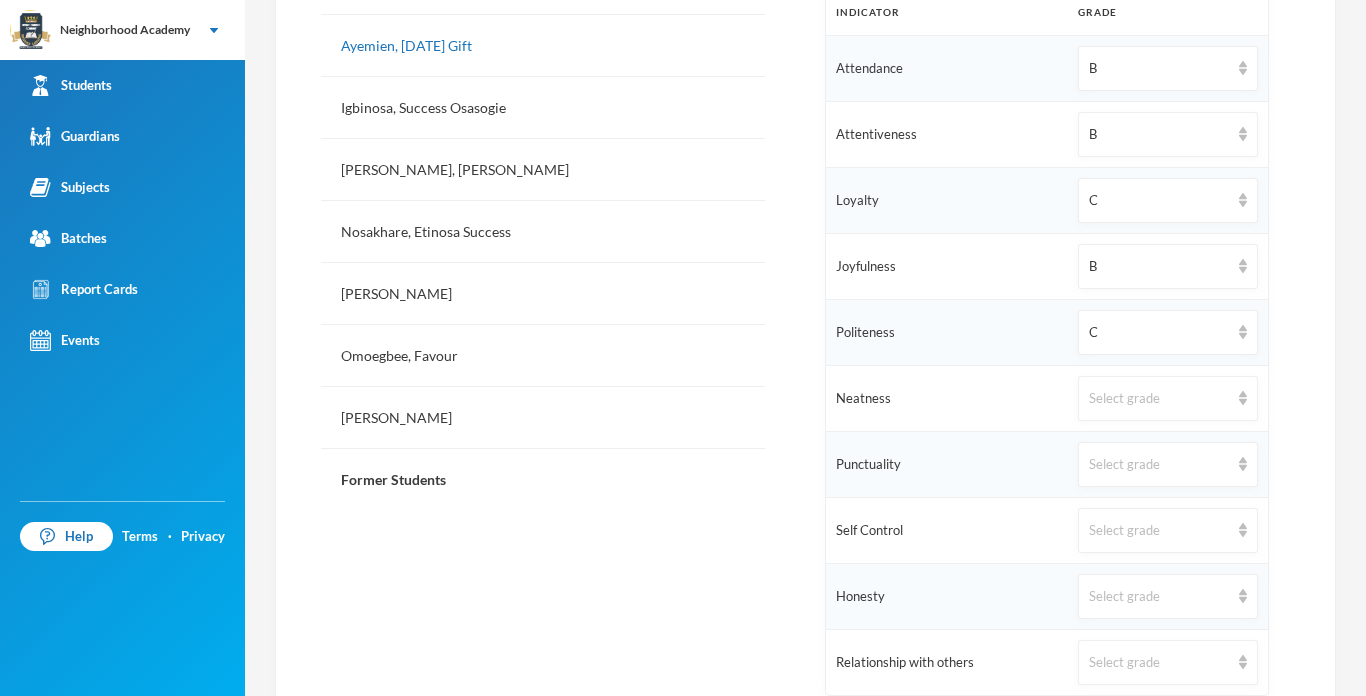click on "Select grade" at bounding box center [1159, 465] 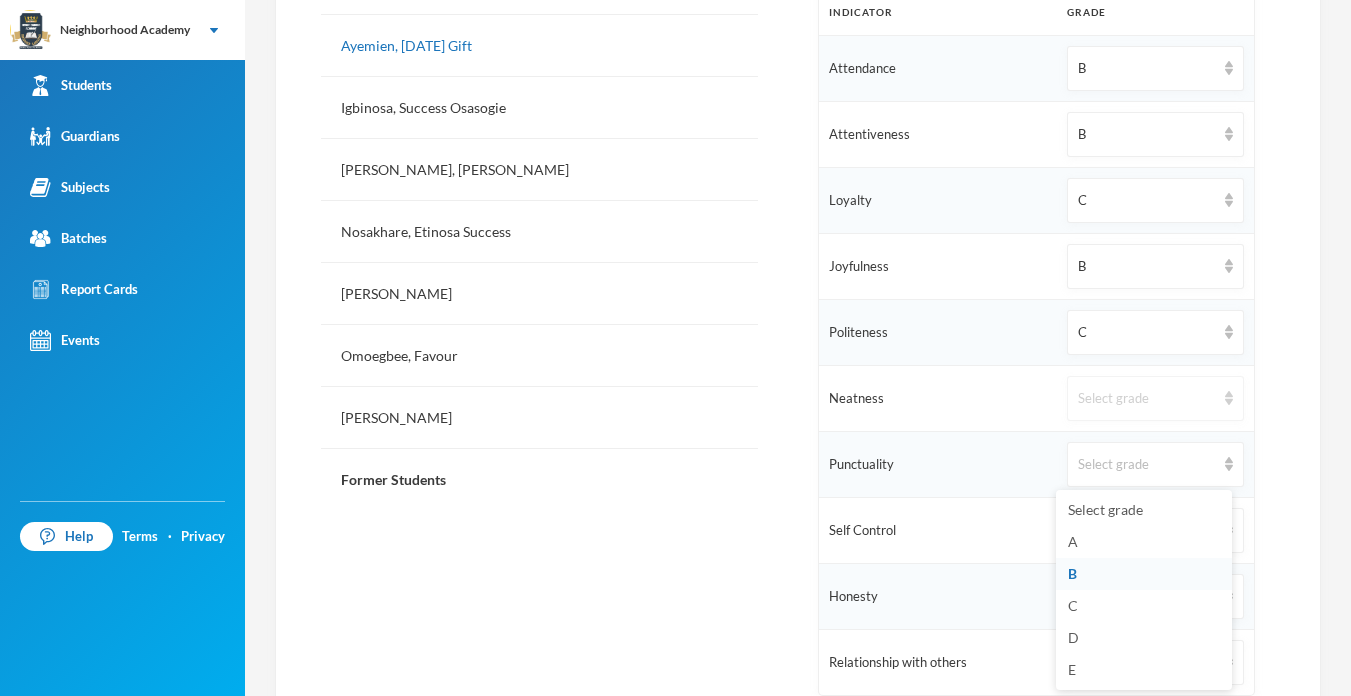 click on "Select grade" at bounding box center (1146, 399) 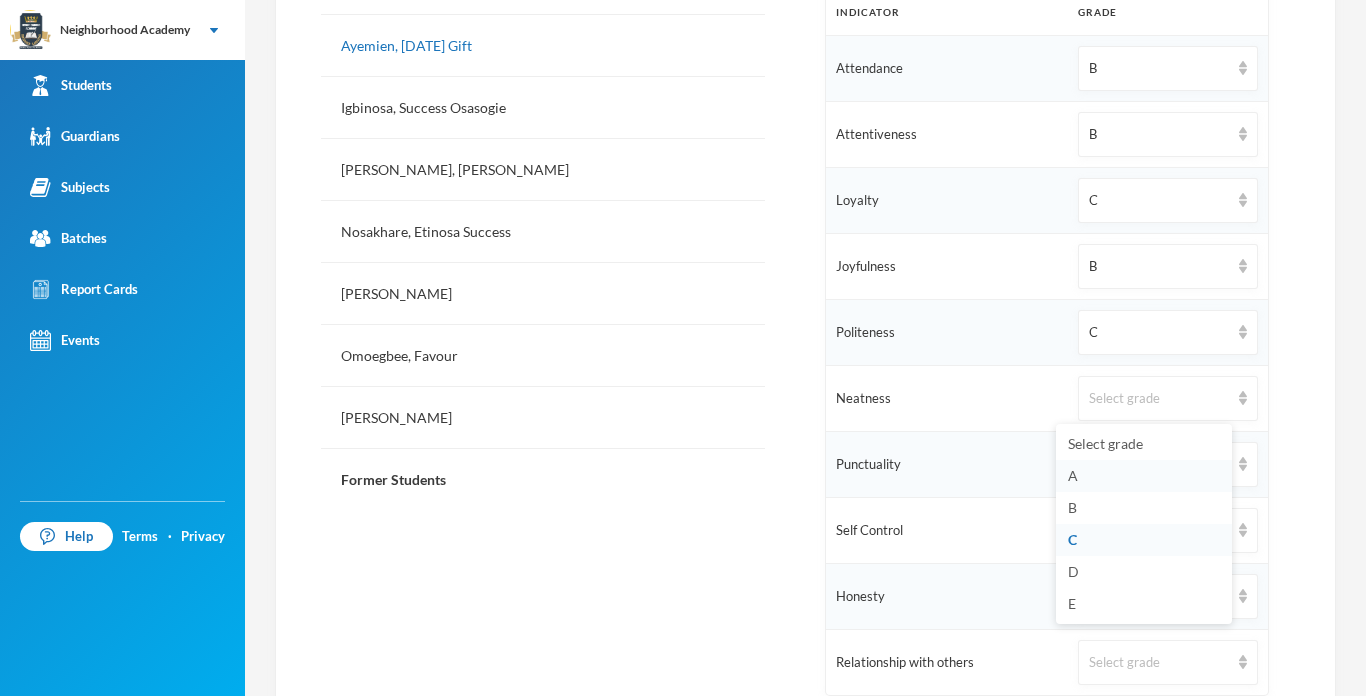 click on "A" at bounding box center (1073, 475) 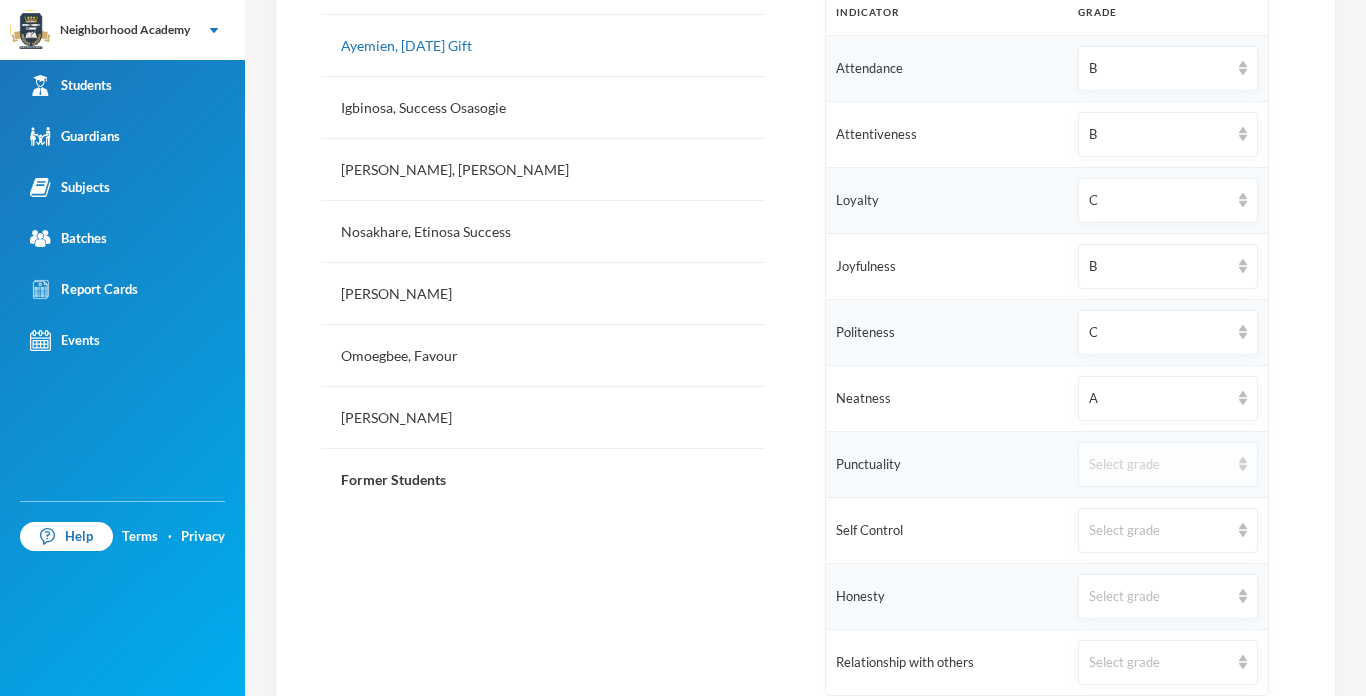 click on "Select grade" at bounding box center [1159, 465] 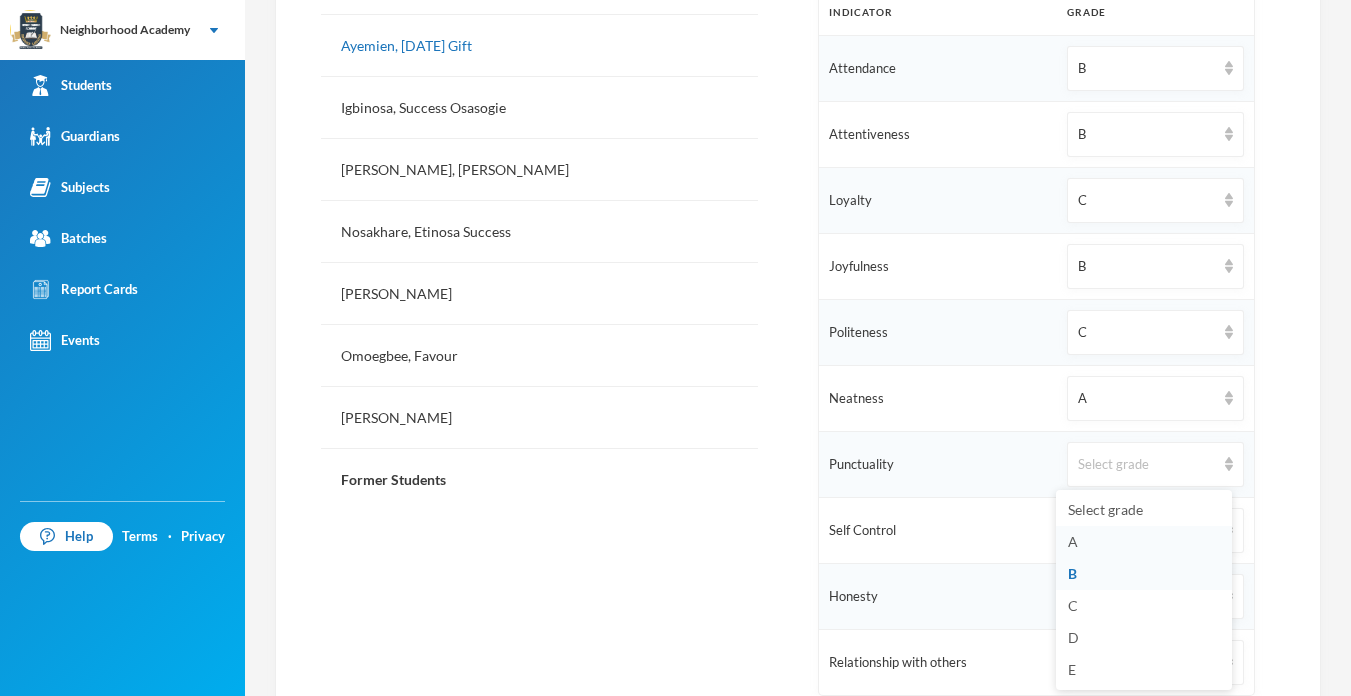 click on "A" at bounding box center [1073, 541] 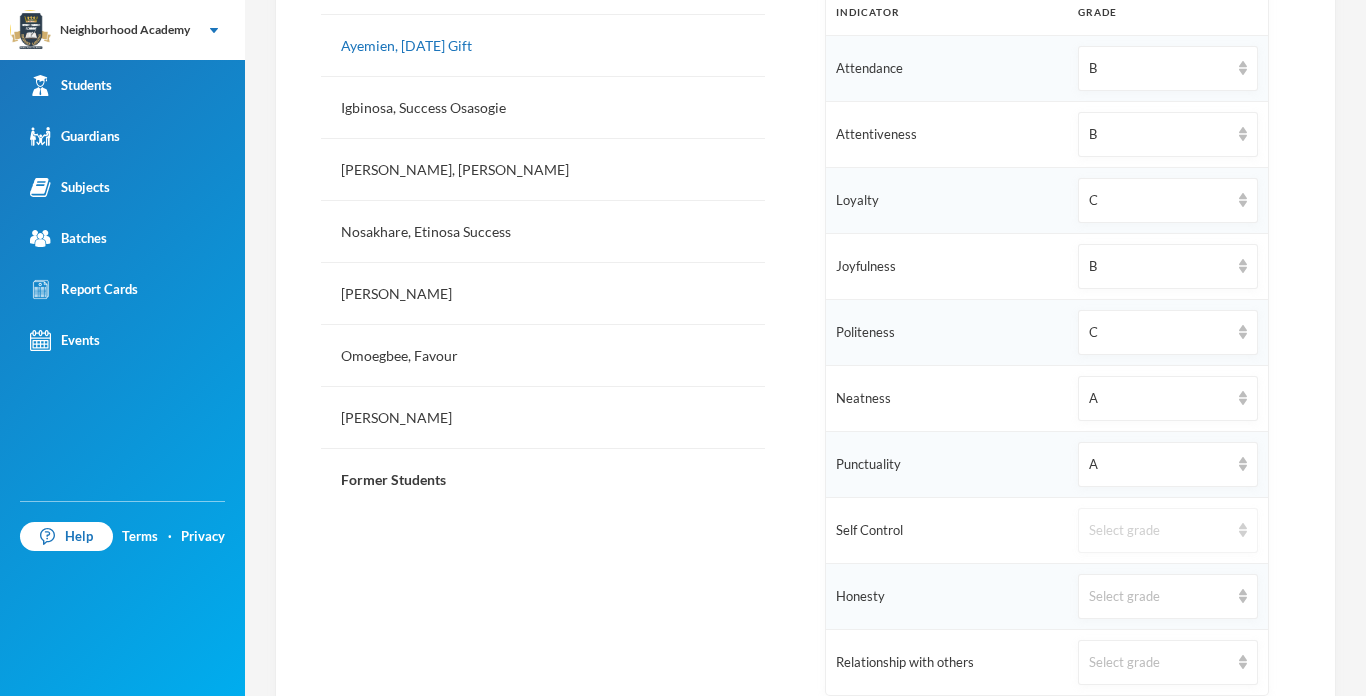 click on "Select grade" at bounding box center (1159, 531) 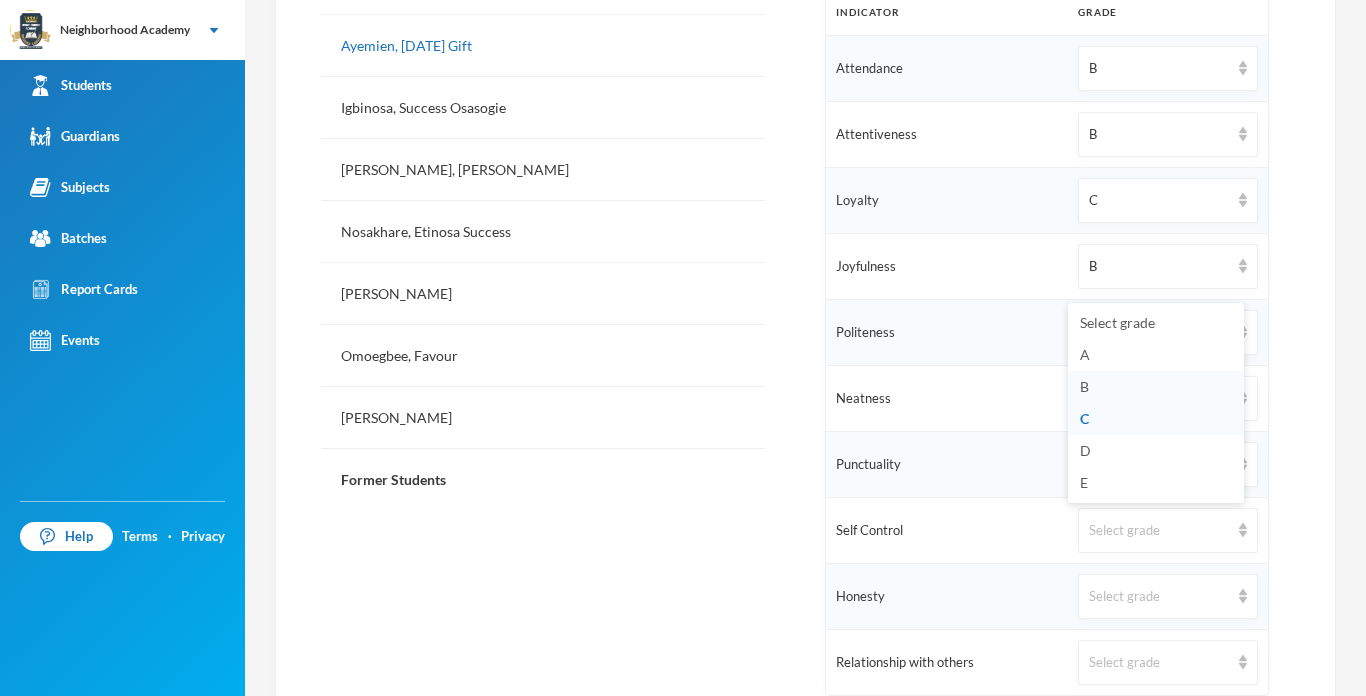 click on "B" at bounding box center [1156, 387] 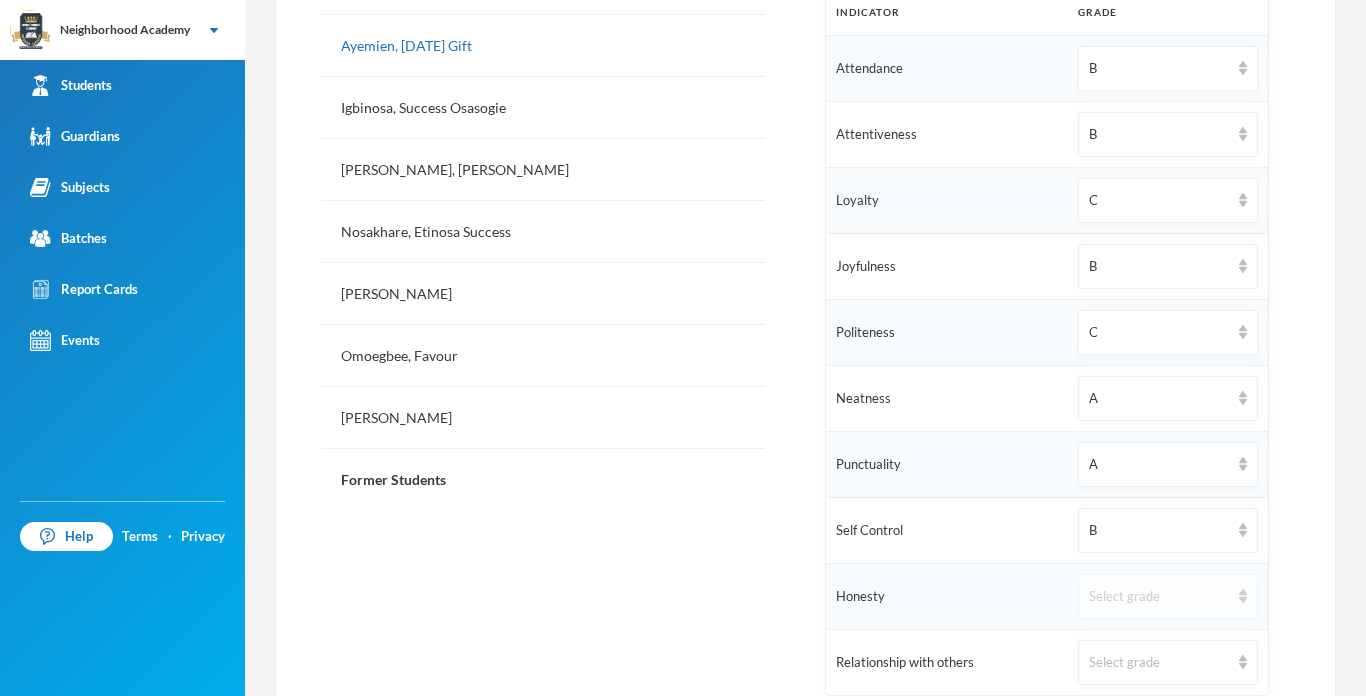 click on "Select grade" at bounding box center [1159, 597] 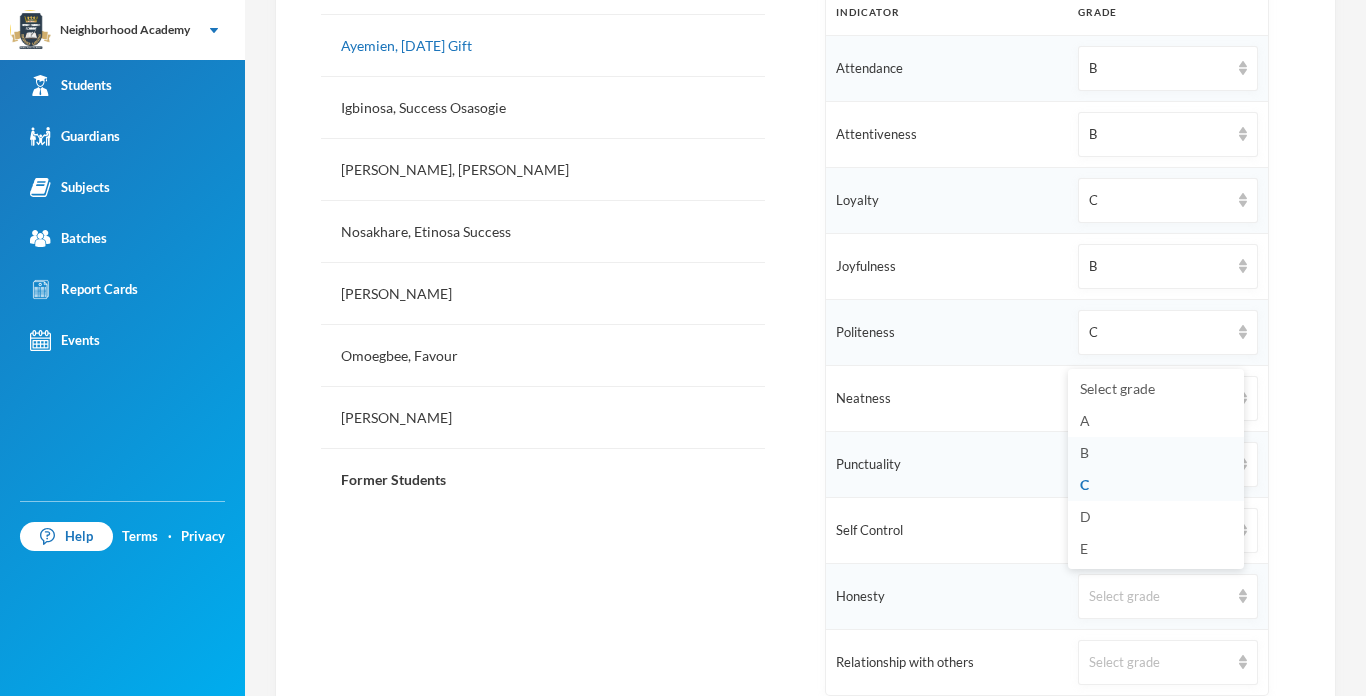 click on "B" at bounding box center [1084, 452] 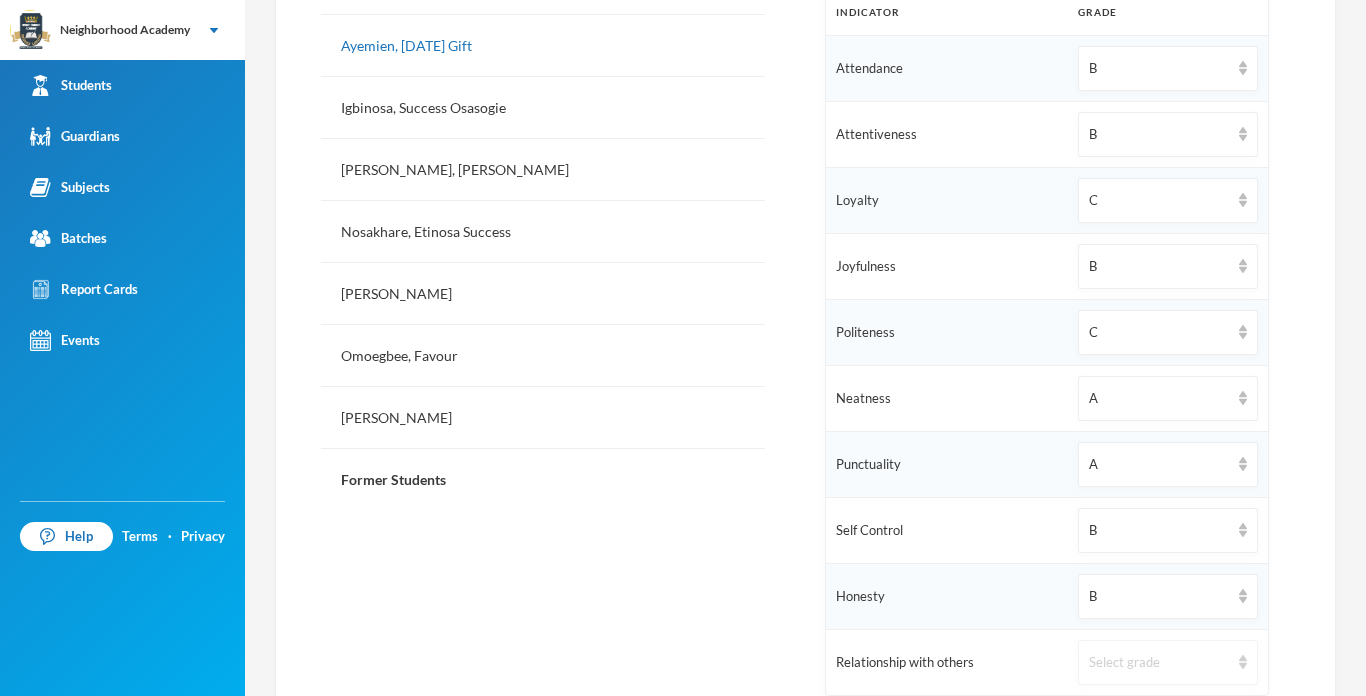 click on "Select grade" at bounding box center (1159, 663) 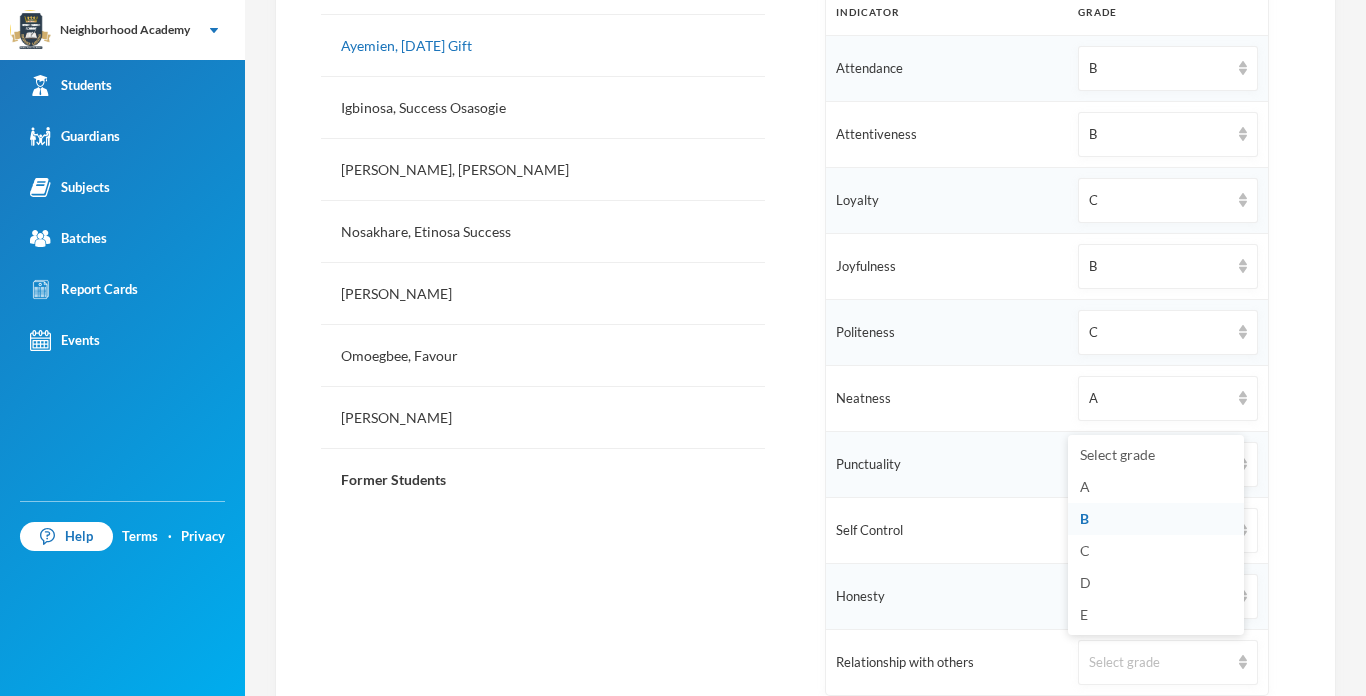 click on "B" at bounding box center (1084, 518) 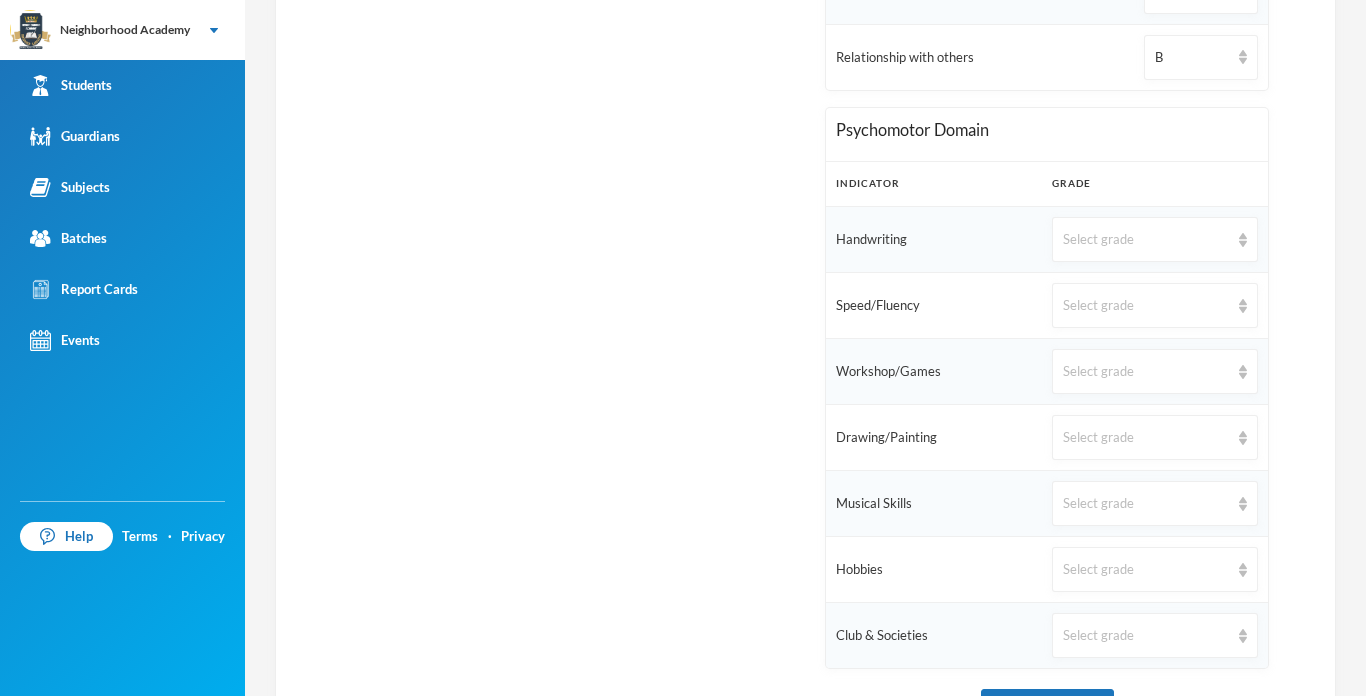 scroll, scrollTop: 1291, scrollLeft: 0, axis: vertical 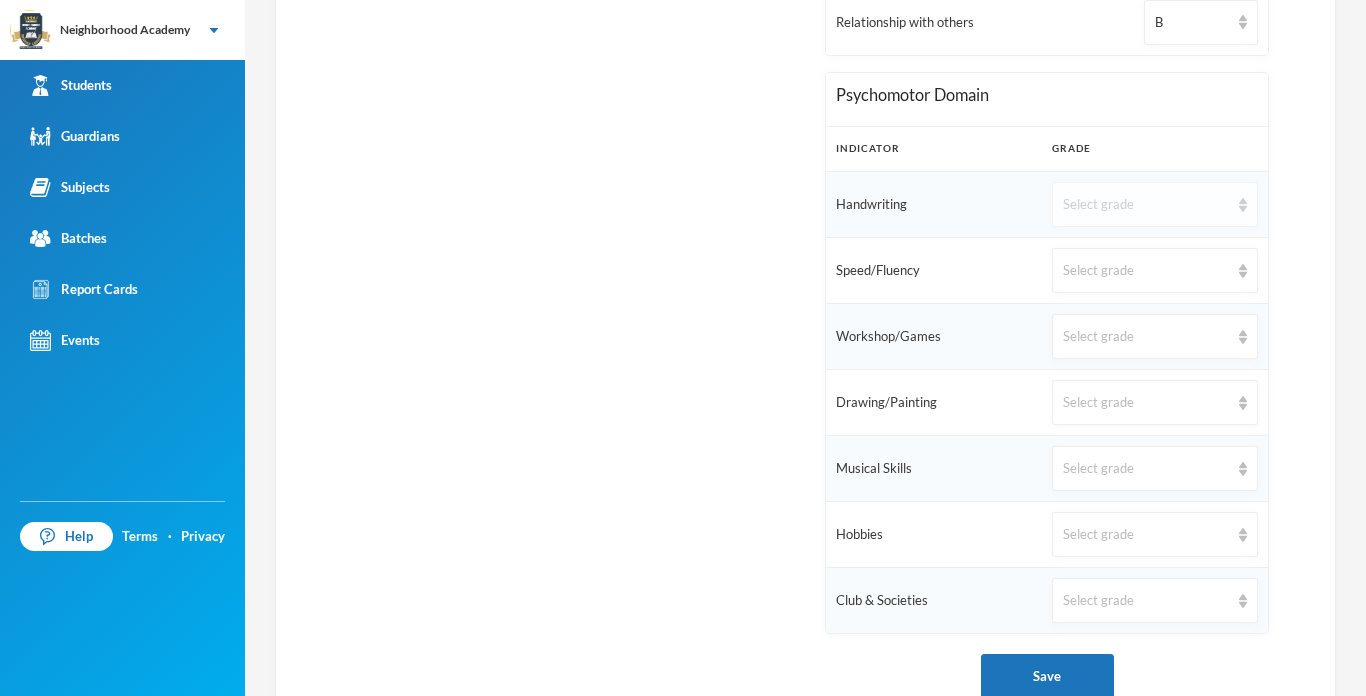 click on "Select grade" at bounding box center [1146, 205] 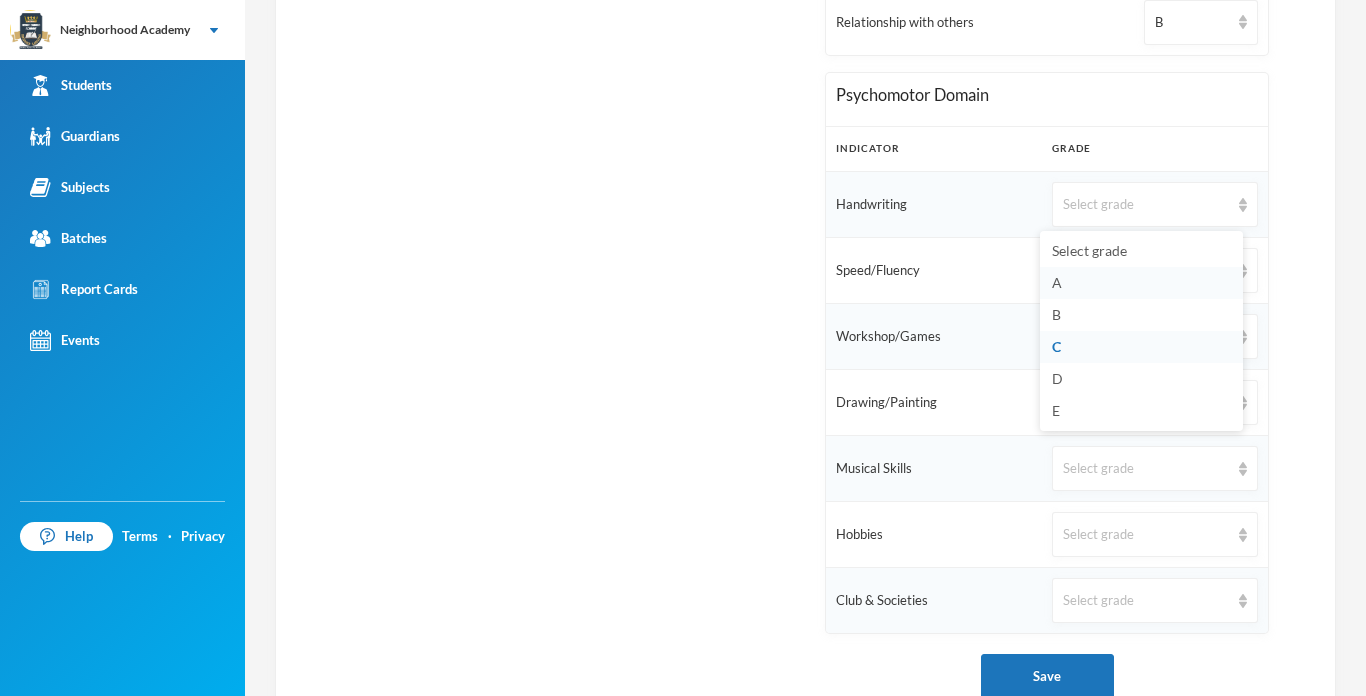 click on "A" at bounding box center (1057, 282) 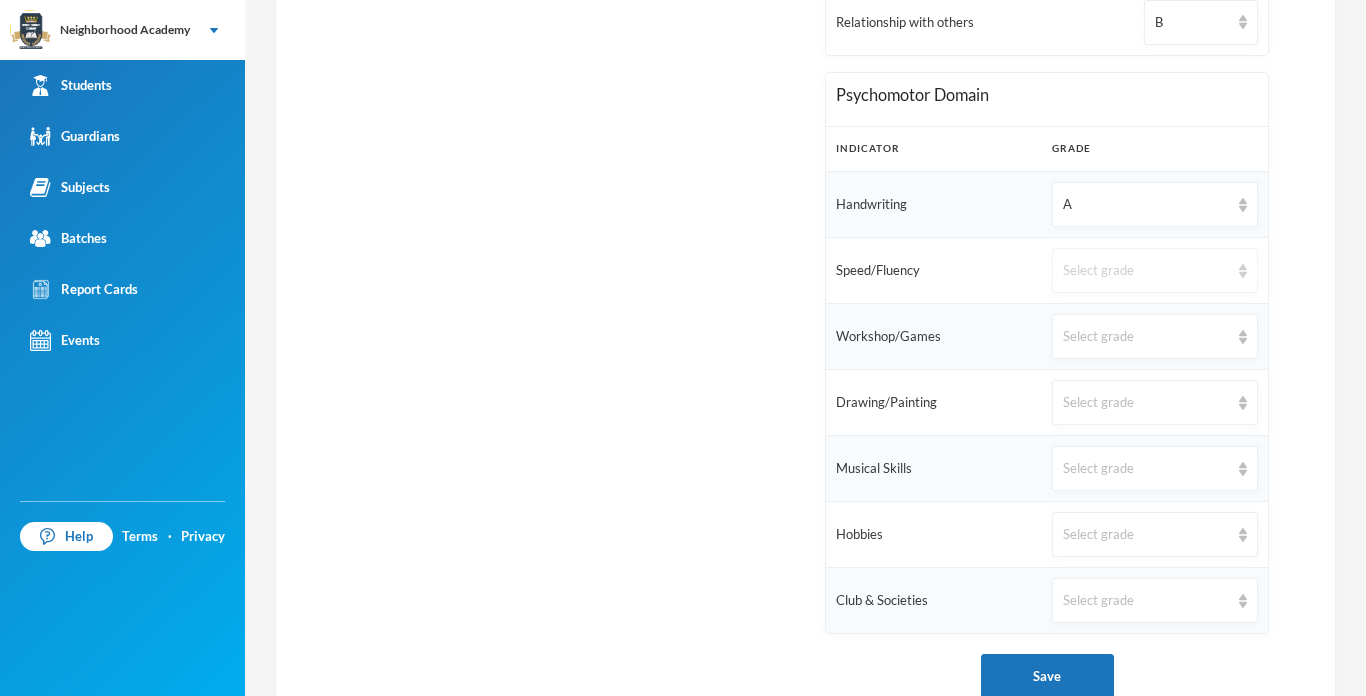 click on "Select grade" at bounding box center [1146, 271] 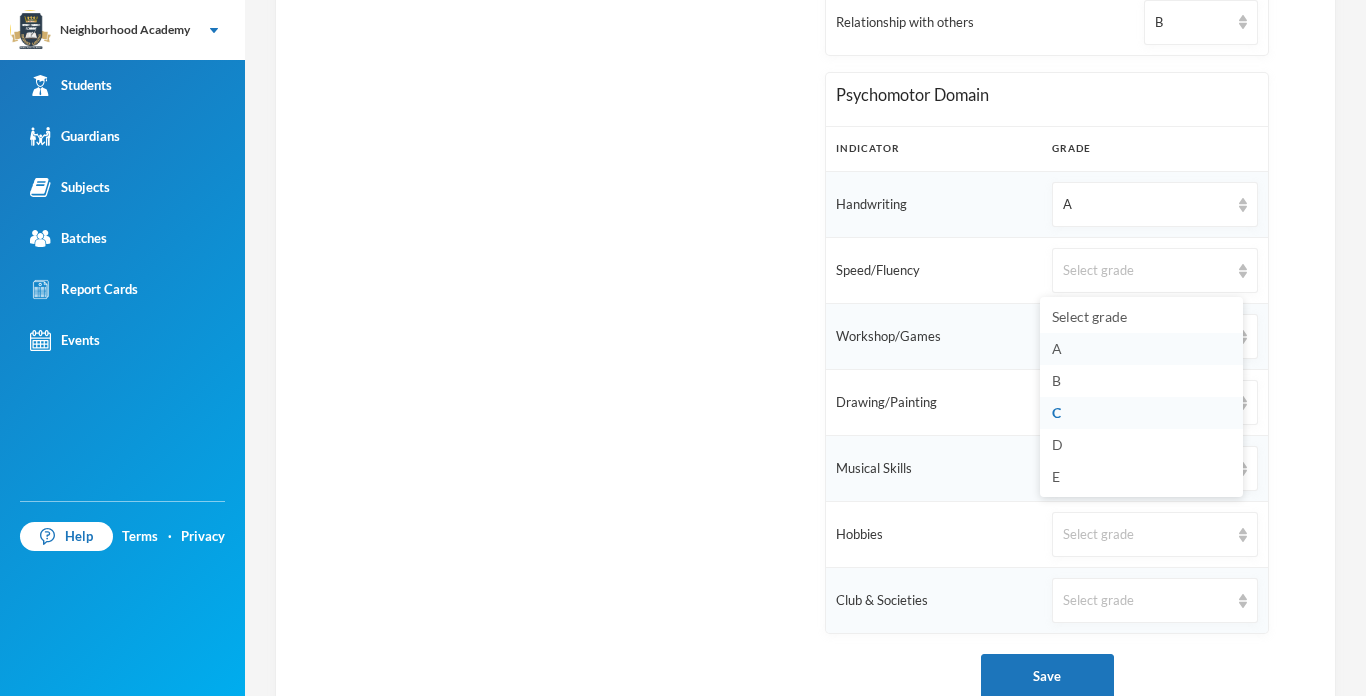 click on "A" at bounding box center (1057, 348) 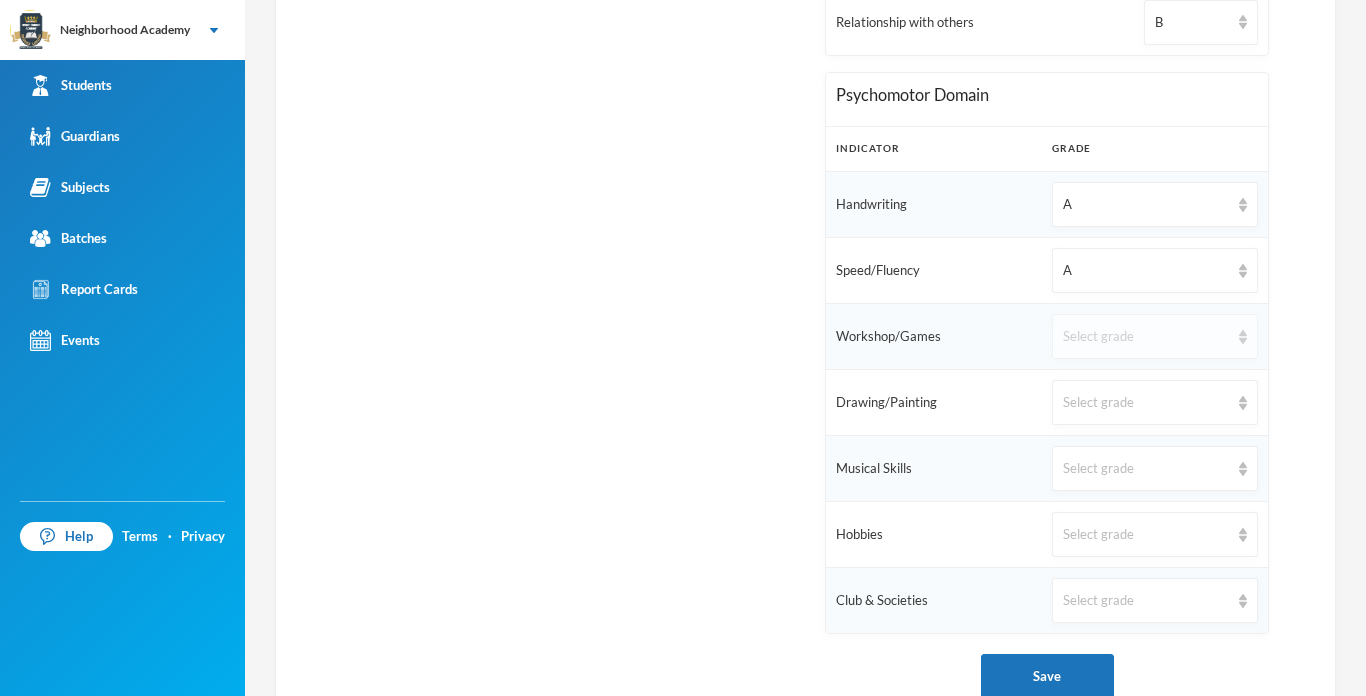 click on "Select grade" at bounding box center [1155, 336] 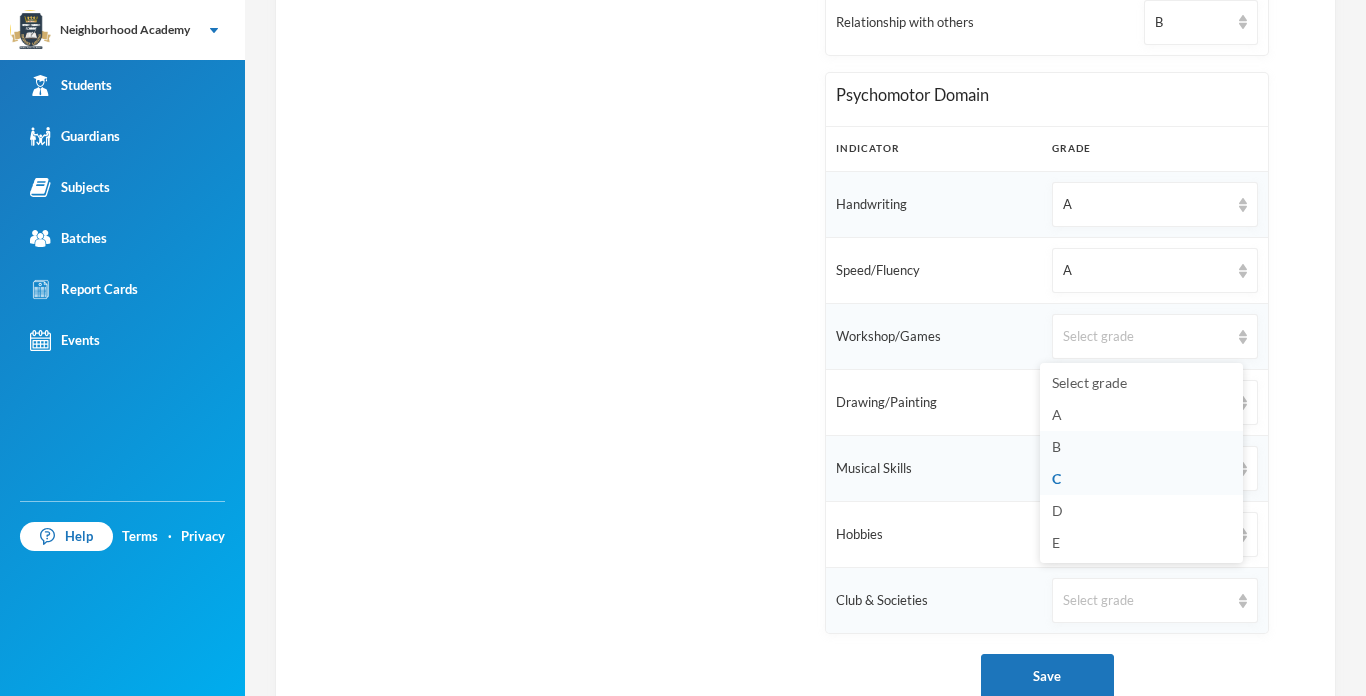click on "B" at bounding box center [1056, 446] 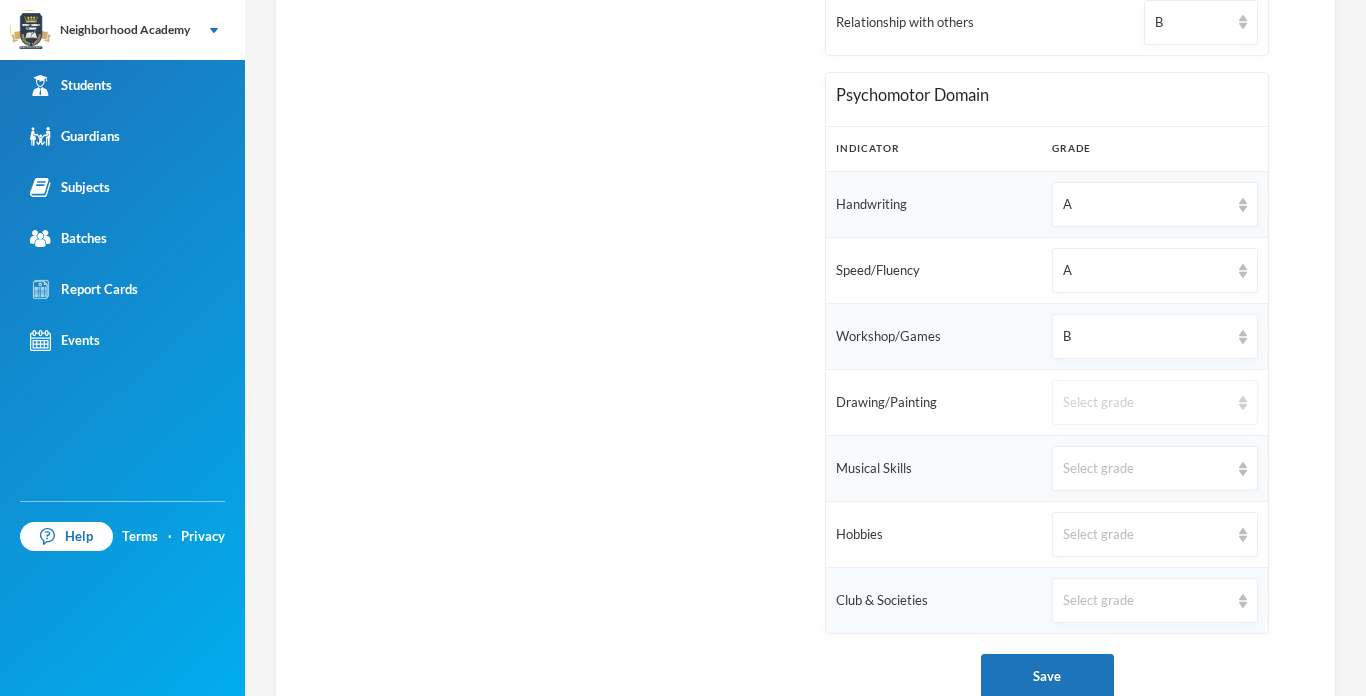 click on "Select grade" at bounding box center (1146, 403) 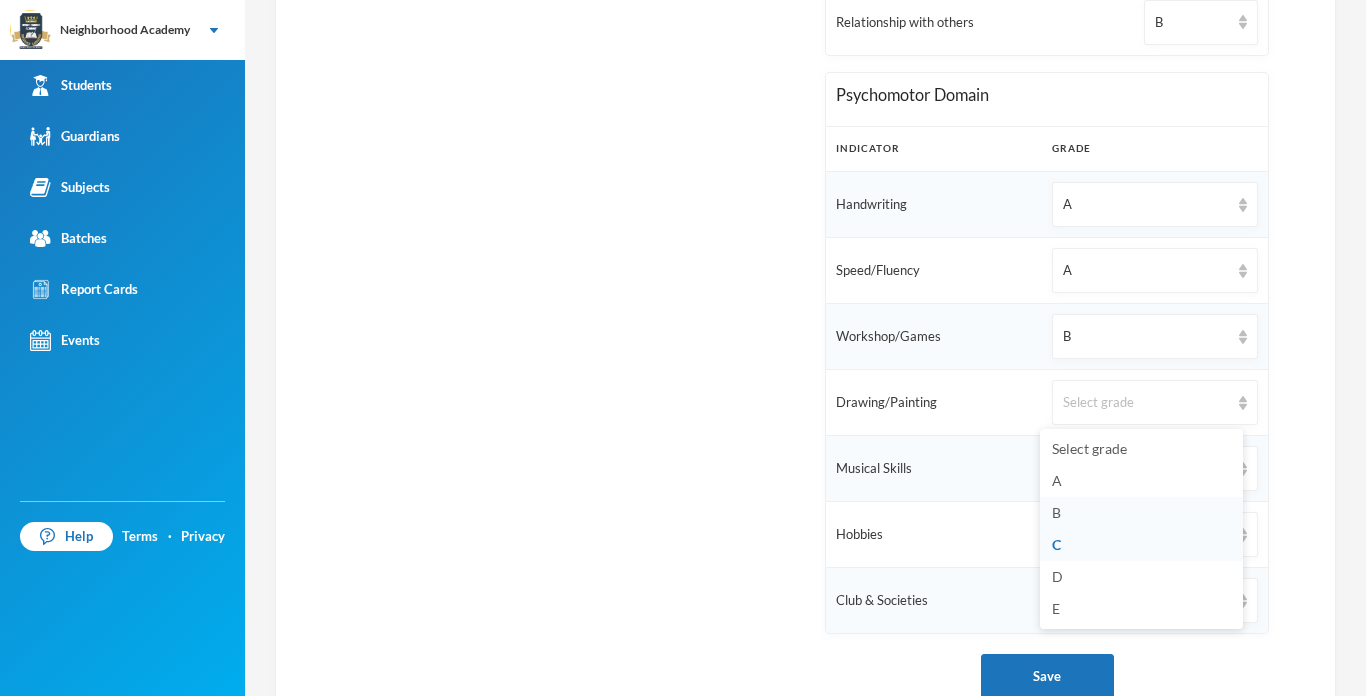 click on "B" at bounding box center [1141, 513] 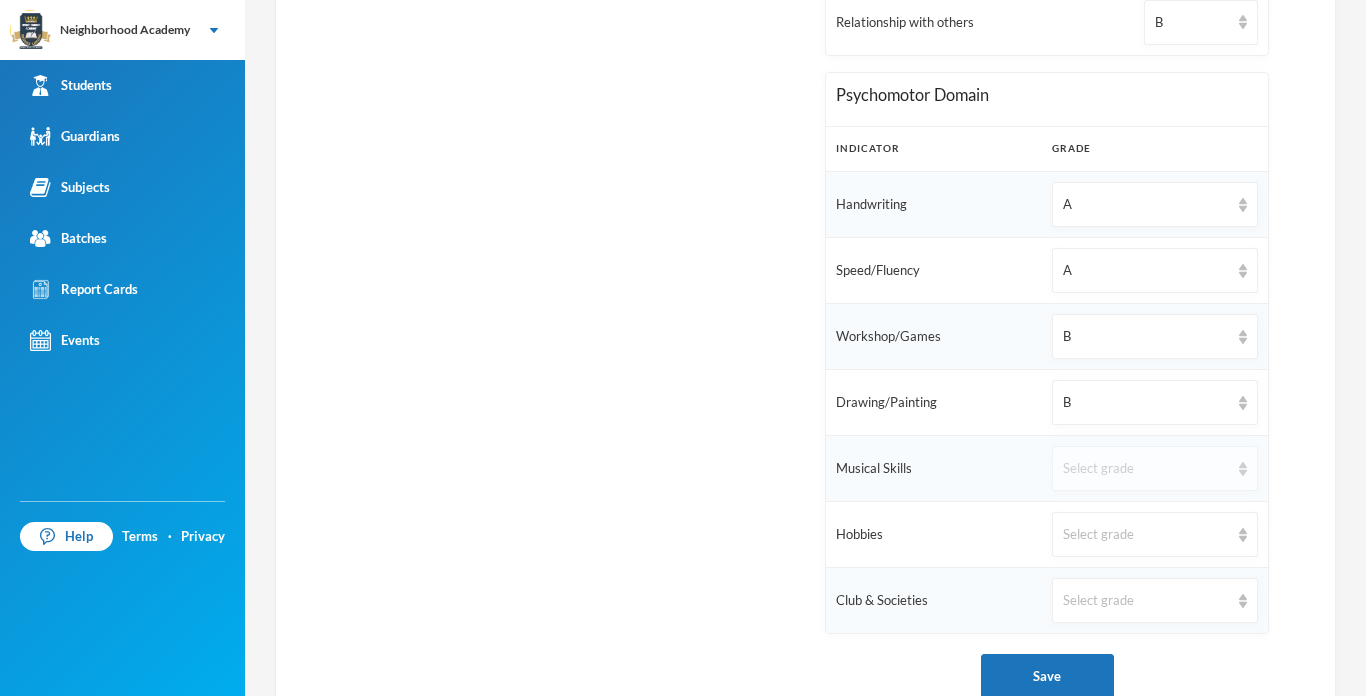 click on "Select grade" at bounding box center [1146, 469] 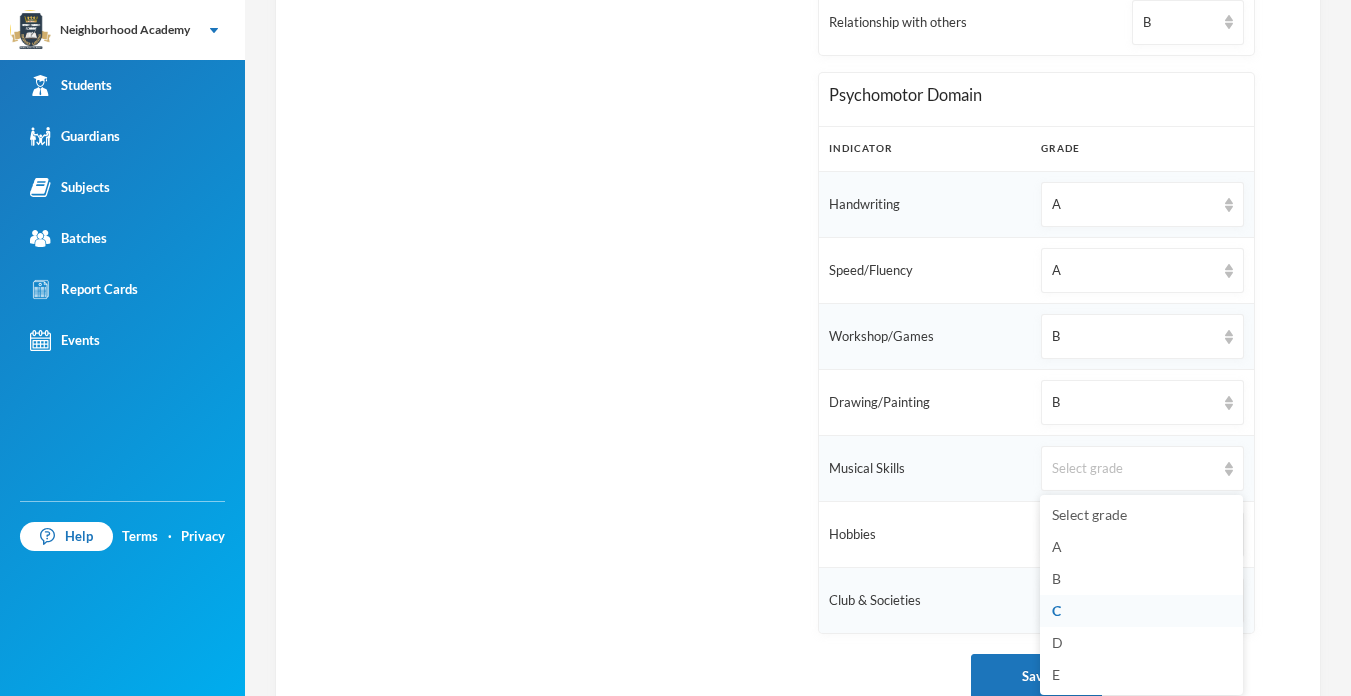 click on "C" at bounding box center (1141, 611) 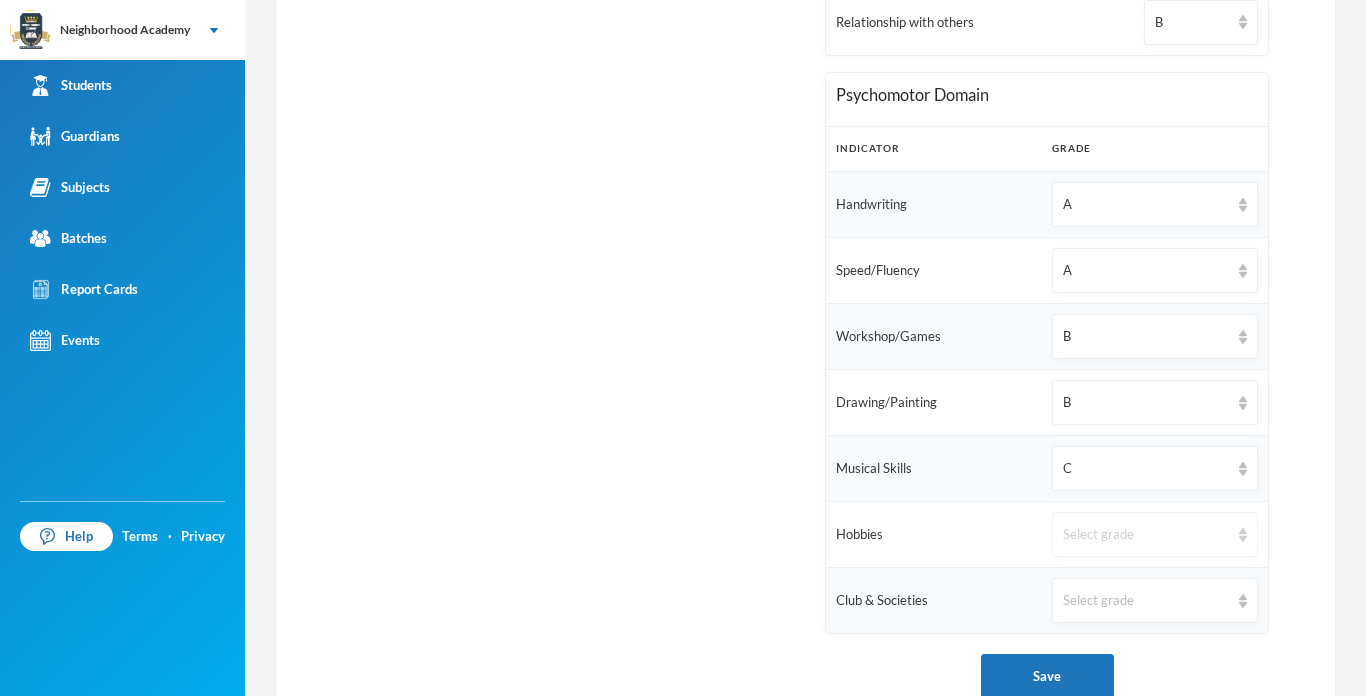click on "Select grade" at bounding box center [1146, 535] 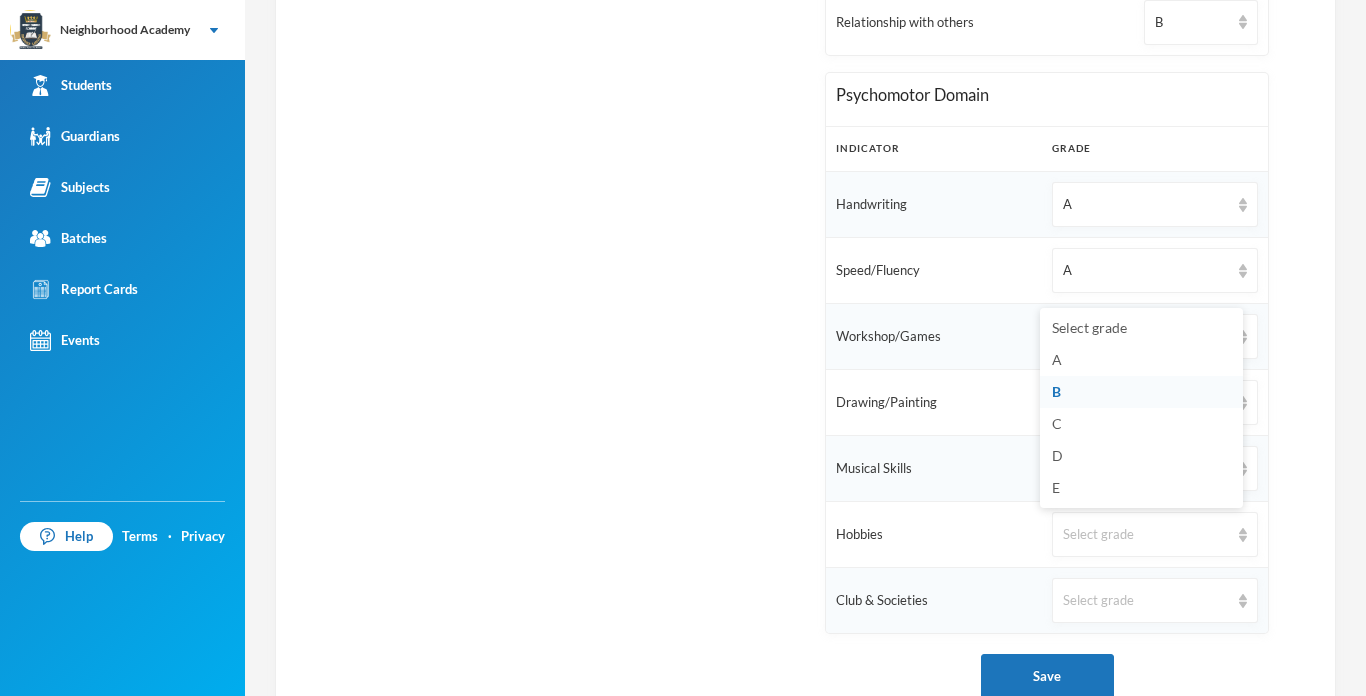 click on "B" at bounding box center (1056, 391) 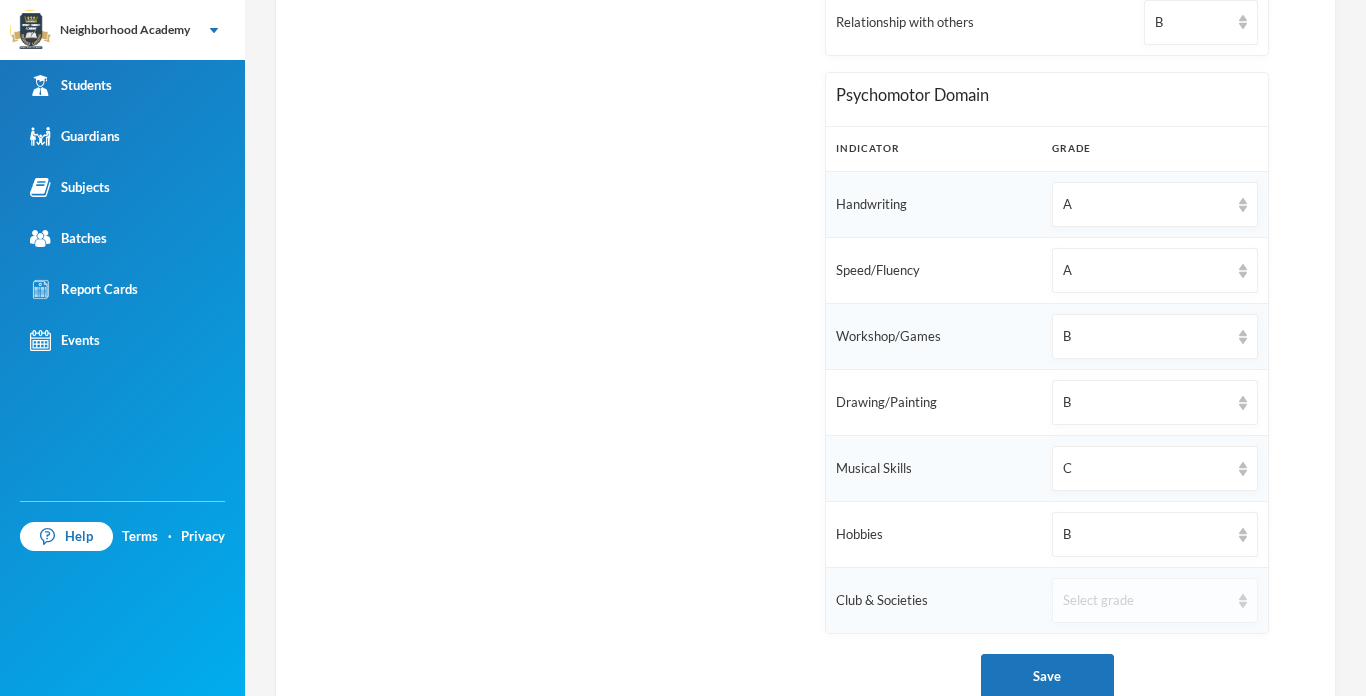 click on "Select grade" at bounding box center (1146, 601) 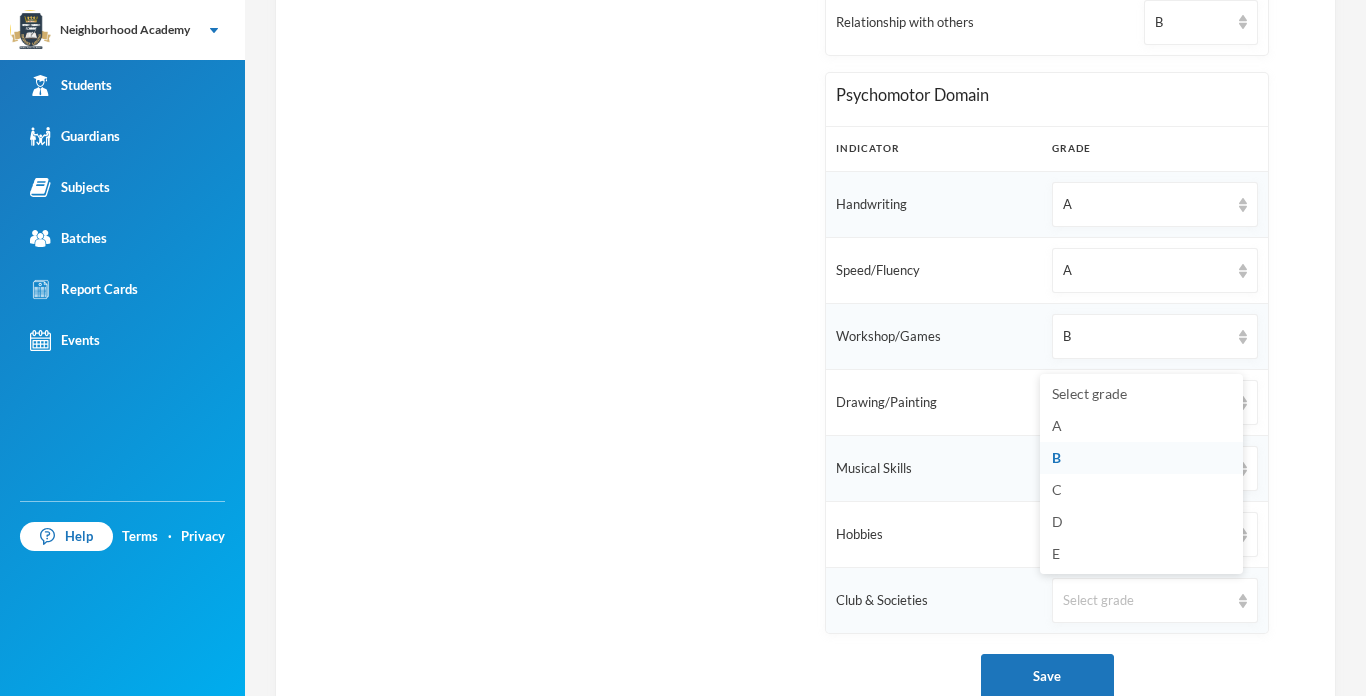click on "B" at bounding box center (1056, 457) 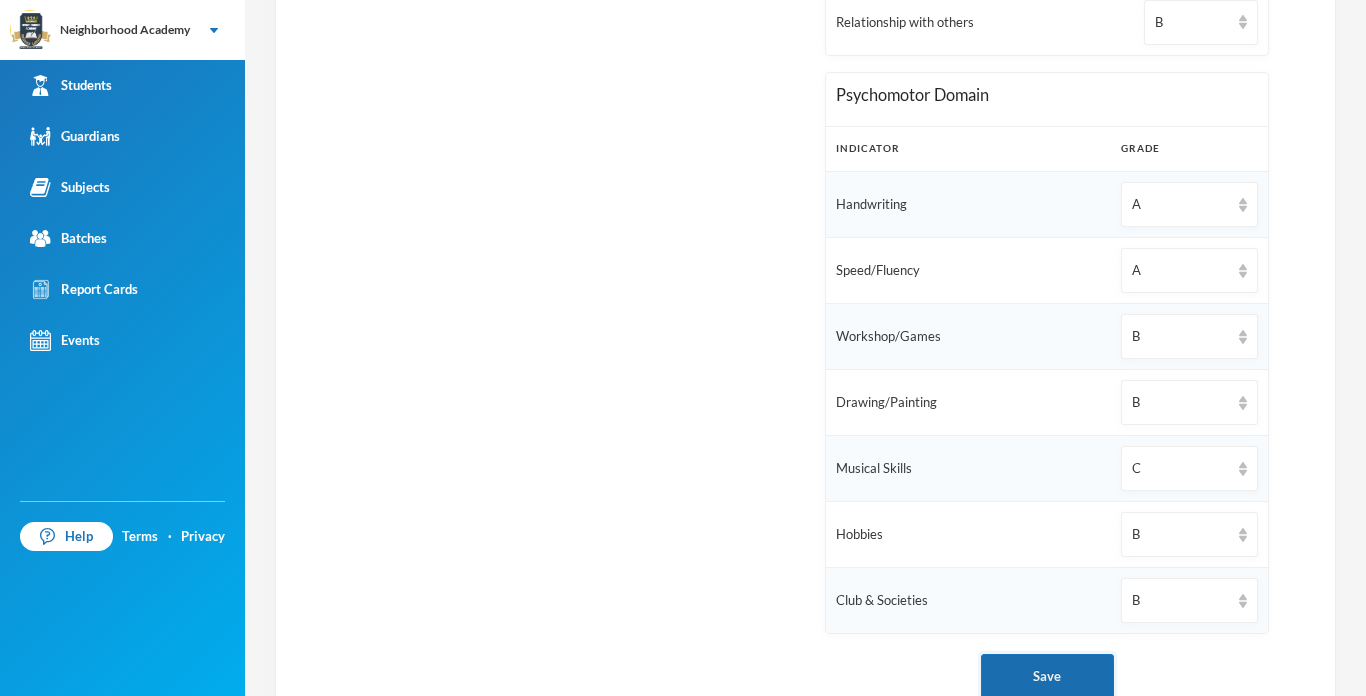 click on "Save" at bounding box center (1047, 676) 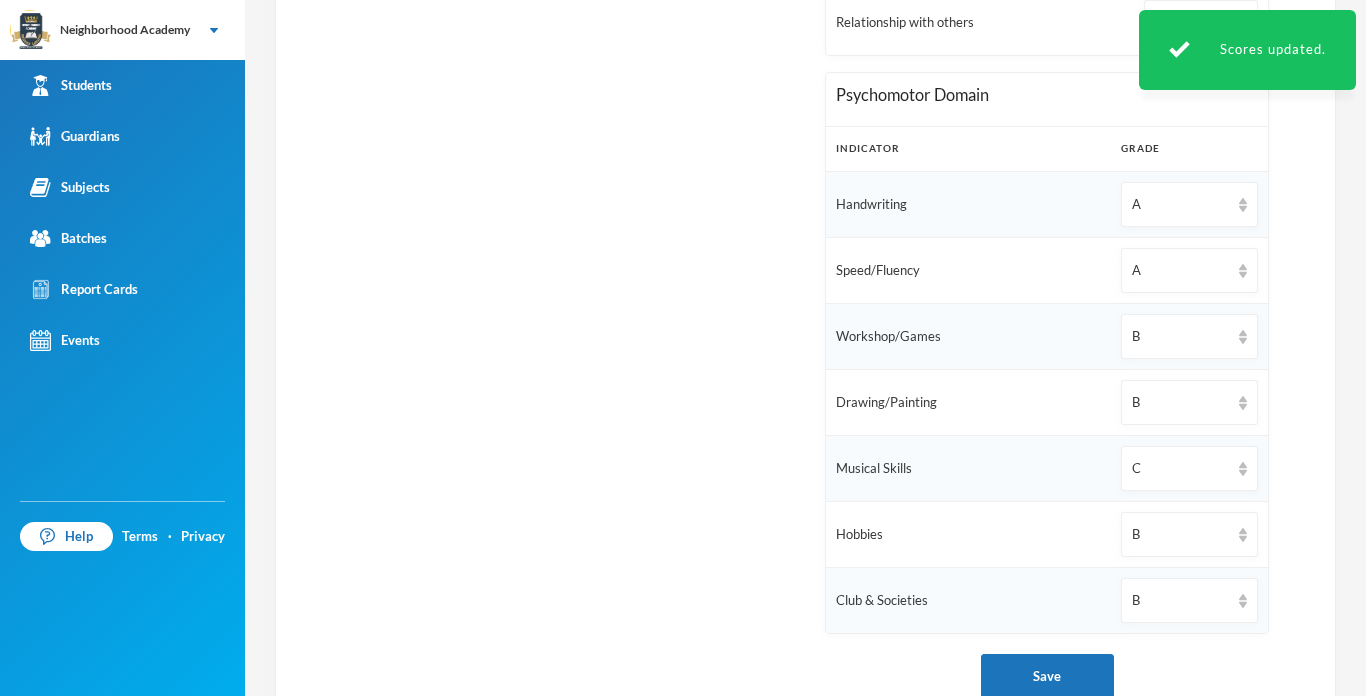 type 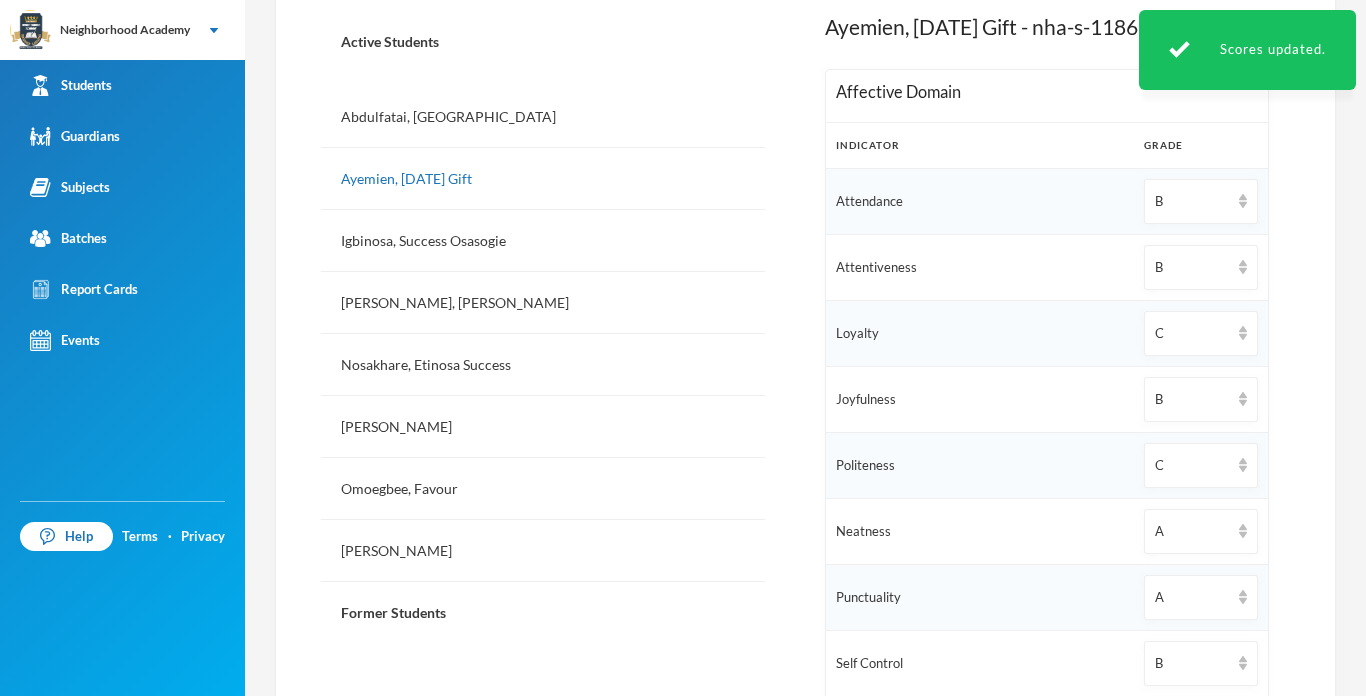 scroll, scrollTop: 520, scrollLeft: 0, axis: vertical 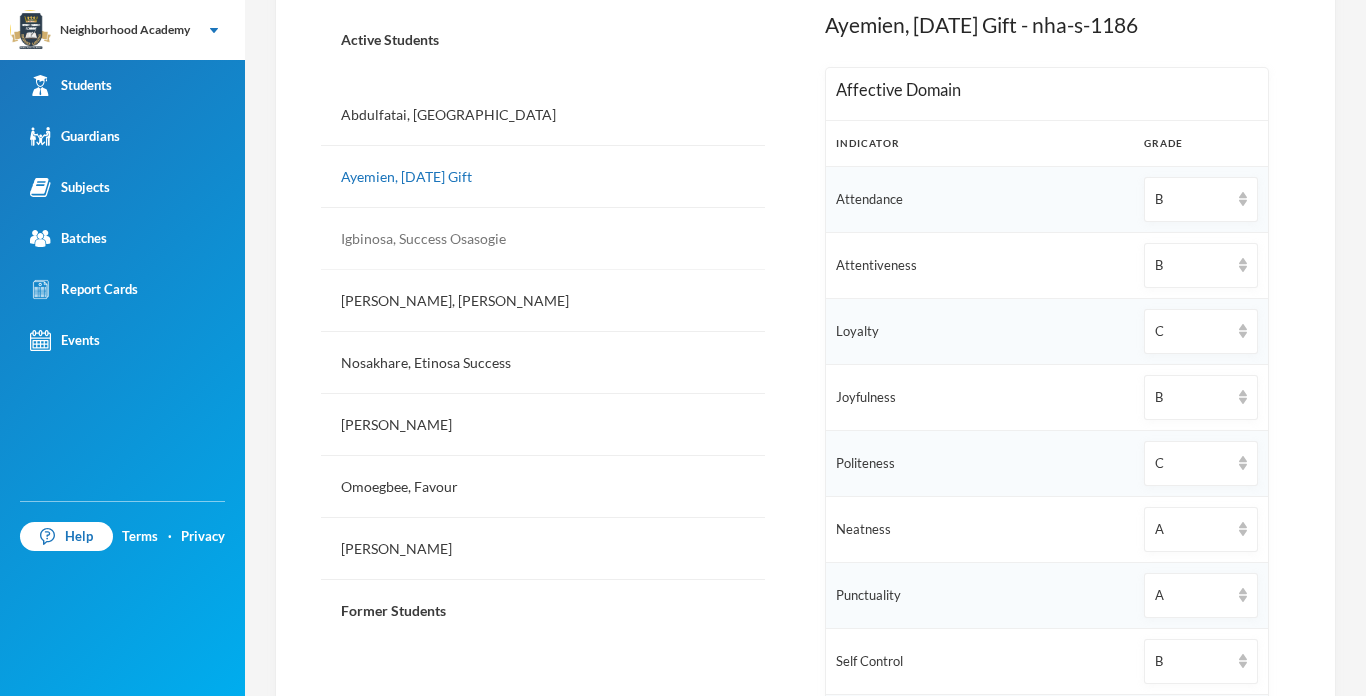 click on "Igbinosa, Success Osasogie" at bounding box center (543, 239) 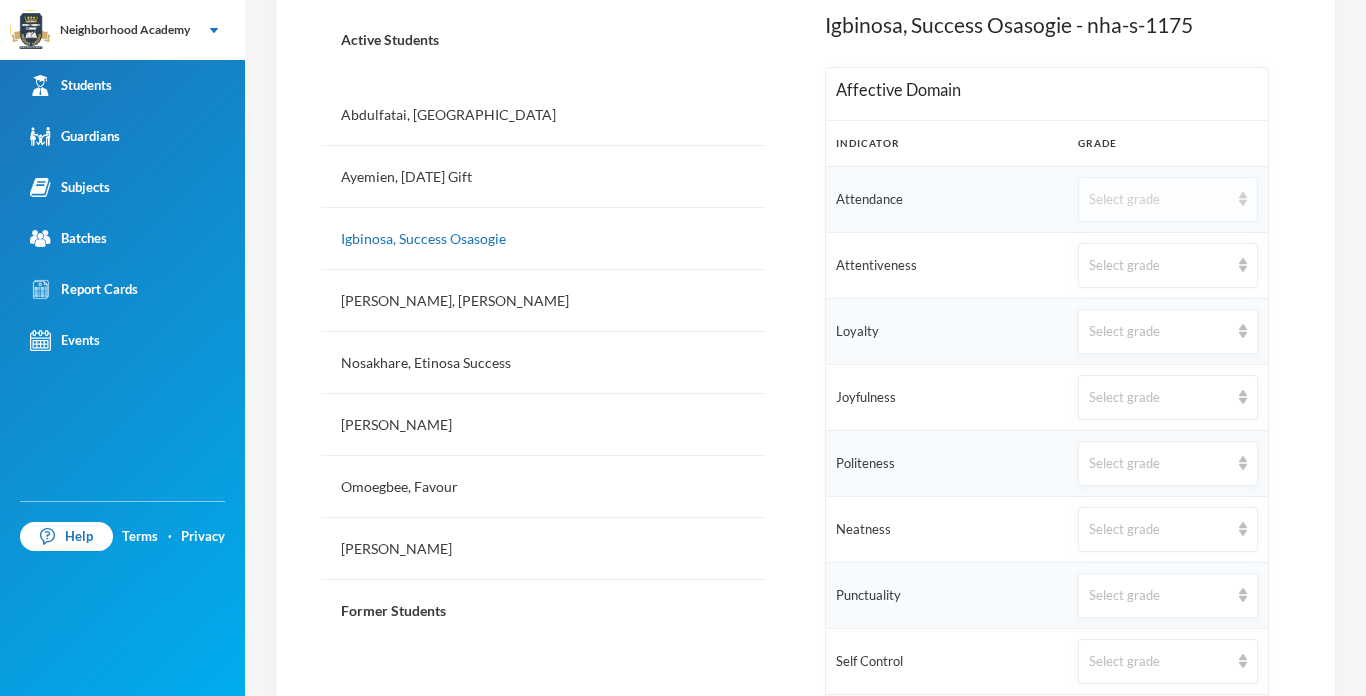 click on "Select grade" at bounding box center (1159, 200) 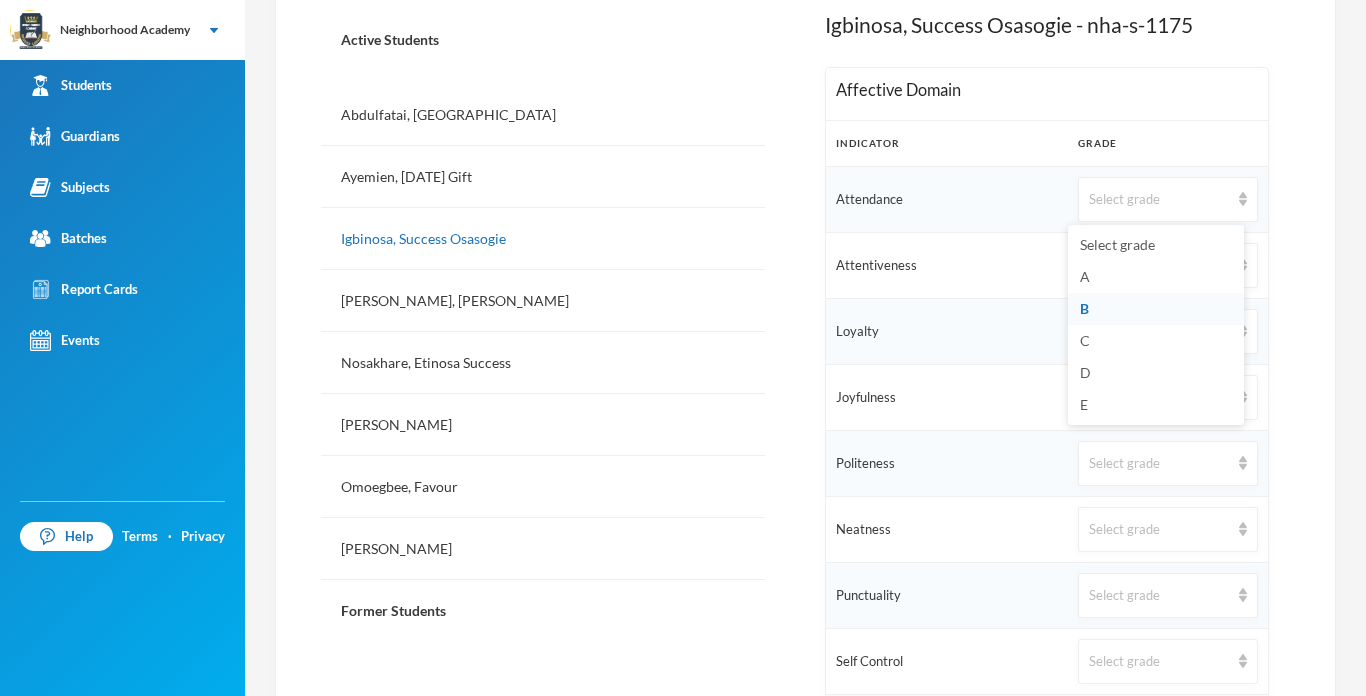 click on "B" at bounding box center (1084, 308) 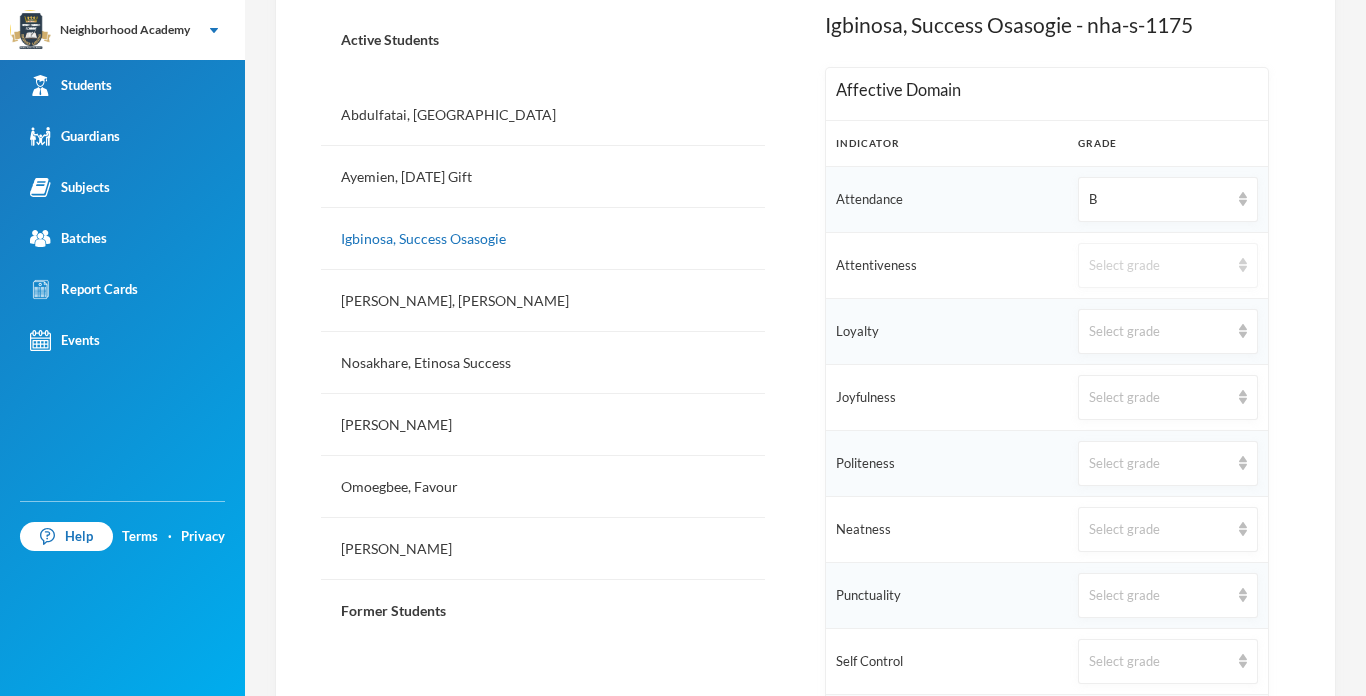 click on "Select grade" at bounding box center [1159, 266] 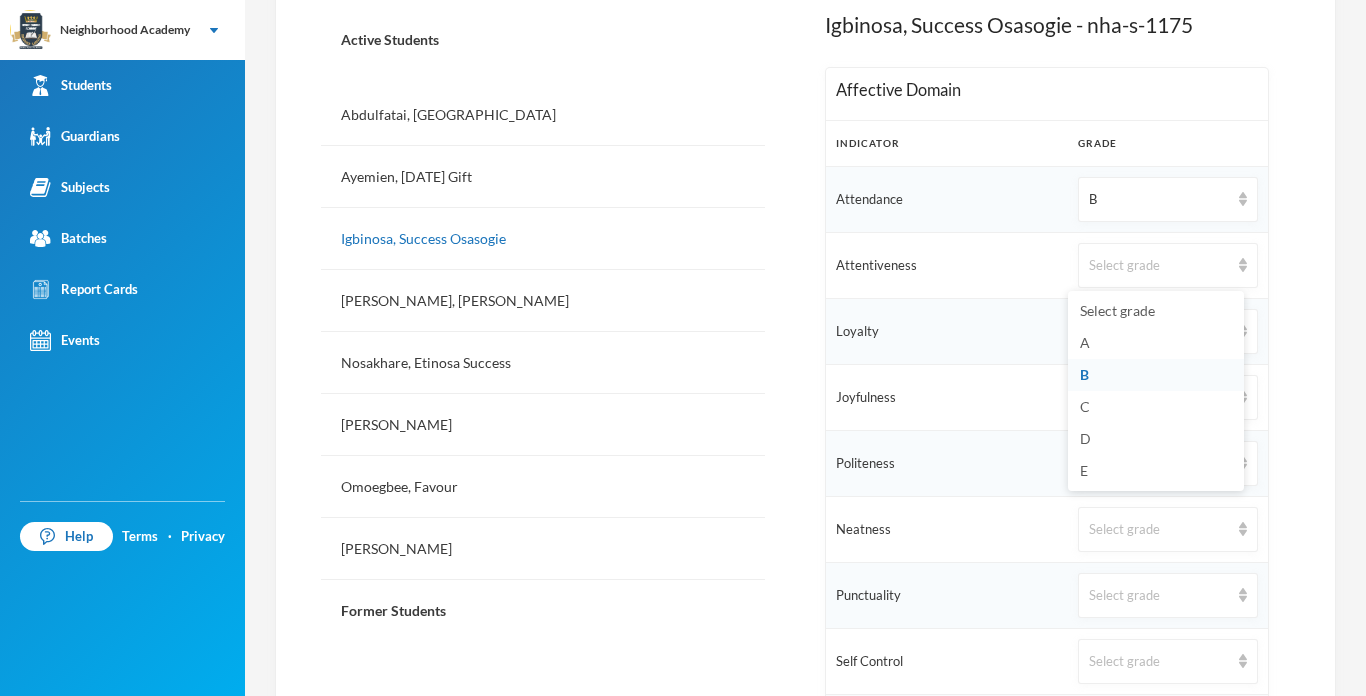 click on "B" at bounding box center (1084, 374) 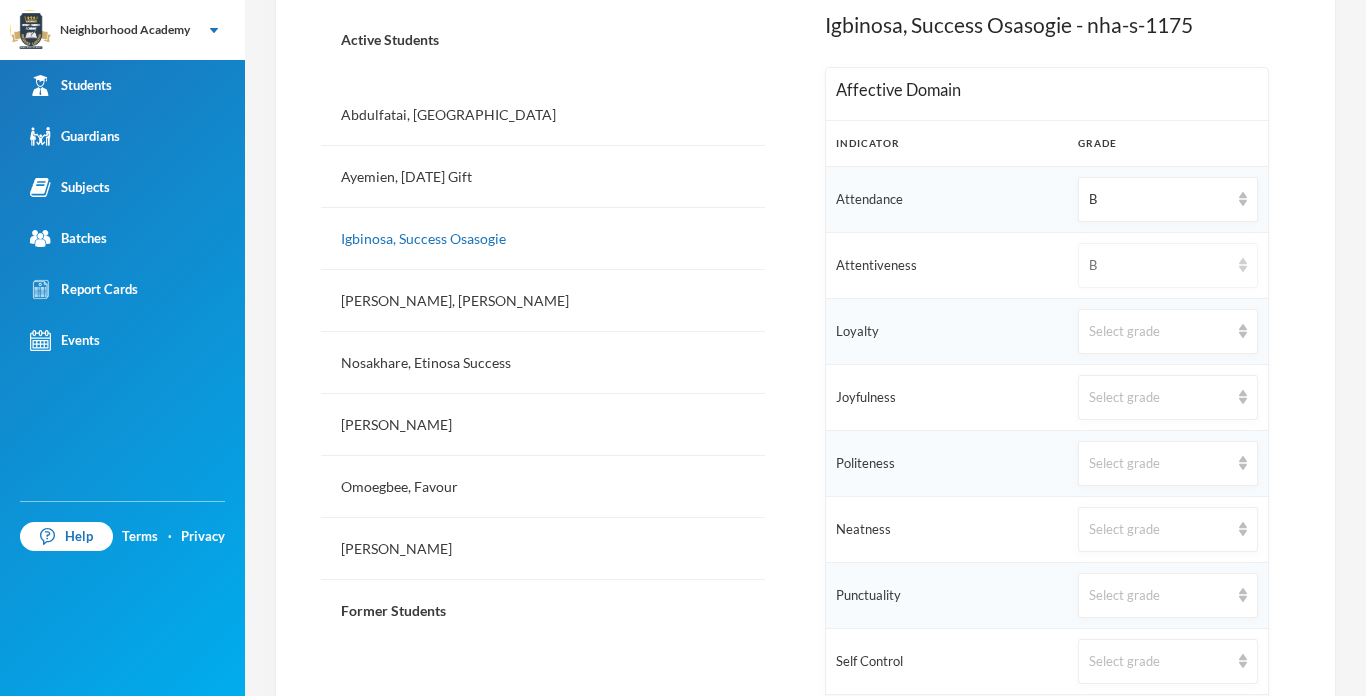 click on "B" at bounding box center (1159, 266) 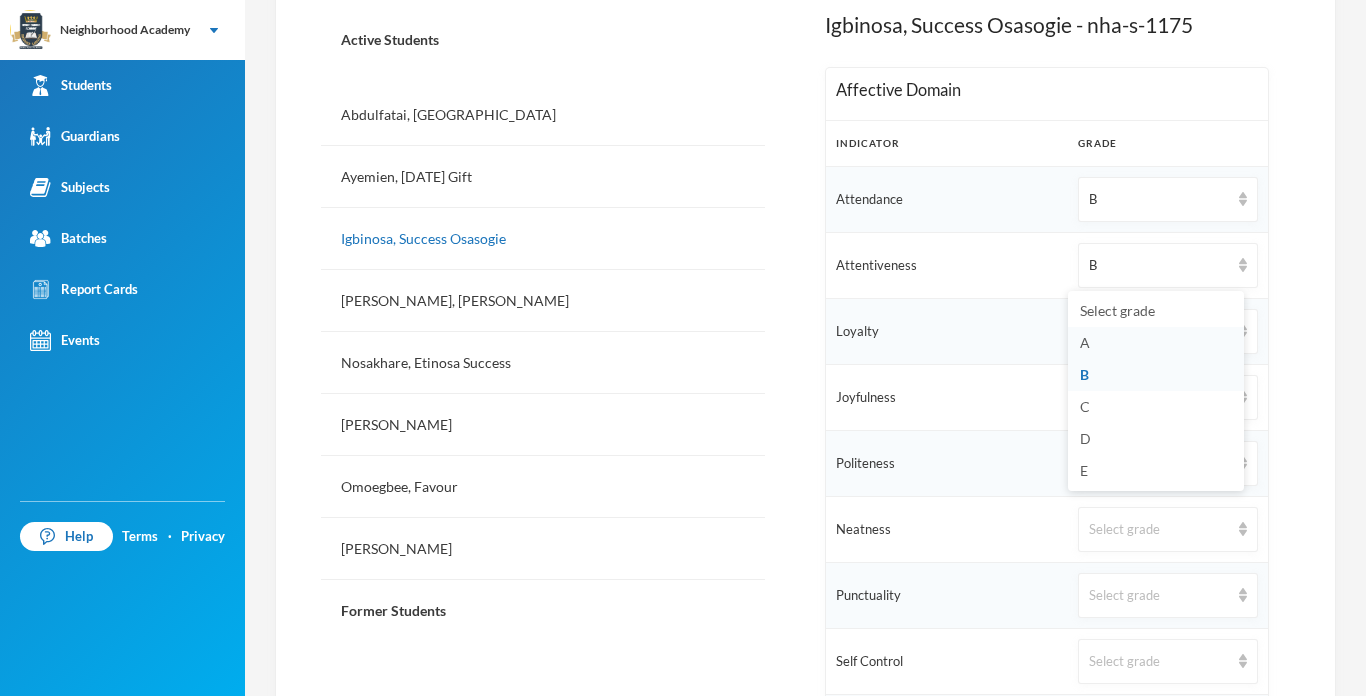 click on "A" at bounding box center (1156, 343) 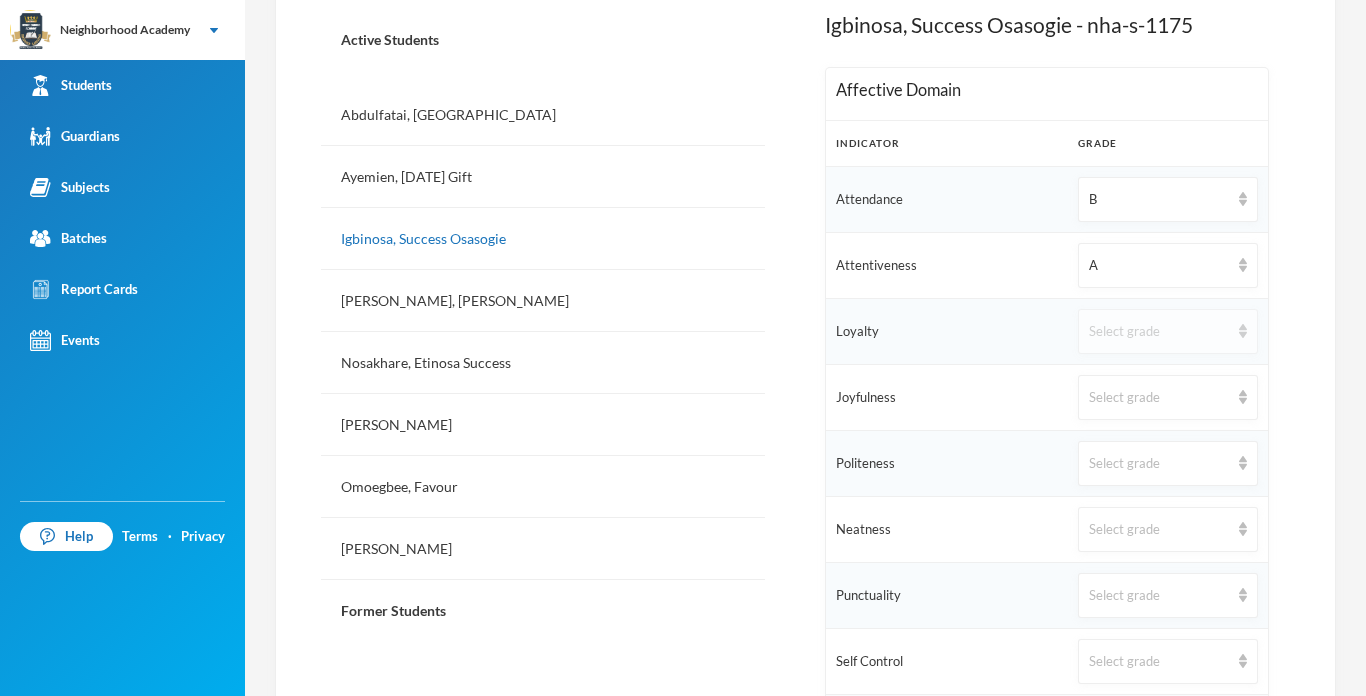 click on "Select grade" at bounding box center [1159, 332] 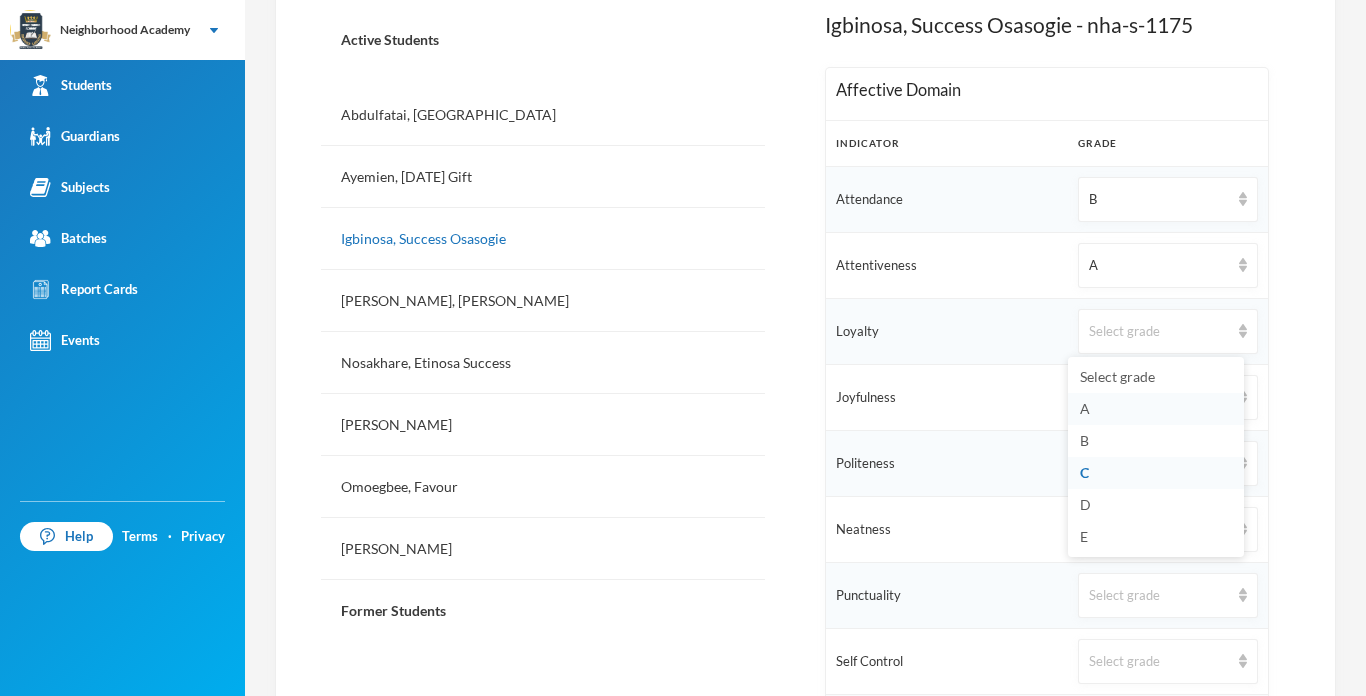 click on "A" at bounding box center (1085, 408) 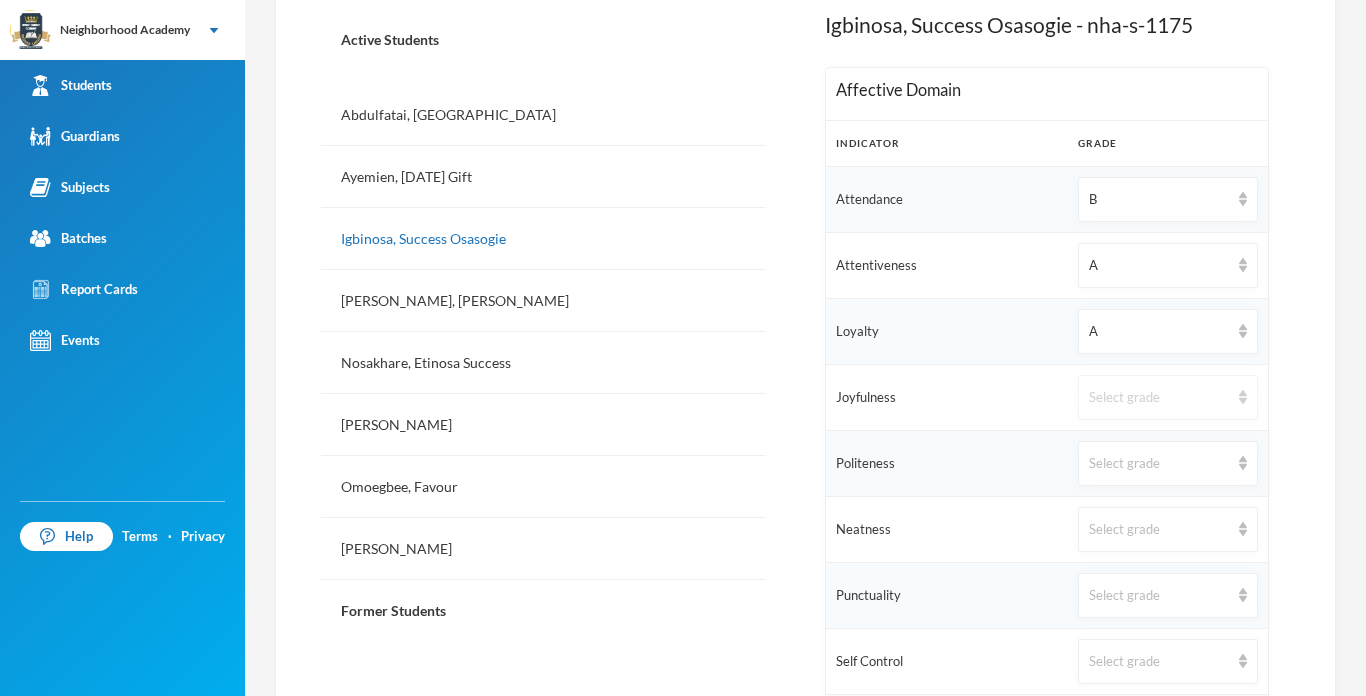 click on "Select grade" at bounding box center (1159, 398) 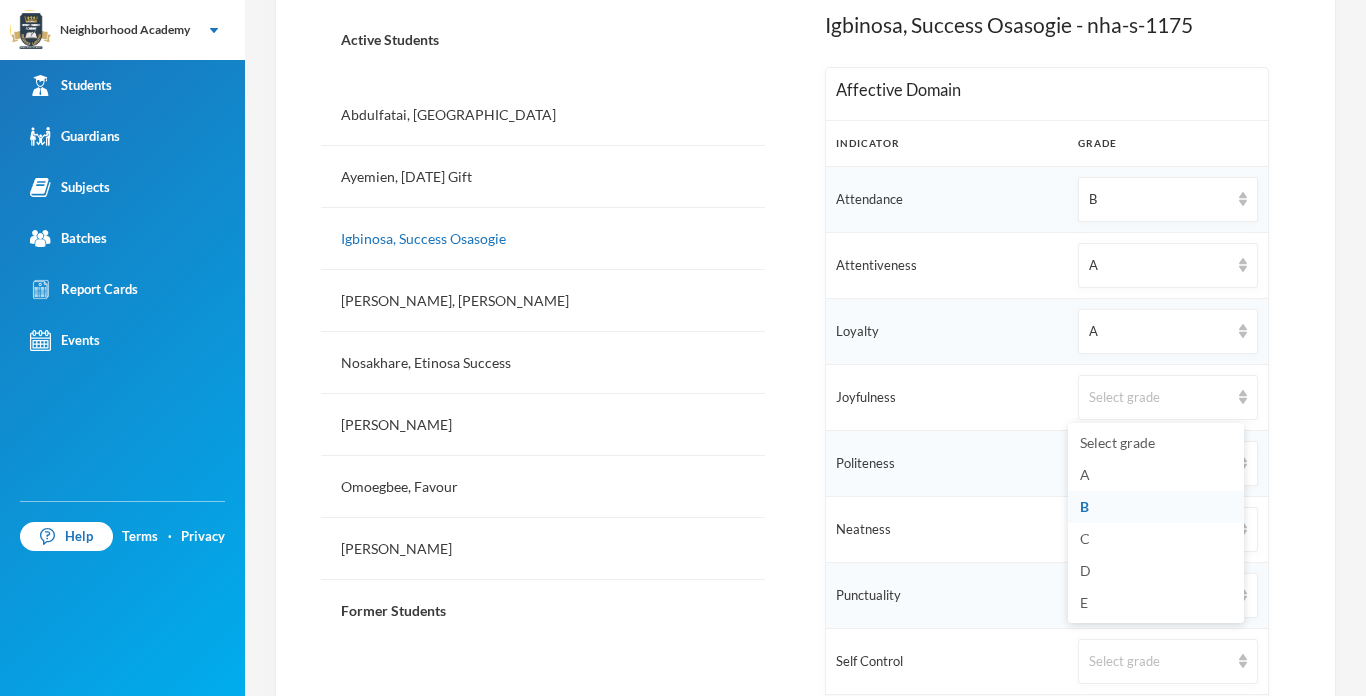 click on "B" at bounding box center [1156, 507] 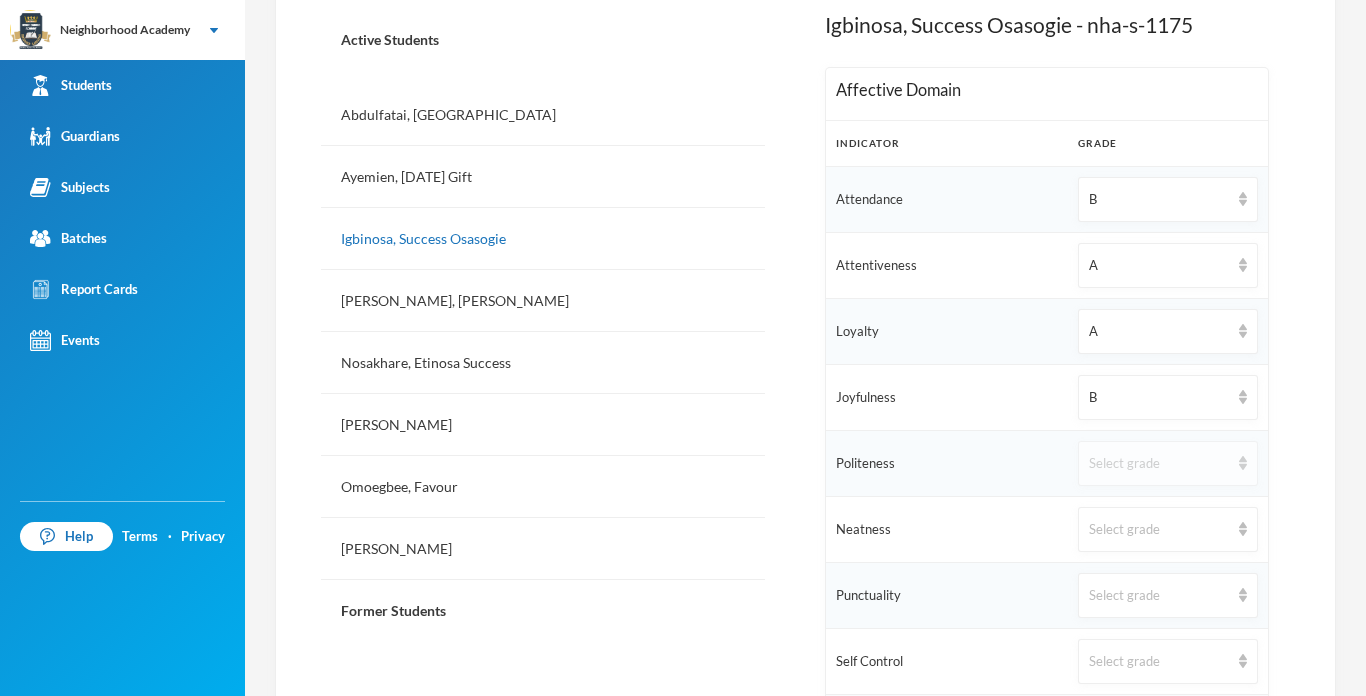 click on "Select grade" at bounding box center (1159, 464) 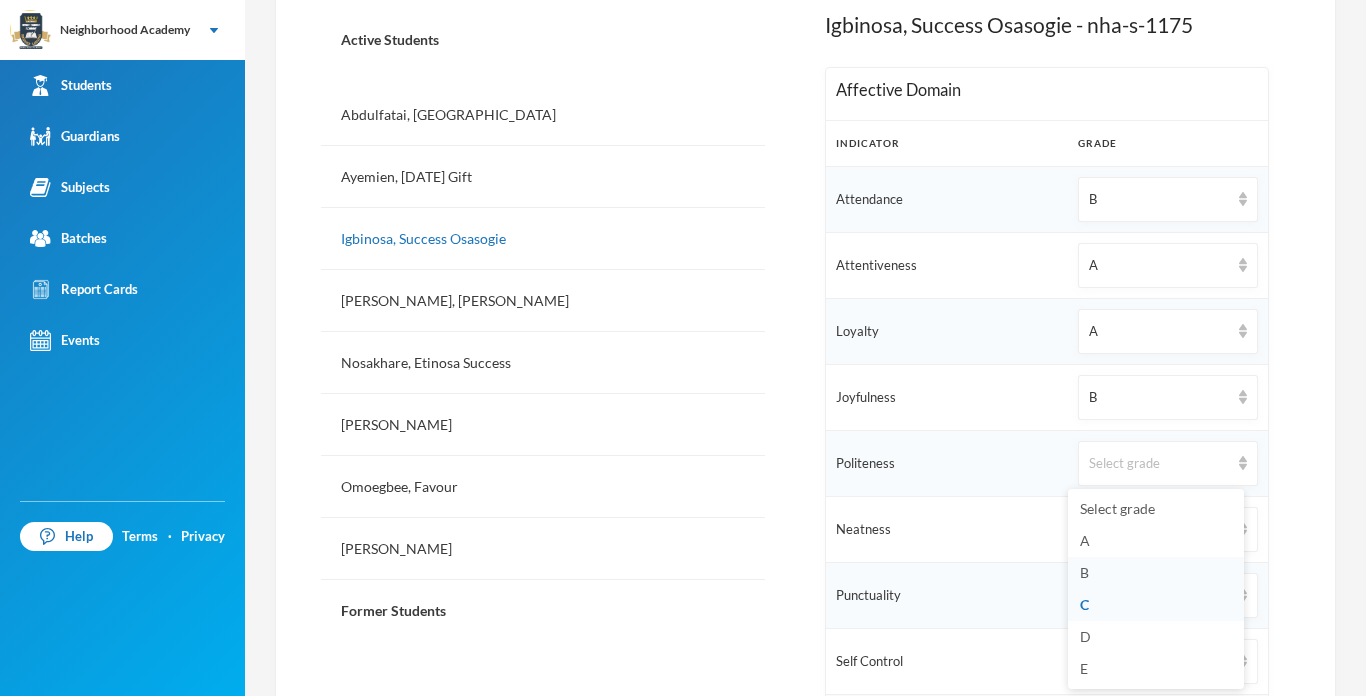 click on "B" at bounding box center [1084, 572] 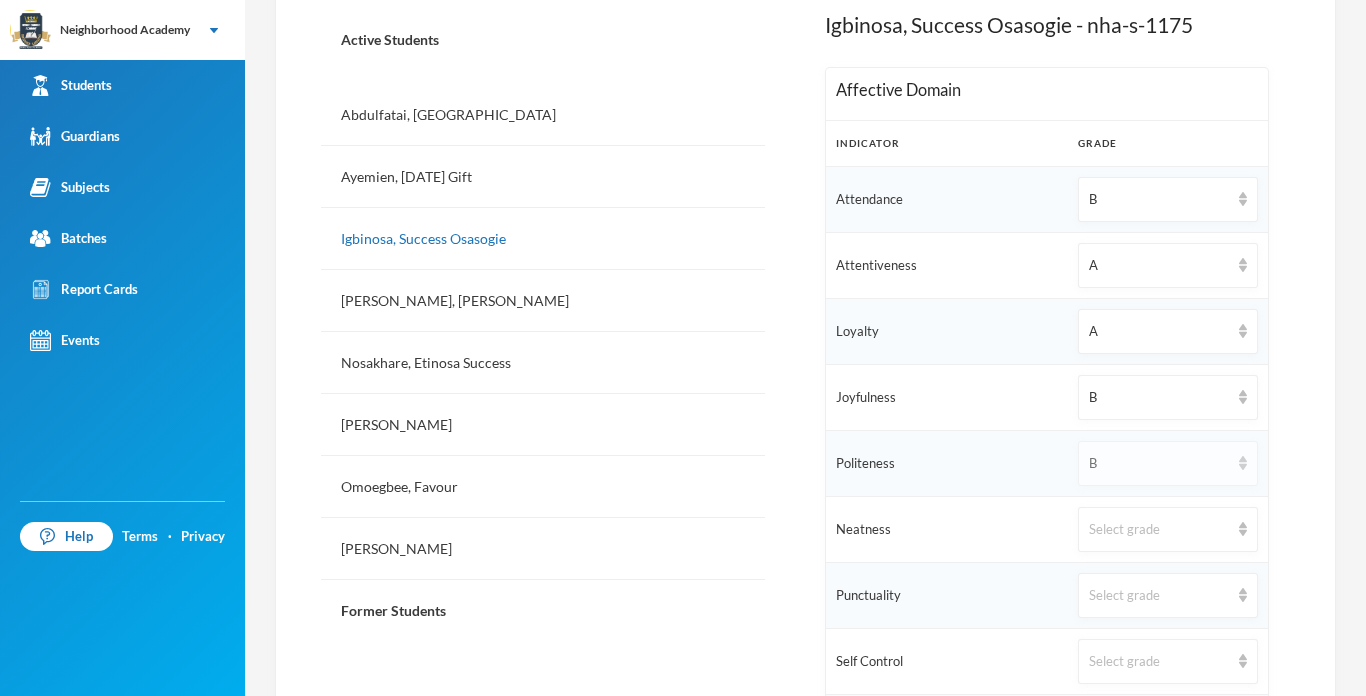 click on "B" at bounding box center [1159, 464] 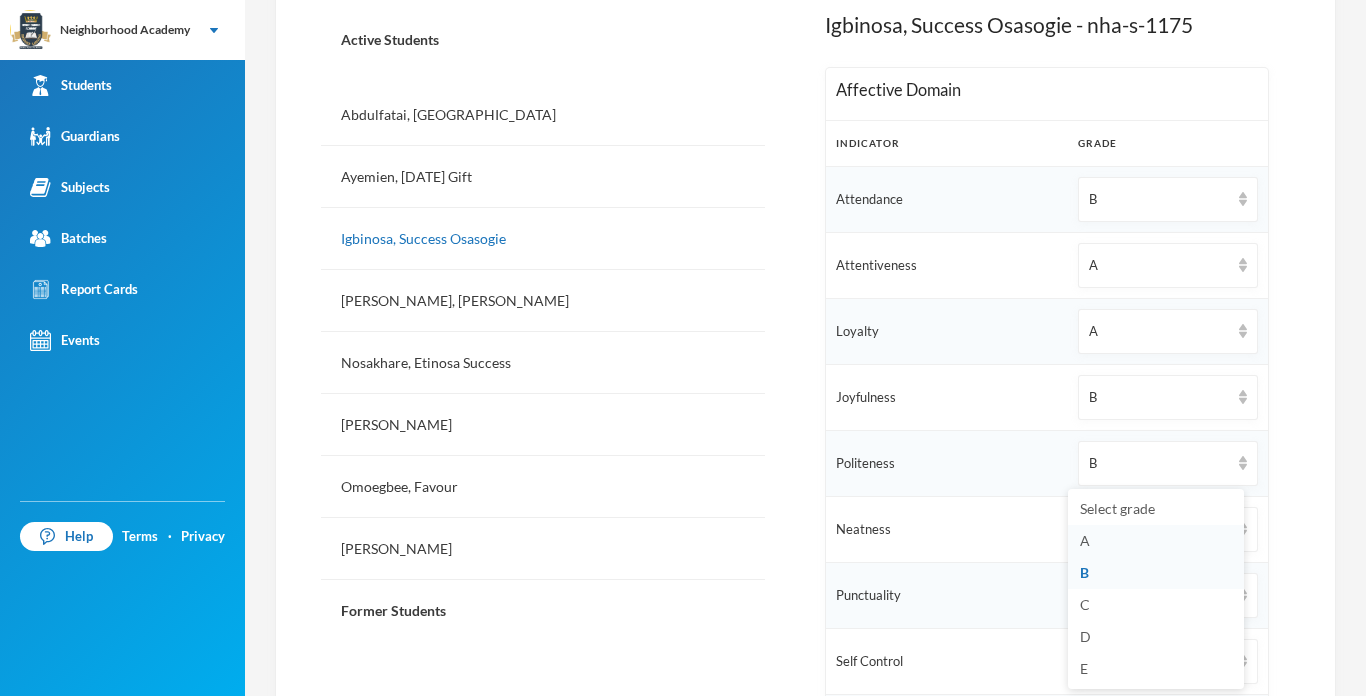 click on "A" at bounding box center [1085, 540] 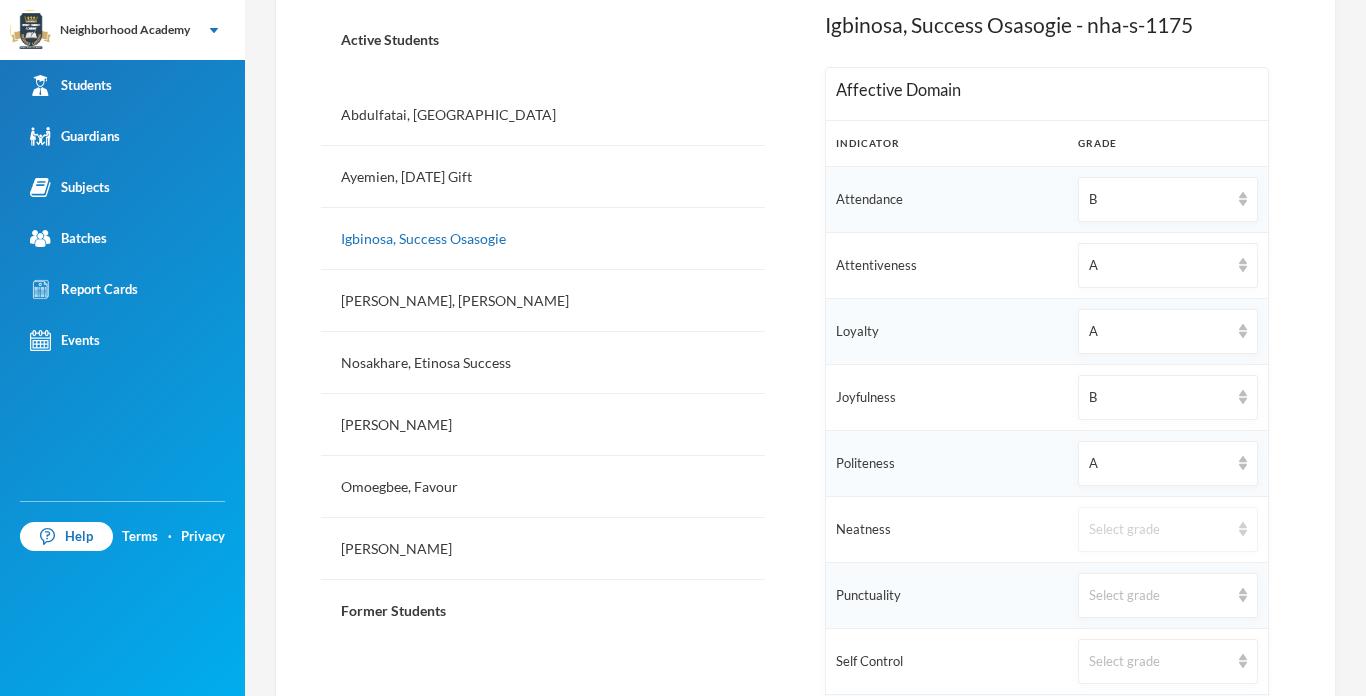 click on "Select grade" at bounding box center (1159, 530) 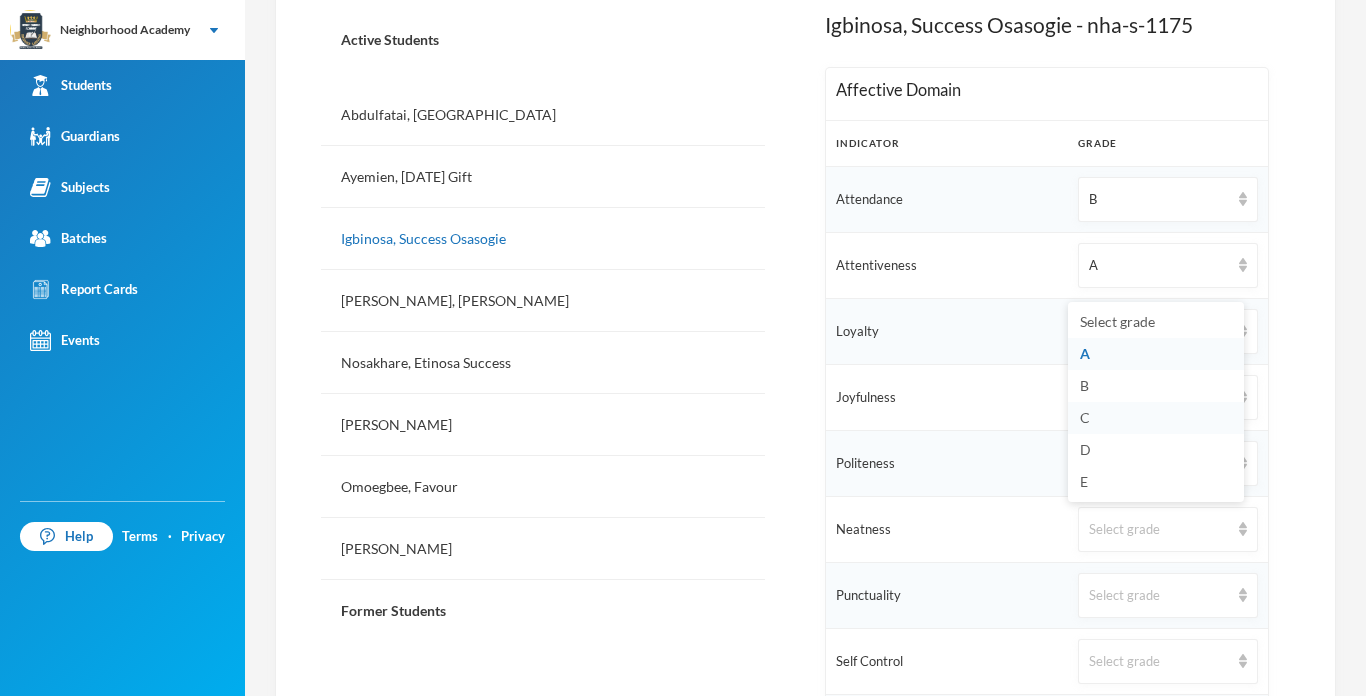 click on "C" at bounding box center [1156, 418] 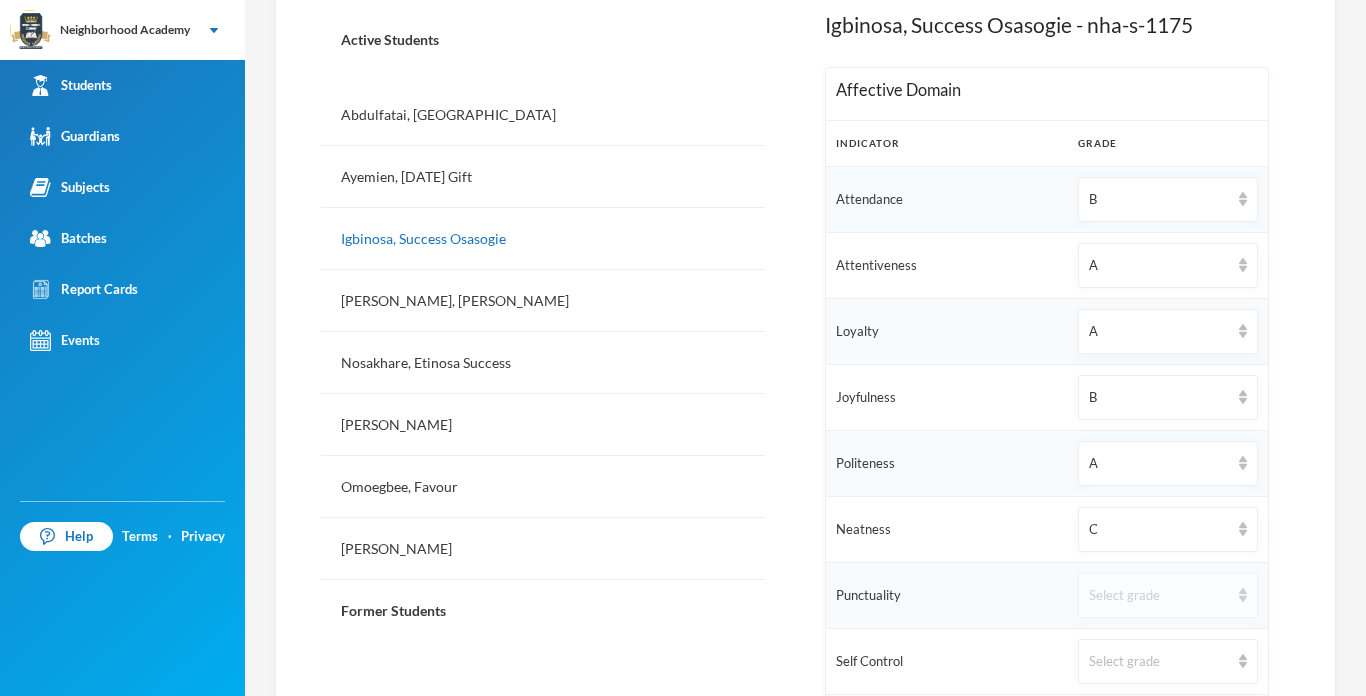 click on "Select grade" at bounding box center (1159, 596) 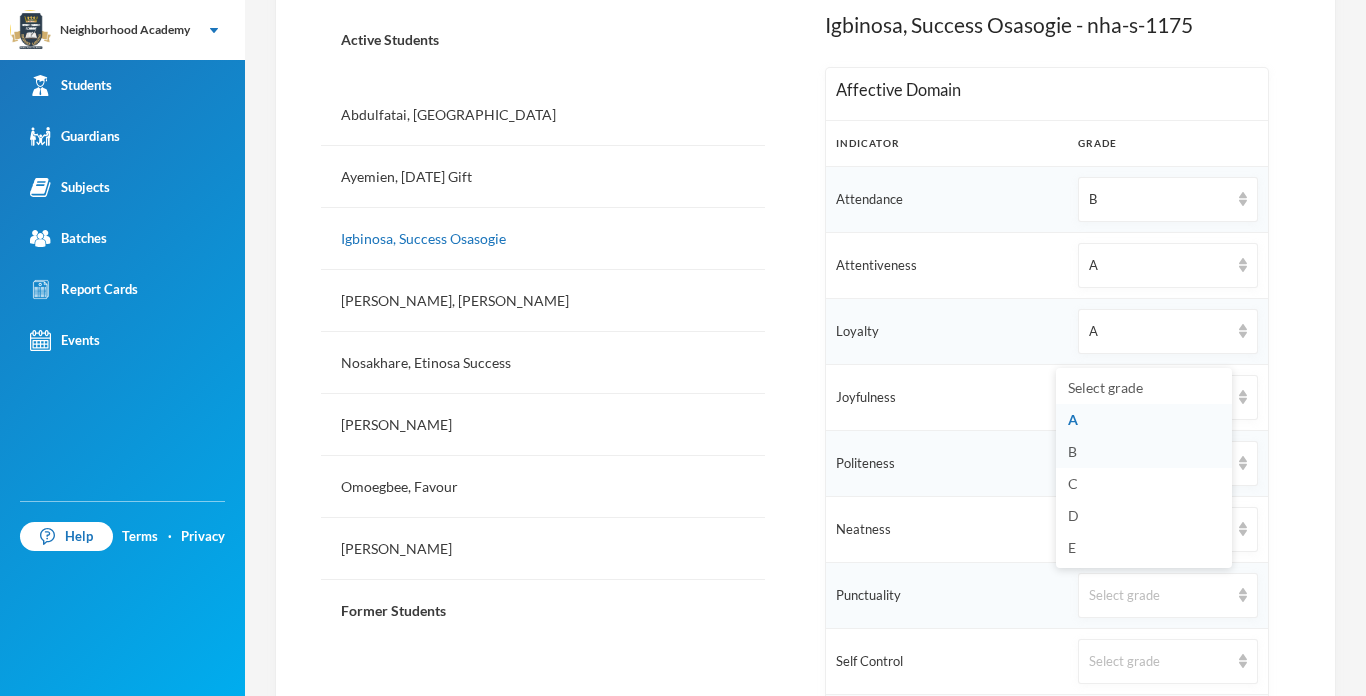 click on "B" at bounding box center (1072, 451) 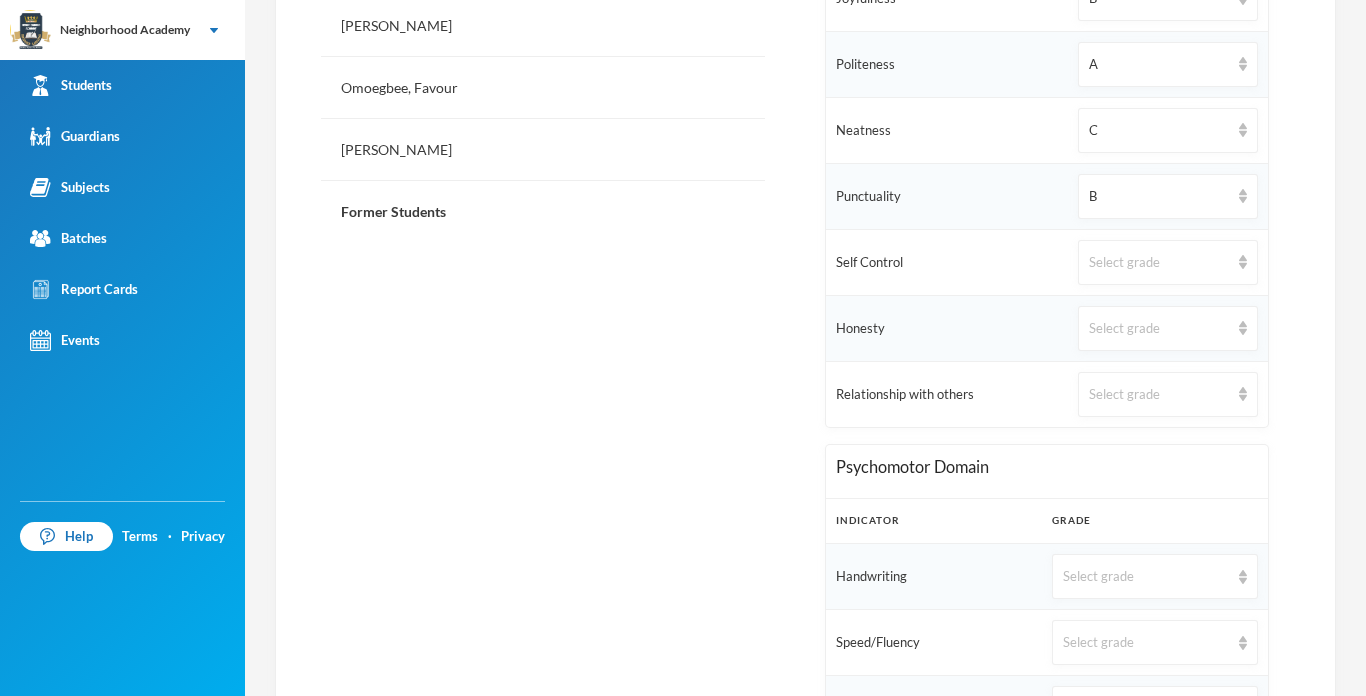 scroll, scrollTop: 920, scrollLeft: 0, axis: vertical 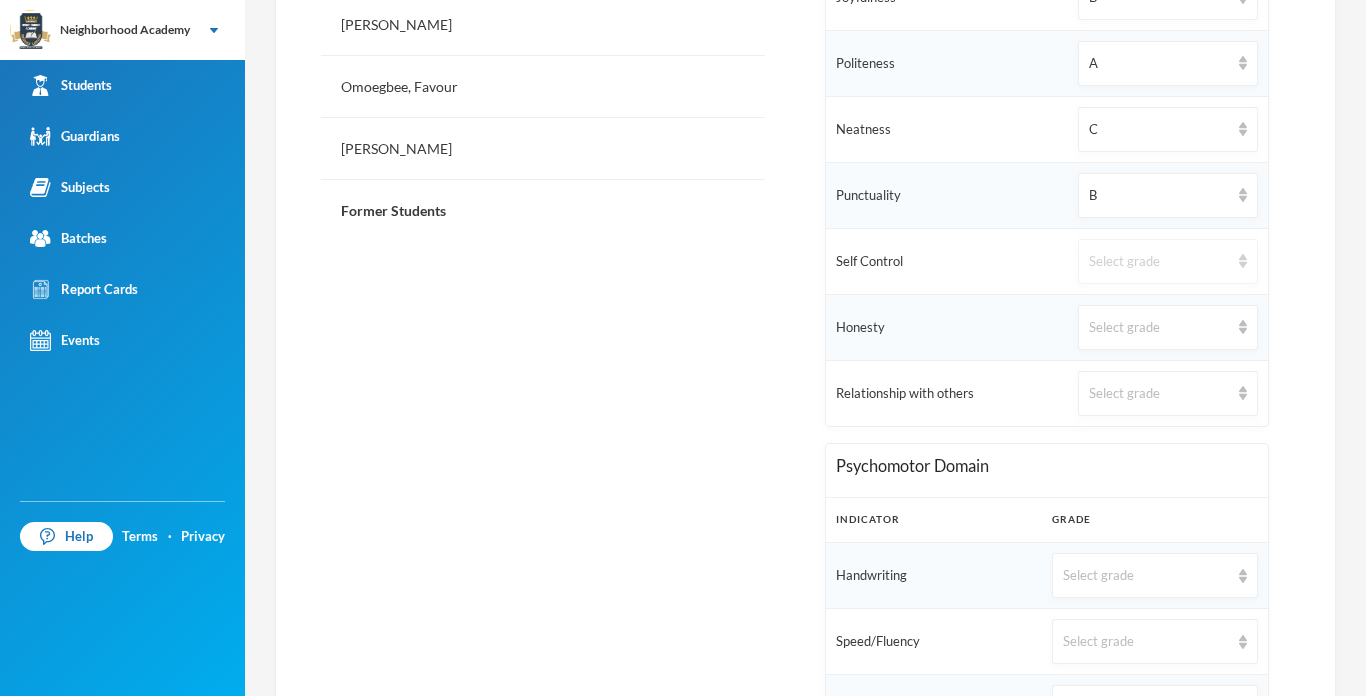 click on "Select grade" at bounding box center [1159, 262] 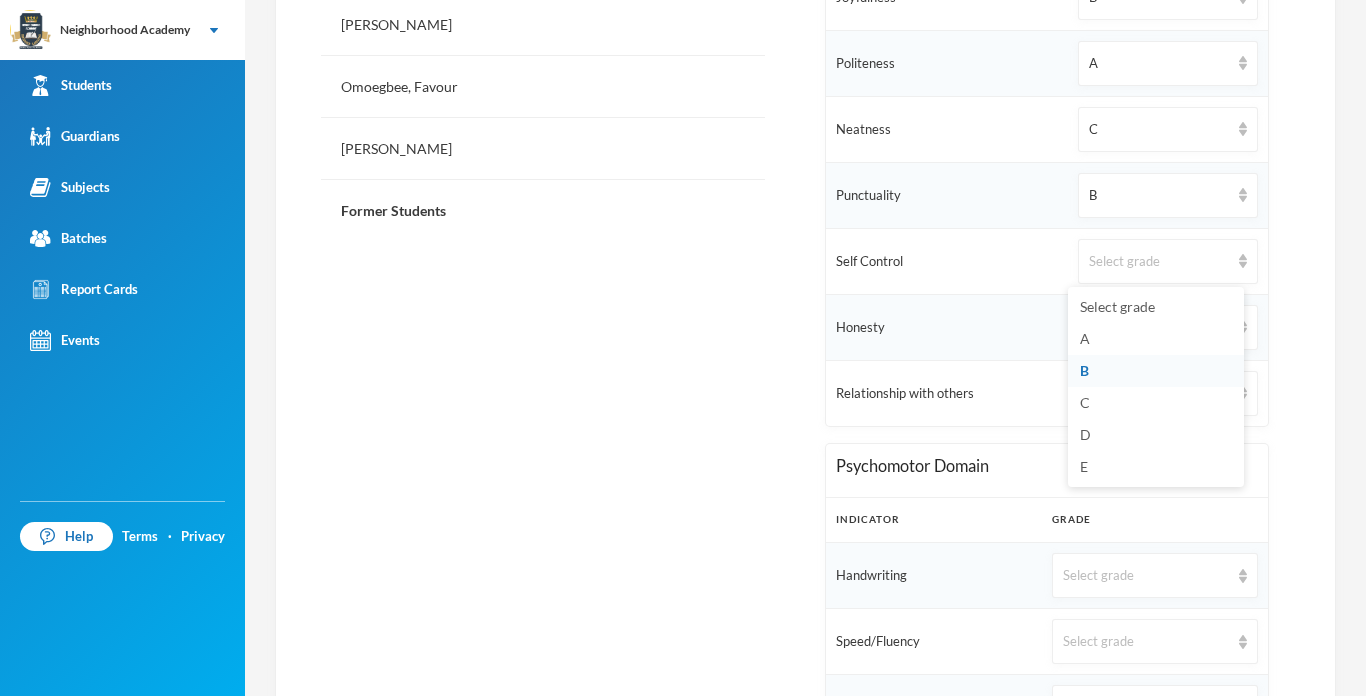 click on "B" at bounding box center (1156, 371) 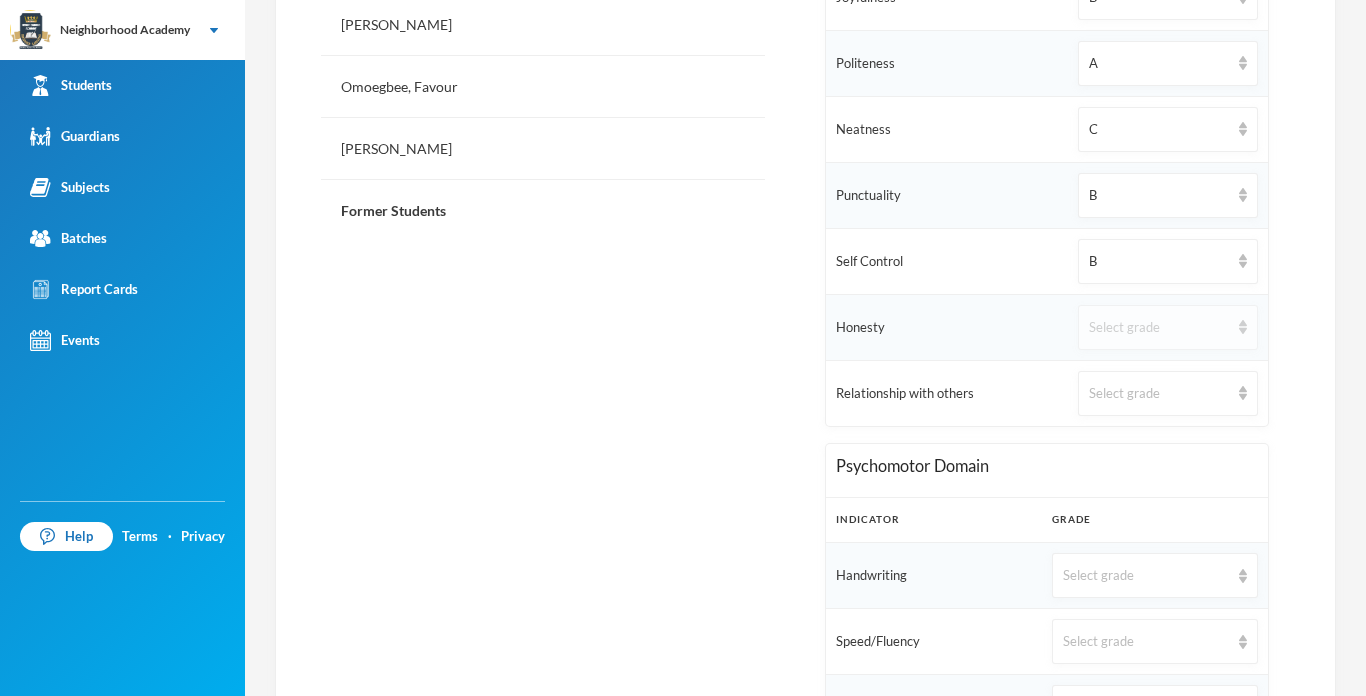 click on "Select grade" at bounding box center [1159, 328] 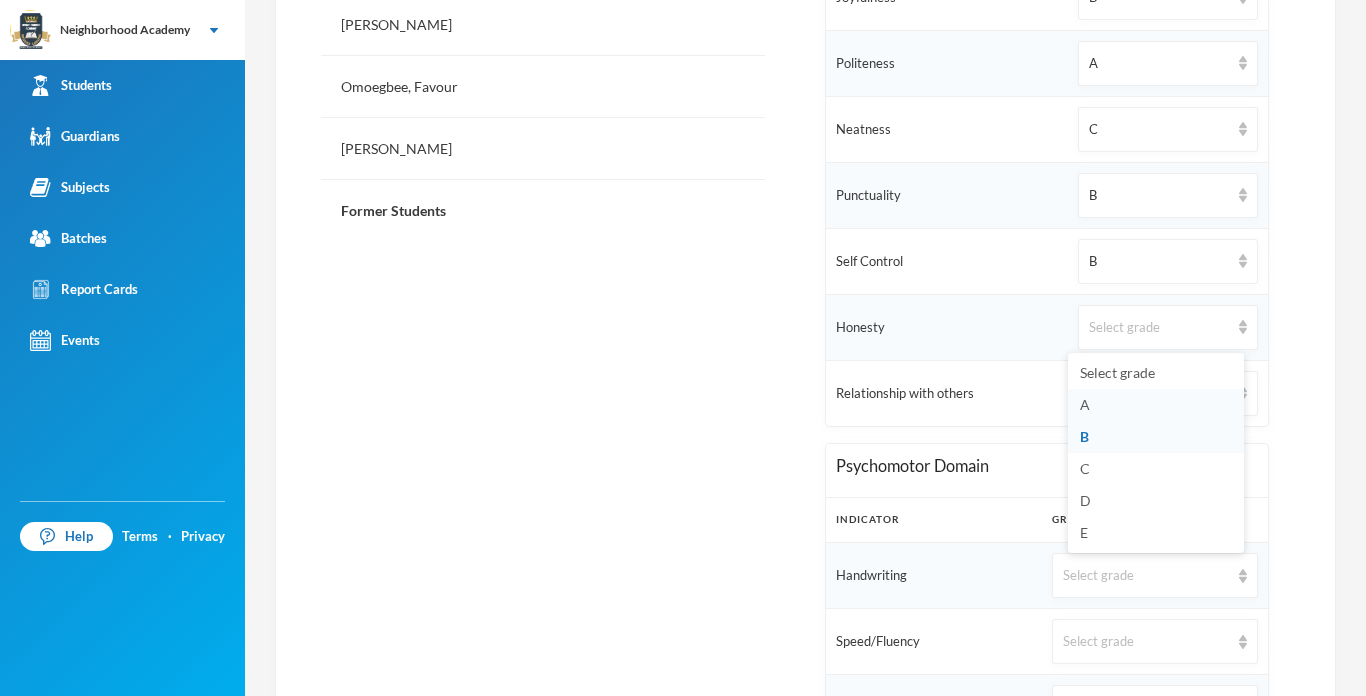 click on "A" at bounding box center (1085, 404) 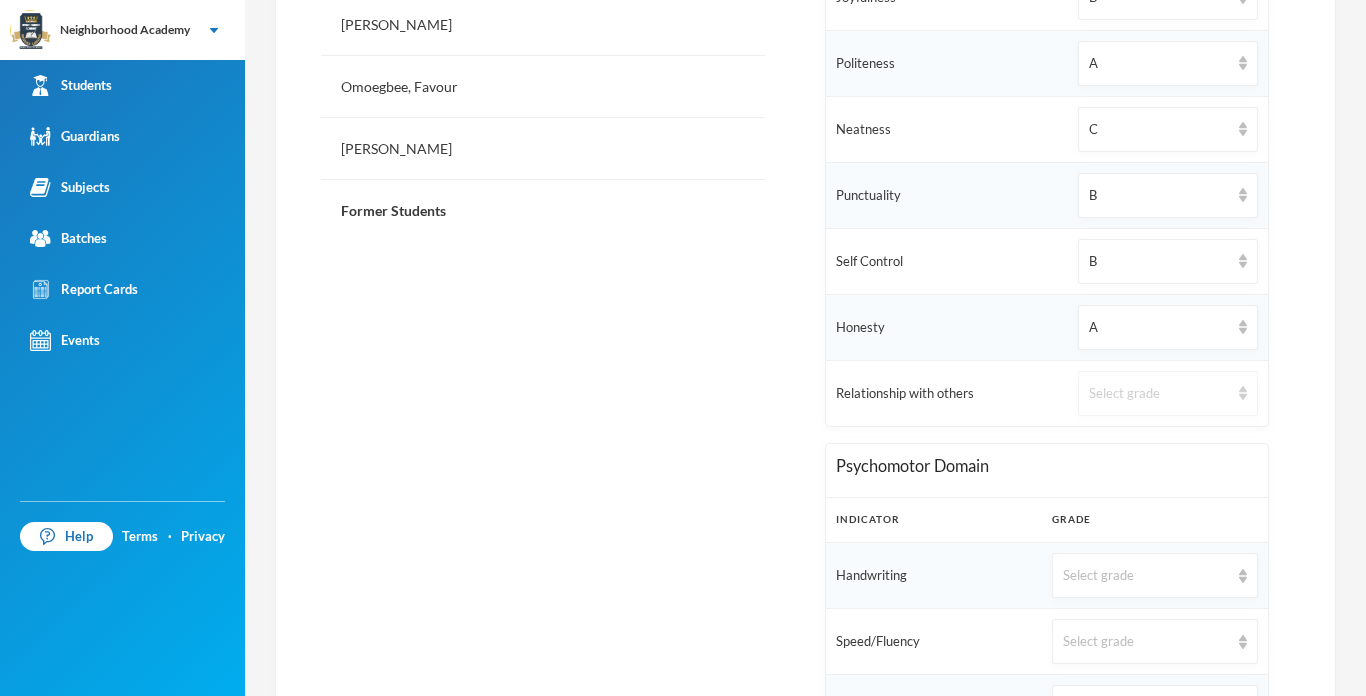 click on "Select grade" at bounding box center (1168, 393) 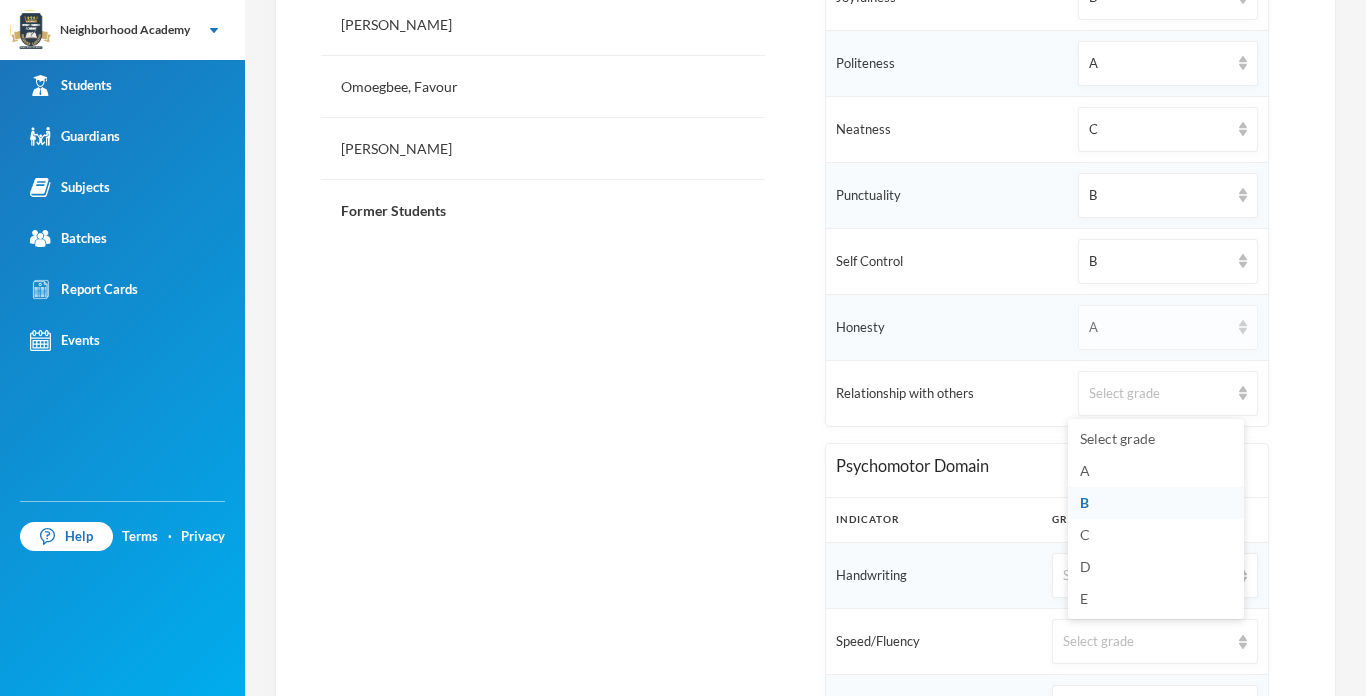 click on "A" at bounding box center [1159, 328] 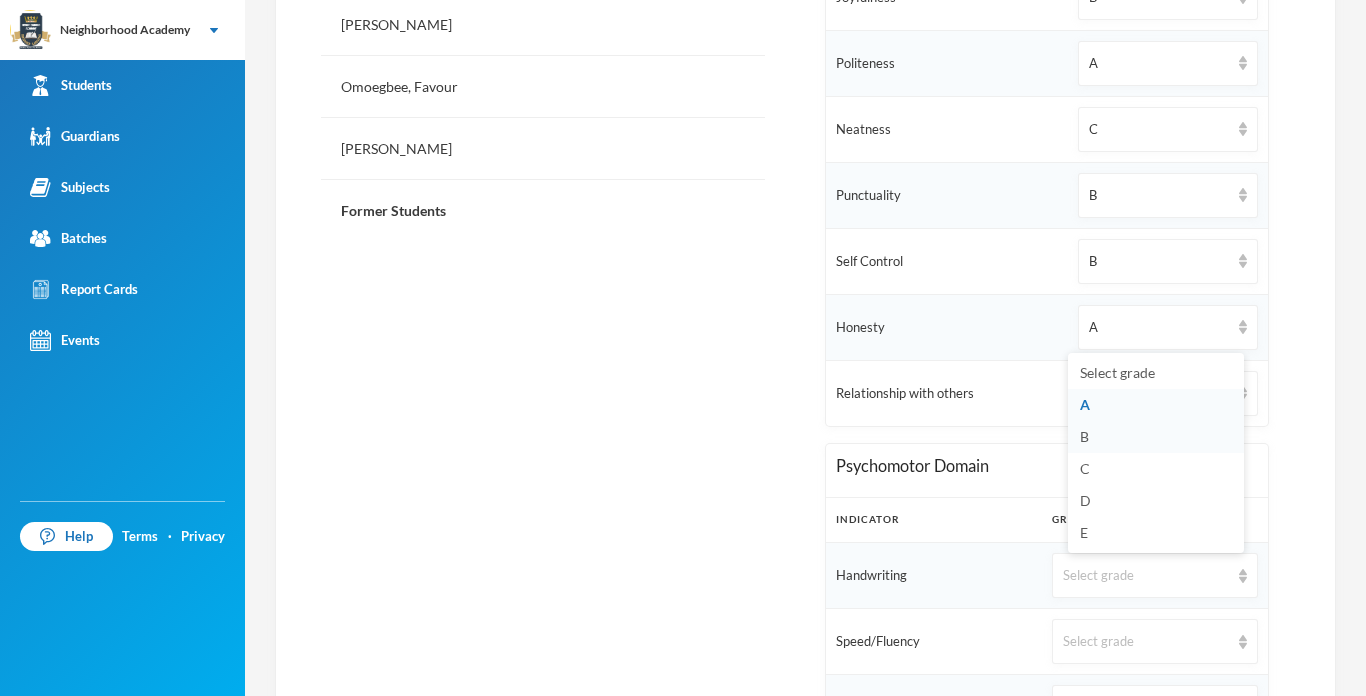 click on "B" at bounding box center [1084, 436] 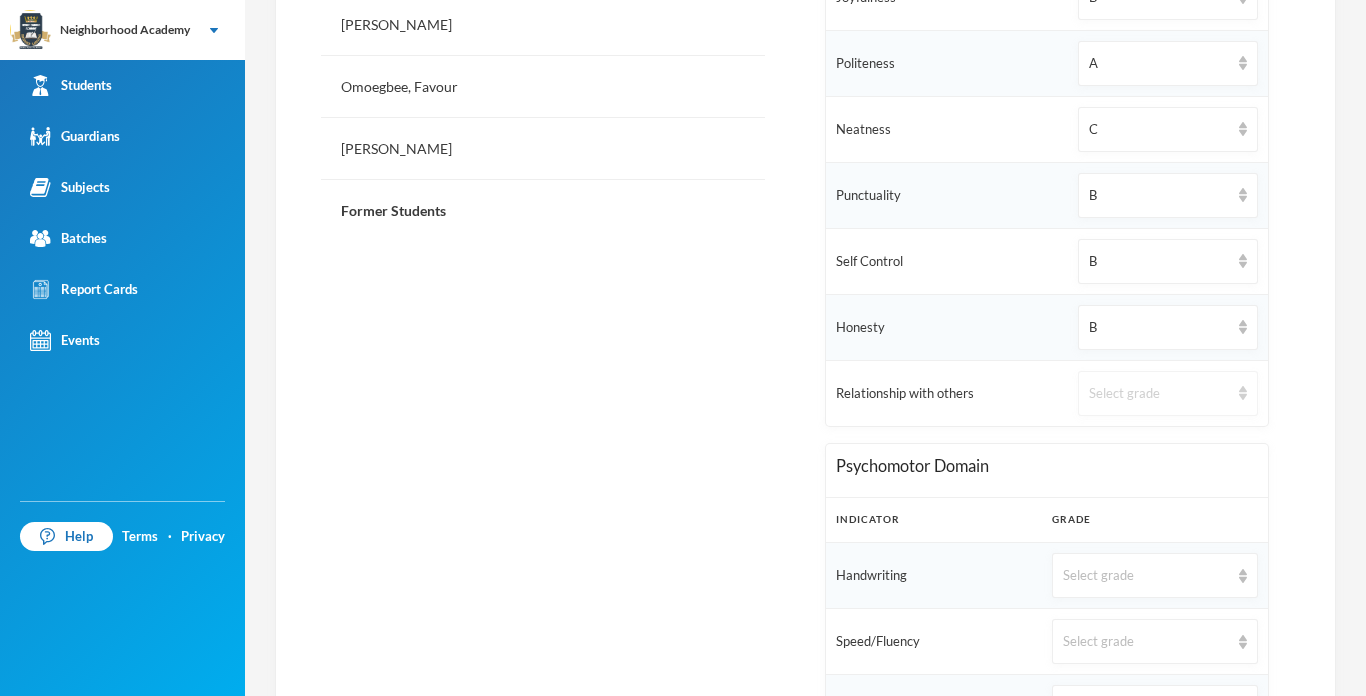 click on "Select grade" at bounding box center [1168, 393] 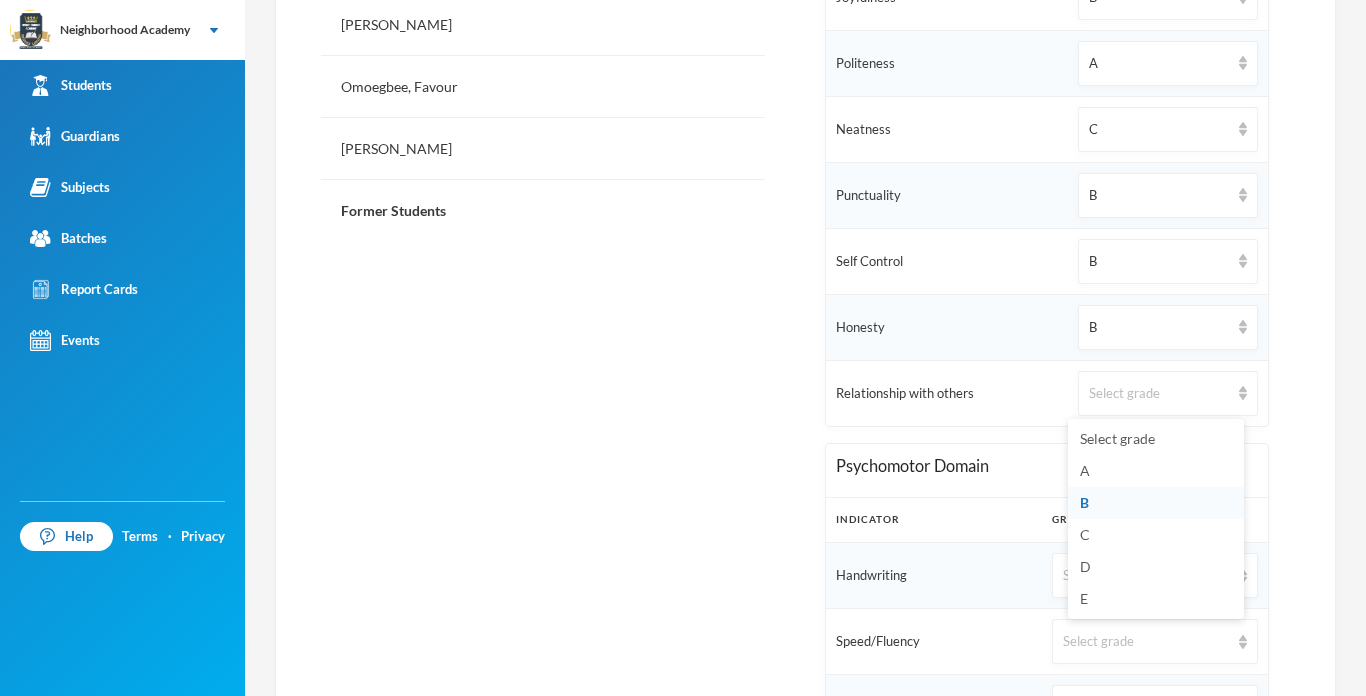 click on "B" at bounding box center [1084, 502] 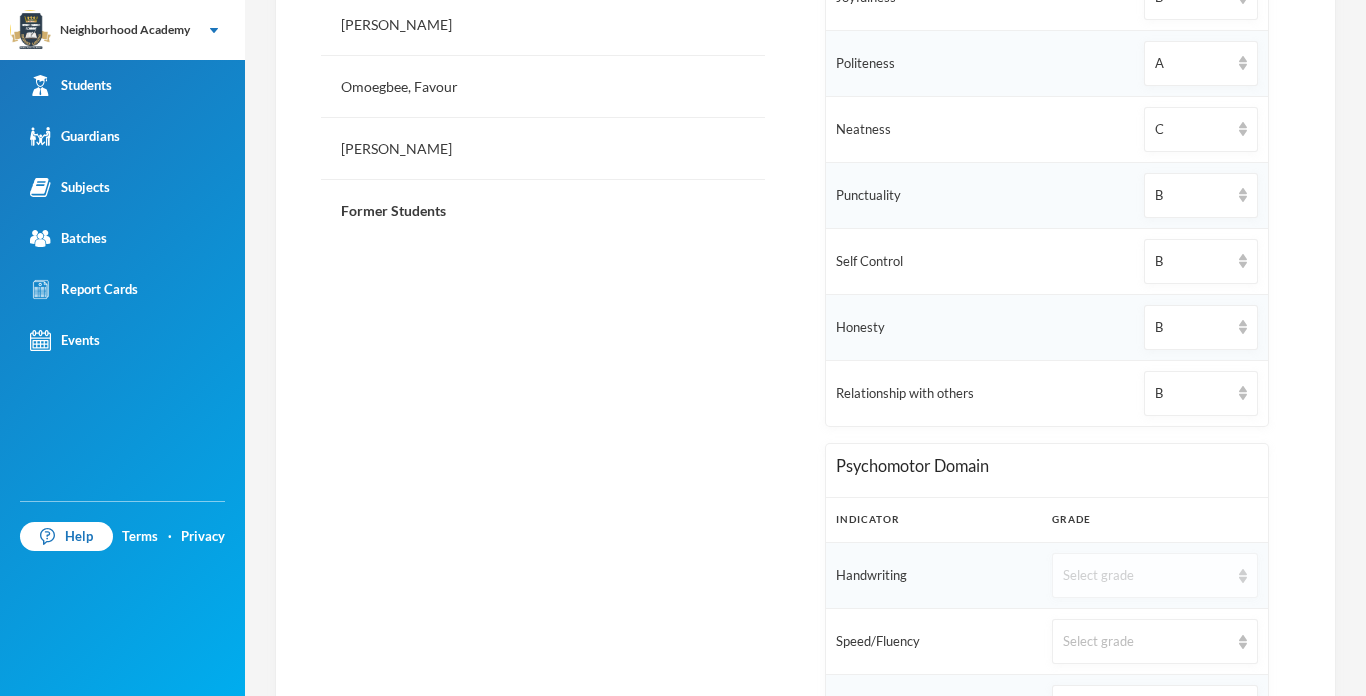 click on "Select grade" at bounding box center [1146, 576] 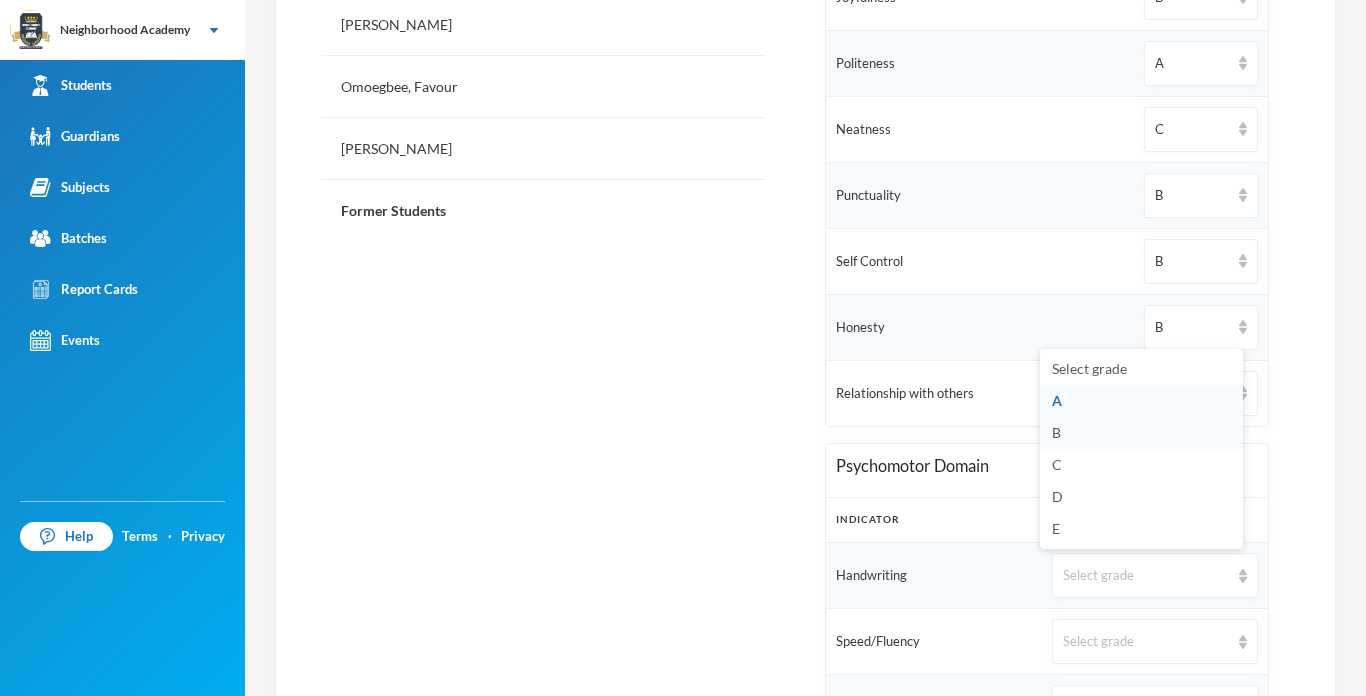 click on "B" at bounding box center (1141, 433) 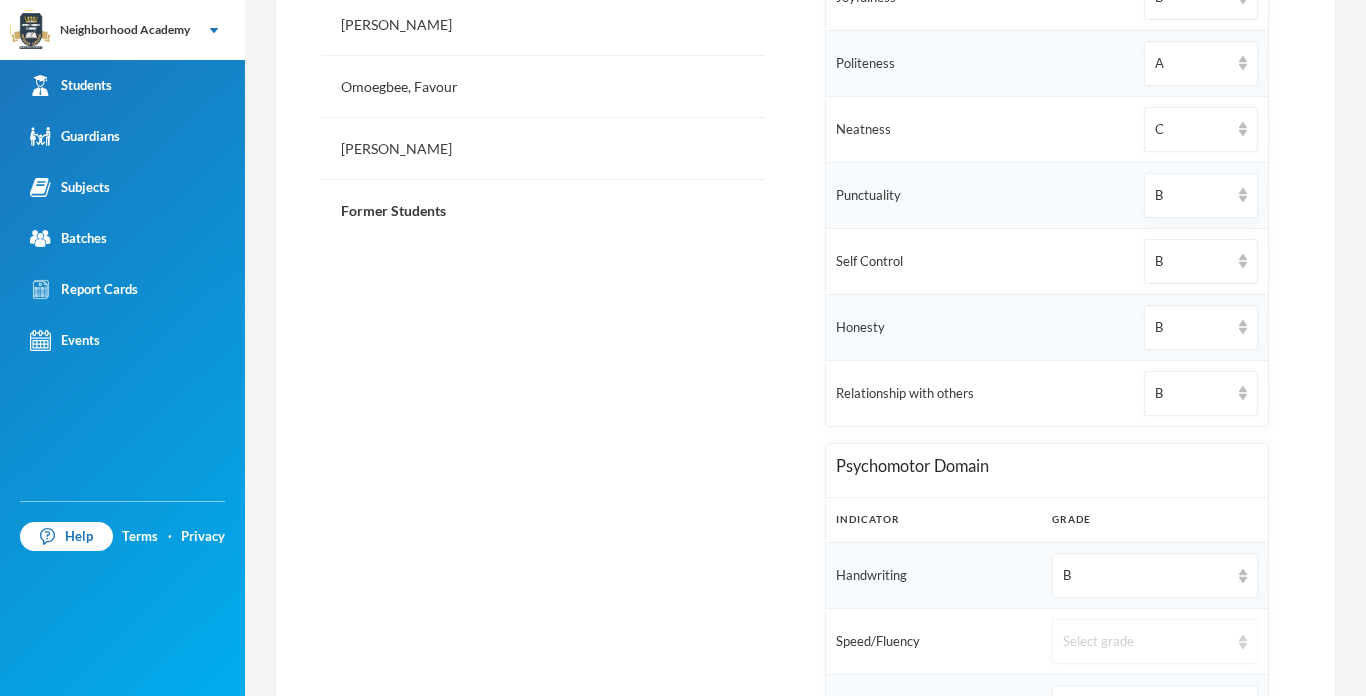 click on "Select grade" at bounding box center (1146, 642) 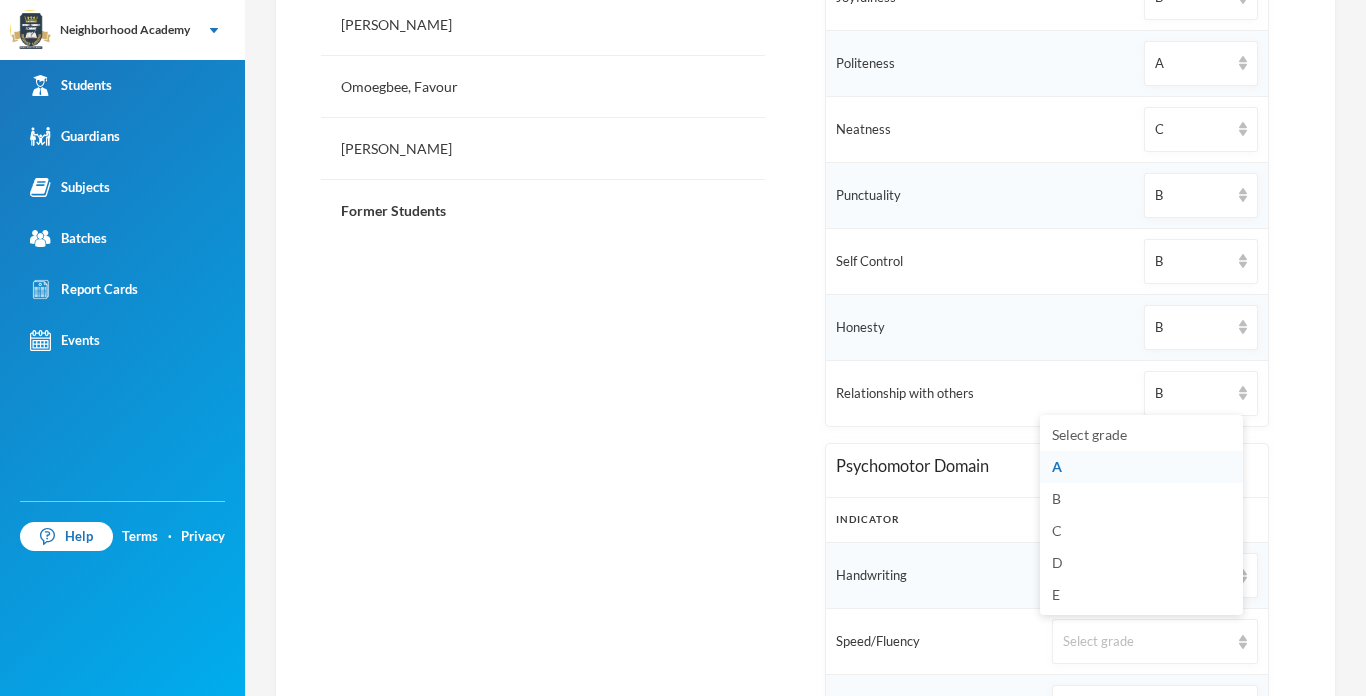 click on "A" at bounding box center [1141, 467] 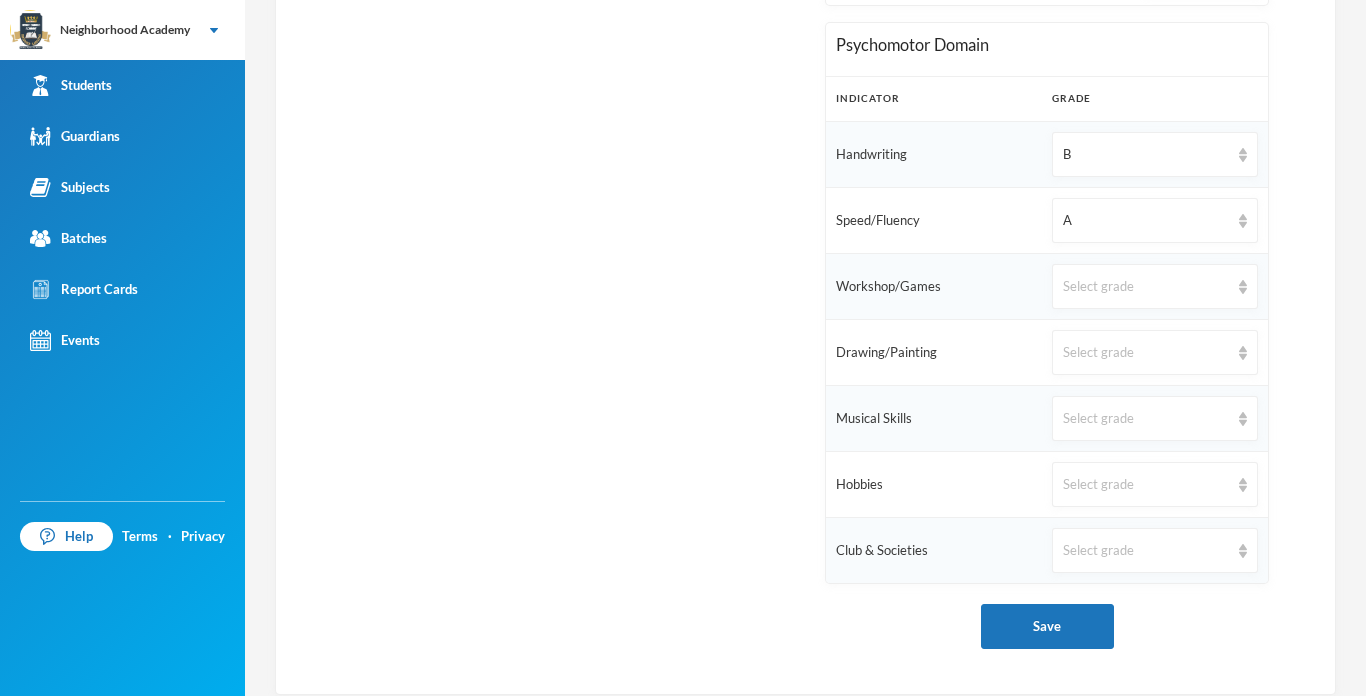 scroll, scrollTop: 1360, scrollLeft: 0, axis: vertical 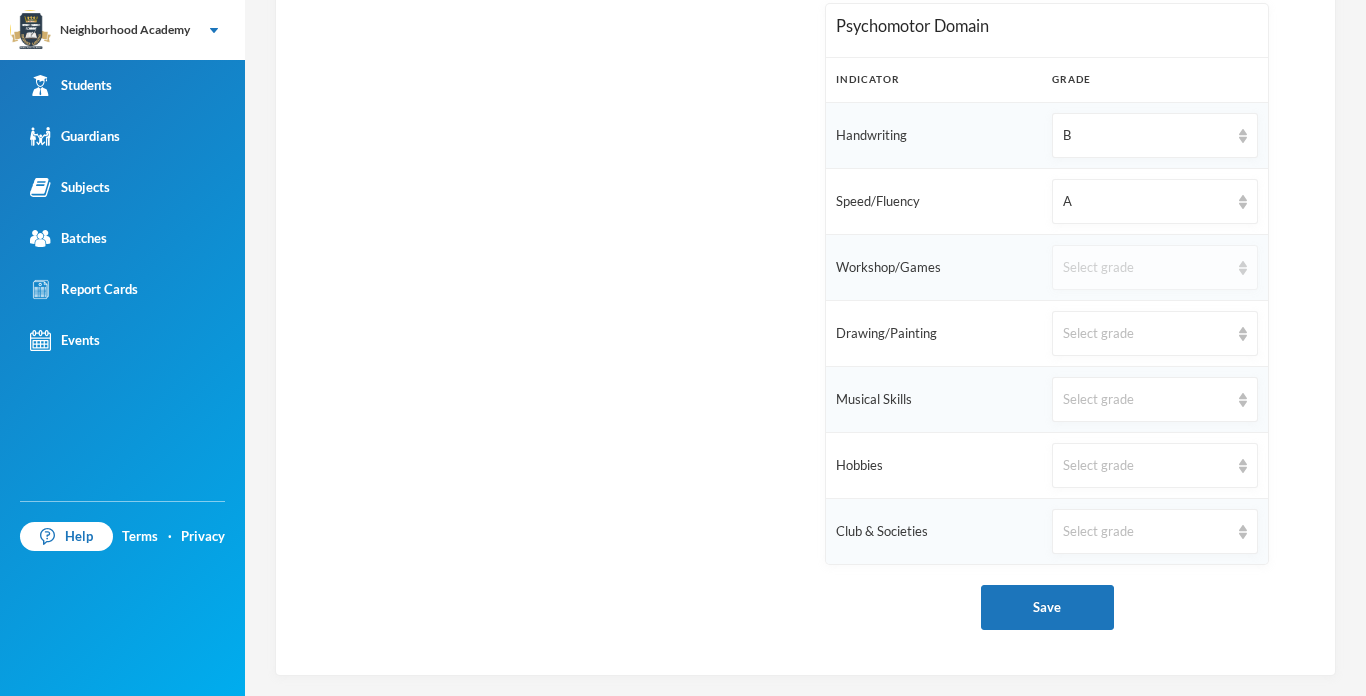 click on "Select grade" at bounding box center [1146, 268] 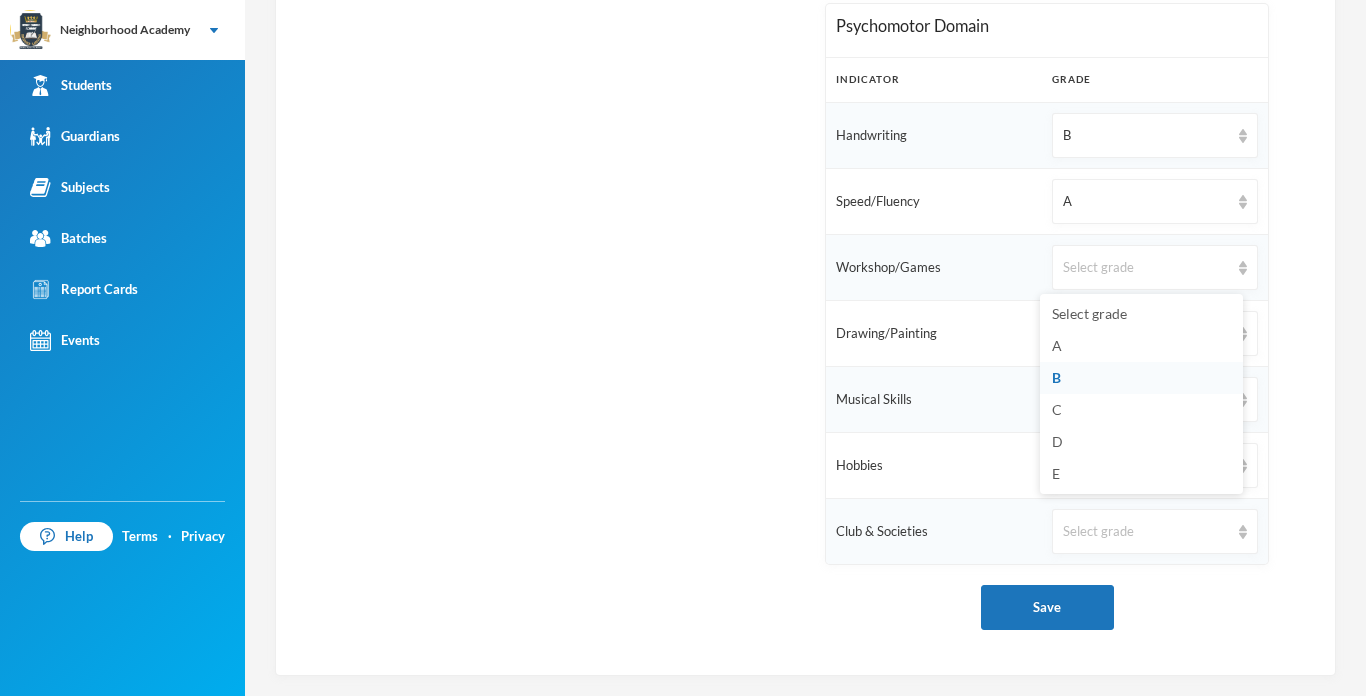 click on "B" at bounding box center [1056, 377] 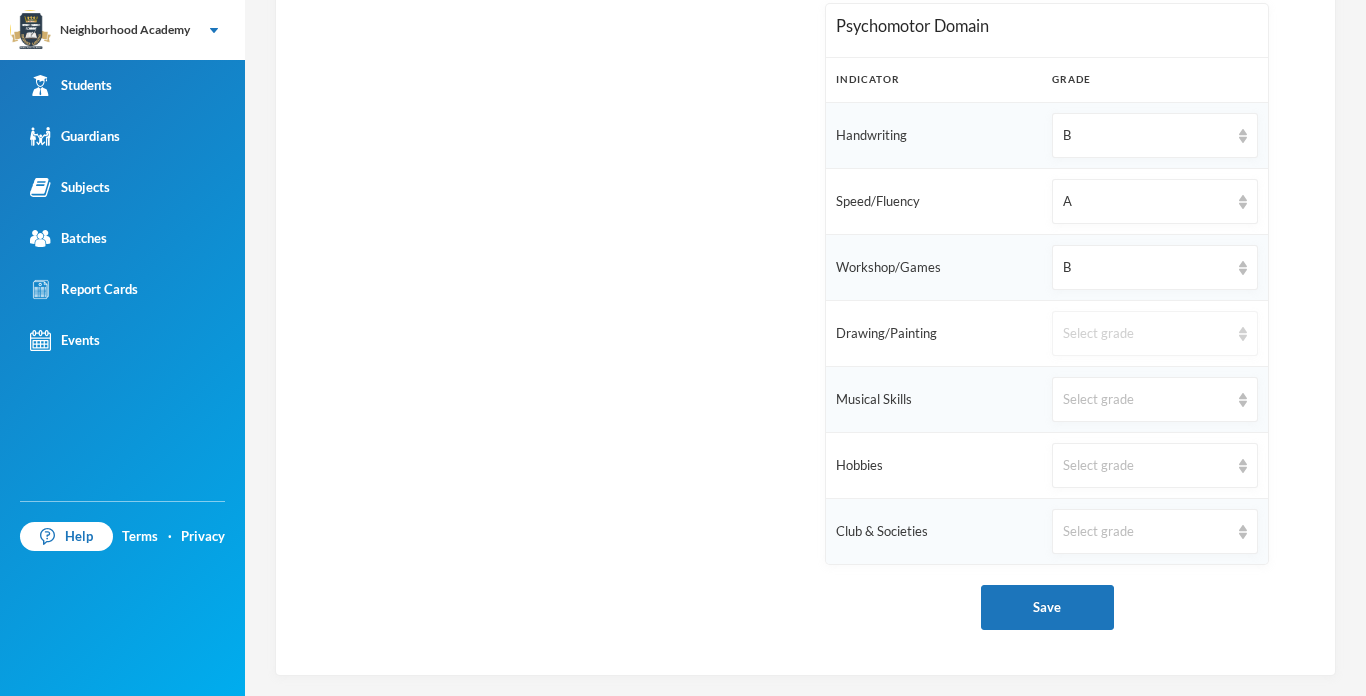 click on "Select grade" at bounding box center (1146, 334) 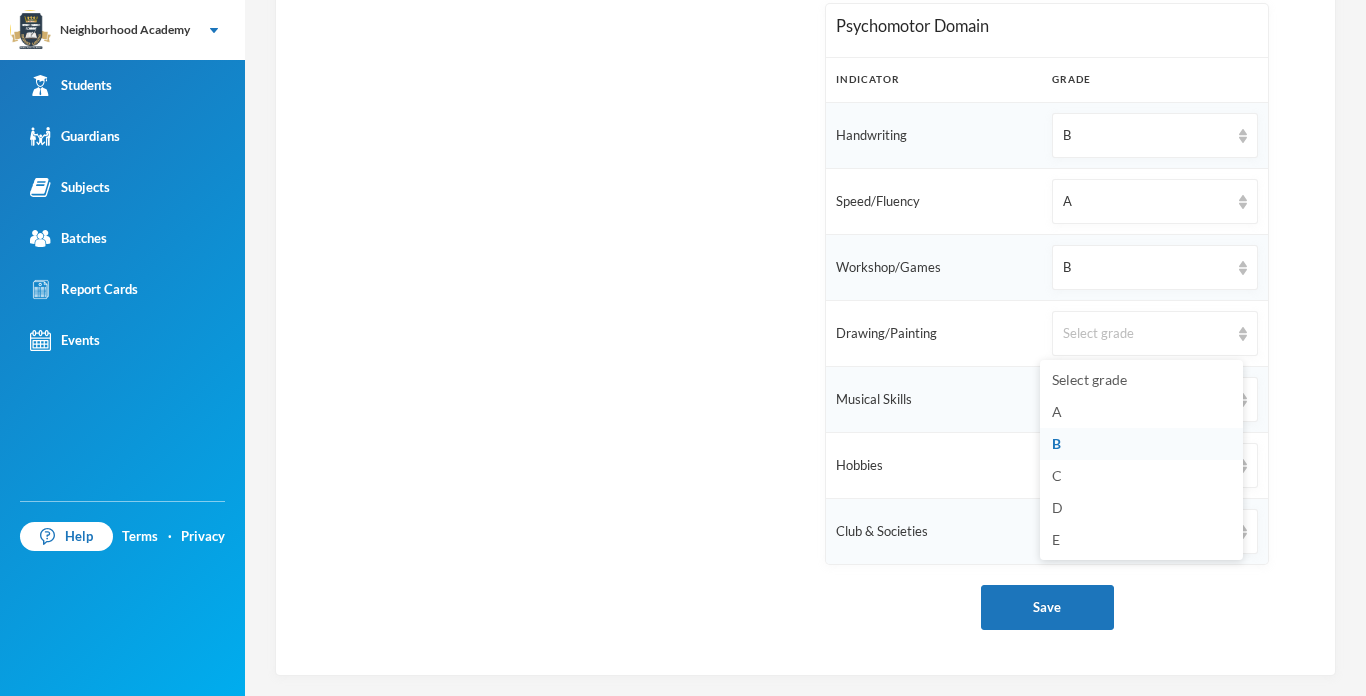 click on "B" at bounding box center (1141, 444) 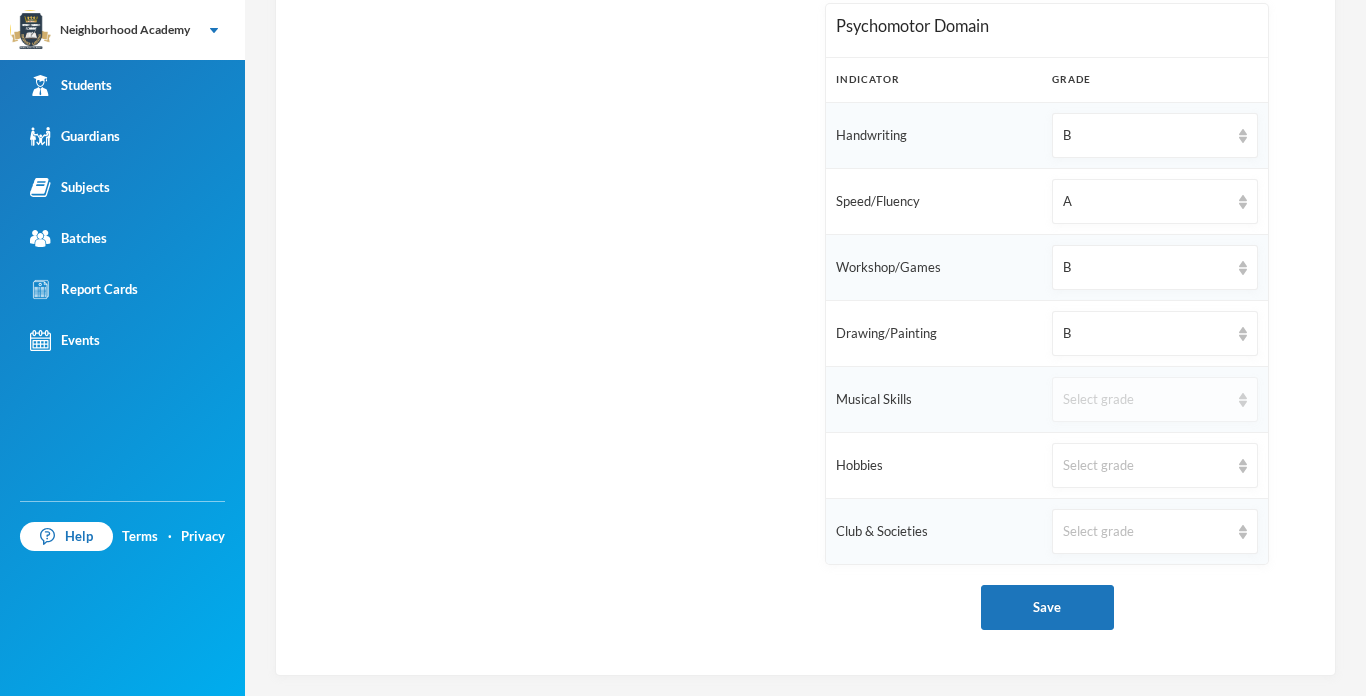 click on "Select grade" at bounding box center [1146, 400] 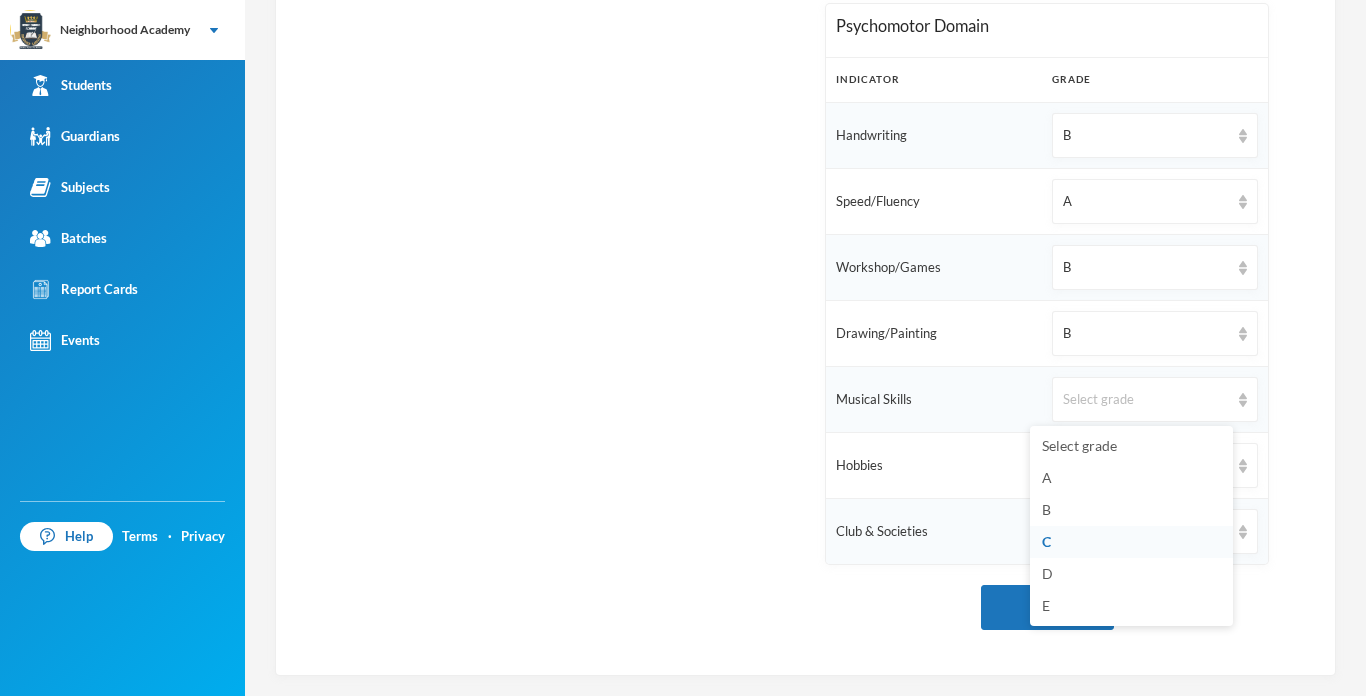 click on "C" at bounding box center [1131, 542] 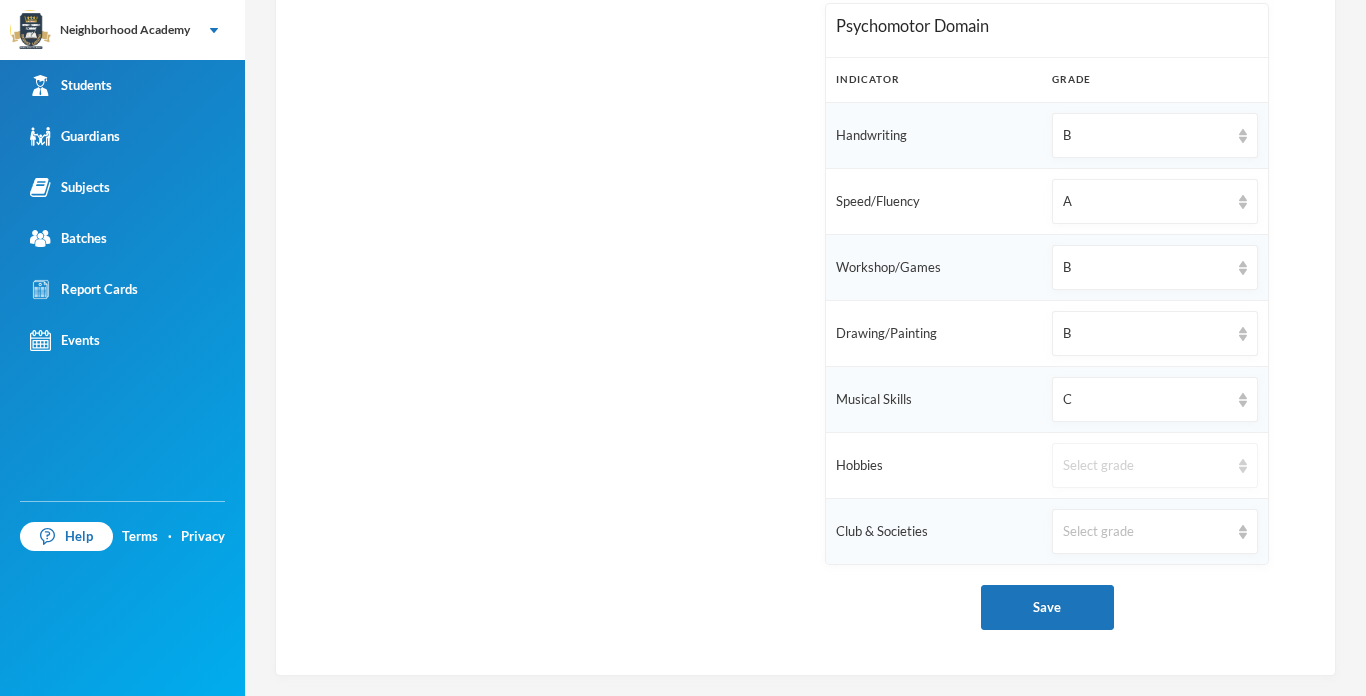 click on "Select grade" at bounding box center (1155, 465) 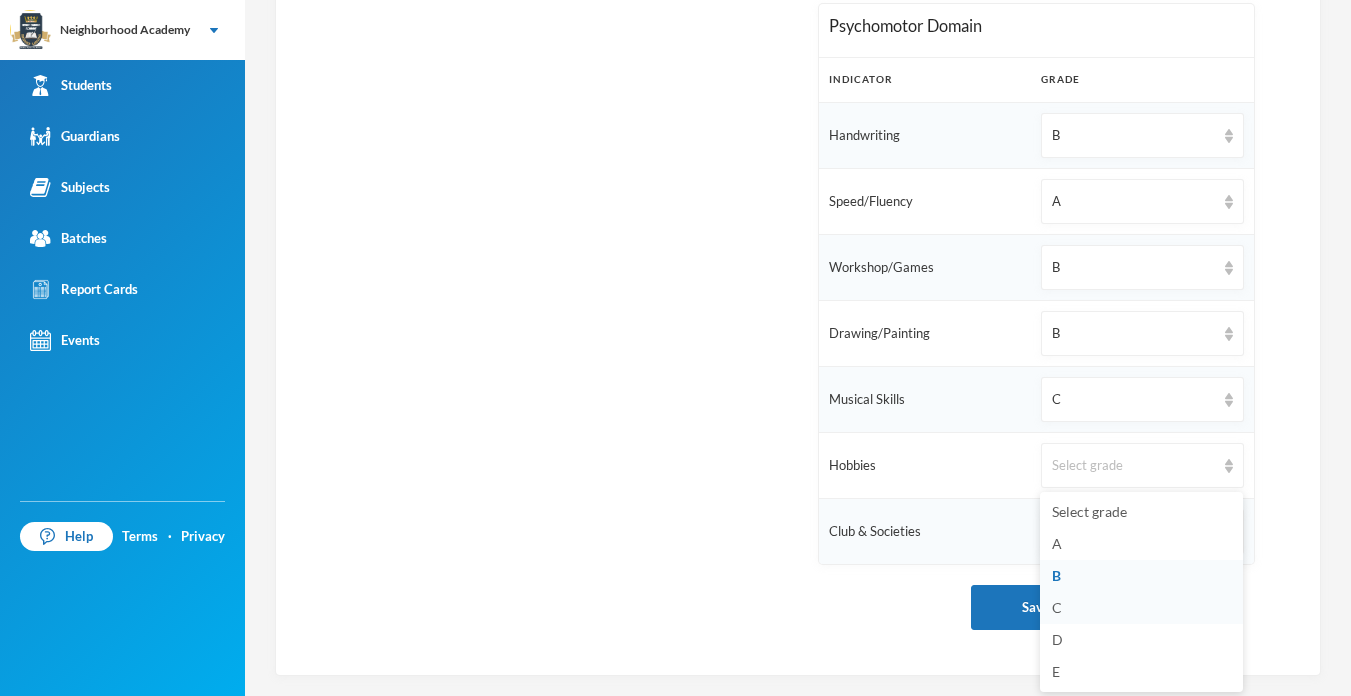 click on "C" at bounding box center [1141, 608] 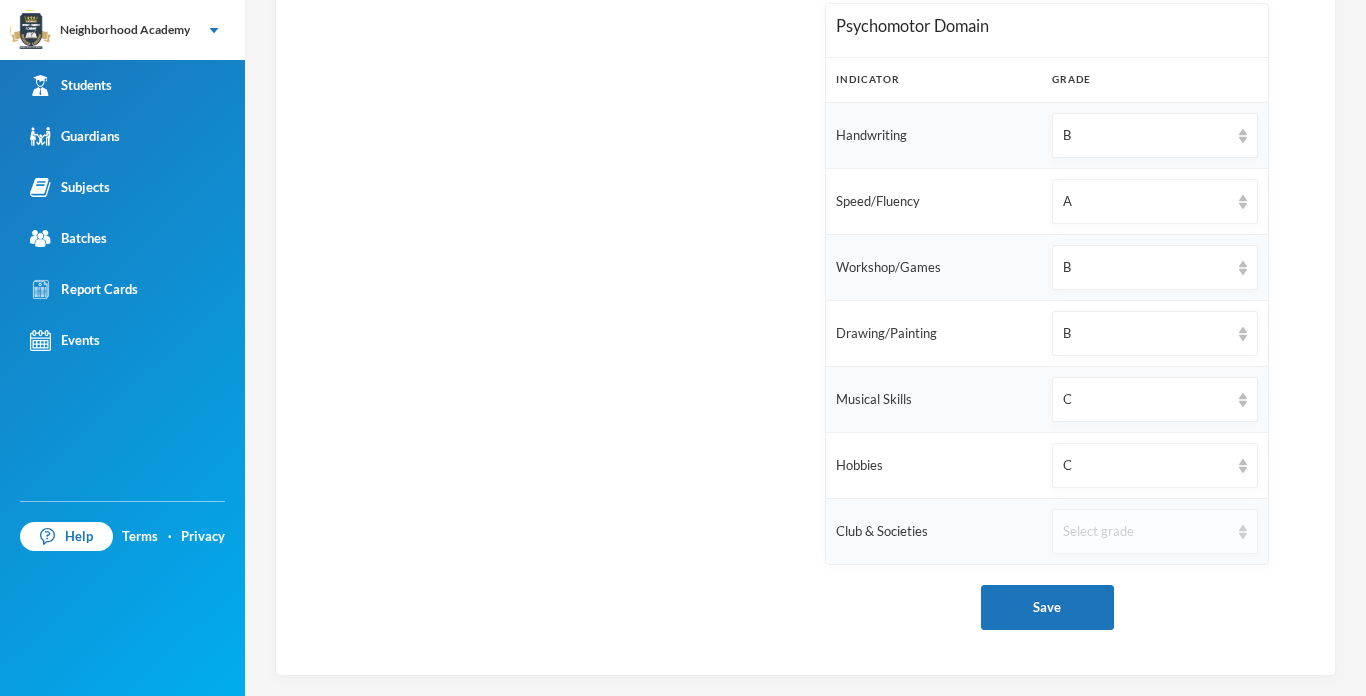 click on "Select grade" at bounding box center [1146, 532] 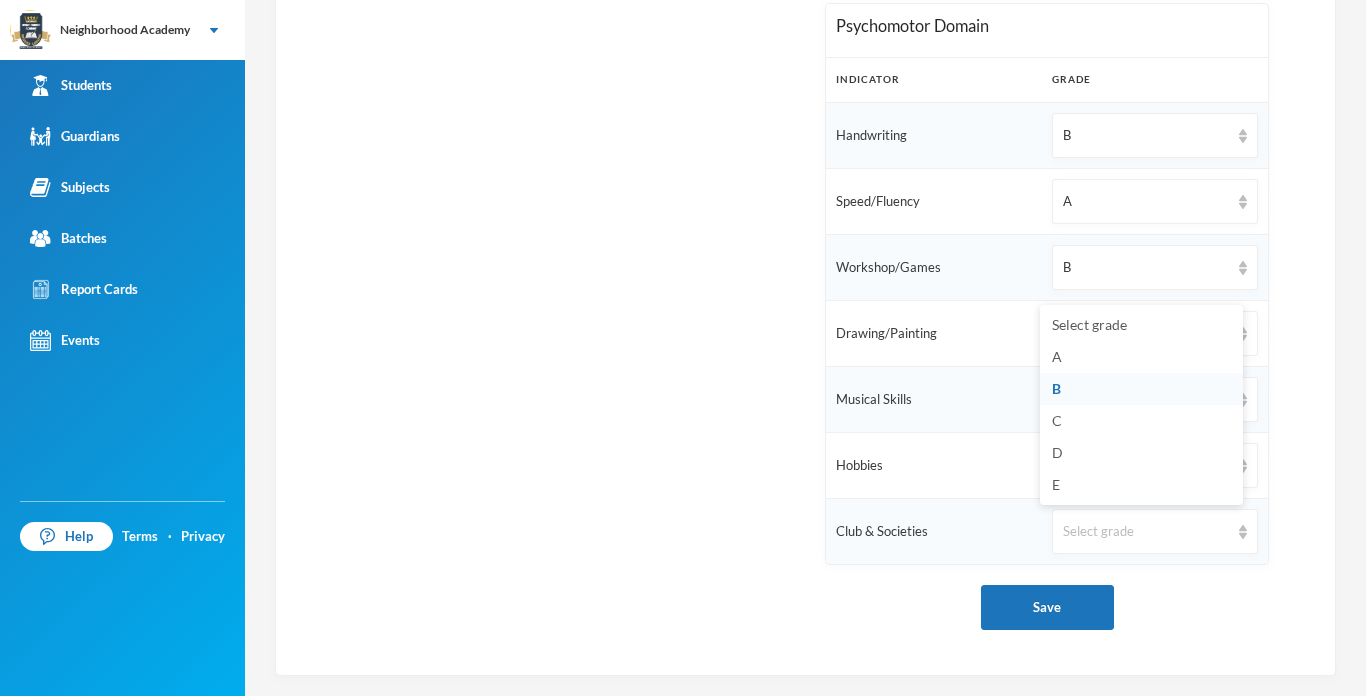 click on "B" at bounding box center [1141, 389] 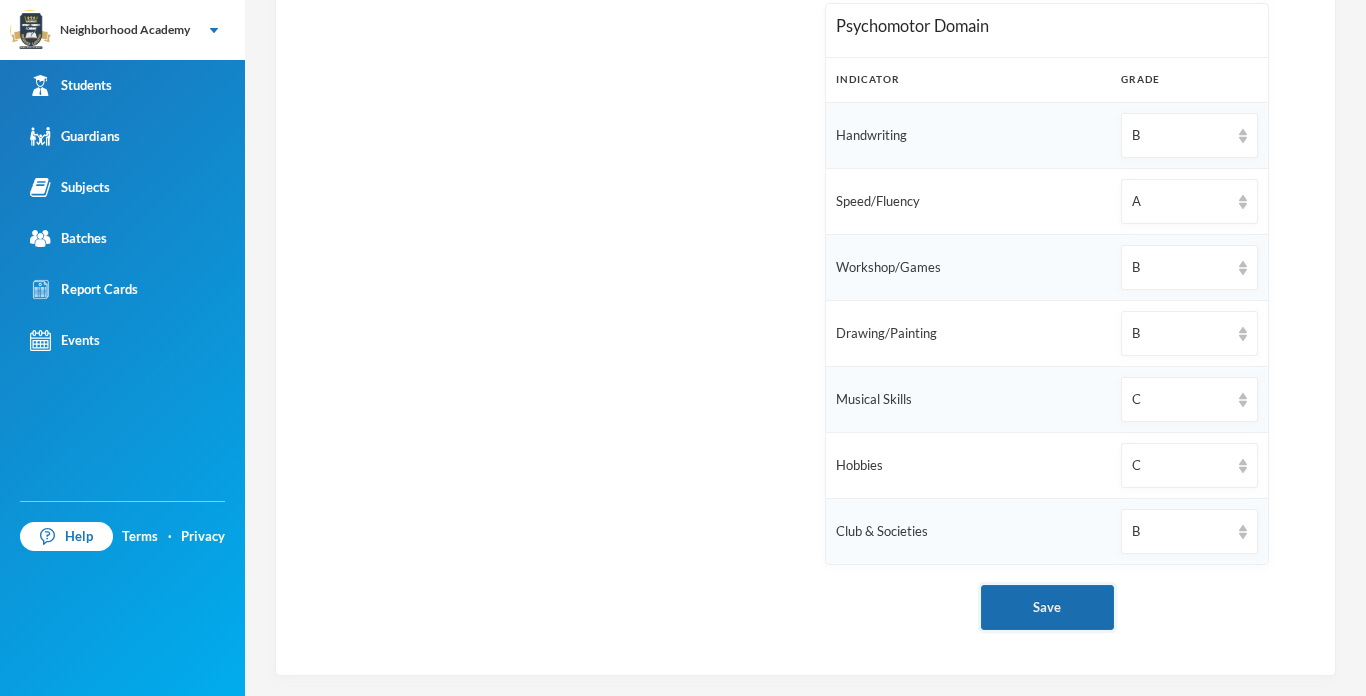 click on "Save" at bounding box center (1047, 607) 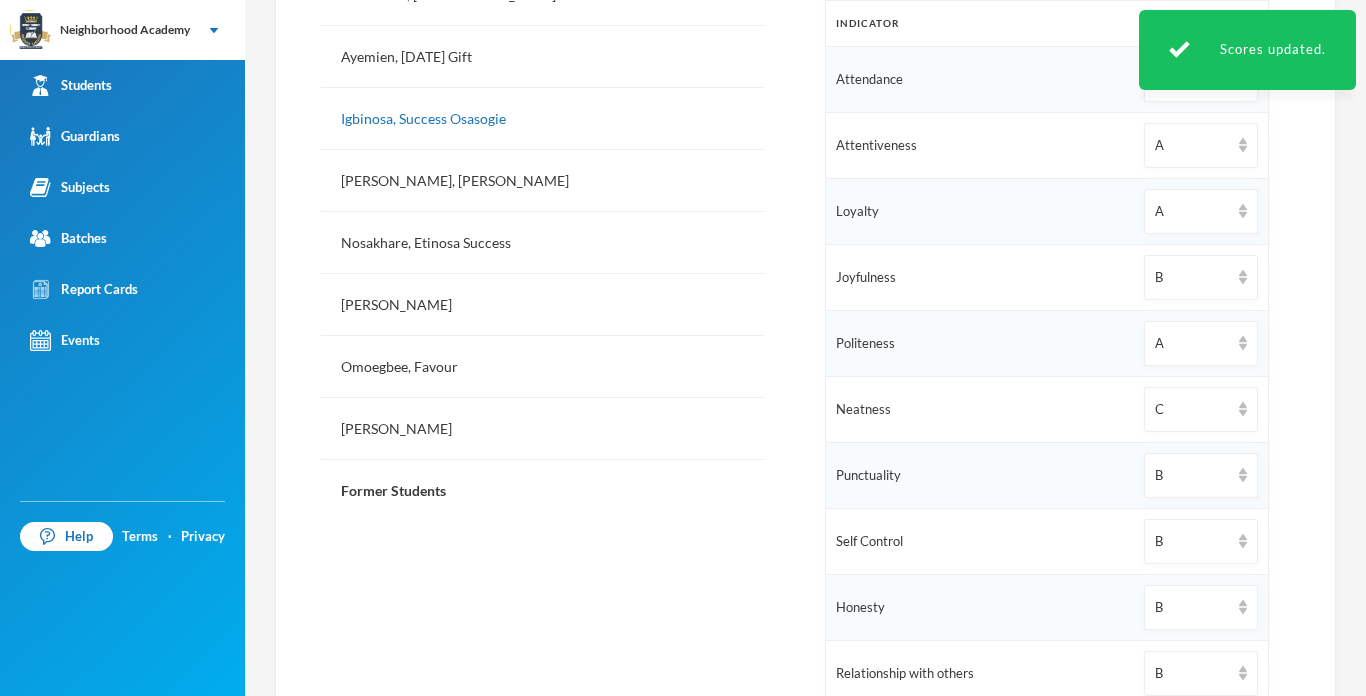scroll, scrollTop: 600, scrollLeft: 0, axis: vertical 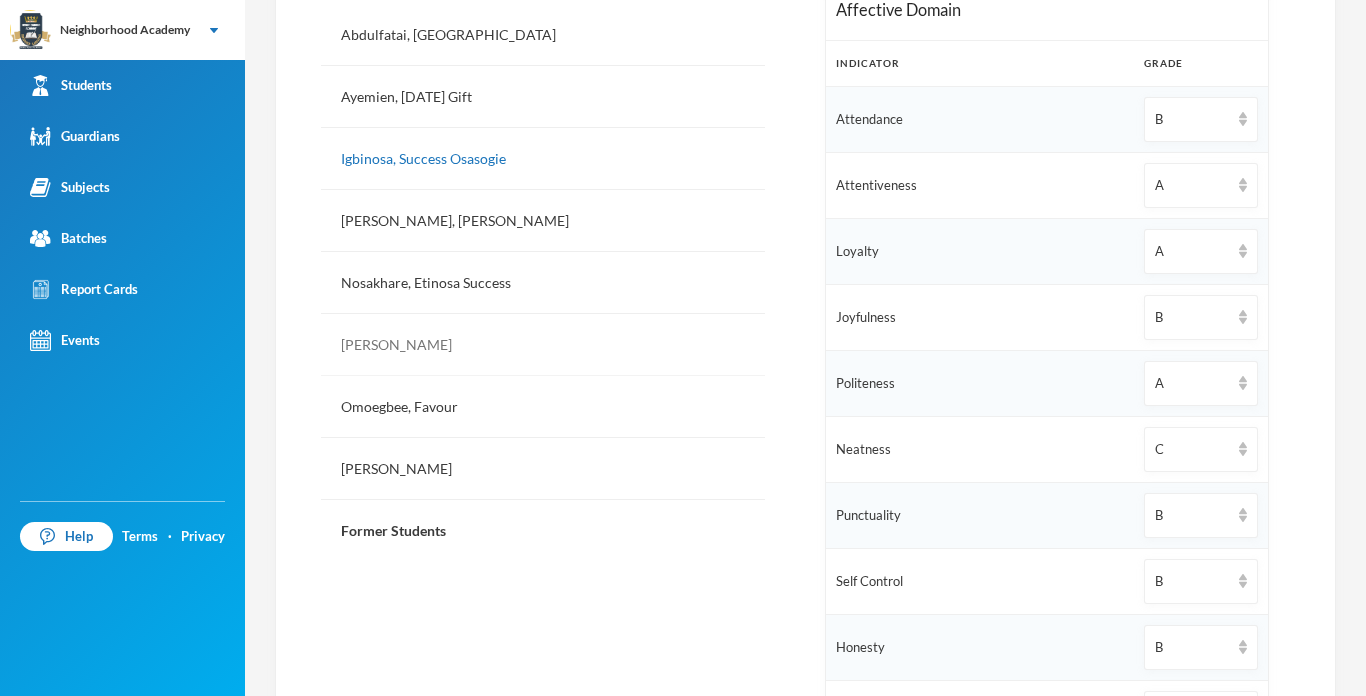 click on "[PERSON_NAME]" at bounding box center [543, 345] 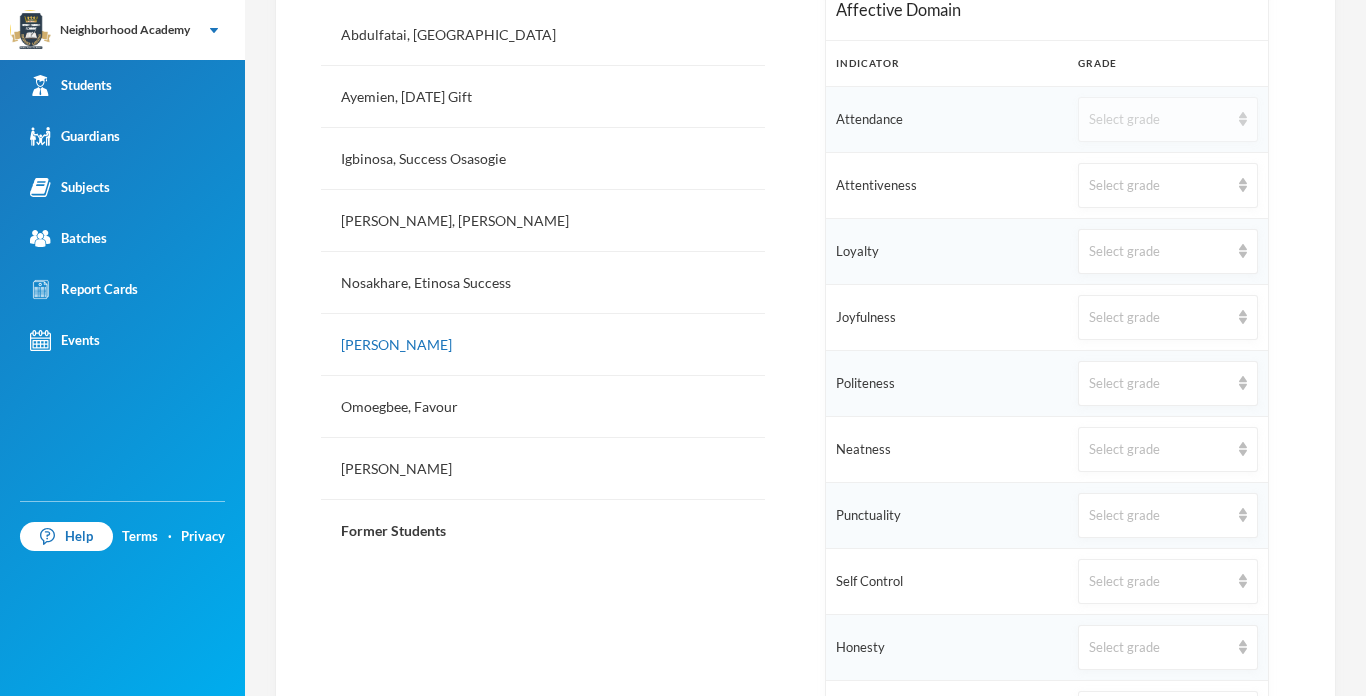 click on "Select grade" at bounding box center (1168, 119) 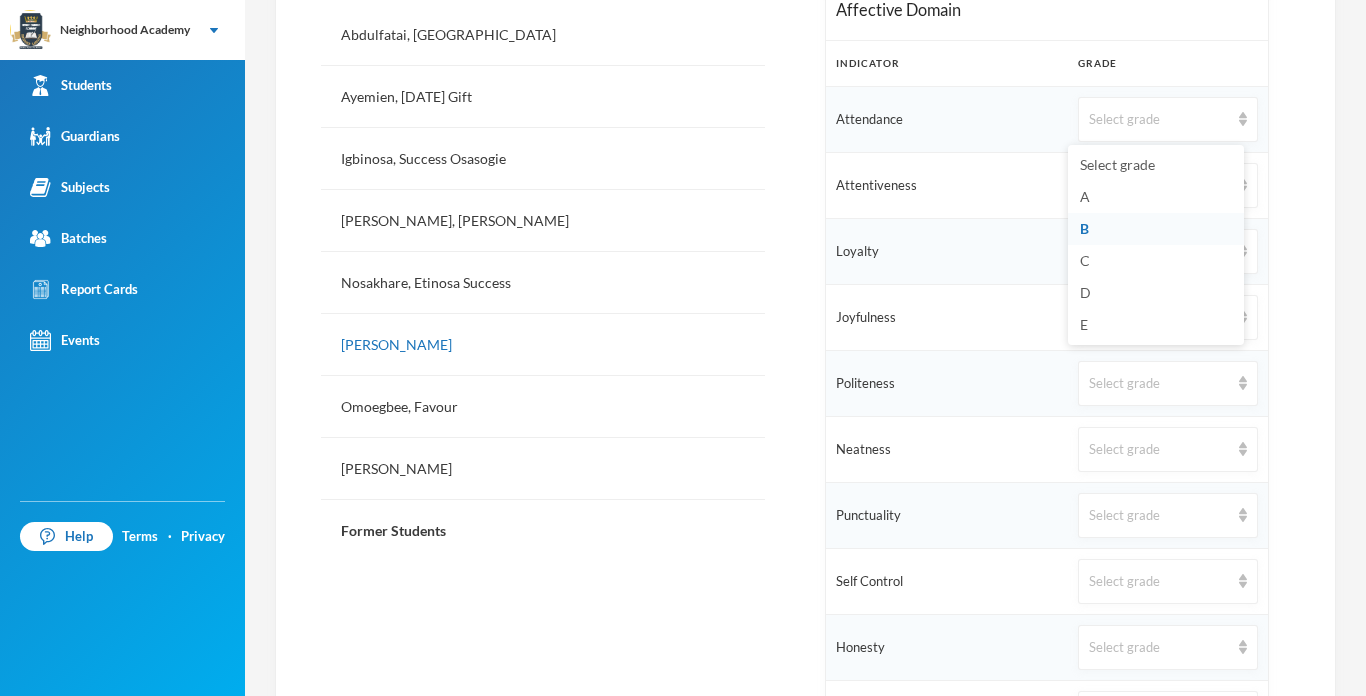 click on "B" at bounding box center (1156, 229) 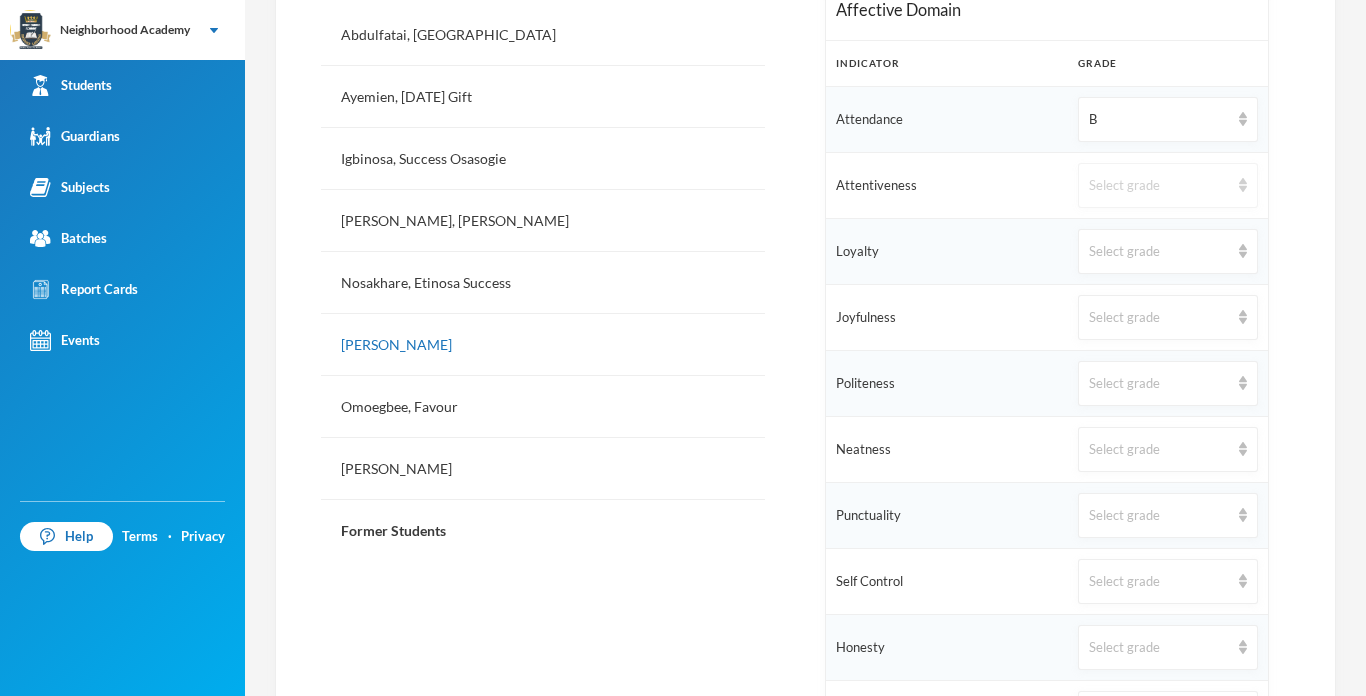 click on "Select grade" at bounding box center [1159, 186] 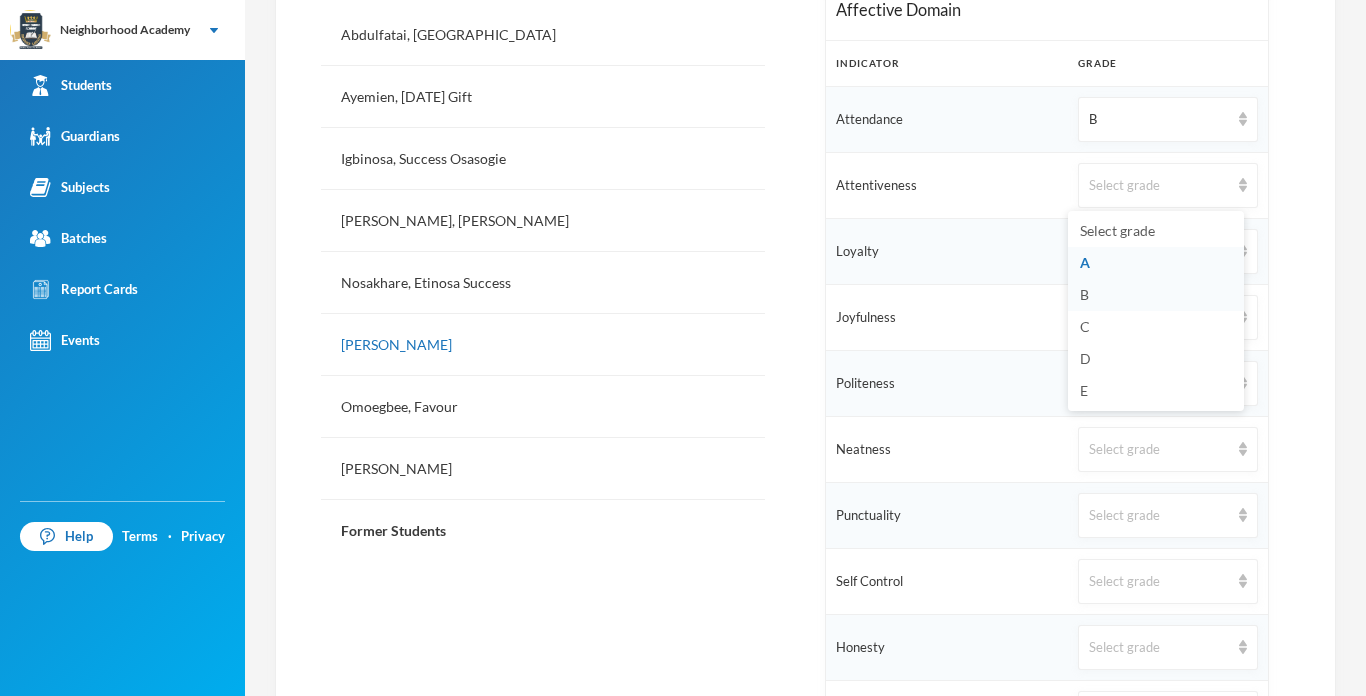 click on "B" at bounding box center (1156, 295) 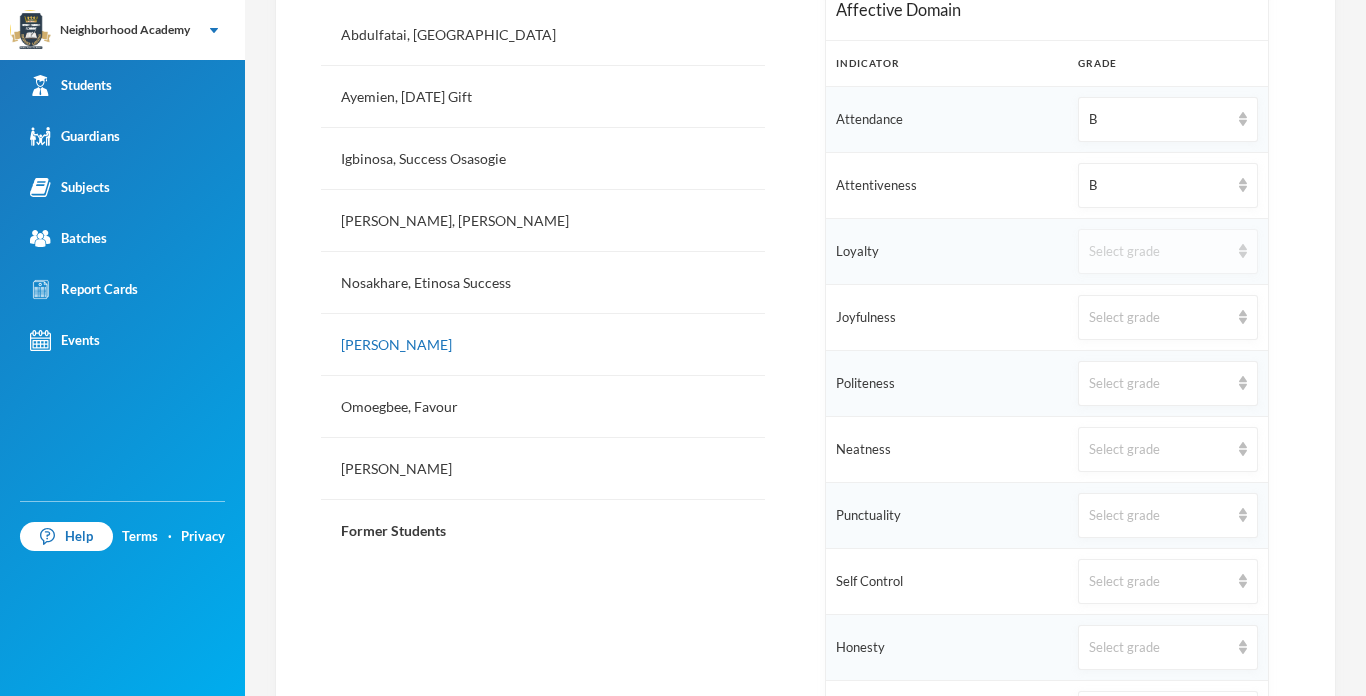 click on "Select grade" at bounding box center [1159, 252] 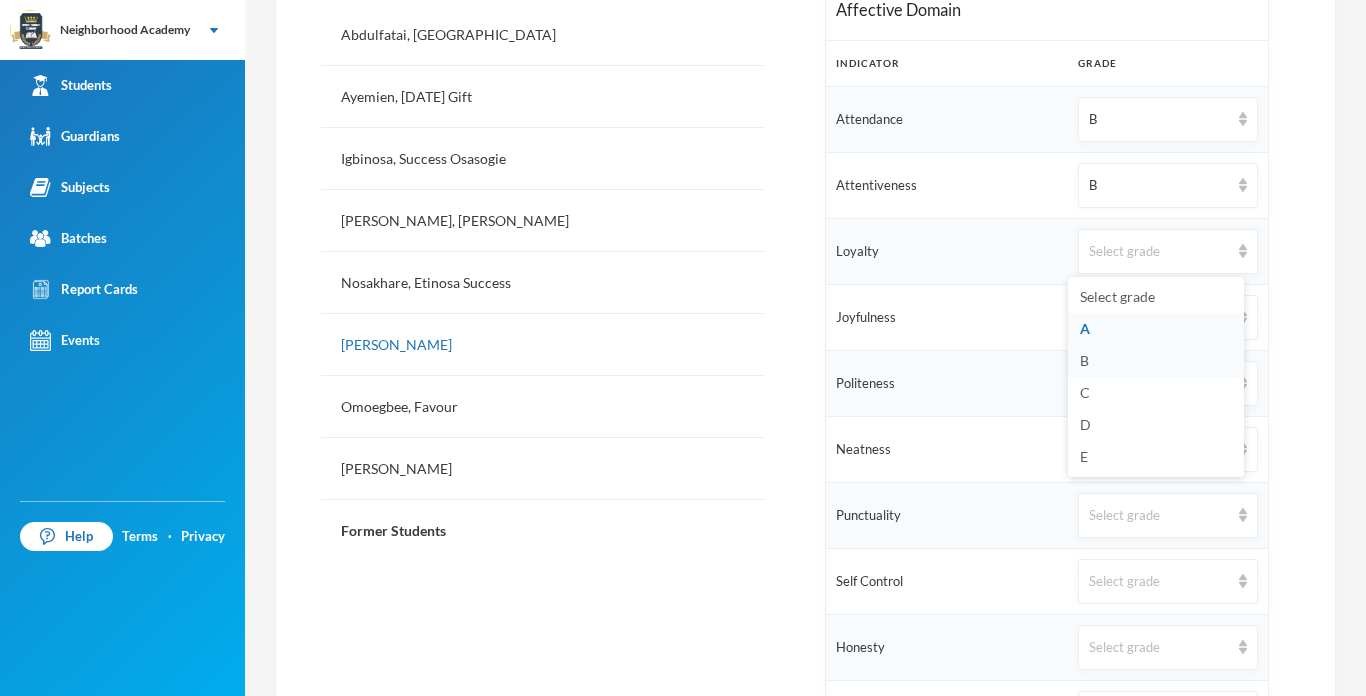 click on "B" at bounding box center (1084, 360) 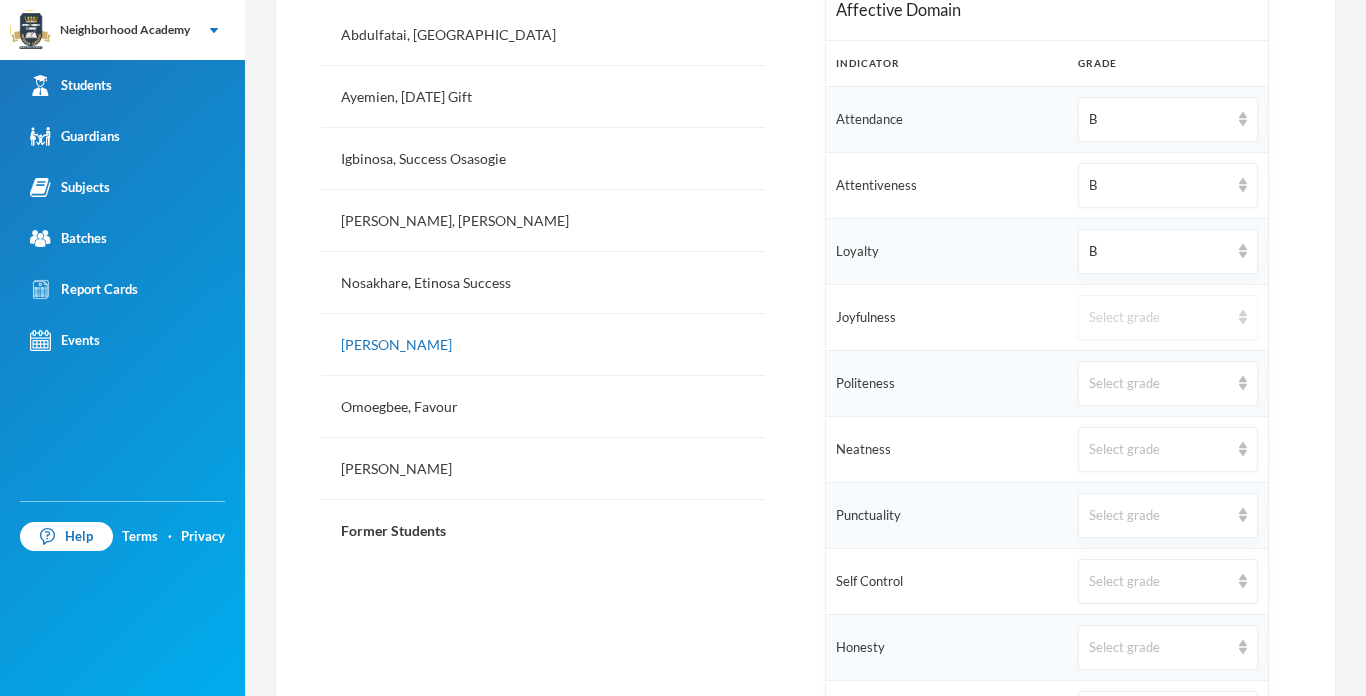 click on "Select grade" at bounding box center (1159, 318) 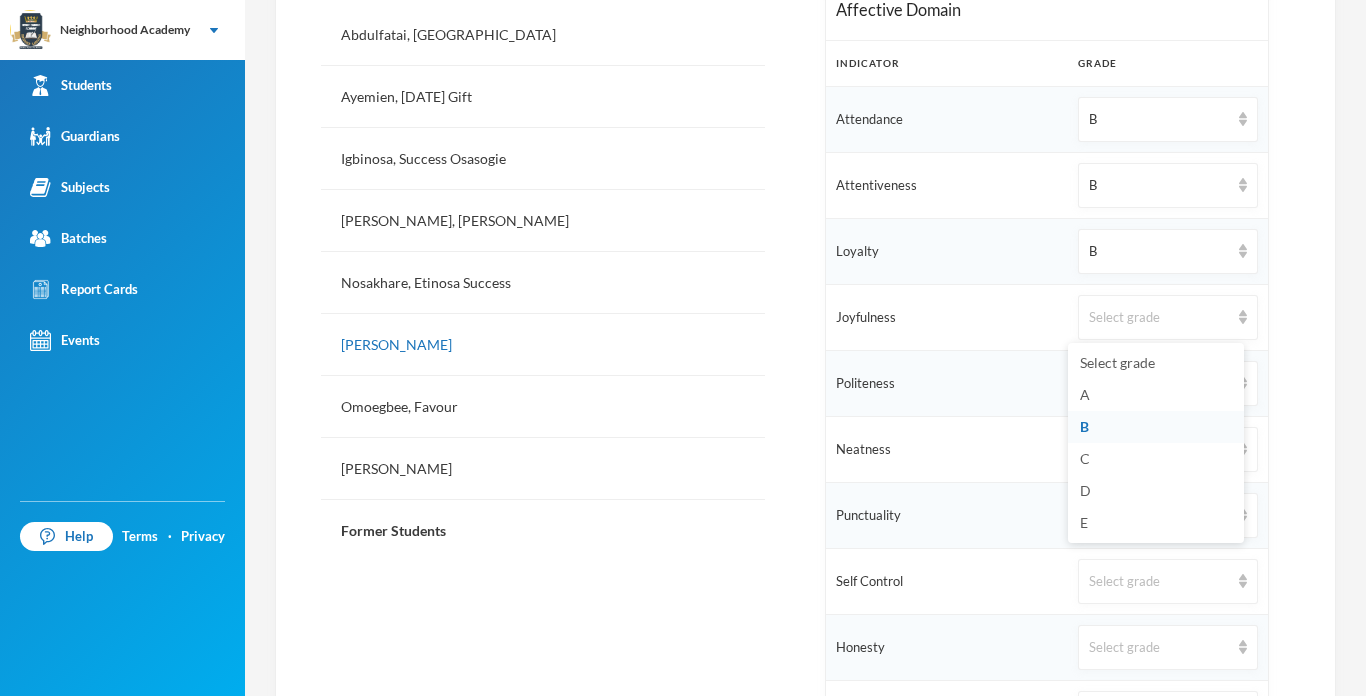 click on "B" at bounding box center (1084, 426) 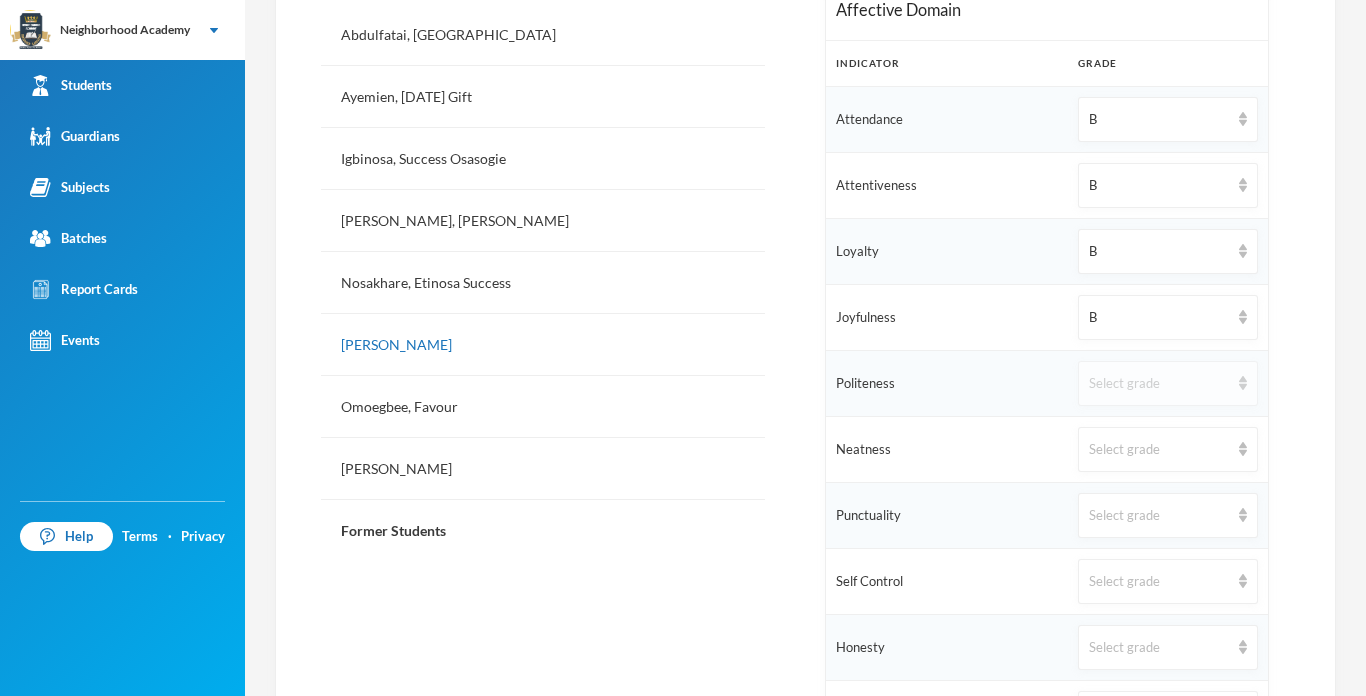click on "Select grade" at bounding box center (1159, 384) 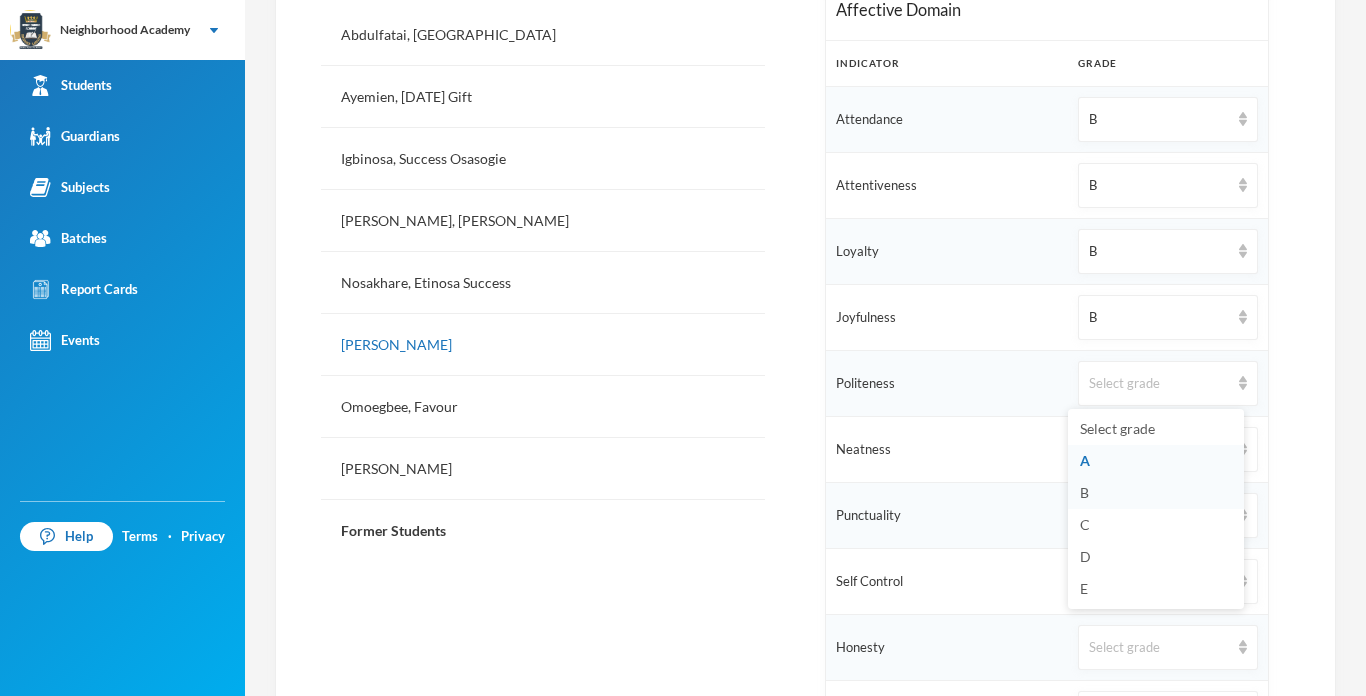 click on "B" at bounding box center (1084, 492) 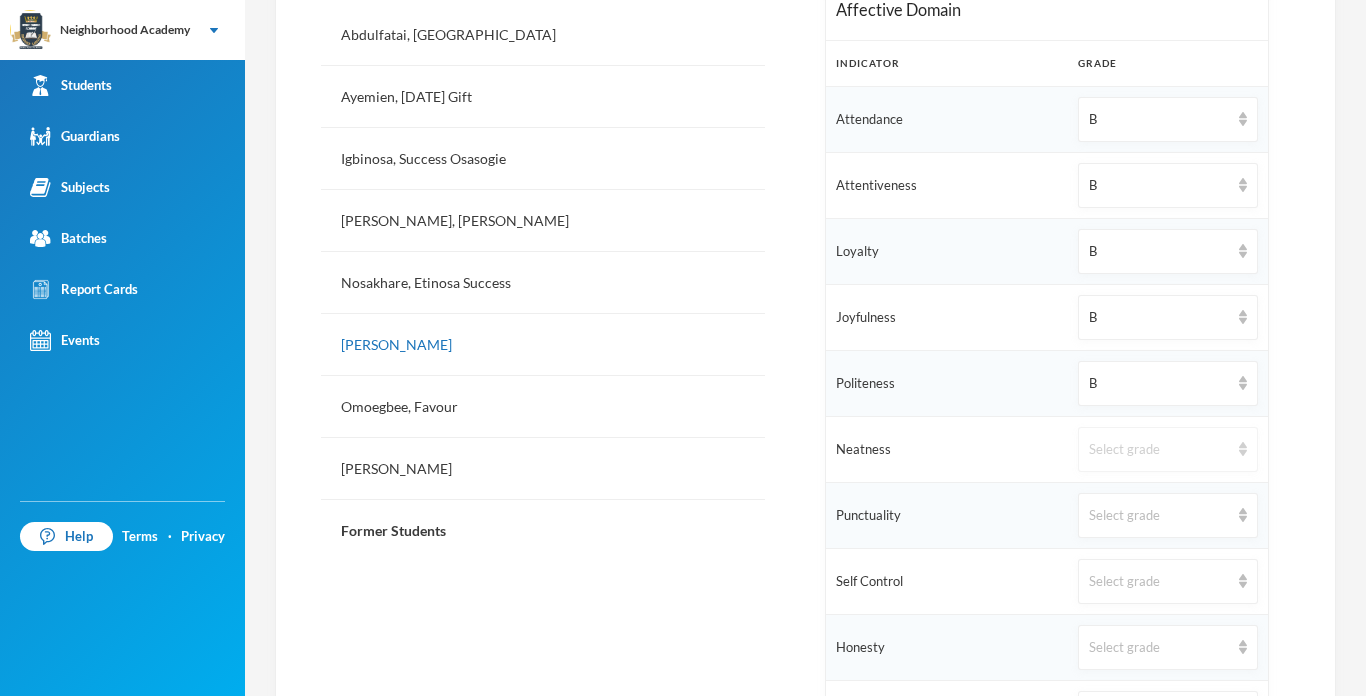 click on "Select grade" at bounding box center (1159, 450) 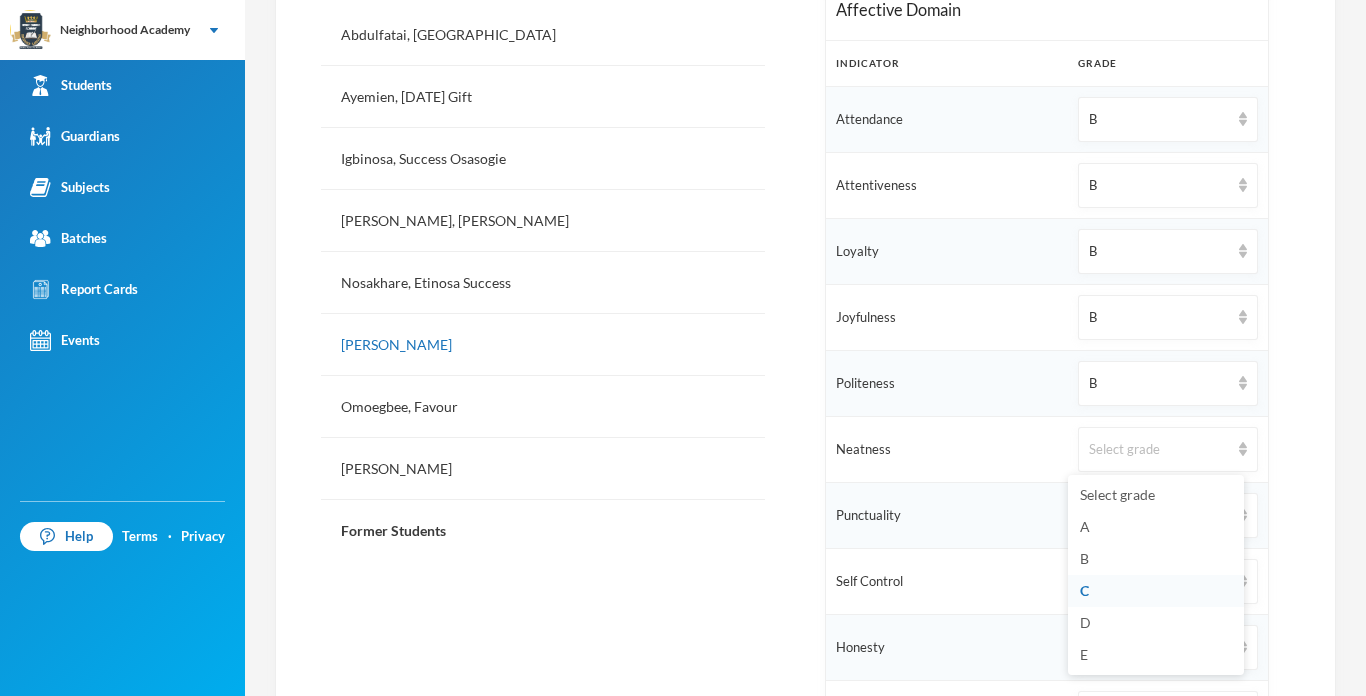 click on "C" at bounding box center (1156, 591) 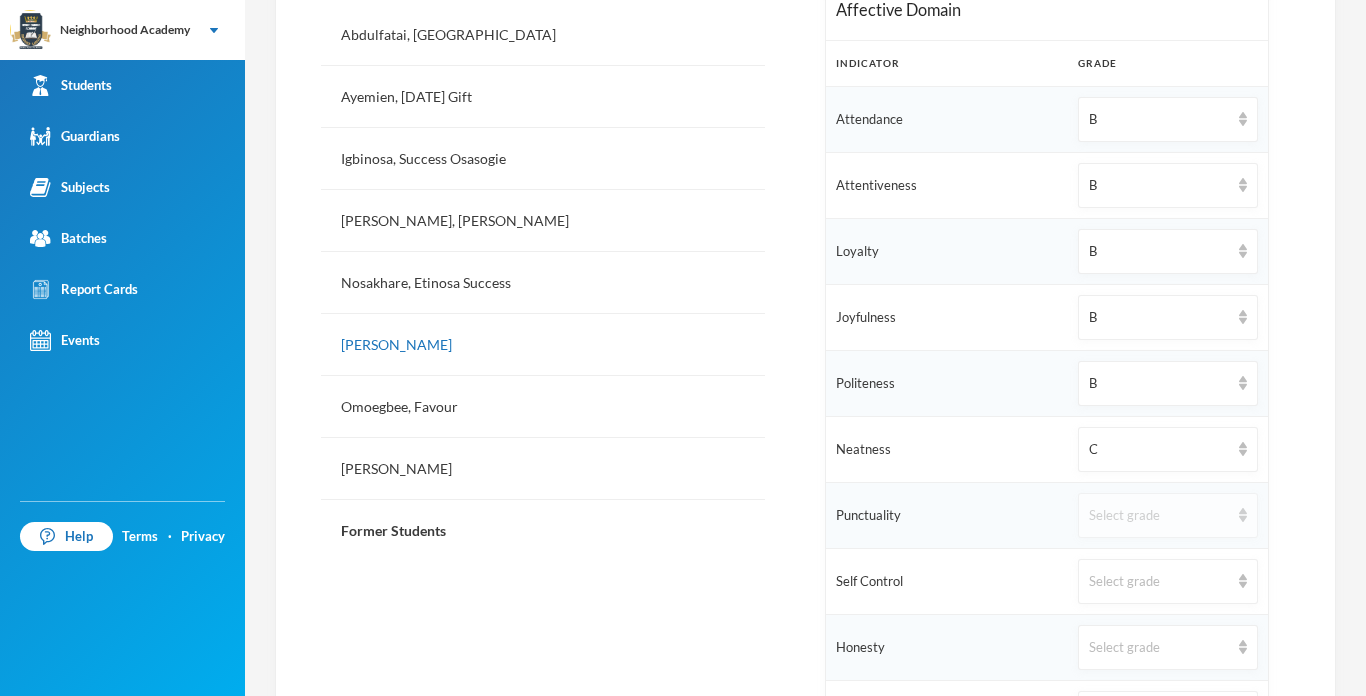 click on "Select grade" at bounding box center (1159, 516) 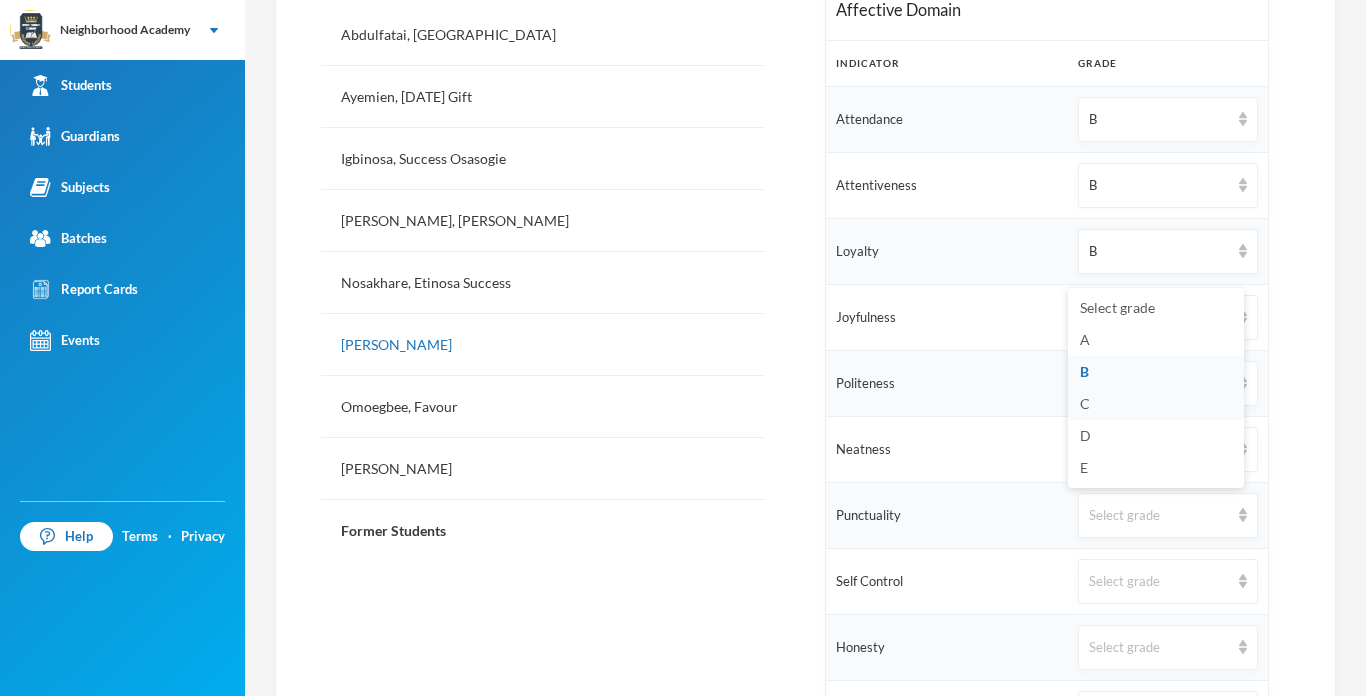 click on "C" at bounding box center [1085, 403] 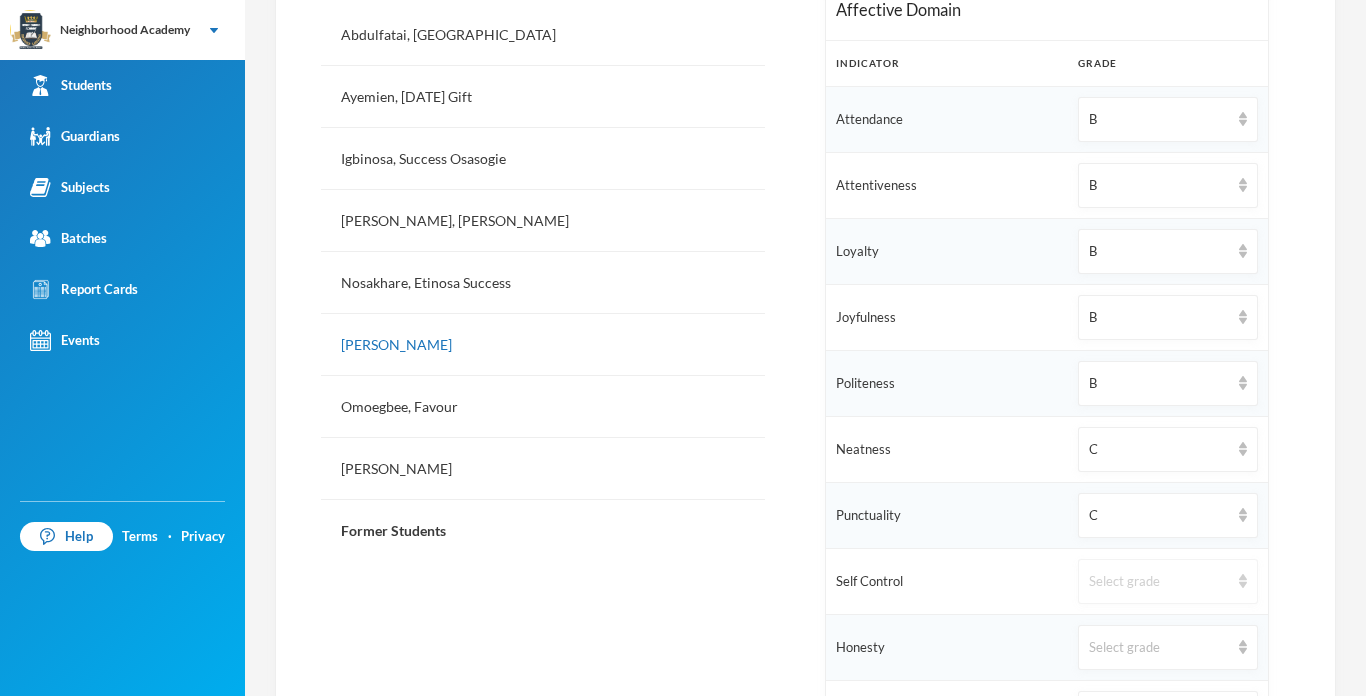 click on "Select grade" at bounding box center (1159, 582) 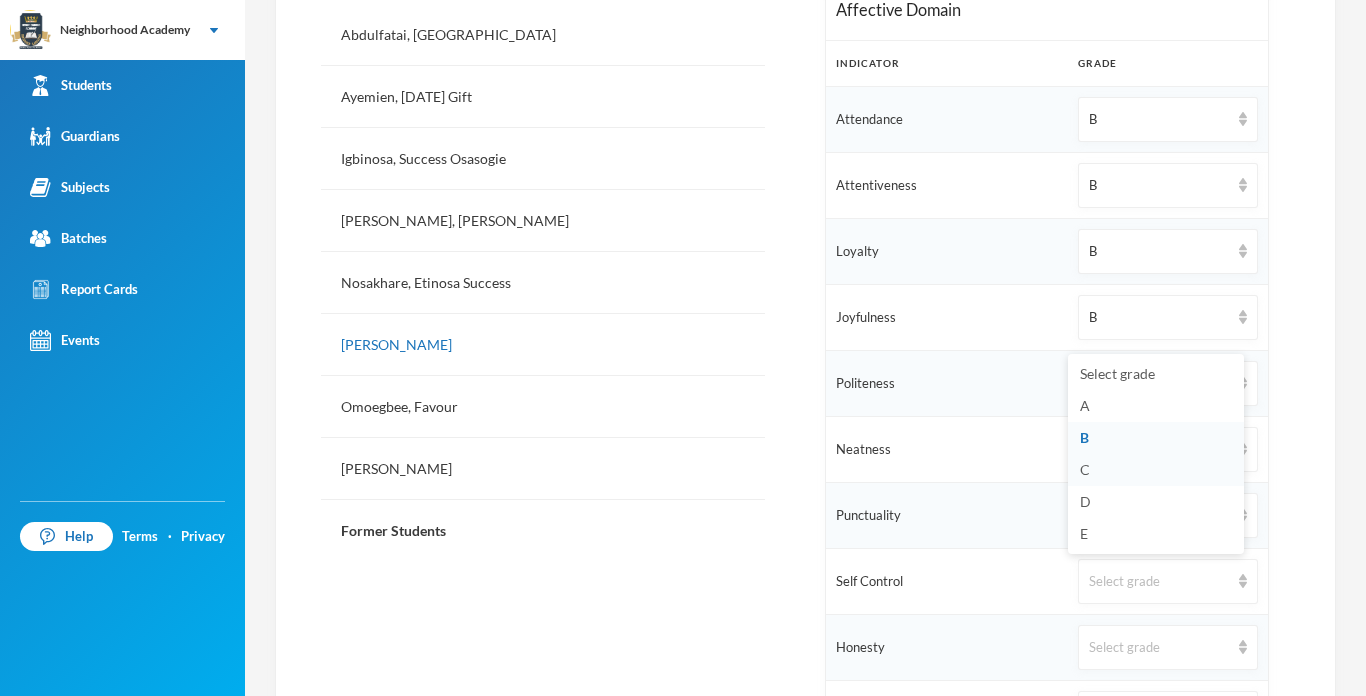 click on "C" at bounding box center [1085, 469] 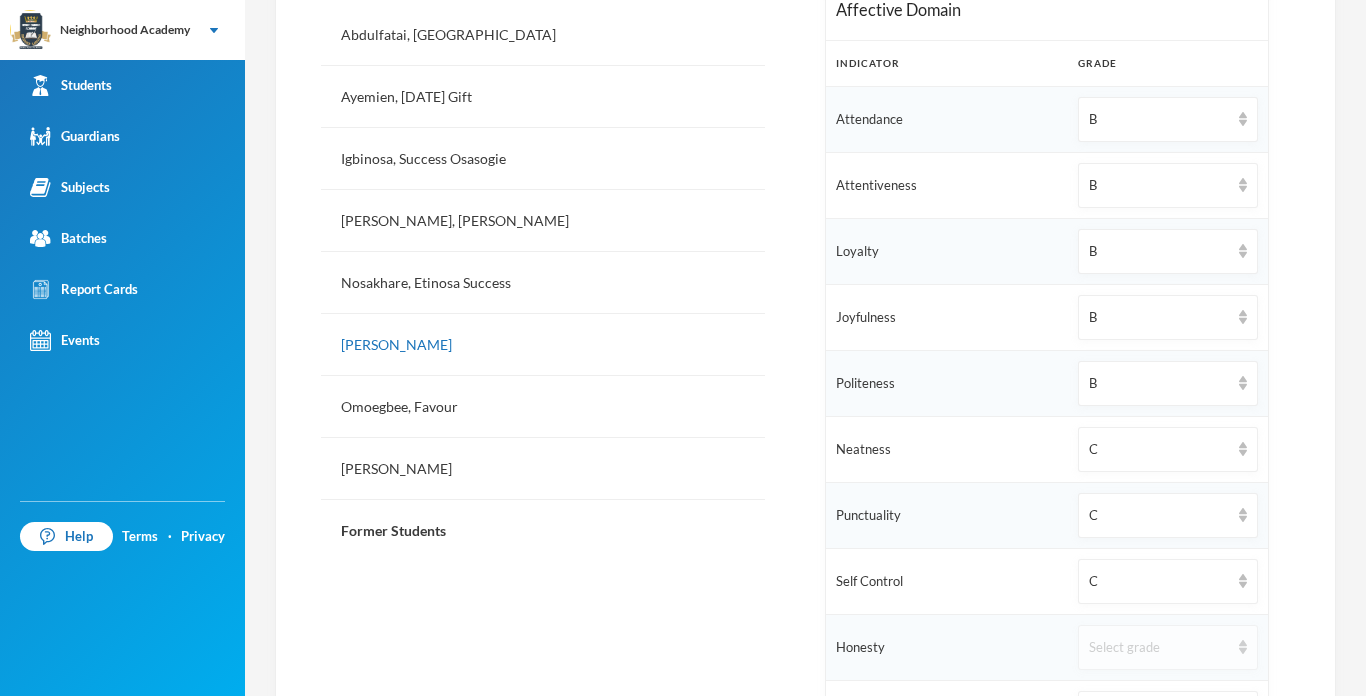 click on "Select grade" at bounding box center [1159, 648] 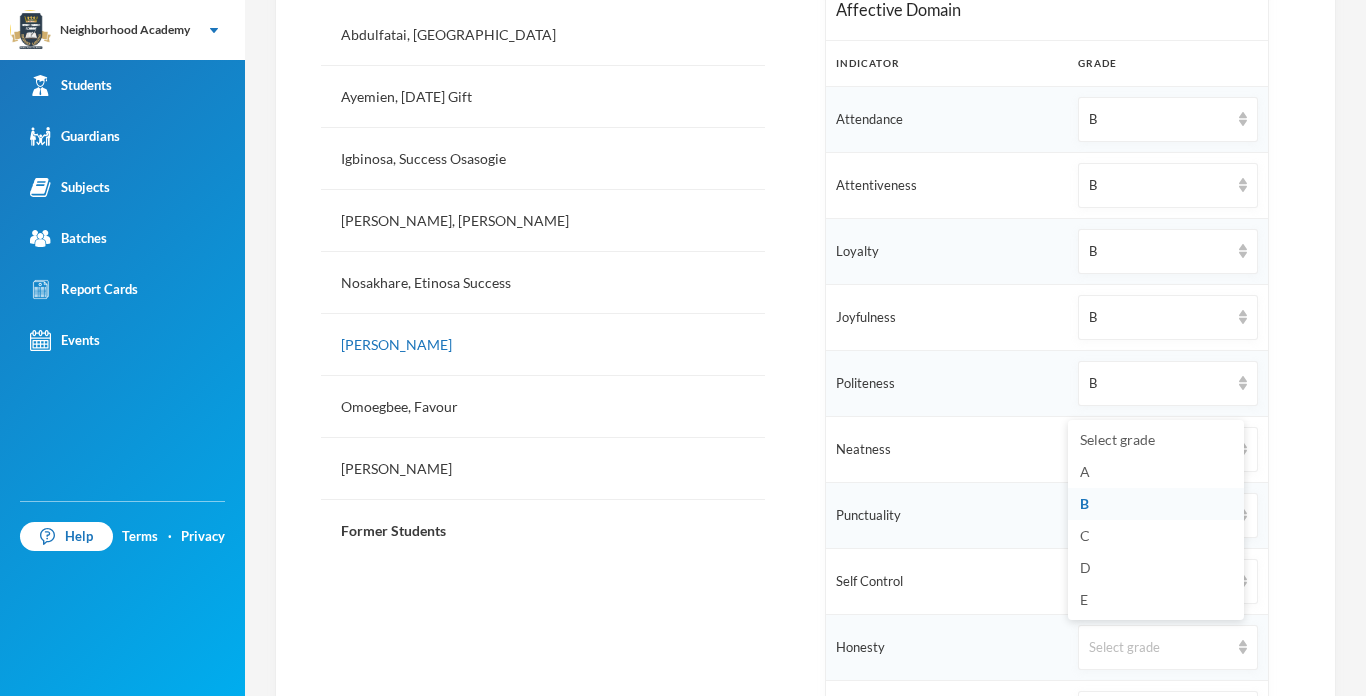 click on "B" at bounding box center (1084, 503) 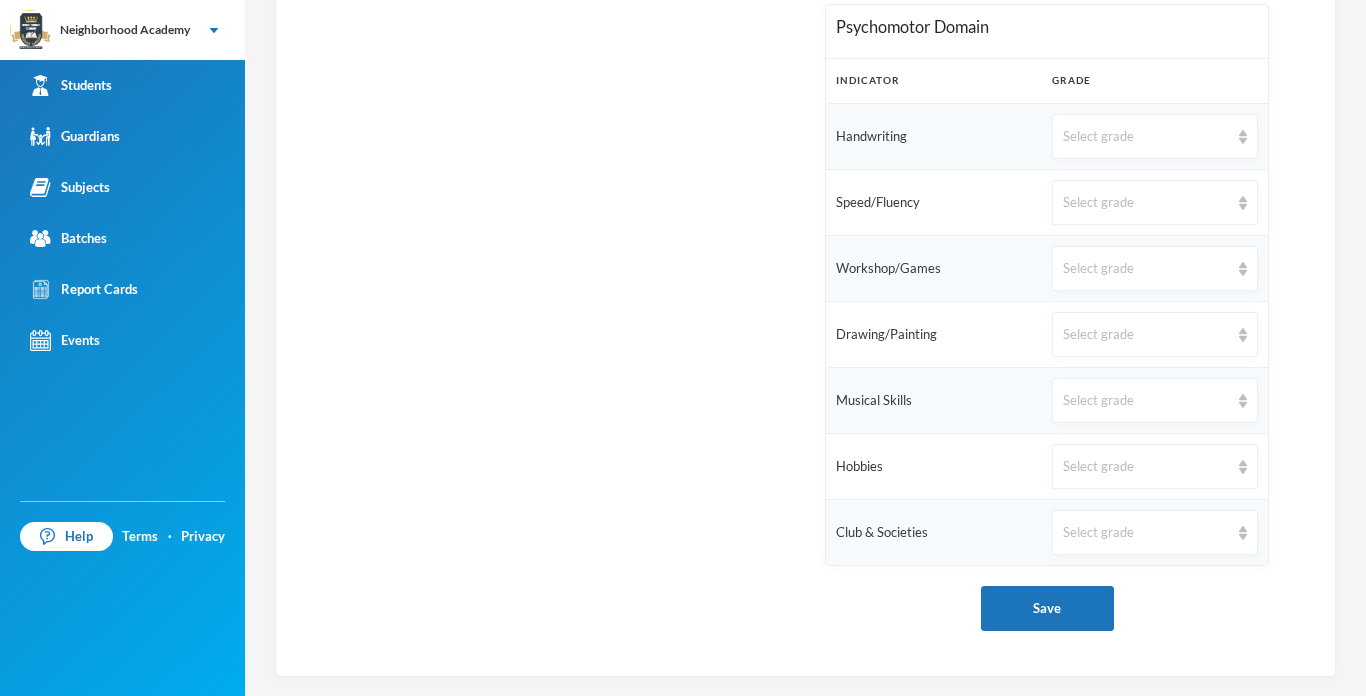 scroll, scrollTop: 1360, scrollLeft: 0, axis: vertical 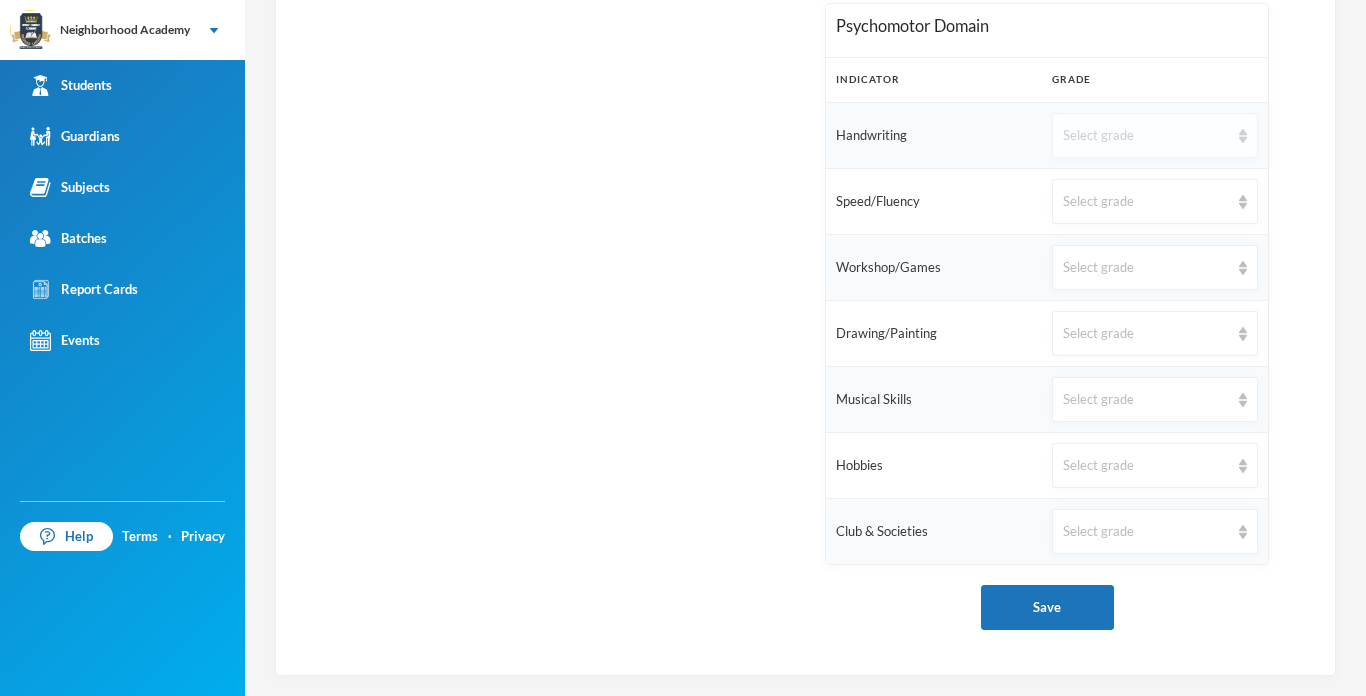 click on "Select grade" at bounding box center (1146, 136) 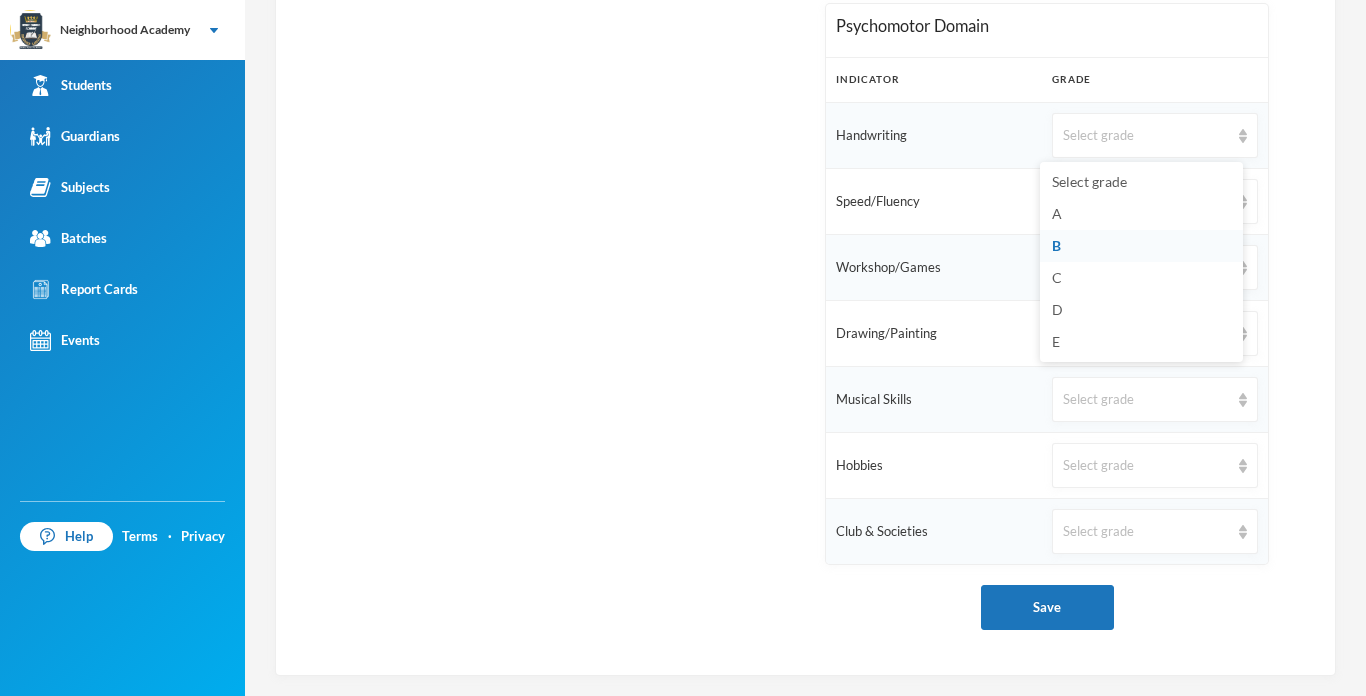 click on "B" at bounding box center [1141, 246] 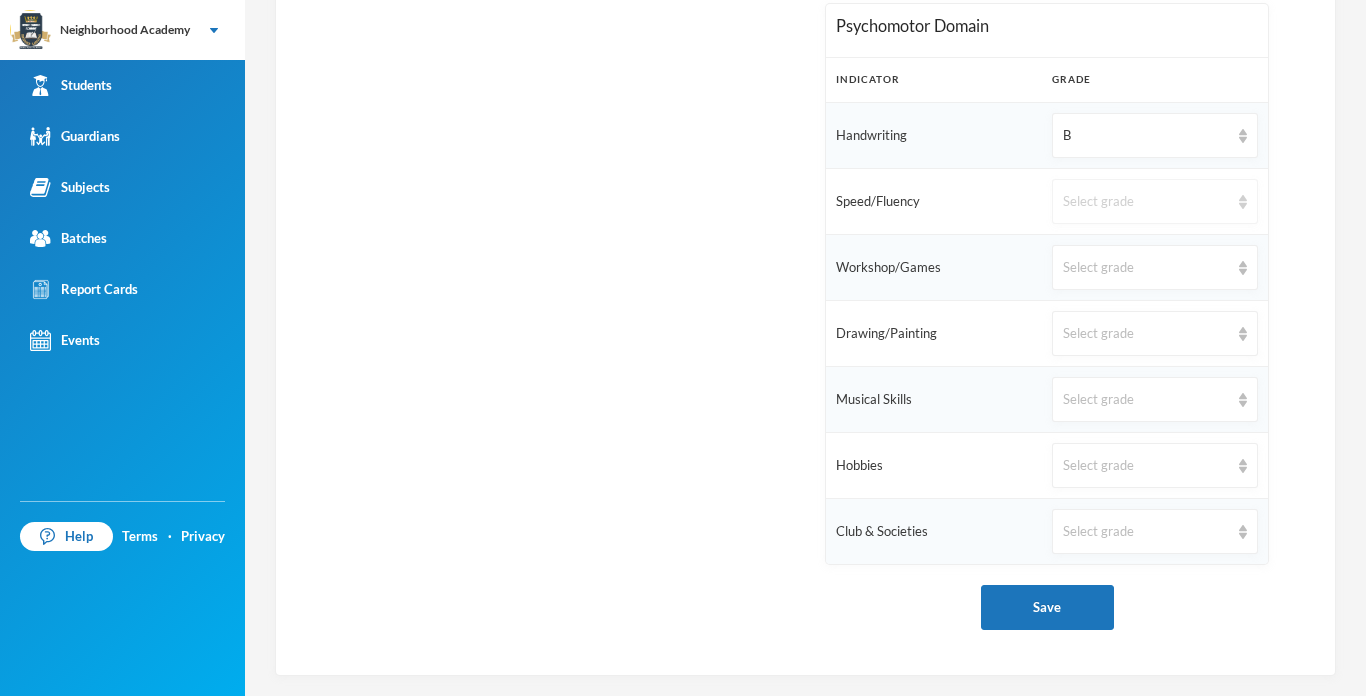 click on "Select grade" at bounding box center [1146, 202] 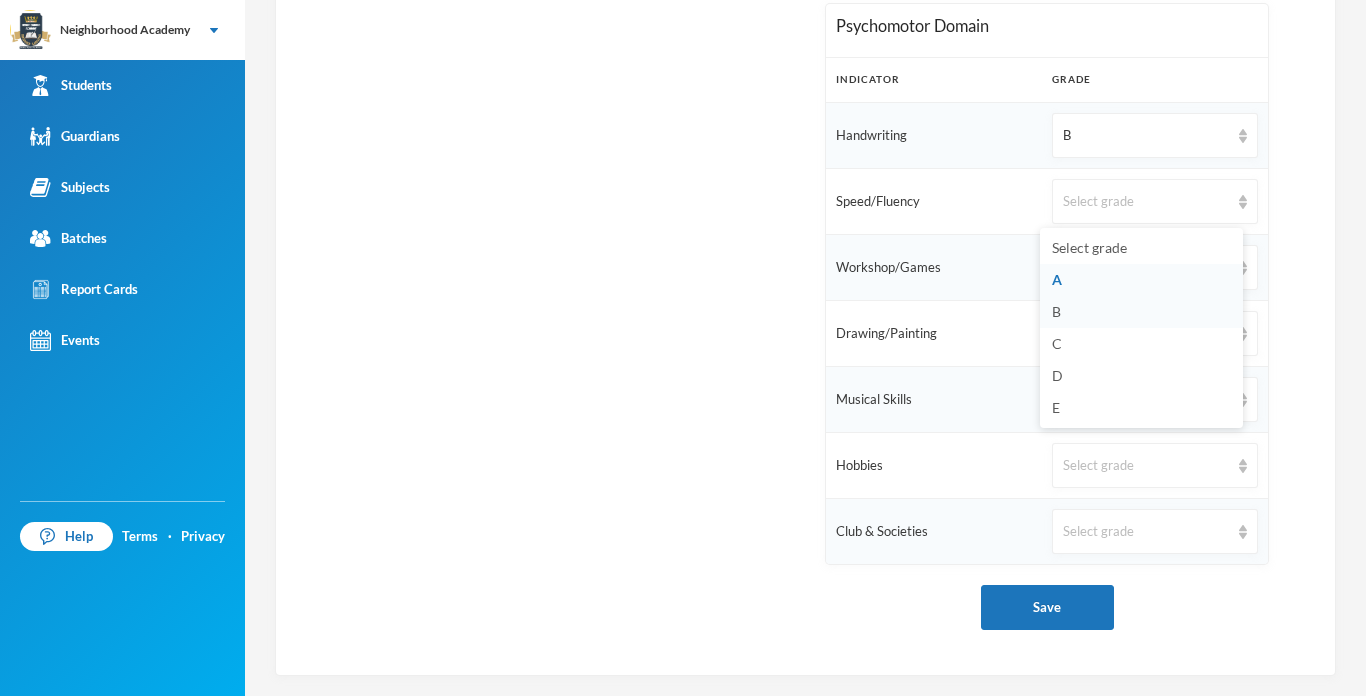 click on "B" at bounding box center [1141, 312] 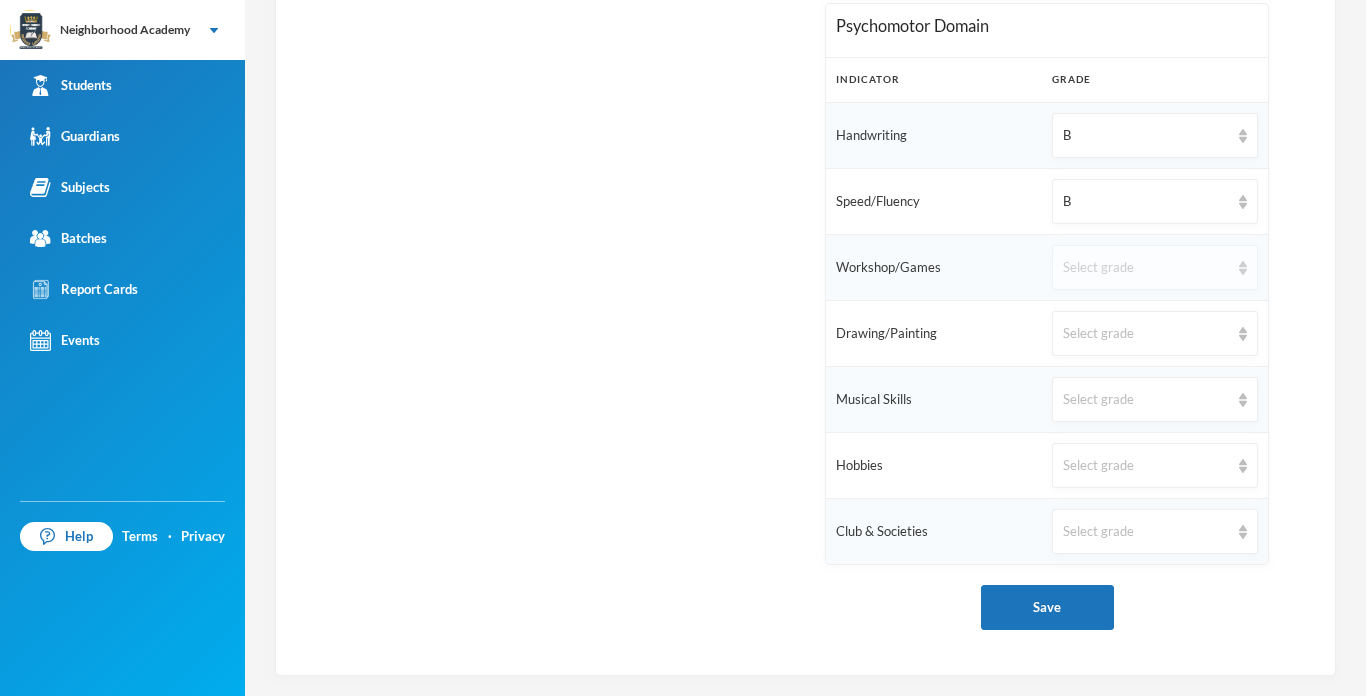 click on "Select grade" at bounding box center (1146, 268) 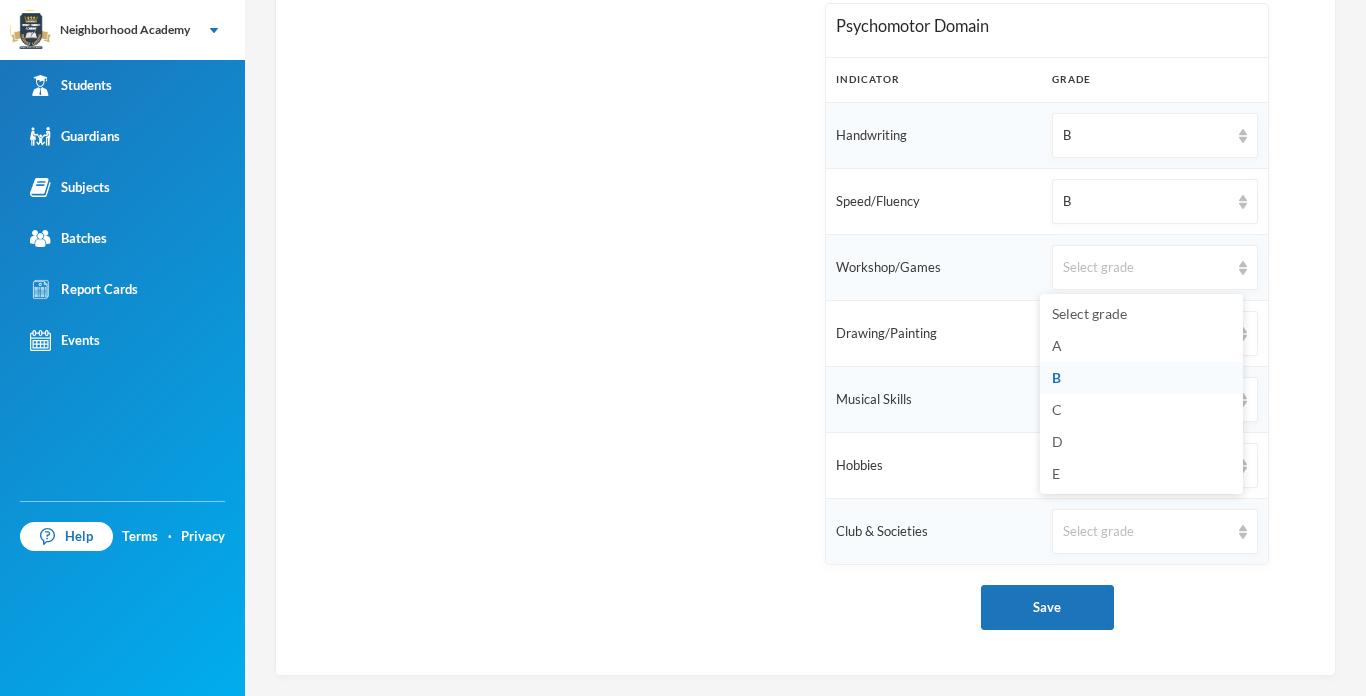 click on "B" at bounding box center (1141, 378) 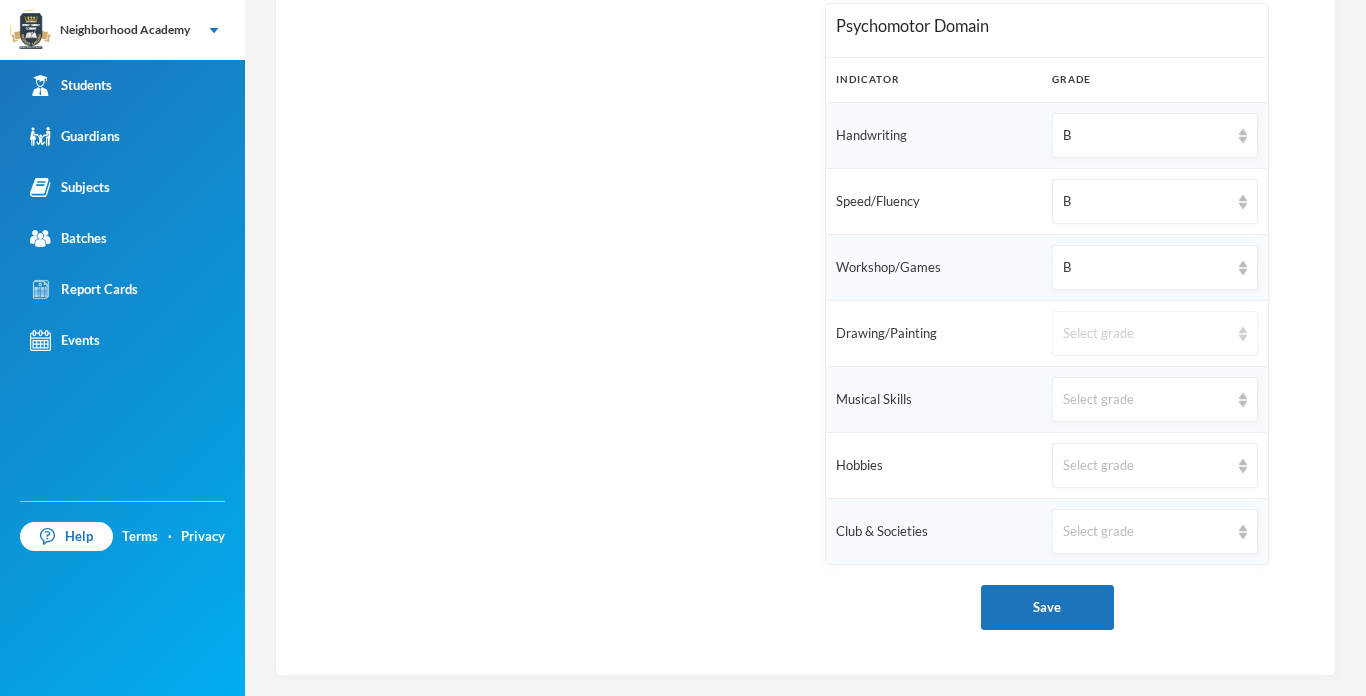 click on "Select grade" at bounding box center [1146, 334] 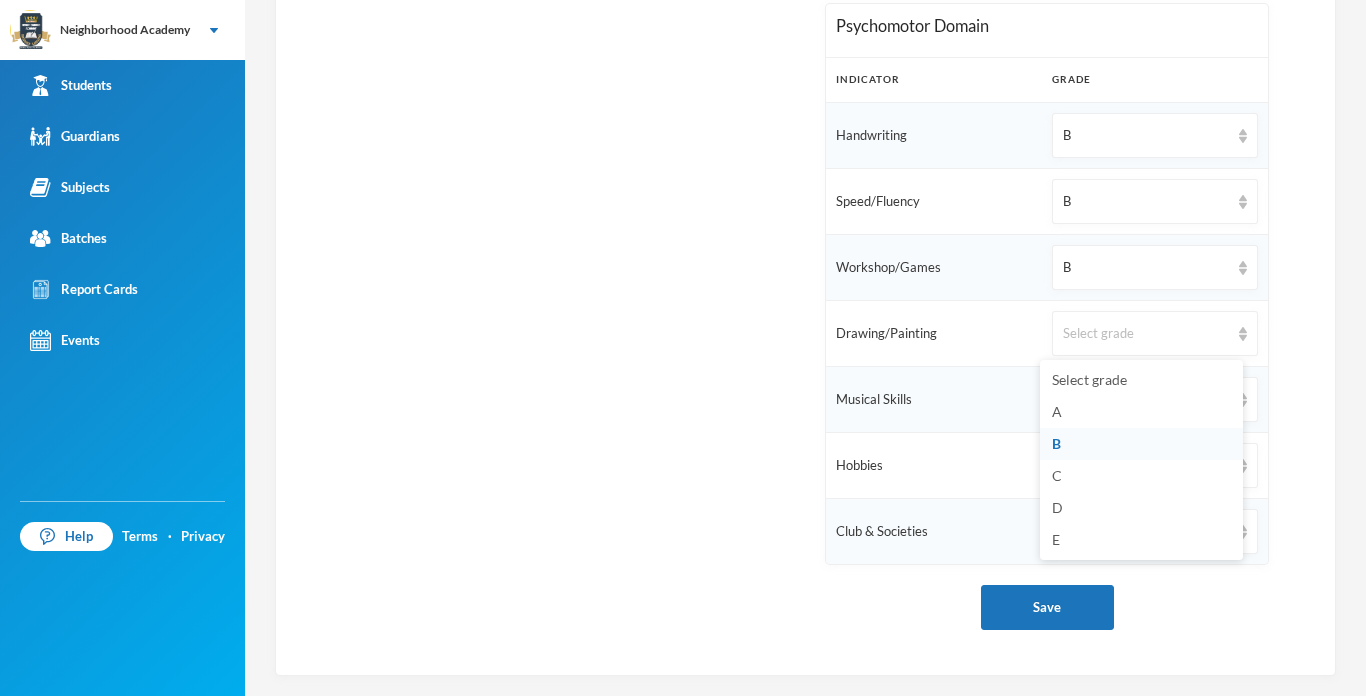 click on "B" at bounding box center (1056, 443) 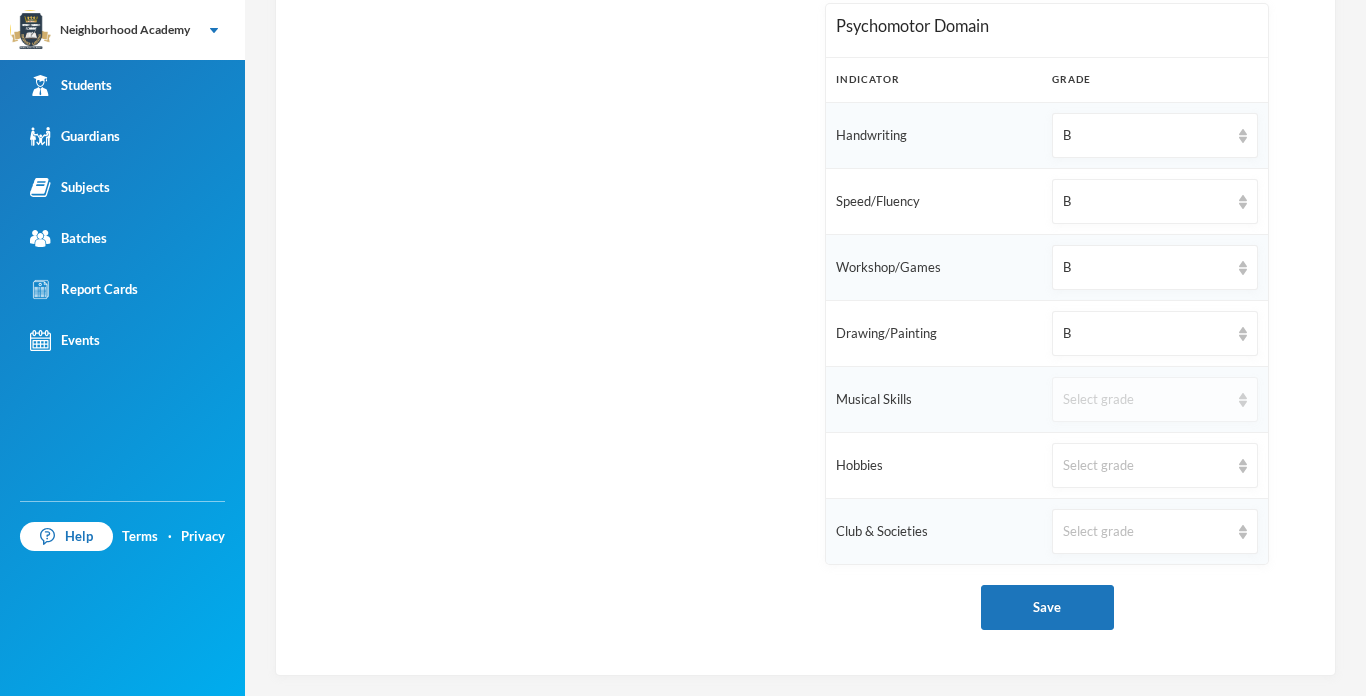 click on "Select grade" at bounding box center [1146, 400] 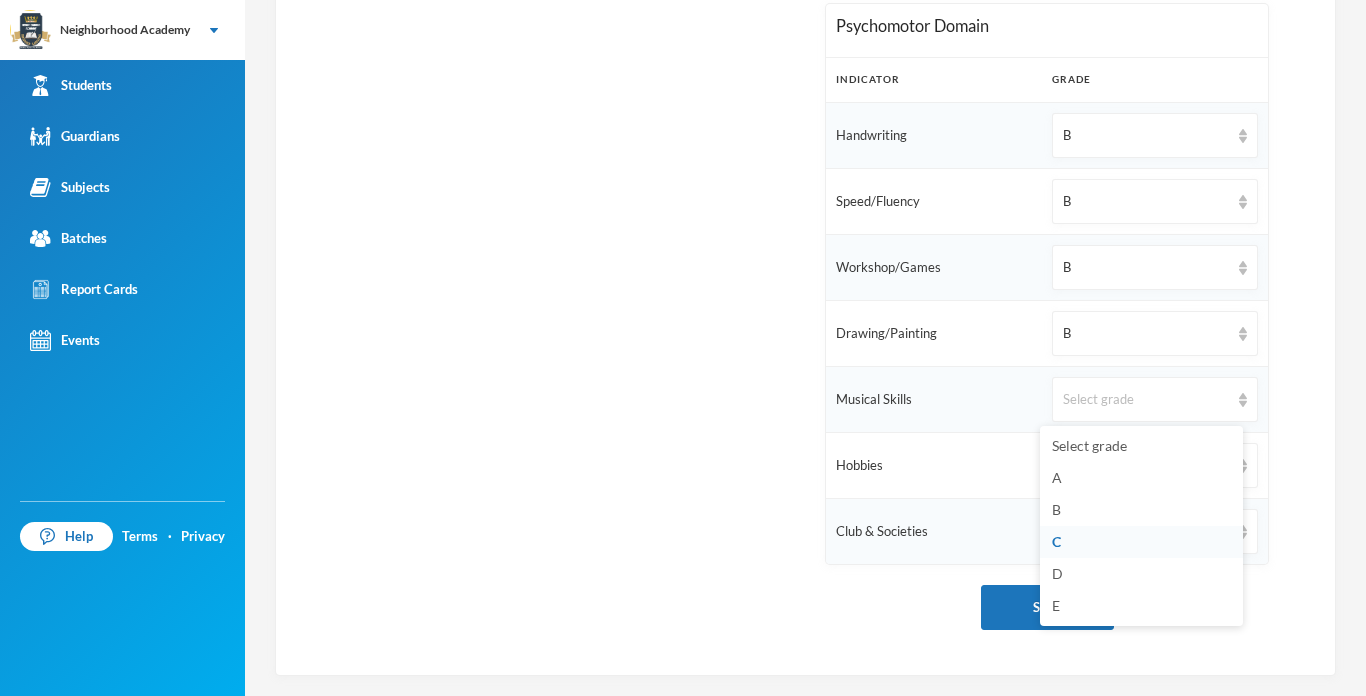 click on "C" at bounding box center (1141, 542) 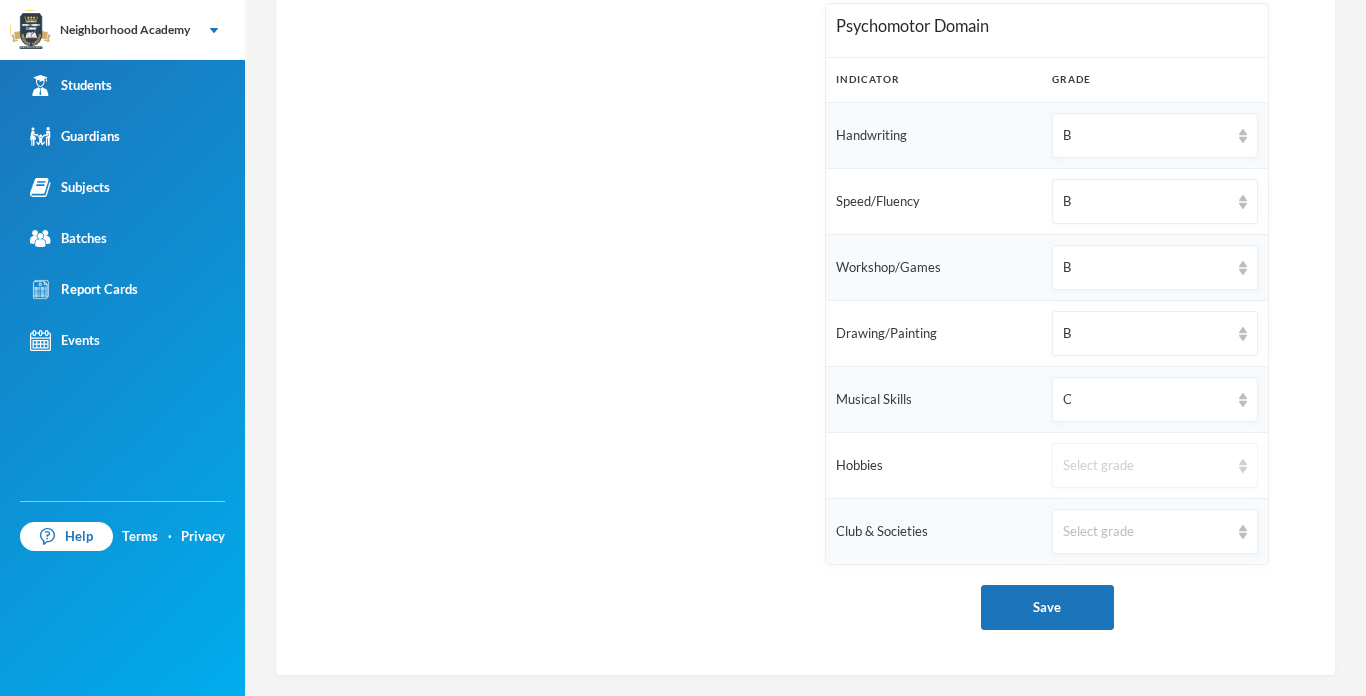 click on "Select grade" at bounding box center (1146, 466) 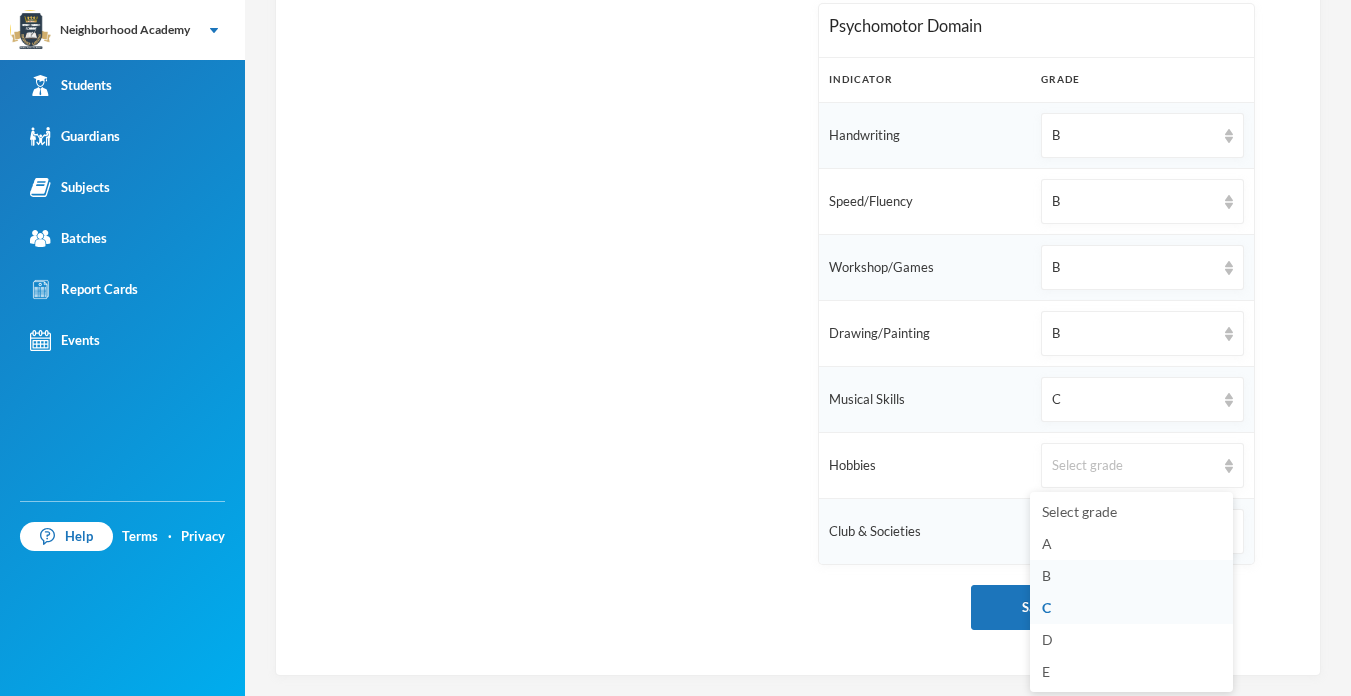 click on "B" at bounding box center (1046, 575) 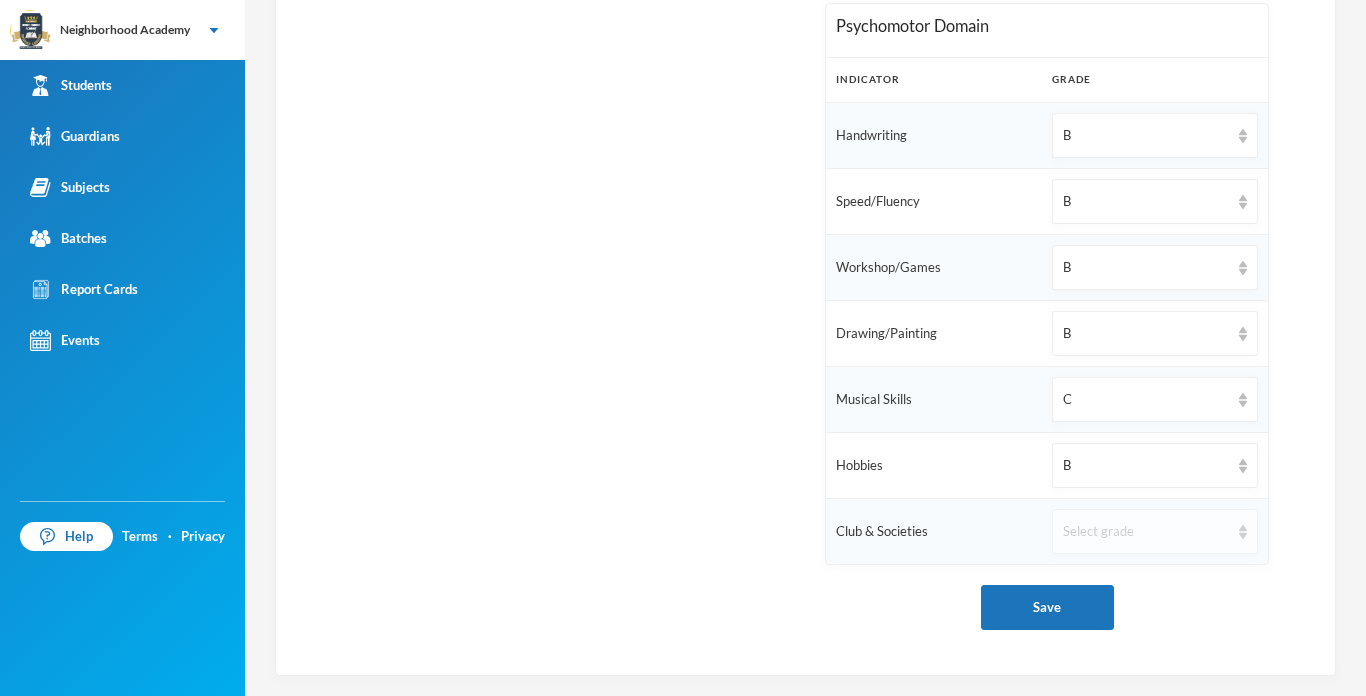click on "Select grade" at bounding box center (1146, 532) 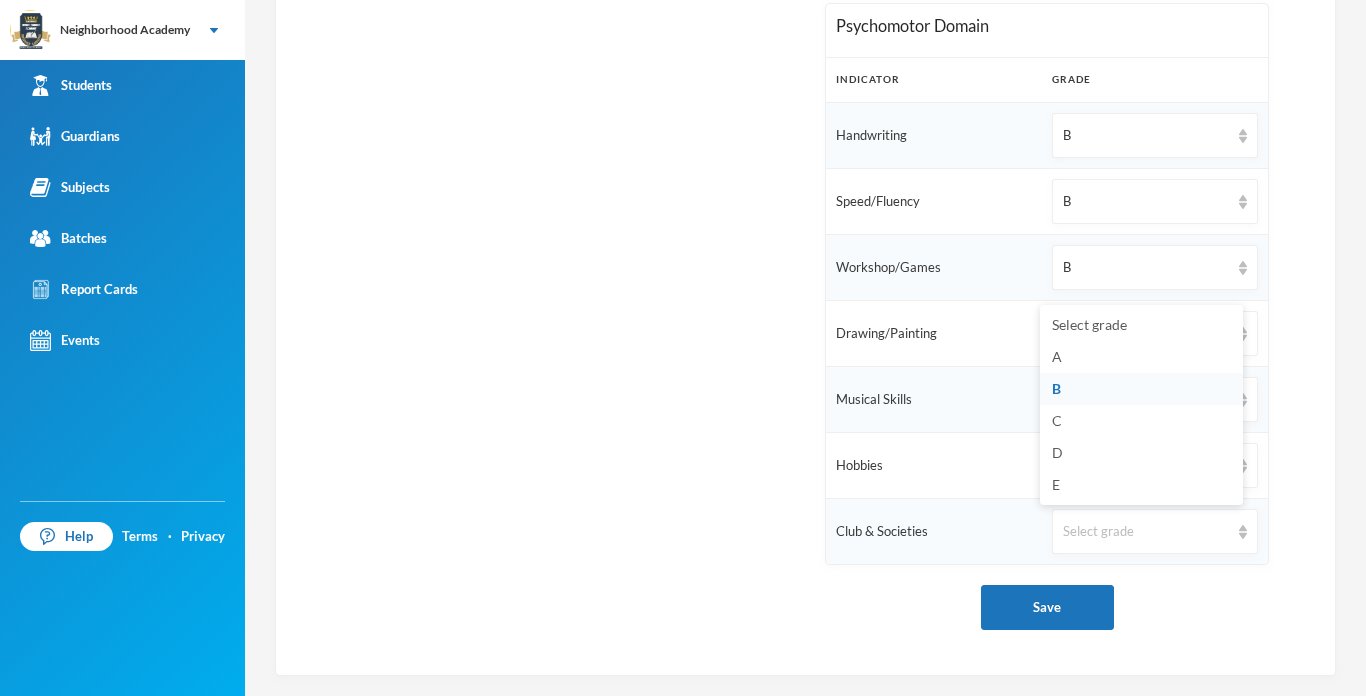 click on "B" at bounding box center [1141, 389] 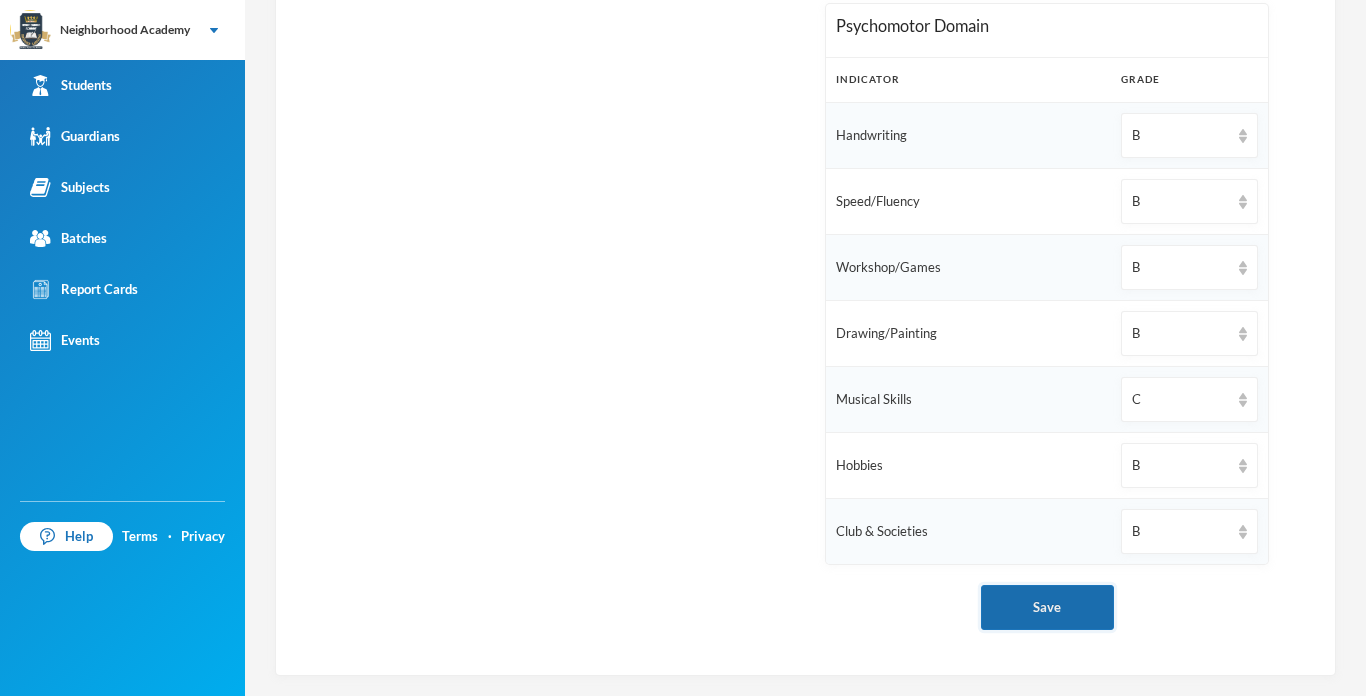 click on "Save" at bounding box center (1047, 607) 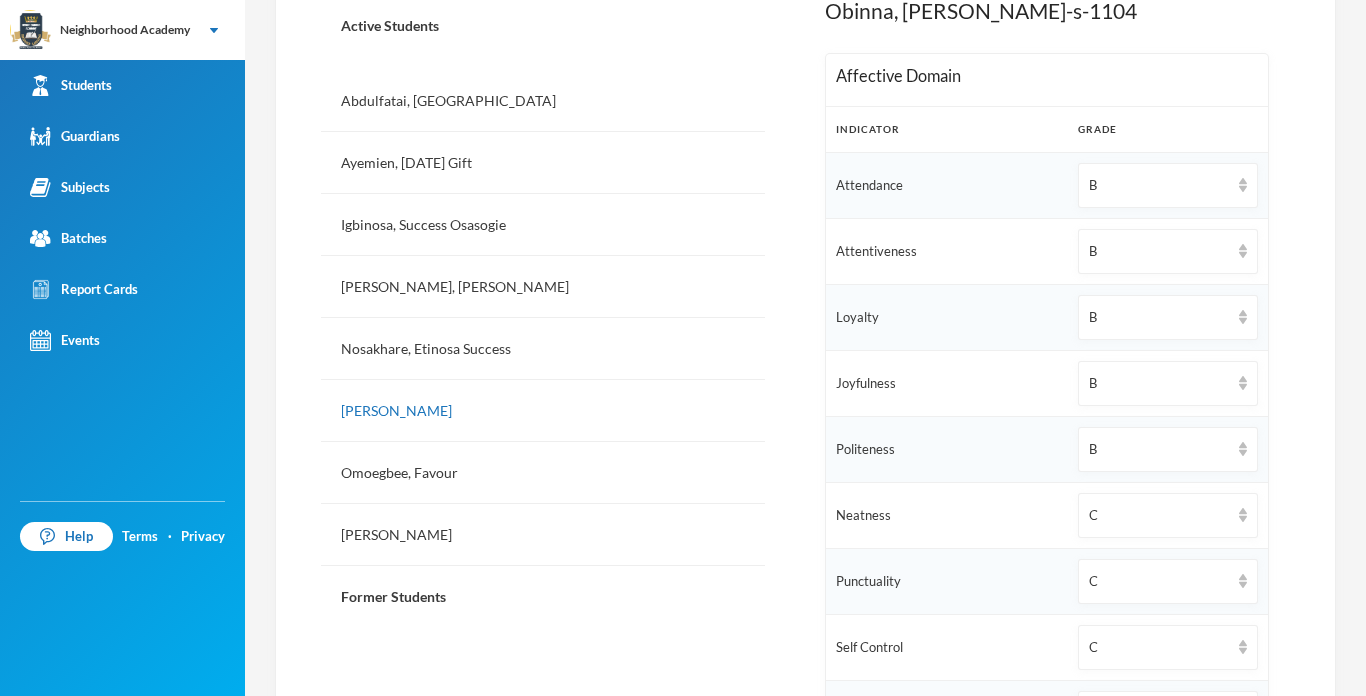 scroll, scrollTop: 520, scrollLeft: 0, axis: vertical 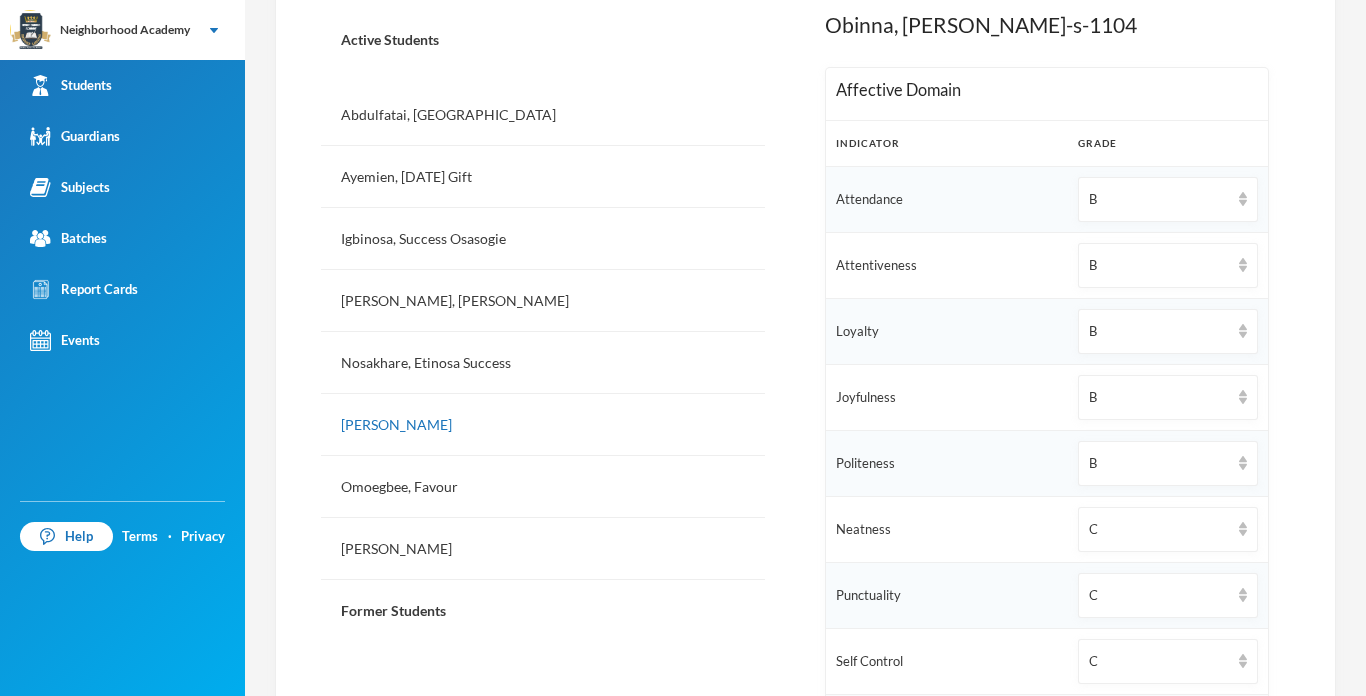 click on "Active Students [PERSON_NAME], [PERSON_NAME], [DATE] Gift Igbinosa, Success [PERSON_NAME], Osaivbie [PERSON_NAME], [PERSON_NAME] [PERSON_NAME], [PERSON_NAME] Former Students" at bounding box center [543, 740] 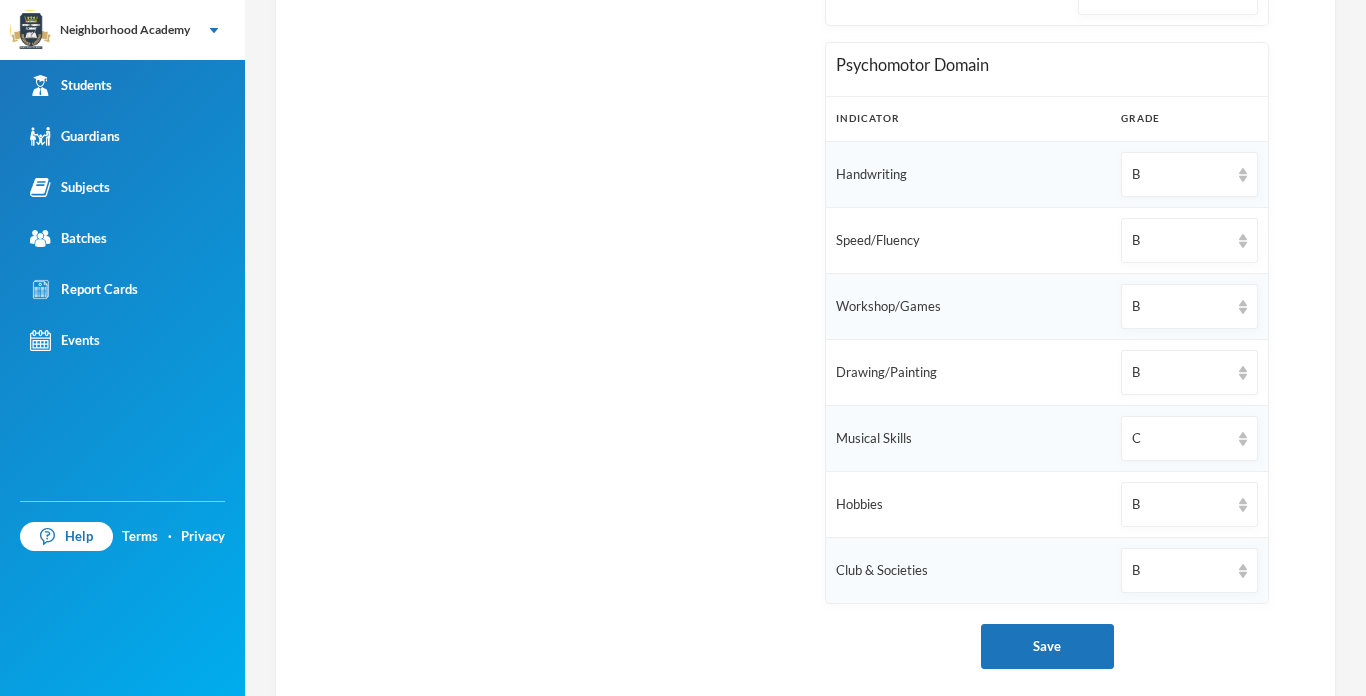 scroll, scrollTop: 1360, scrollLeft: 0, axis: vertical 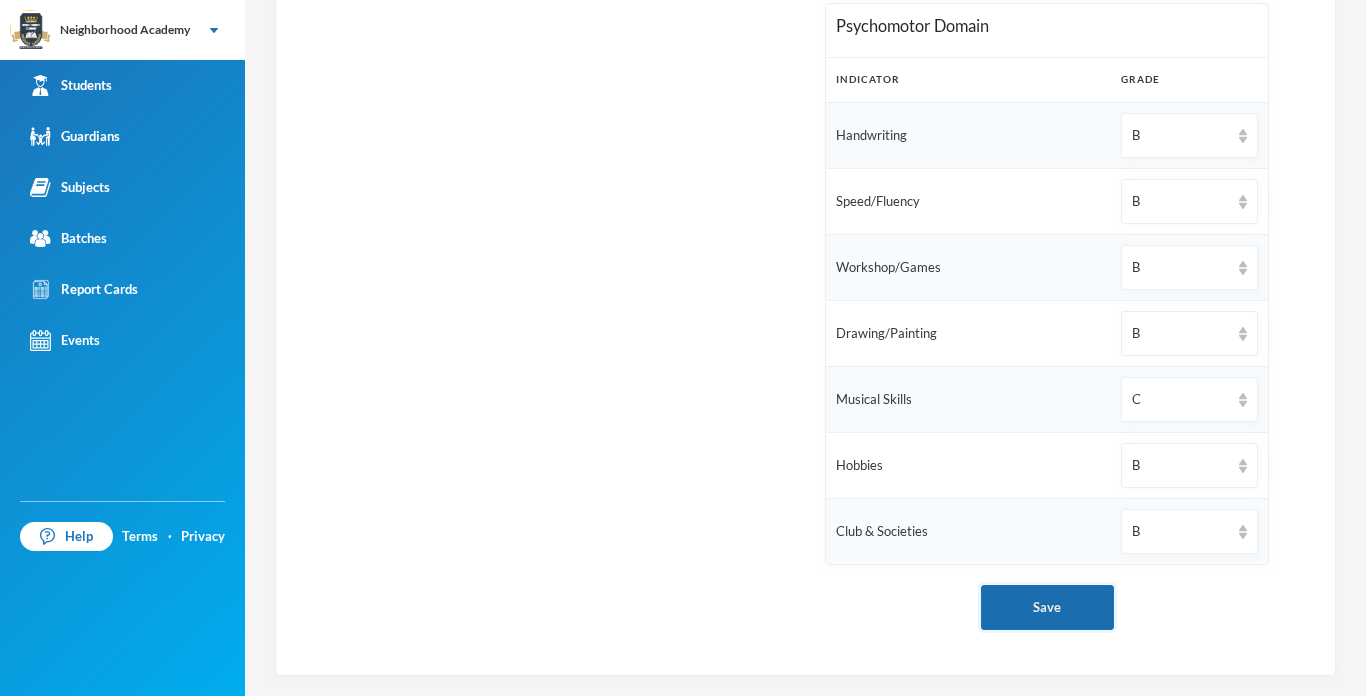 click on "Save" at bounding box center (1047, 607) 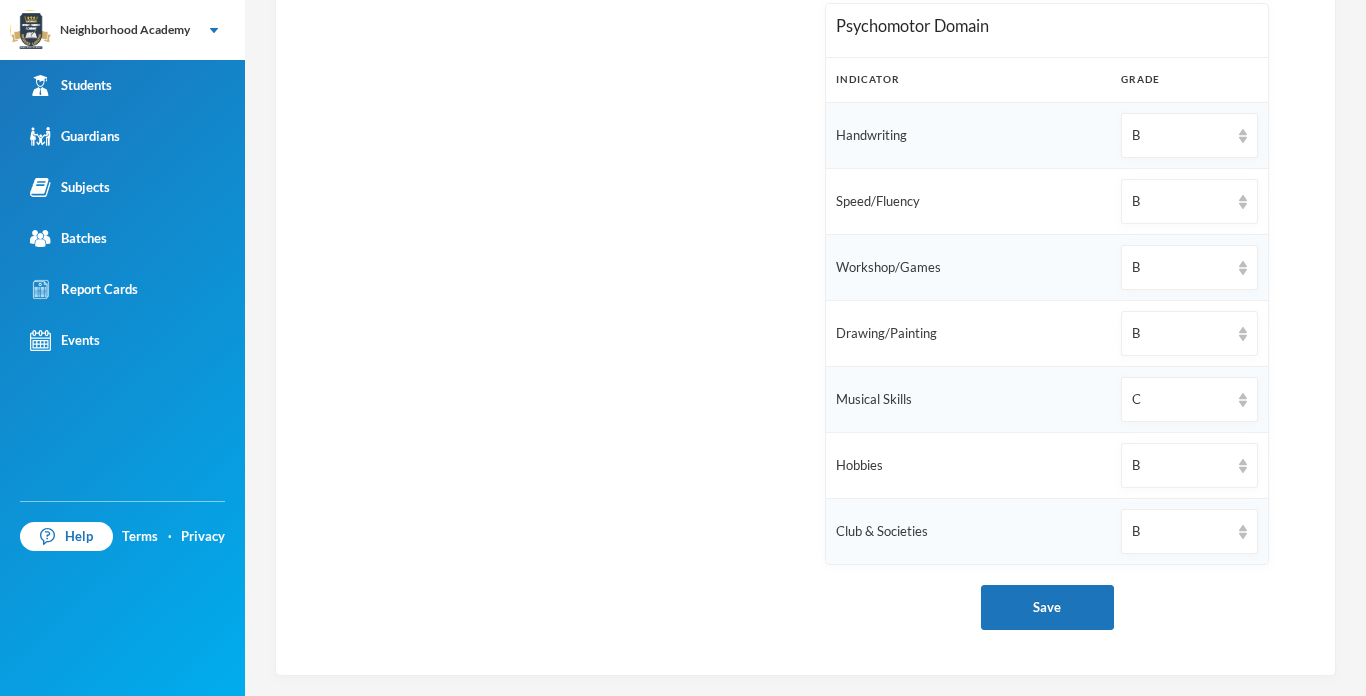 click on "Obinna, [PERSON_NAME]-s-1104 Affective Domain Indicator Grade Attendance B Attentiveness B Loyalty B Joyfulness B Politeness B Neatness C Punctuality C Self Control C Honesty B Relationship with others Select grade Psychomotor Domain Indicator Grade Handwriting B Speed/Fluency B Workshop/Games B Drawing/Painting B Musical Skills C Hobbies B Club & Societies B Save" at bounding box center (1047, -100) 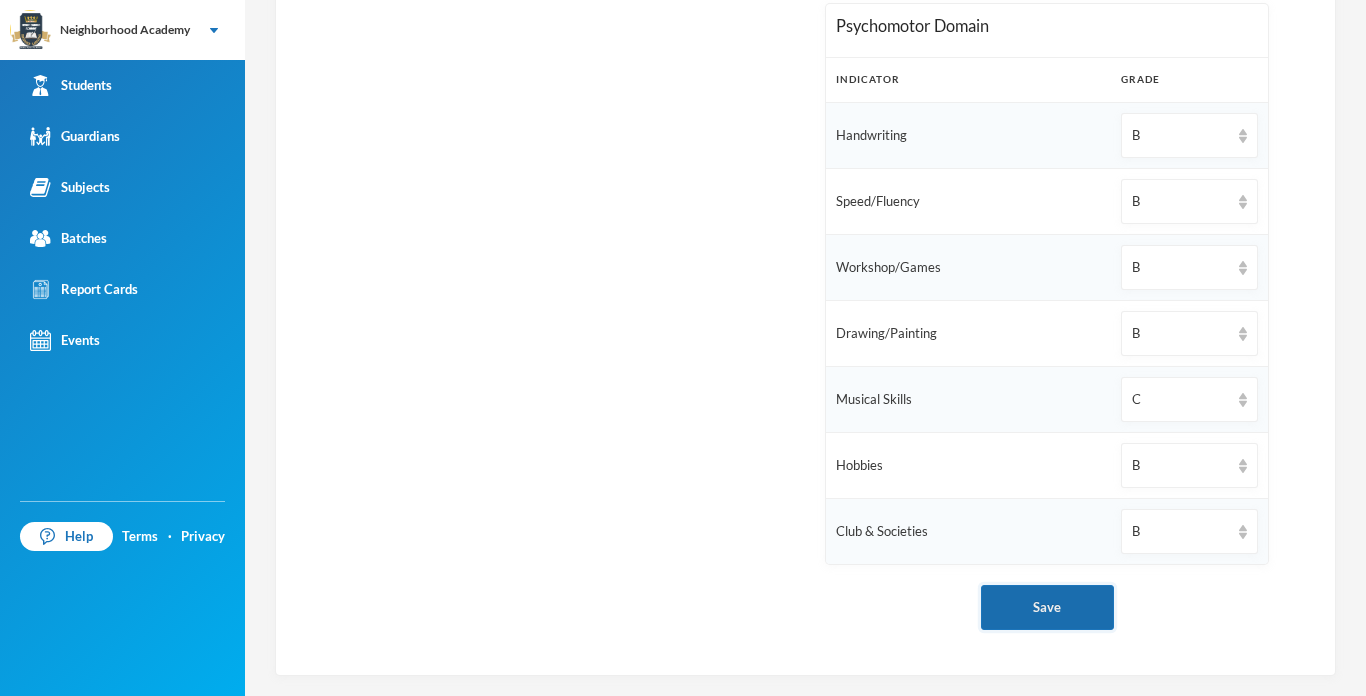 click on "Save" at bounding box center (1047, 607) 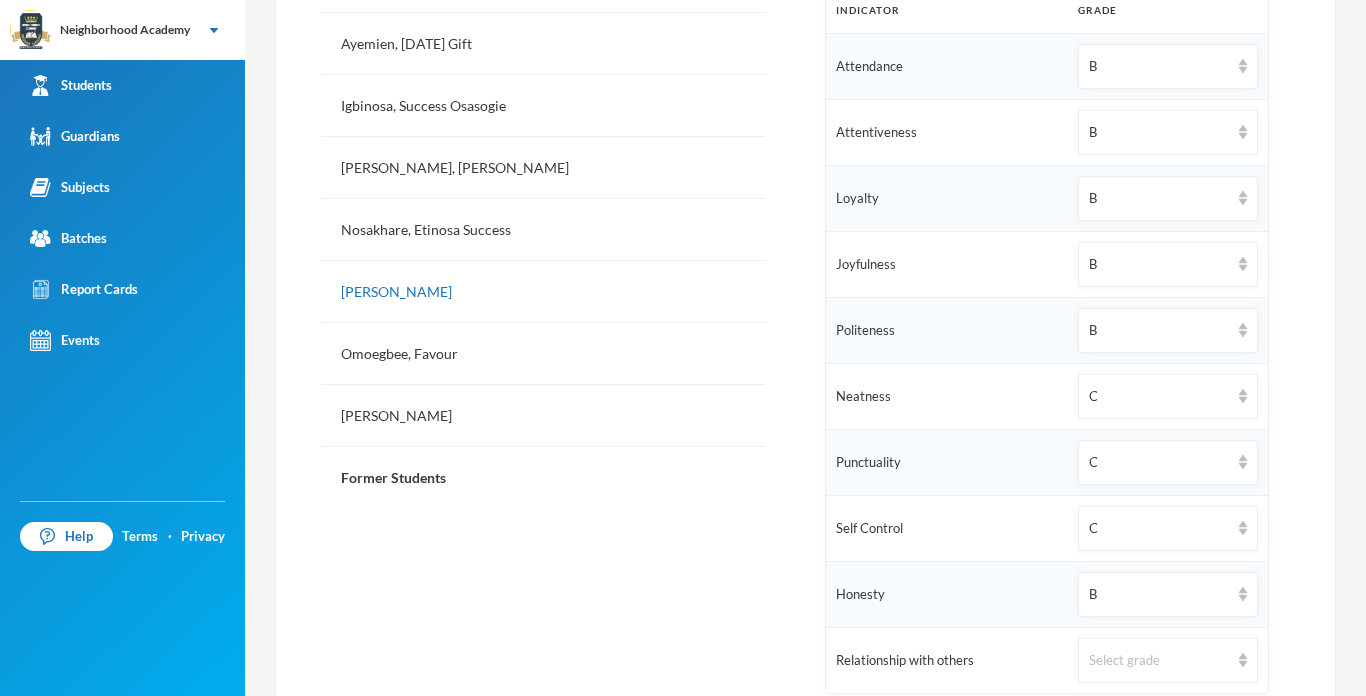 scroll, scrollTop: 520, scrollLeft: 0, axis: vertical 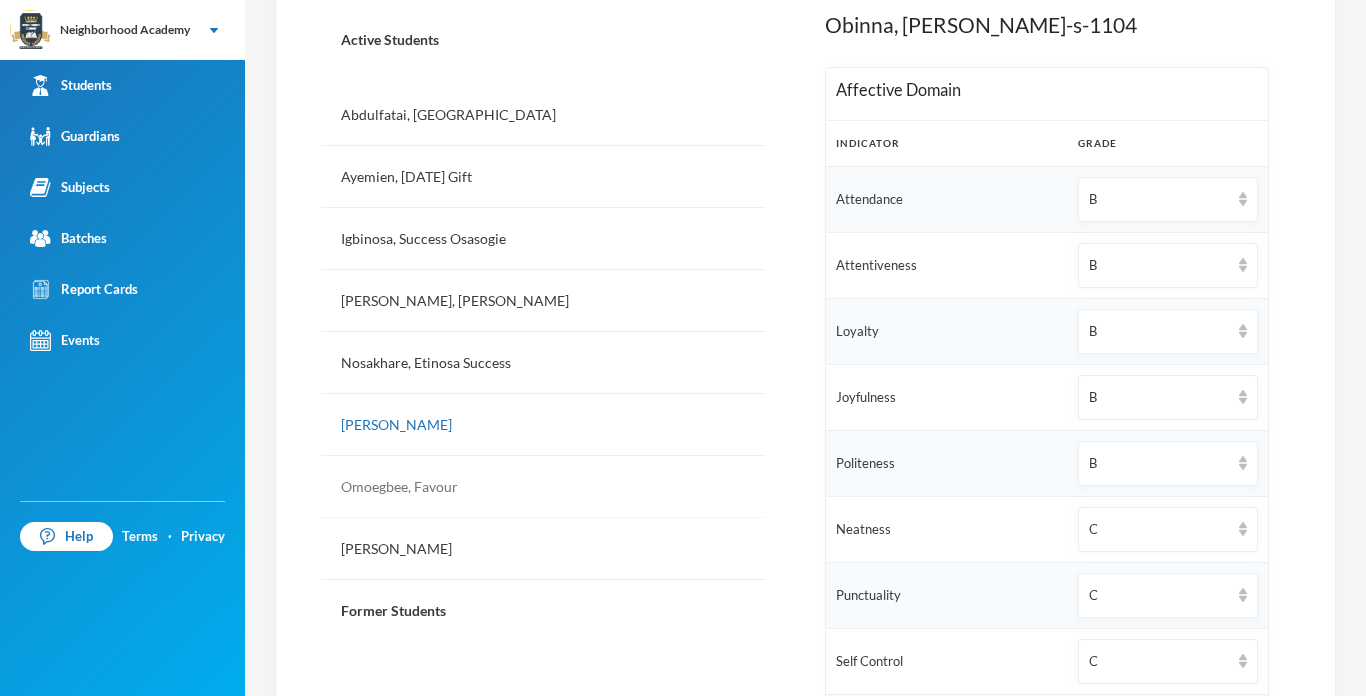 click on "Omoegbee, Favour" at bounding box center (543, 487) 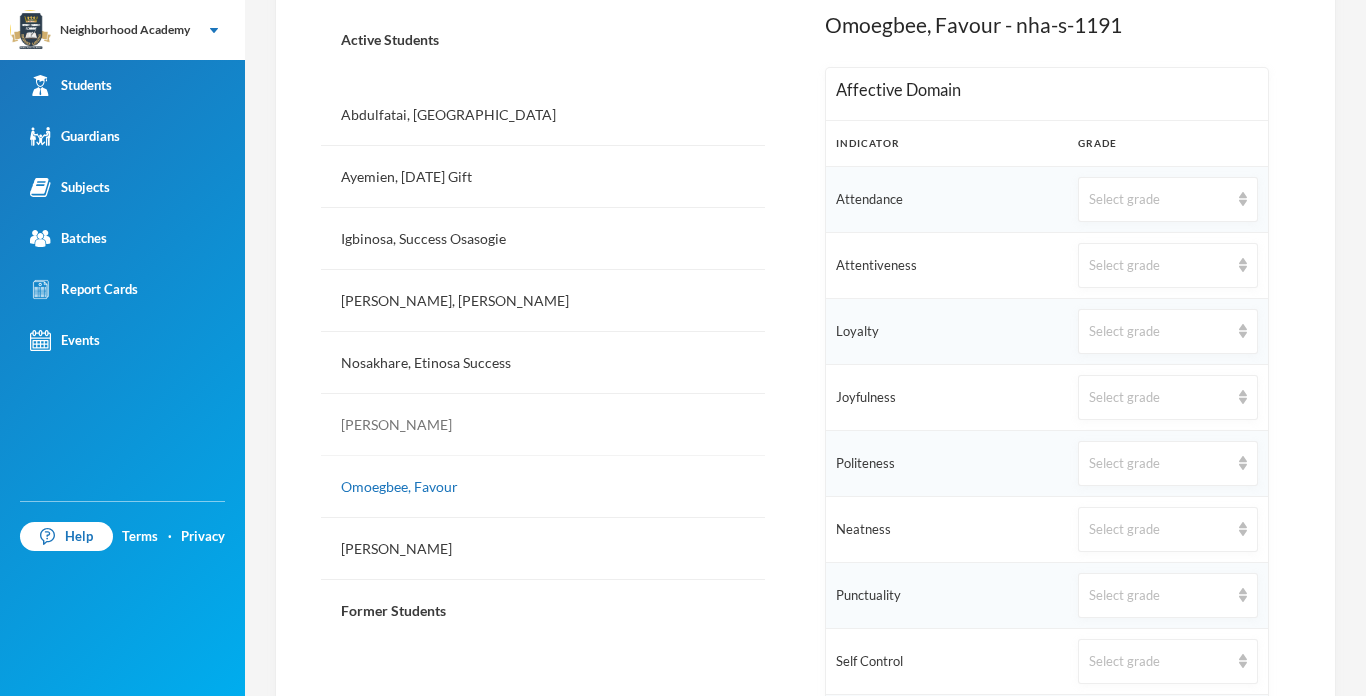 click on "[PERSON_NAME]" at bounding box center (543, 425) 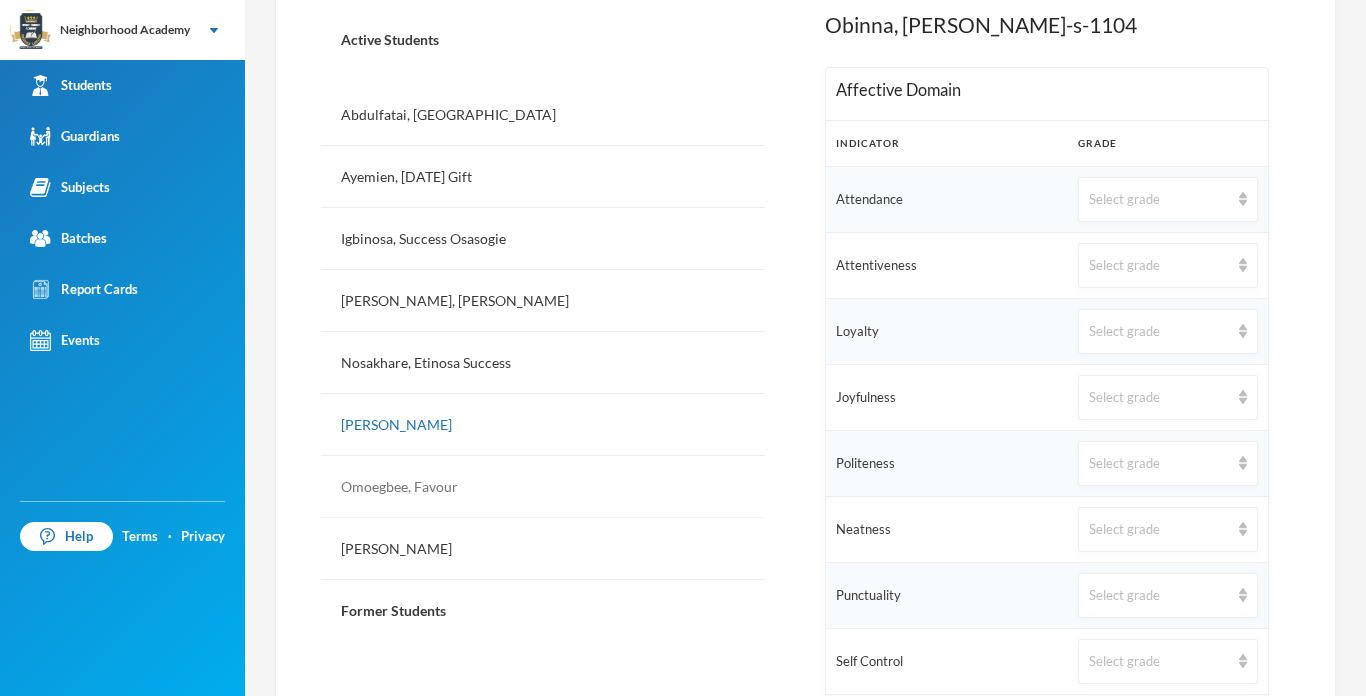 click on "Omoegbee, Favour" at bounding box center (543, 487) 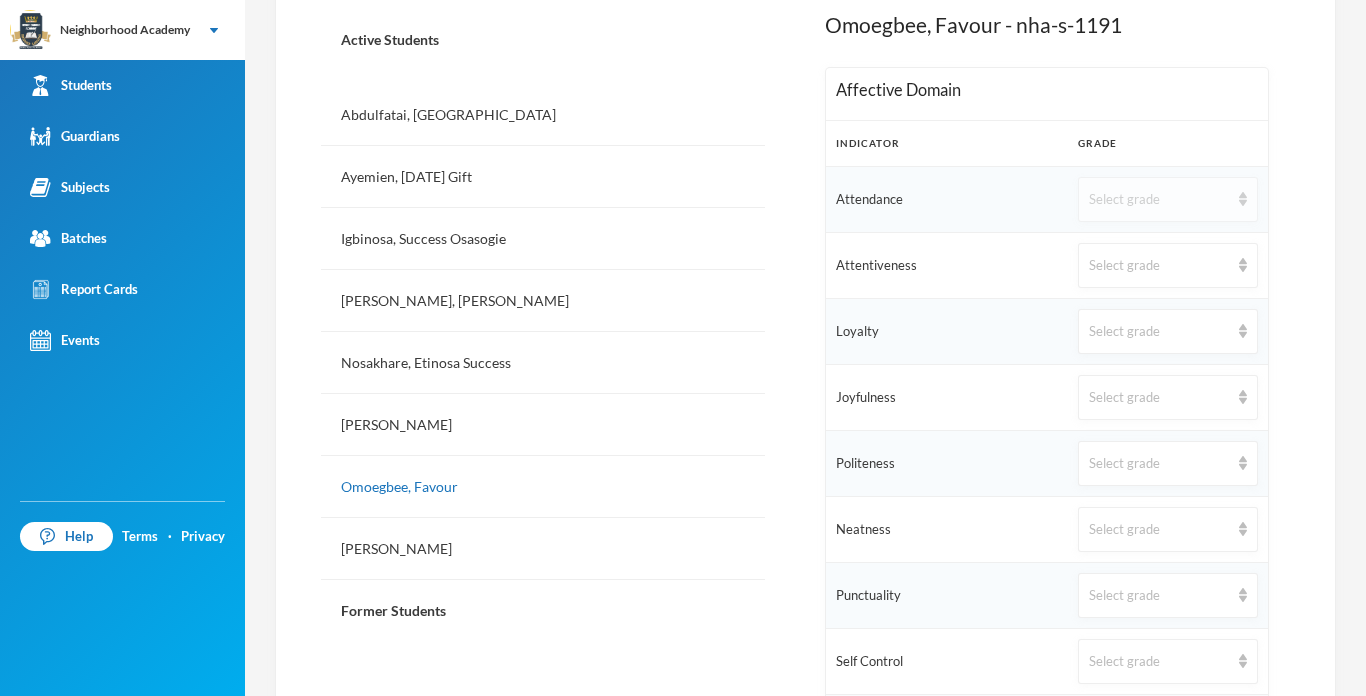 click on "Select grade" at bounding box center (1159, 200) 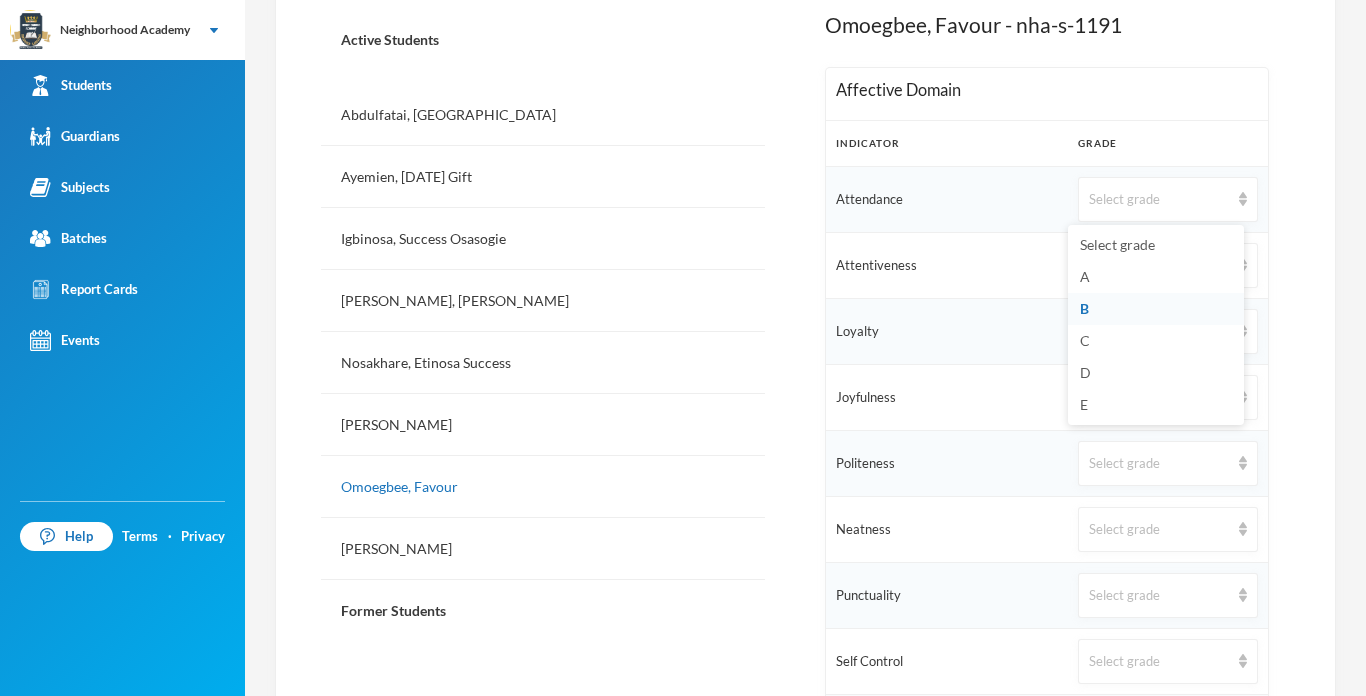 click on "B" at bounding box center [1084, 308] 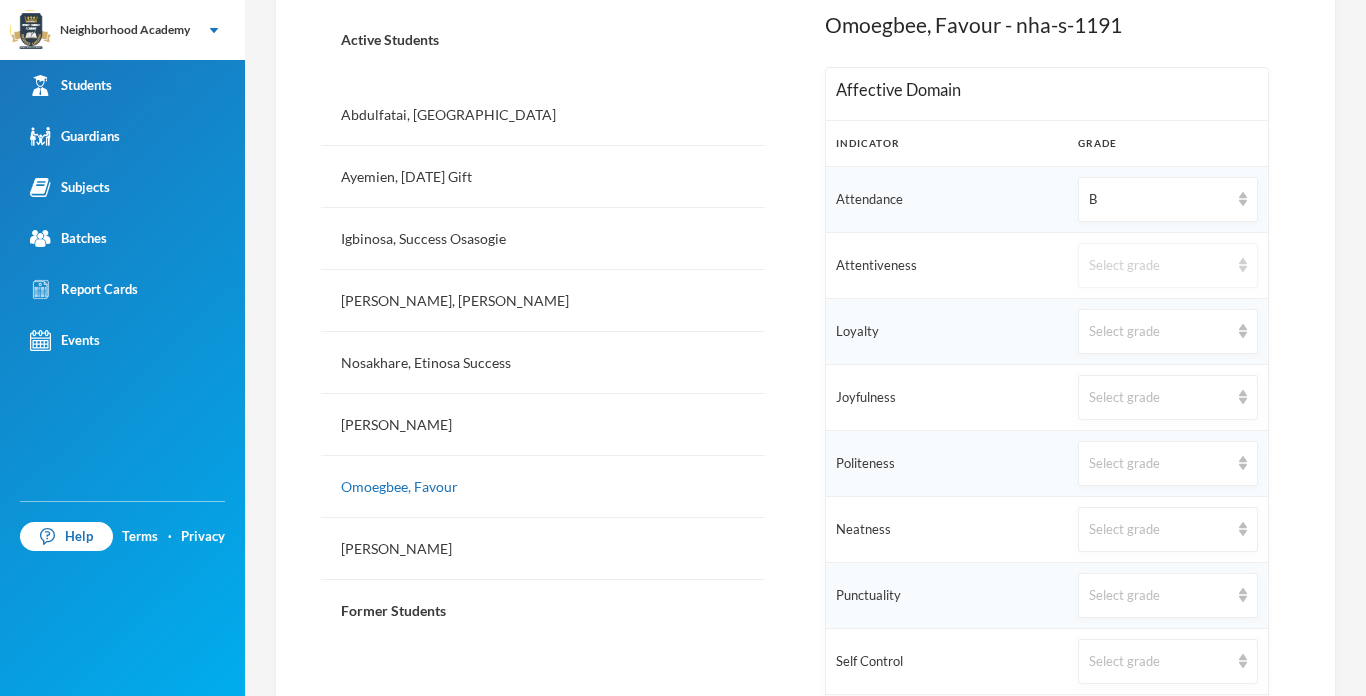 click on "Select grade" at bounding box center (1168, 265) 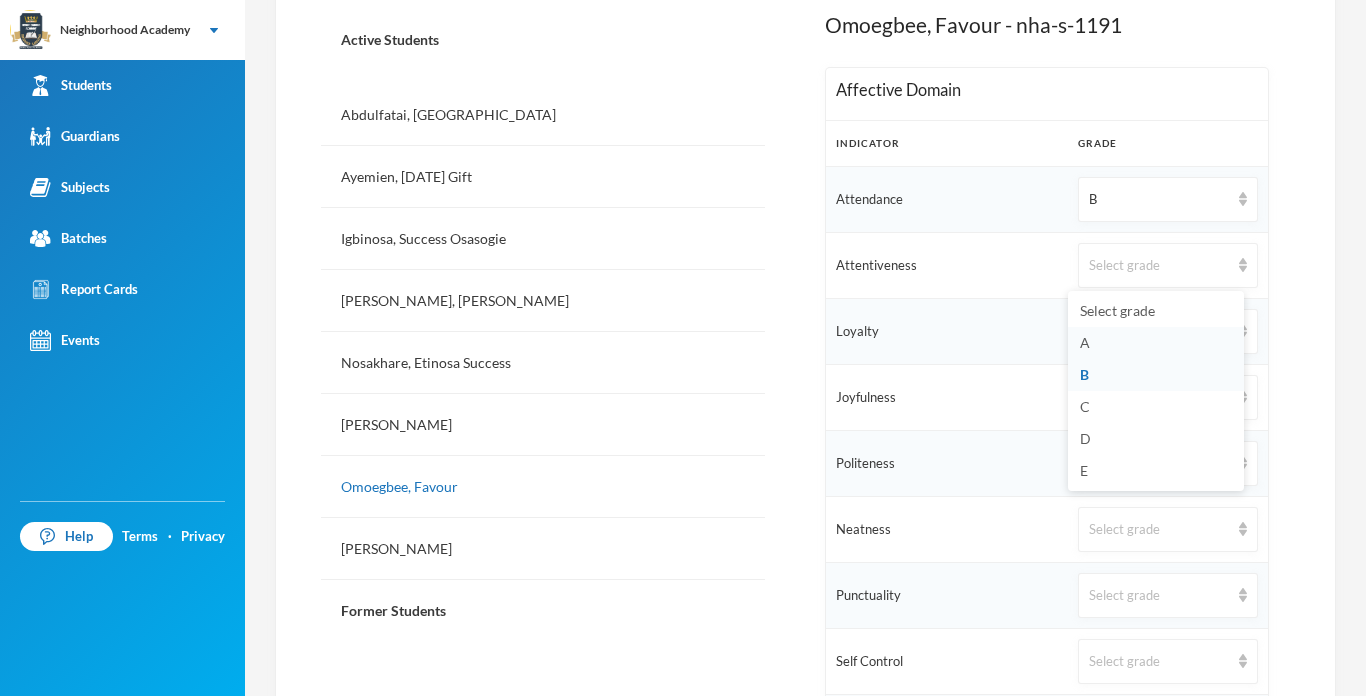 click on "A" at bounding box center [1156, 343] 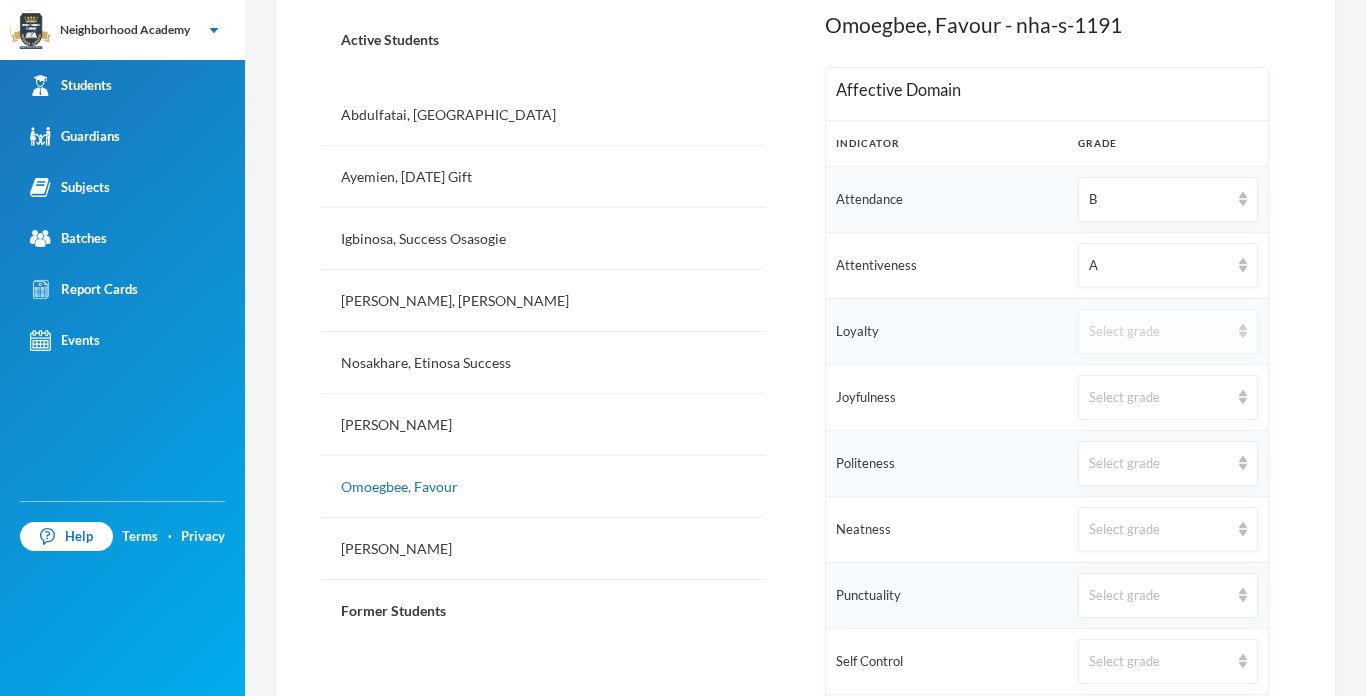 click on "Select grade" at bounding box center (1159, 332) 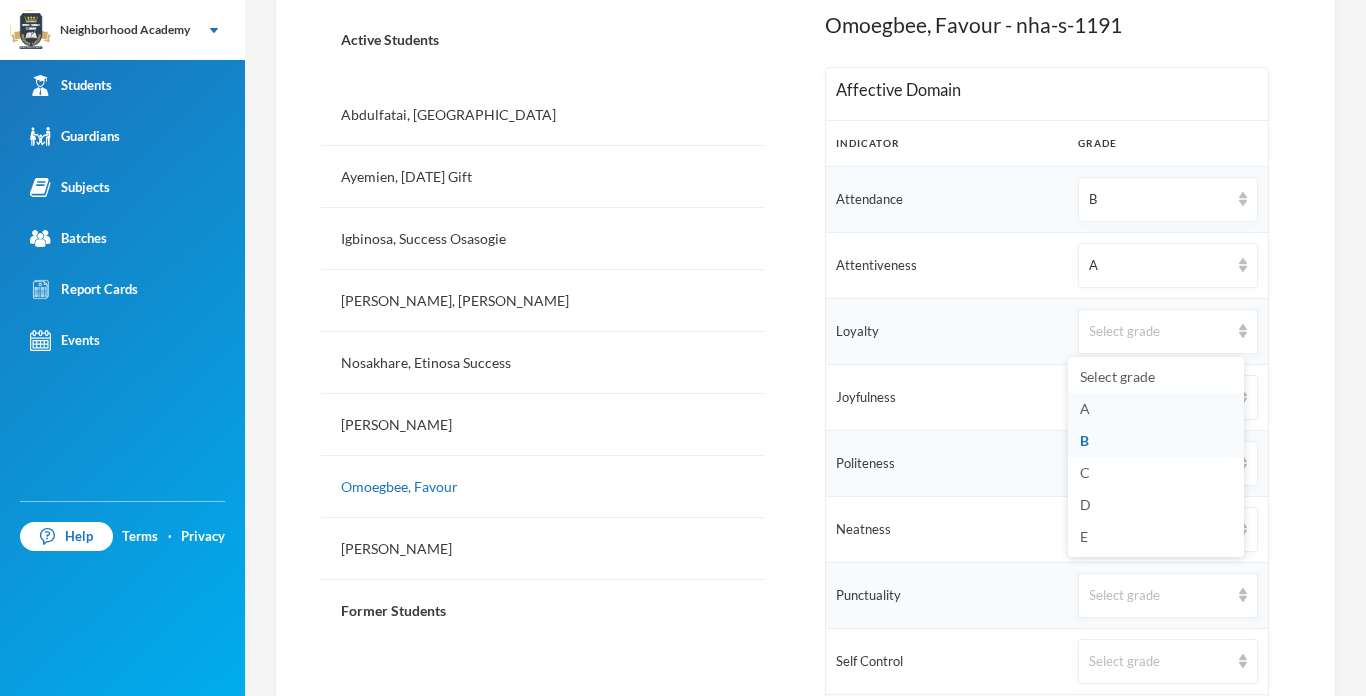 click on "A" at bounding box center [1085, 408] 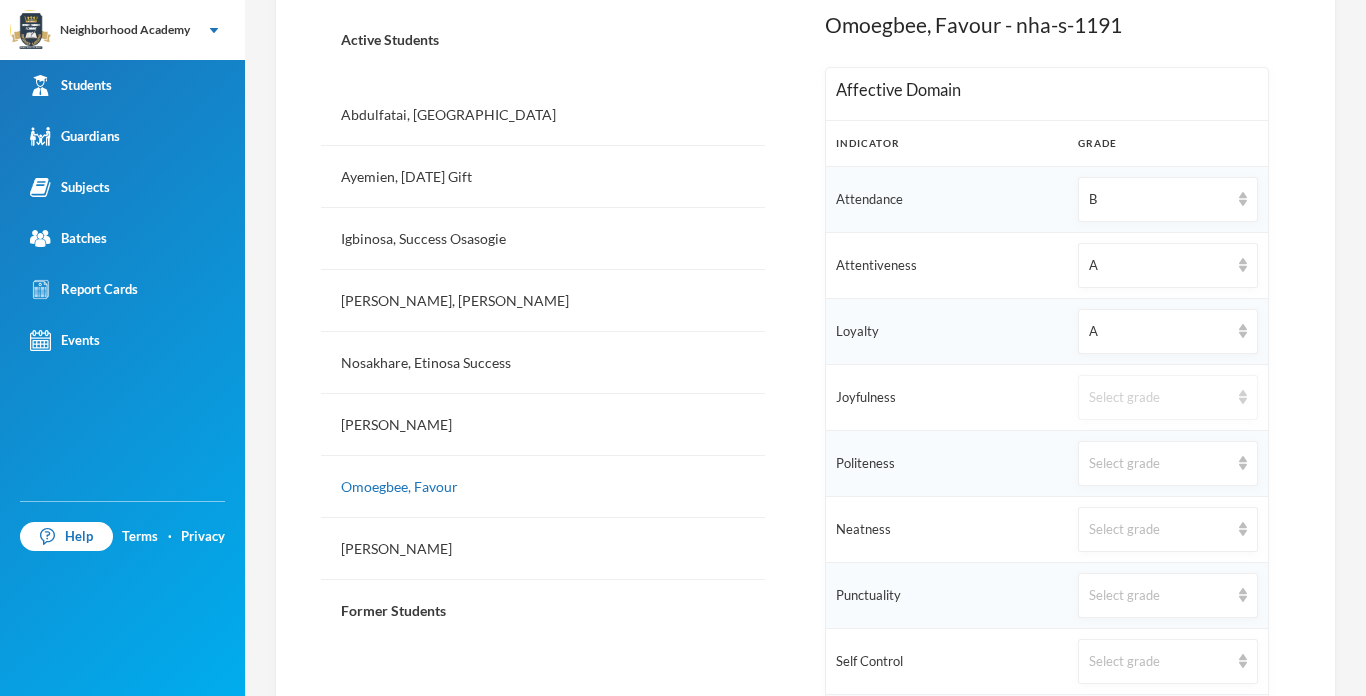 click on "Select grade" at bounding box center [1159, 398] 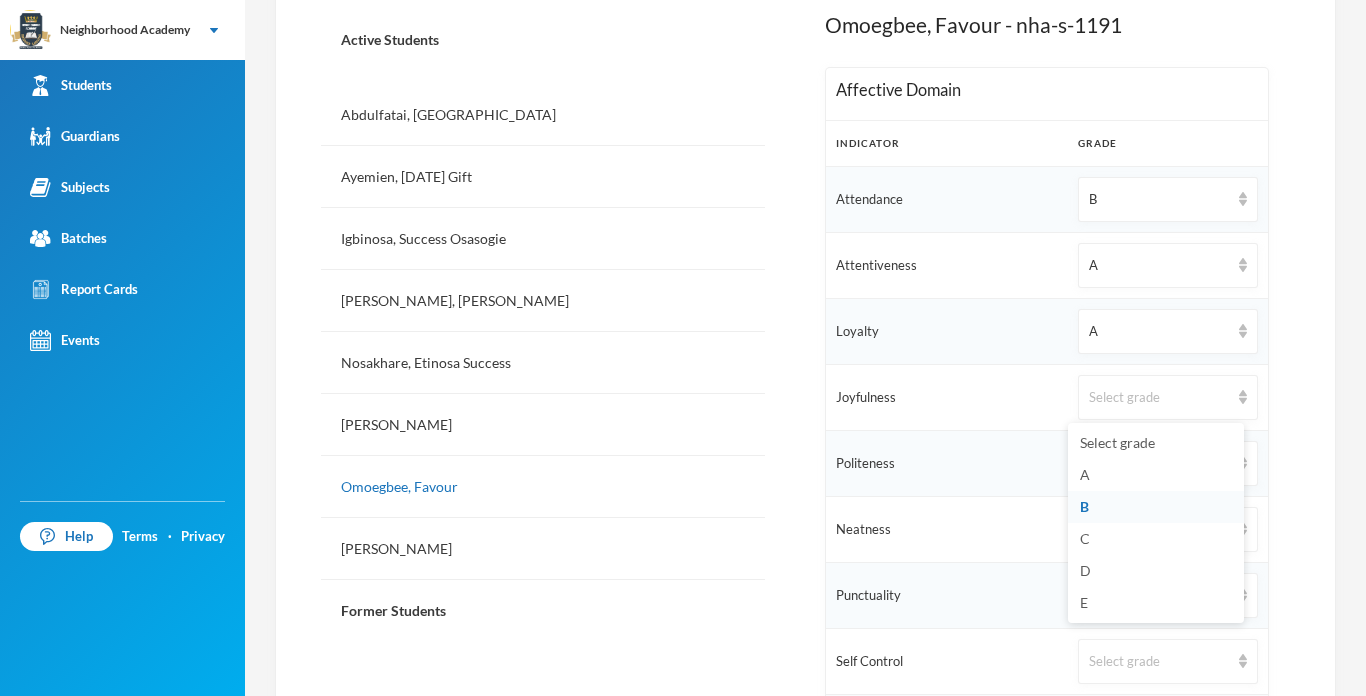 click on "B" at bounding box center [1156, 507] 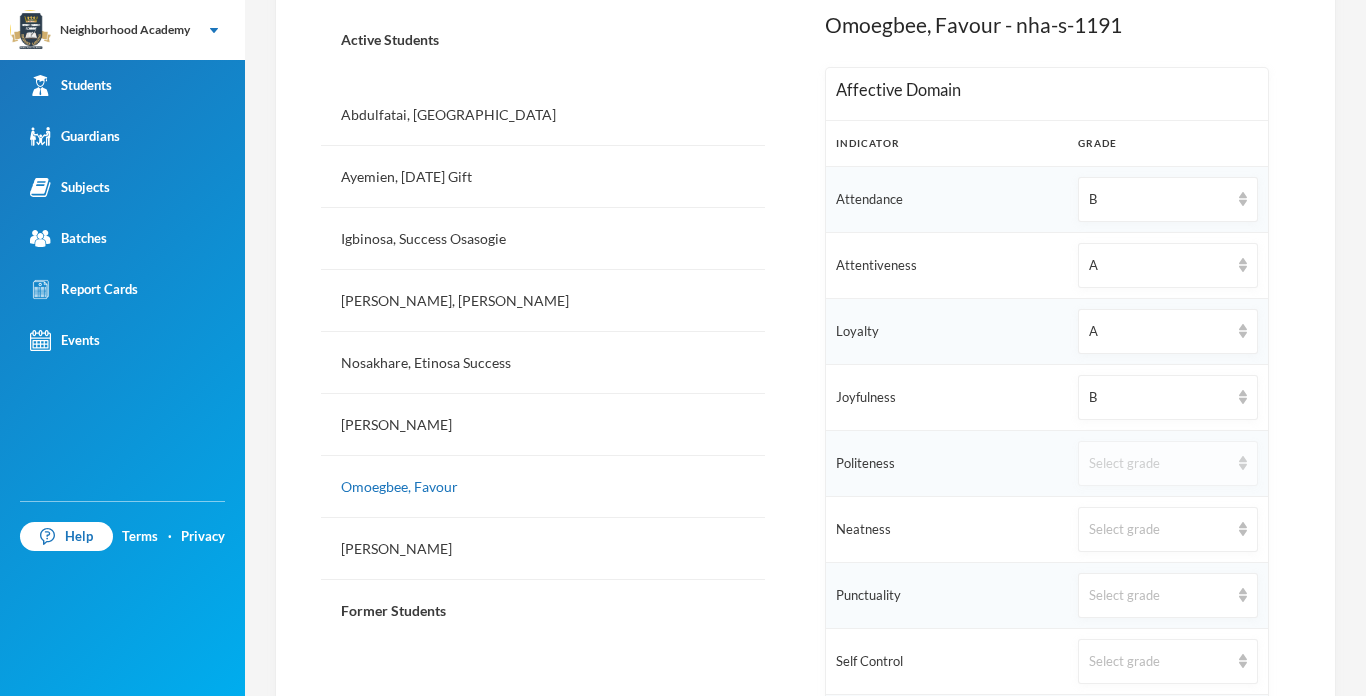click on "Select grade" at bounding box center [1159, 464] 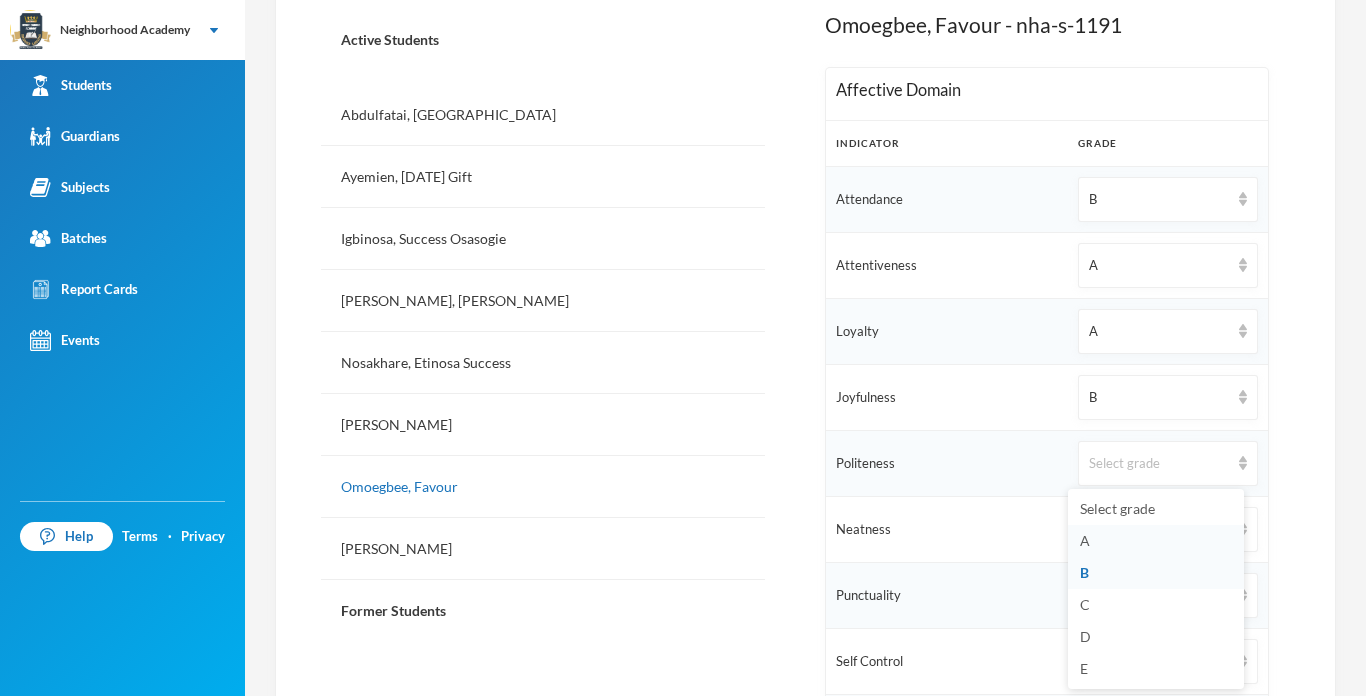 click on "A" at bounding box center [1156, 541] 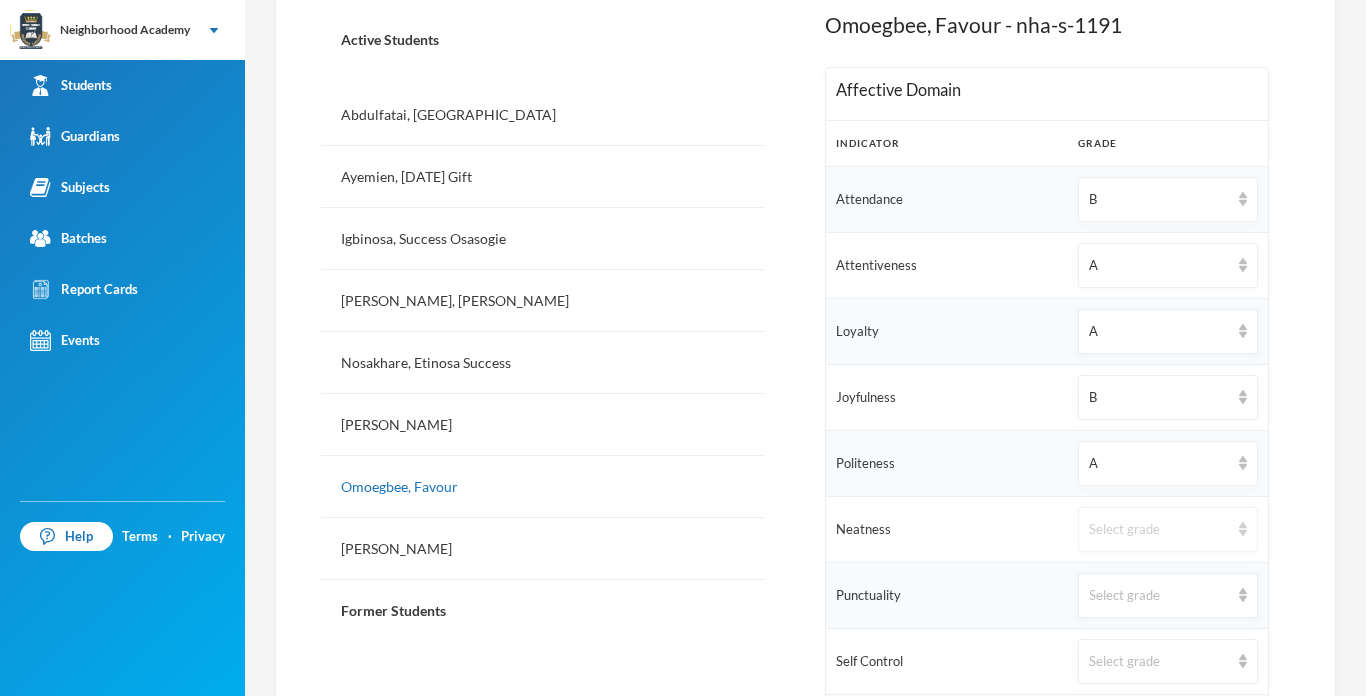 click on "Select grade" at bounding box center [1159, 530] 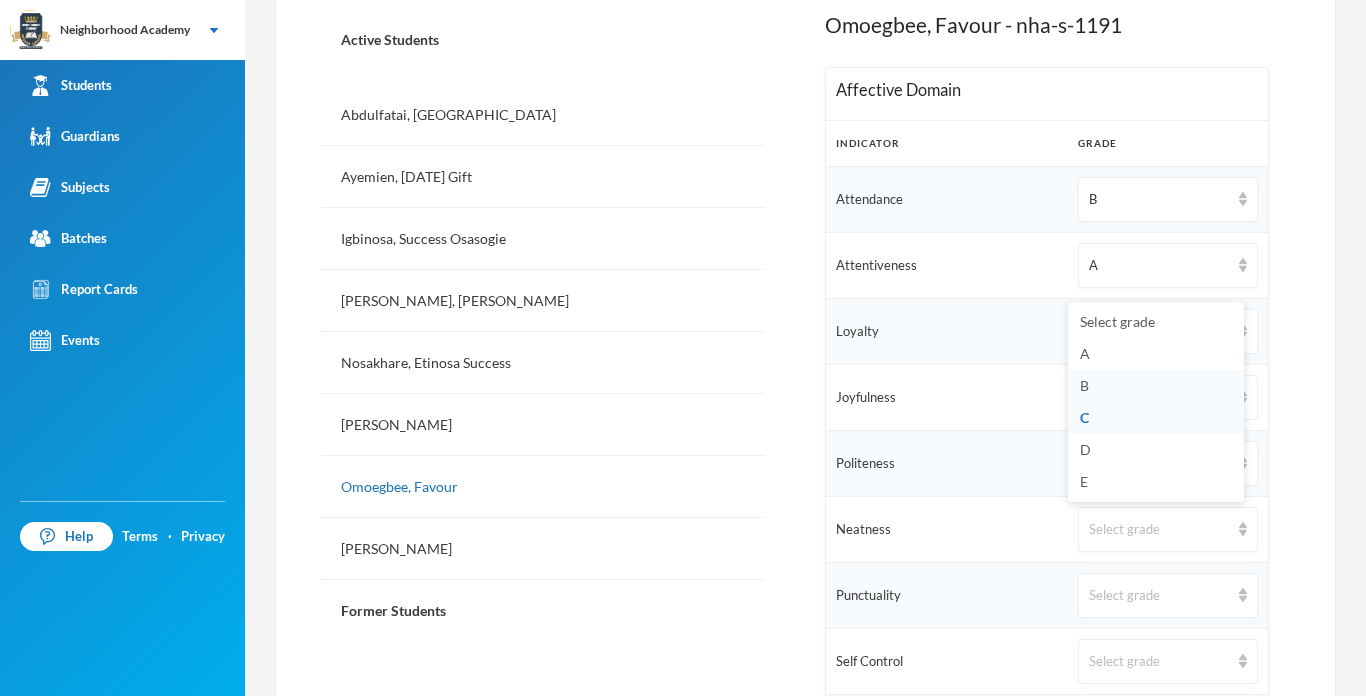 click on "B" at bounding box center [1156, 386] 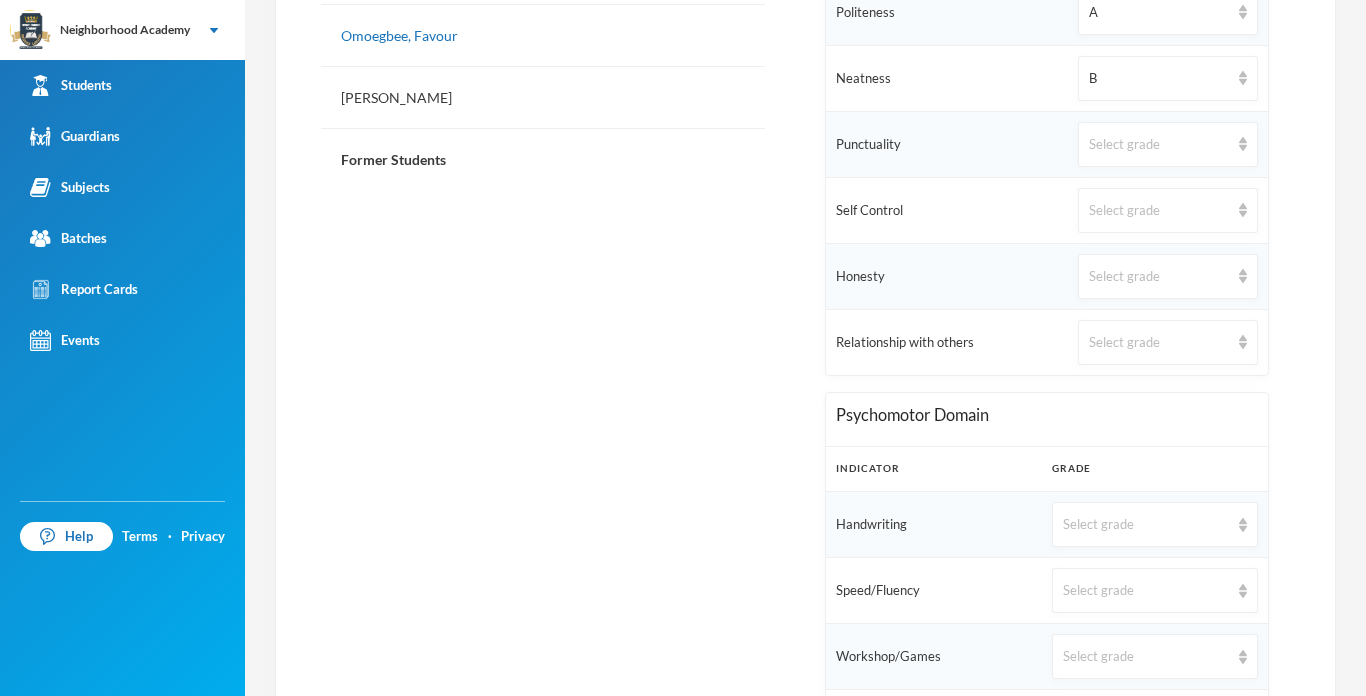 scroll, scrollTop: 1000, scrollLeft: 0, axis: vertical 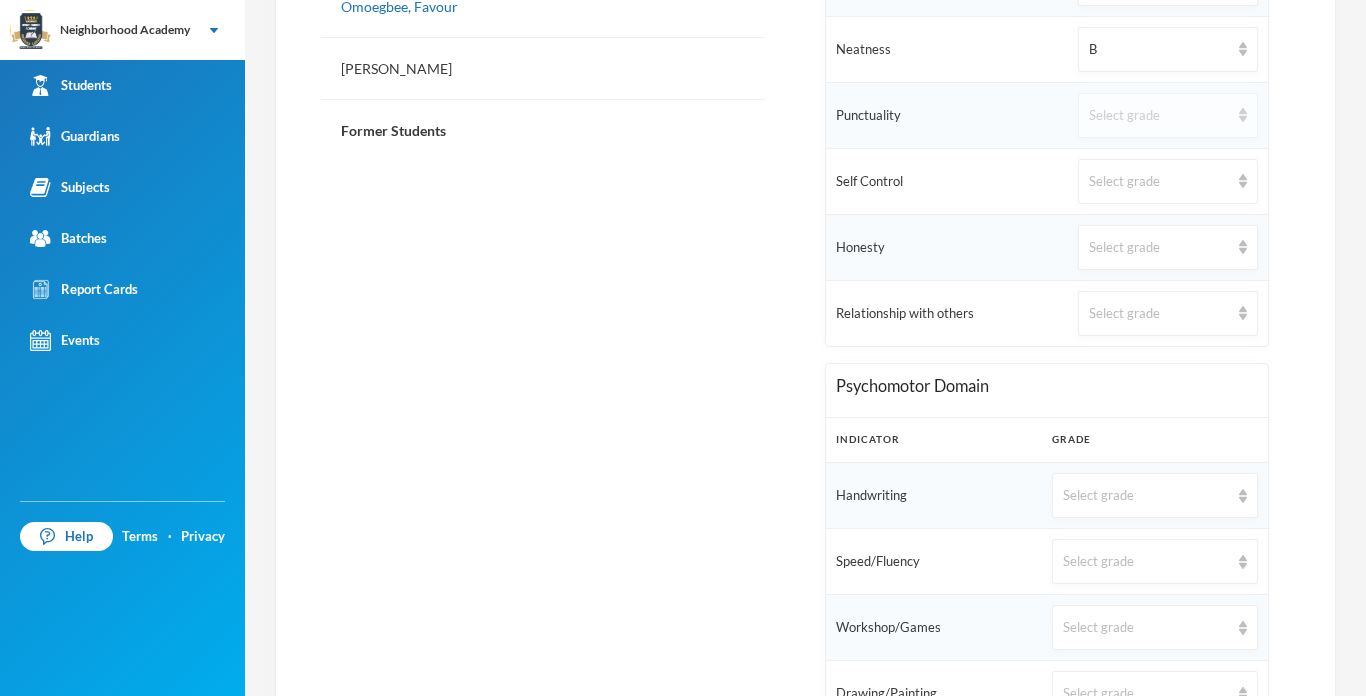 click on "Select grade" at bounding box center [1159, 116] 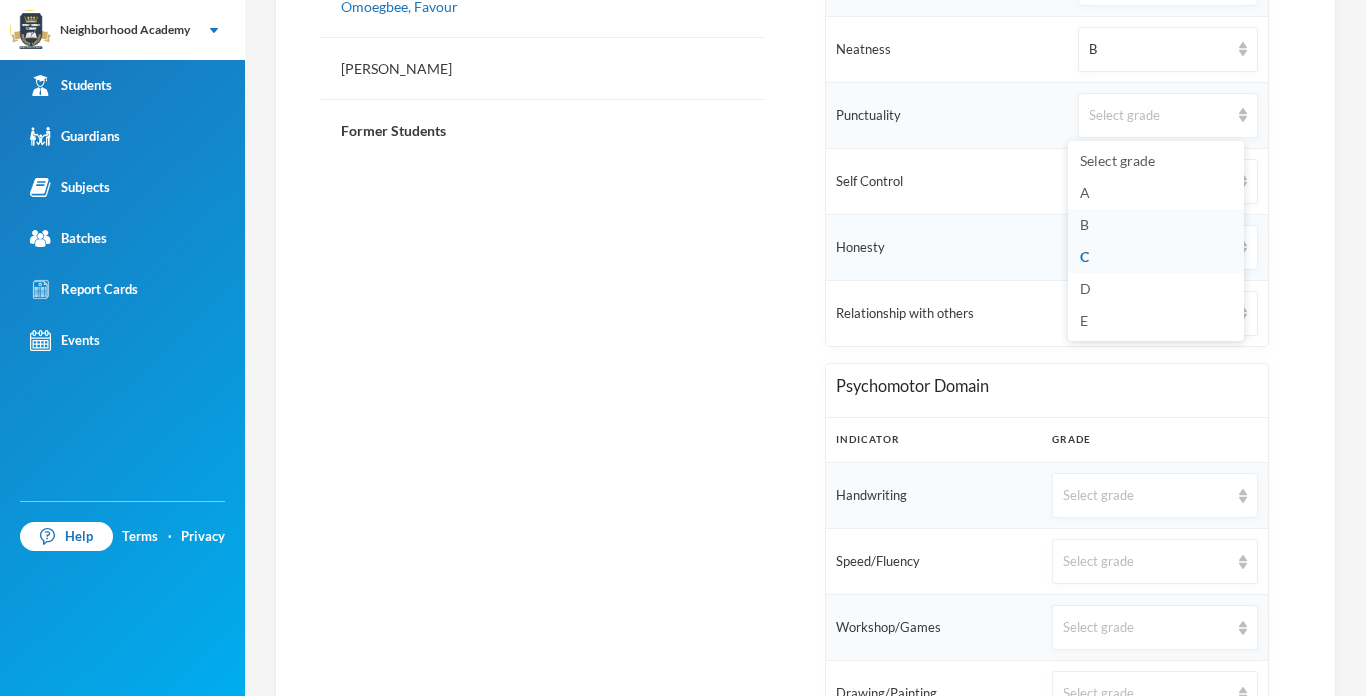 click on "B" at bounding box center (1156, 225) 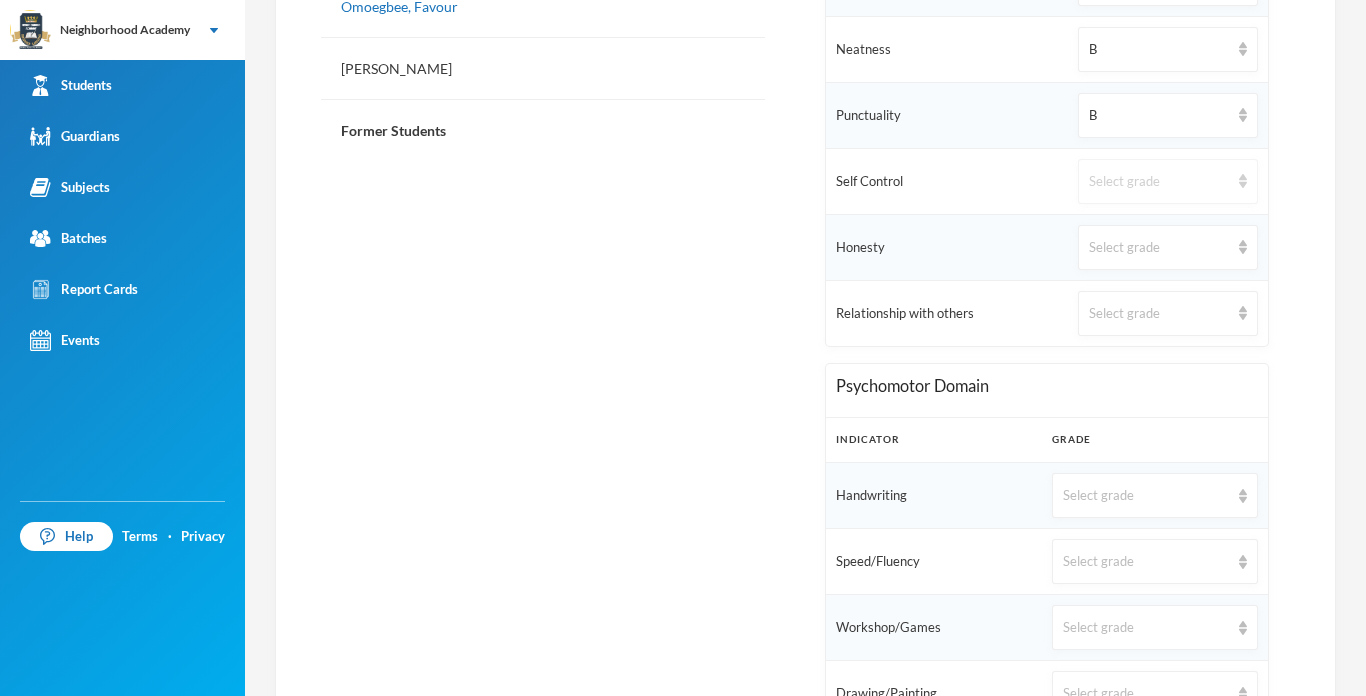 click on "Select grade" at bounding box center [1159, 182] 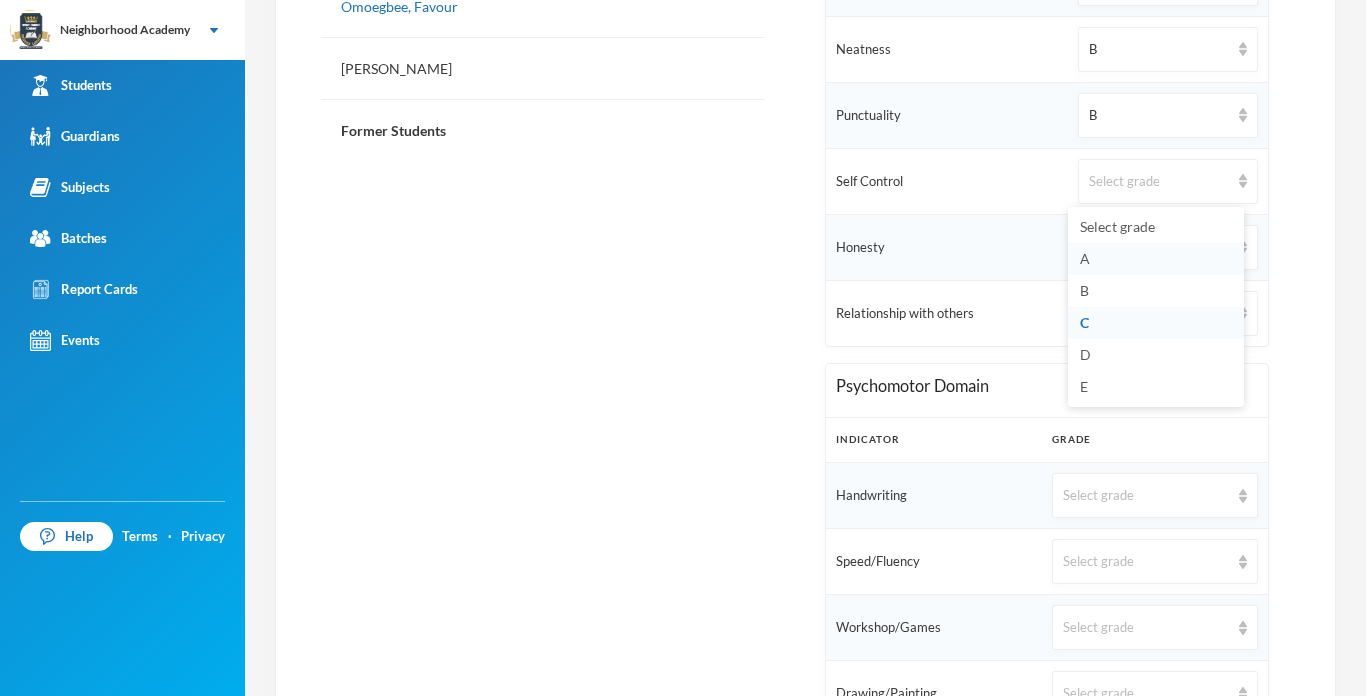click on "A" at bounding box center (1085, 258) 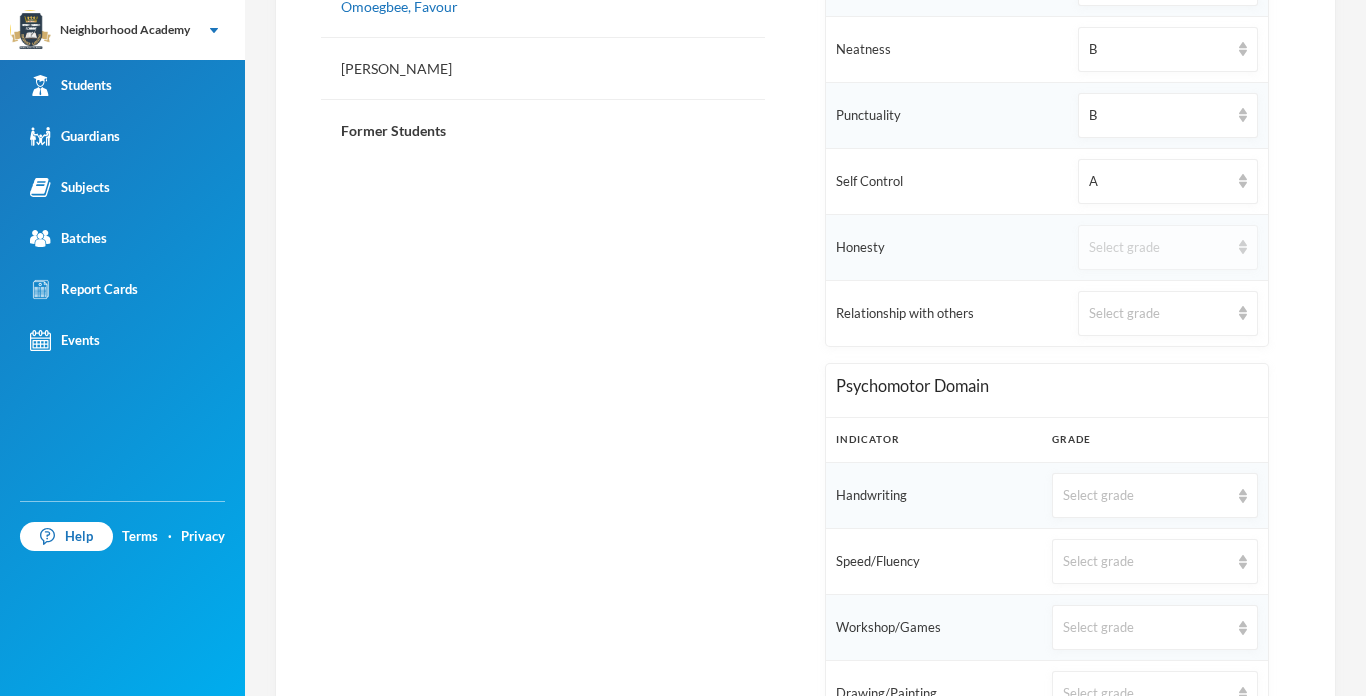 click on "Select grade" at bounding box center [1159, 248] 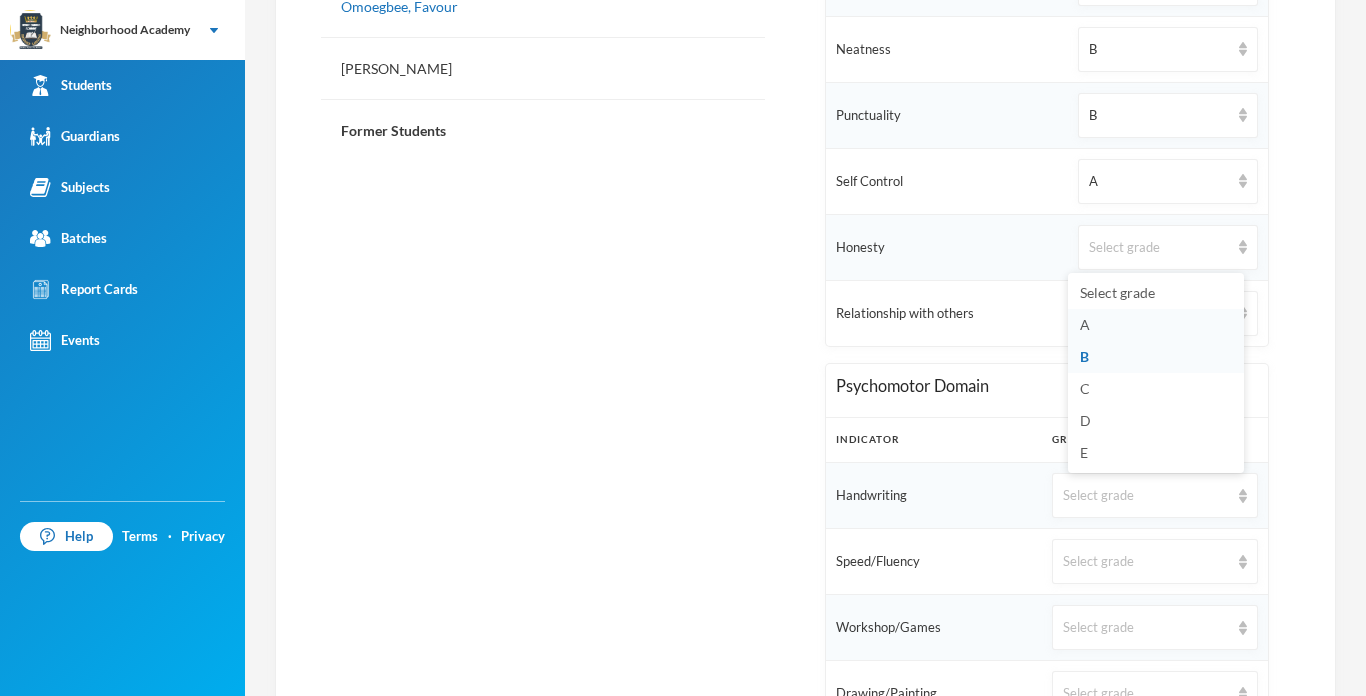 click on "A" at bounding box center (1085, 324) 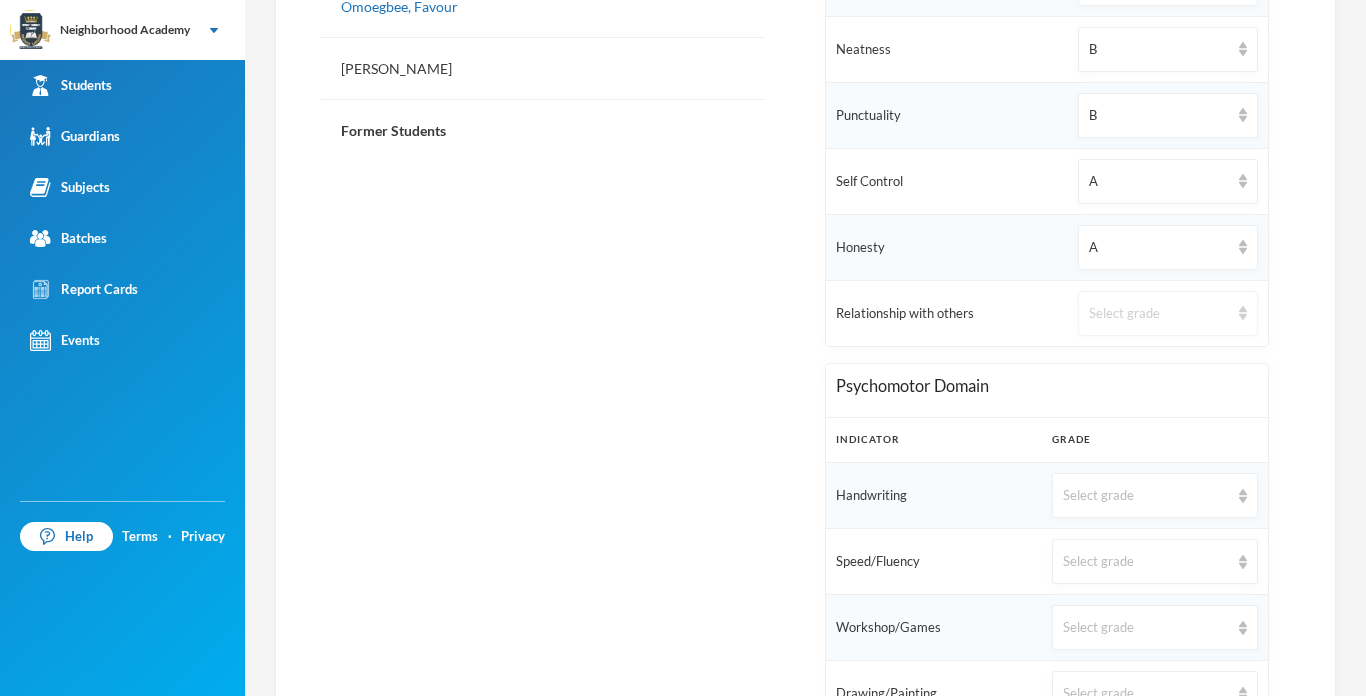 click on "Select grade" at bounding box center [1159, 314] 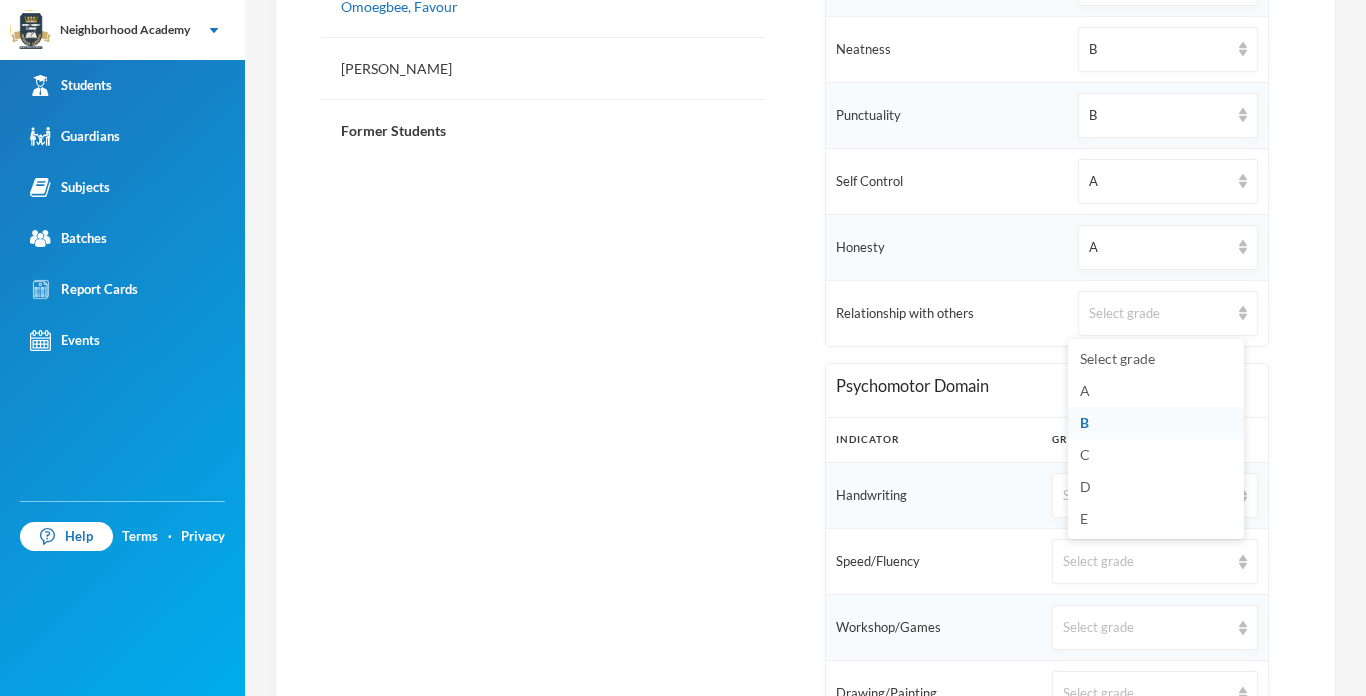 click on "B" at bounding box center (1156, 423) 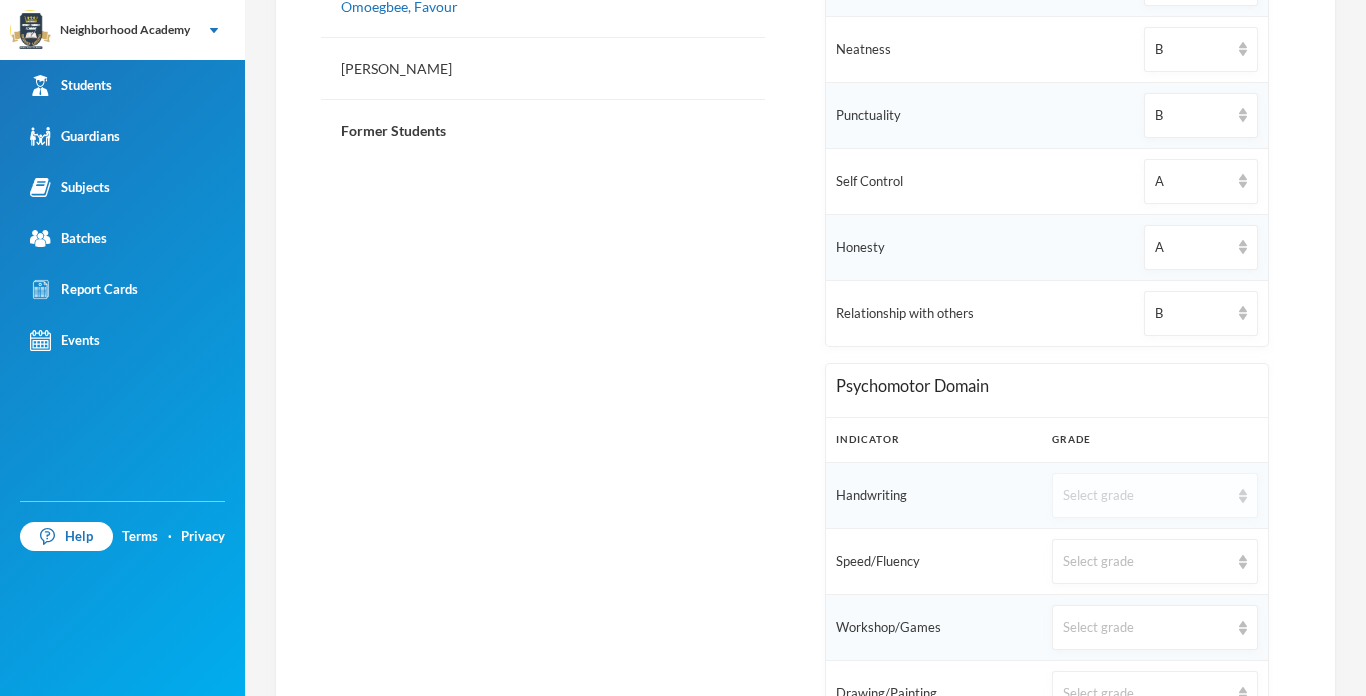 click on "Select grade" at bounding box center [1146, 496] 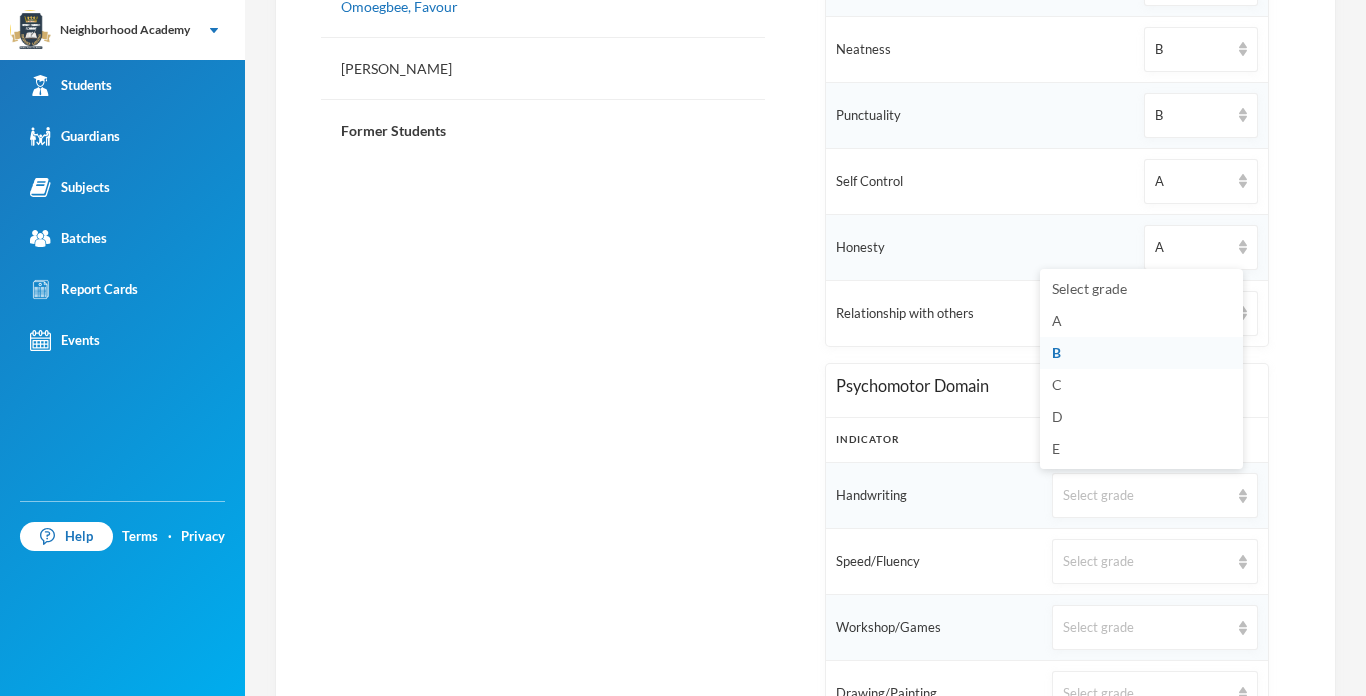 click on "B" at bounding box center [1141, 353] 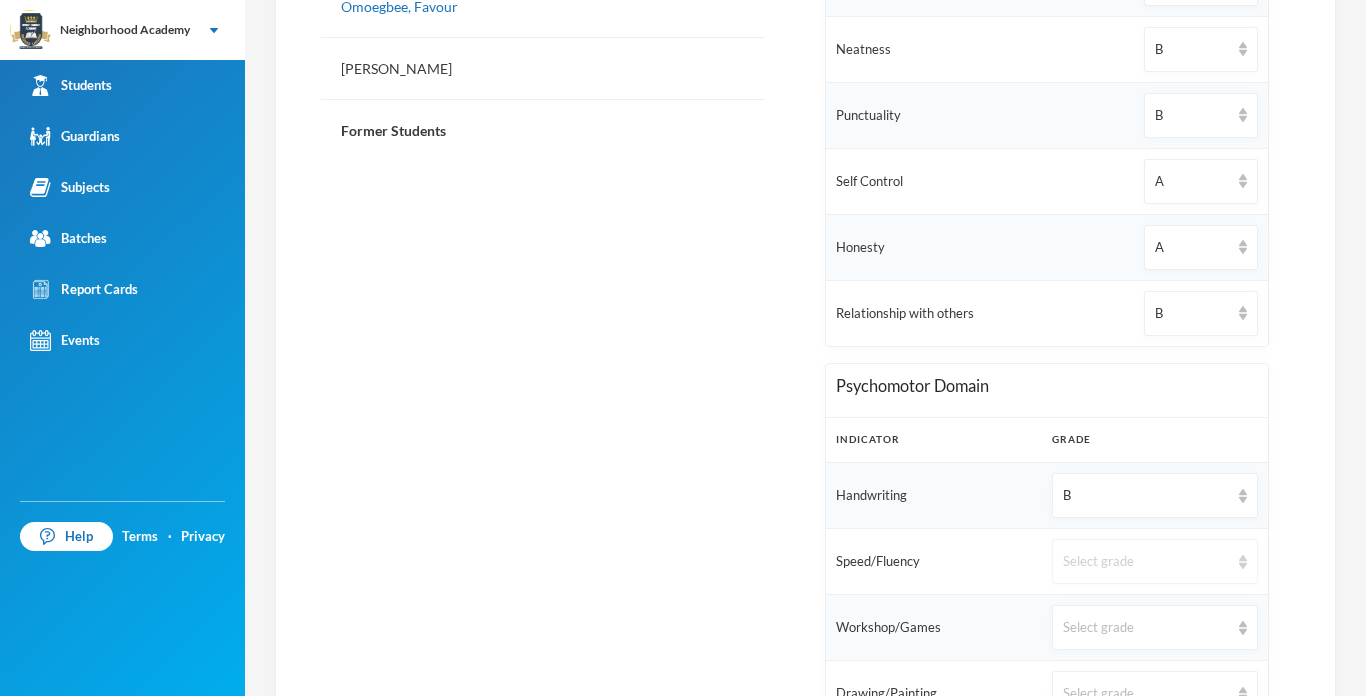 click on "Select grade" at bounding box center [1146, 562] 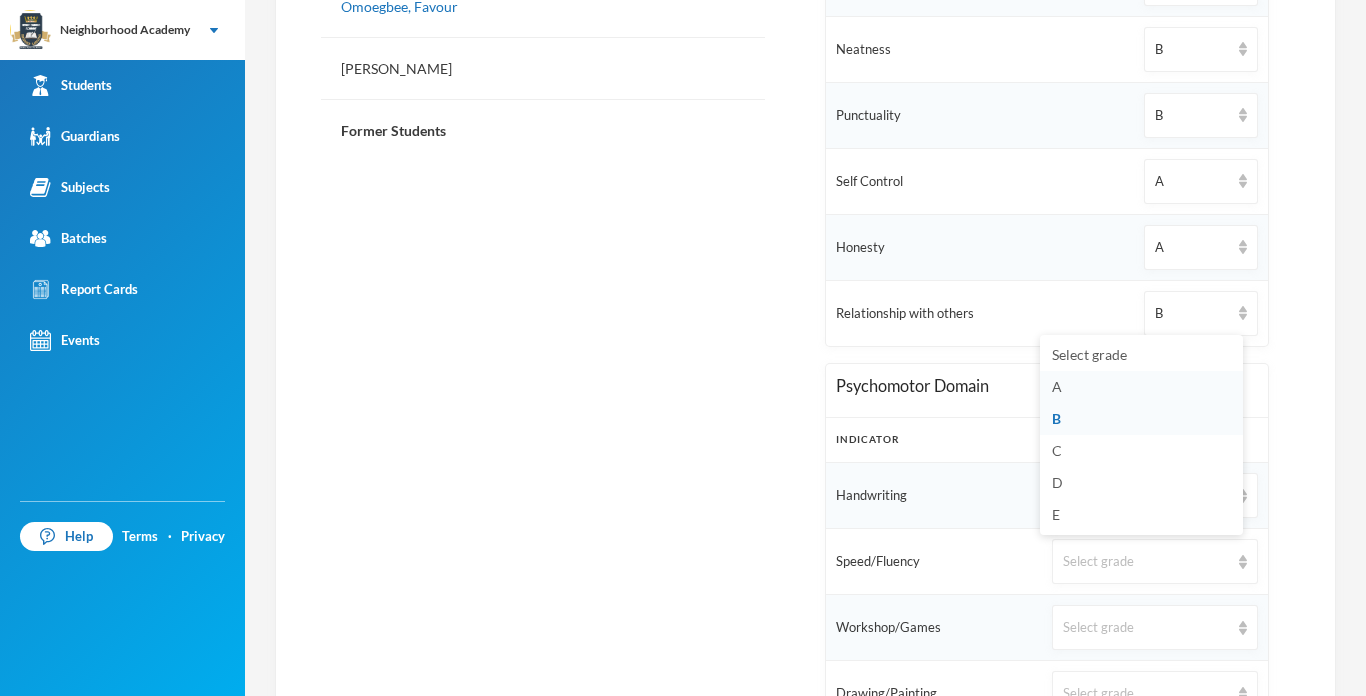 click on "A" at bounding box center [1141, 387] 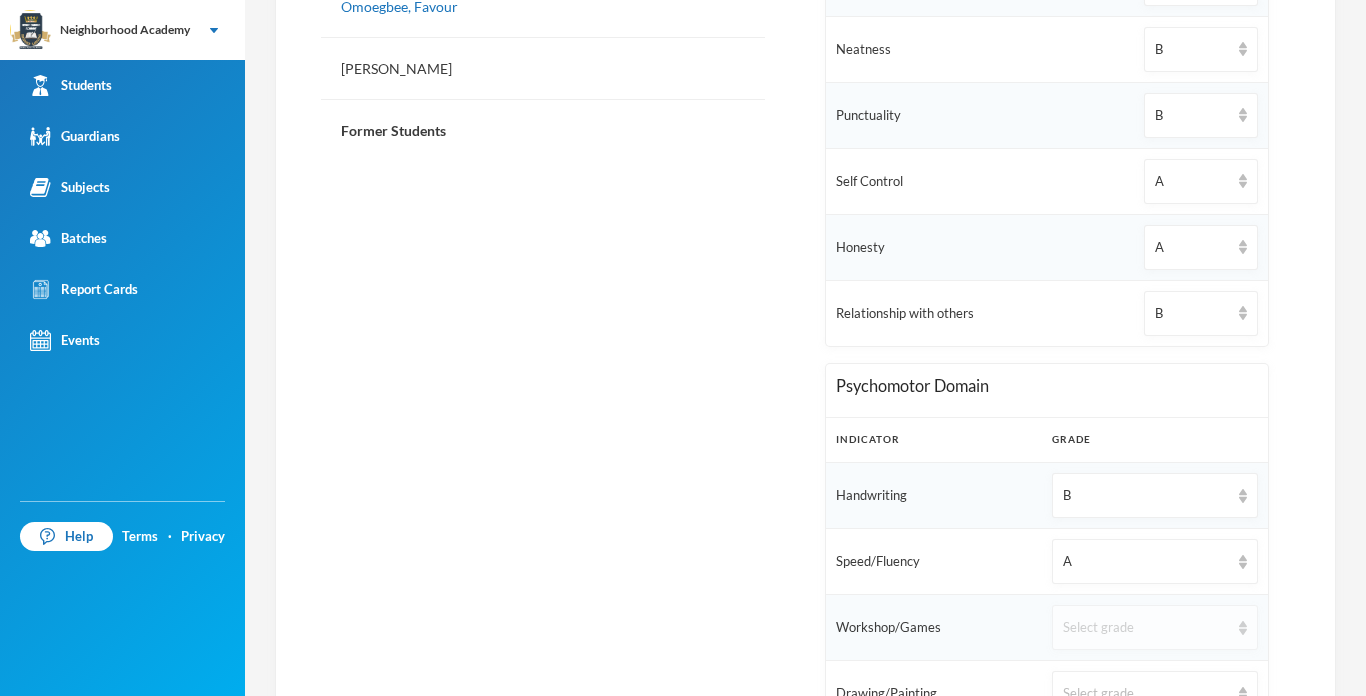 click on "Select grade" at bounding box center (1146, 628) 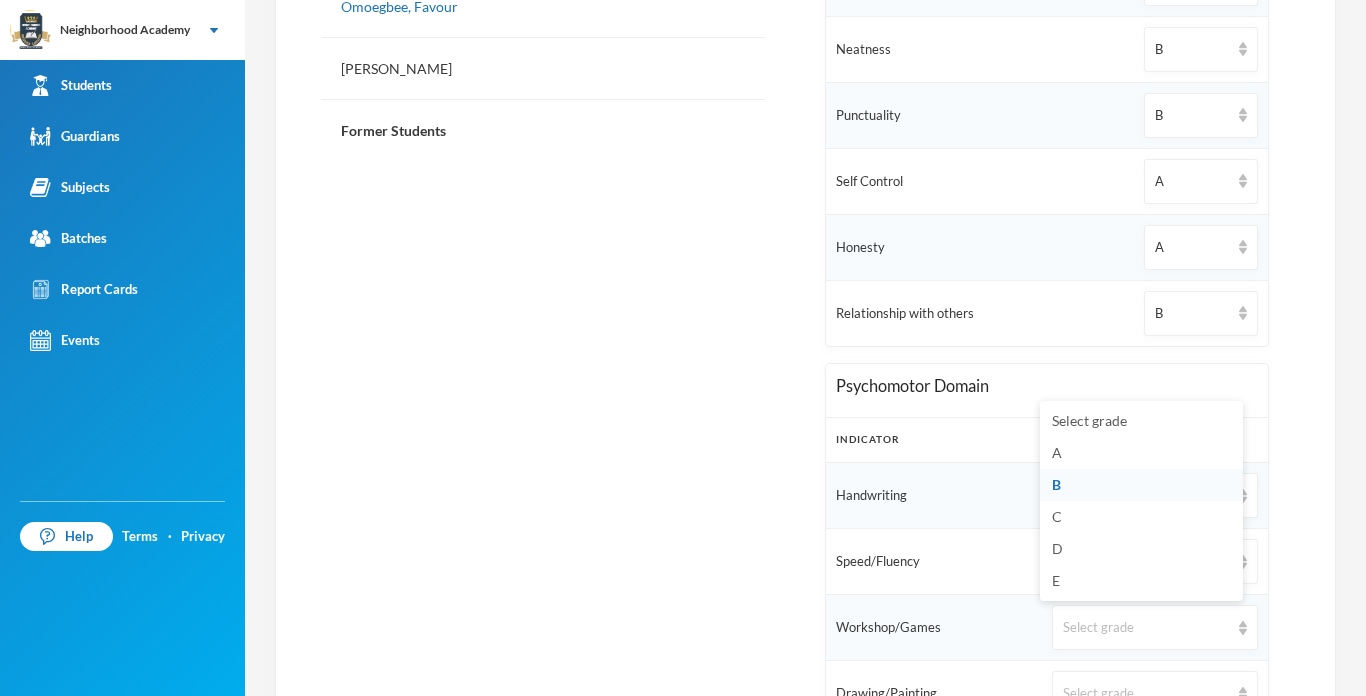 click on "B" at bounding box center [1141, 485] 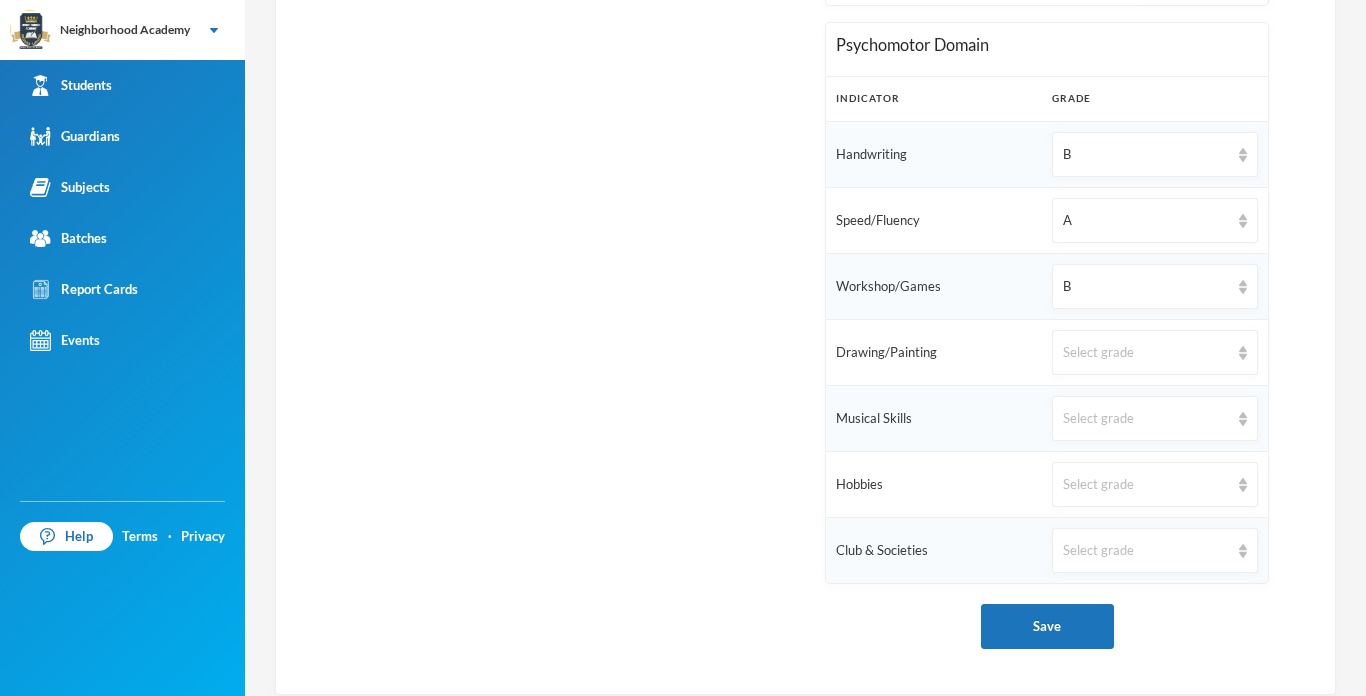 scroll, scrollTop: 1360, scrollLeft: 0, axis: vertical 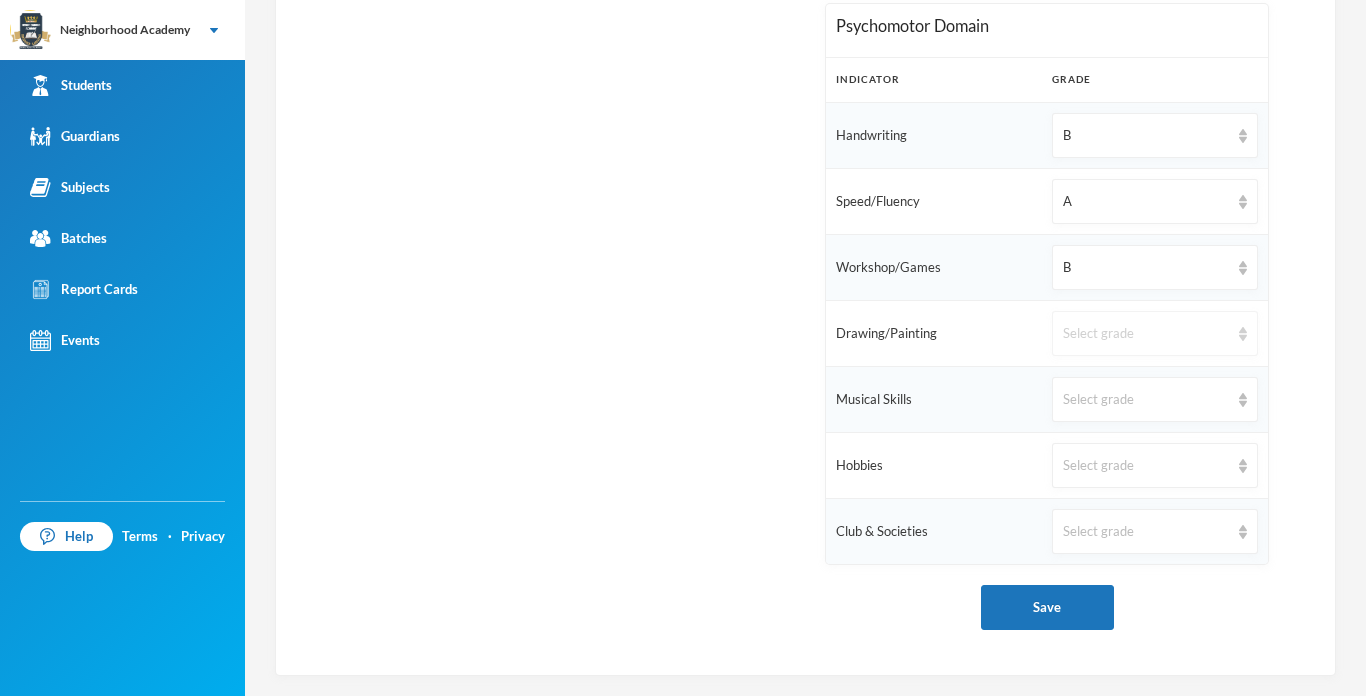 click on "Select grade" at bounding box center [1146, 334] 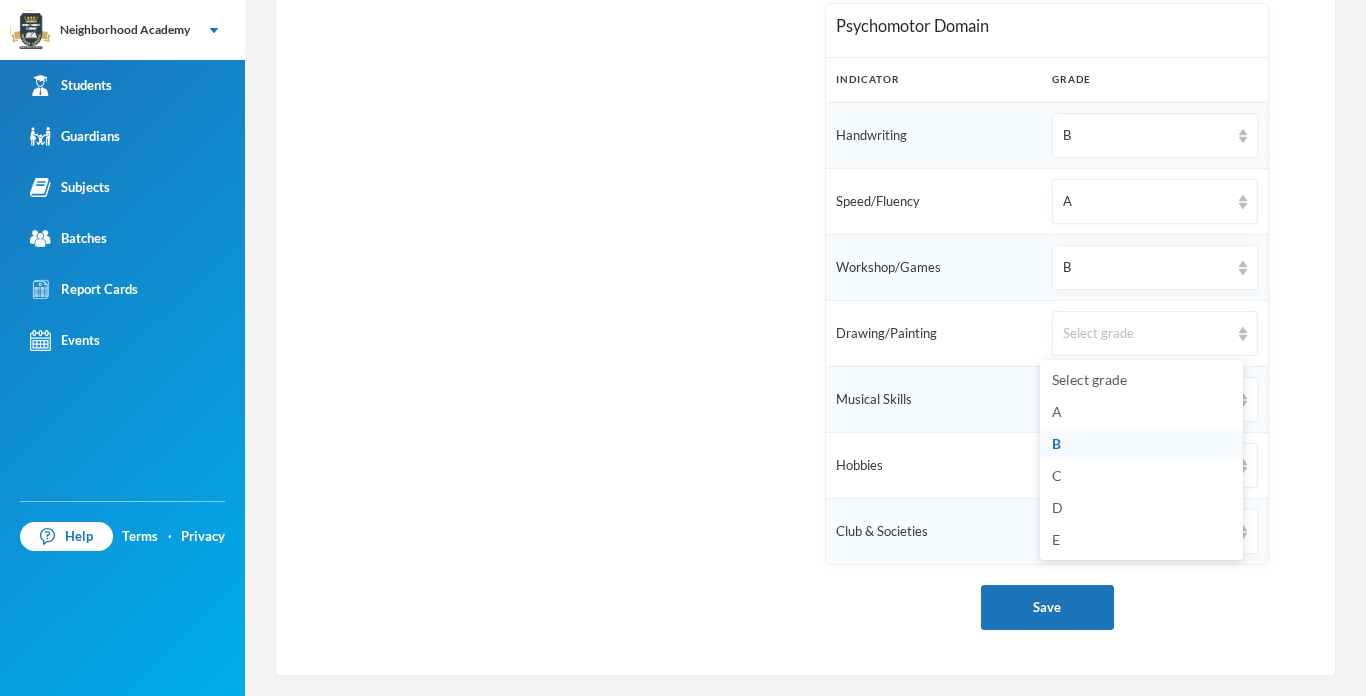 click on "B" at bounding box center (1056, 443) 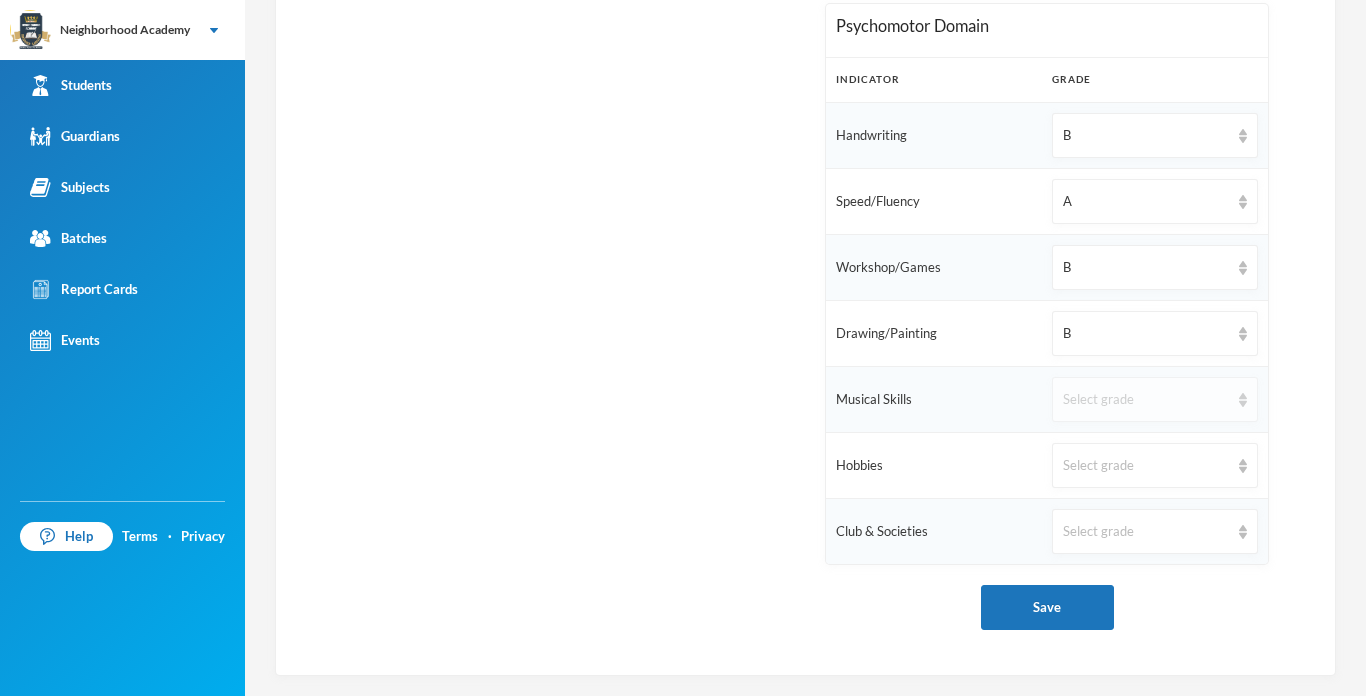 click on "Select grade" at bounding box center (1146, 400) 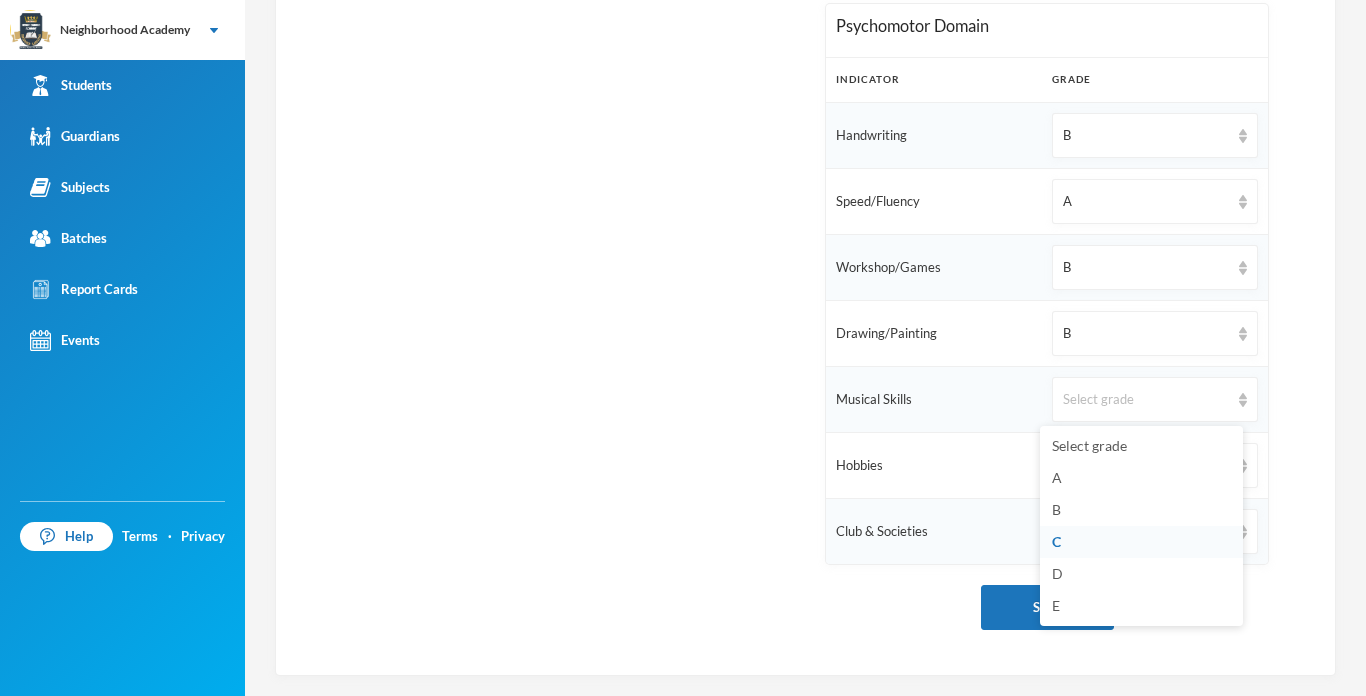 click on "C" at bounding box center [1056, 541] 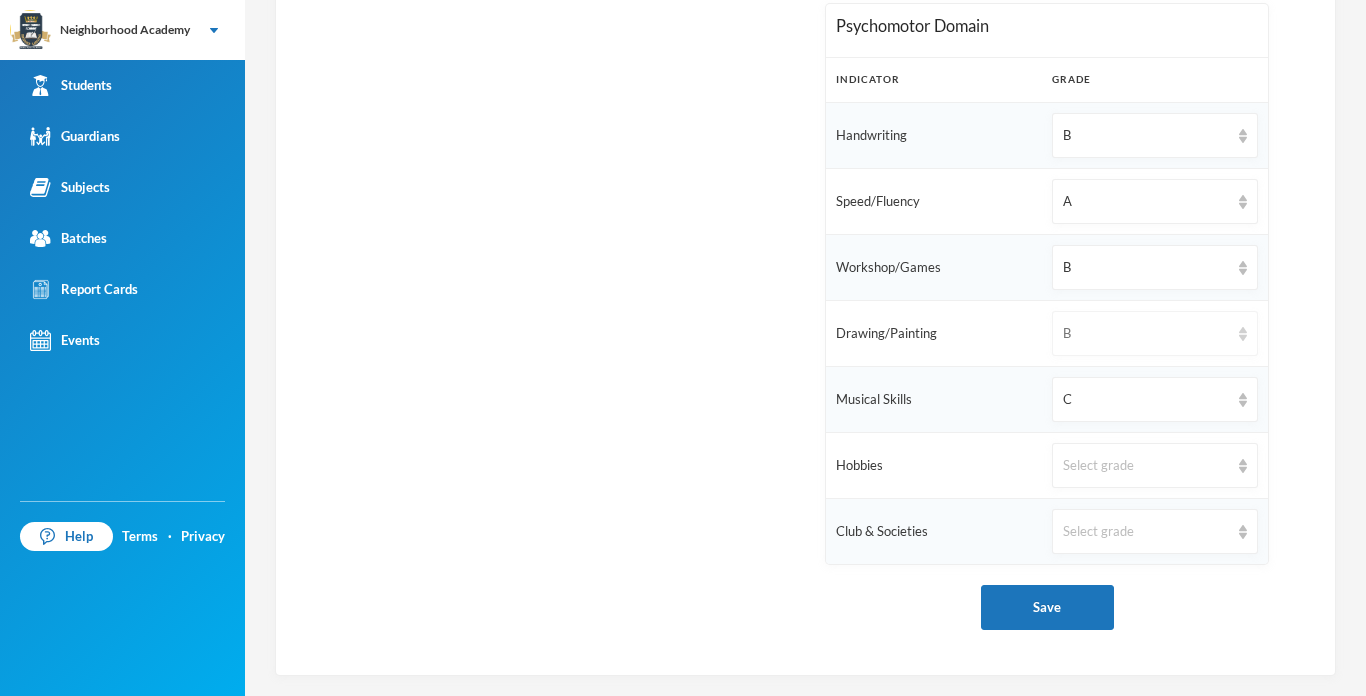 click on "B" at bounding box center [1146, 334] 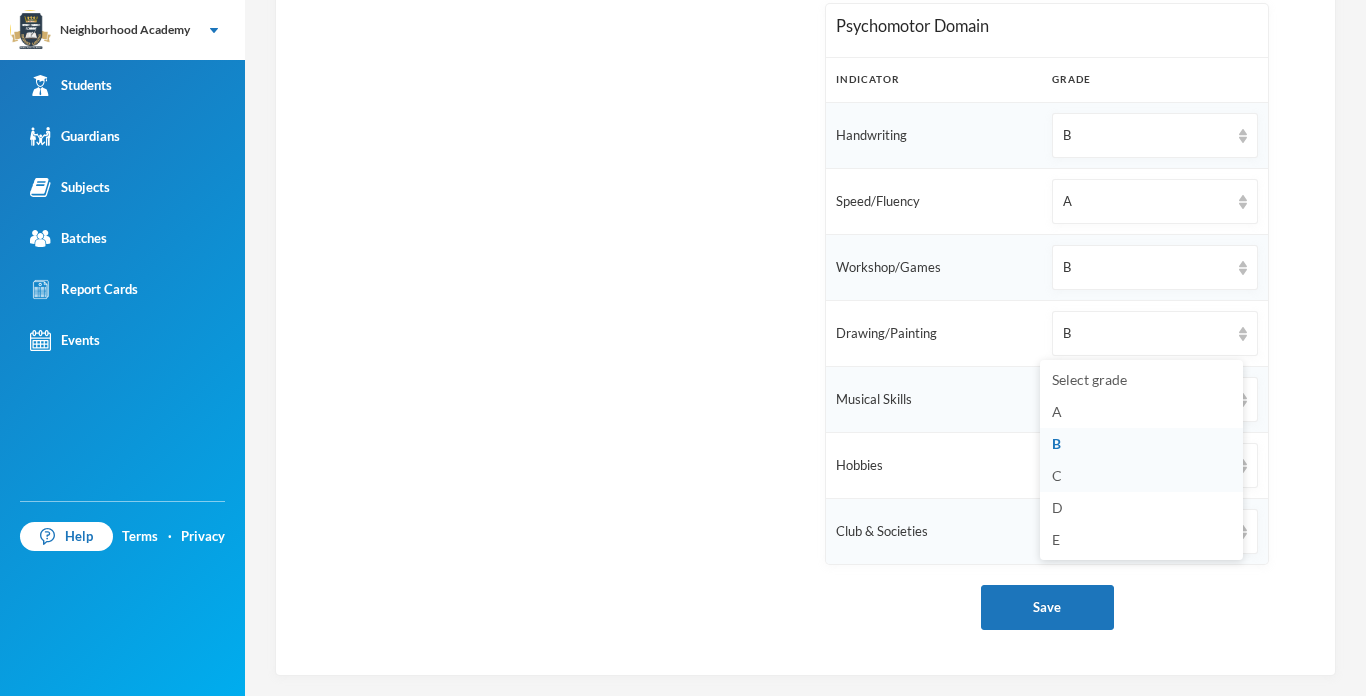 click on "C" at bounding box center [1057, 475] 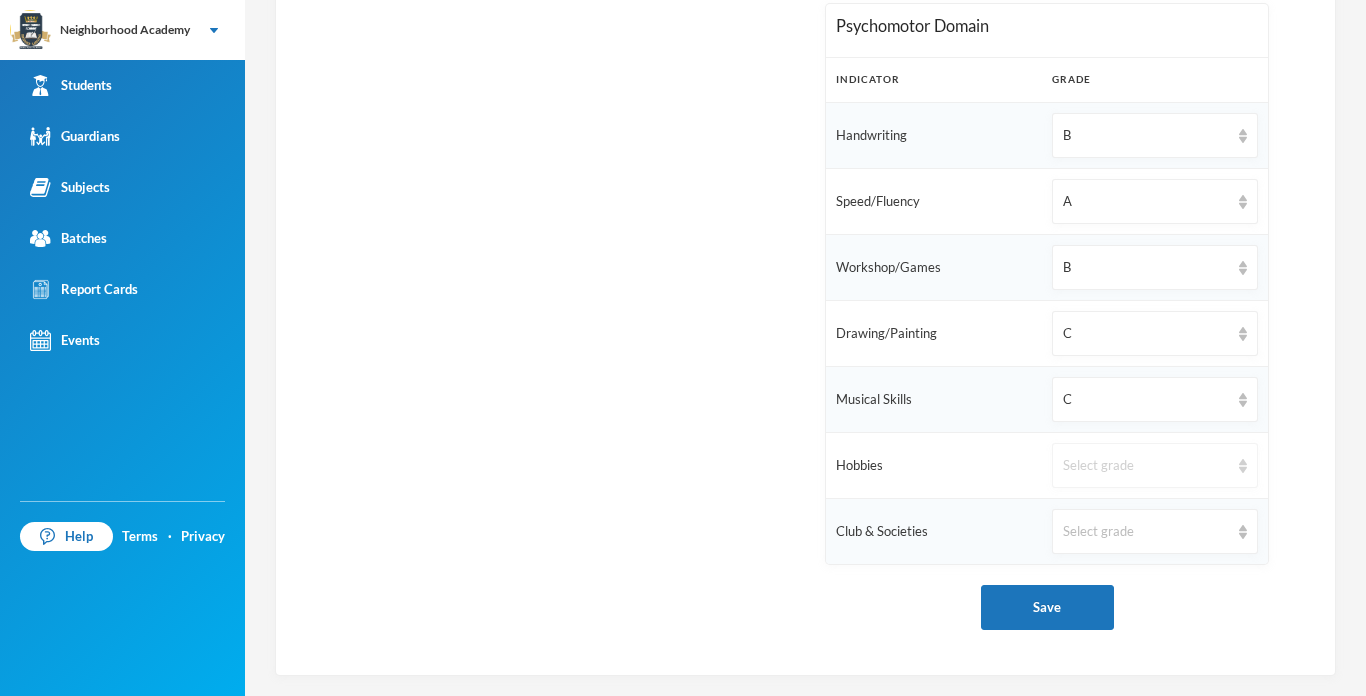 click on "Select grade" at bounding box center [1146, 466] 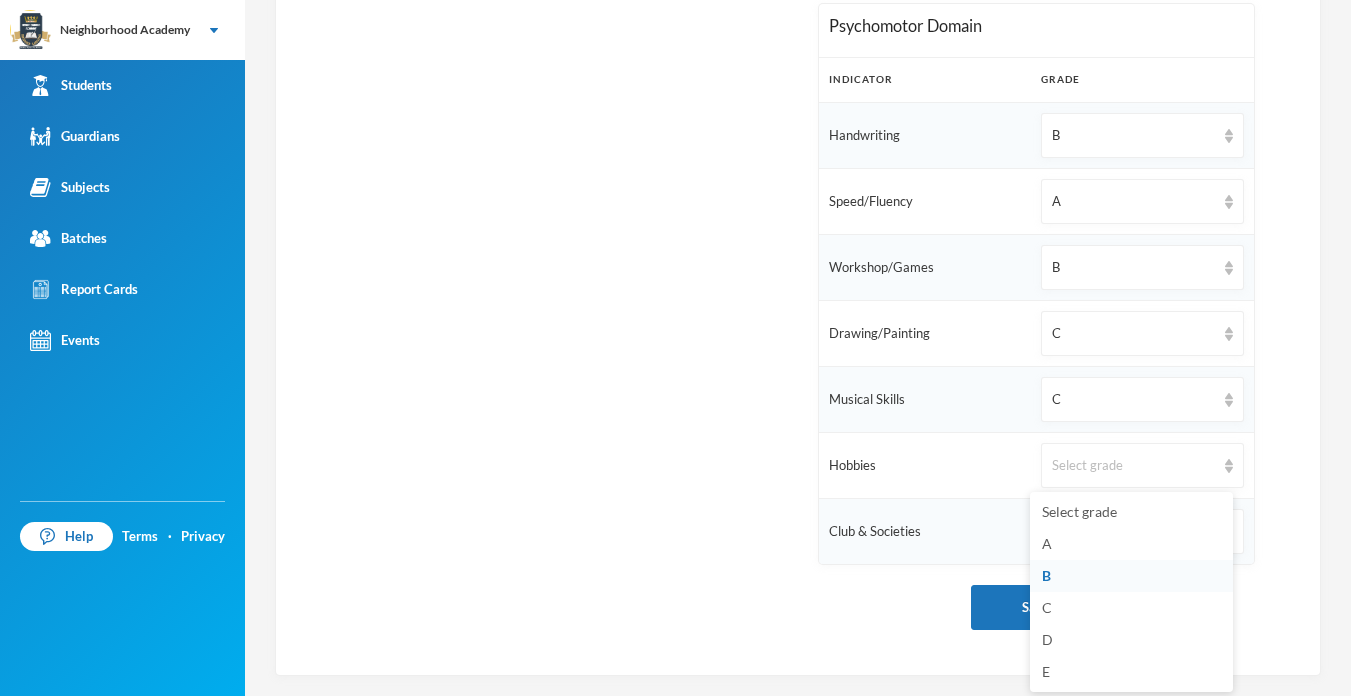 click on "B" at bounding box center (1131, 576) 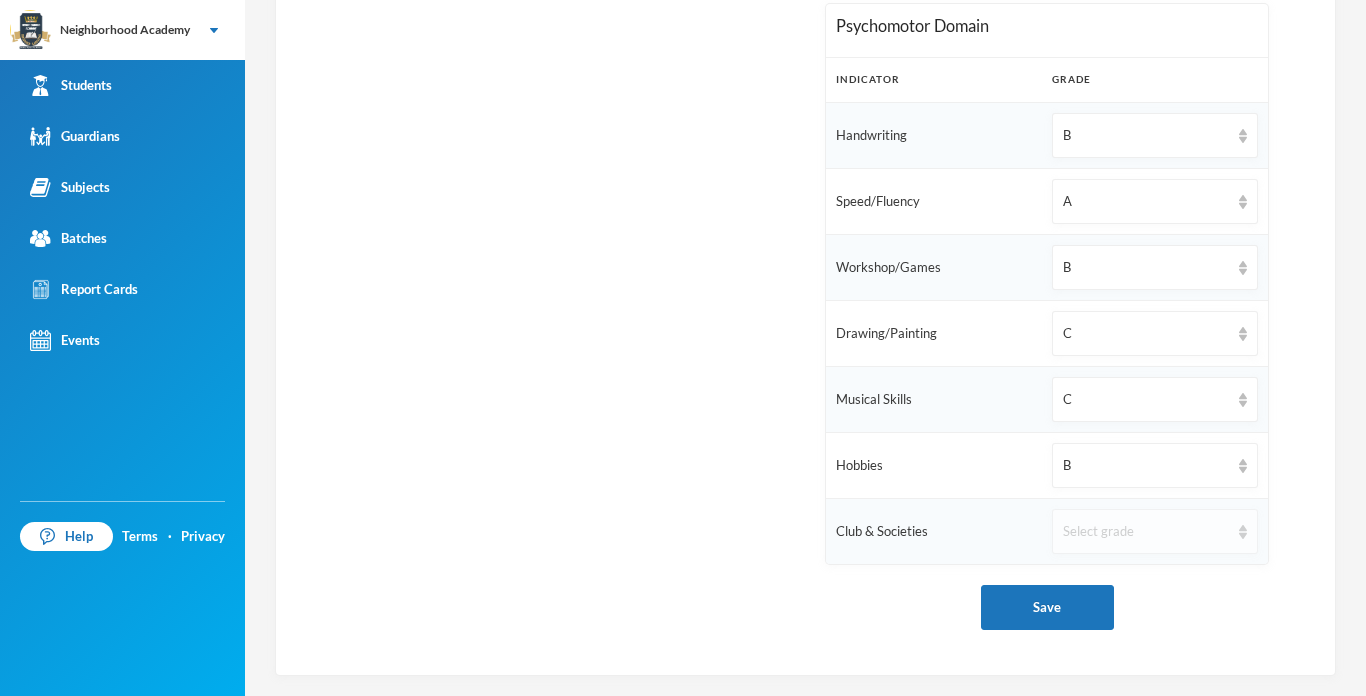 click on "Select grade" at bounding box center (1146, 532) 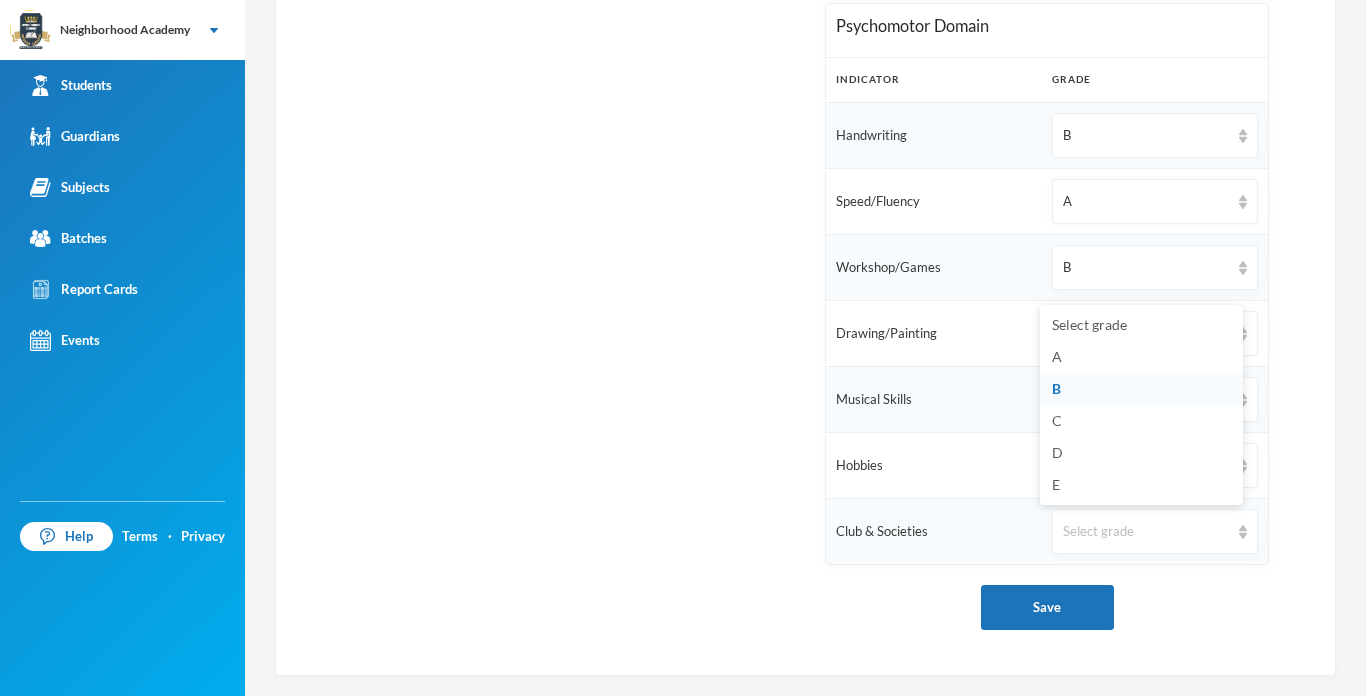 click on "B" at bounding box center (1141, 389) 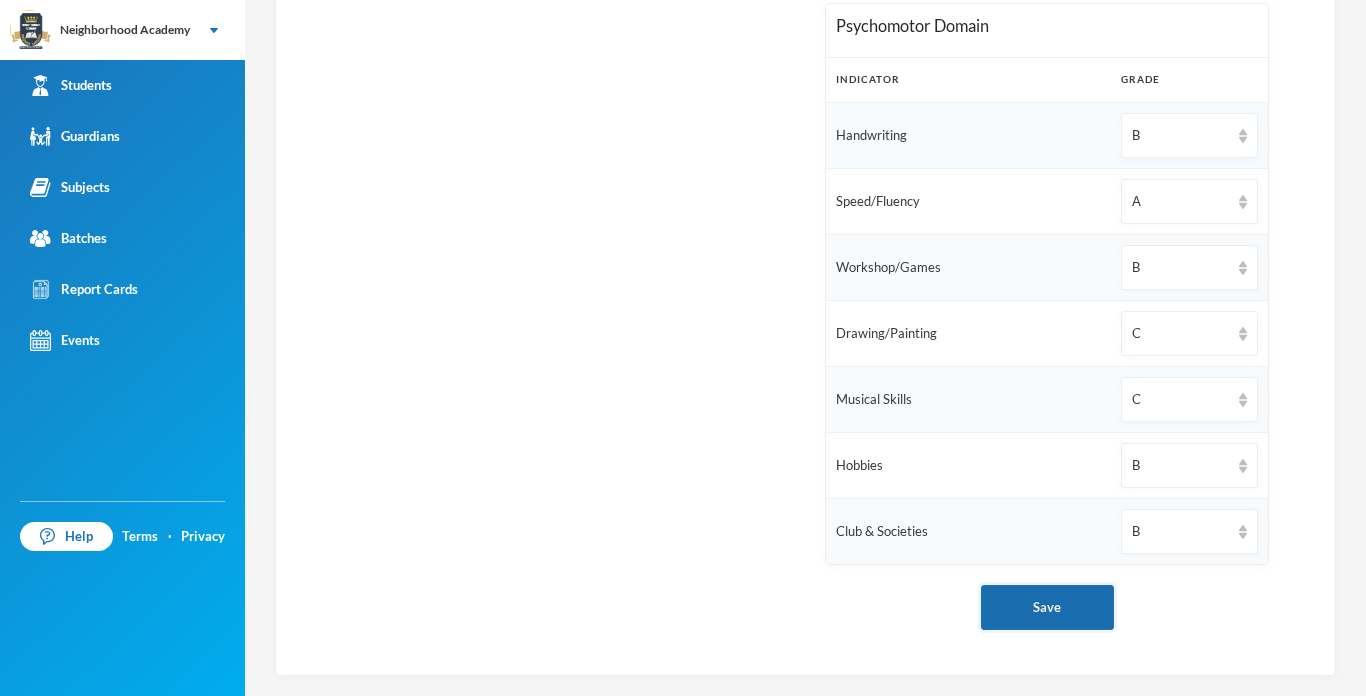 click on "Save" at bounding box center (1047, 607) 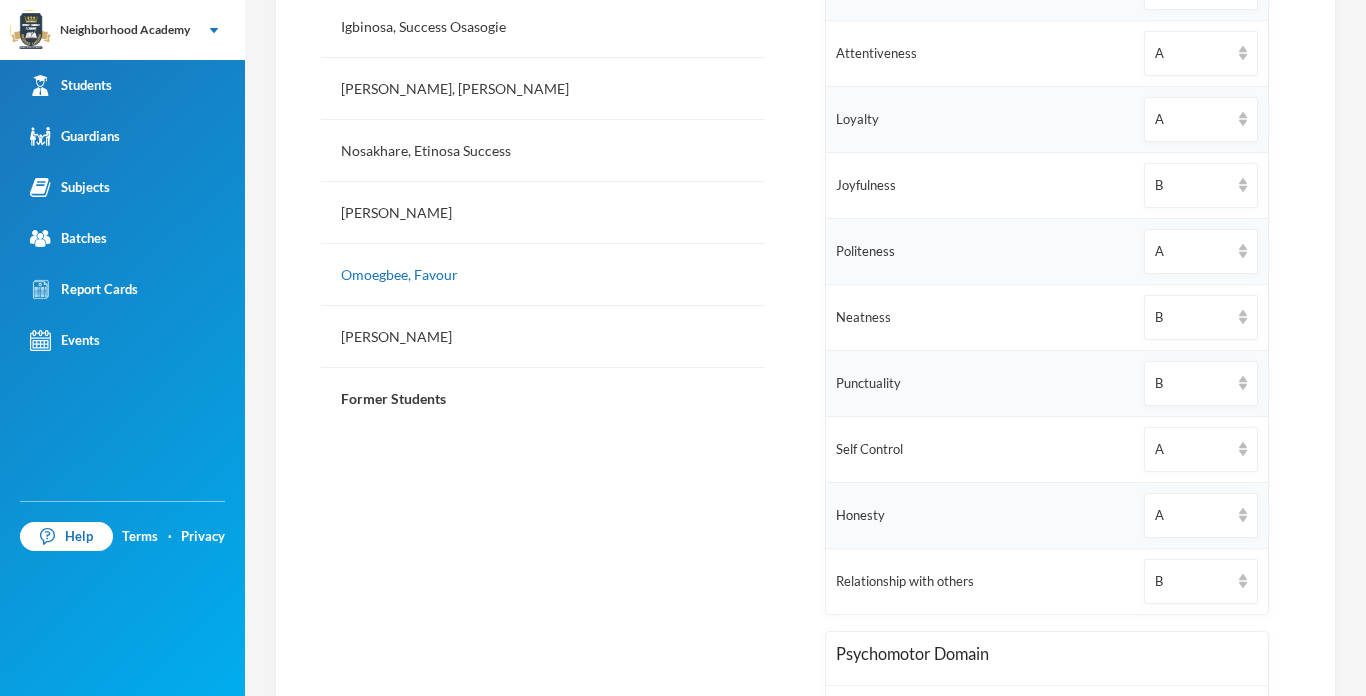 scroll, scrollTop: 720, scrollLeft: 0, axis: vertical 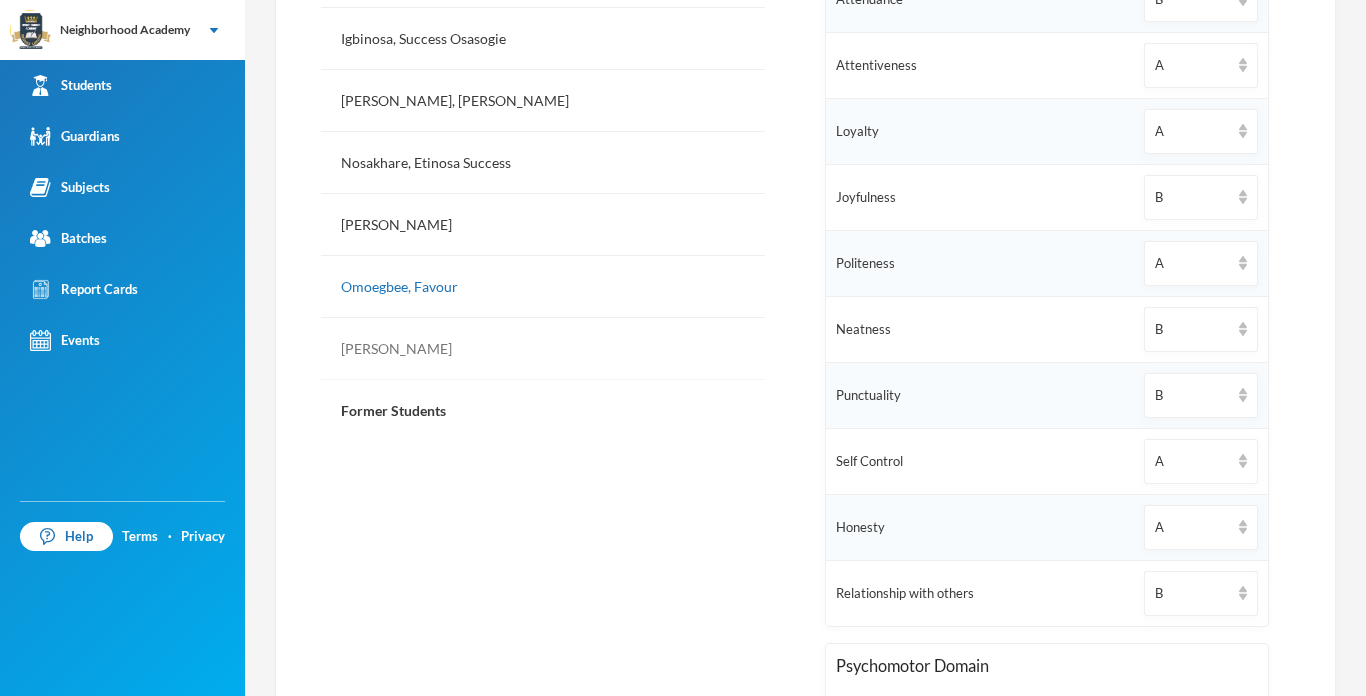 click on "[PERSON_NAME]" at bounding box center [543, 349] 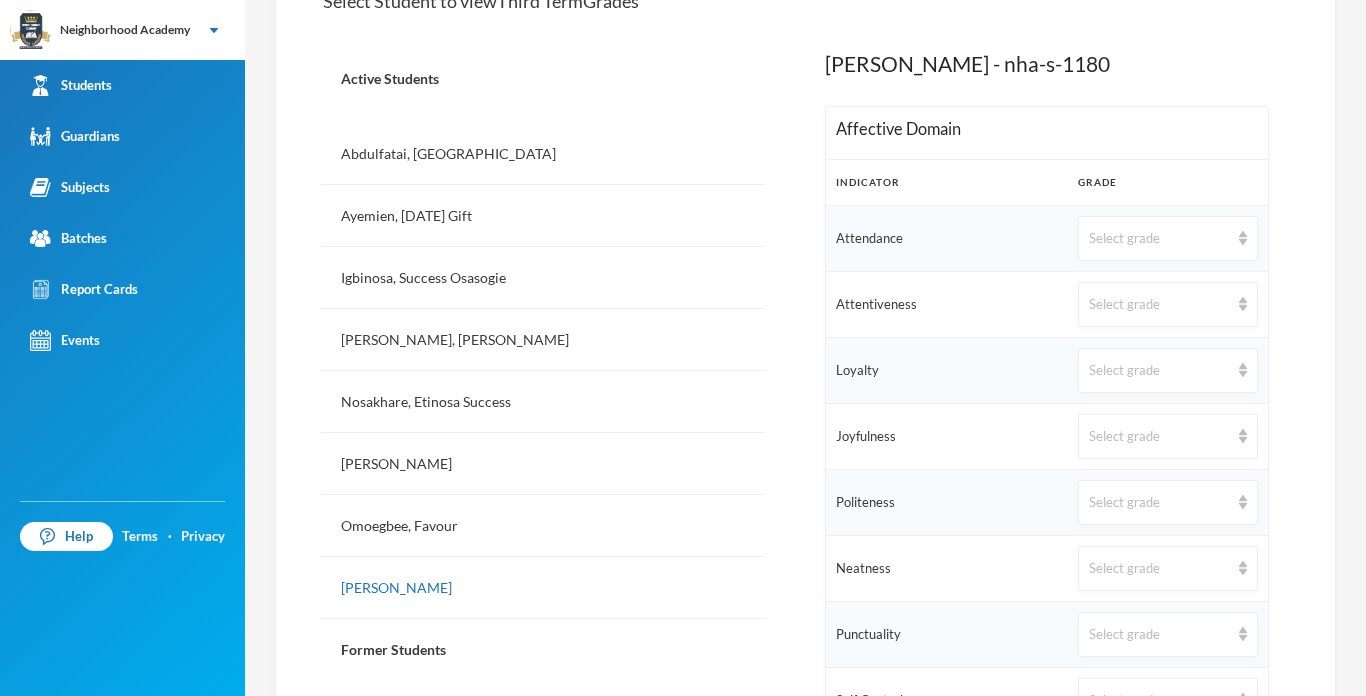 scroll, scrollTop: 480, scrollLeft: 0, axis: vertical 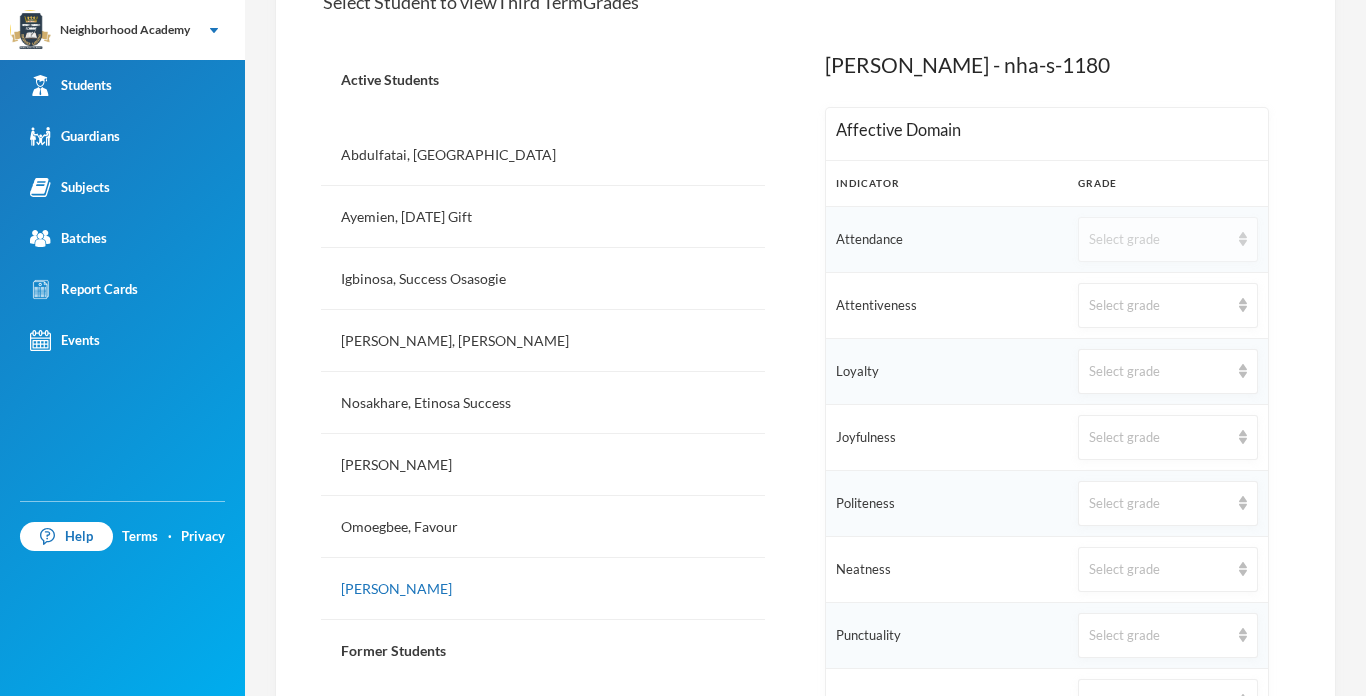 click on "Select grade" at bounding box center [1159, 240] 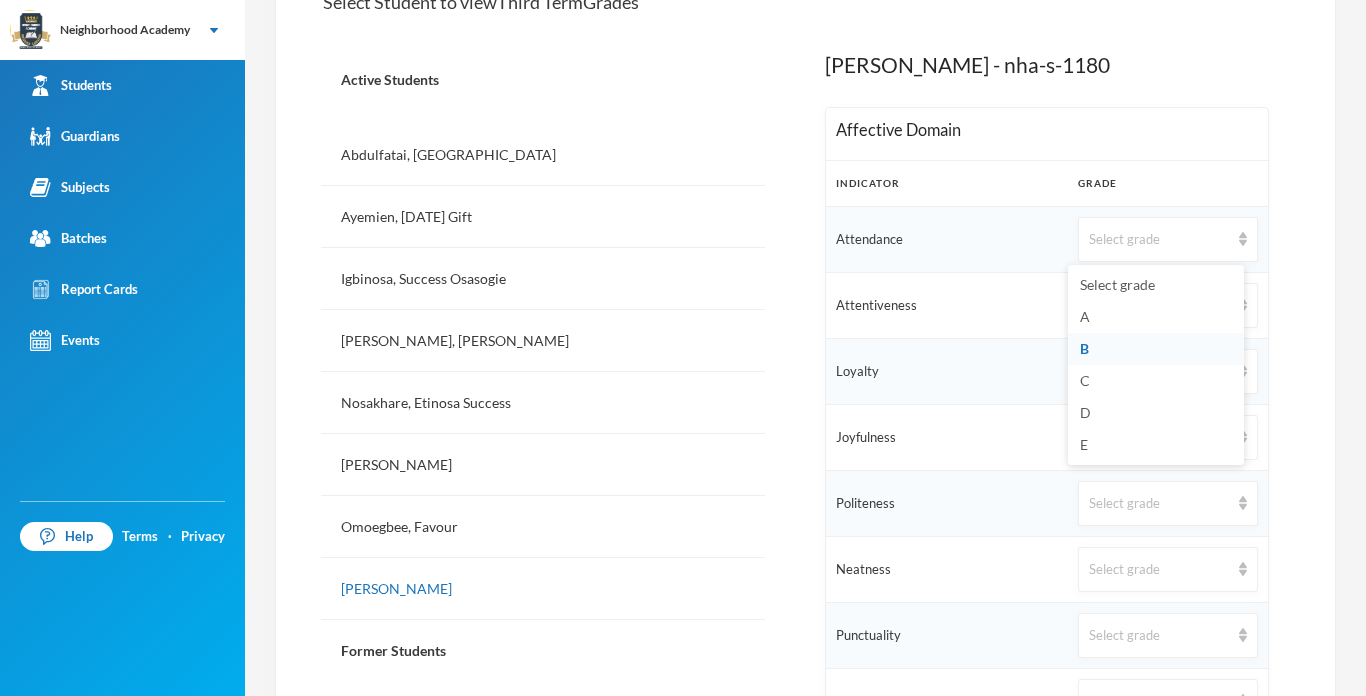 click on "B" at bounding box center [1084, 348] 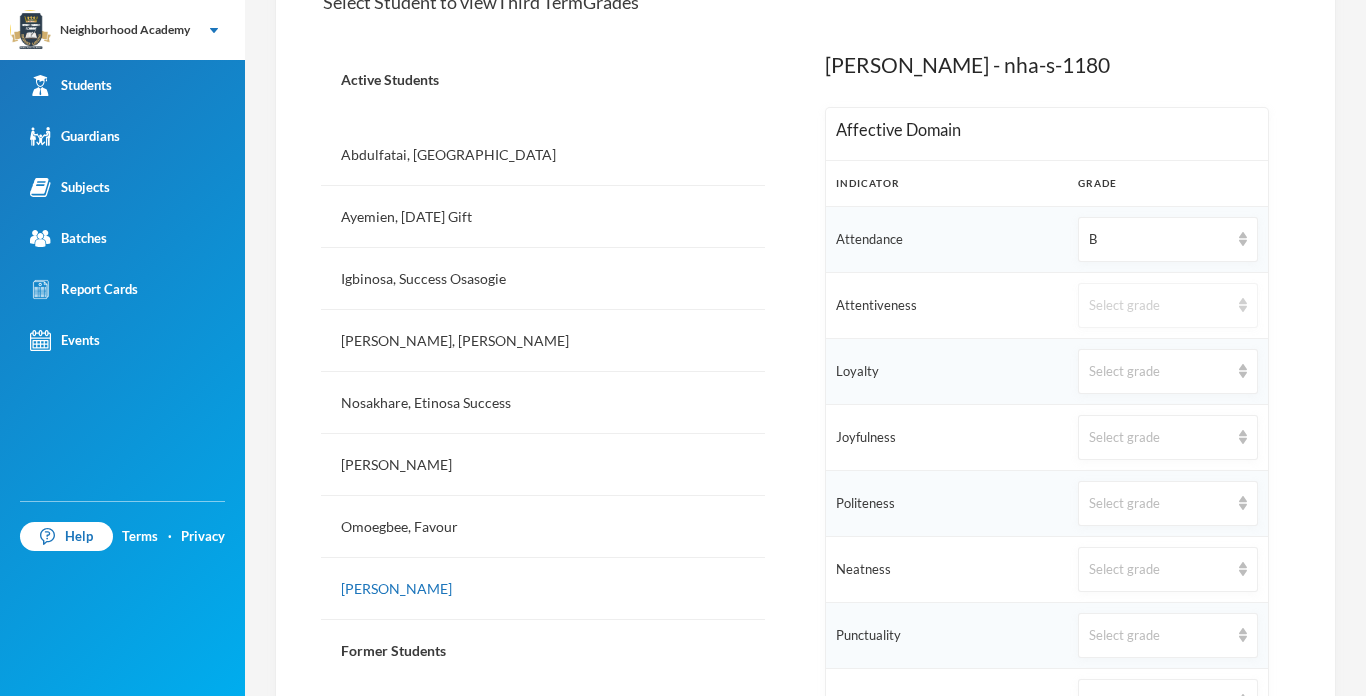 click on "Select grade" at bounding box center (1159, 306) 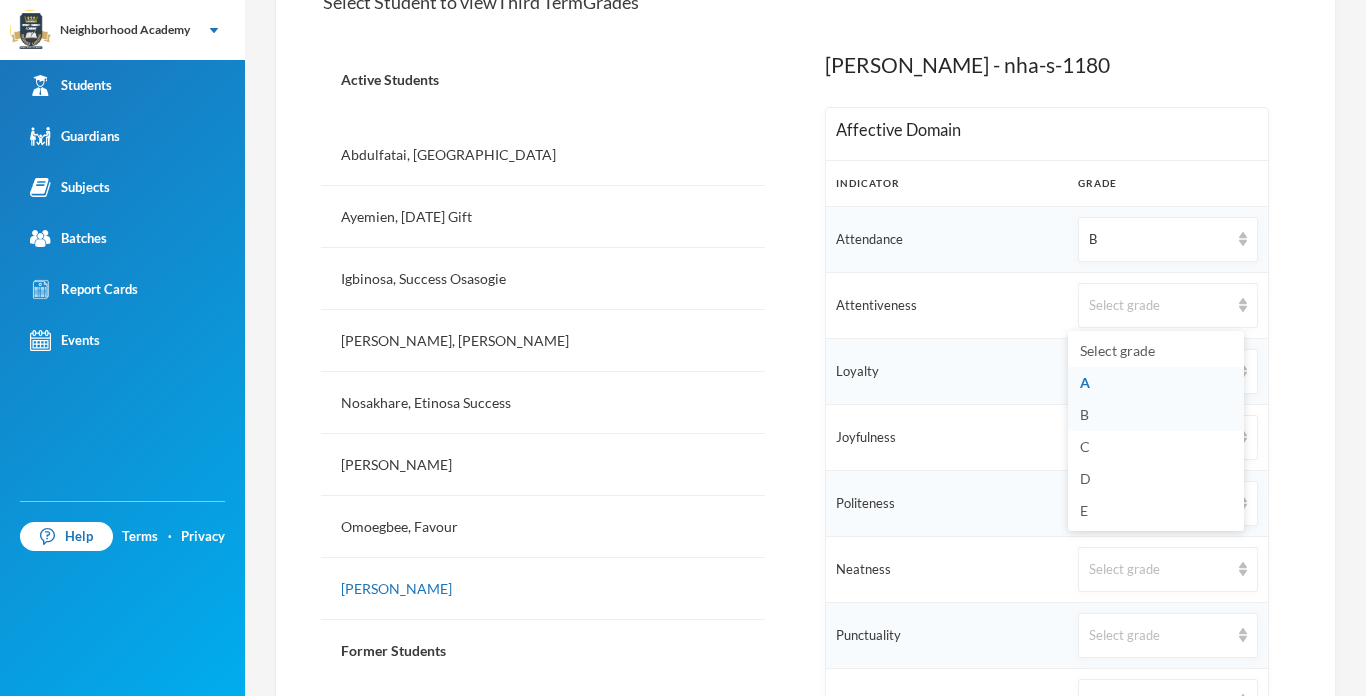 click on "B" at bounding box center (1084, 414) 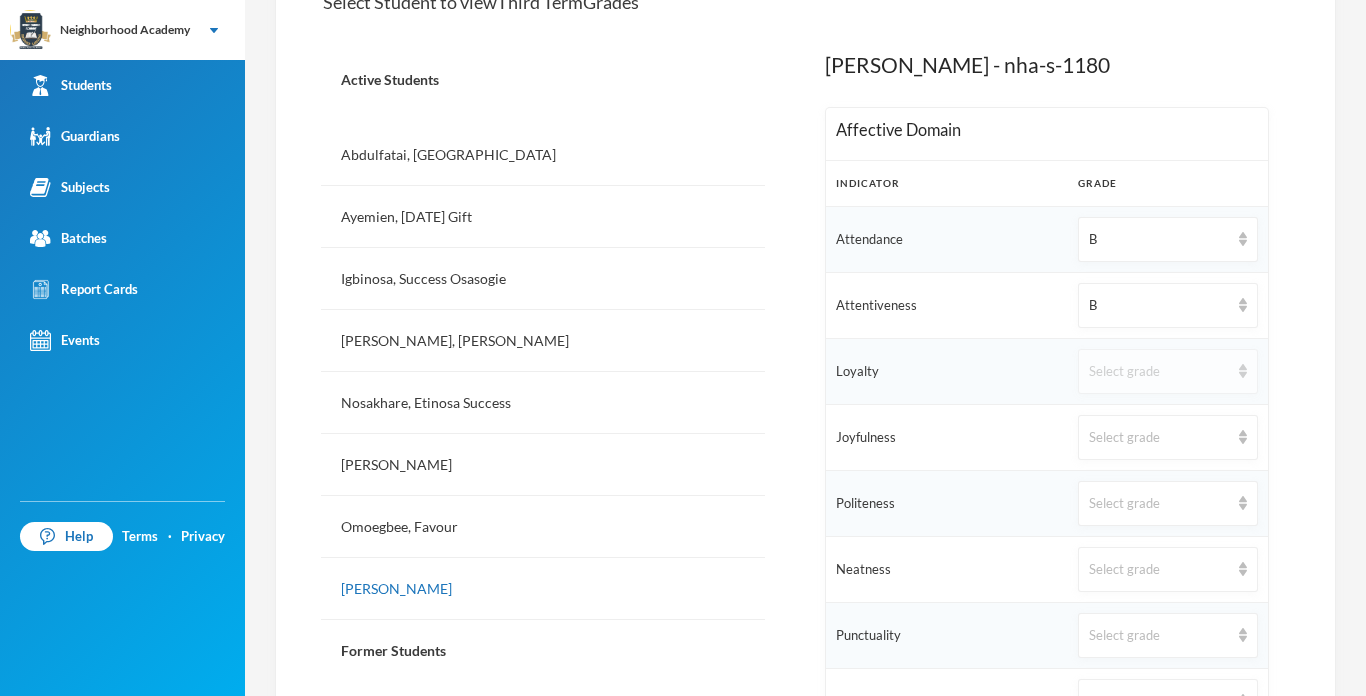 click on "Select grade" at bounding box center [1159, 372] 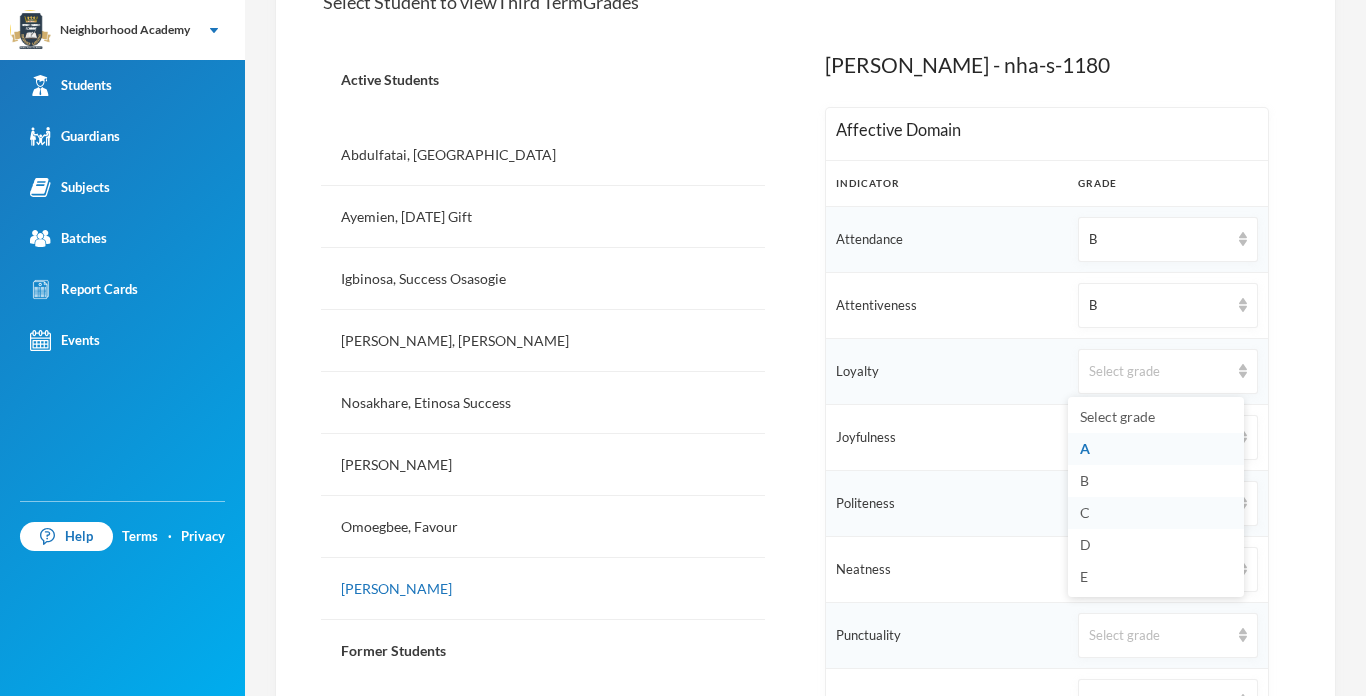click on "C" at bounding box center [1156, 513] 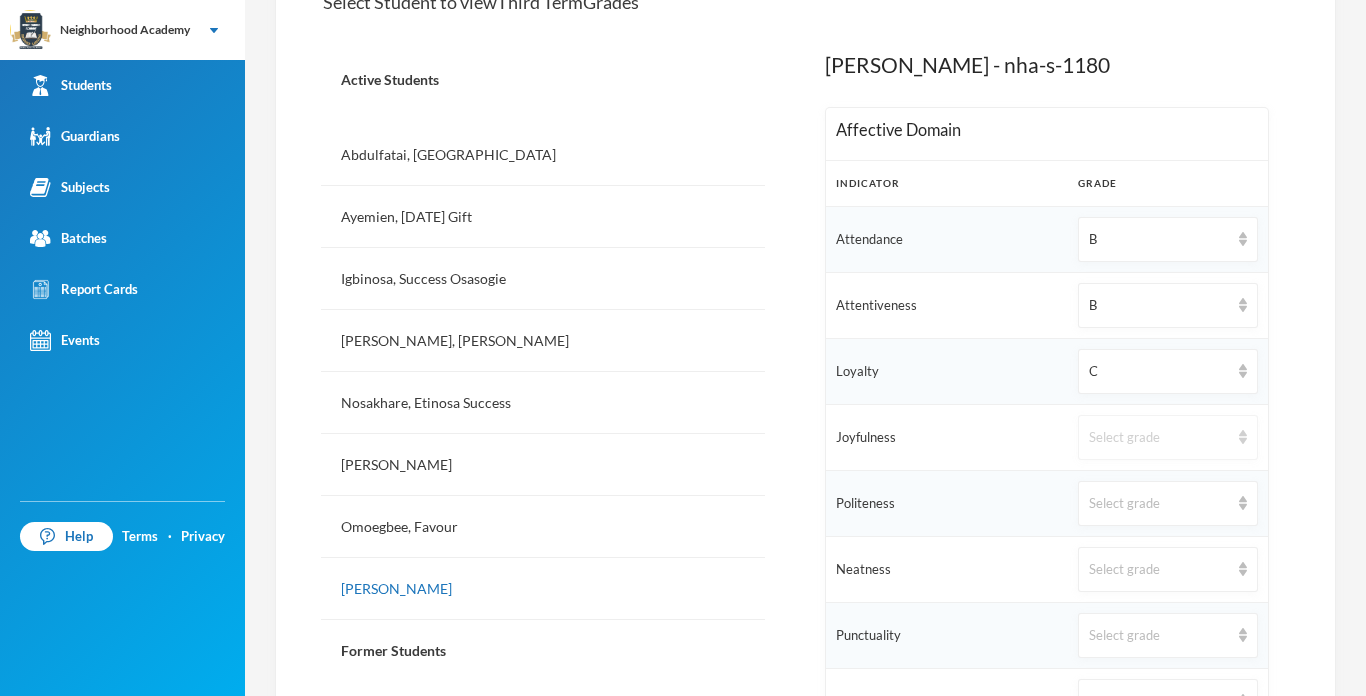 click on "Select grade" at bounding box center [1159, 438] 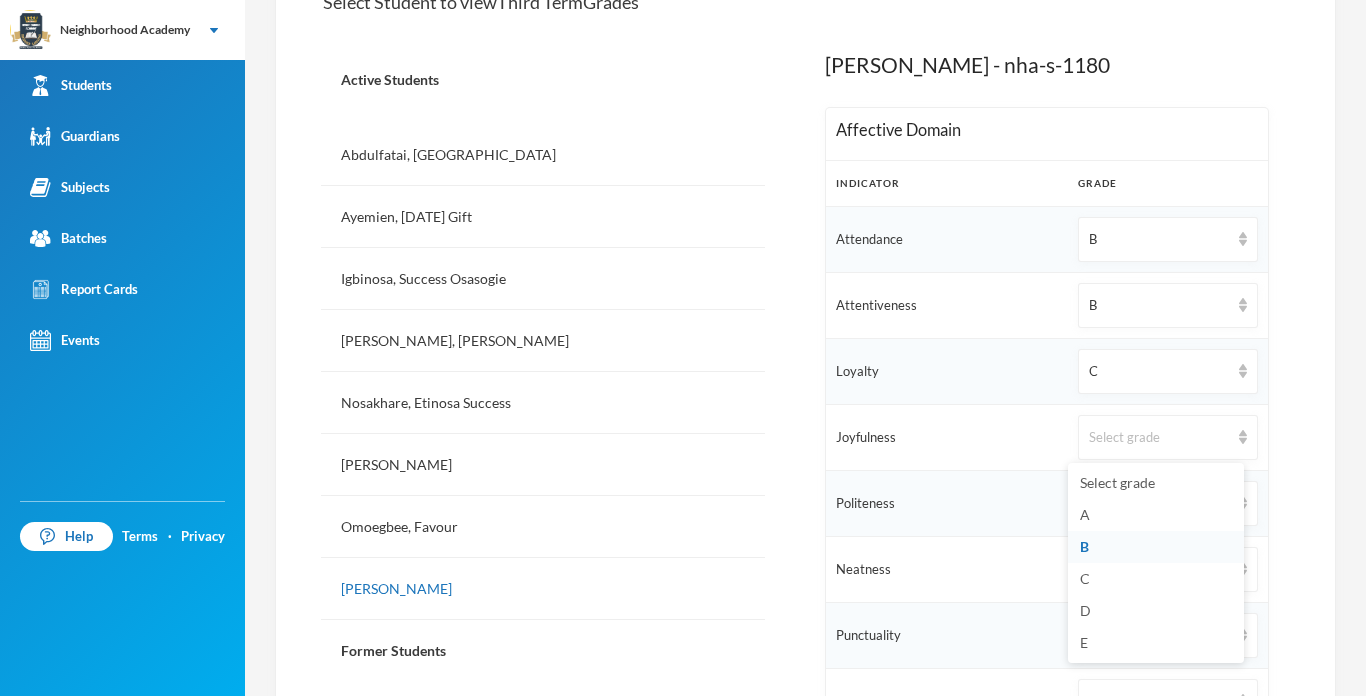 click on "B" at bounding box center [1084, 546] 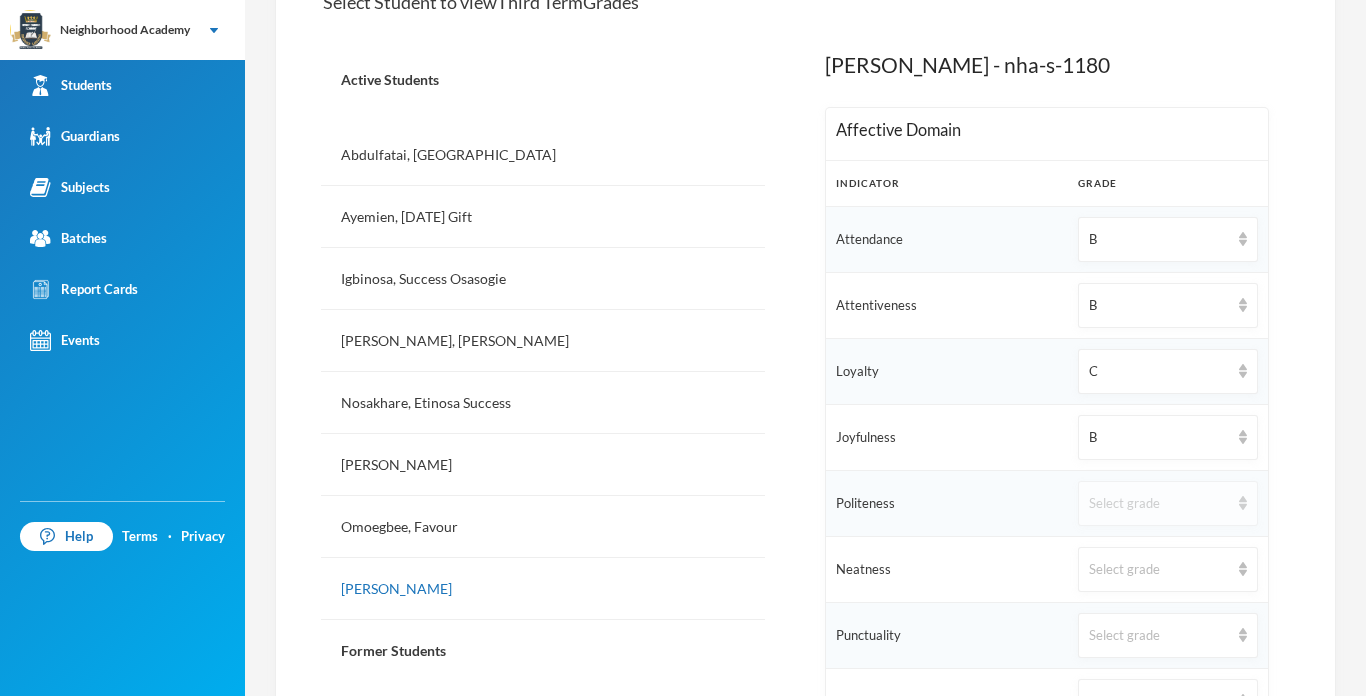 click on "Select grade" at bounding box center (1159, 504) 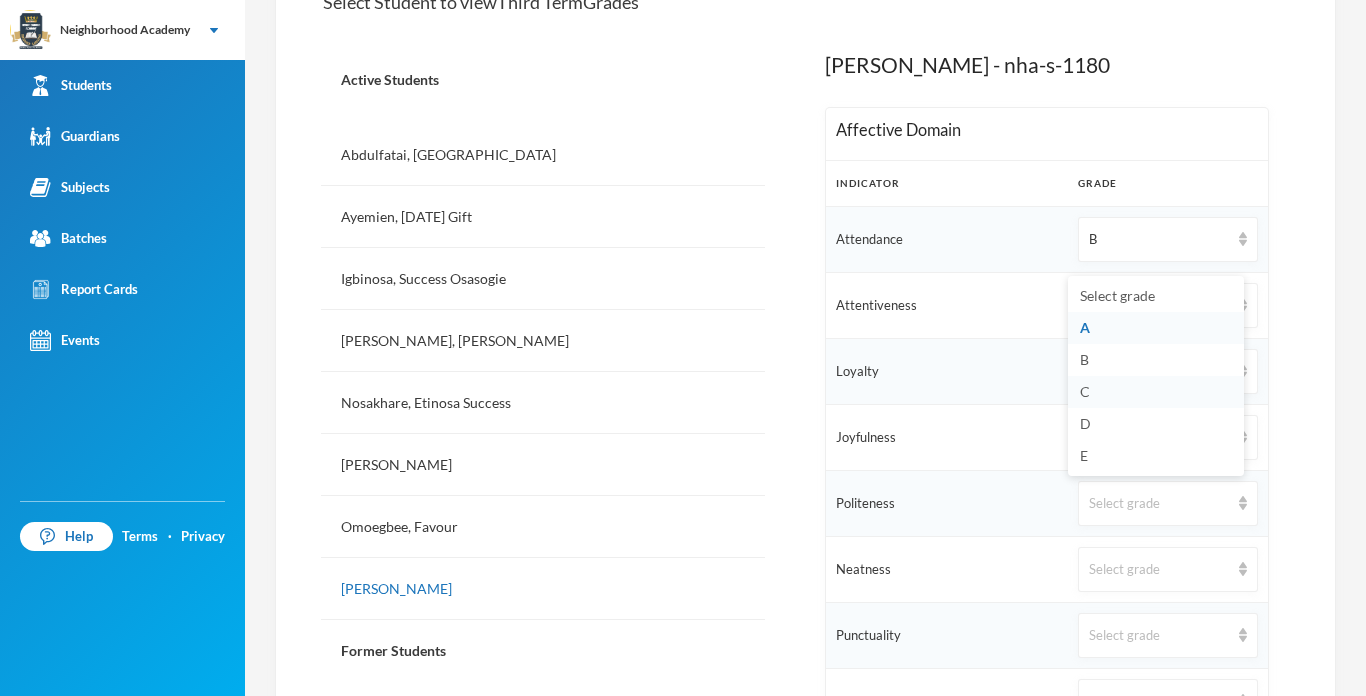 click on "C" at bounding box center [1085, 391] 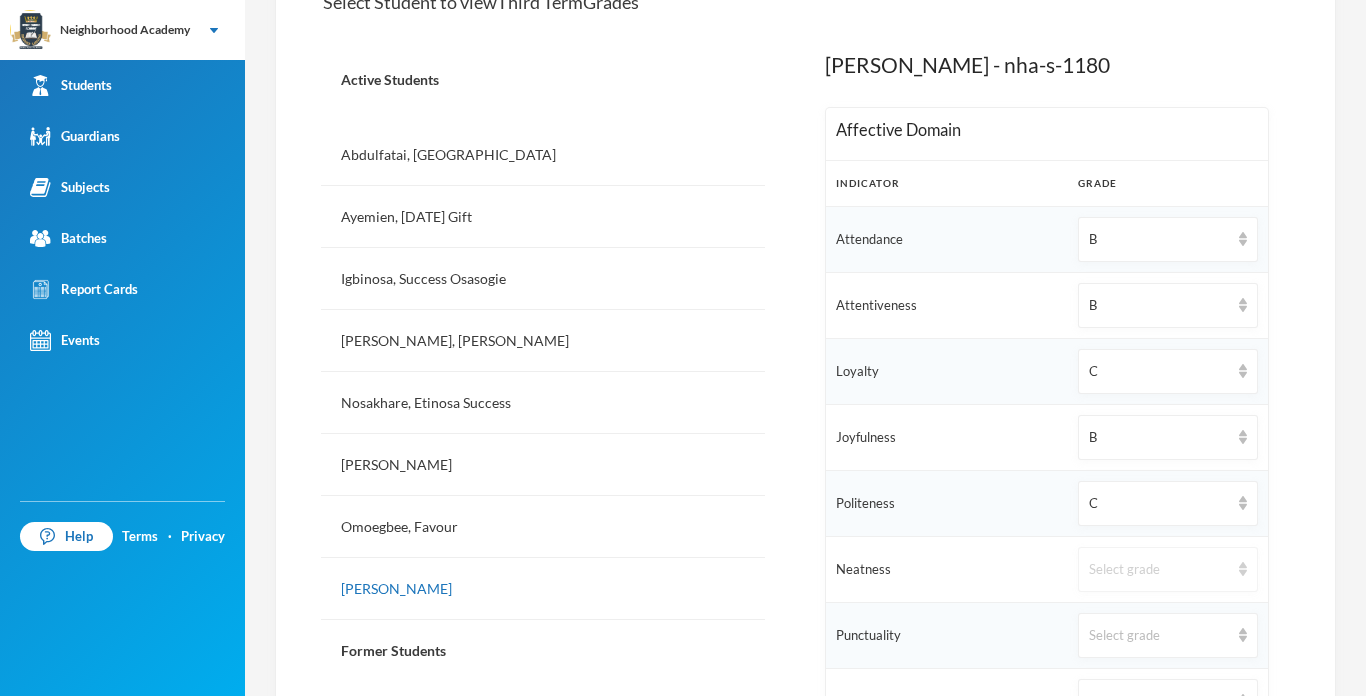 click on "Select grade" at bounding box center (1159, 570) 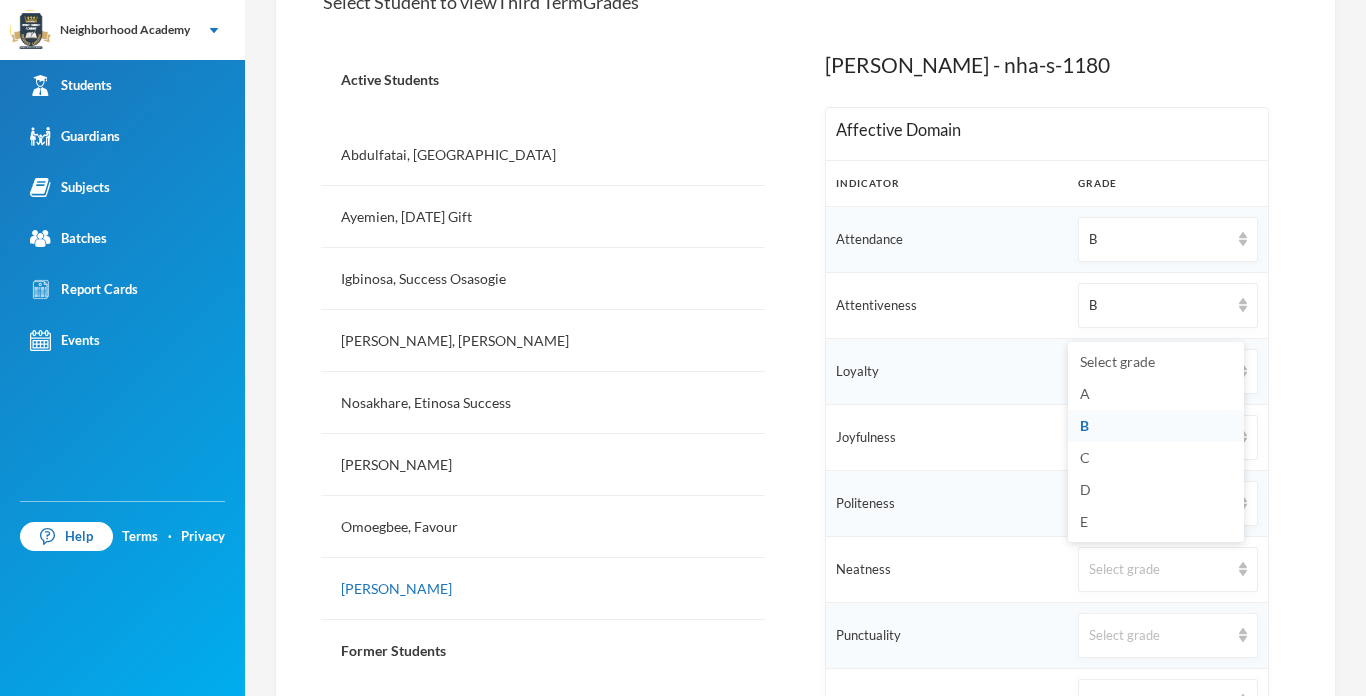 click on "B" at bounding box center (1084, 425) 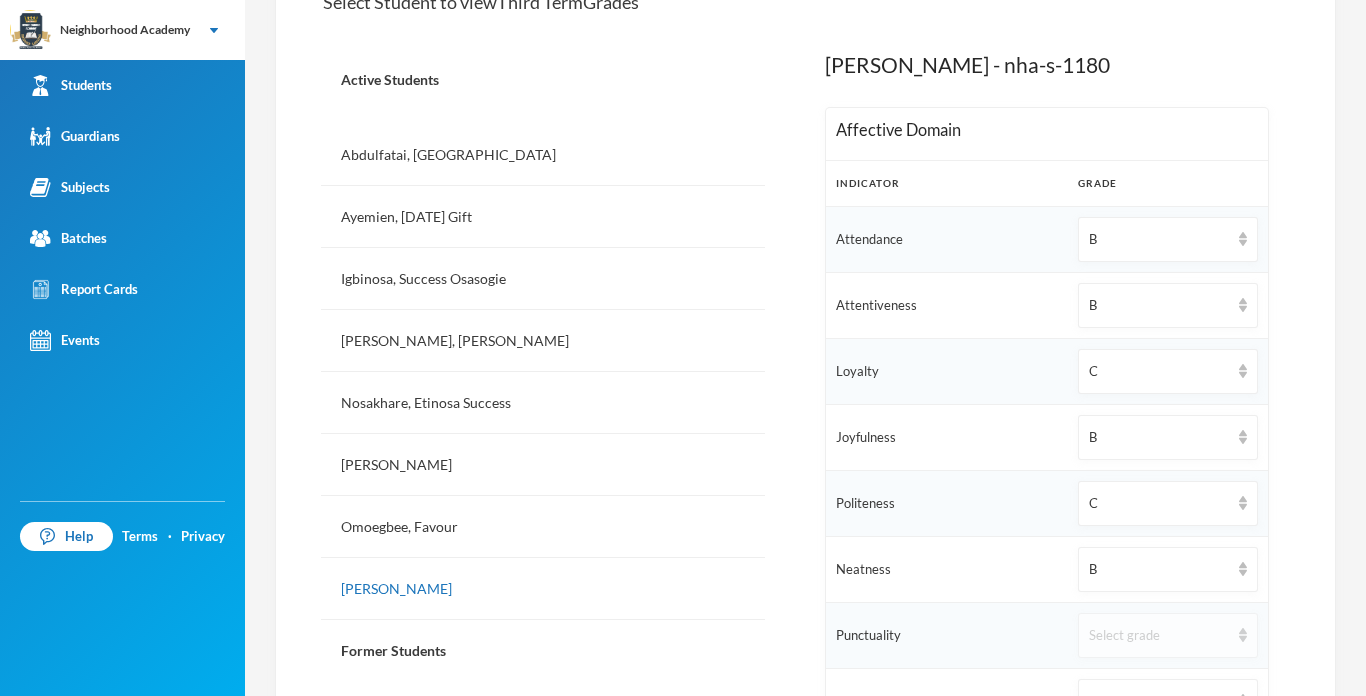 click on "Select grade" at bounding box center (1159, 636) 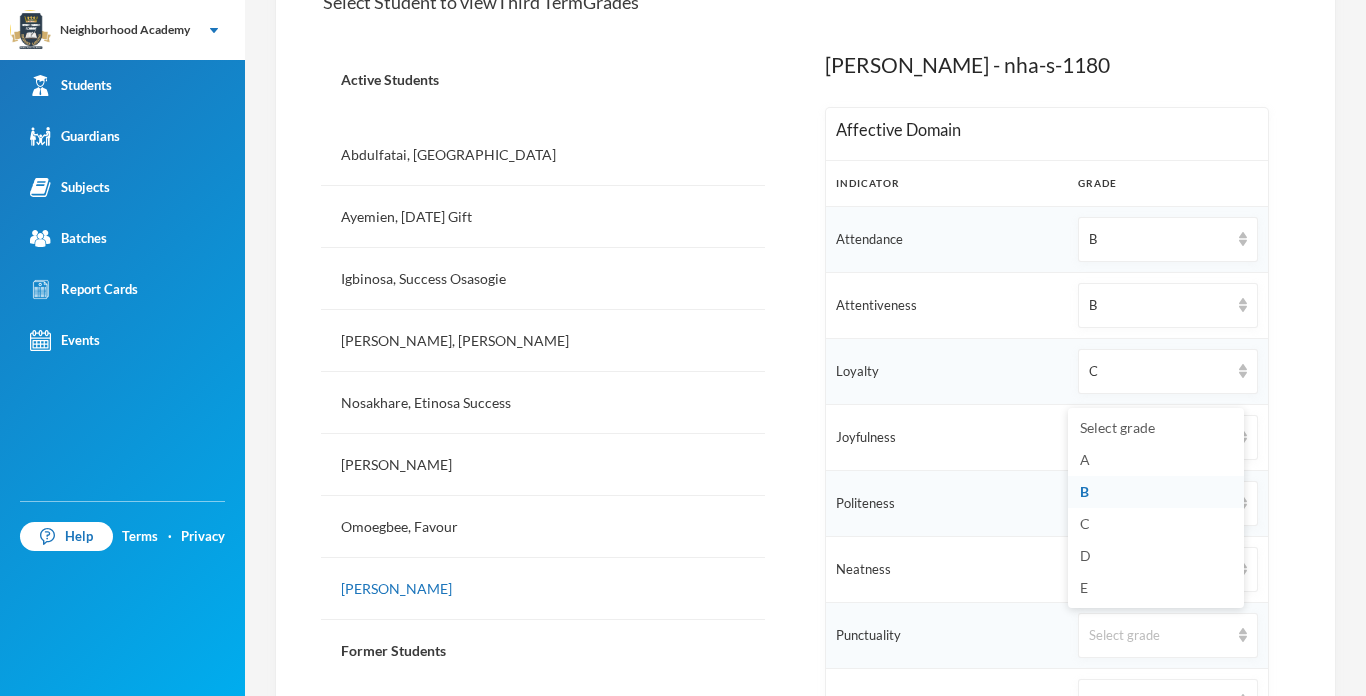 click on "B" at bounding box center [1084, 491] 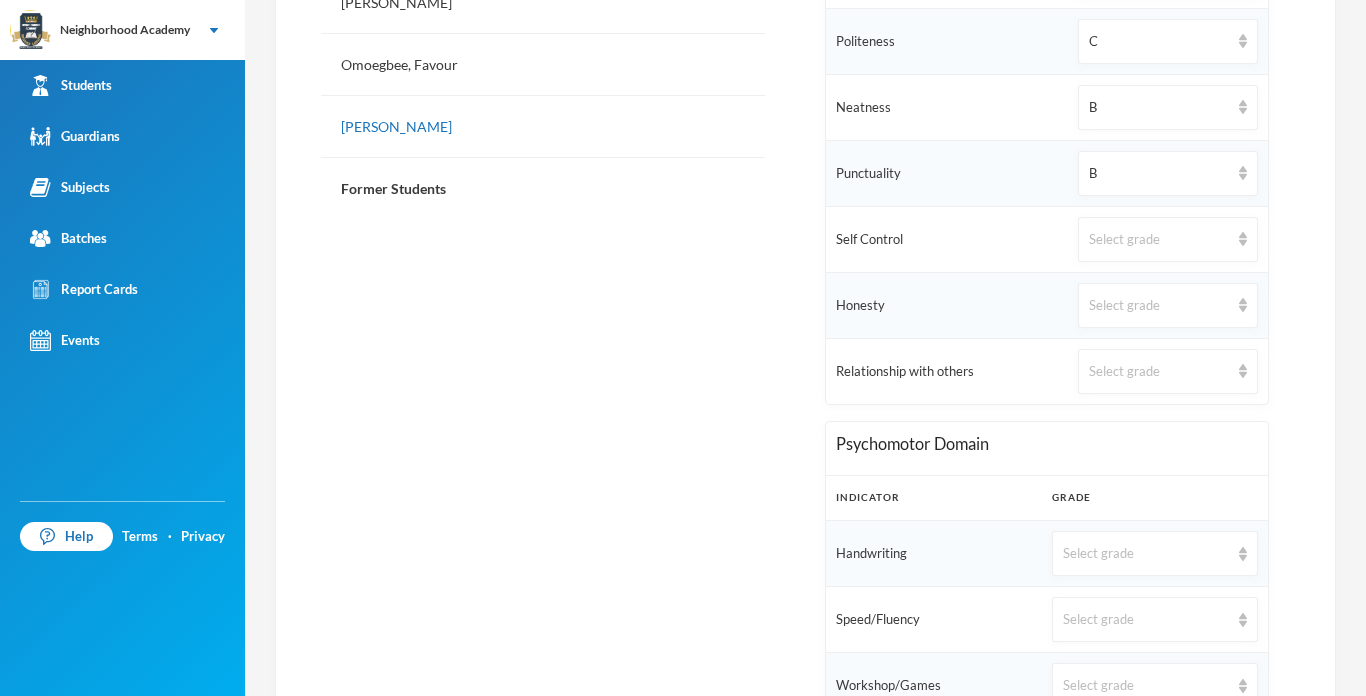 scroll, scrollTop: 960, scrollLeft: 0, axis: vertical 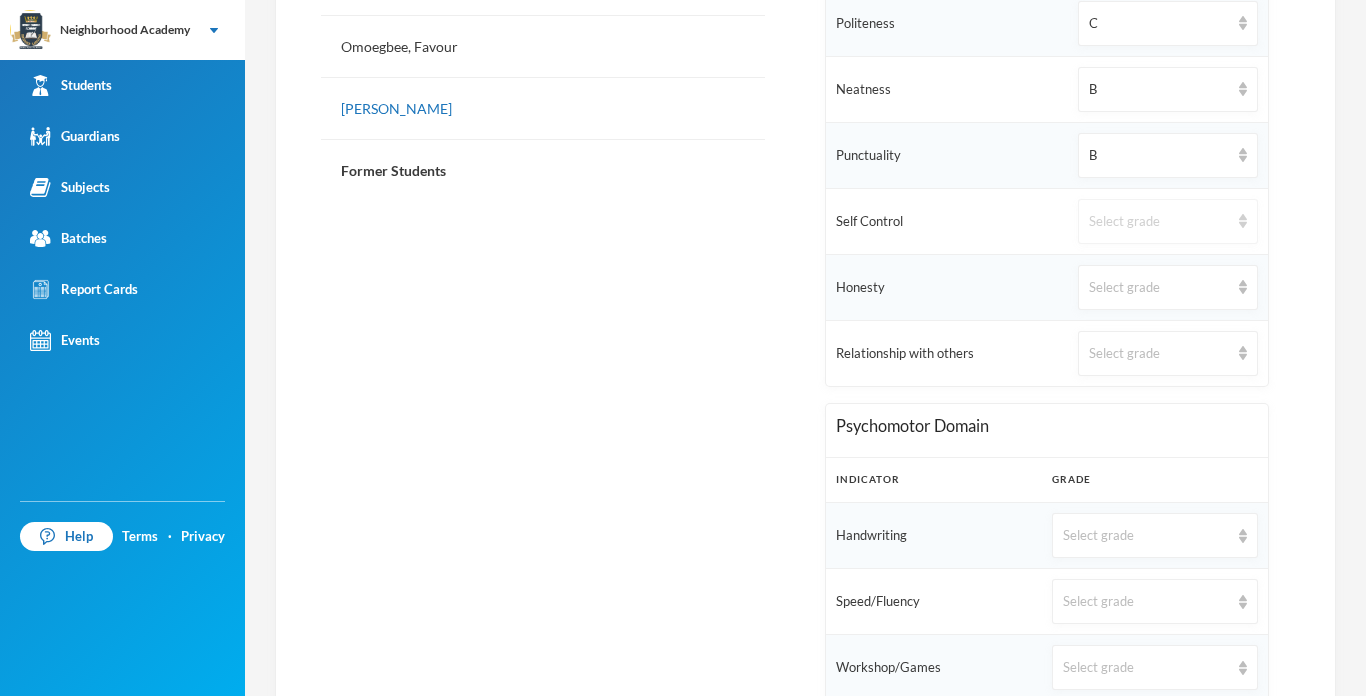 click on "Select grade" at bounding box center [1168, 221] 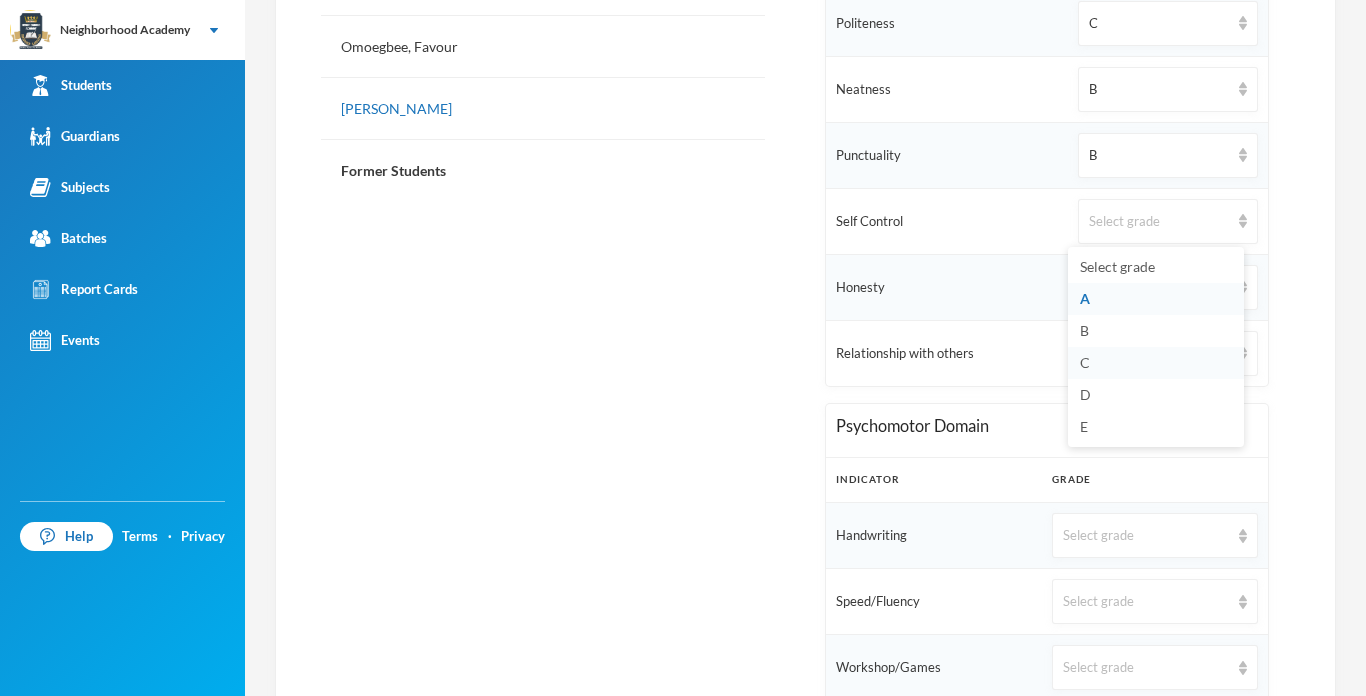 click on "C" at bounding box center (1085, 362) 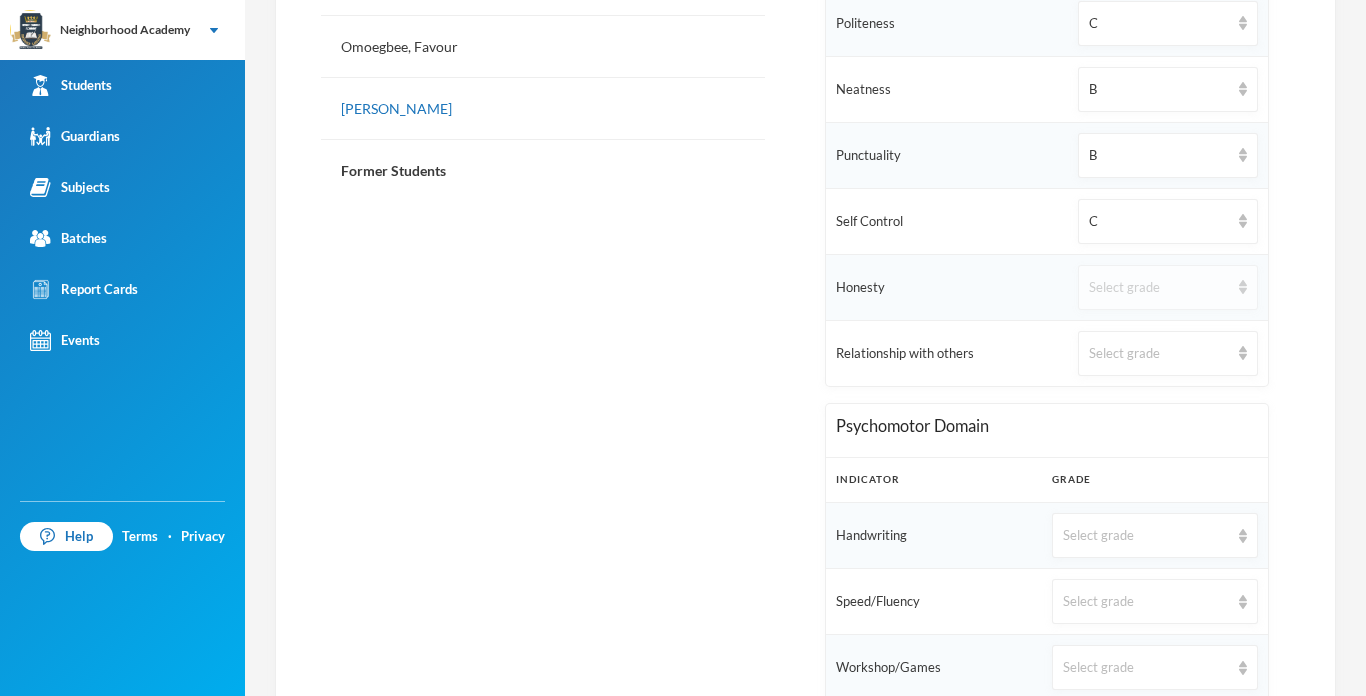 click on "Select grade" at bounding box center (1159, 288) 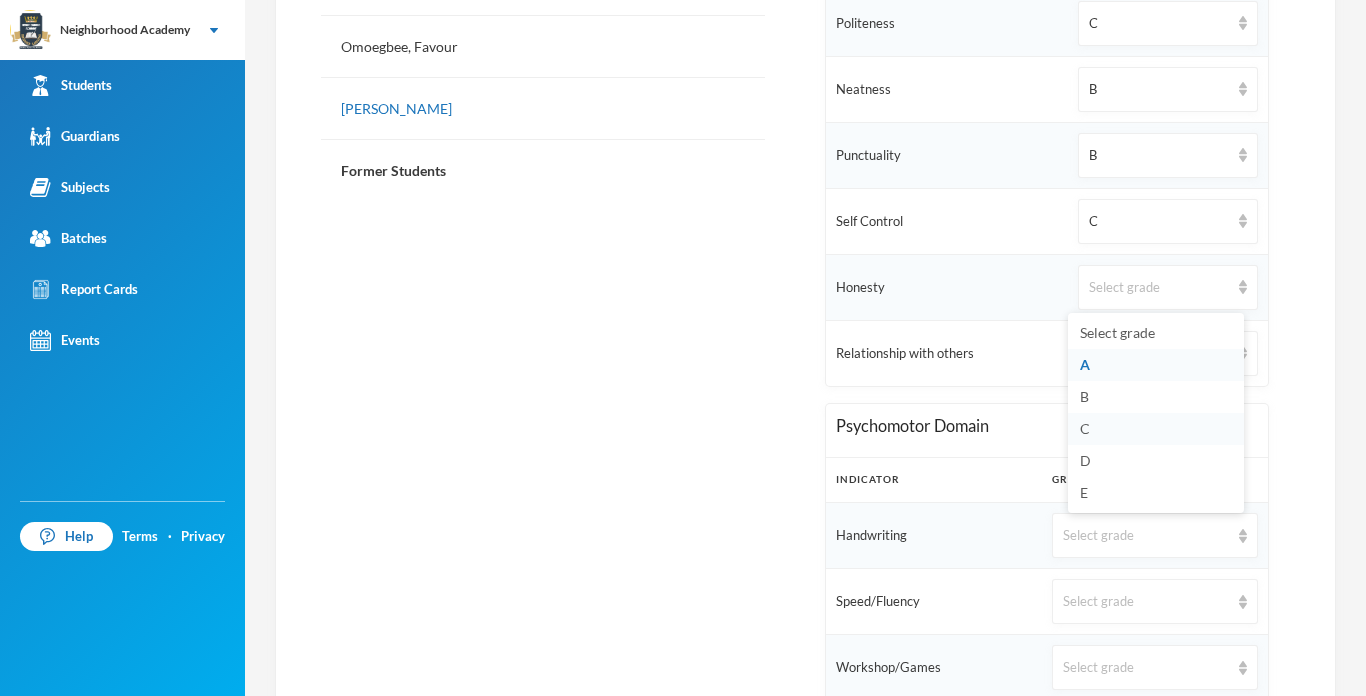 click on "C" at bounding box center (1156, 429) 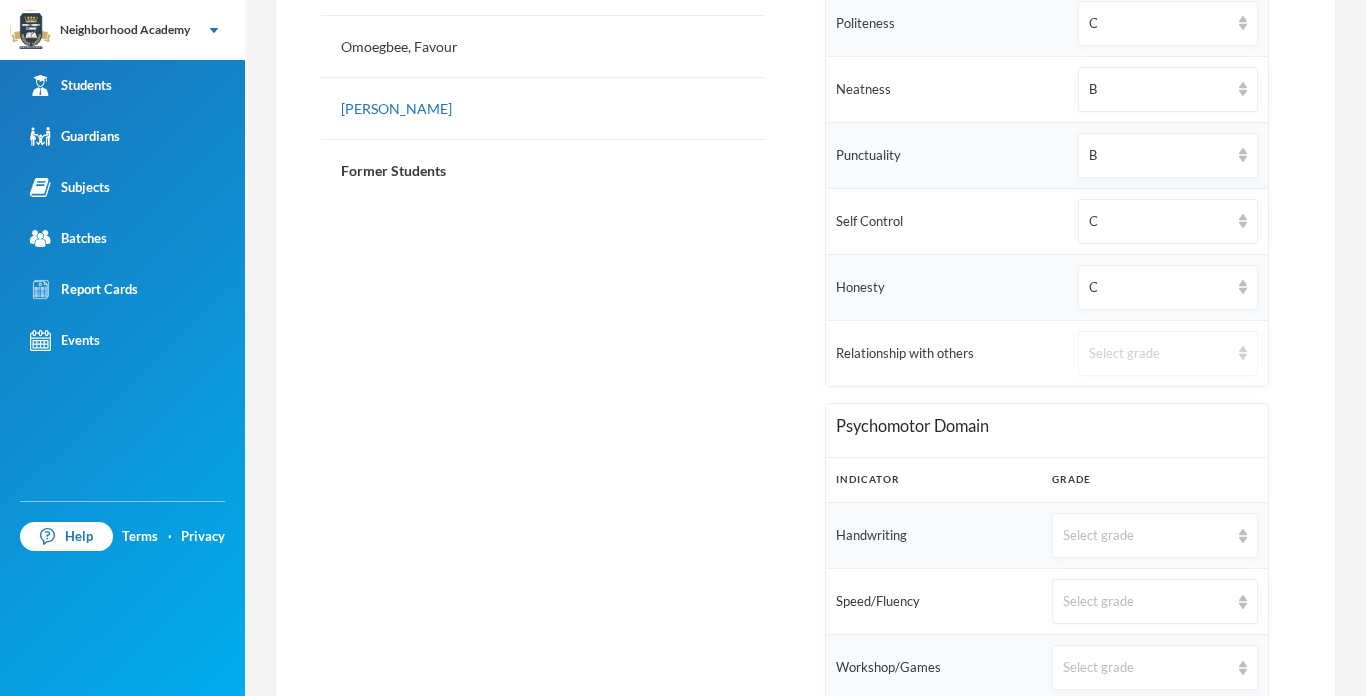 click on "Select grade" at bounding box center (1159, 354) 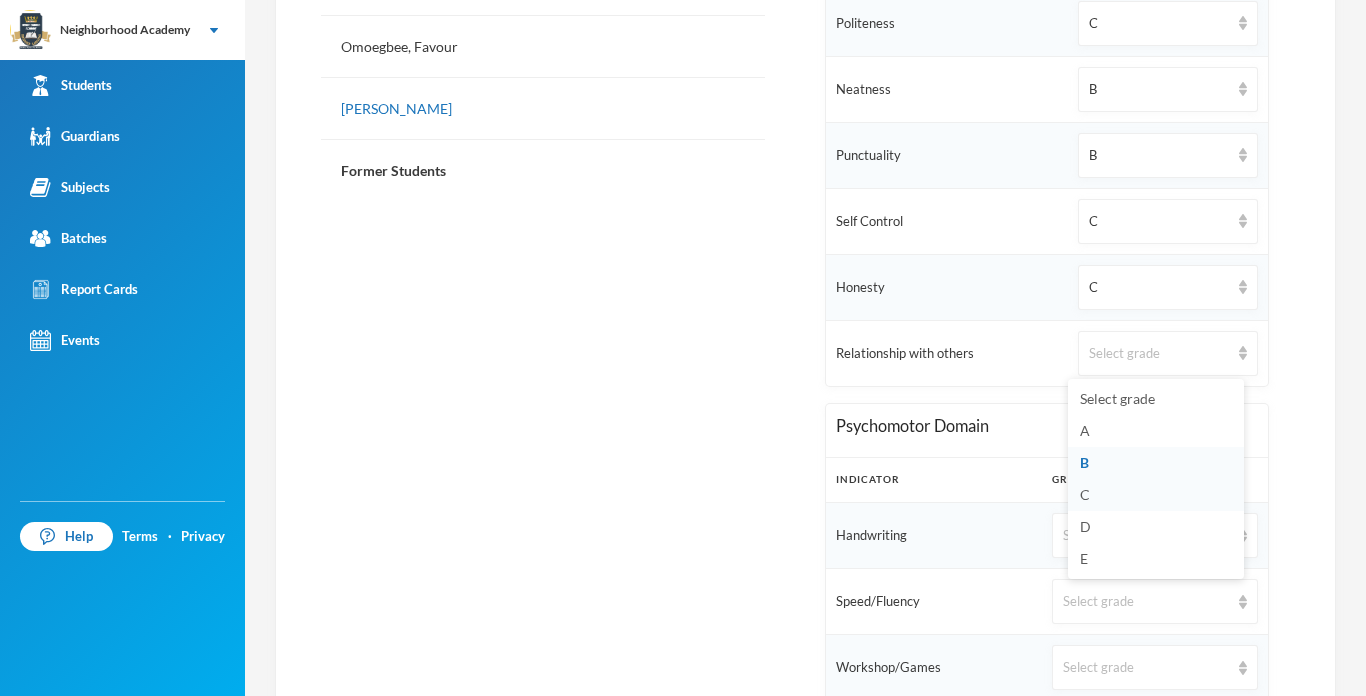 click on "C" at bounding box center [1156, 495] 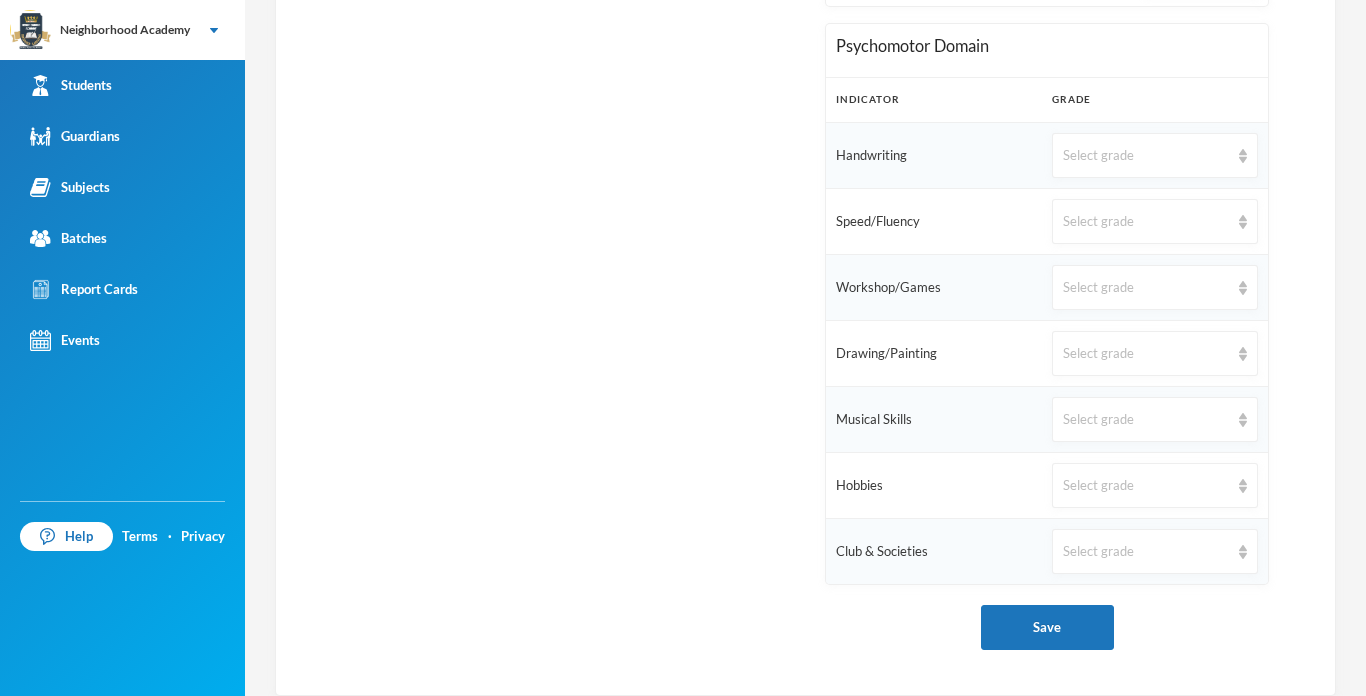 scroll, scrollTop: 1360, scrollLeft: 0, axis: vertical 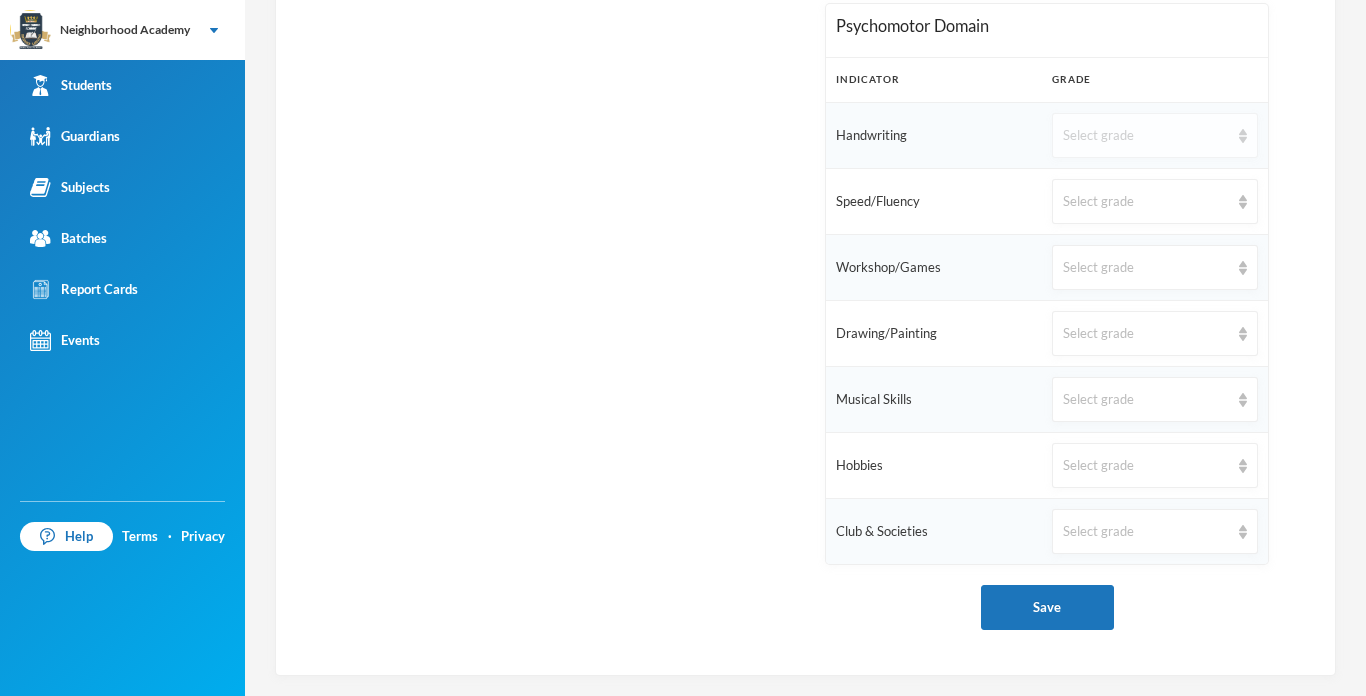 click on "Select grade" at bounding box center [1146, 136] 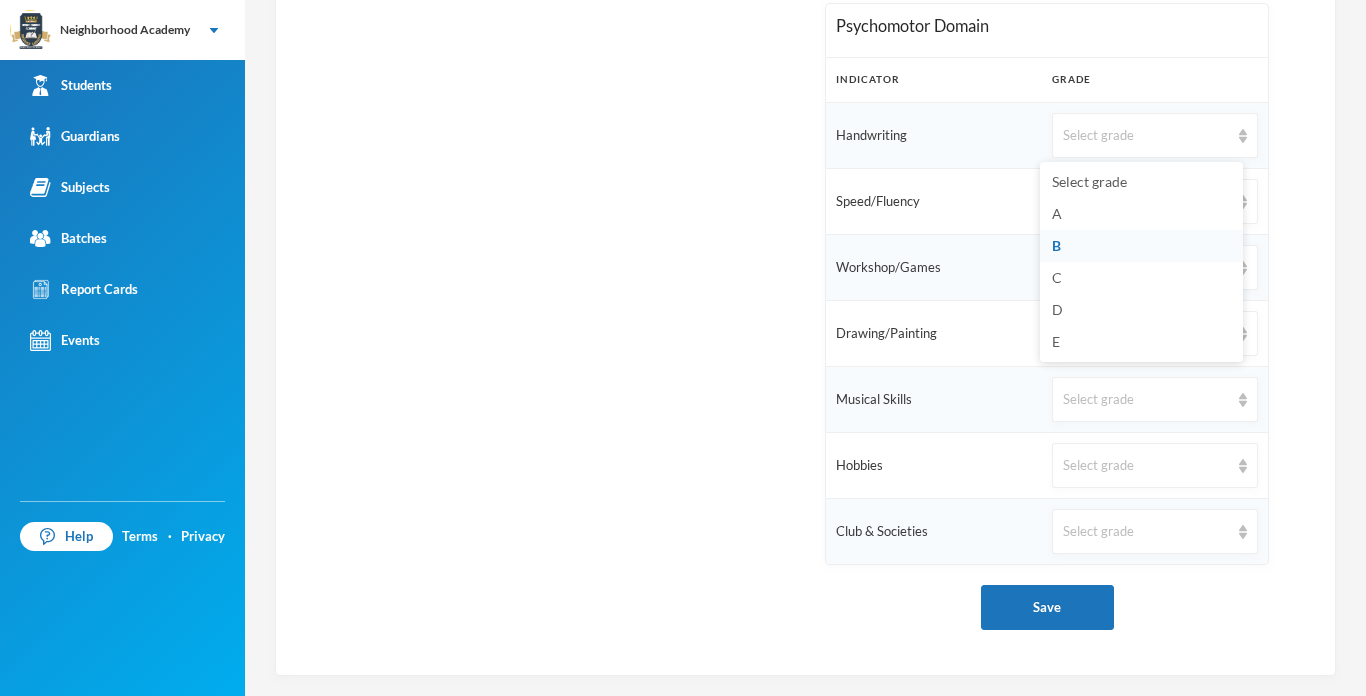 click on "B" at bounding box center [1141, 246] 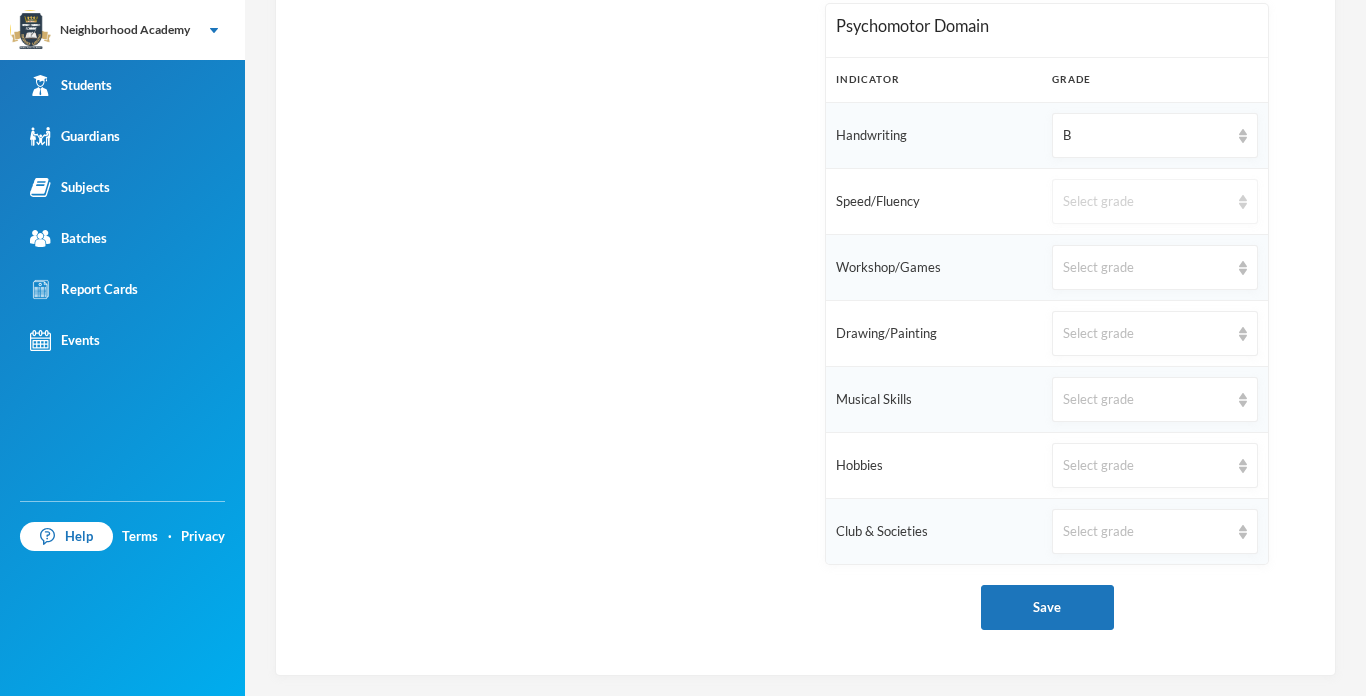 click on "Select grade" at bounding box center (1146, 202) 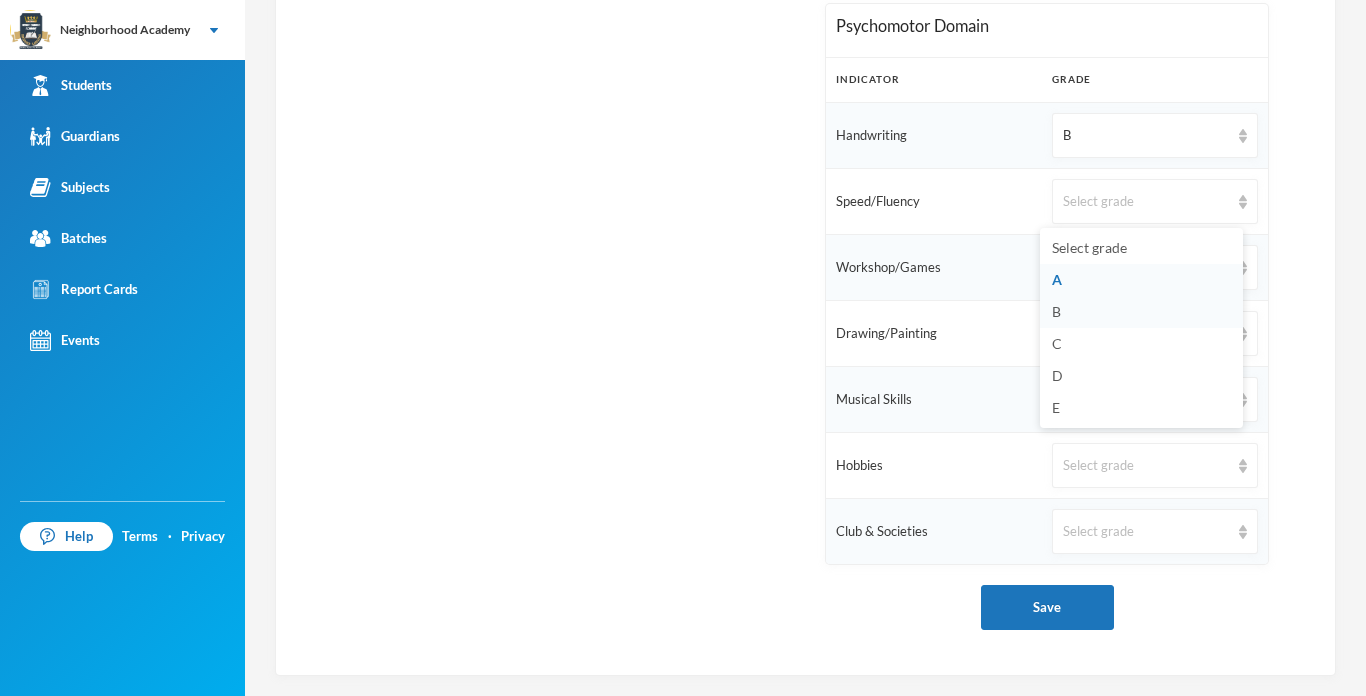 click on "B" at bounding box center [1056, 311] 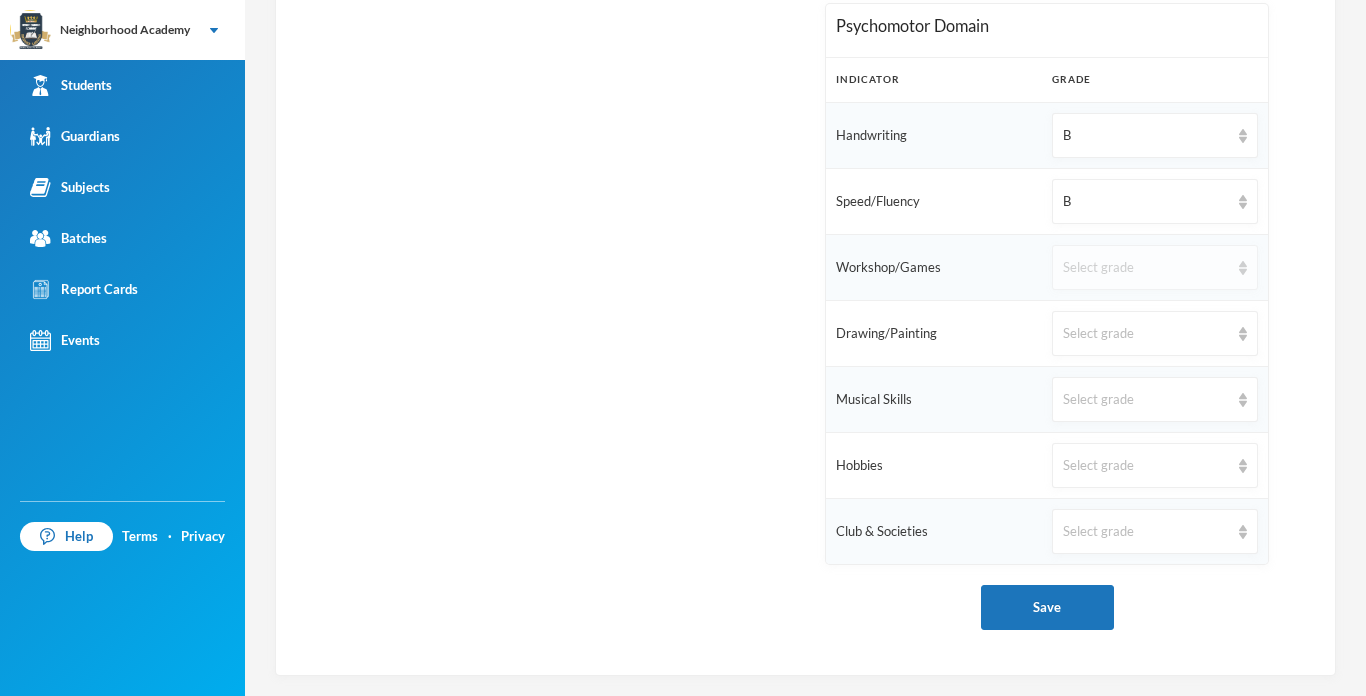 click on "Select grade" at bounding box center (1146, 268) 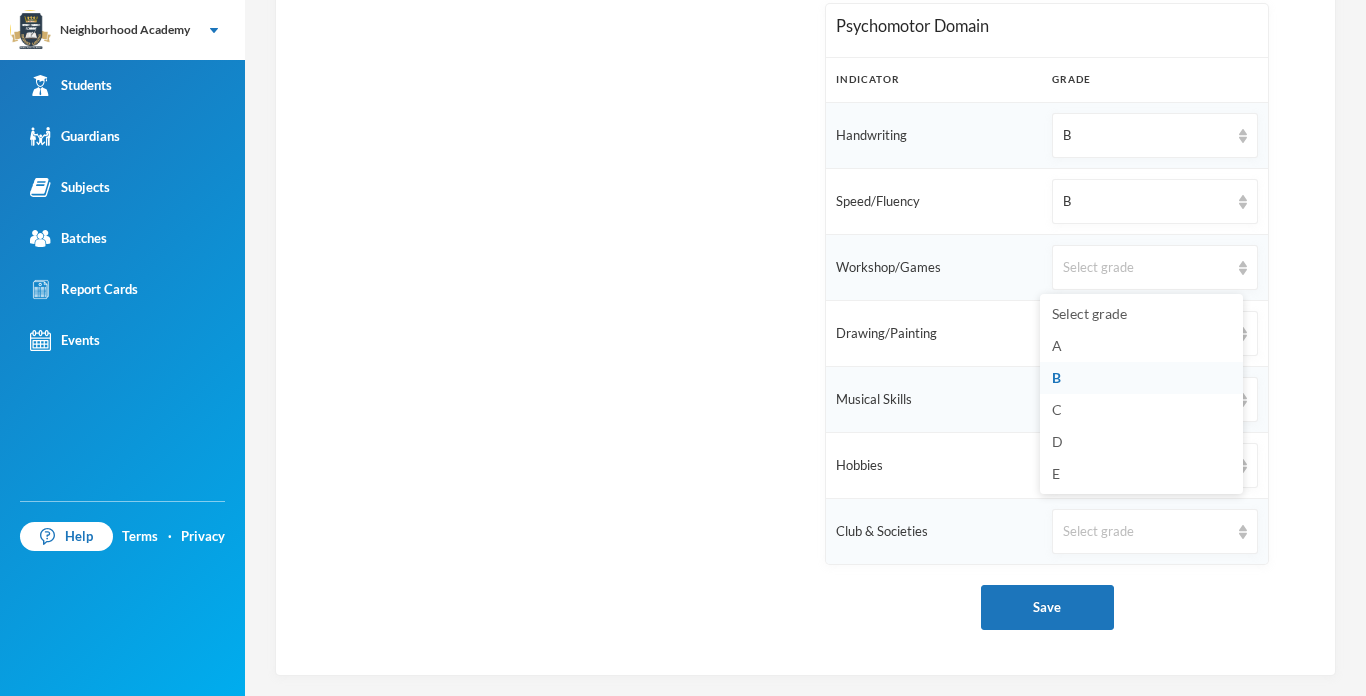 click on "B" at bounding box center (1056, 377) 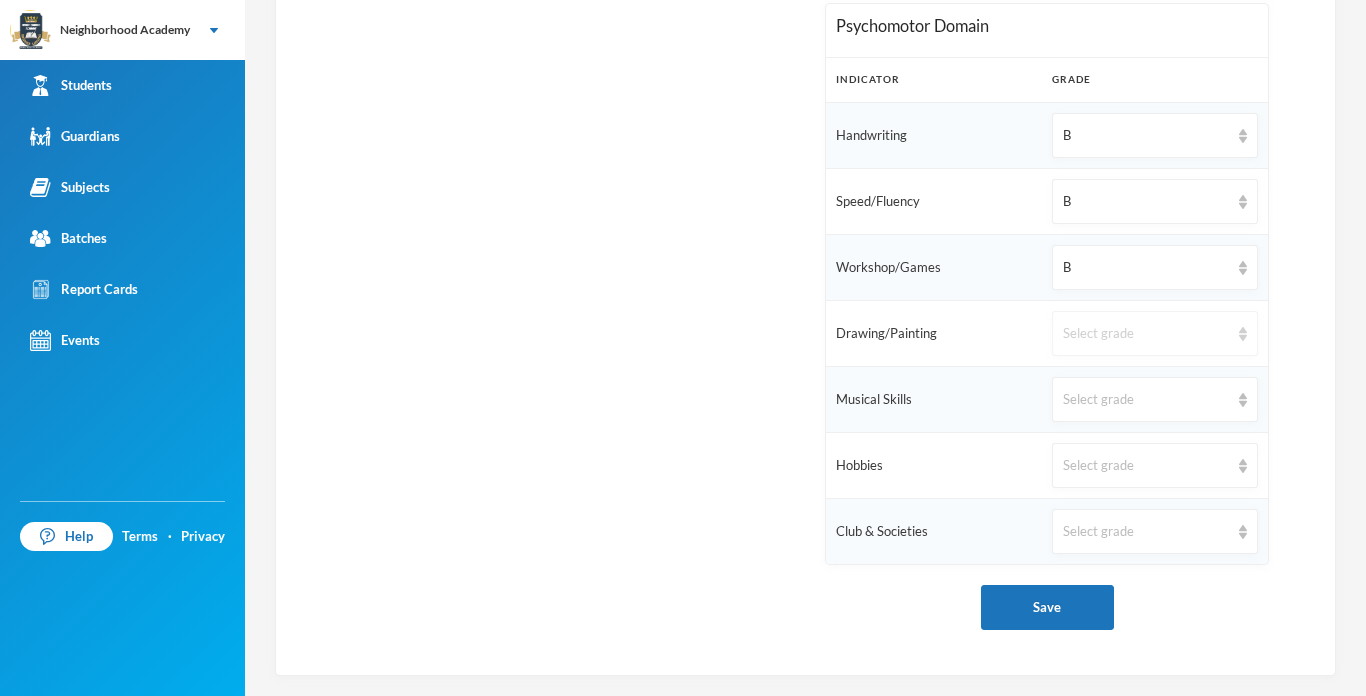 click on "Select grade" at bounding box center (1146, 334) 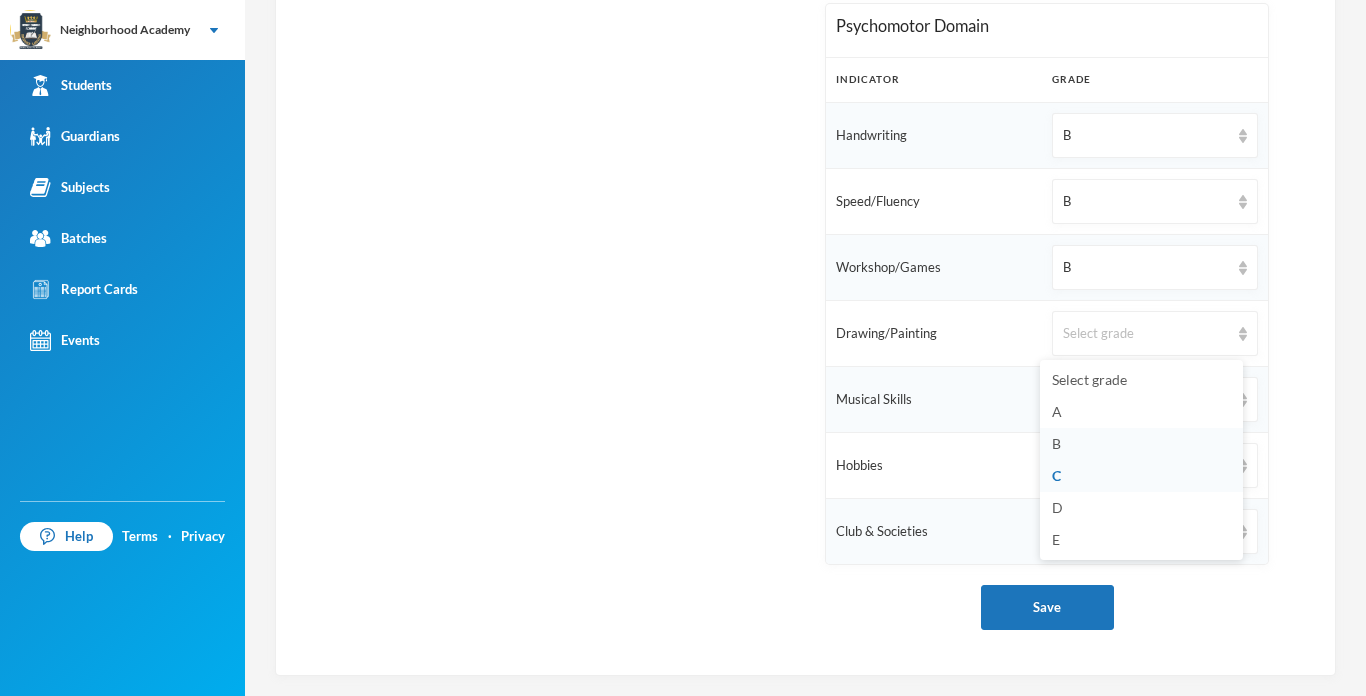 click on "B" at bounding box center (1056, 443) 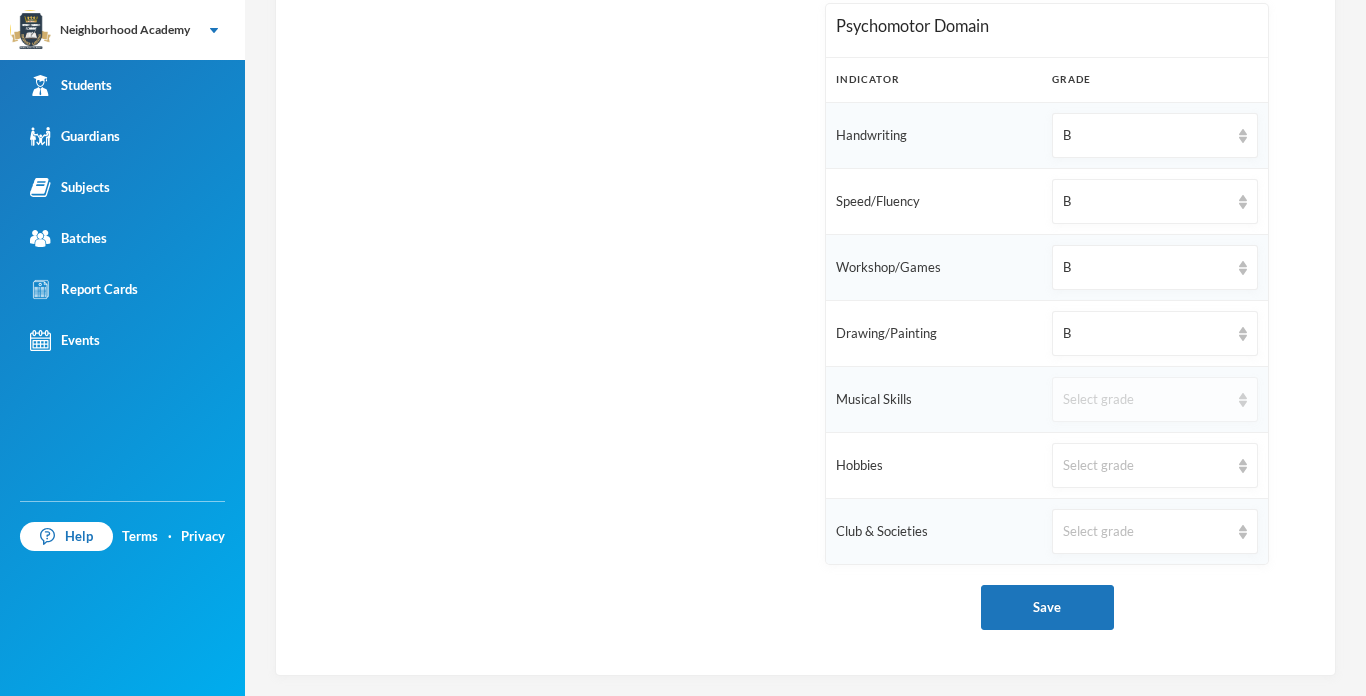click on "Select grade" at bounding box center (1146, 400) 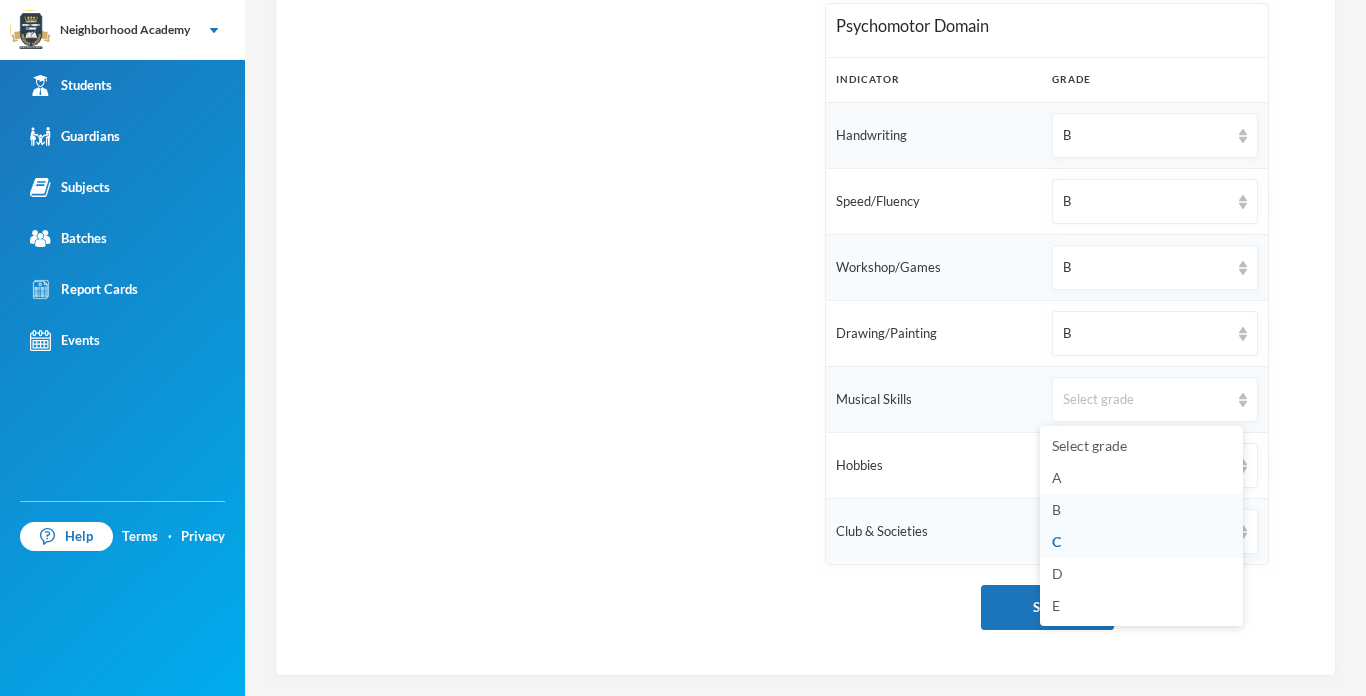 click on "B" at bounding box center (1056, 509) 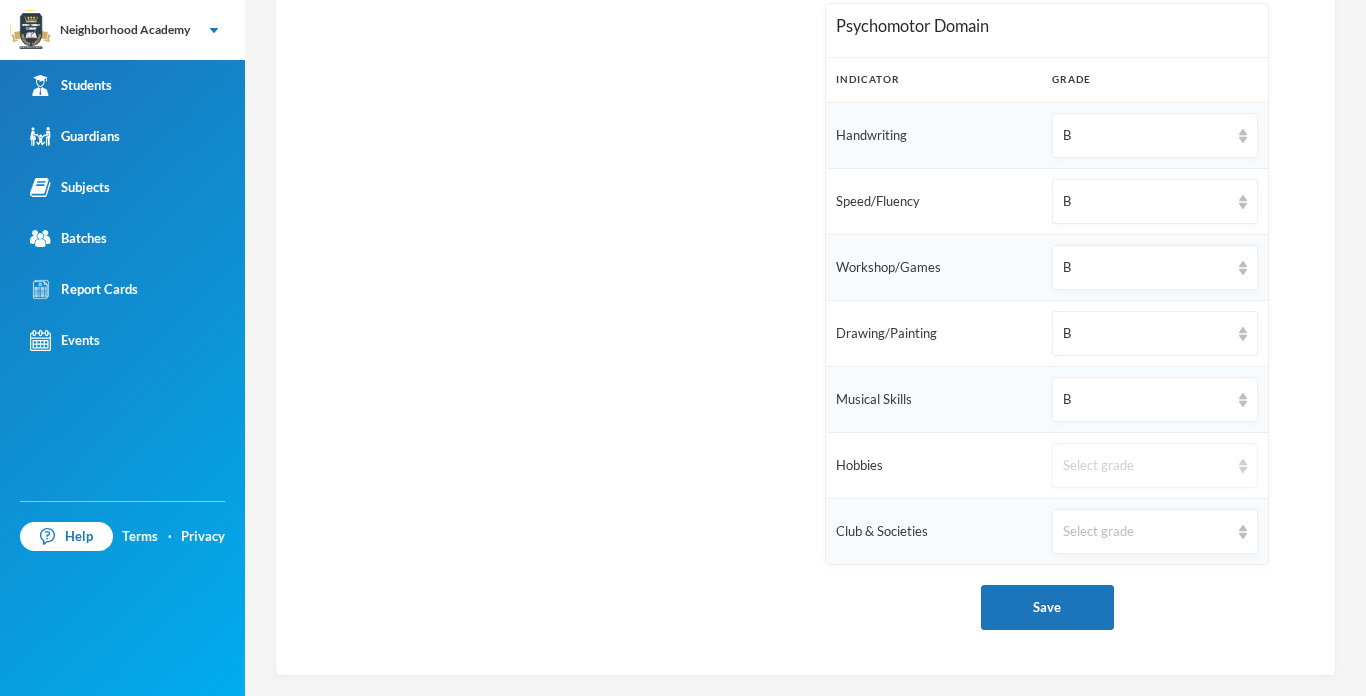 click on "Select grade" at bounding box center (1146, 466) 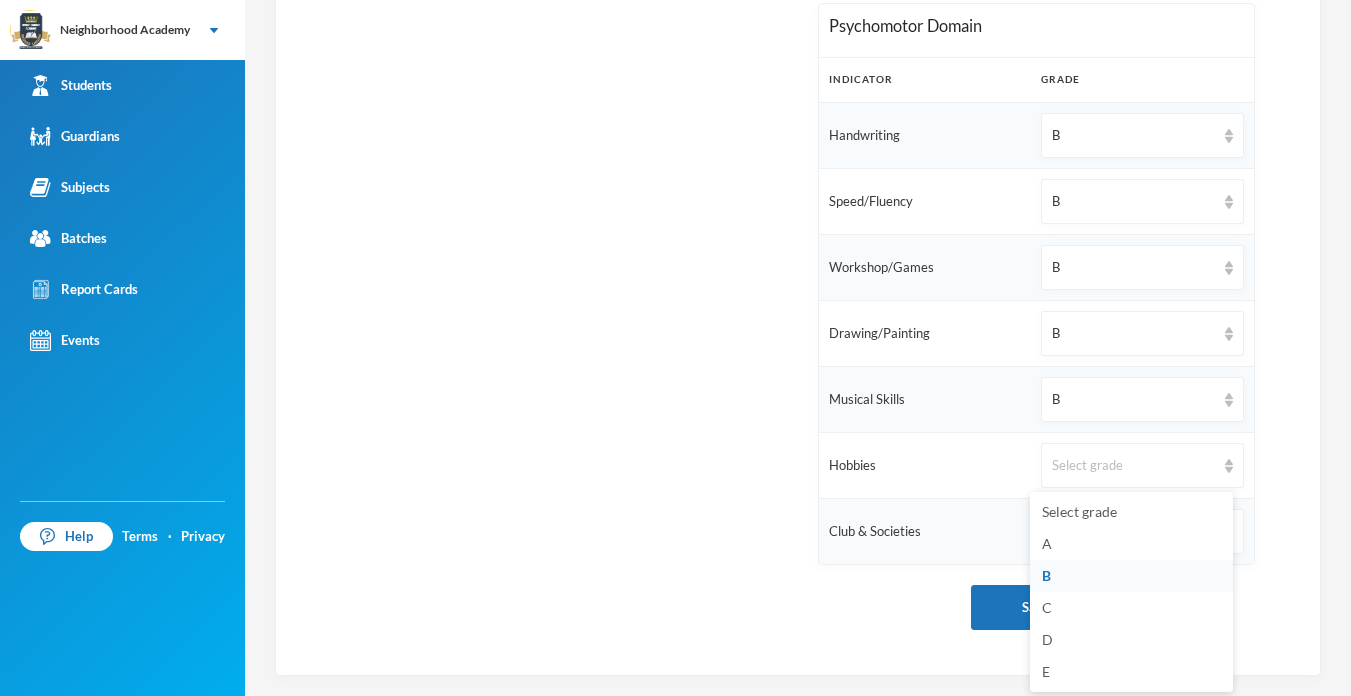 click on "B" at bounding box center (1131, 576) 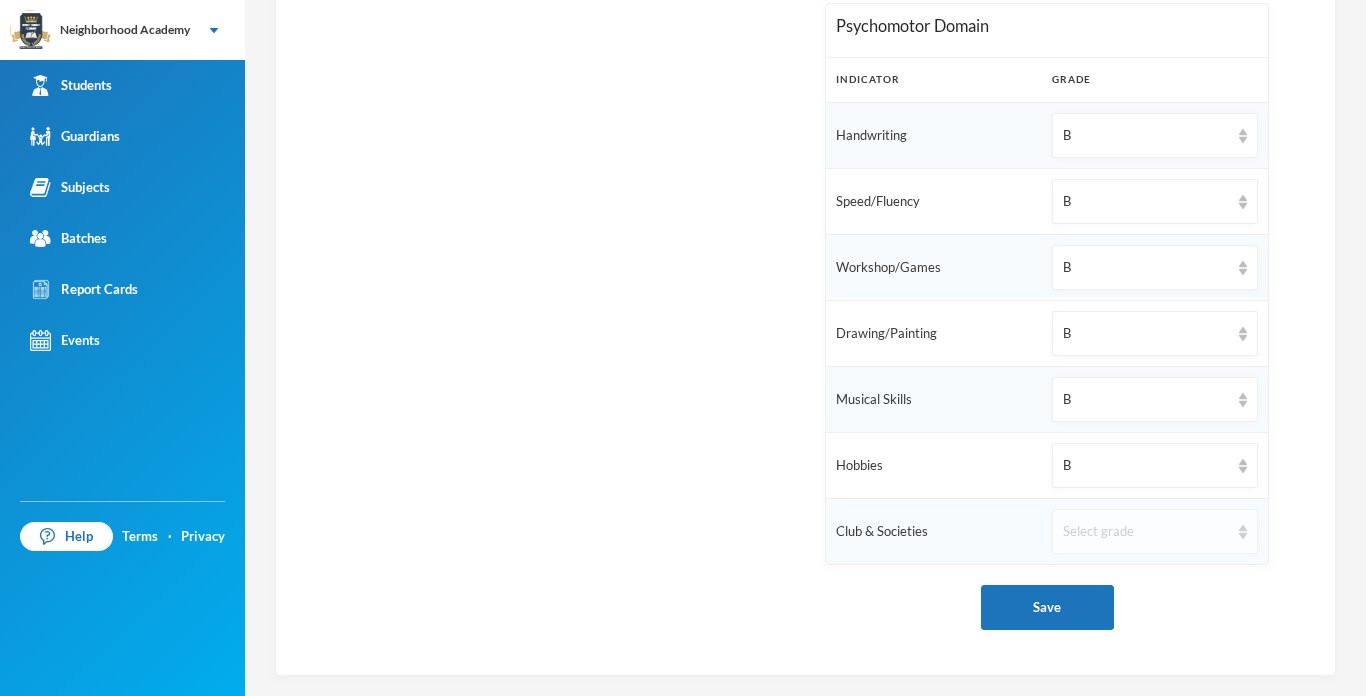 click on "Select grade" at bounding box center (1155, 531) 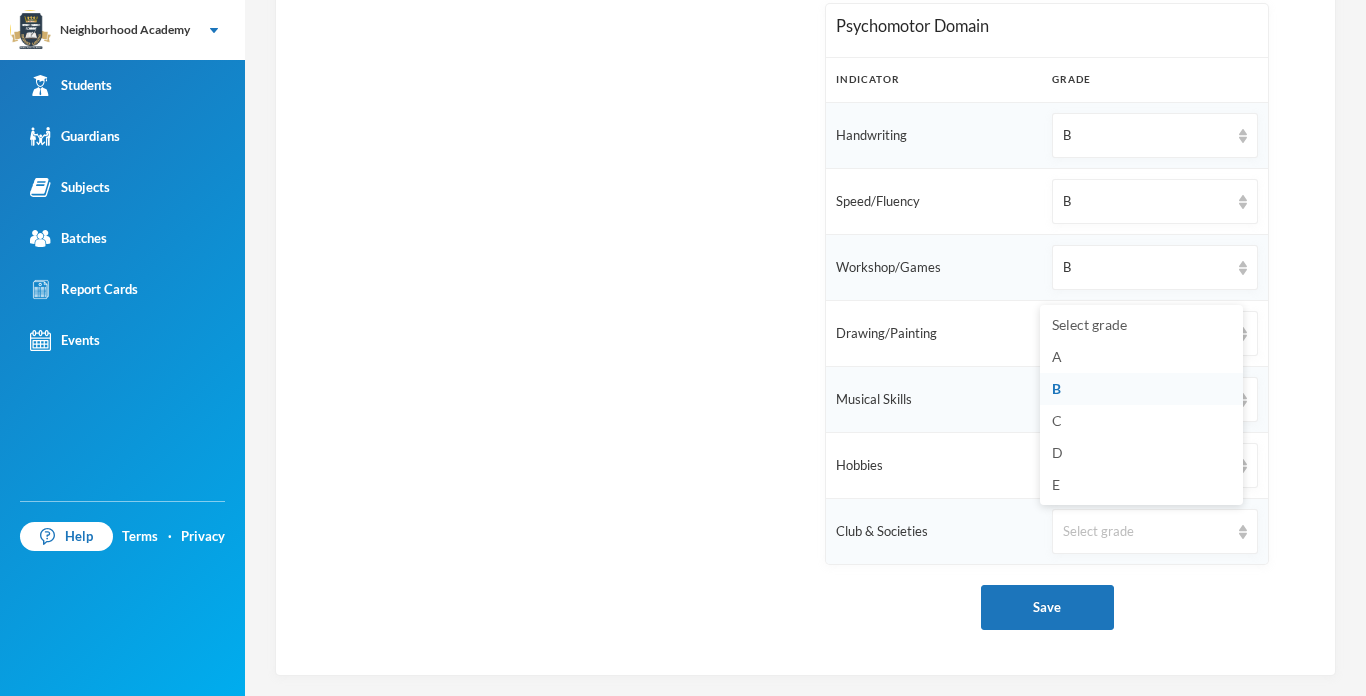click on "B" at bounding box center [1056, 388] 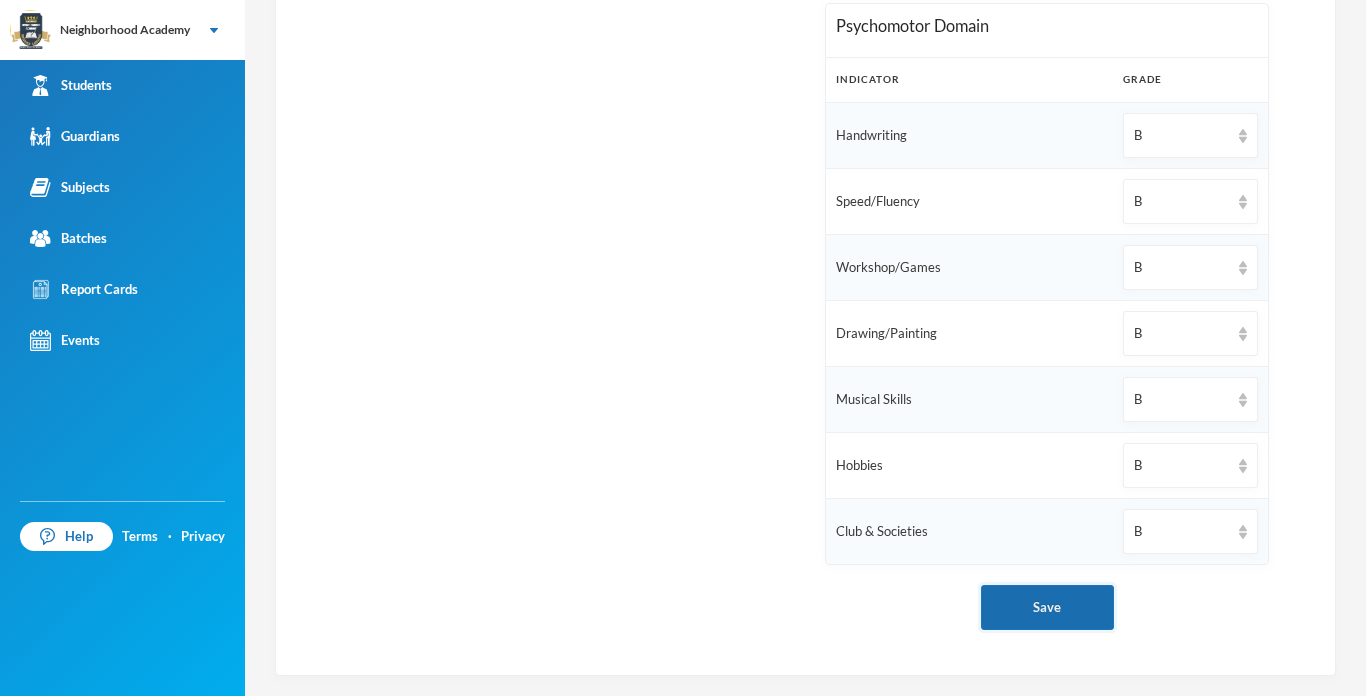click on "Save" at bounding box center [1047, 607] 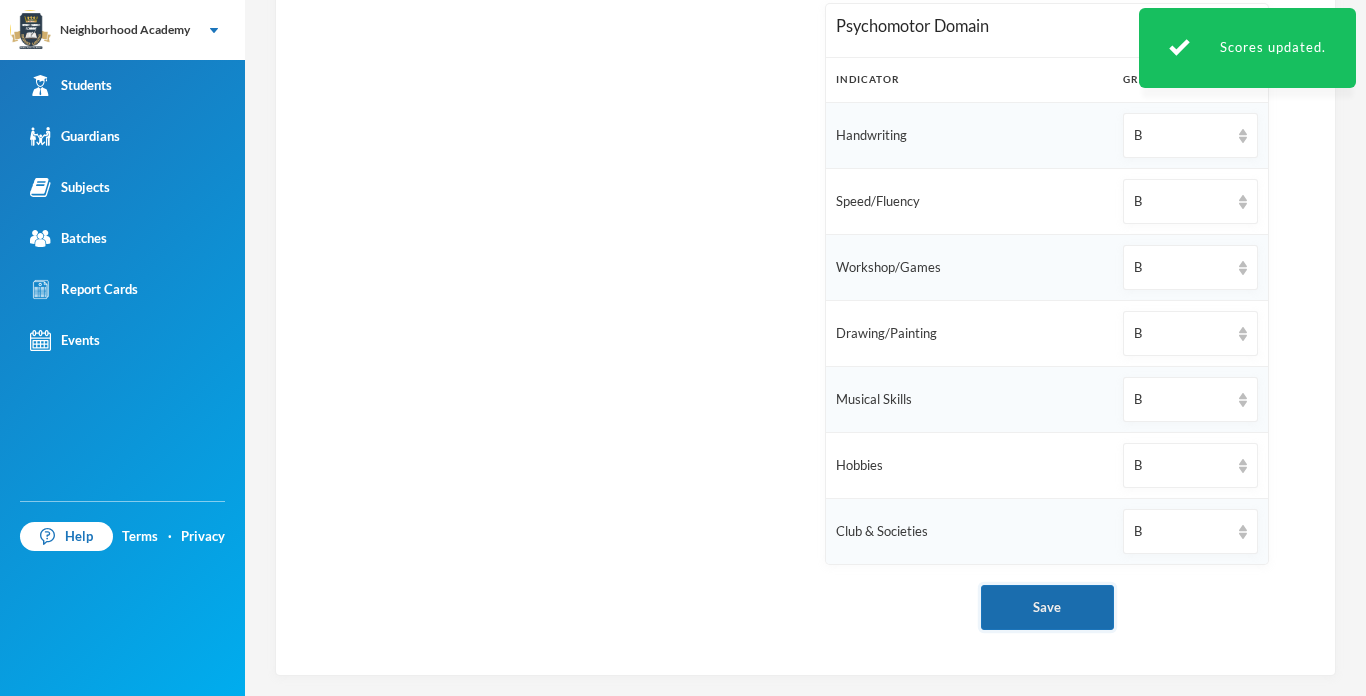 click on "Save" at bounding box center (1047, 607) 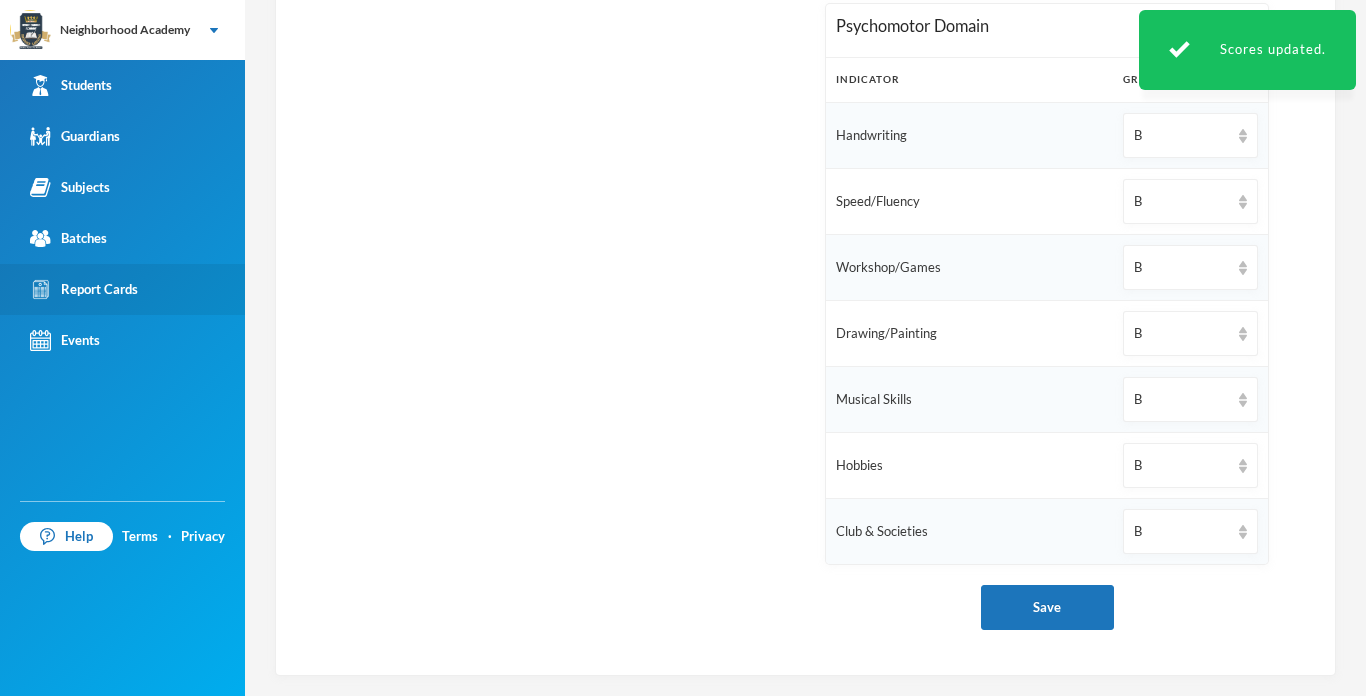 click on "Report Cards" at bounding box center (84, 289) 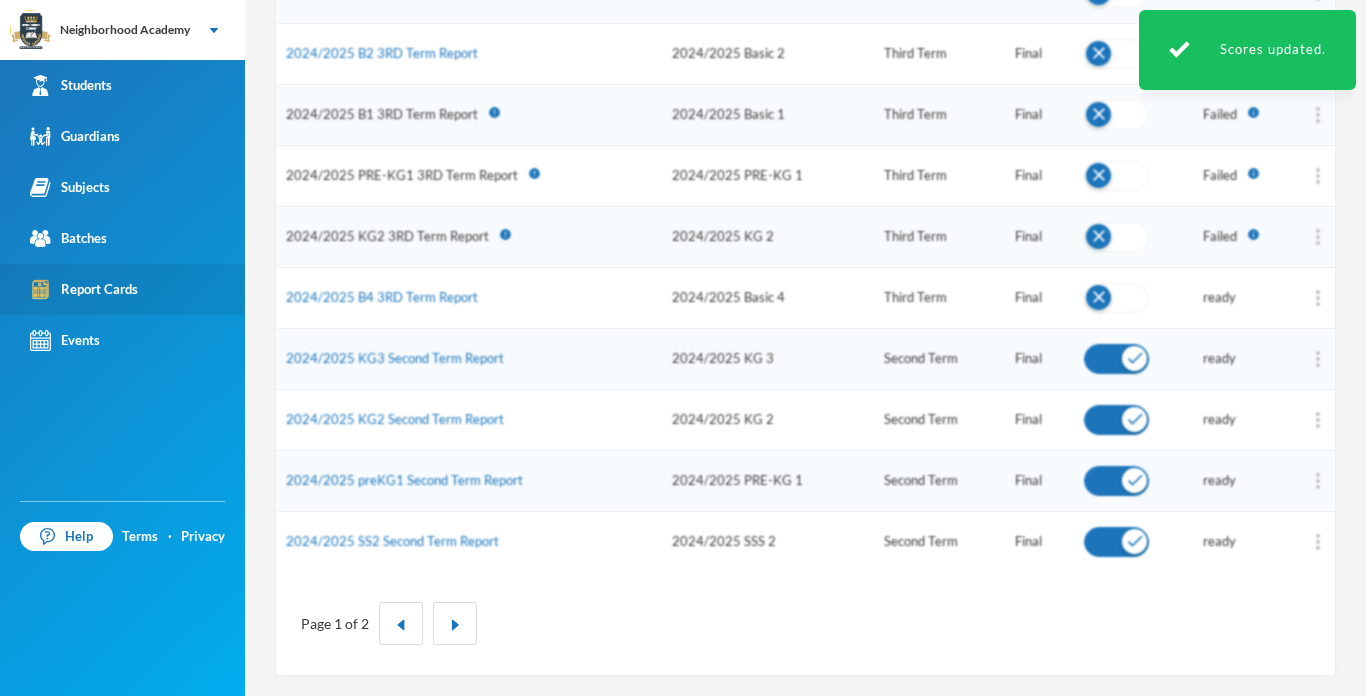 scroll, scrollTop: 984, scrollLeft: 0, axis: vertical 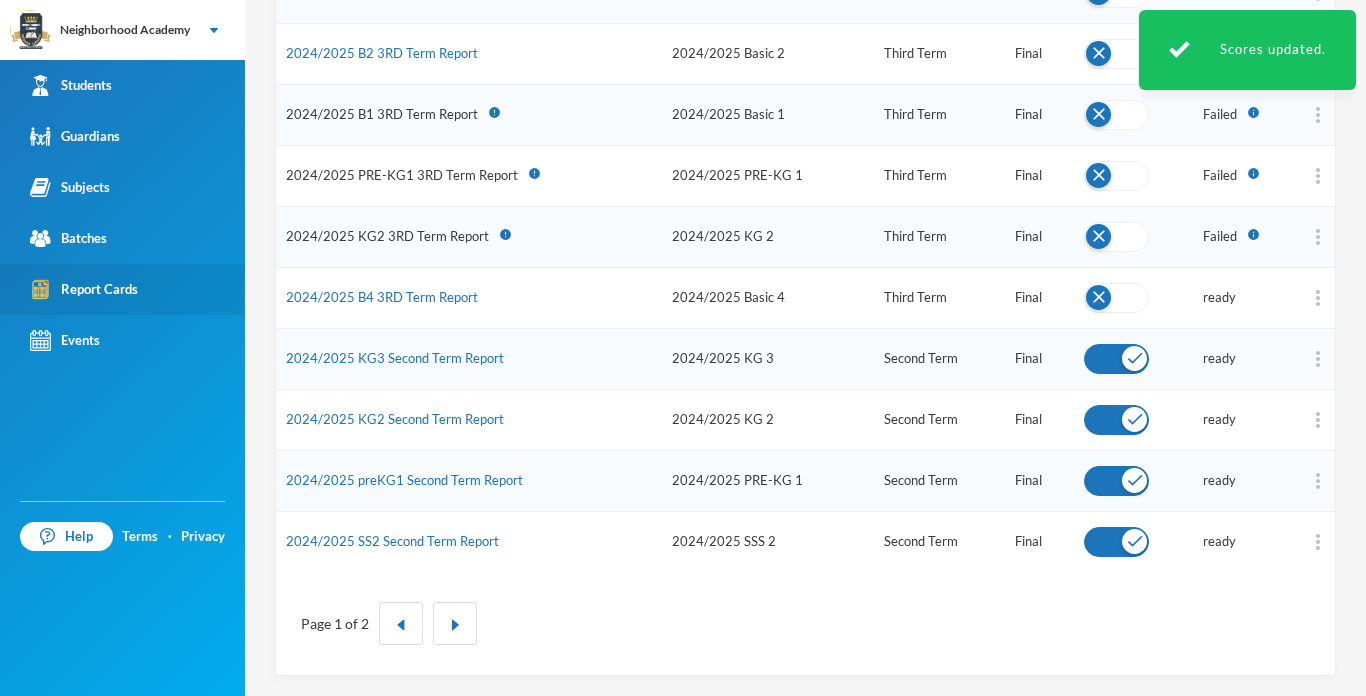 click on "Report Cards" at bounding box center (84, 289) 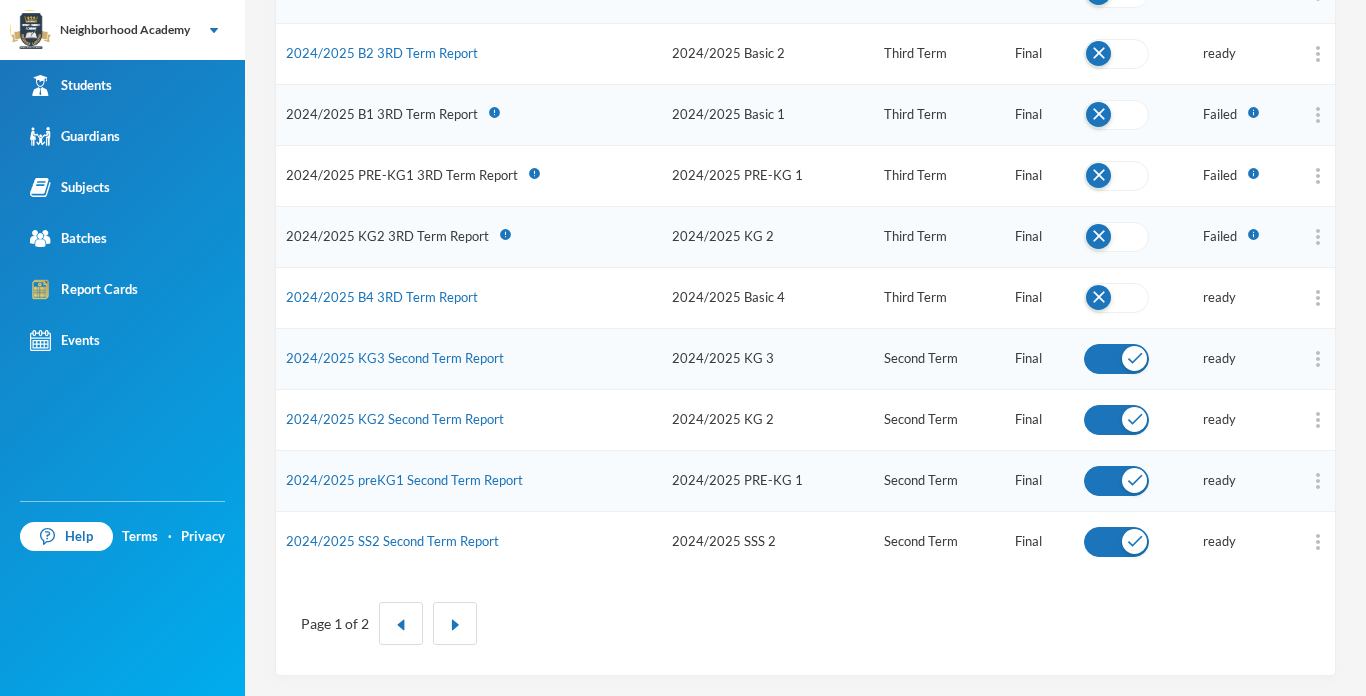 click at bounding box center (1116, 542) 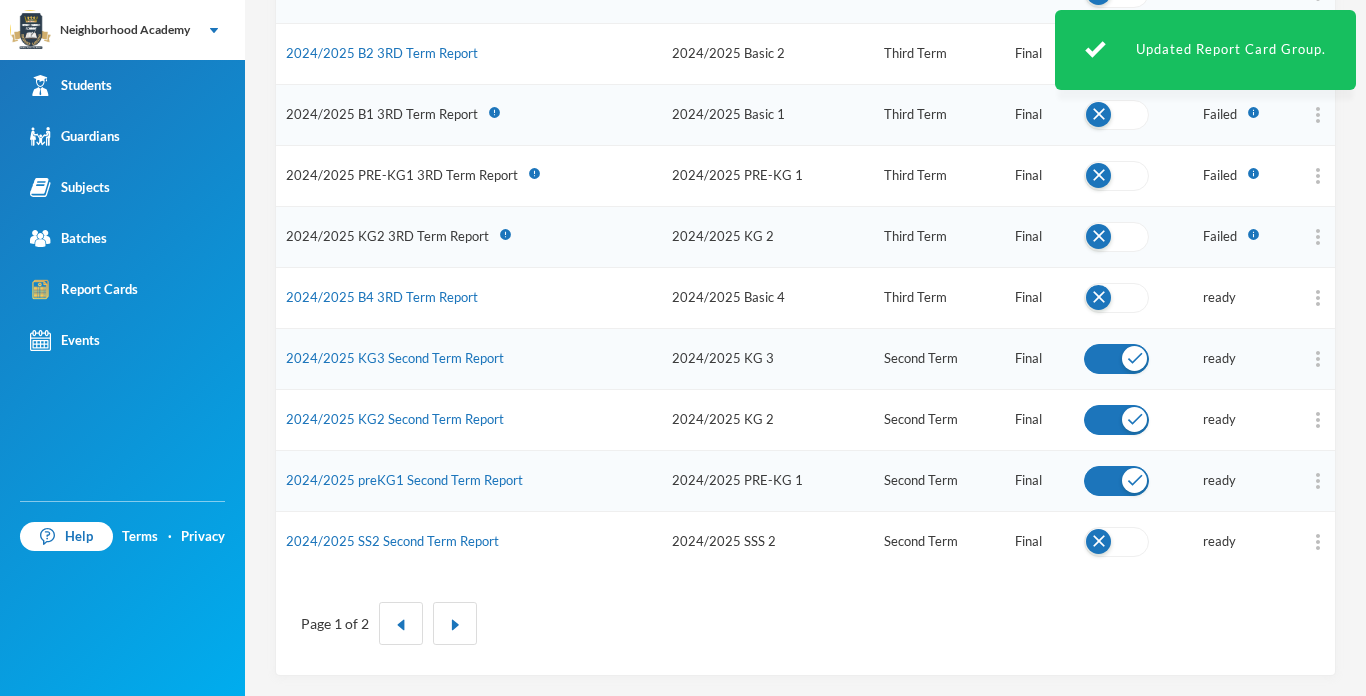 click at bounding box center (1116, 542) 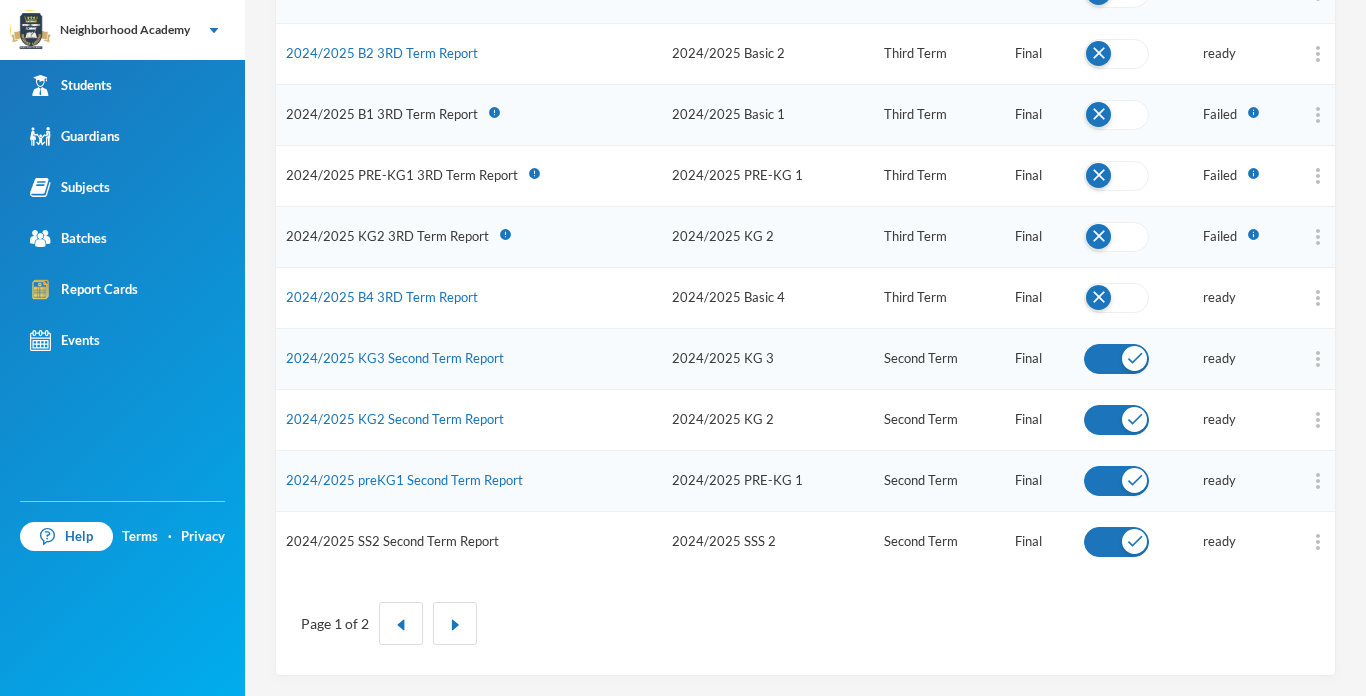 click on "2024/2025 SS2 Second Term Report" at bounding box center [392, 541] 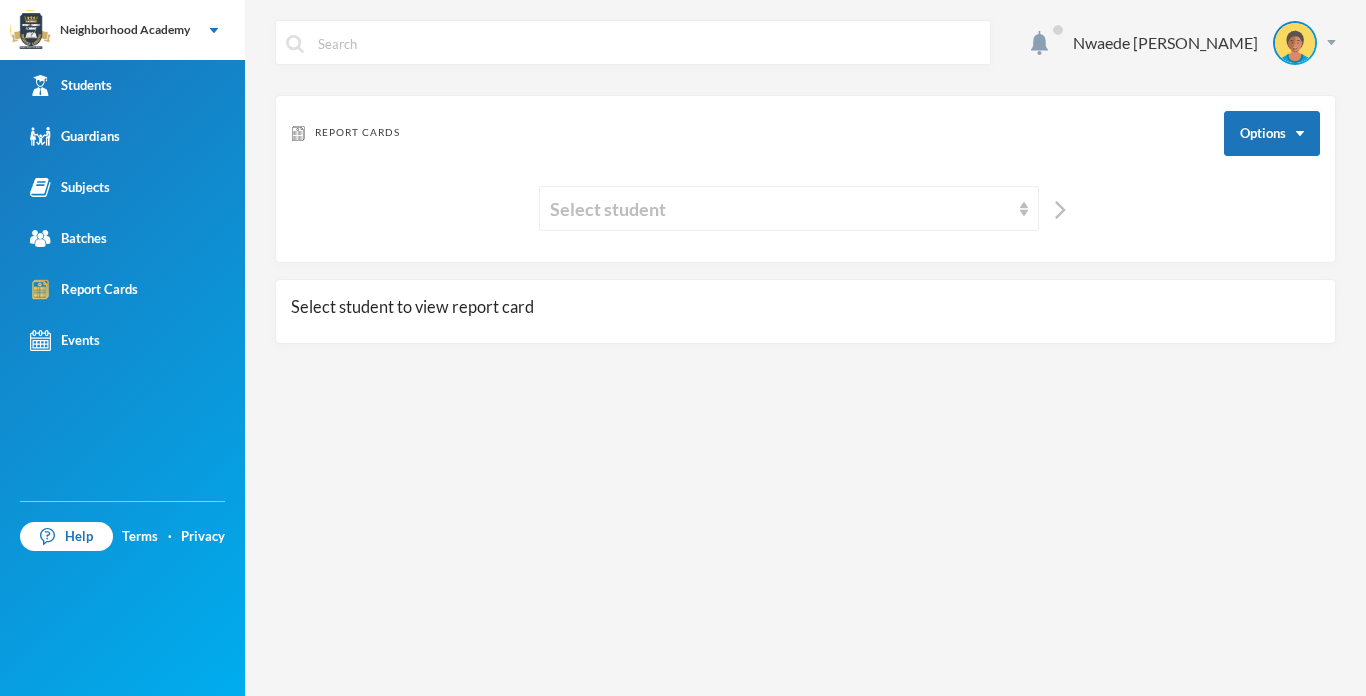 scroll, scrollTop: 0, scrollLeft: 0, axis: both 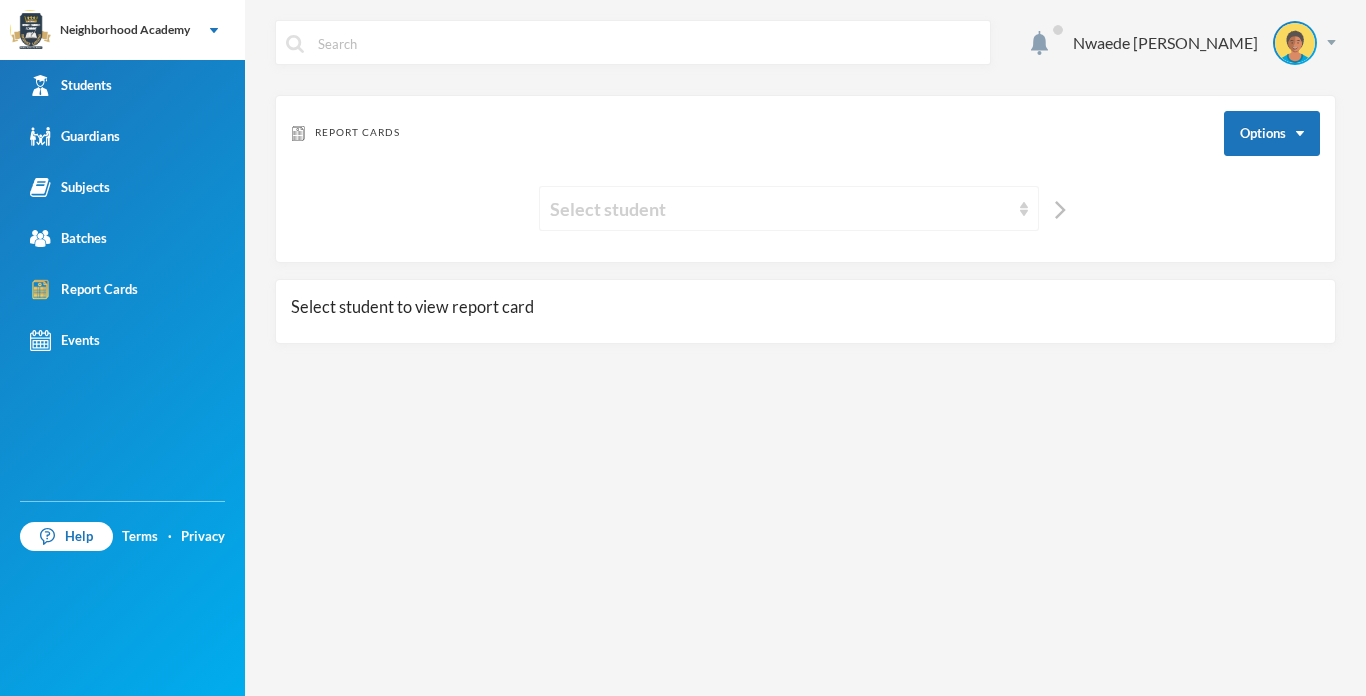 click on "Select student" at bounding box center (780, 209) 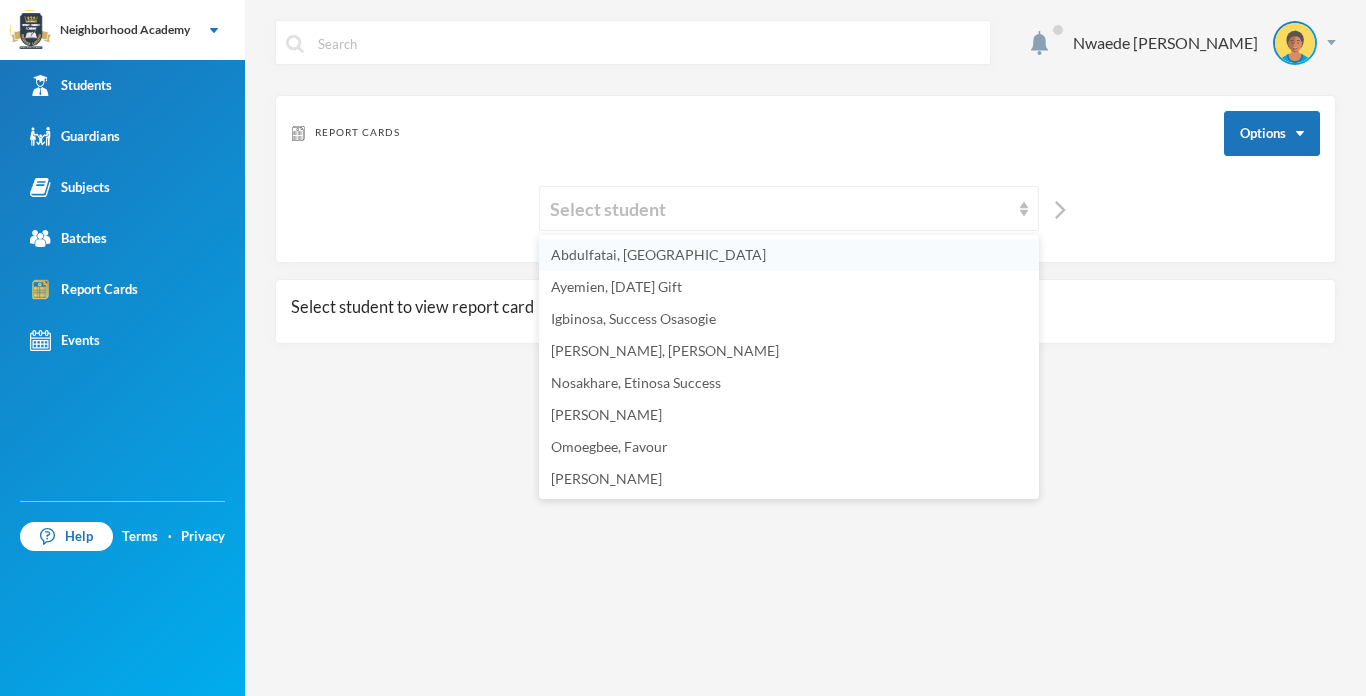 click on "Abdulfatai, [GEOGRAPHIC_DATA]" at bounding box center [789, 255] 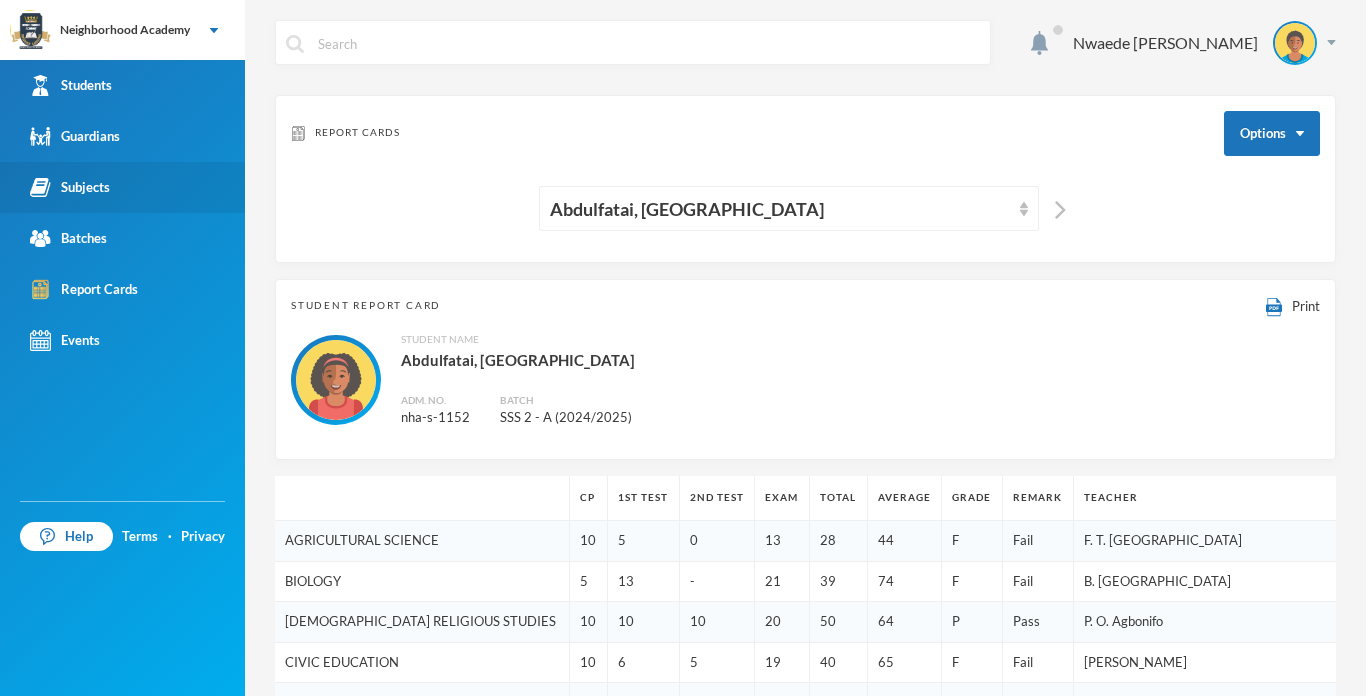 click on "Subjects" at bounding box center [70, 187] 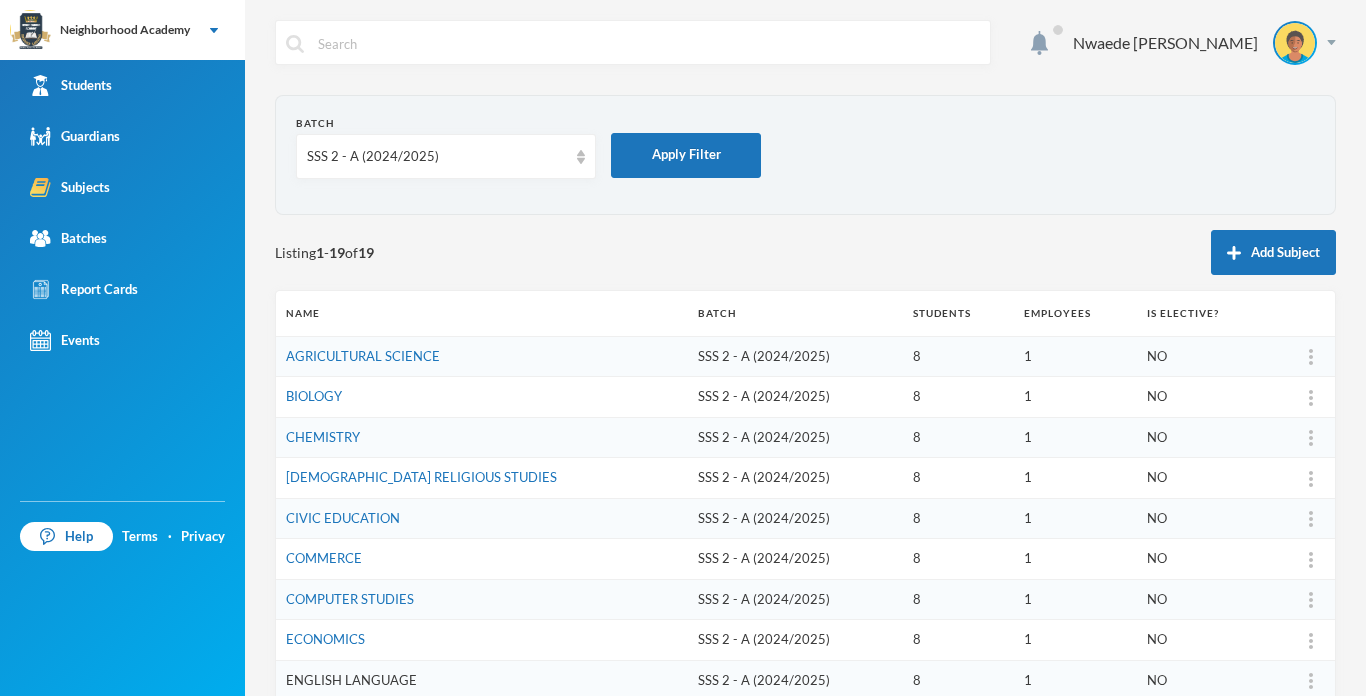 click on "ENGLISH LANGUAGE" at bounding box center [351, 680] 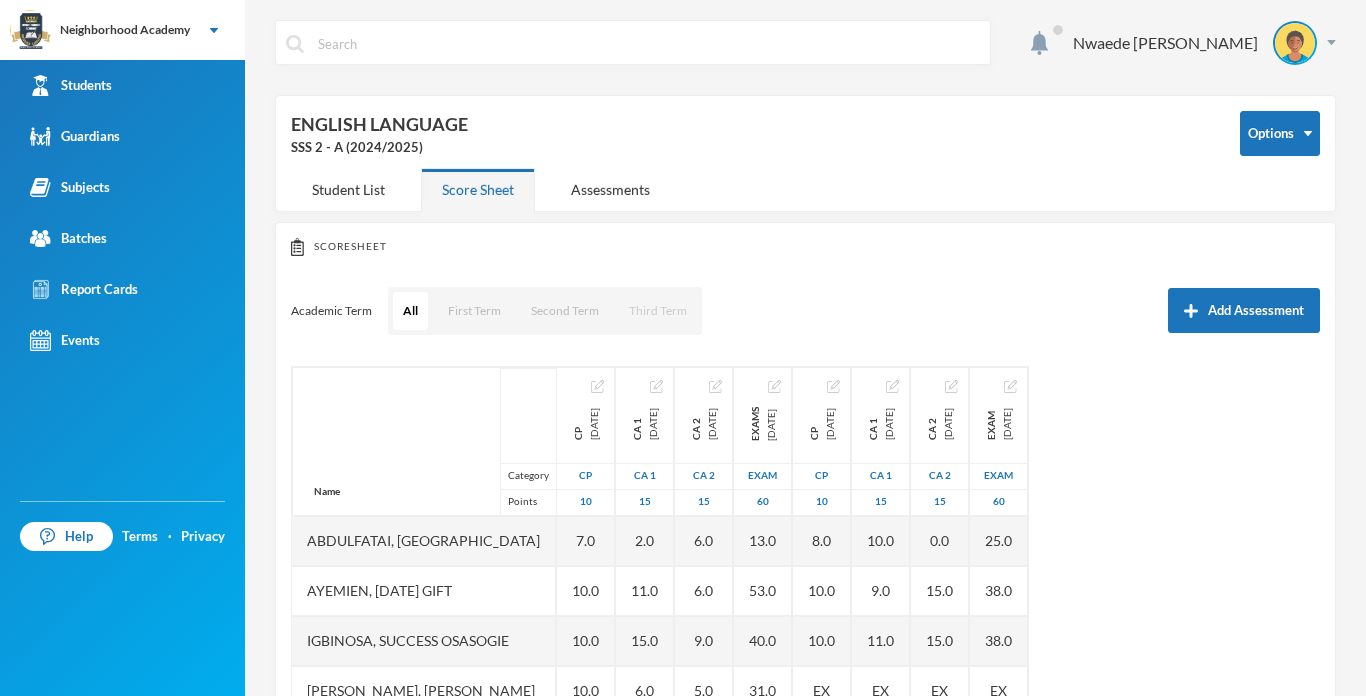 click on "Third Term" at bounding box center (658, 311) 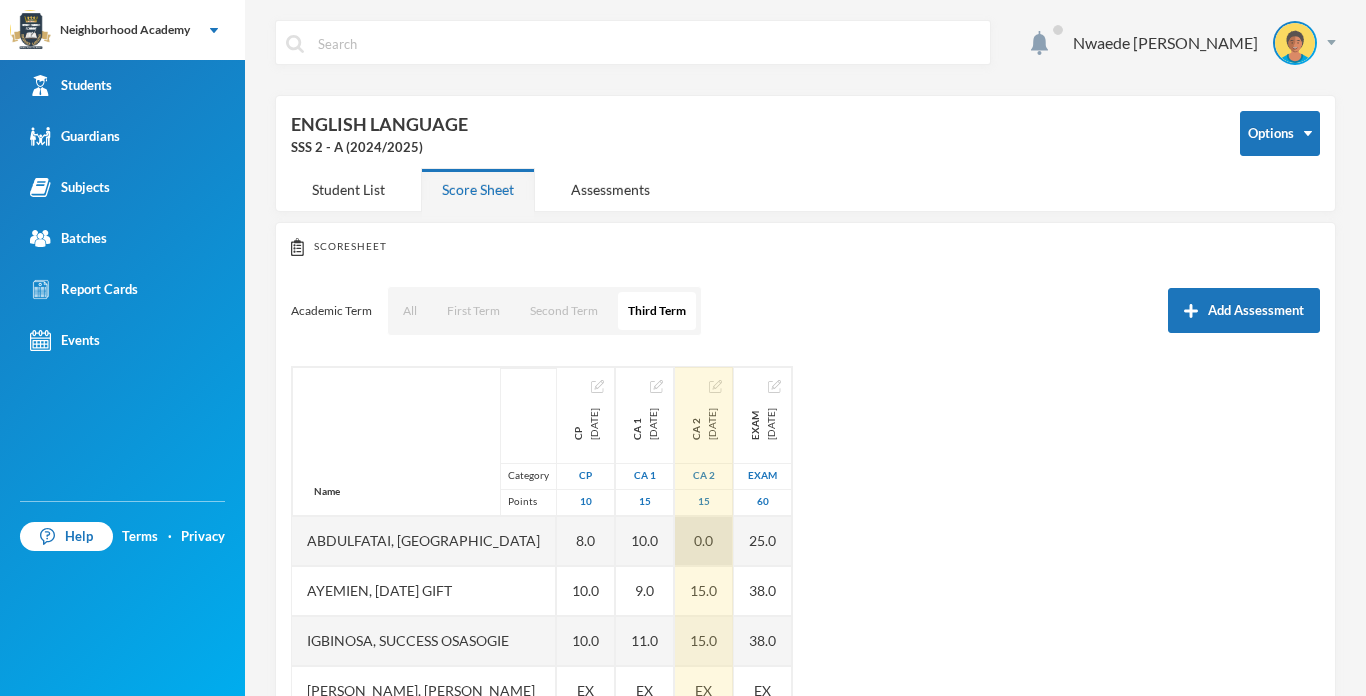 click on "0.0" at bounding box center [704, 541] 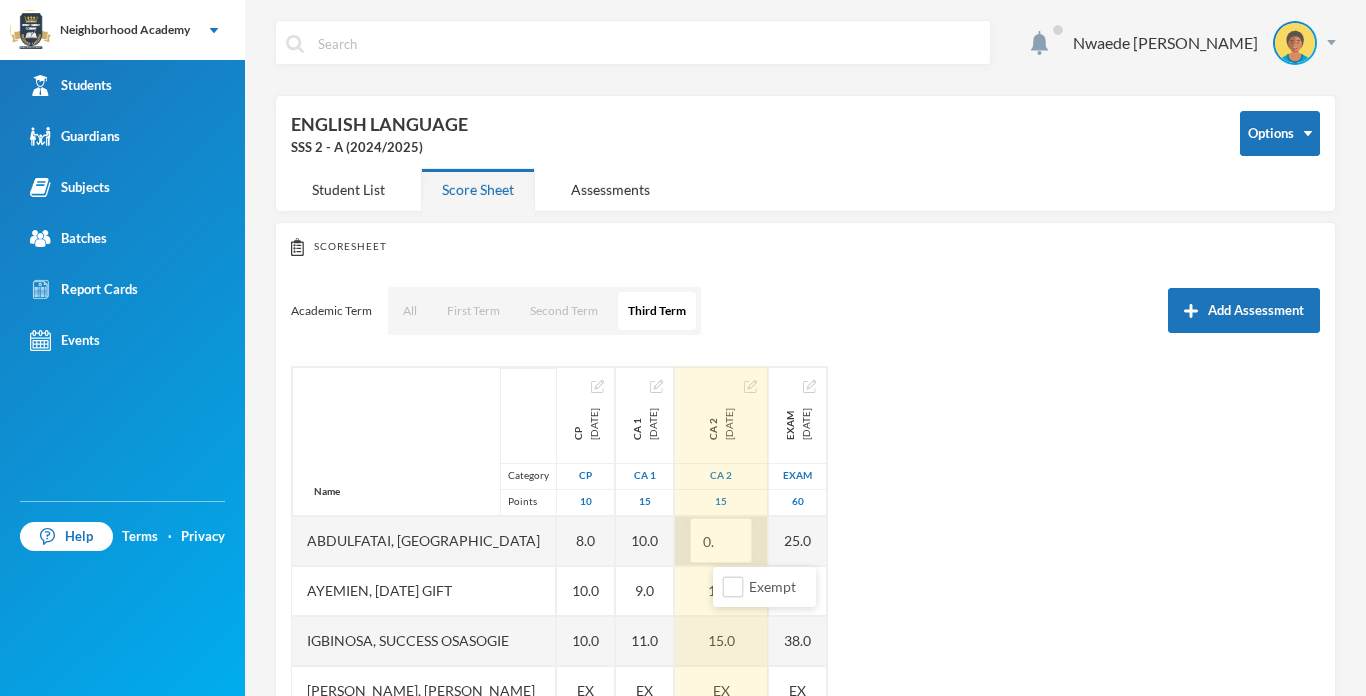 type on "0" 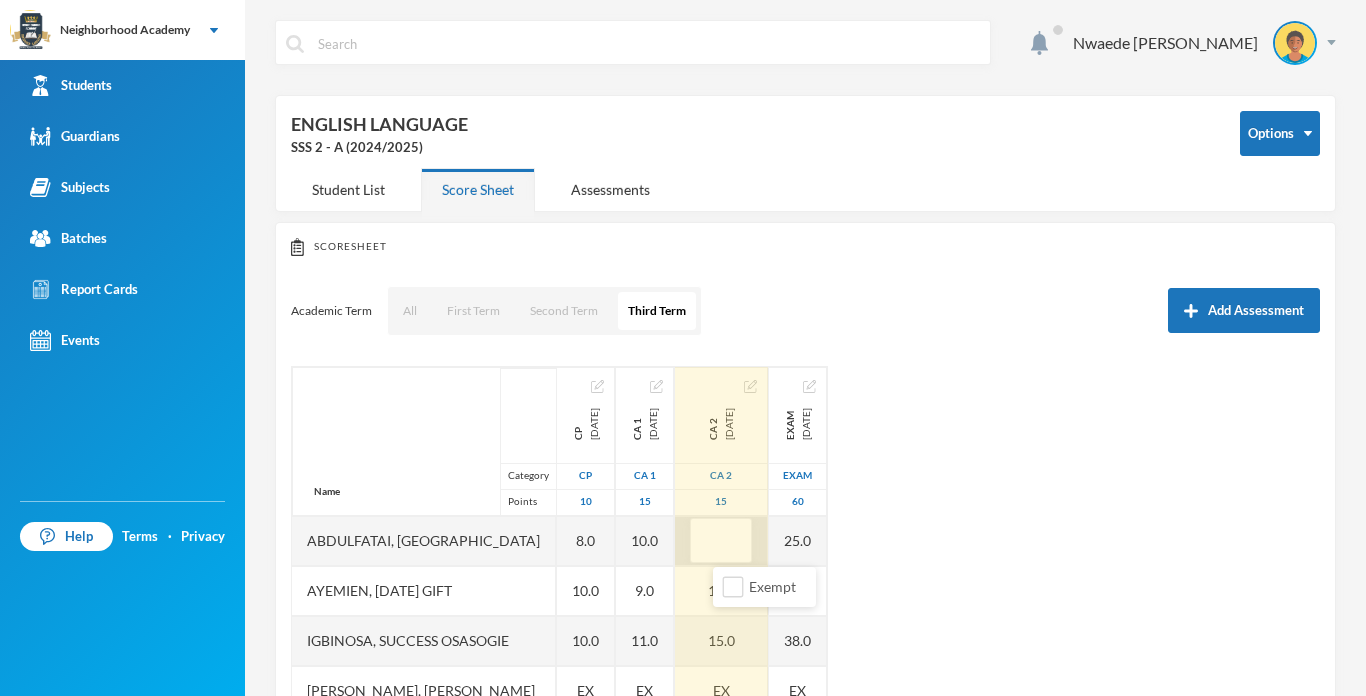 type on "-" 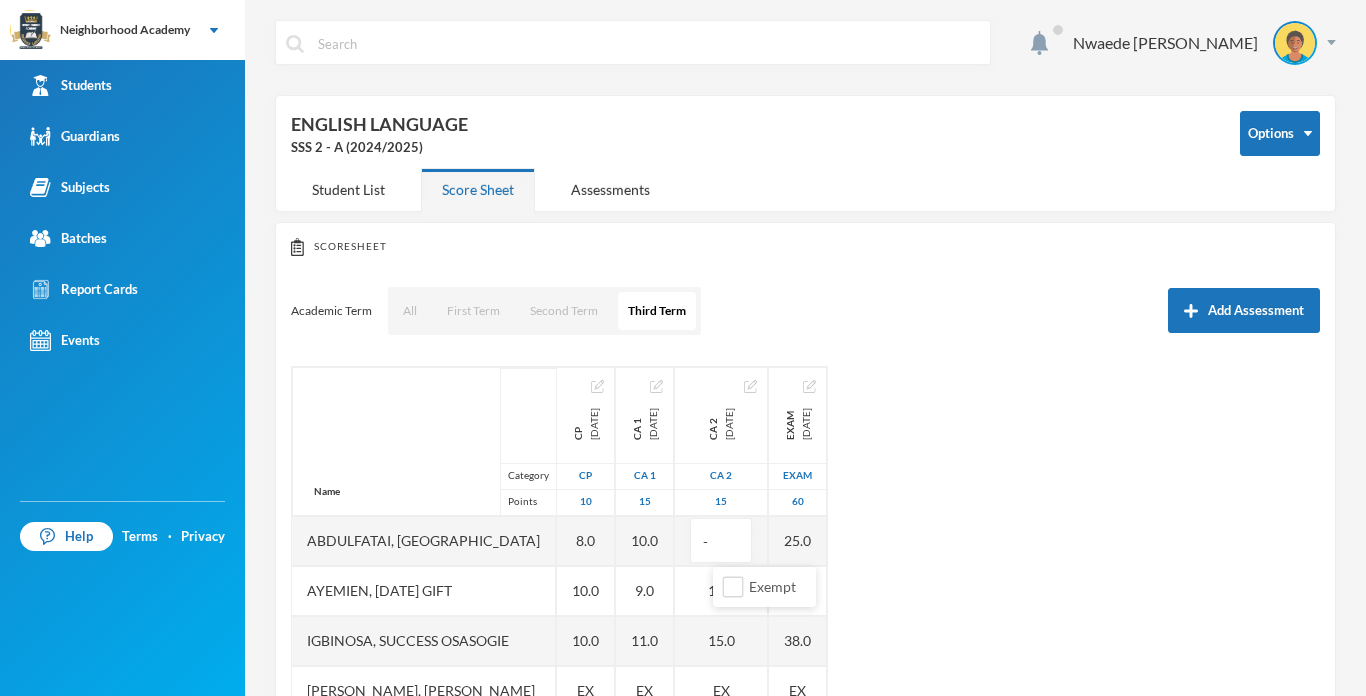 click on "Name   Category Points [PERSON_NAME], [PERSON_NAME], [DATE] Gift Igbinosa, Success [PERSON_NAME], Osaivbie [PERSON_NAME], Etinosa Success [PERSON_NAME], [PERSON_NAME] CP [DATE] CP 10 8.0 10.0 10.0 EX EX 8.0 10.0 10.0 CA 1 [DATE] CA 1 15 10.0 9.0 11.0 EX EX 12.0 12.0 9.0 CA 2 [DATE] CA 2 15 - 15.0 15.0 EX EX 15.0 15.0 14.0 Exam [DATE] Exam 60 25.0 38.0 38.0 EX EX 27.0 43.0 39.0" at bounding box center [805, 616] 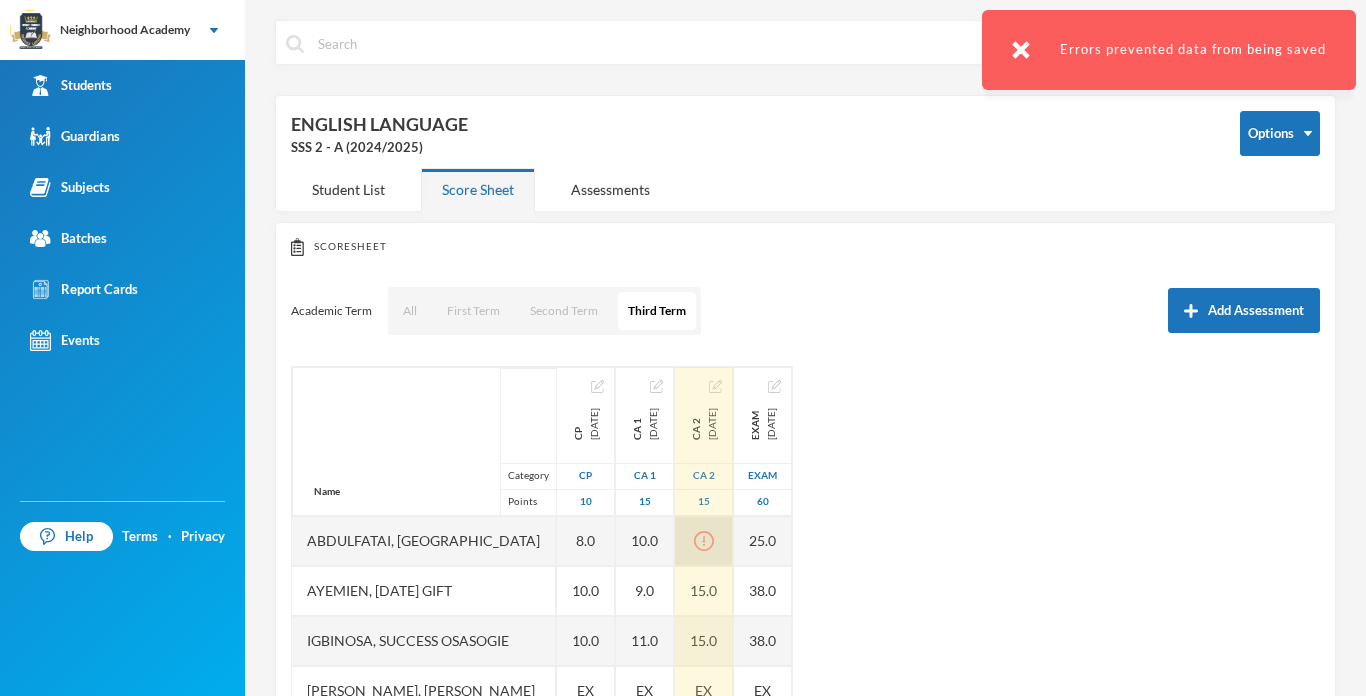click 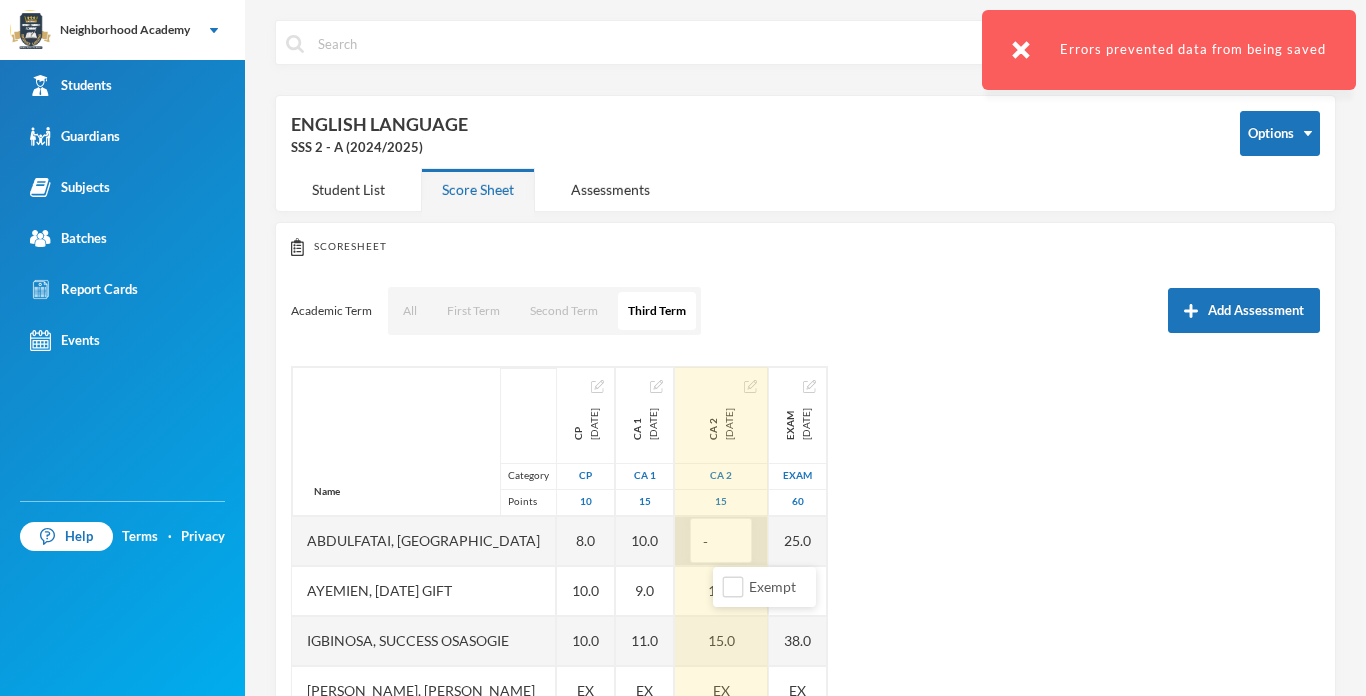 type 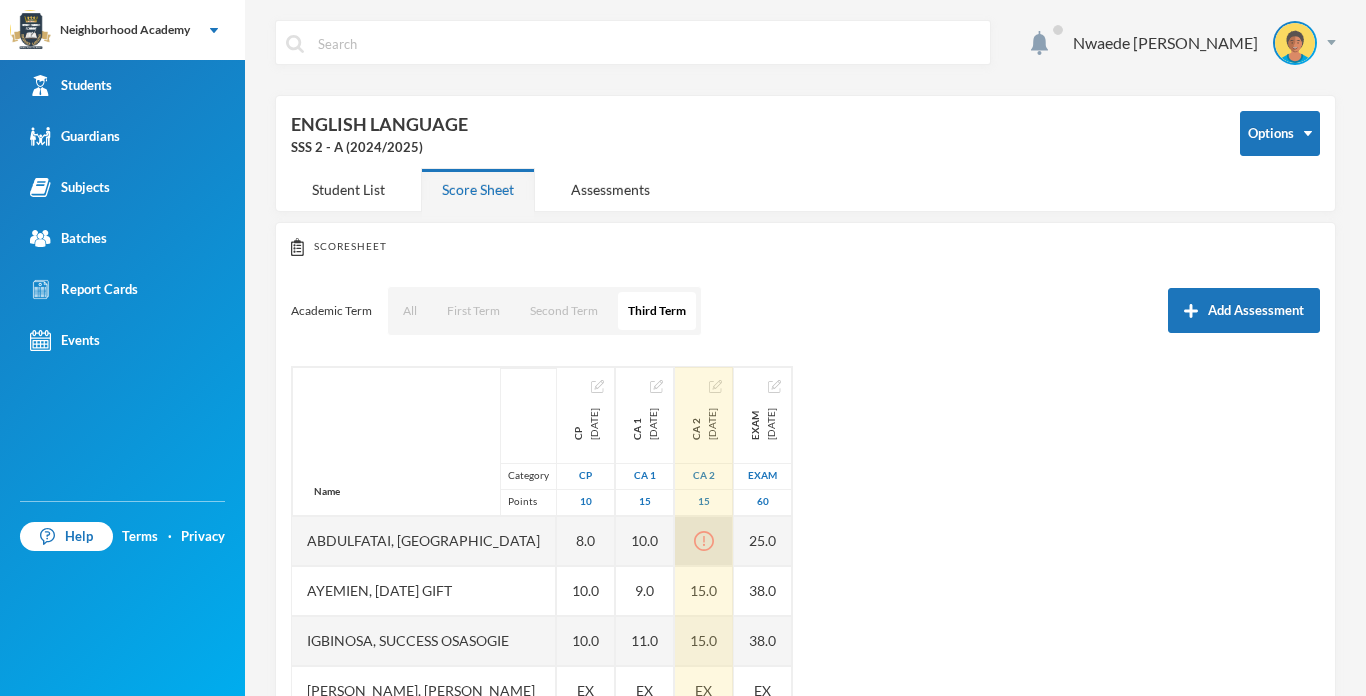 click on "Name   Category Points [PERSON_NAME], [PERSON_NAME], [DATE] Gift Igbinosa, Success [PERSON_NAME], Osaivbie [PERSON_NAME], Etinosa Success [PERSON_NAME], [PERSON_NAME] CP [DATE] CP 10 8.0 10.0 10.0 EX EX 8.0 10.0 10.0 CA 1 [DATE] CA 1 15 10.0 9.0 11.0 EX EX 12.0 12.0 9.0 CA 2 [DATE] CA 2 15 15.0 15.0 EX EX 15.0 15.0 14.0 Exam [DATE] Exam 60 25.0 38.0 38.0 EX EX 27.0 43.0 39.0" at bounding box center (805, 616) 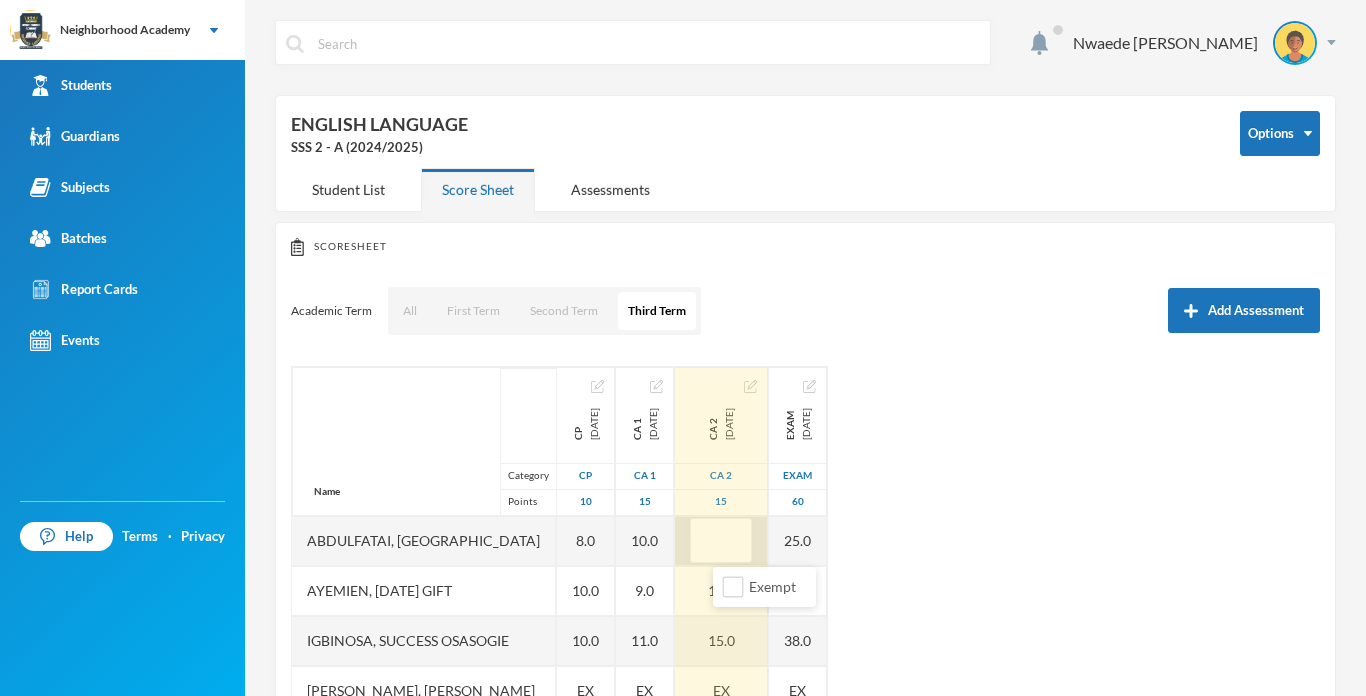 type on "0" 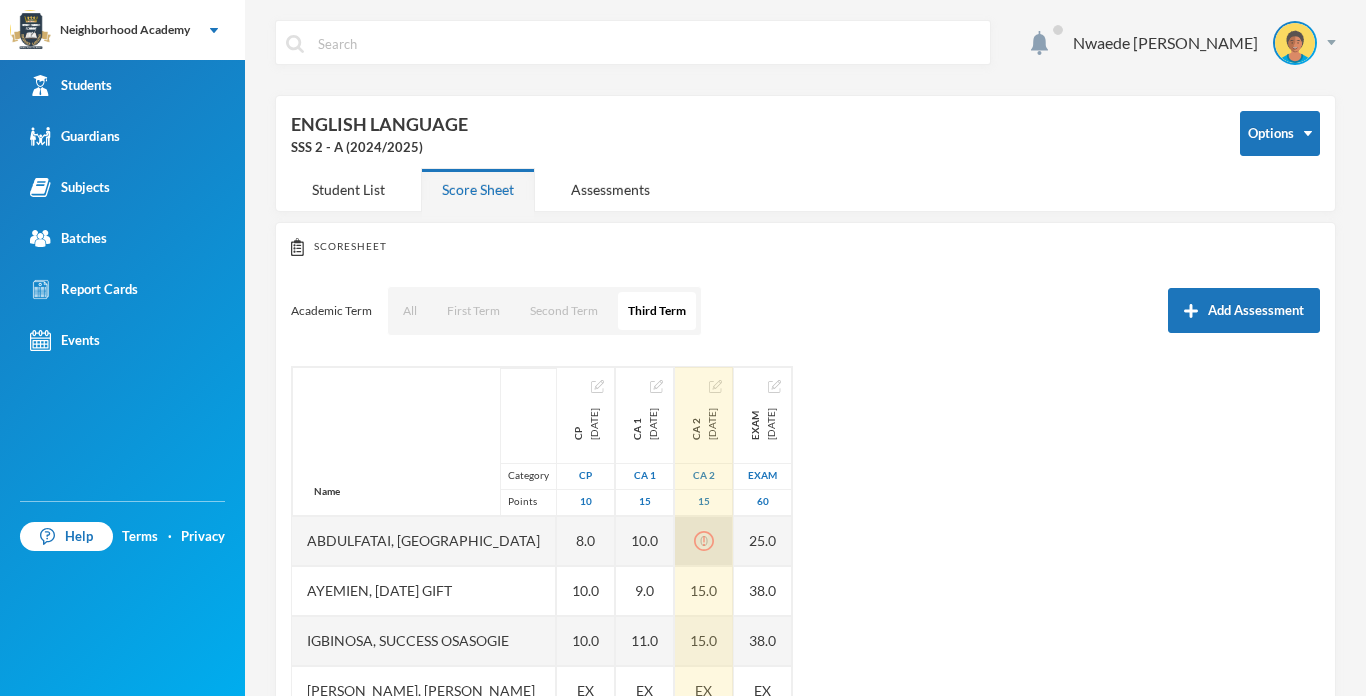 click on "Name   Category Points [PERSON_NAME], [PERSON_NAME], [DATE] Gift Igbinosa, Success [PERSON_NAME], Osaivbie [PERSON_NAME], Etinosa Success [PERSON_NAME], [PERSON_NAME] CP [DATE] CP 10 8.0 10.0 10.0 EX EX 8.0 10.0 10.0 CA 1 [DATE] CA 1 15 10.0 9.0 11.0 EX EX 12.0 12.0 9.0 CA 2 [DATE] CA 2 15 0 15.0 15.0 EX EX 15.0 15.0 14.0 Exam [DATE] Exam 60 25.0 38.0 38.0 EX EX 27.0 43.0 39.0" at bounding box center (805, 616) 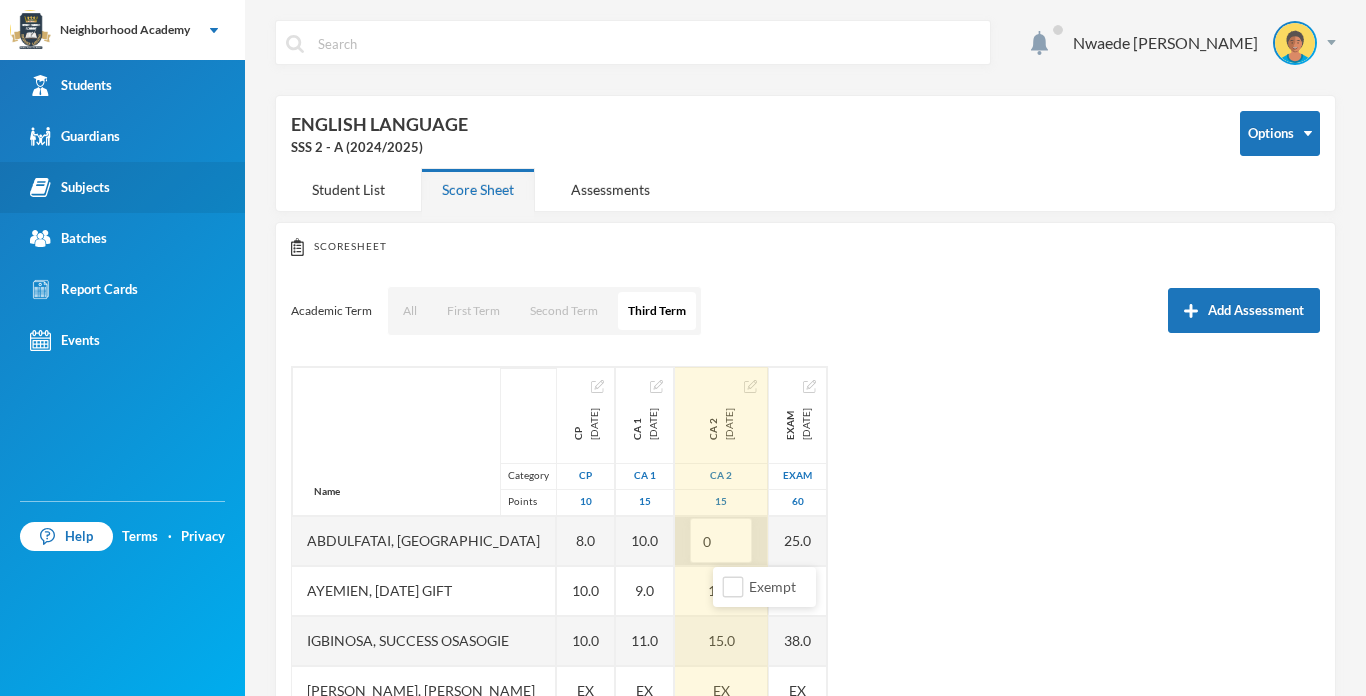 click on "Subjects" at bounding box center [122, 187] 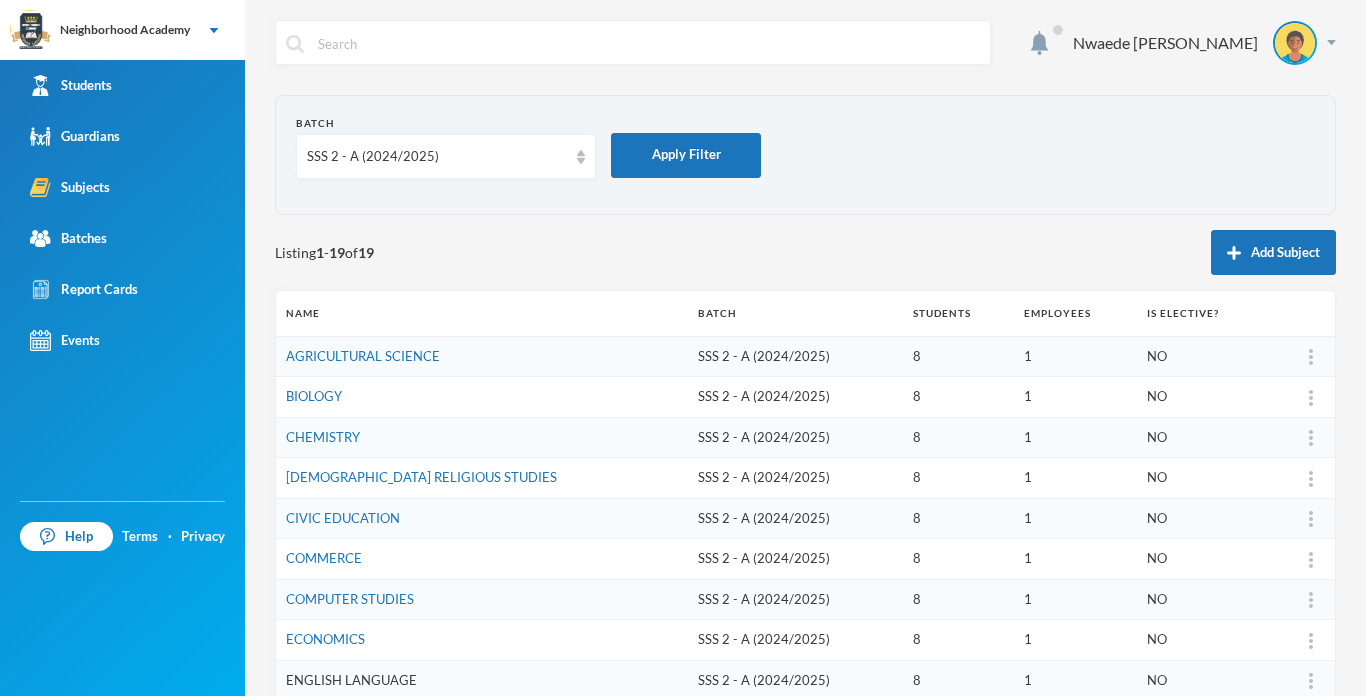 click on "ENGLISH LANGUAGE" at bounding box center [351, 680] 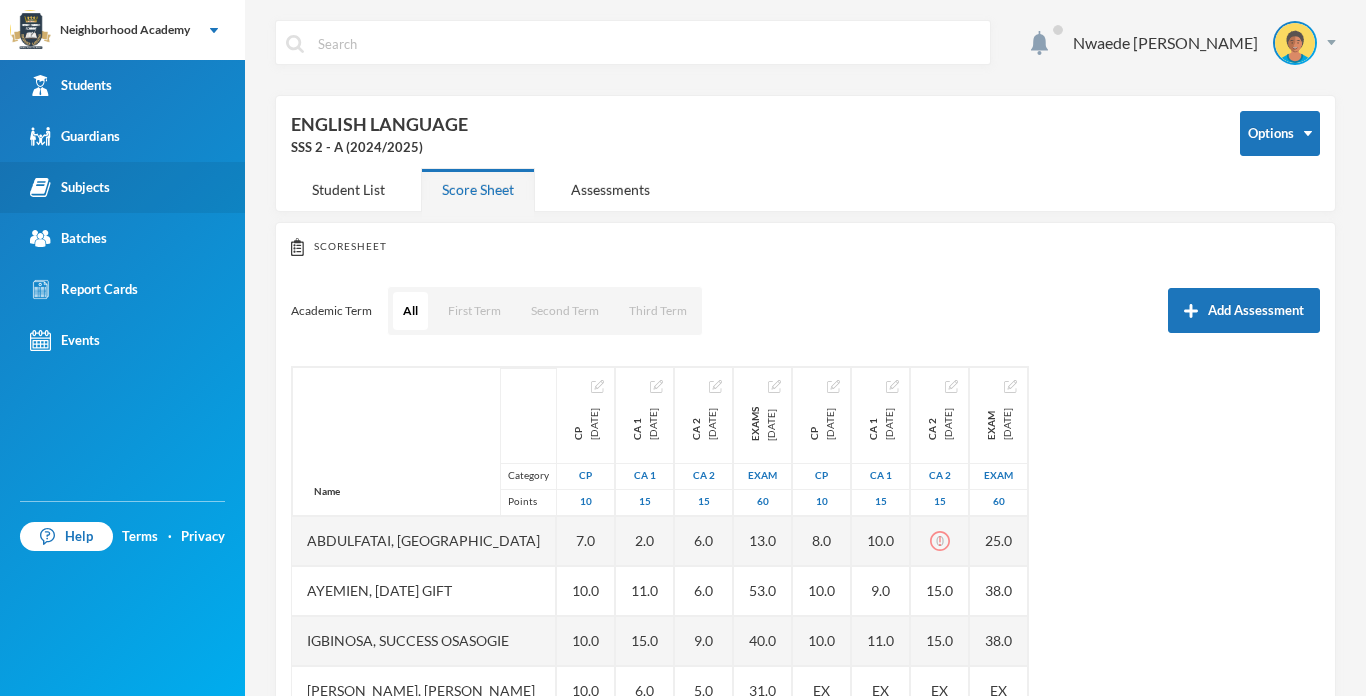 click on "Subjects" at bounding box center [122, 187] 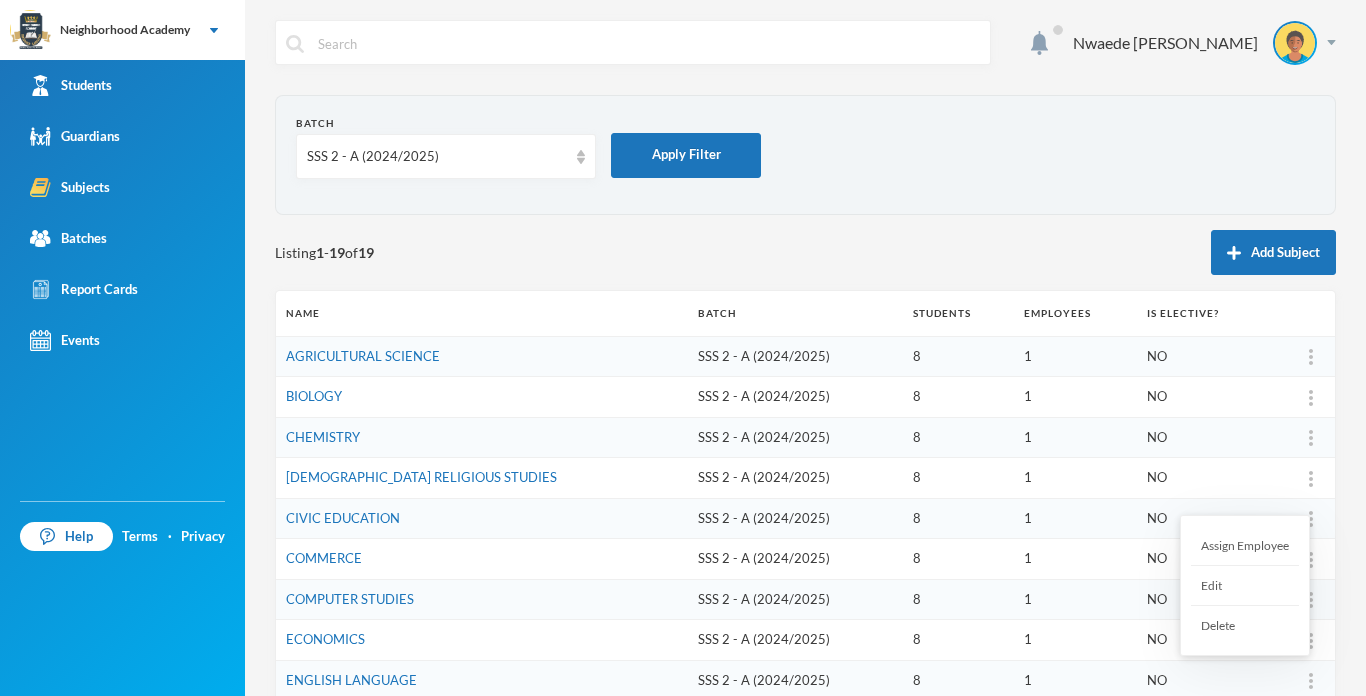 click on "Edit" at bounding box center [1245, 586] 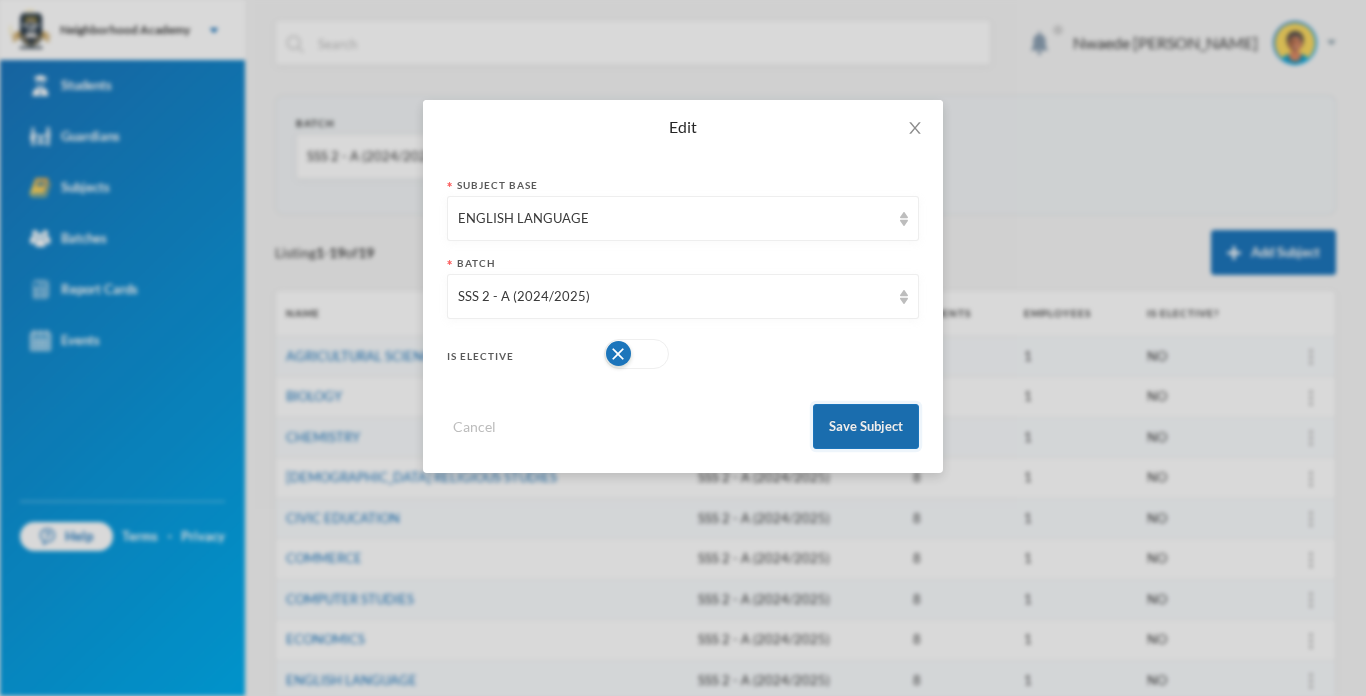 click on "Save Subject" at bounding box center [866, 426] 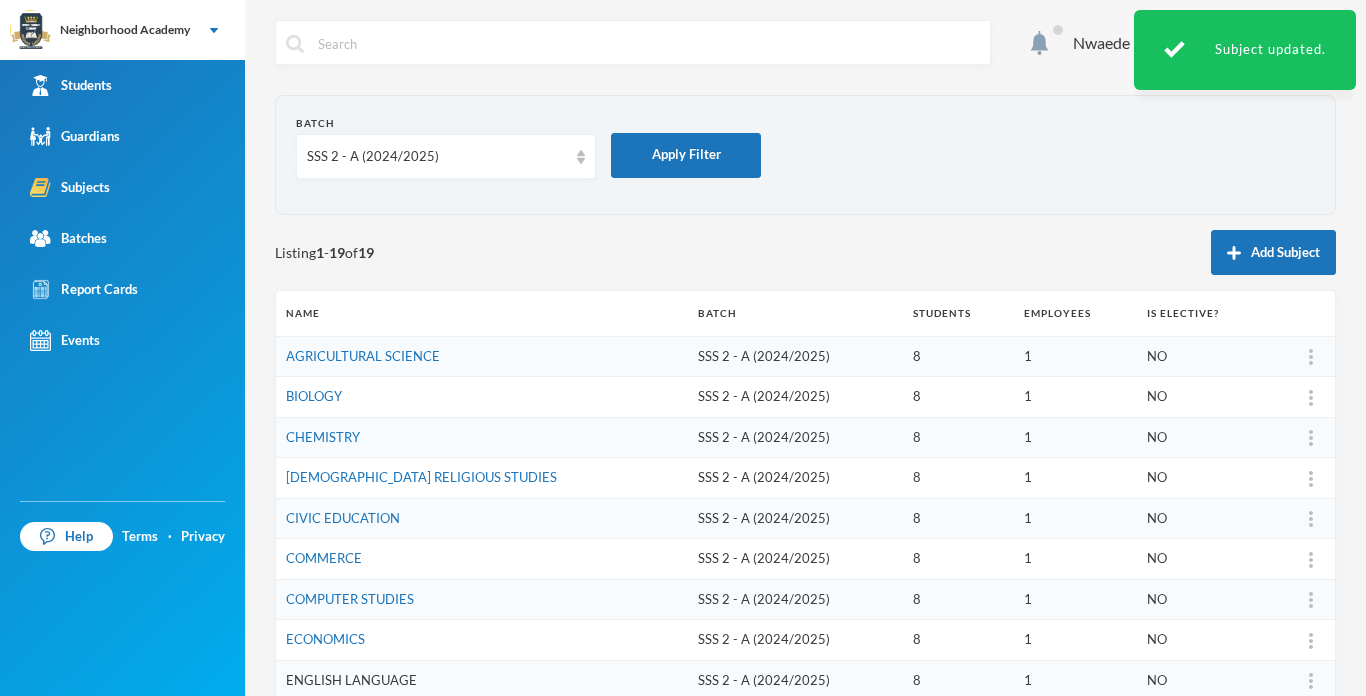 click on "ENGLISH LANGUAGE" at bounding box center (351, 680) 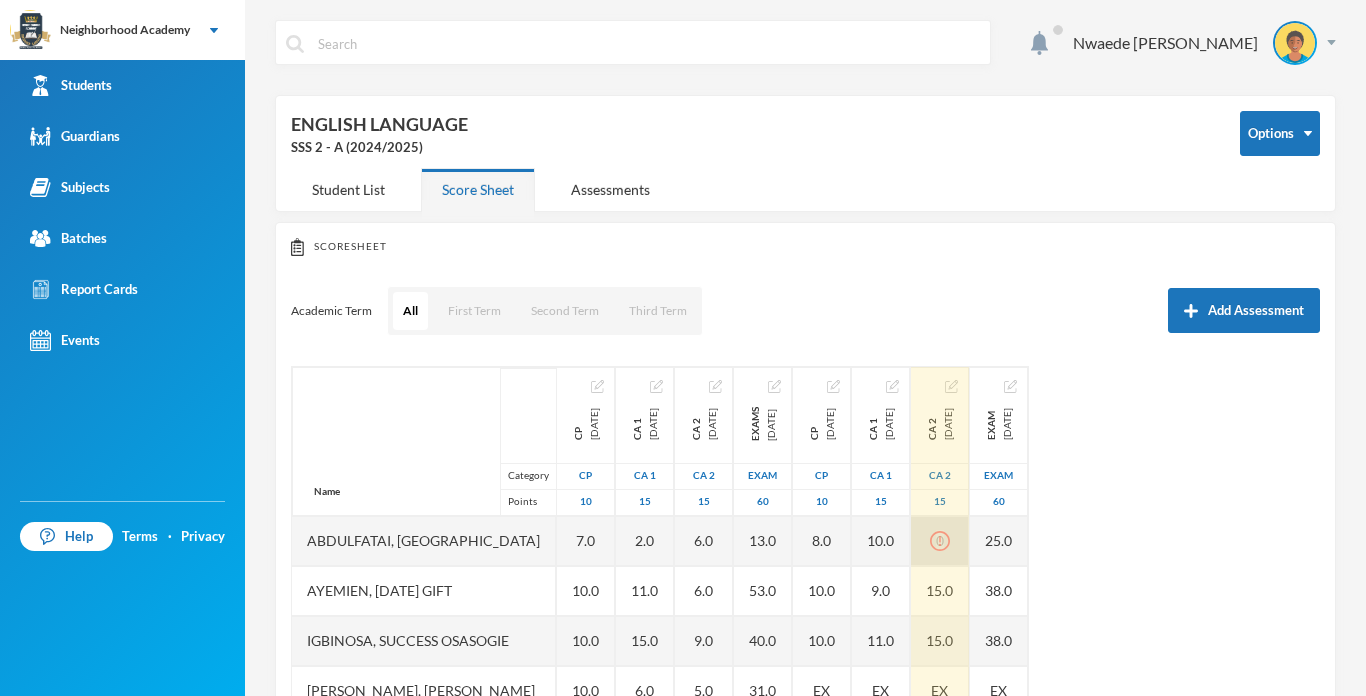 click 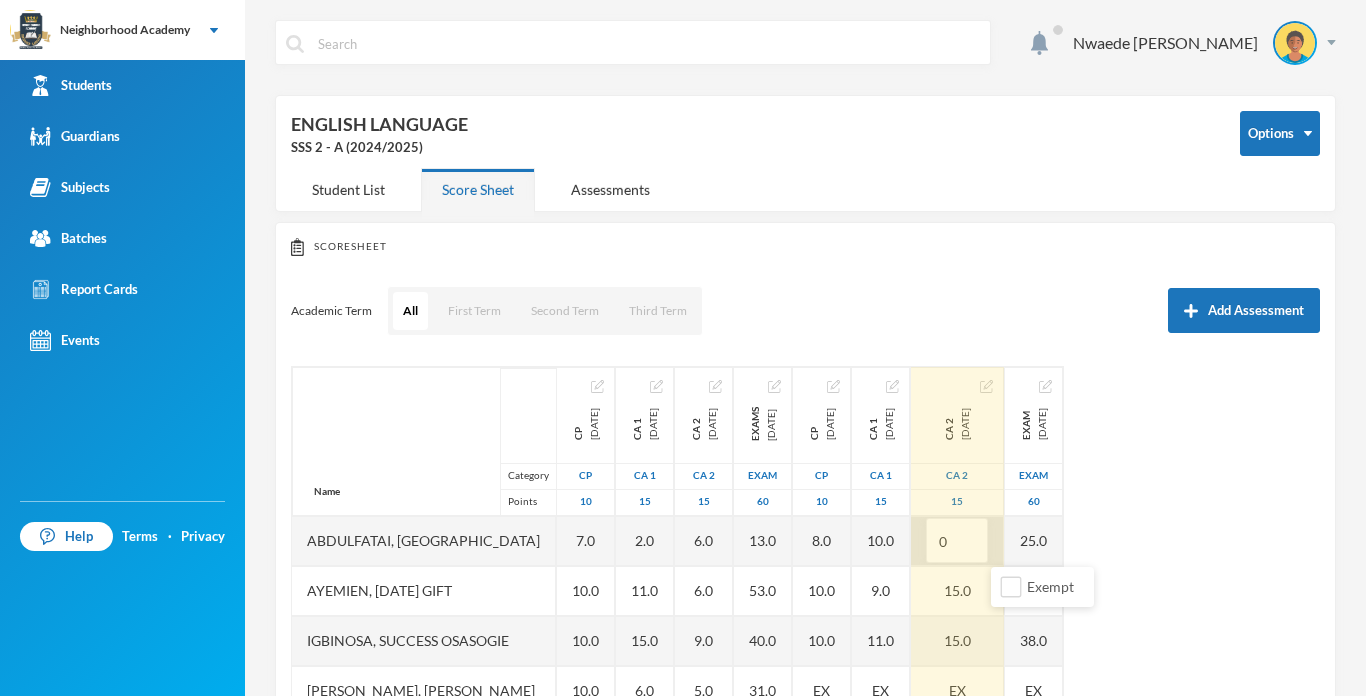 type on "00" 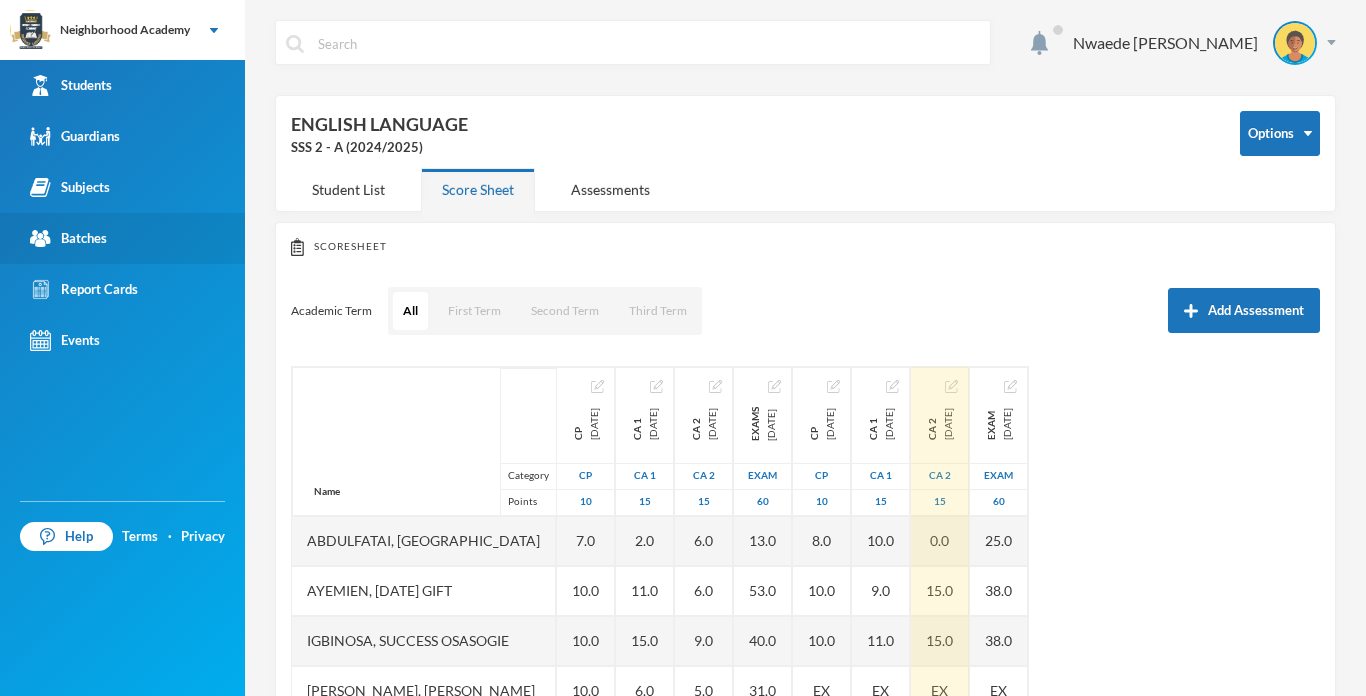 click on "Batches" at bounding box center (68, 238) 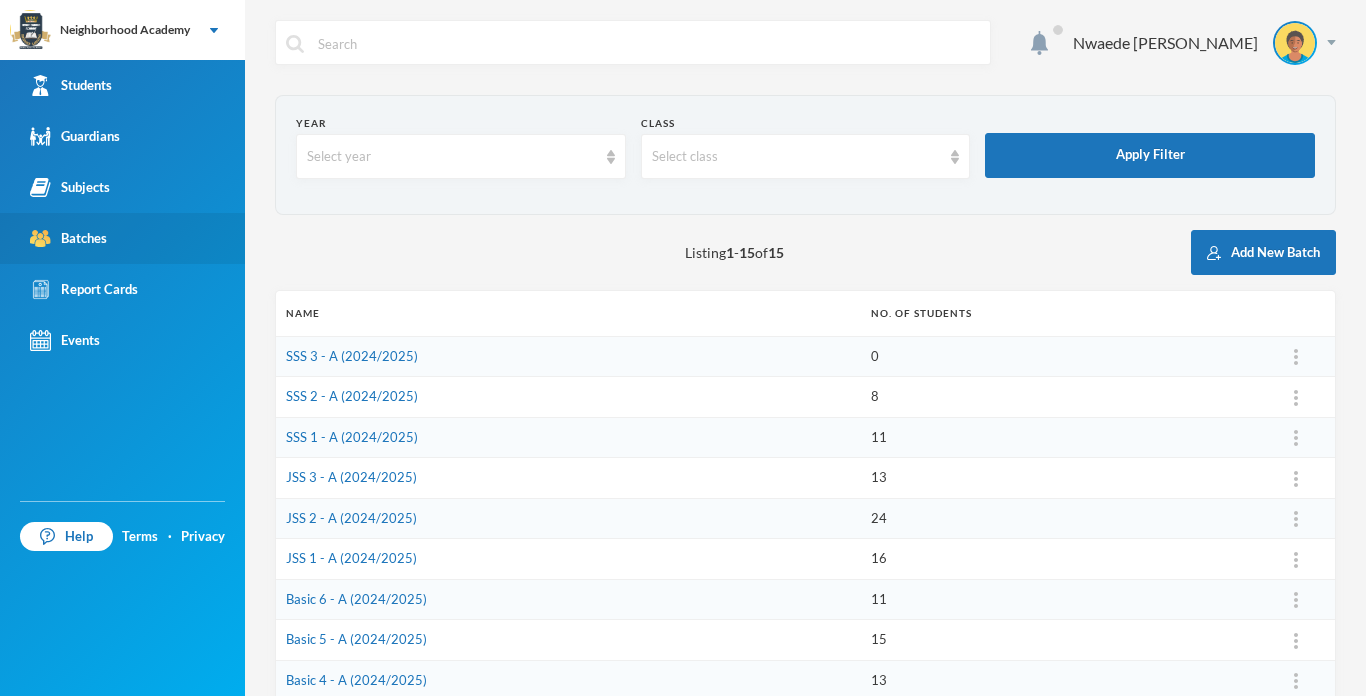 click on "Batches" at bounding box center [68, 238] 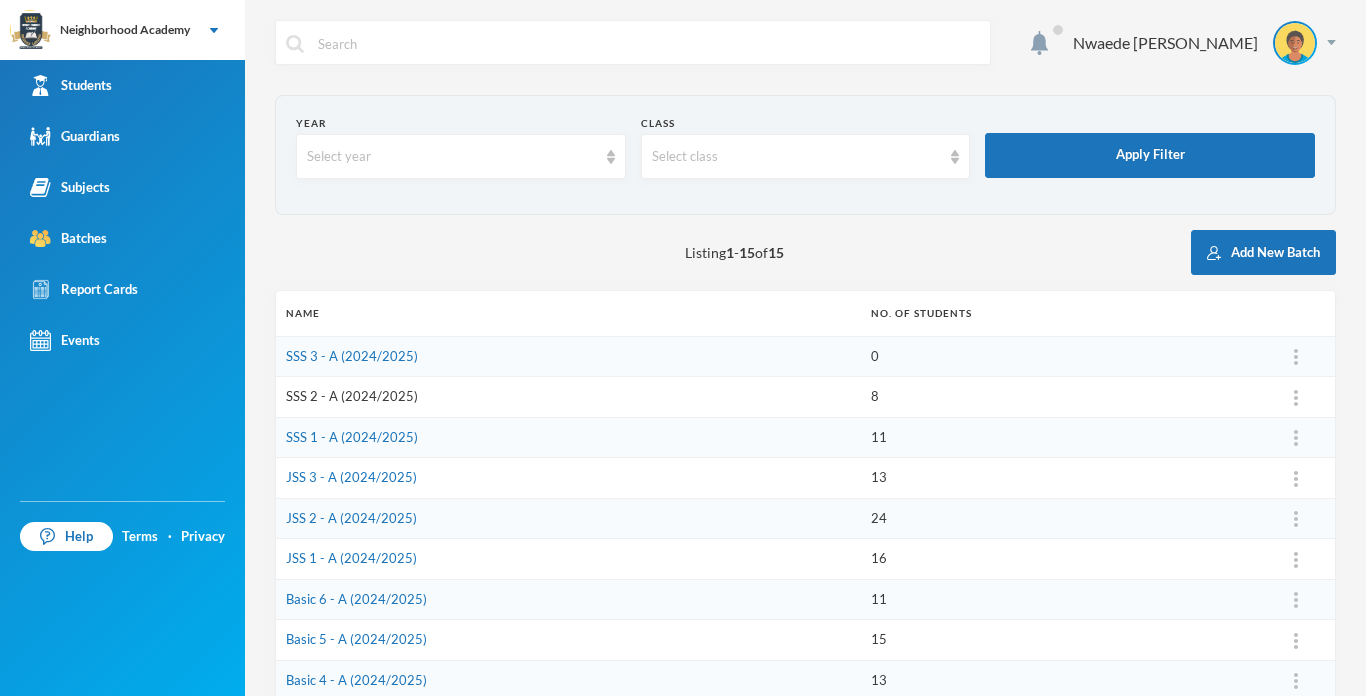 click on "SSS 2 - A (2024/2025)" at bounding box center (352, 396) 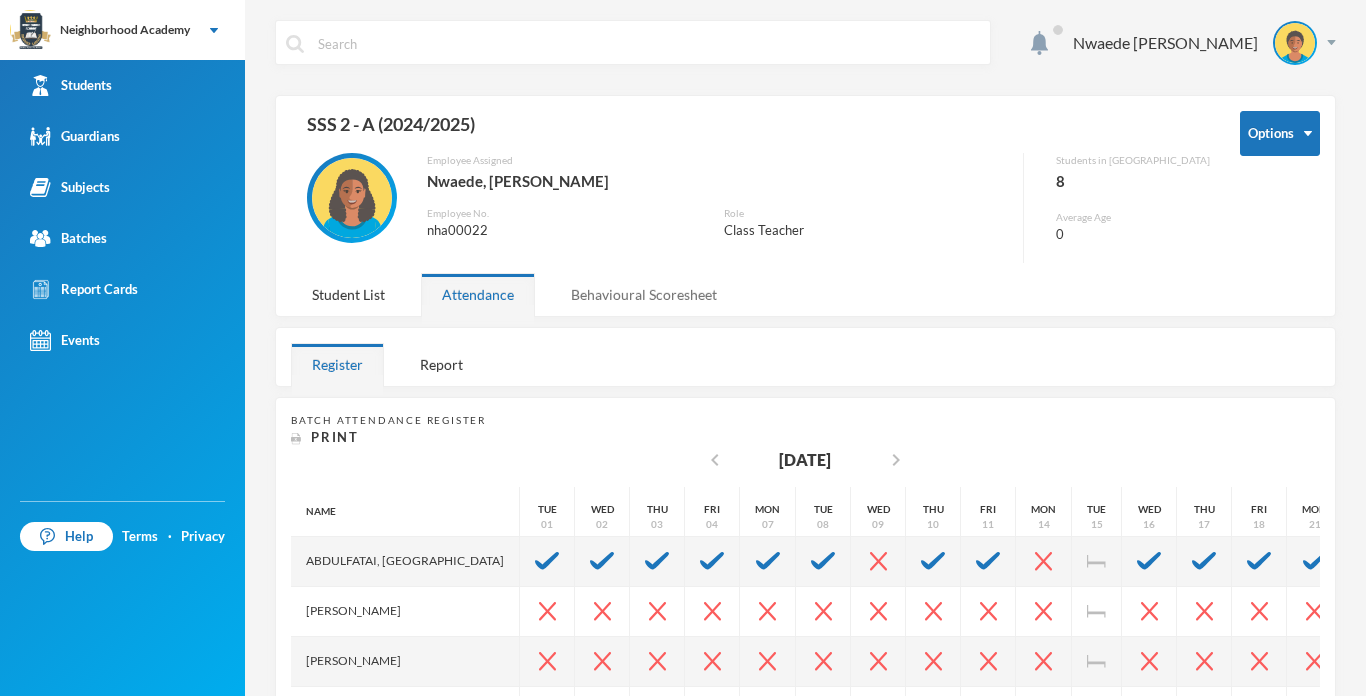 click on "Behavioural Scoresheet" at bounding box center [644, 294] 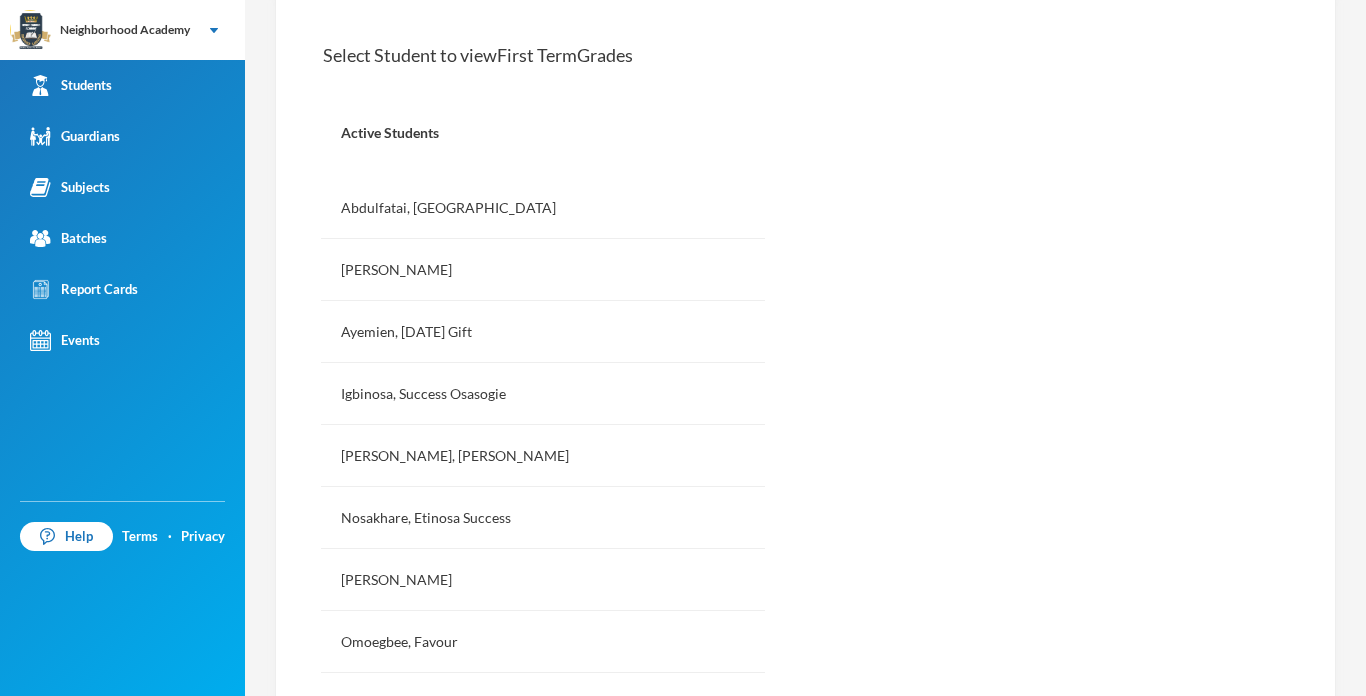scroll, scrollTop: 440, scrollLeft: 0, axis: vertical 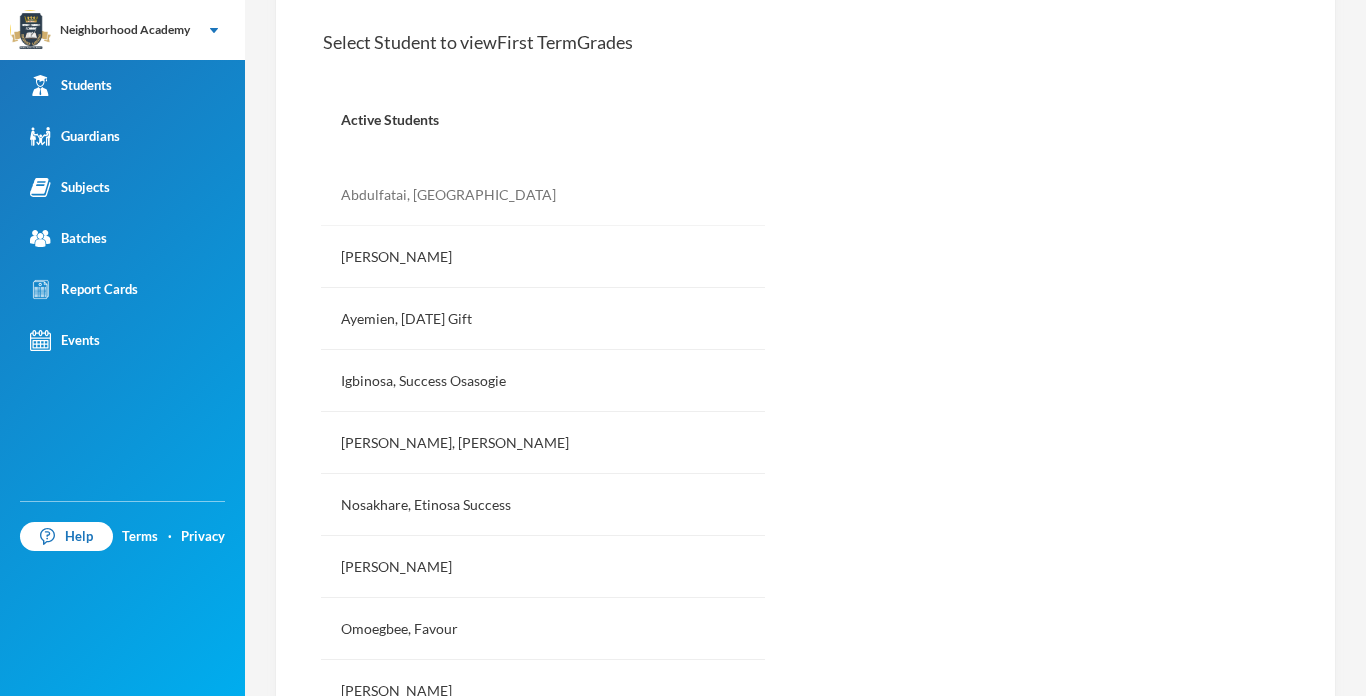 click on "Abdulfatai, [GEOGRAPHIC_DATA]" at bounding box center [543, 195] 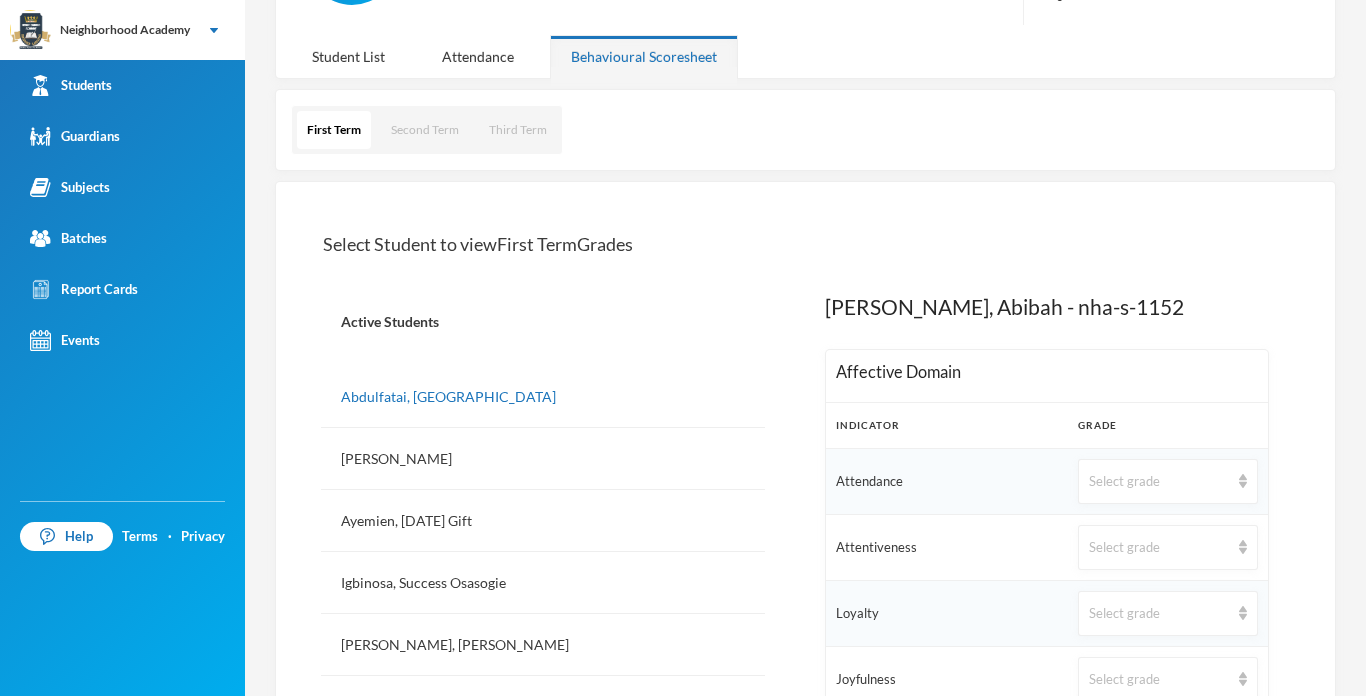 scroll, scrollTop: 200, scrollLeft: 0, axis: vertical 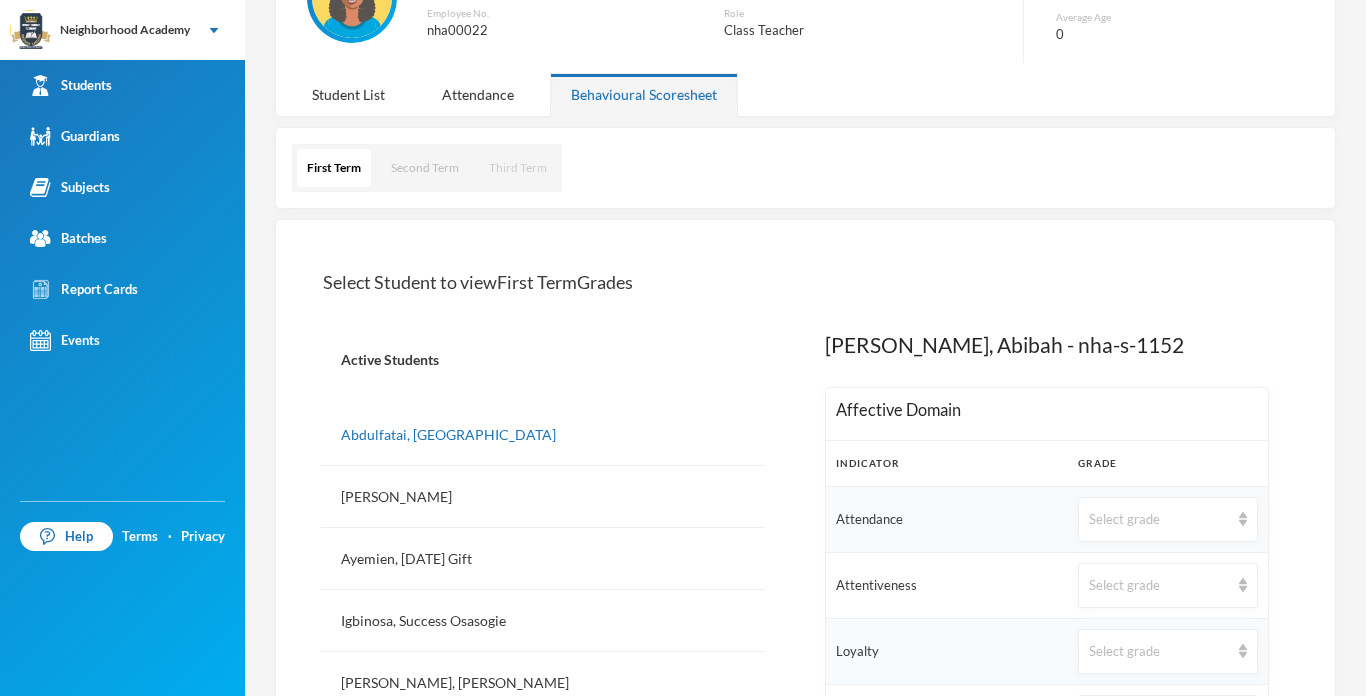 click on "Third Term" at bounding box center (518, 168) 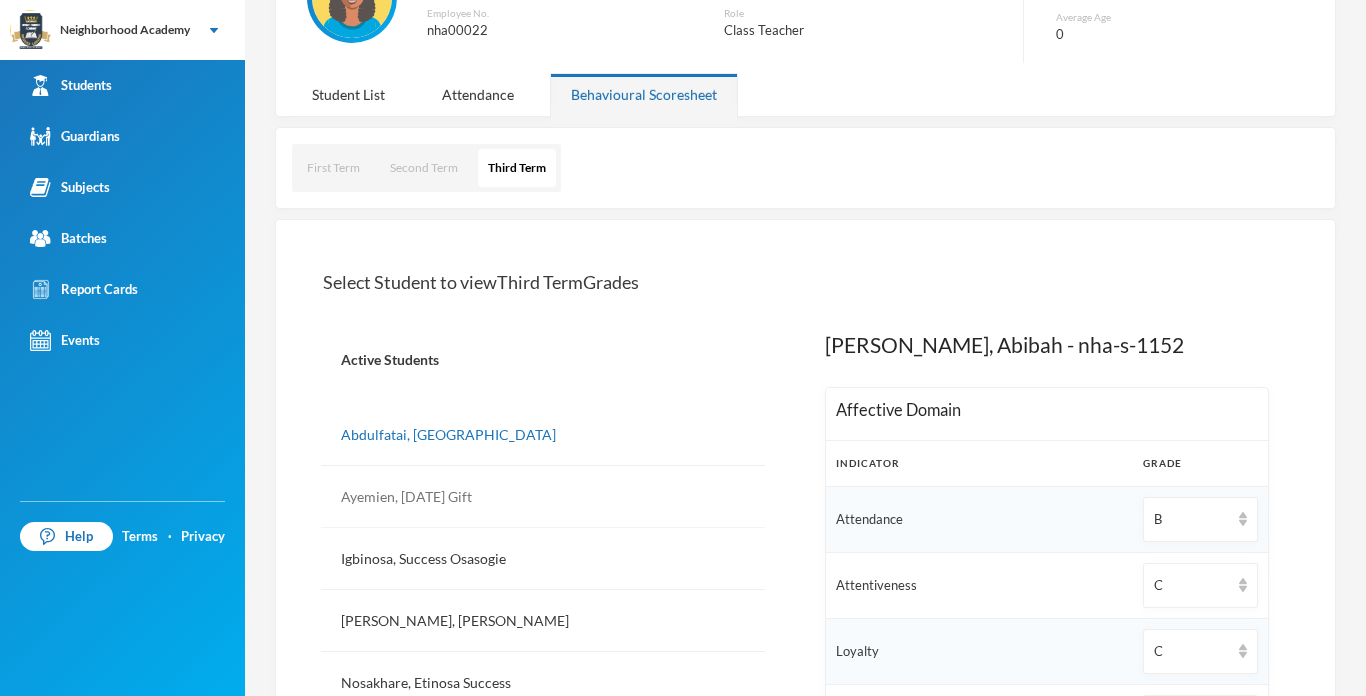 click on "Ayemien, [DATE] Gift" at bounding box center [543, 497] 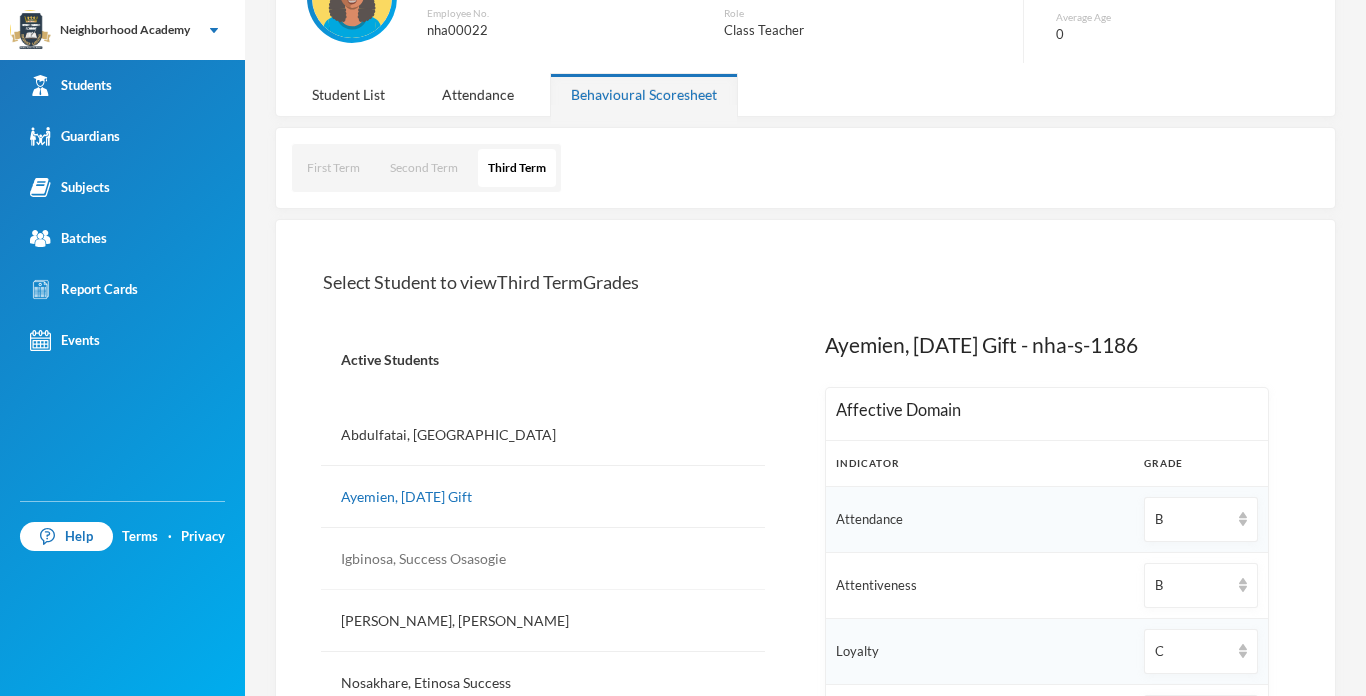 click on "Igbinosa, Success Osasogie" at bounding box center [543, 559] 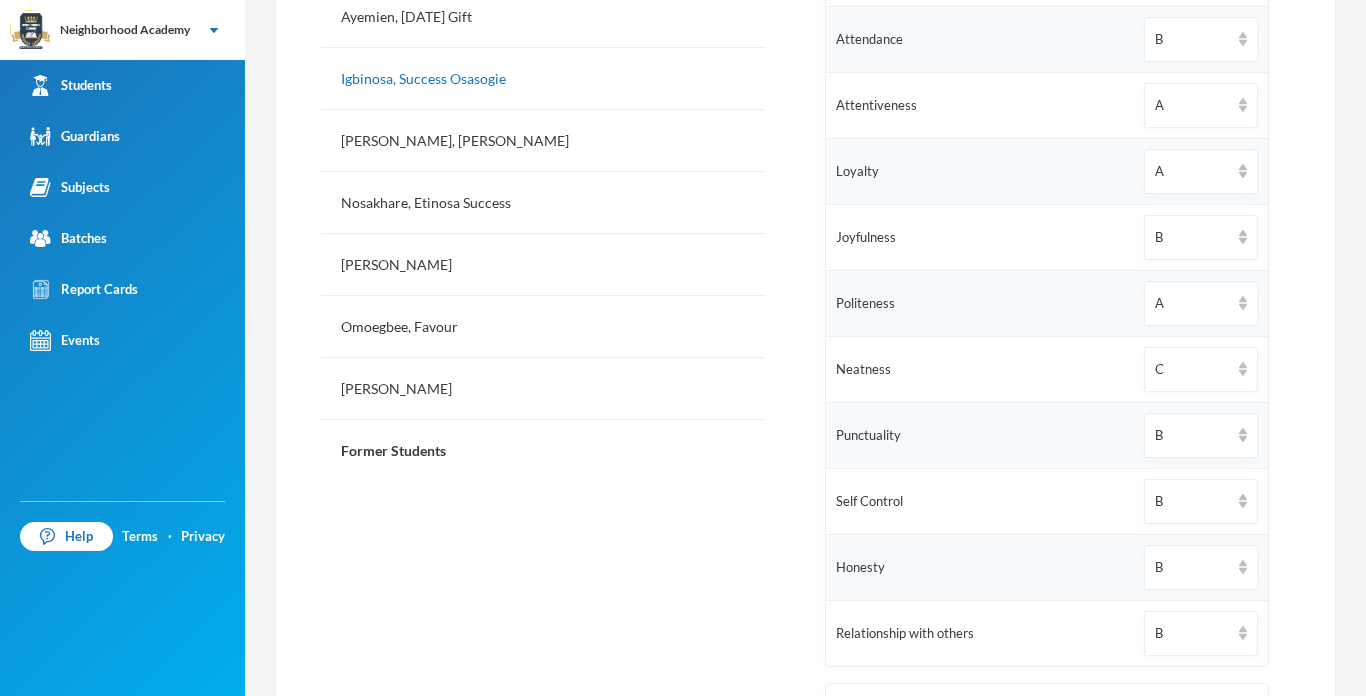 scroll, scrollTop: 720, scrollLeft: 0, axis: vertical 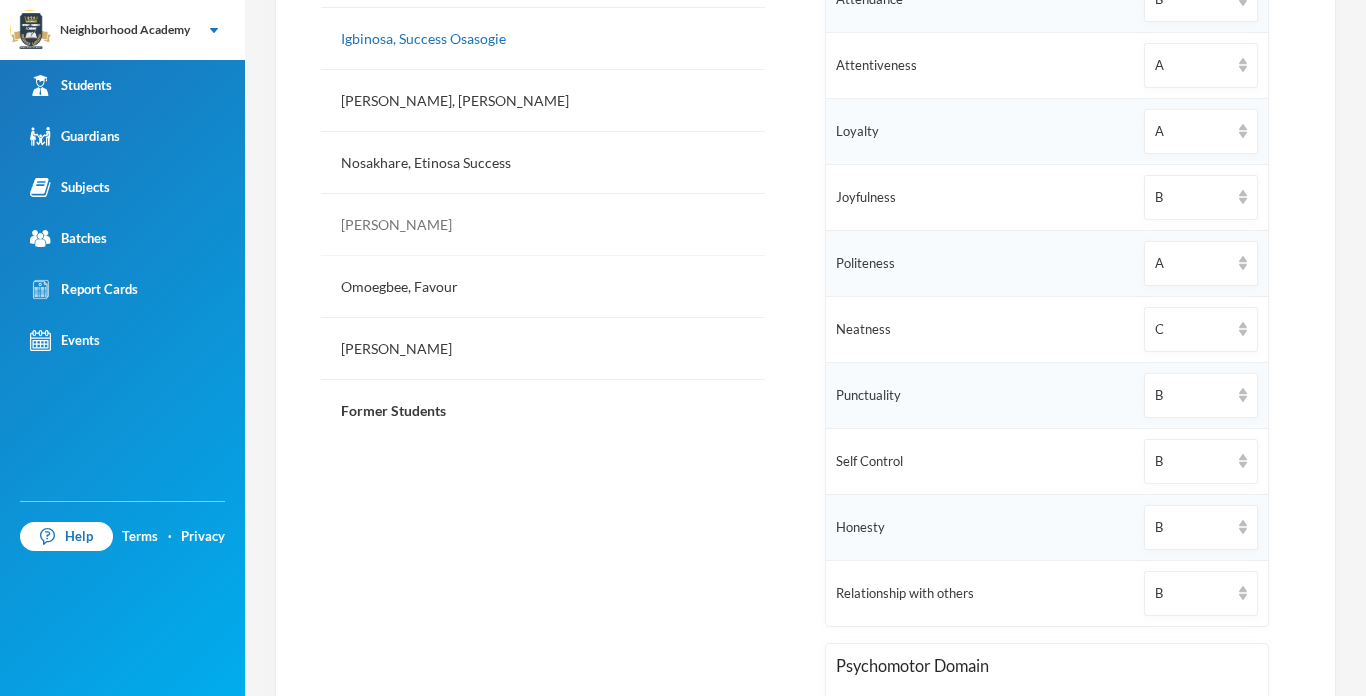 click on "[PERSON_NAME]" at bounding box center (543, 225) 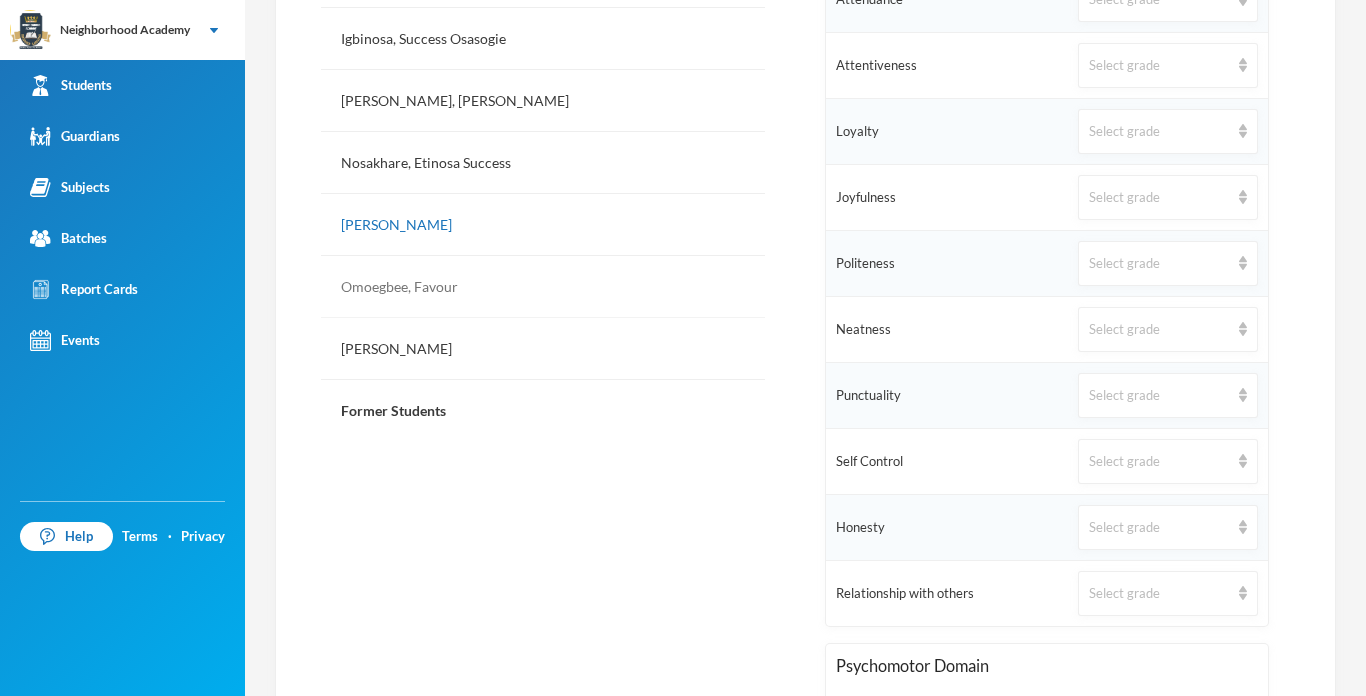 click on "Omoegbee, Favour" at bounding box center [543, 287] 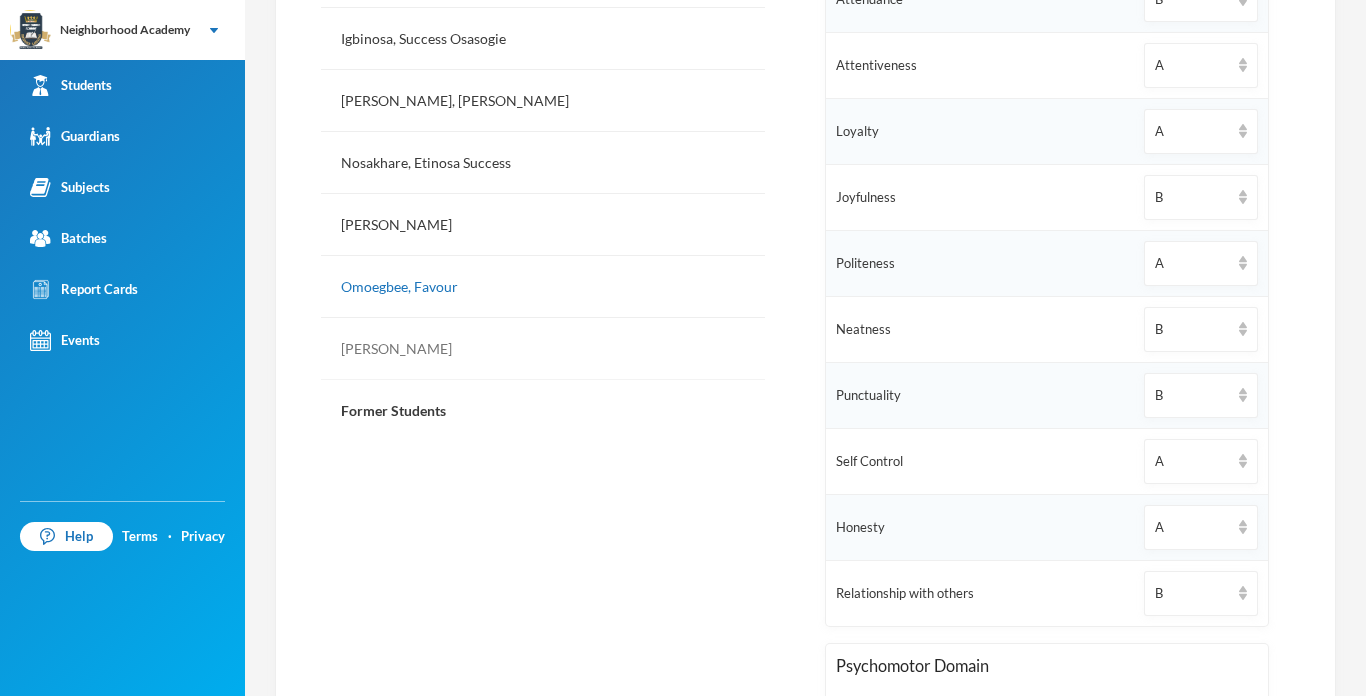 click on "[PERSON_NAME]" at bounding box center (543, 349) 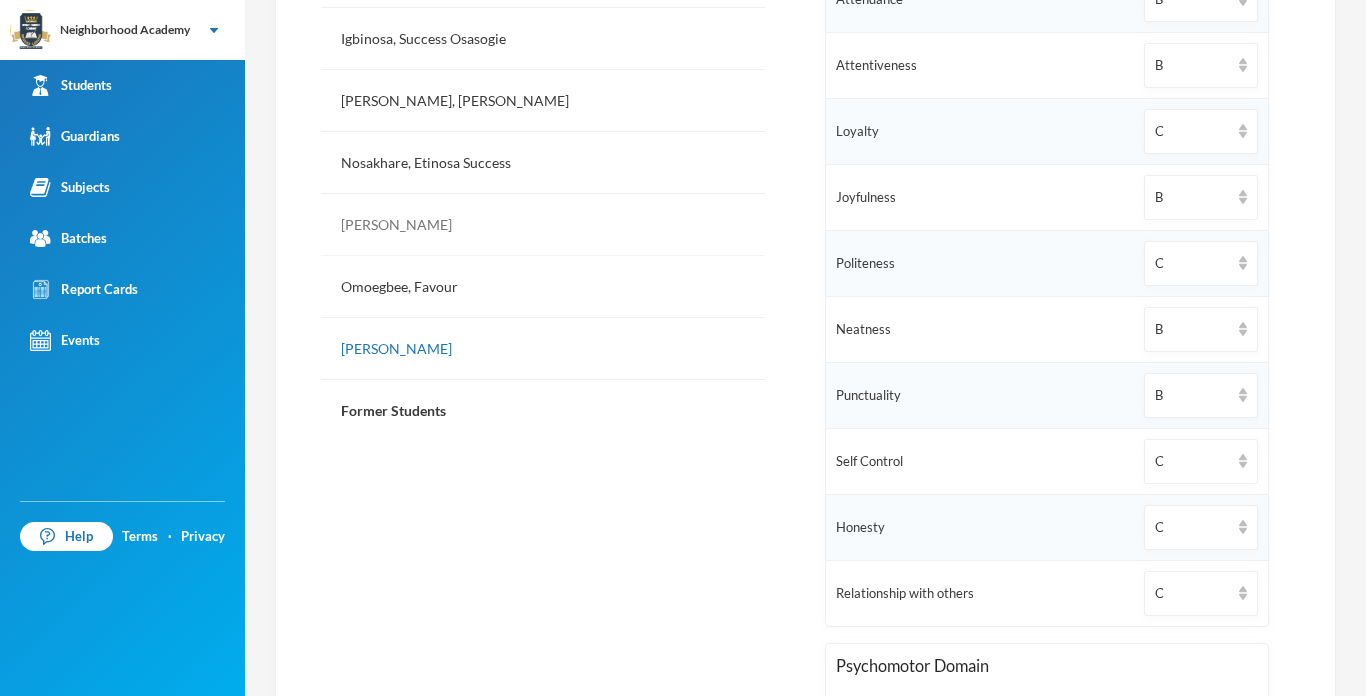 click on "[PERSON_NAME]" at bounding box center (543, 225) 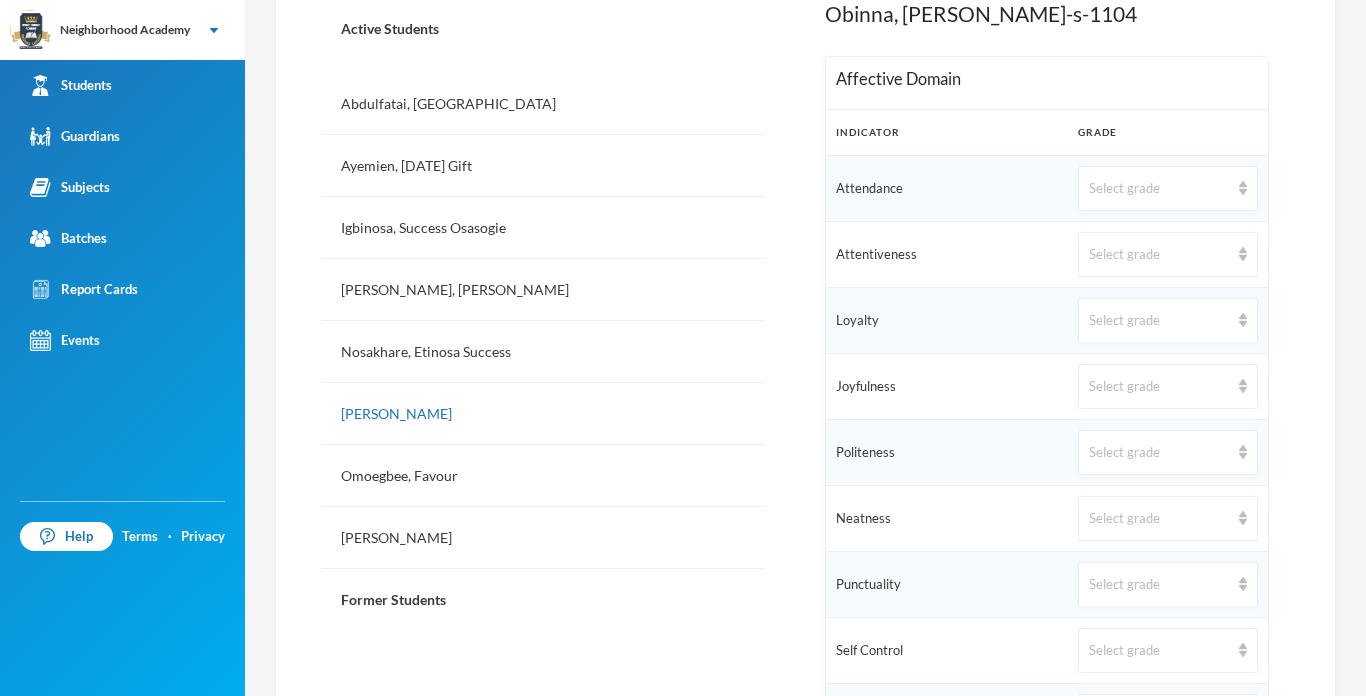 scroll, scrollTop: 480, scrollLeft: 0, axis: vertical 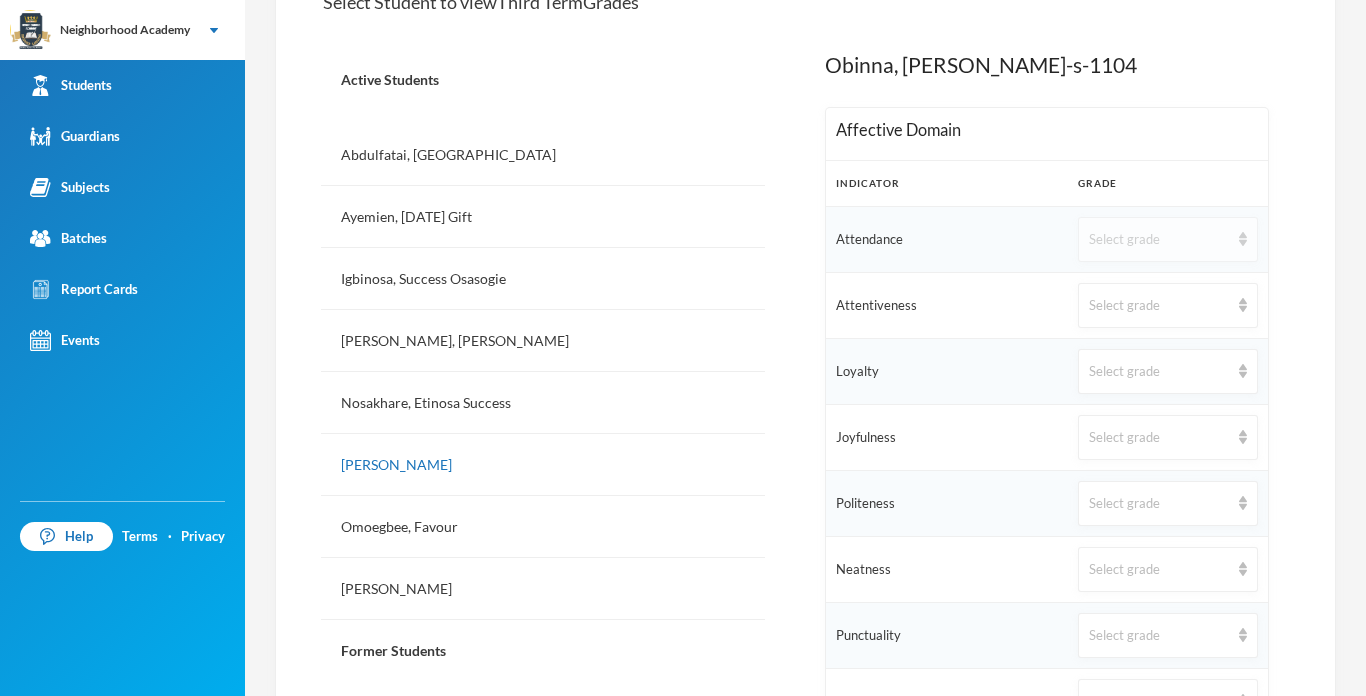 click on "Select grade" at bounding box center (1159, 240) 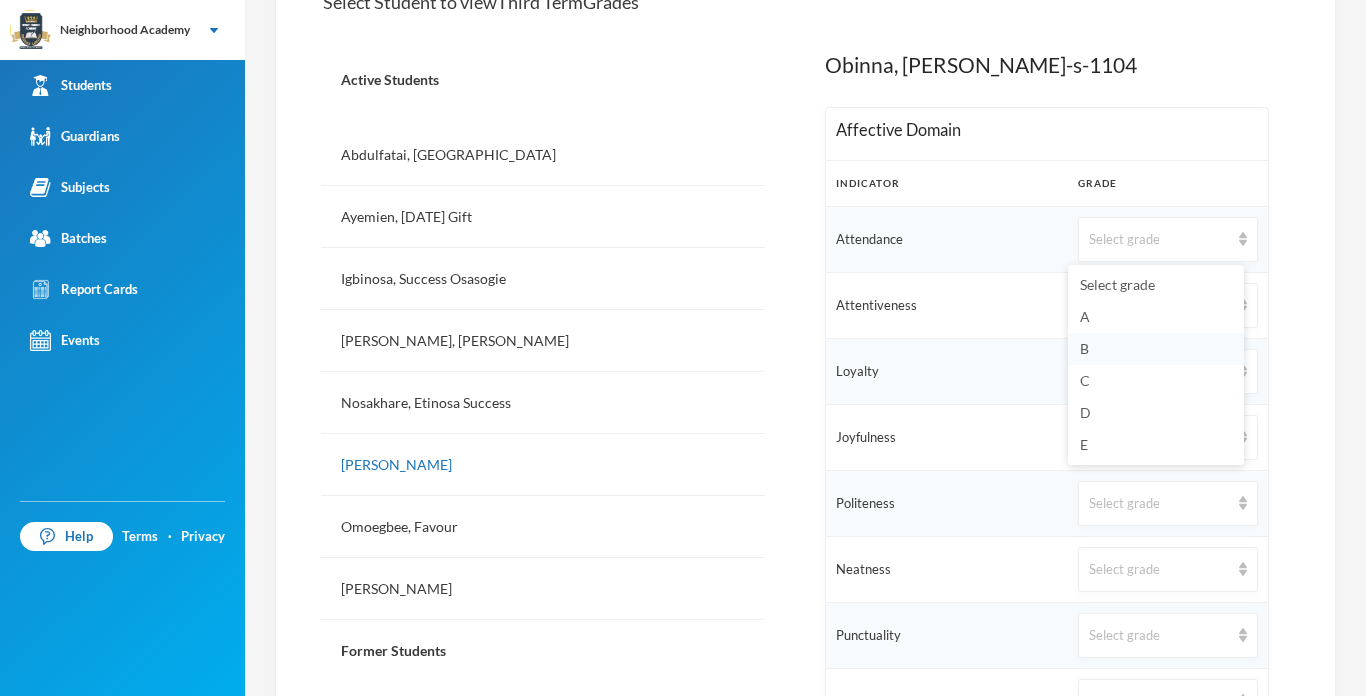 click on "B" at bounding box center (1084, 348) 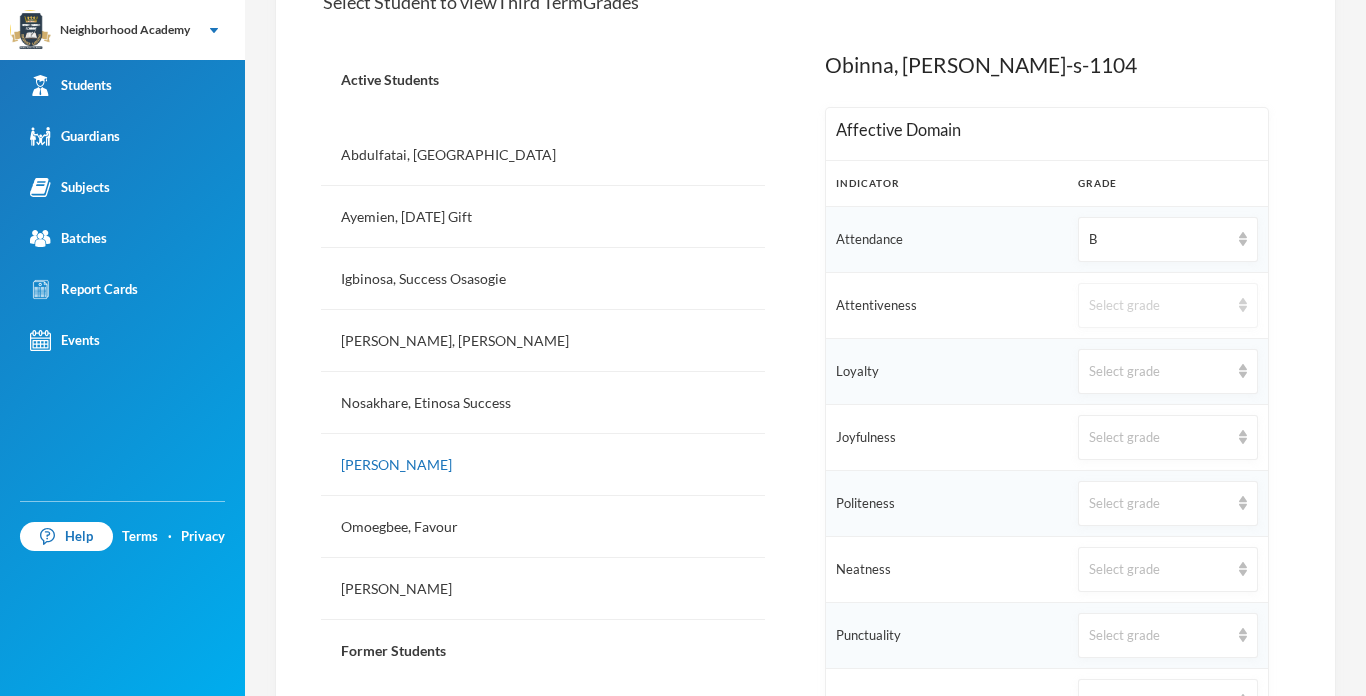 click on "Select grade" at bounding box center [1159, 306] 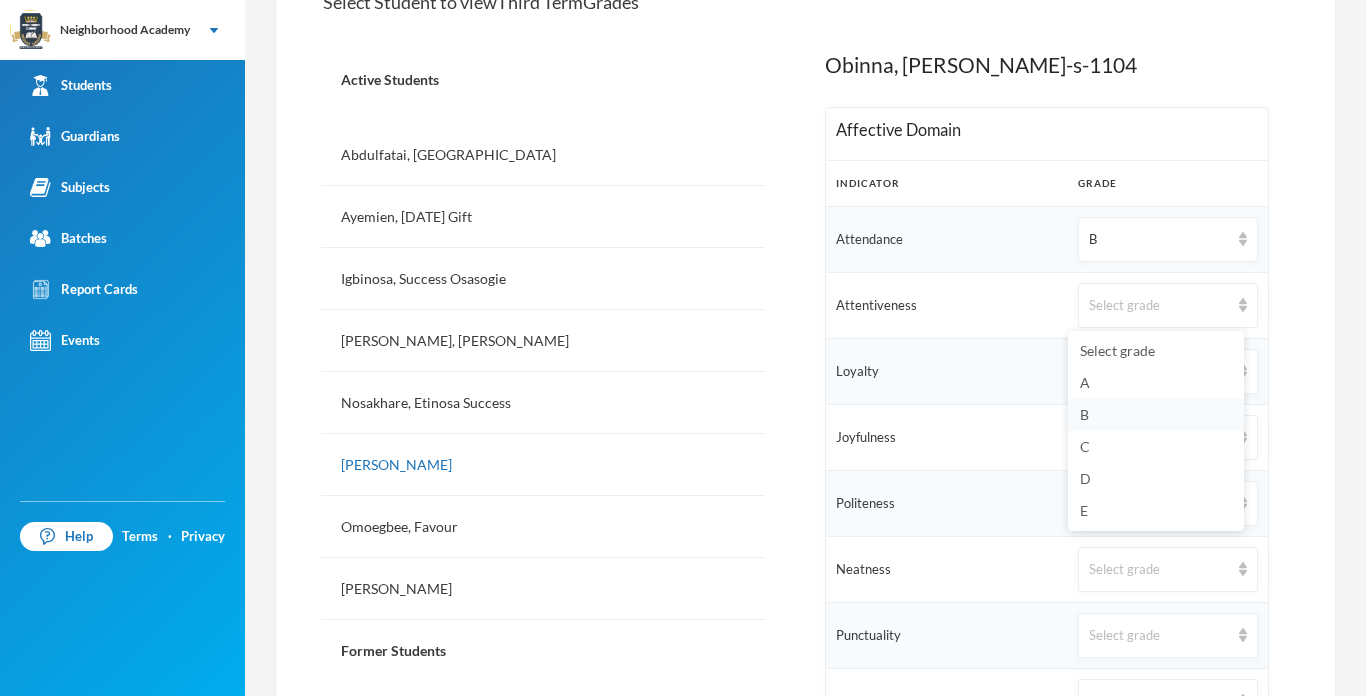 click on "B" at bounding box center (1084, 414) 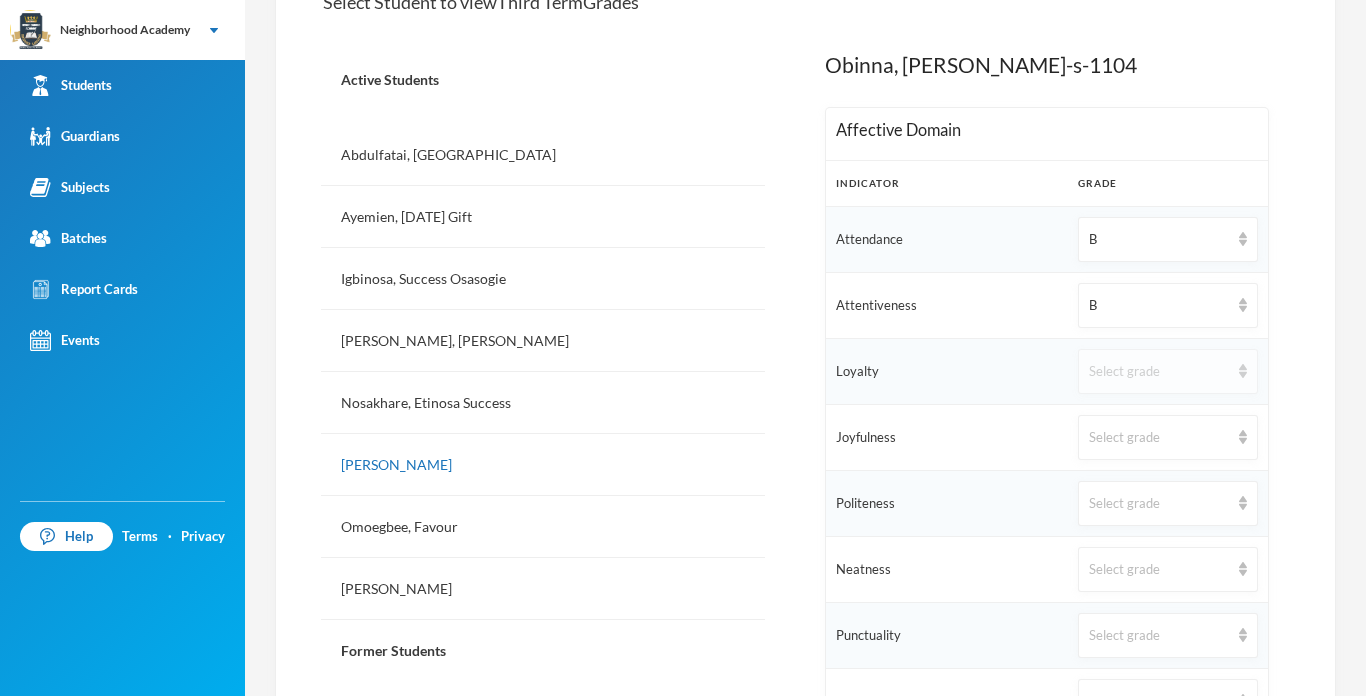 click on "Select grade" at bounding box center [1168, 371] 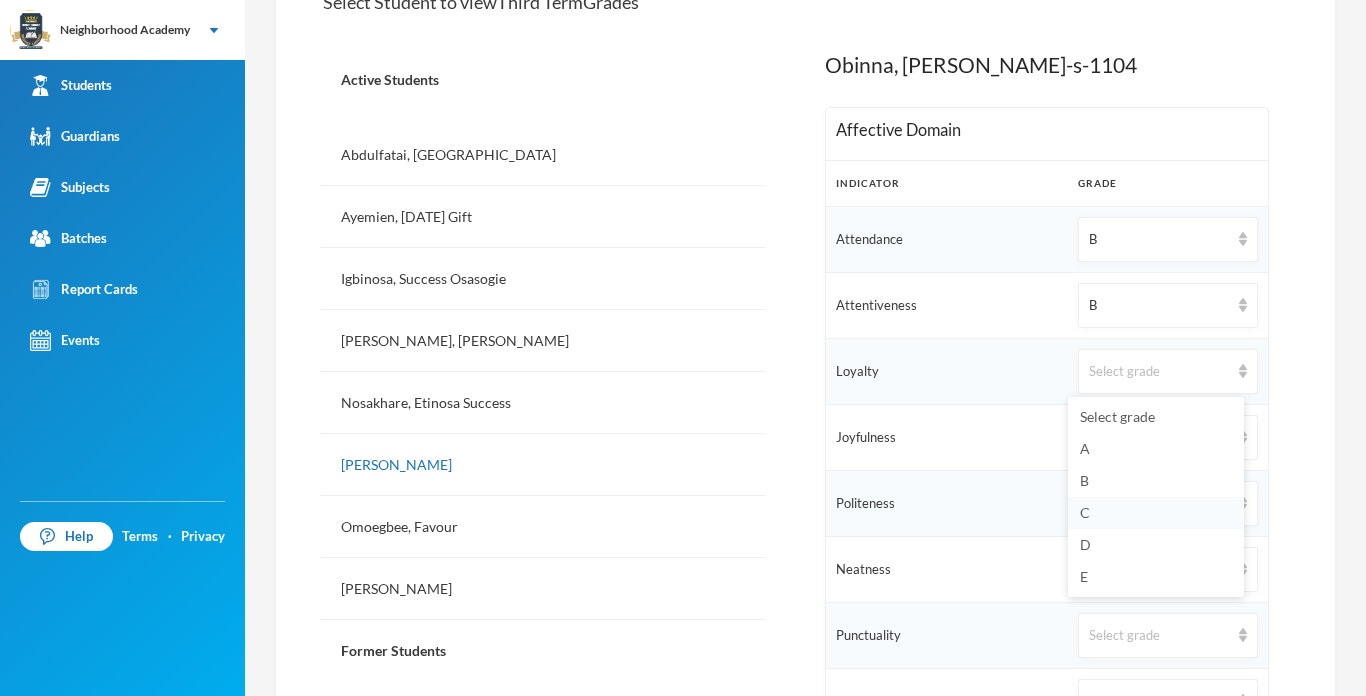 click on "C" at bounding box center (1085, 512) 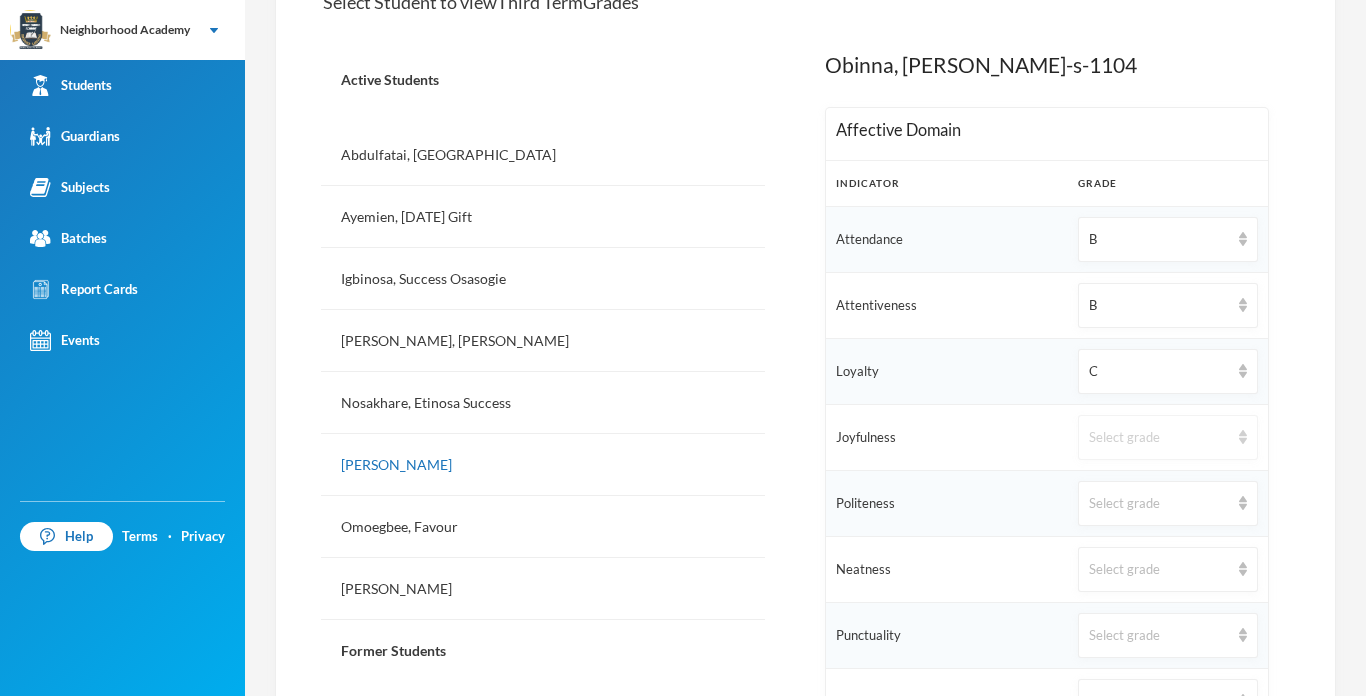 click on "Select grade" at bounding box center (1159, 438) 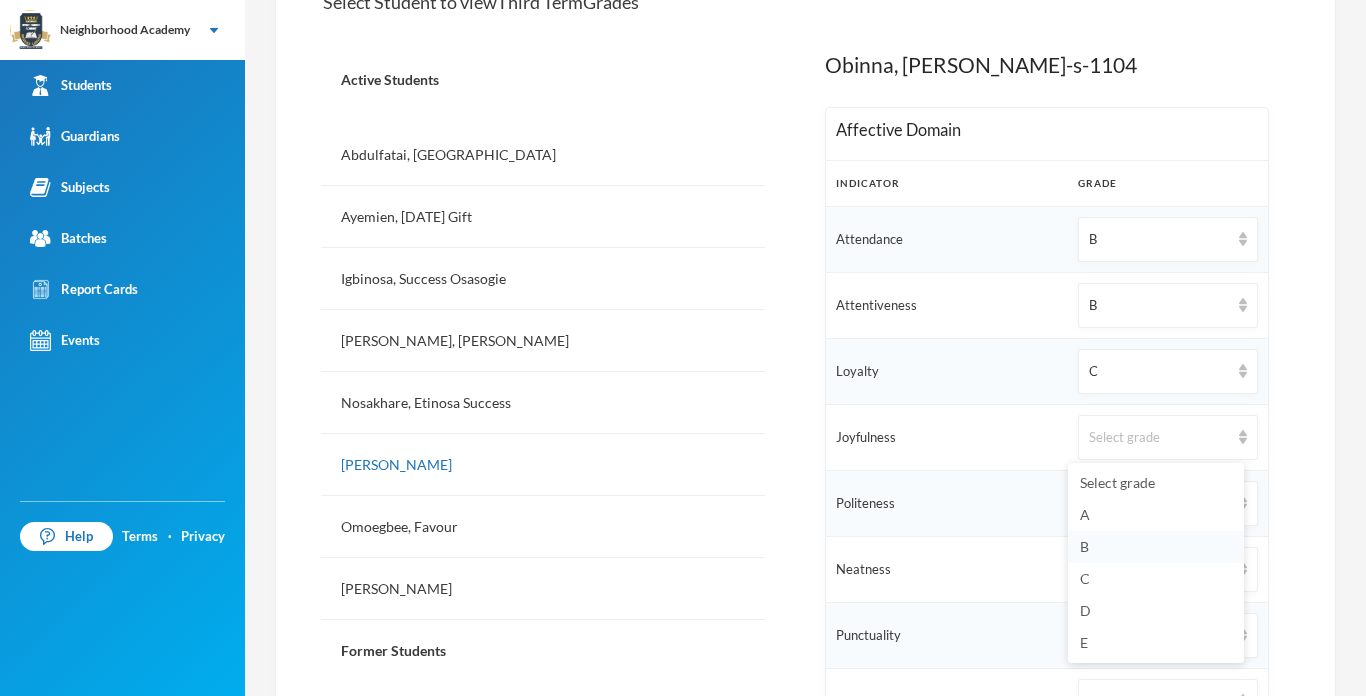 click on "B" at bounding box center [1156, 547] 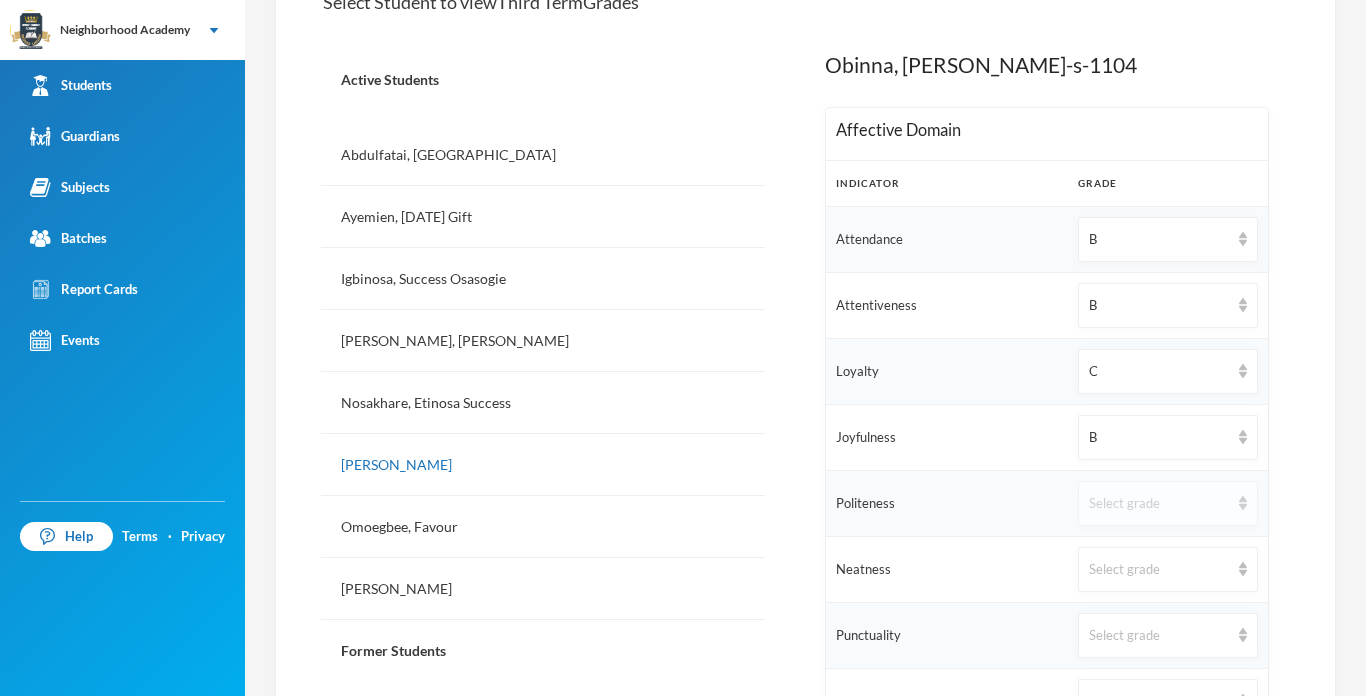 click on "Select grade" at bounding box center (1159, 504) 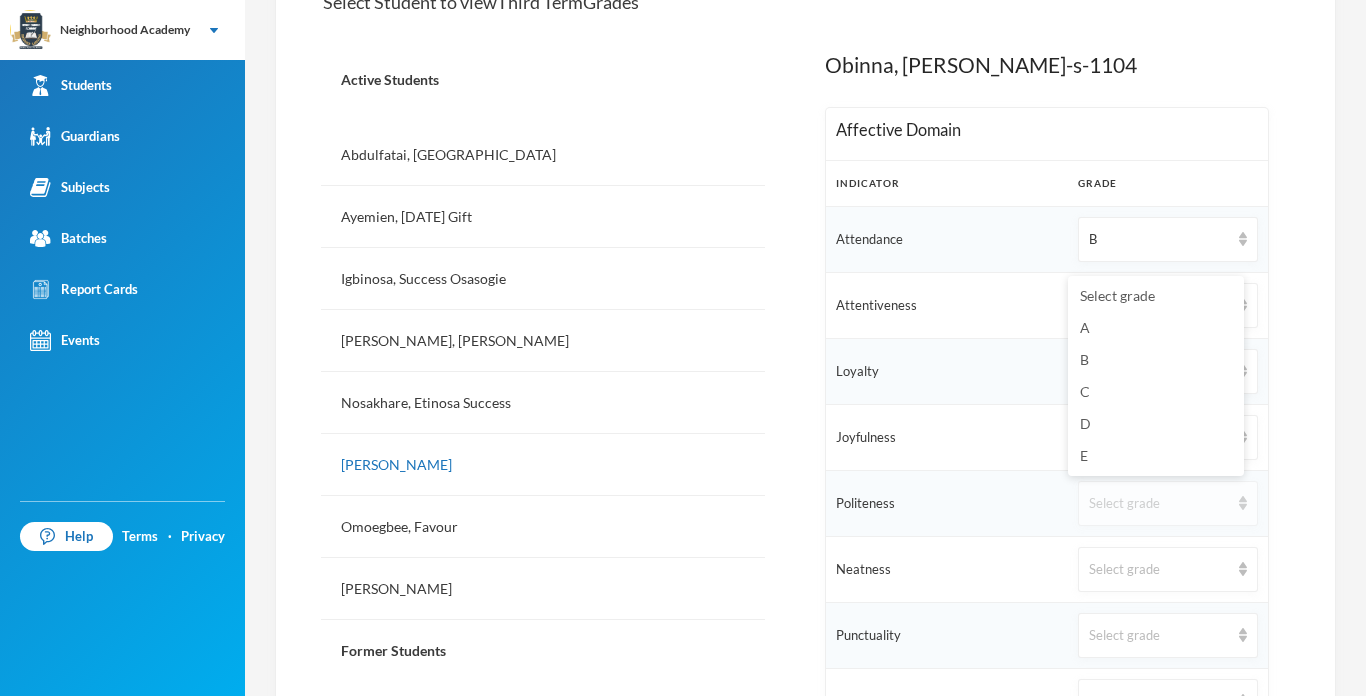 click on "Select grade" at bounding box center (1159, 504) 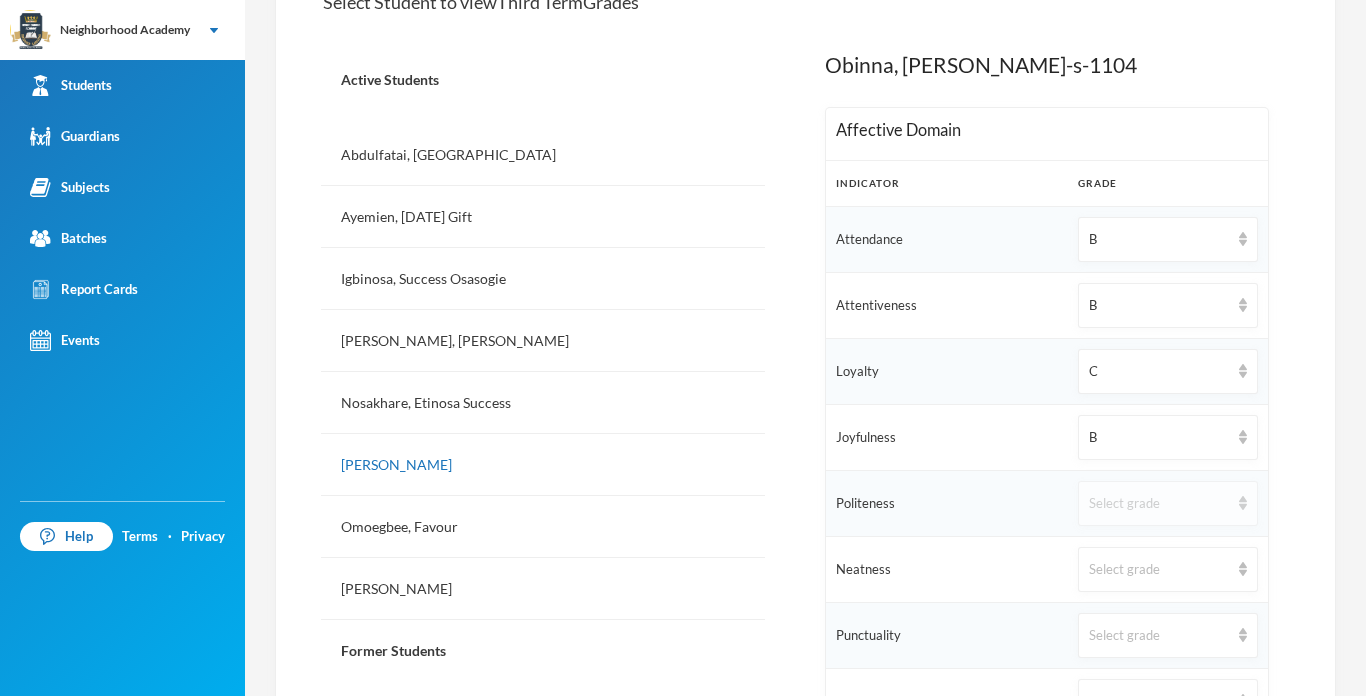 click on "Select grade" at bounding box center (1159, 504) 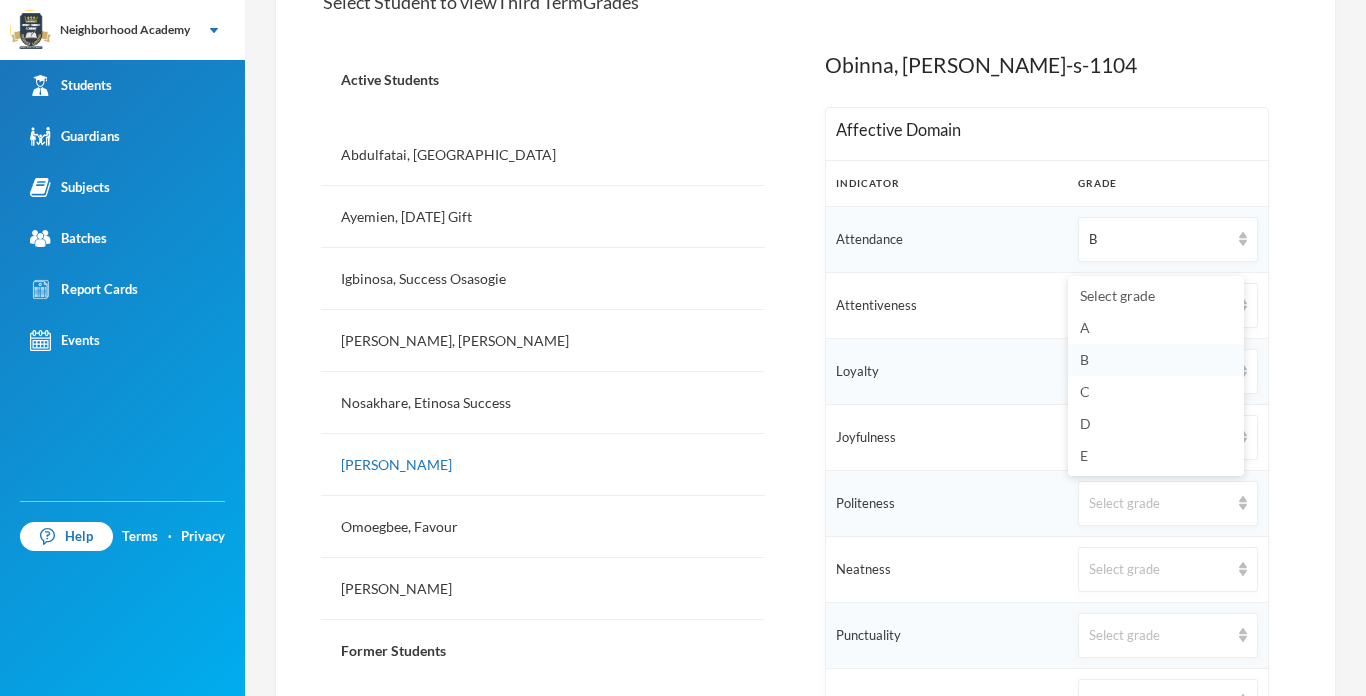 click on "B" at bounding box center [1084, 359] 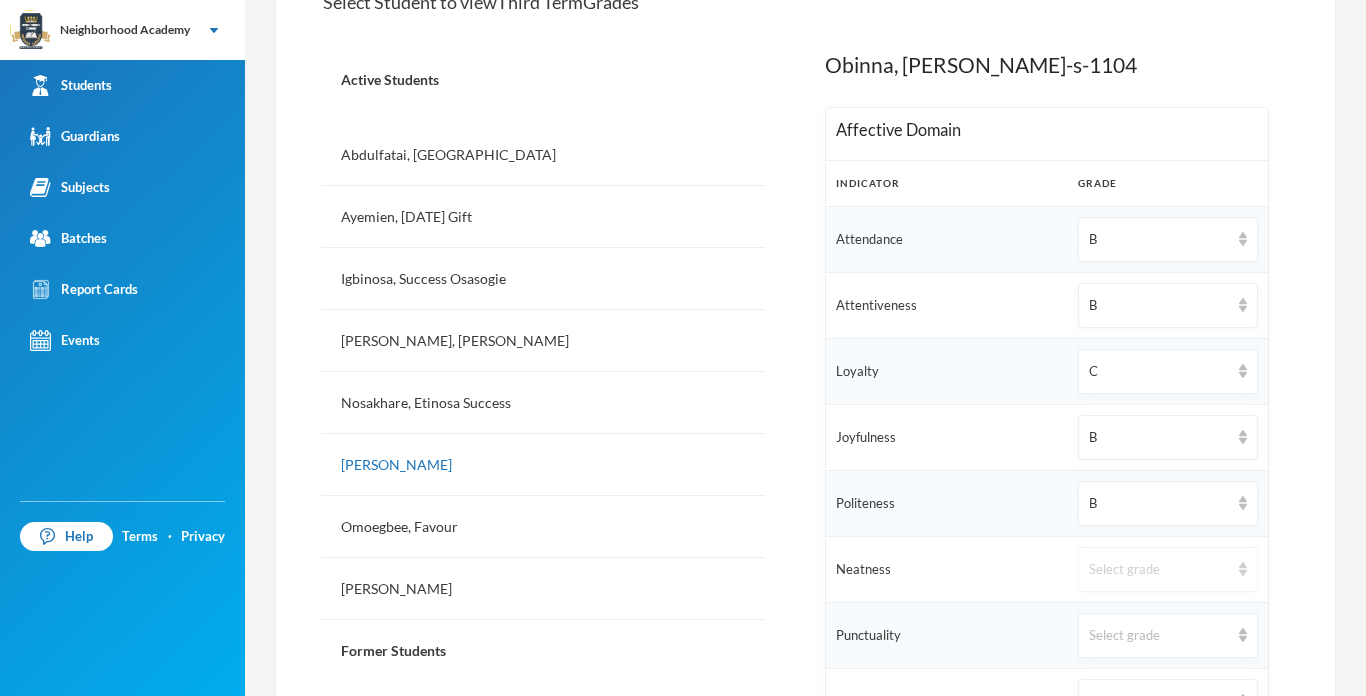 click on "Select grade" at bounding box center [1159, 570] 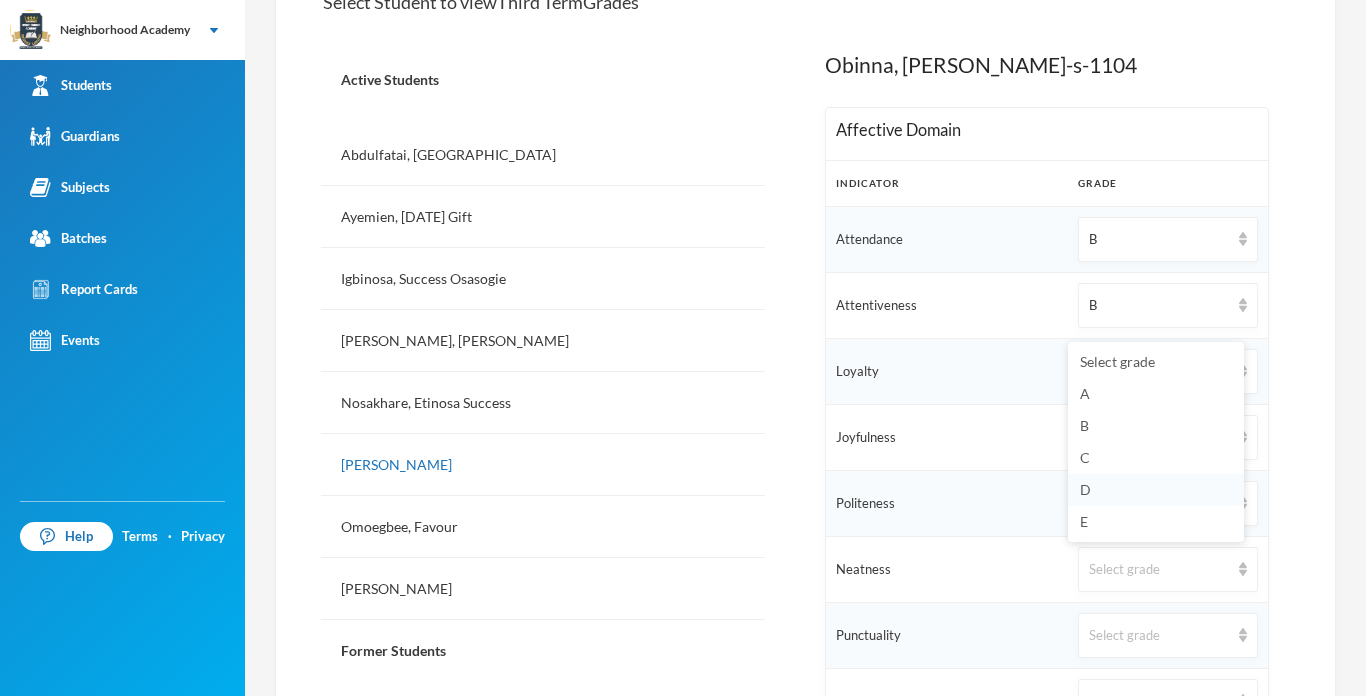 click on "D" at bounding box center (1085, 489) 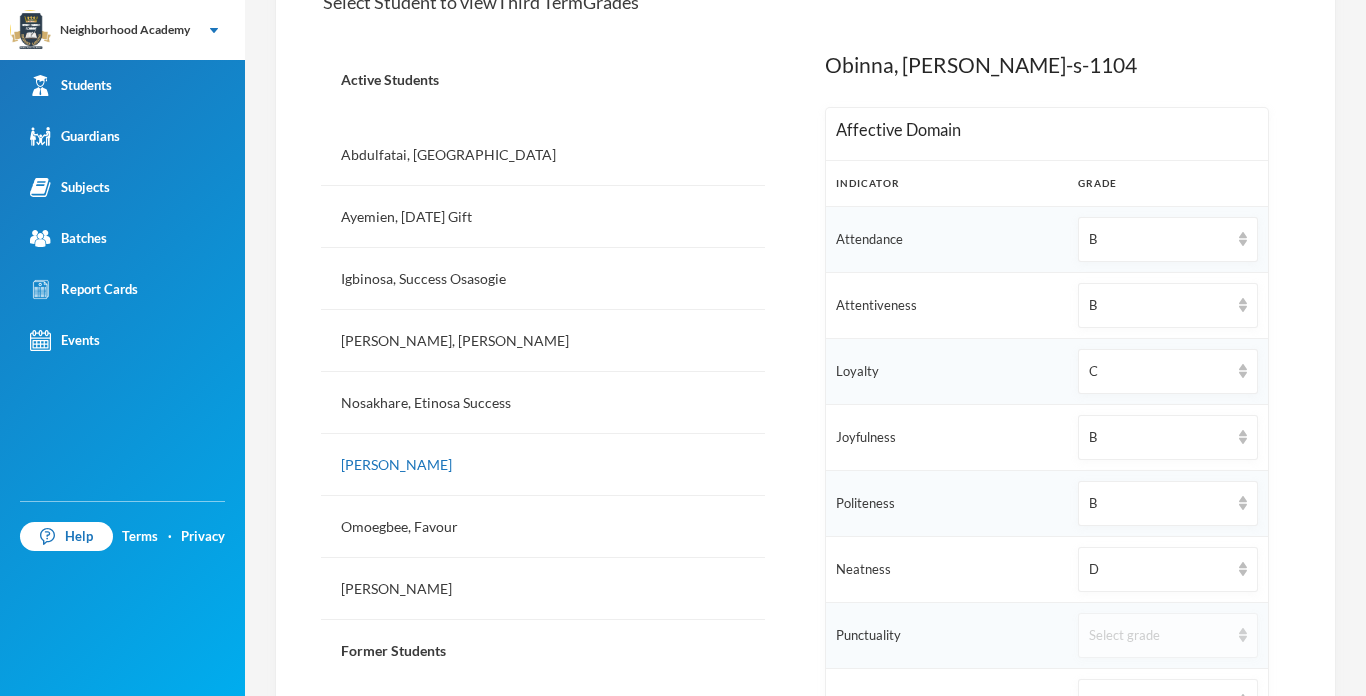 click on "Select grade" at bounding box center [1159, 636] 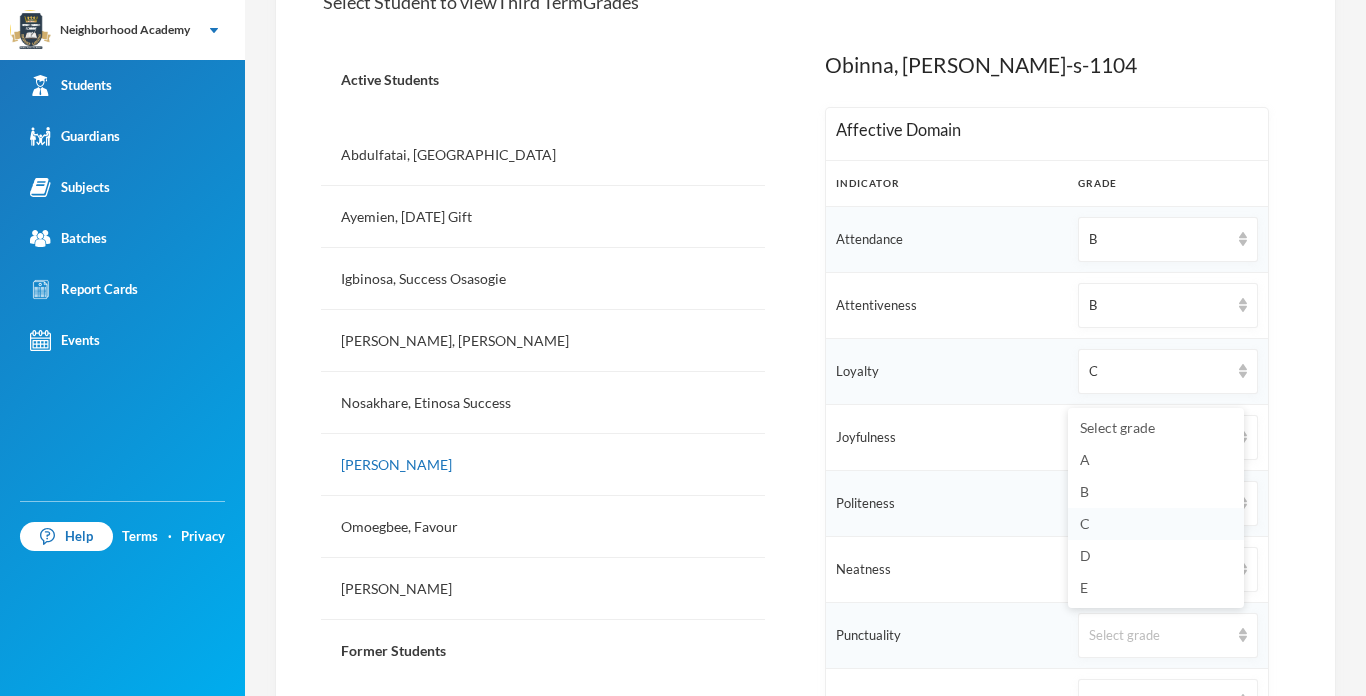 click on "C" at bounding box center [1156, 524] 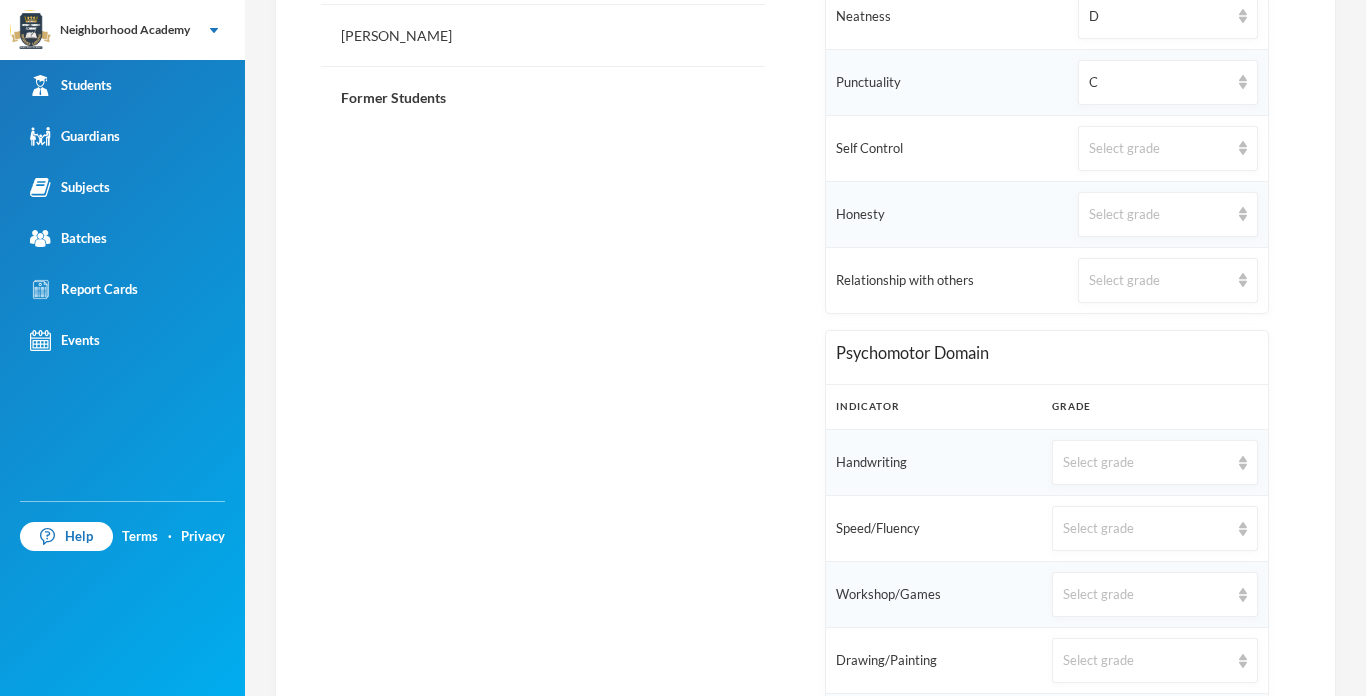 scroll, scrollTop: 1040, scrollLeft: 0, axis: vertical 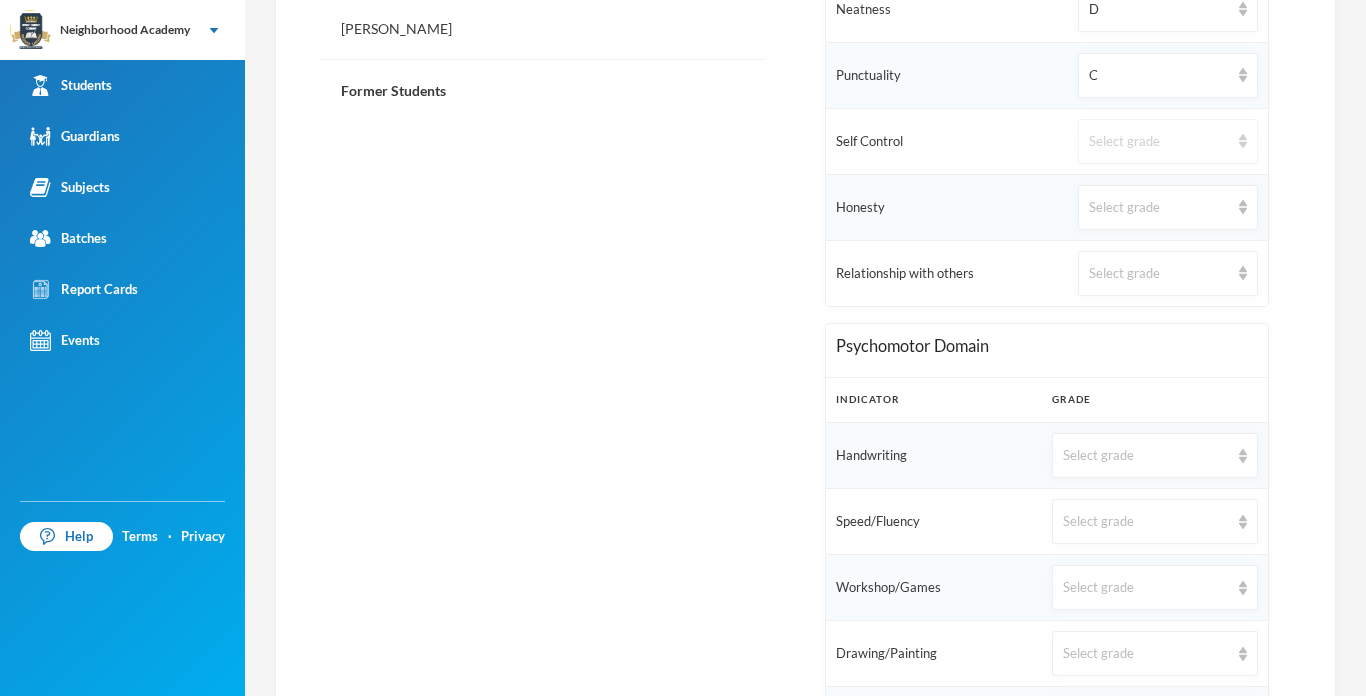 click on "Select grade" at bounding box center (1159, 142) 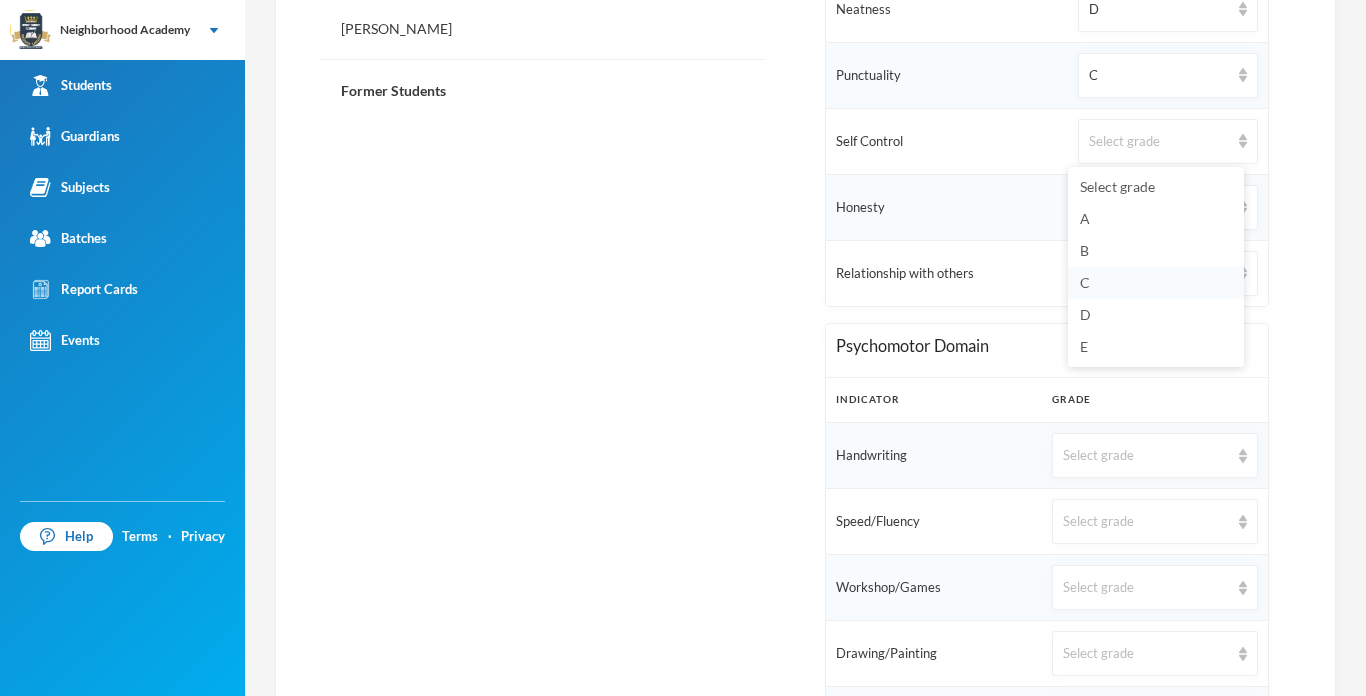 click on "C" at bounding box center [1085, 282] 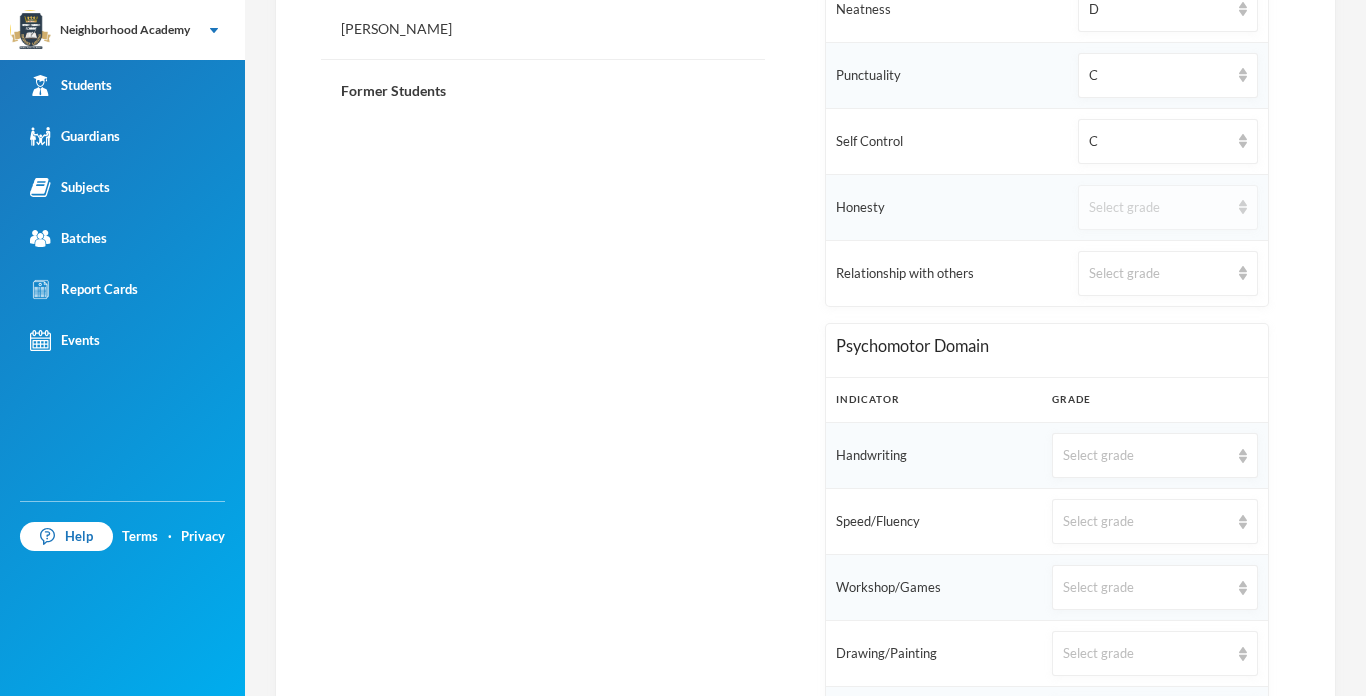 click on "Select grade" at bounding box center [1159, 208] 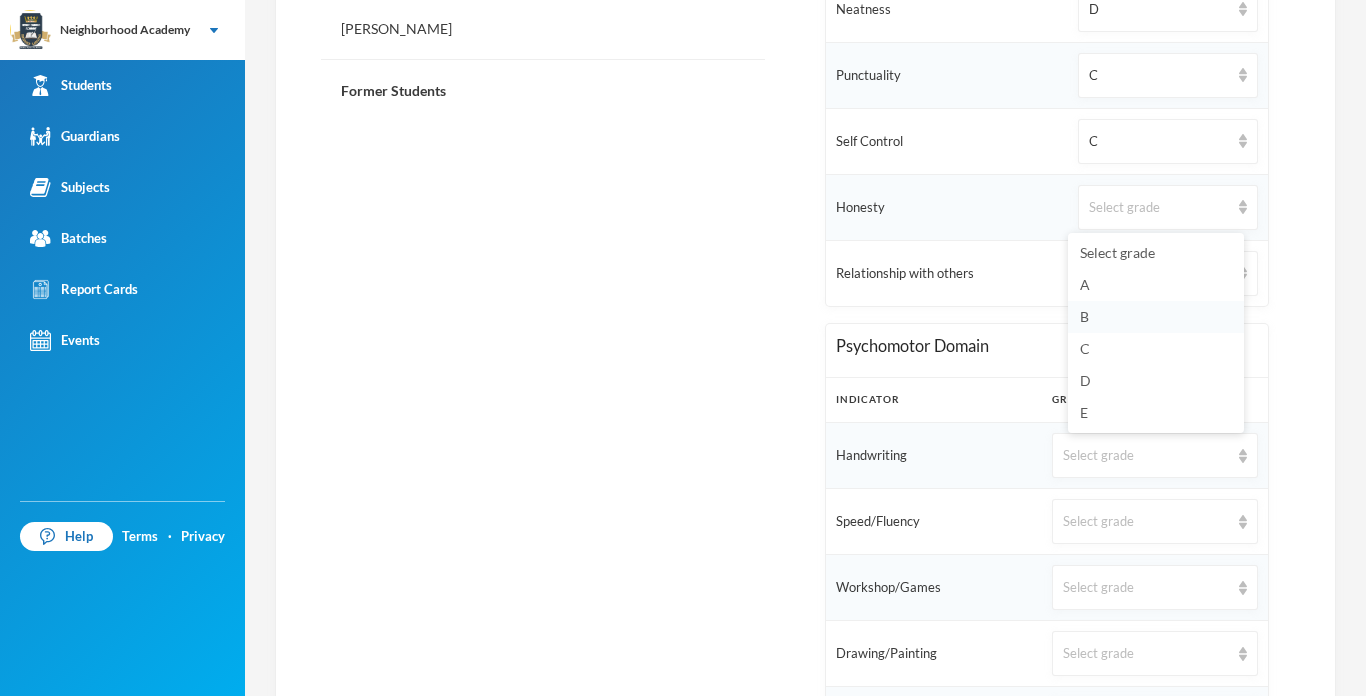 click on "B" at bounding box center [1156, 317] 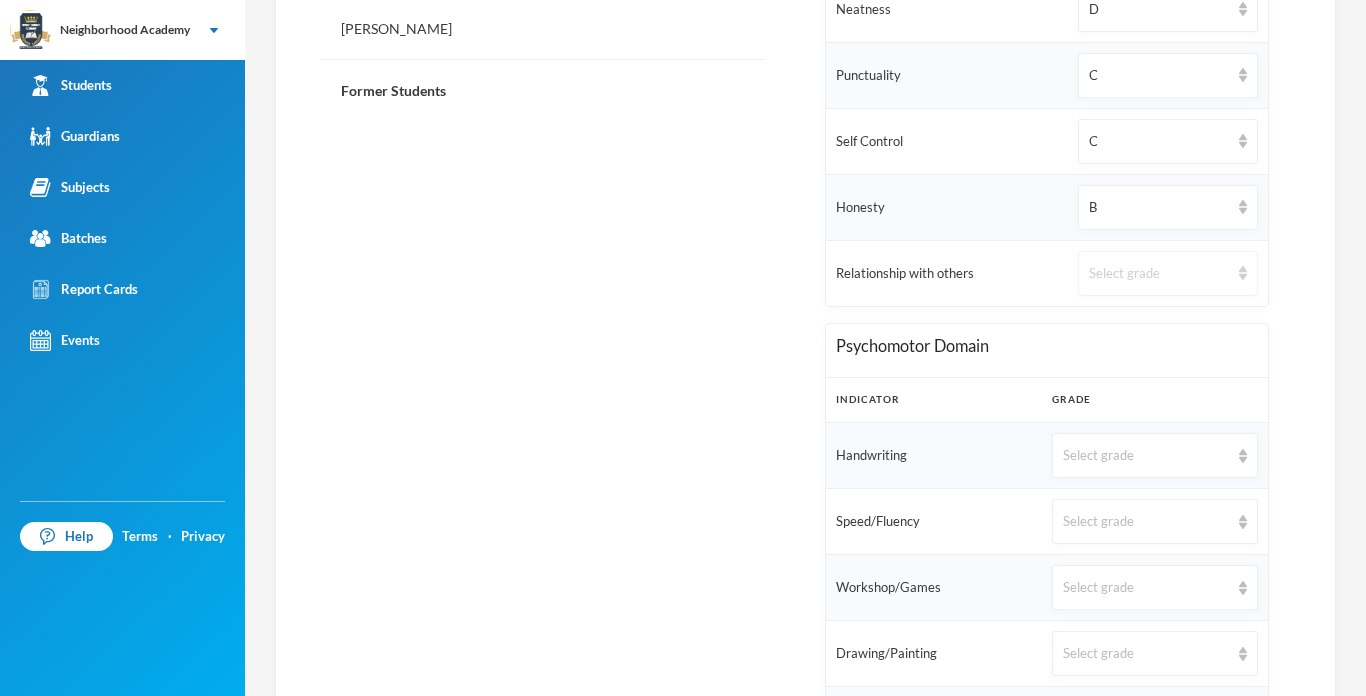click on "Select grade" at bounding box center (1159, 274) 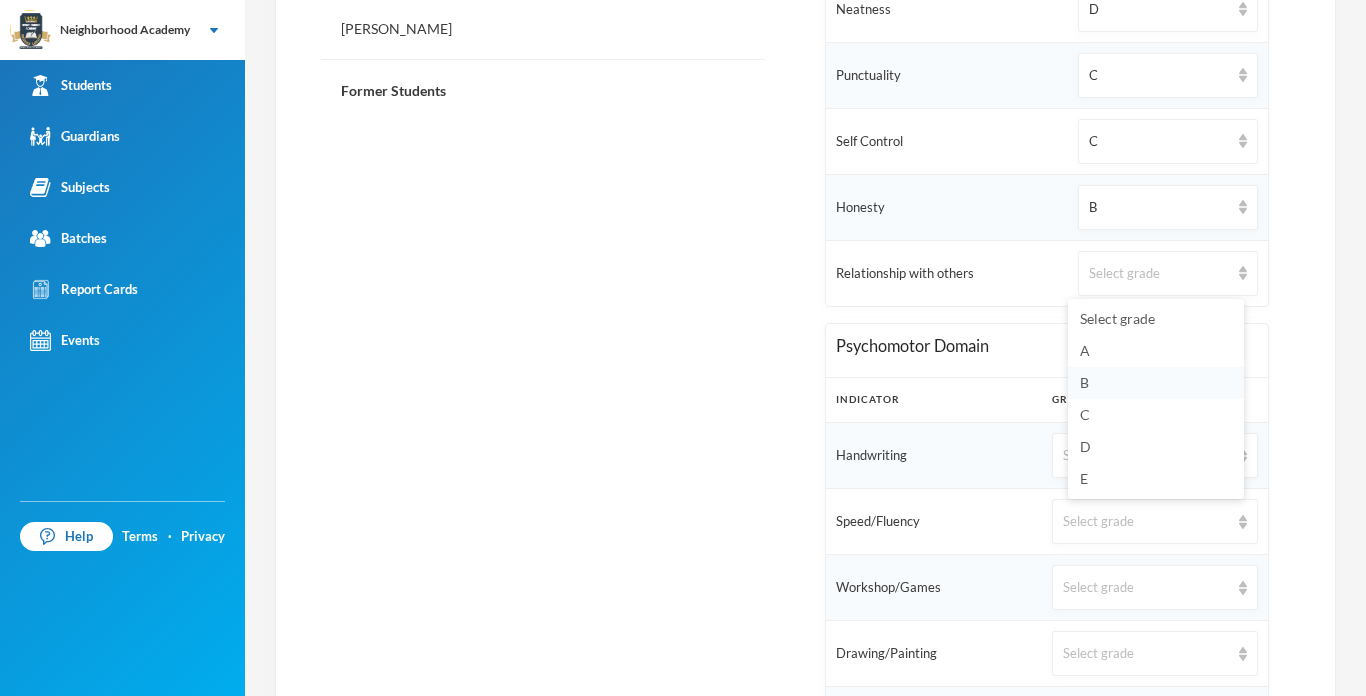 click on "B" at bounding box center (1156, 383) 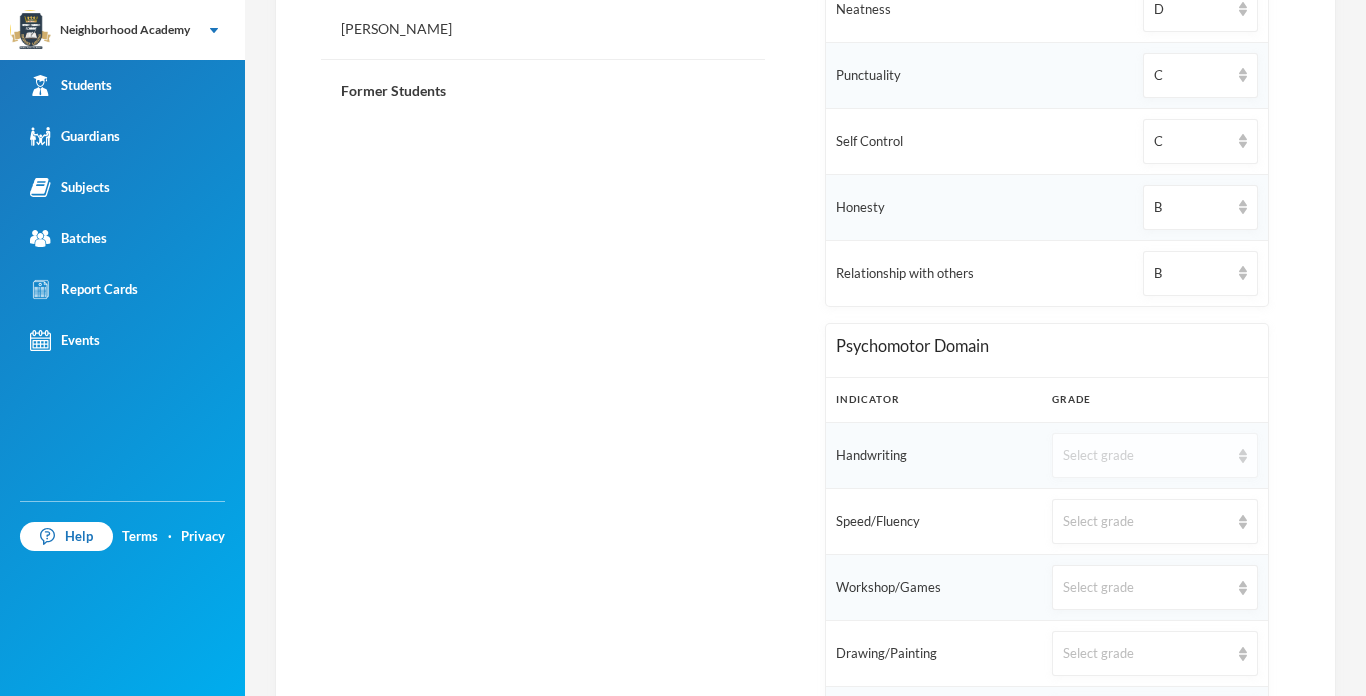 click on "Select grade" at bounding box center [1155, 455] 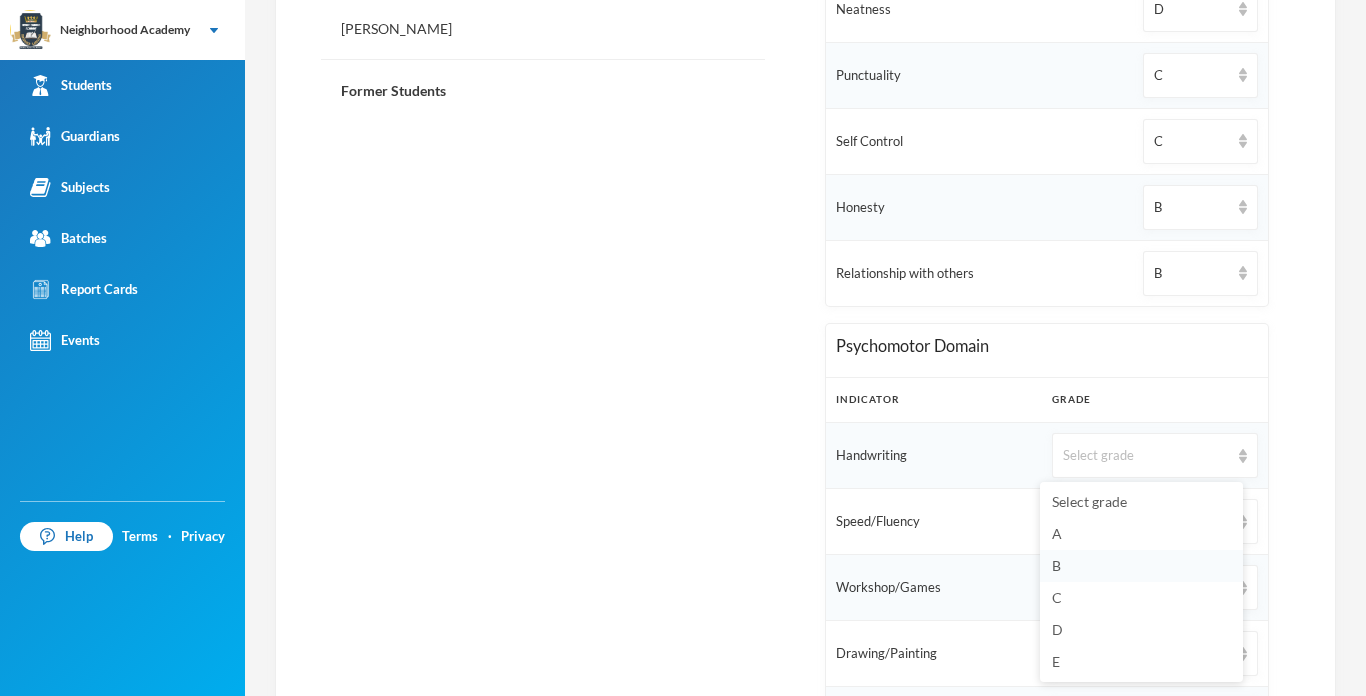 click on "B" at bounding box center (1056, 565) 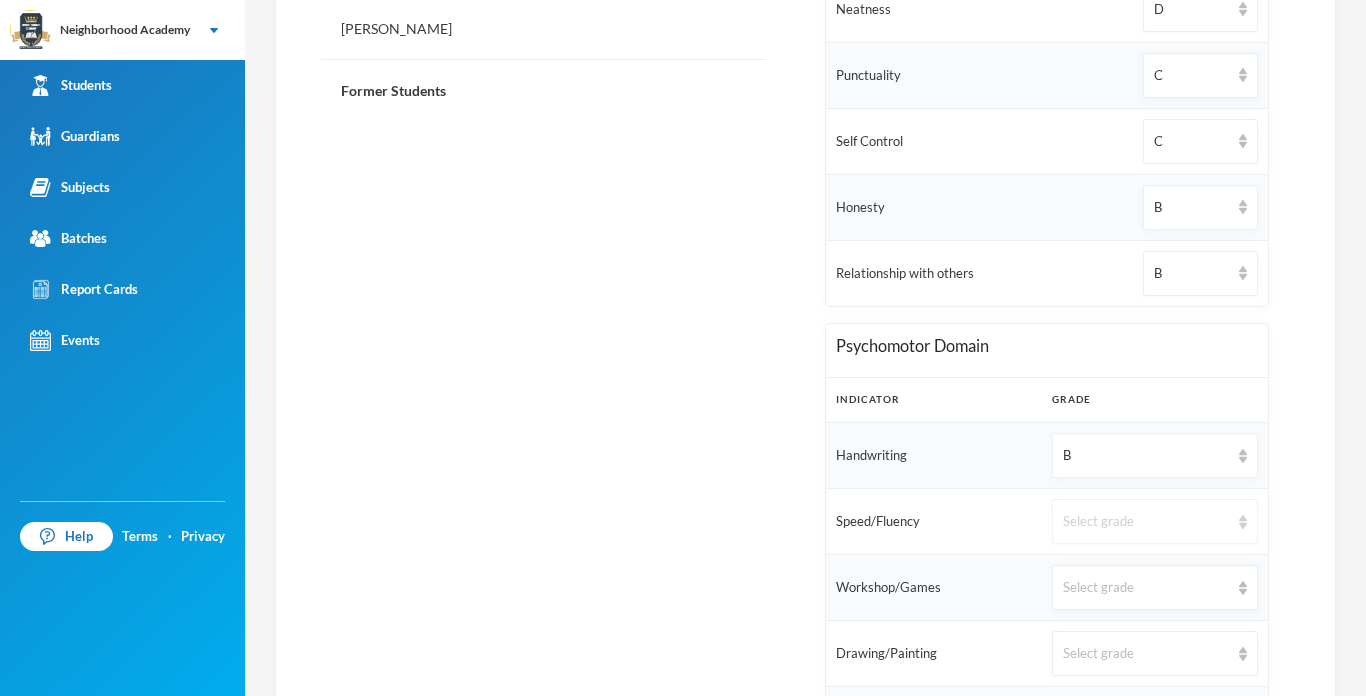 click on "Select grade" at bounding box center (1146, 522) 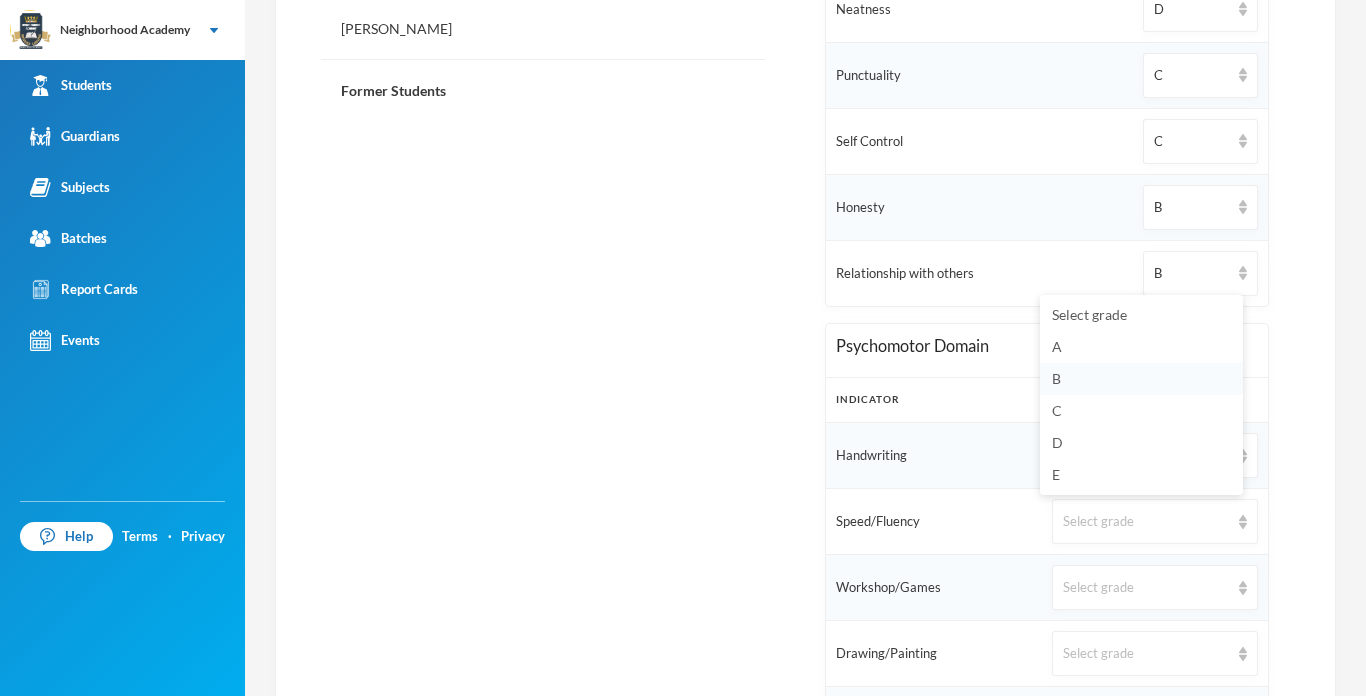 click on "B" at bounding box center [1056, 378] 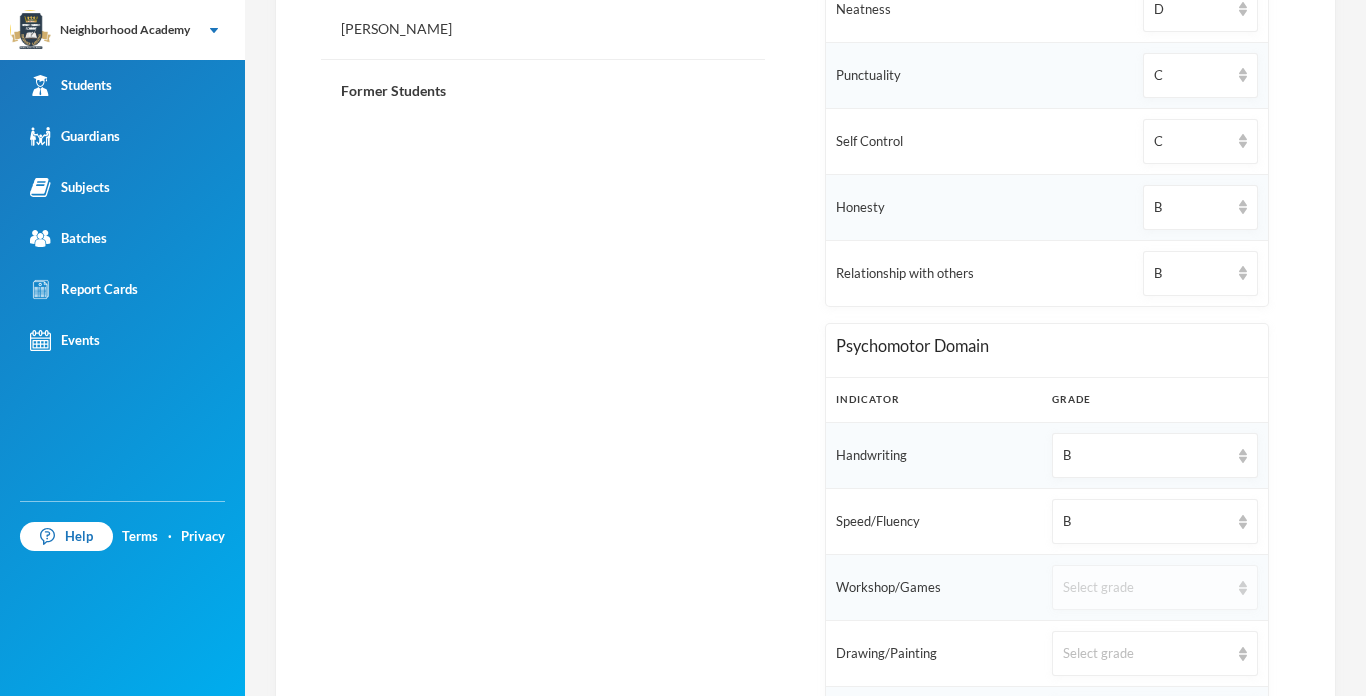 click on "Select grade" at bounding box center [1146, 588] 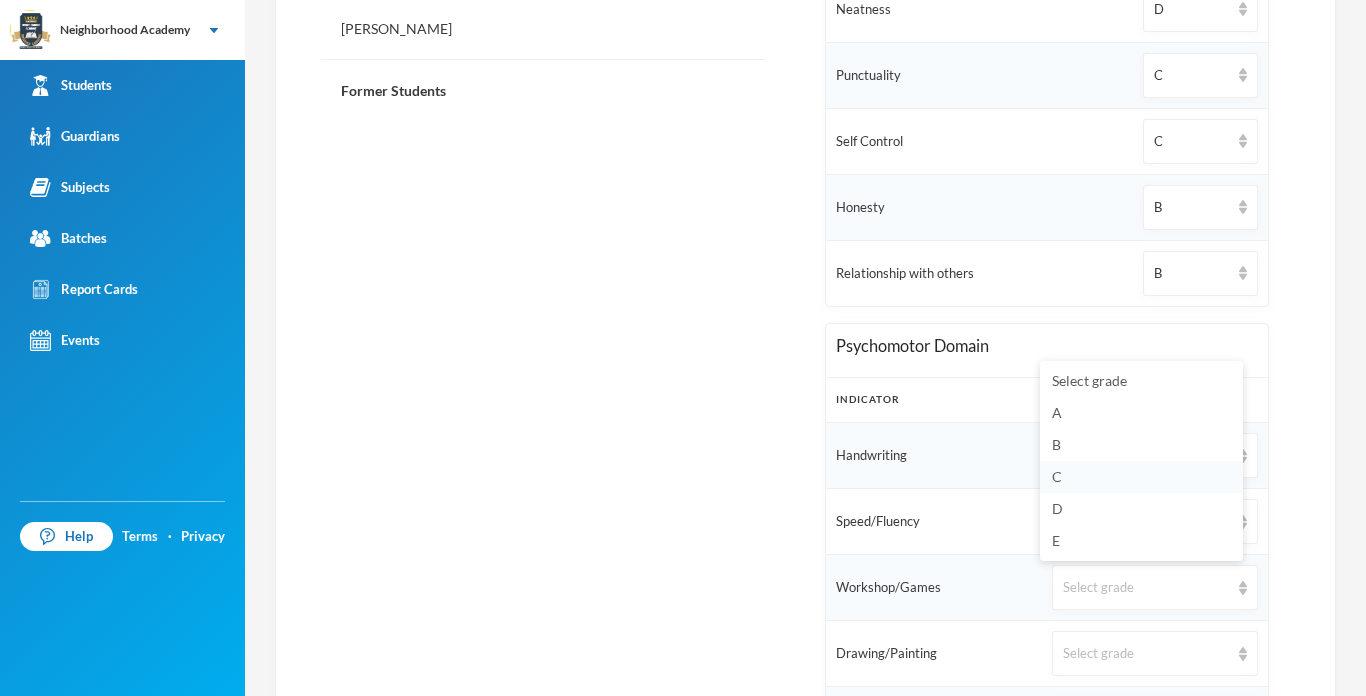 click on "C" at bounding box center [1057, 476] 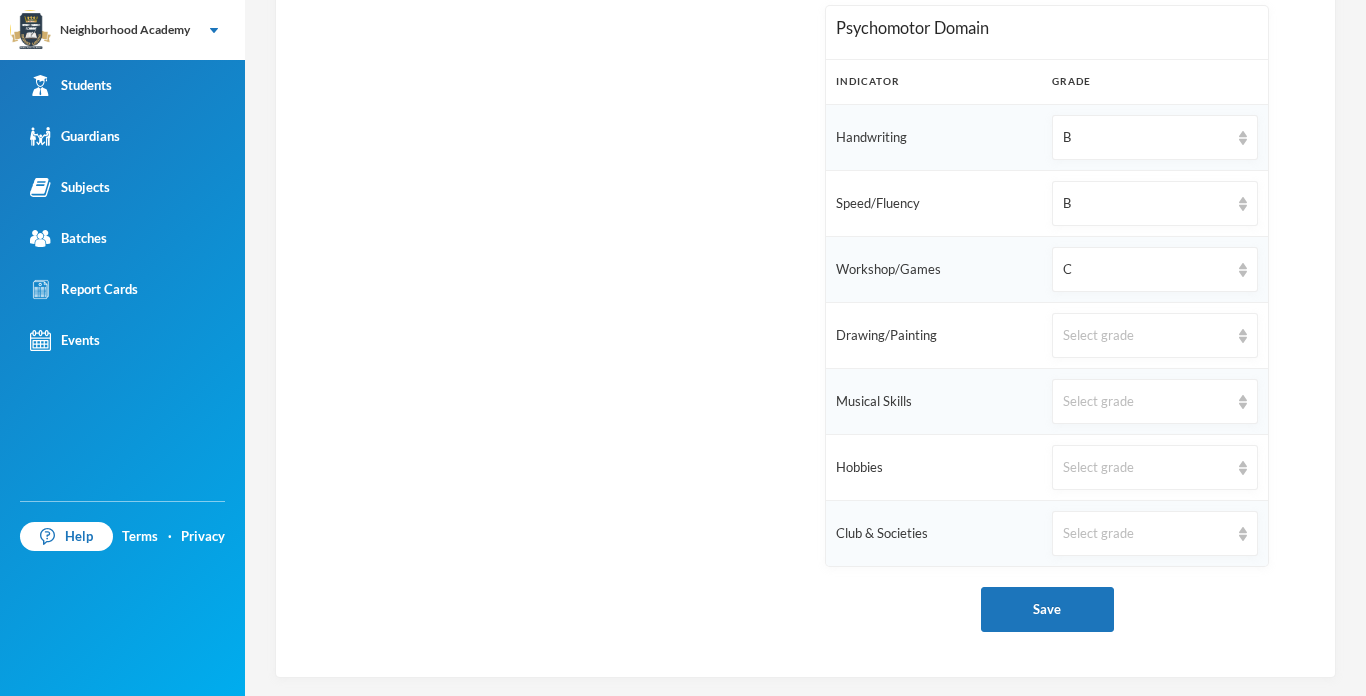scroll, scrollTop: 1360, scrollLeft: 0, axis: vertical 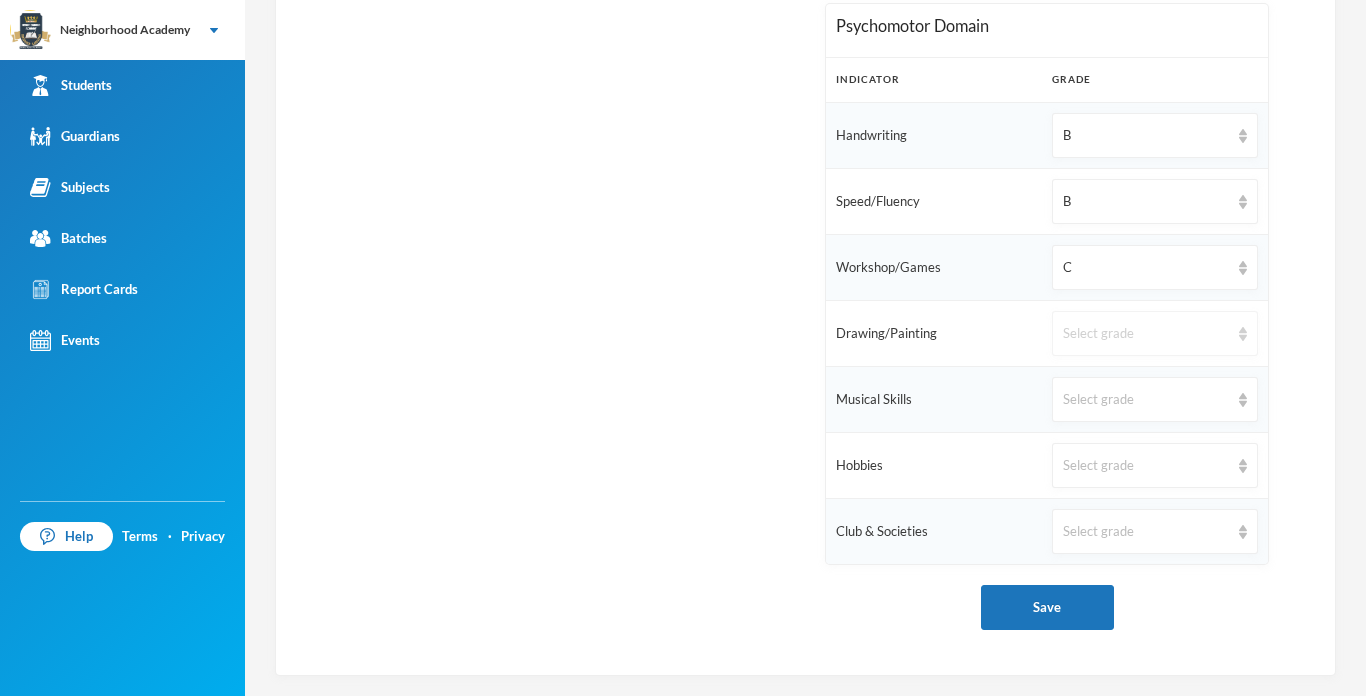 click on "Select grade" at bounding box center [1155, 333] 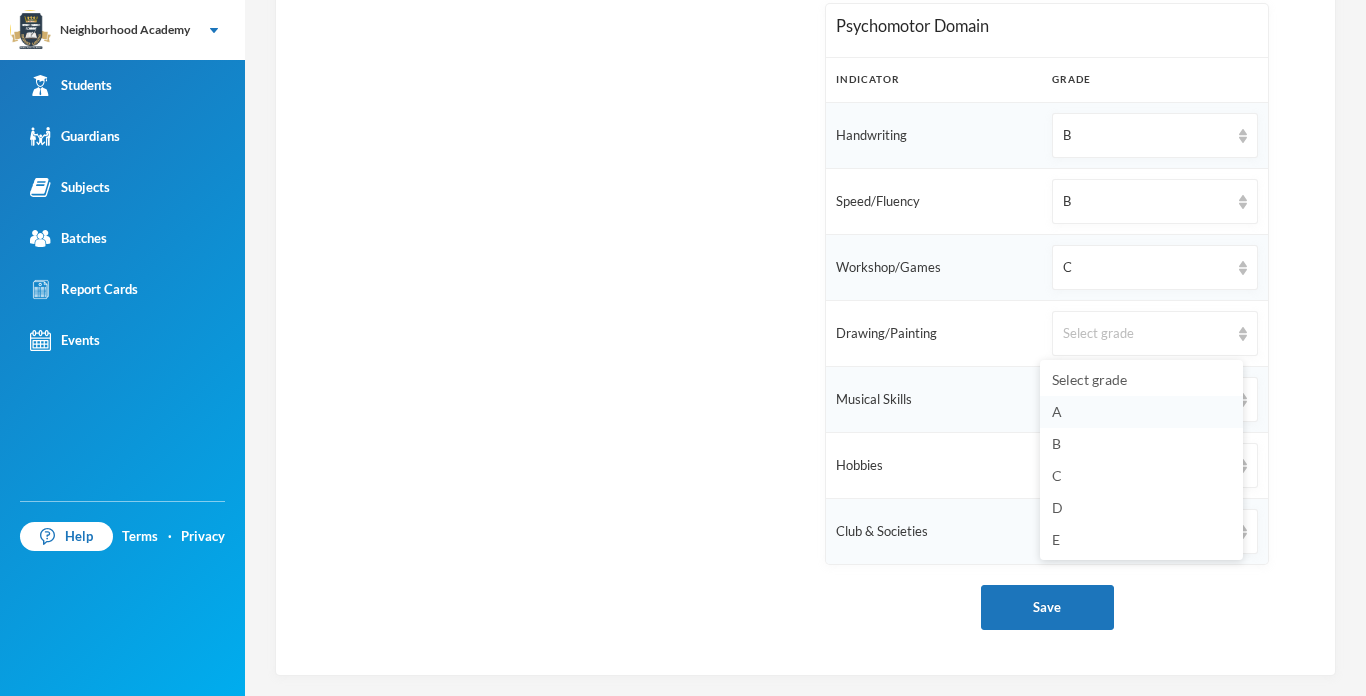 click on "A" at bounding box center [1141, 412] 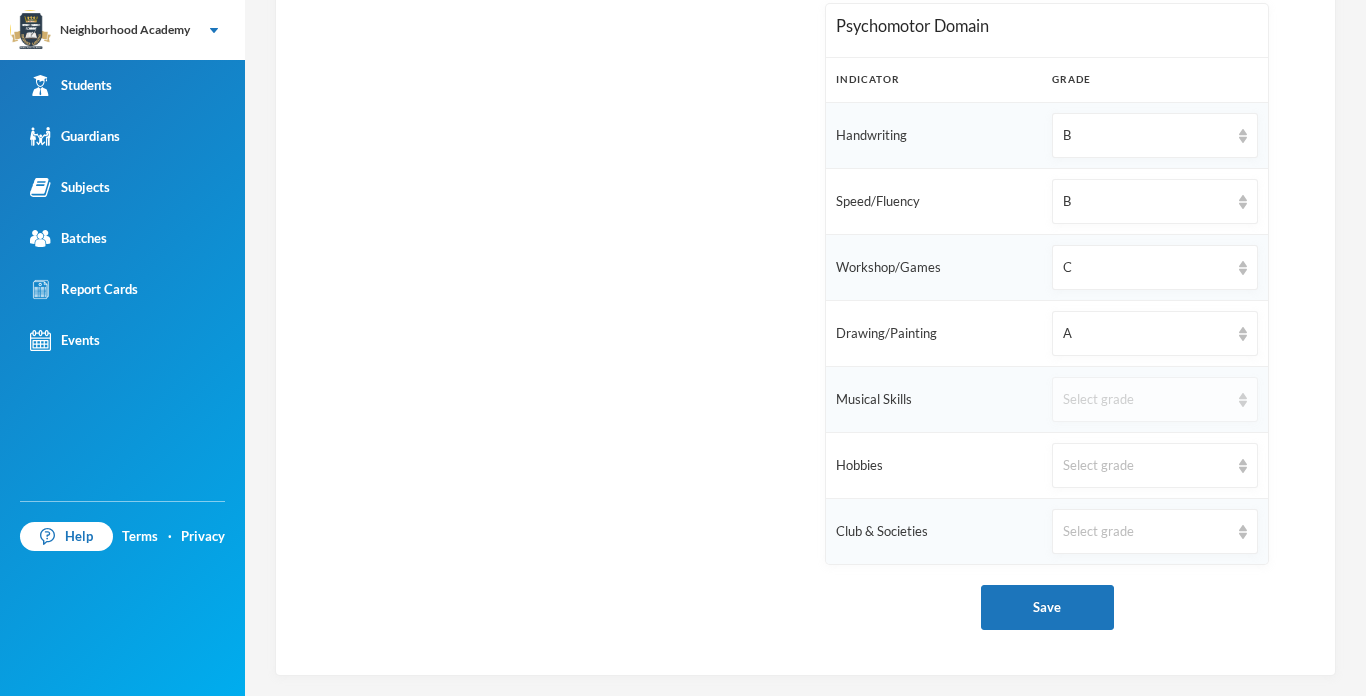 click on "Select grade" at bounding box center (1146, 400) 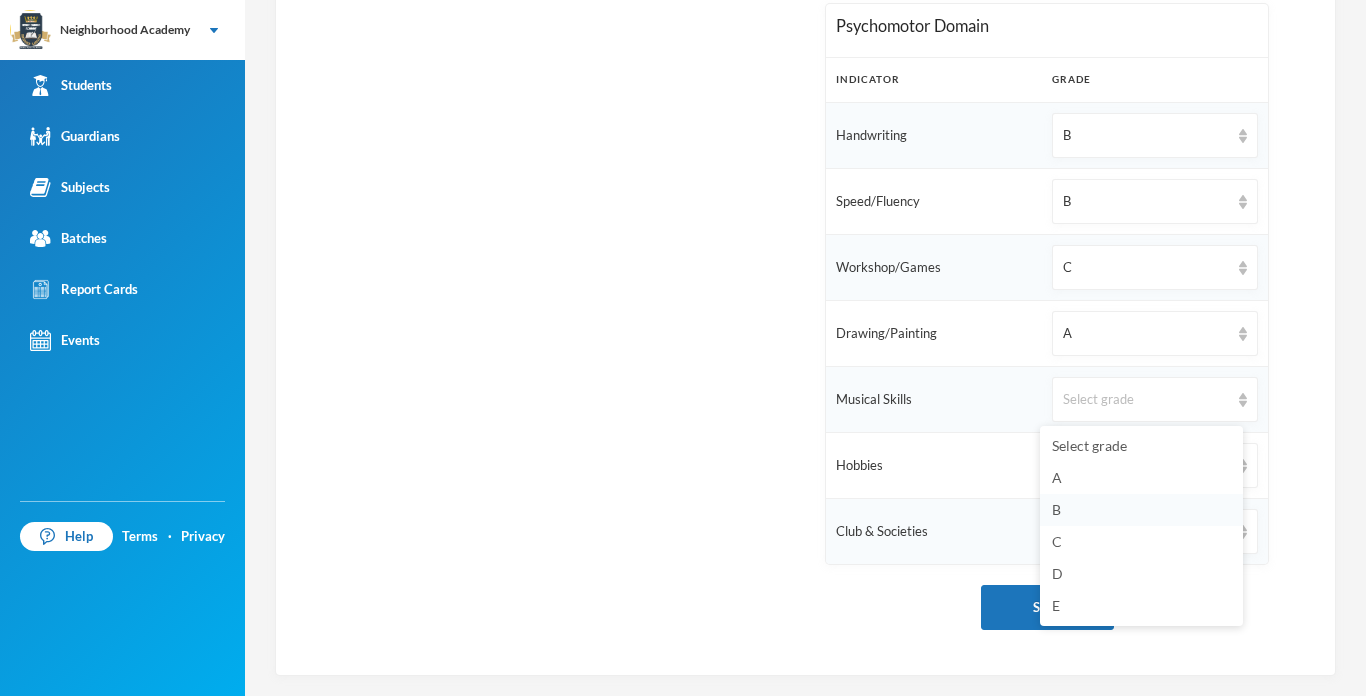 click on "B" at bounding box center (1141, 510) 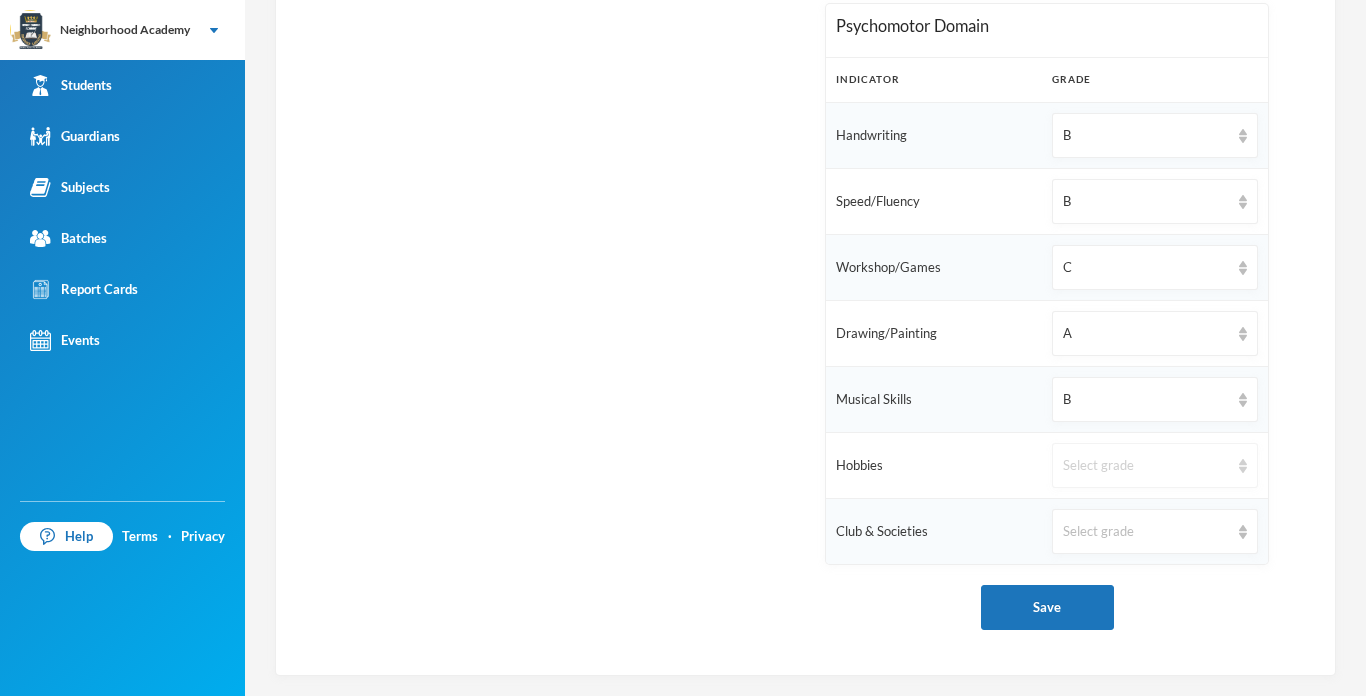 click on "Select grade" at bounding box center [1146, 466] 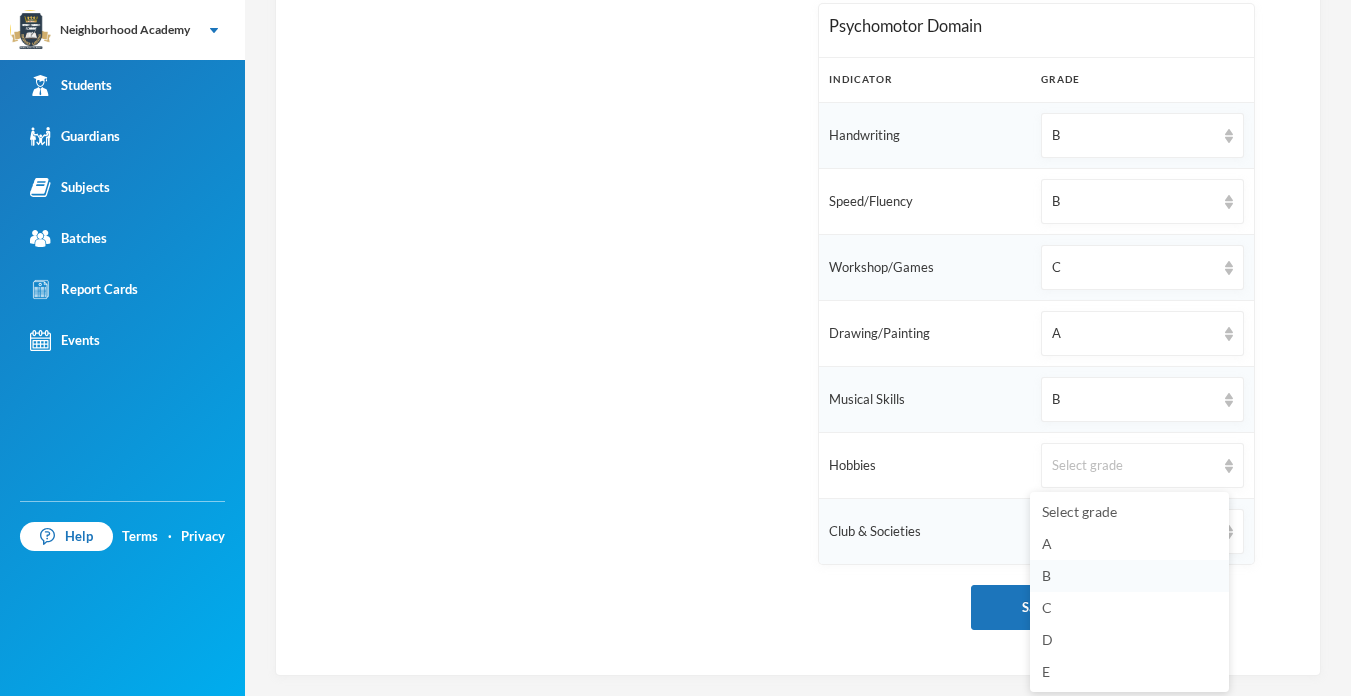 click on "B" at bounding box center (1129, 576) 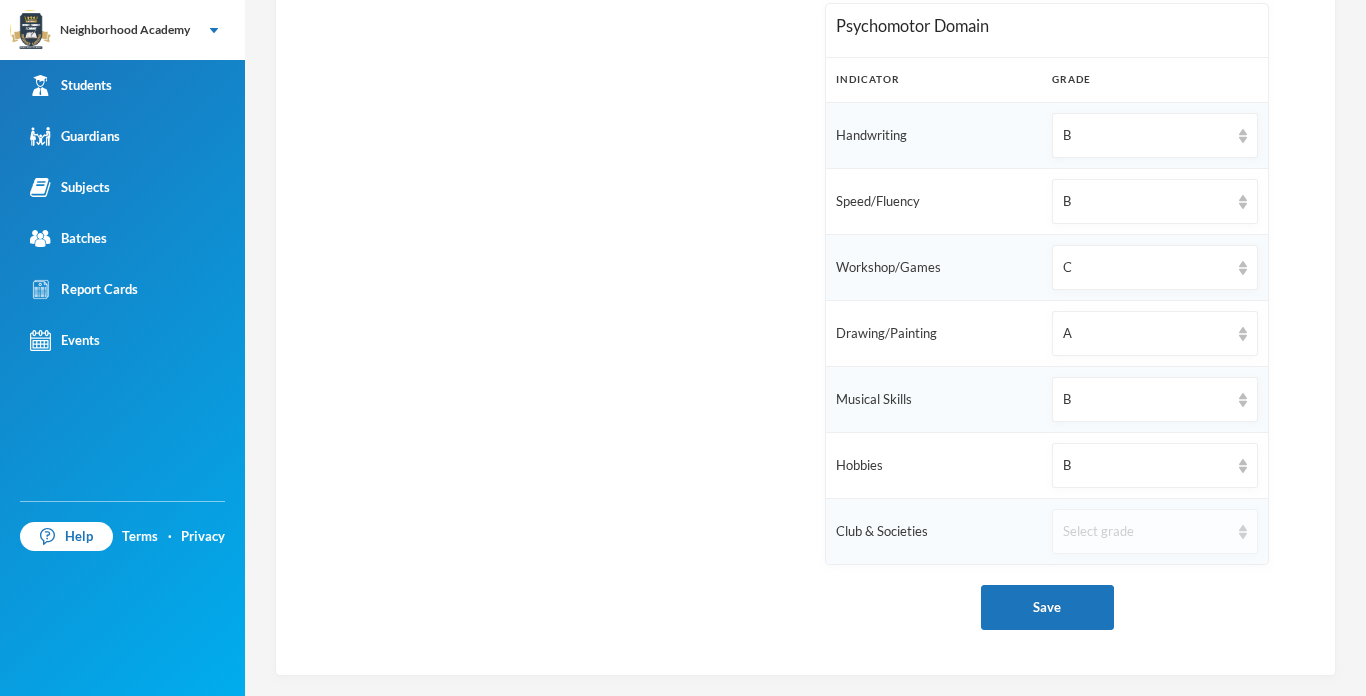 click on "Select grade" at bounding box center (1155, 531) 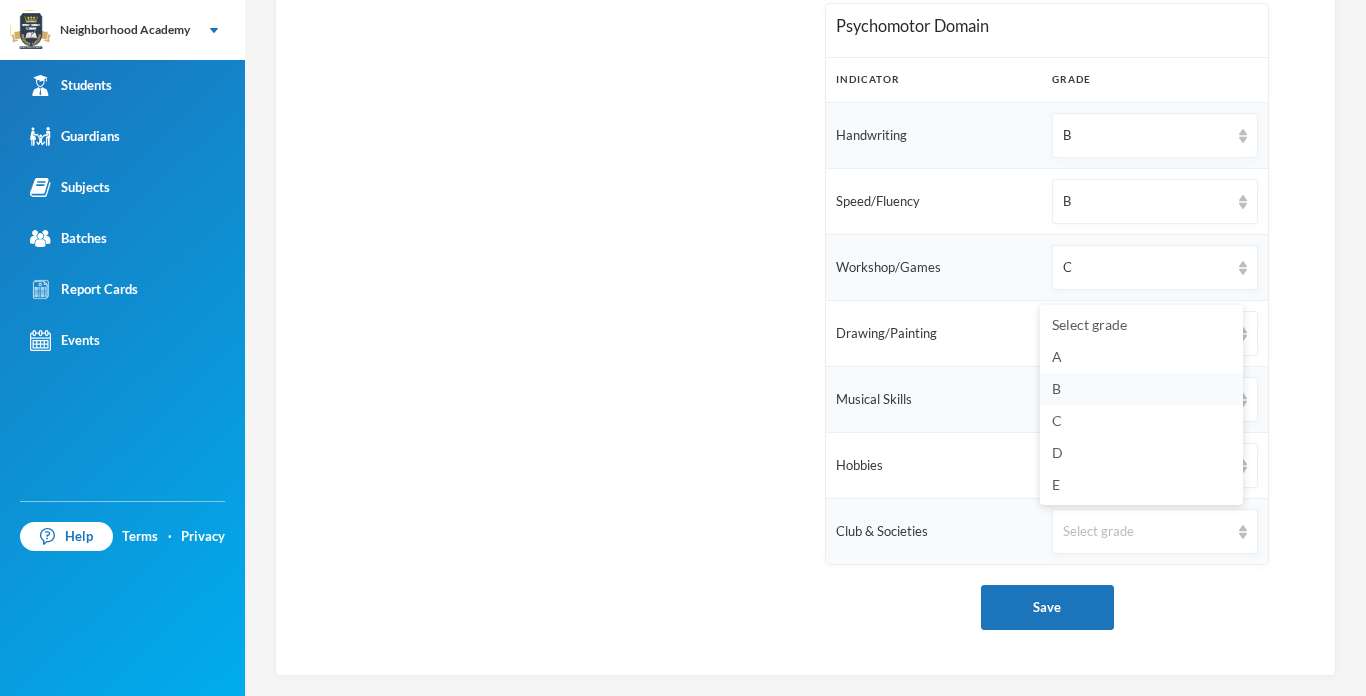 click on "B" at bounding box center (1141, 389) 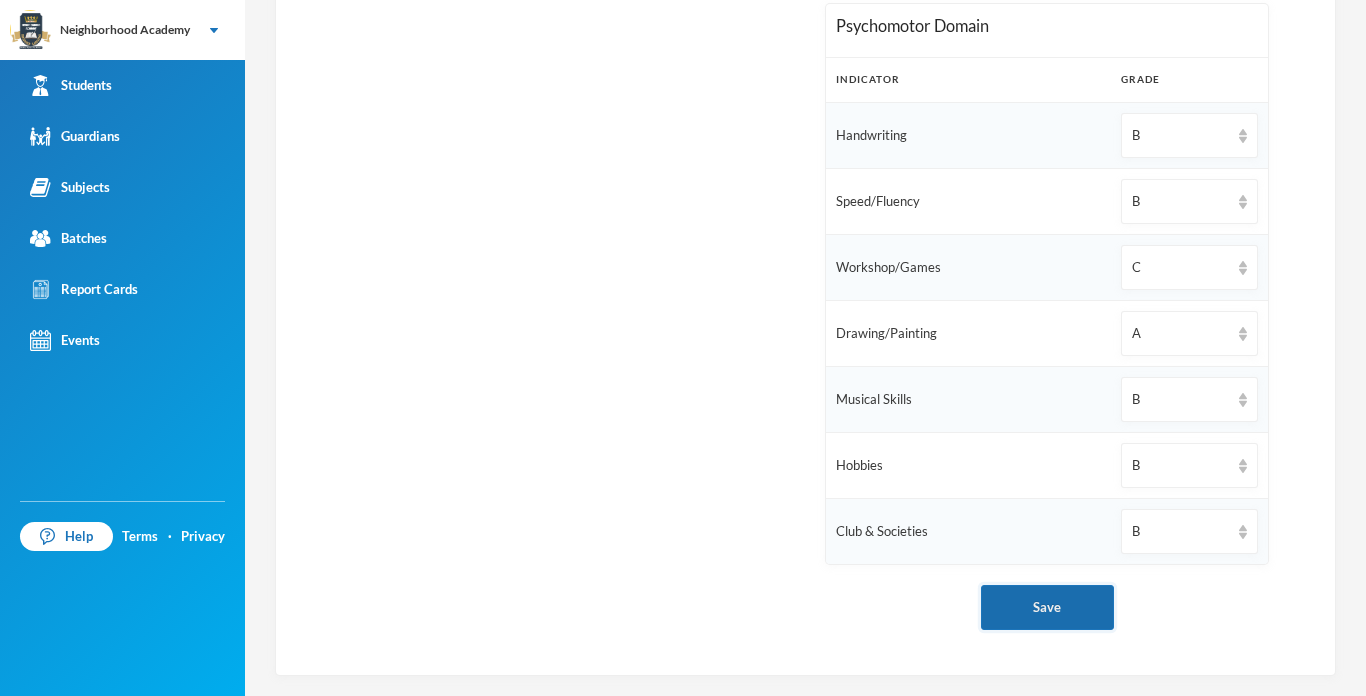 click on "Save" at bounding box center [1047, 607] 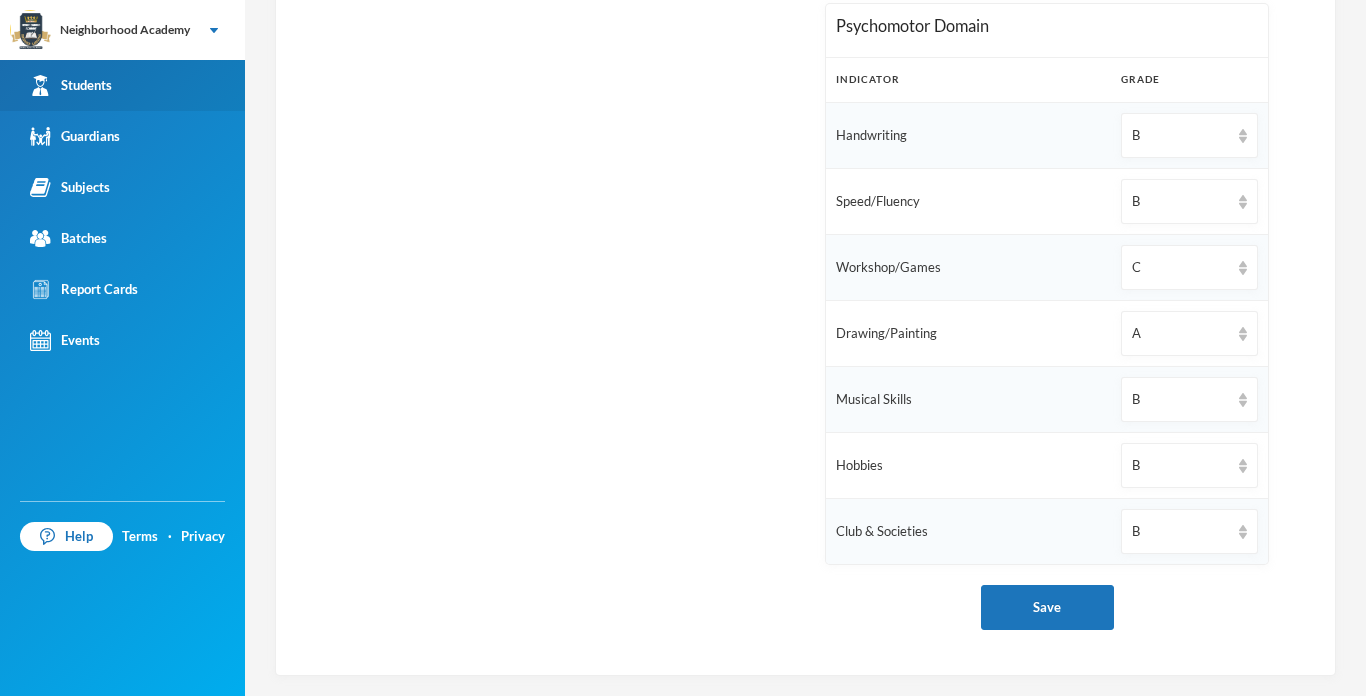 click on "Students" at bounding box center [122, 85] 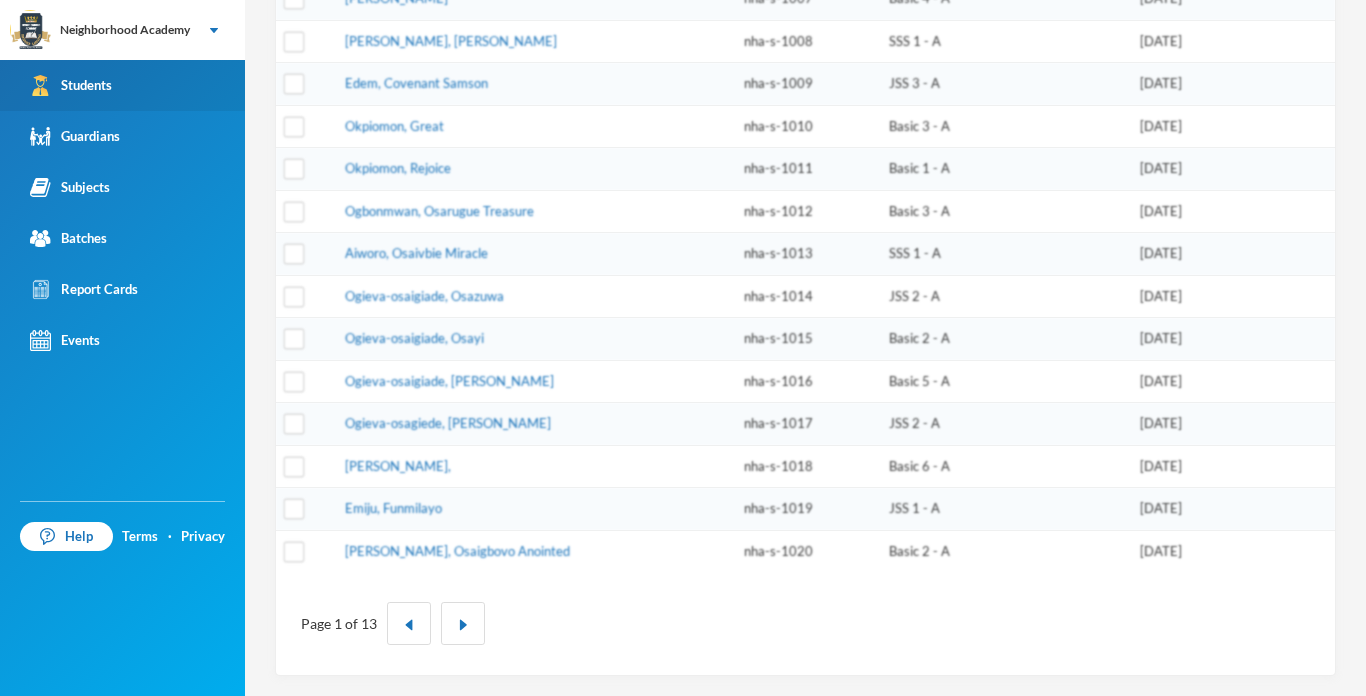scroll, scrollTop: 614, scrollLeft: 0, axis: vertical 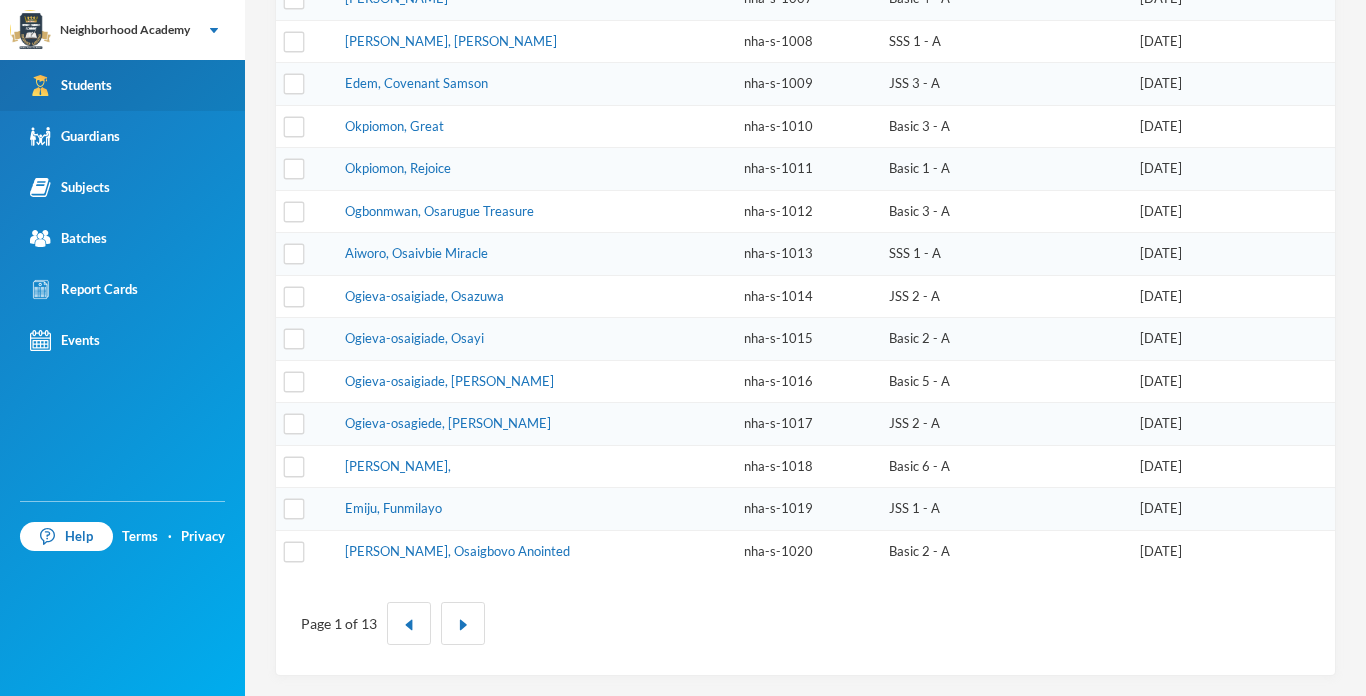 click on "Students" at bounding box center (122, 85) 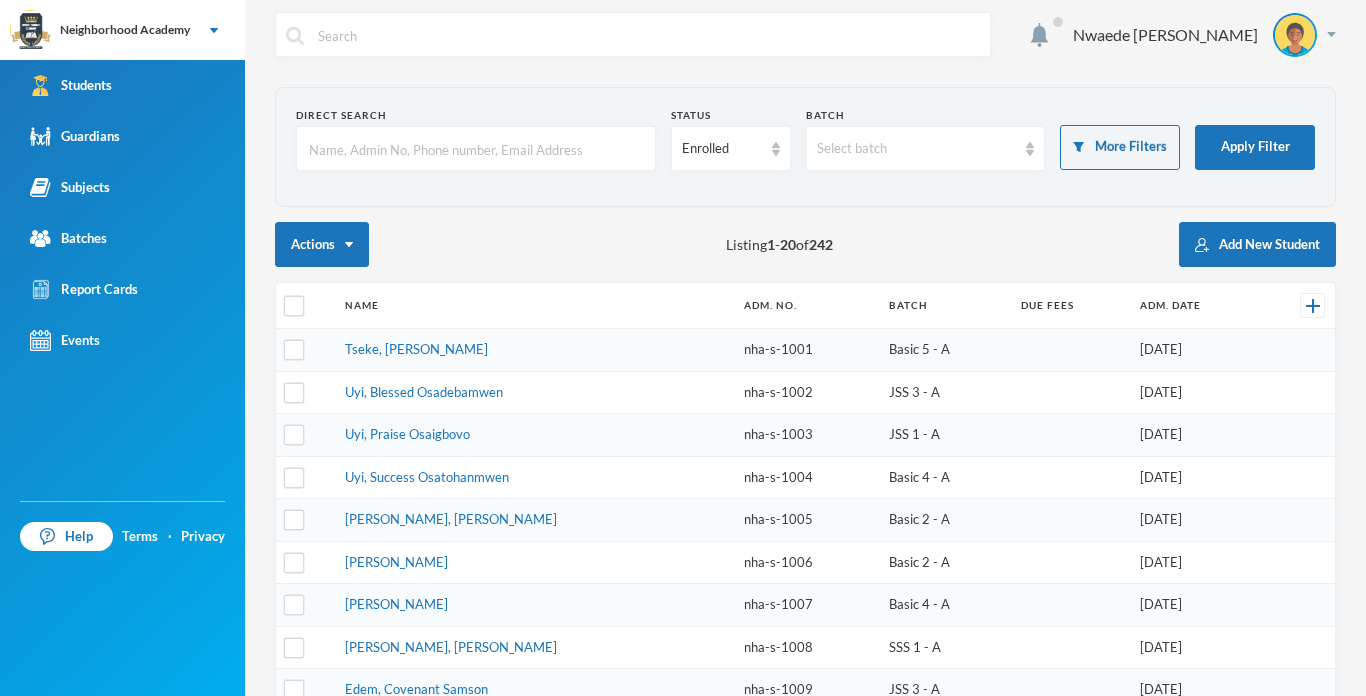 scroll, scrollTop: 0, scrollLeft: 0, axis: both 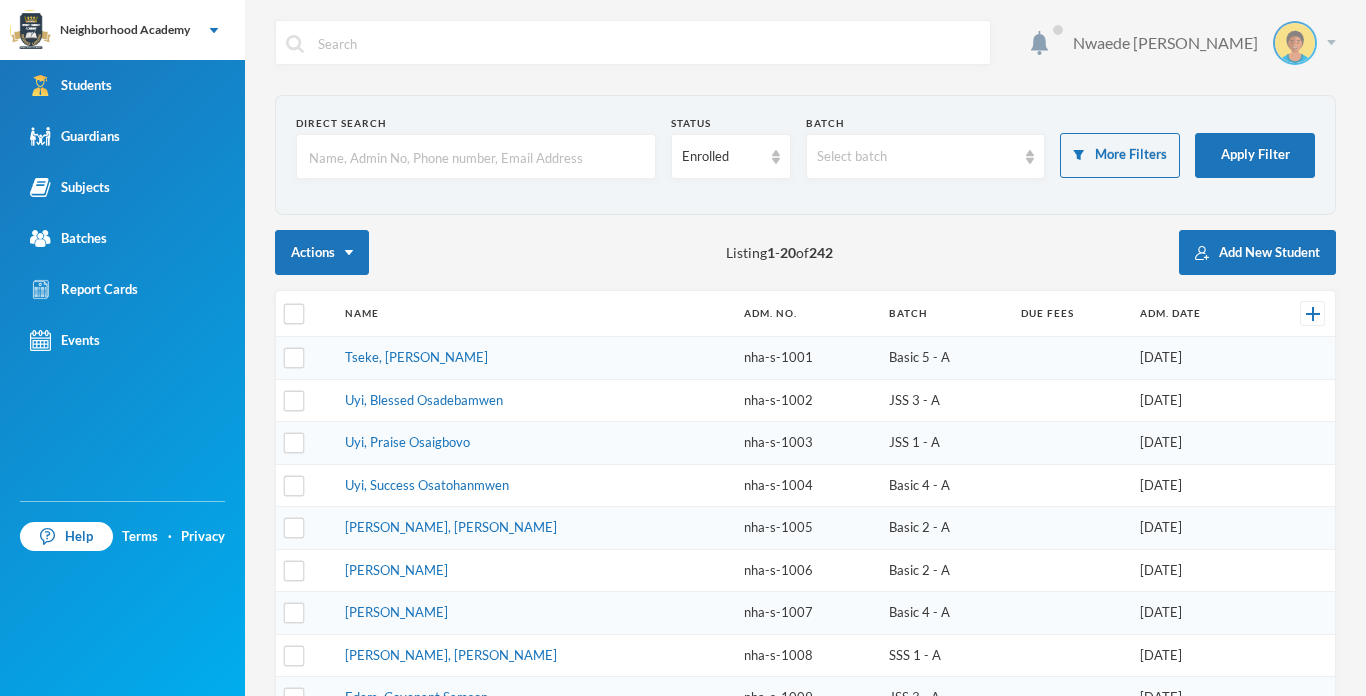 click on "Nwaede [PERSON_NAME]" at bounding box center [1197, 43] 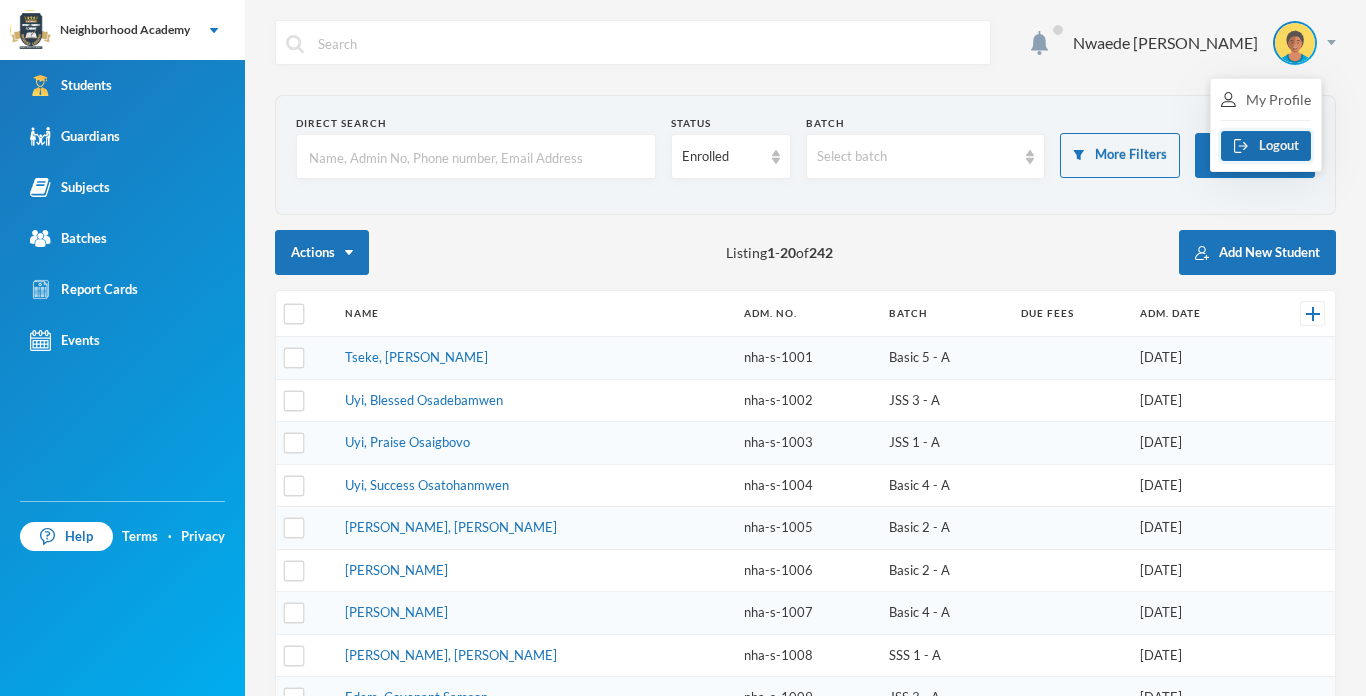 click on "Logout" at bounding box center (1266, 146) 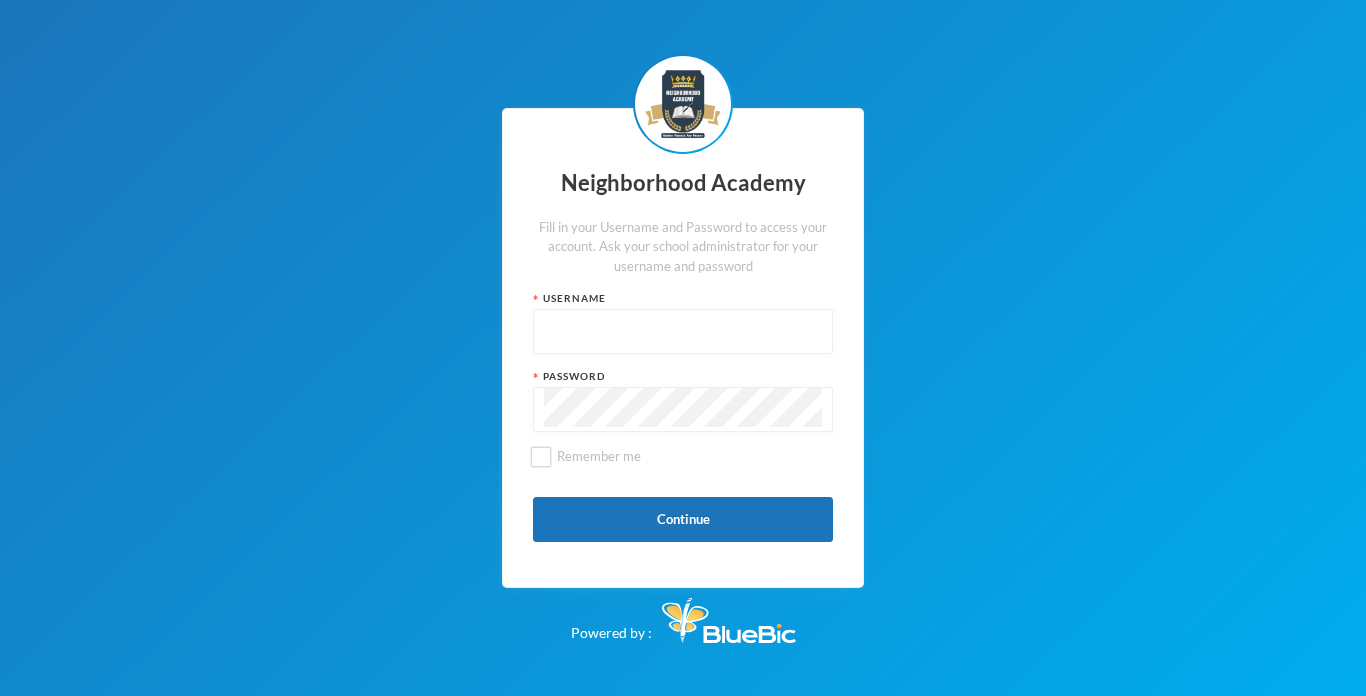 scroll, scrollTop: 0, scrollLeft: 0, axis: both 